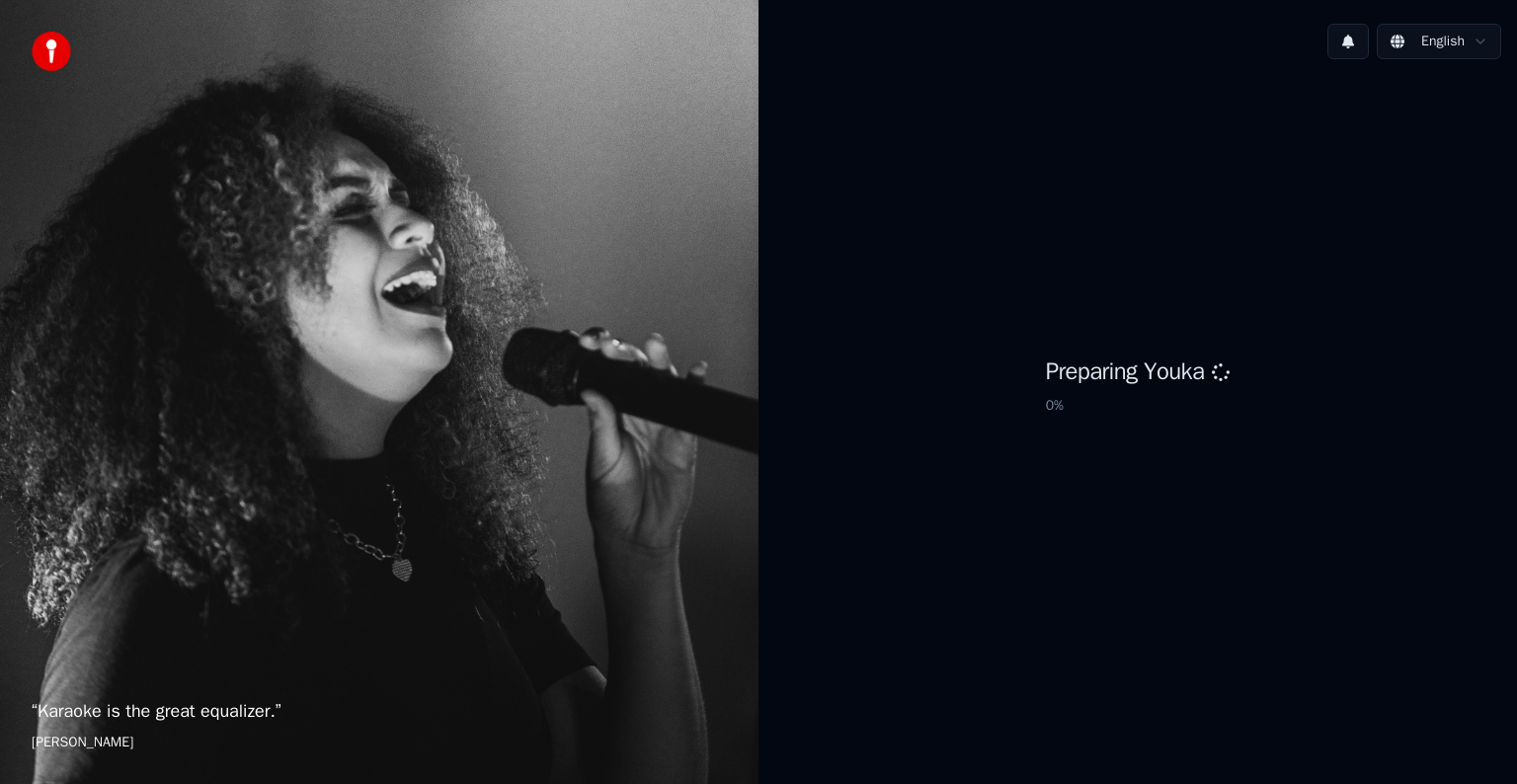 scroll, scrollTop: 0, scrollLeft: 0, axis: both 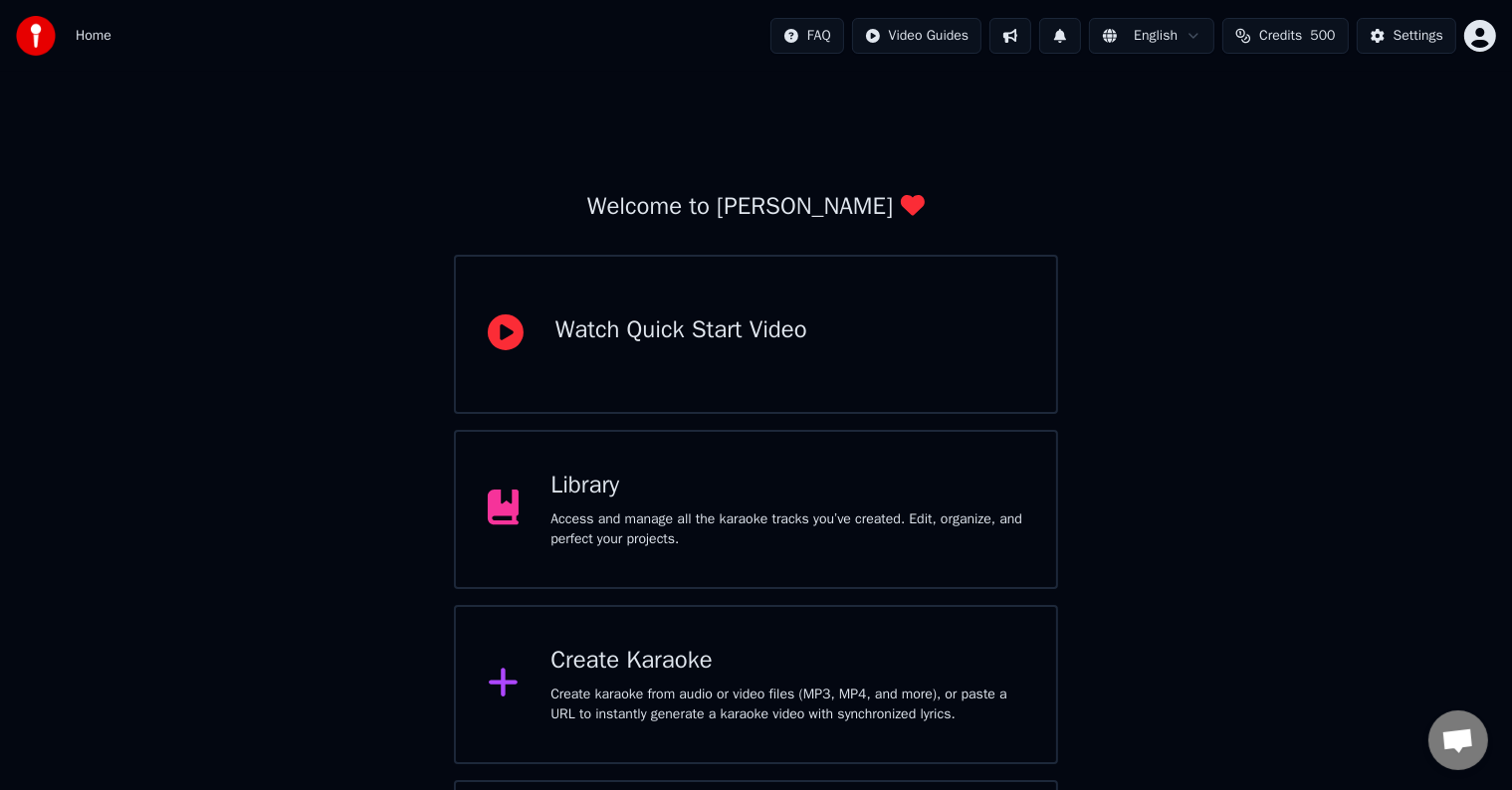 click on "Create karaoke from audio or video files (MP3, MP4, and more), or paste a URL to instantly generate a karaoke video with synchronized lyrics." at bounding box center (787, 704) 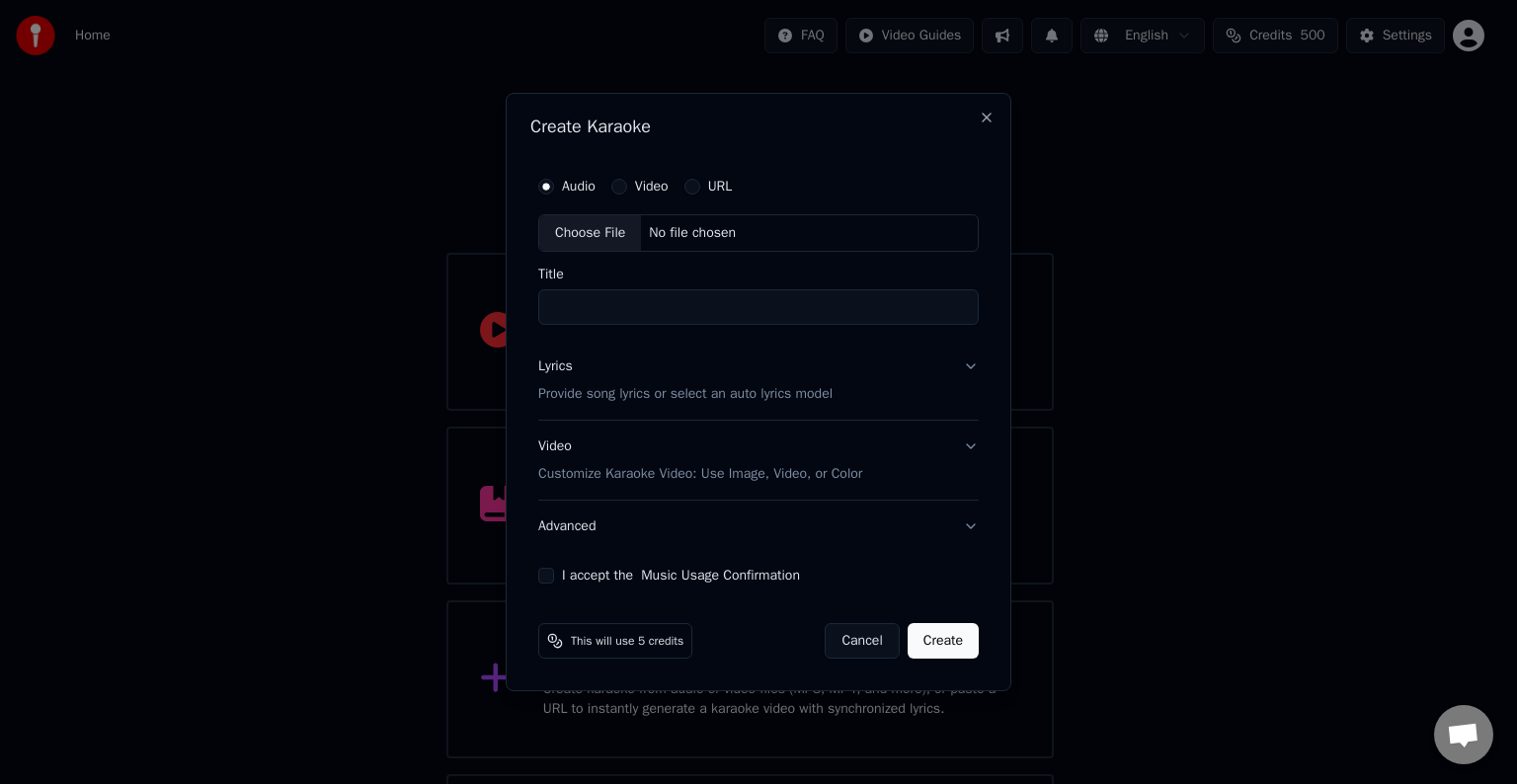 click on "Choose File" at bounding box center (590, 233) 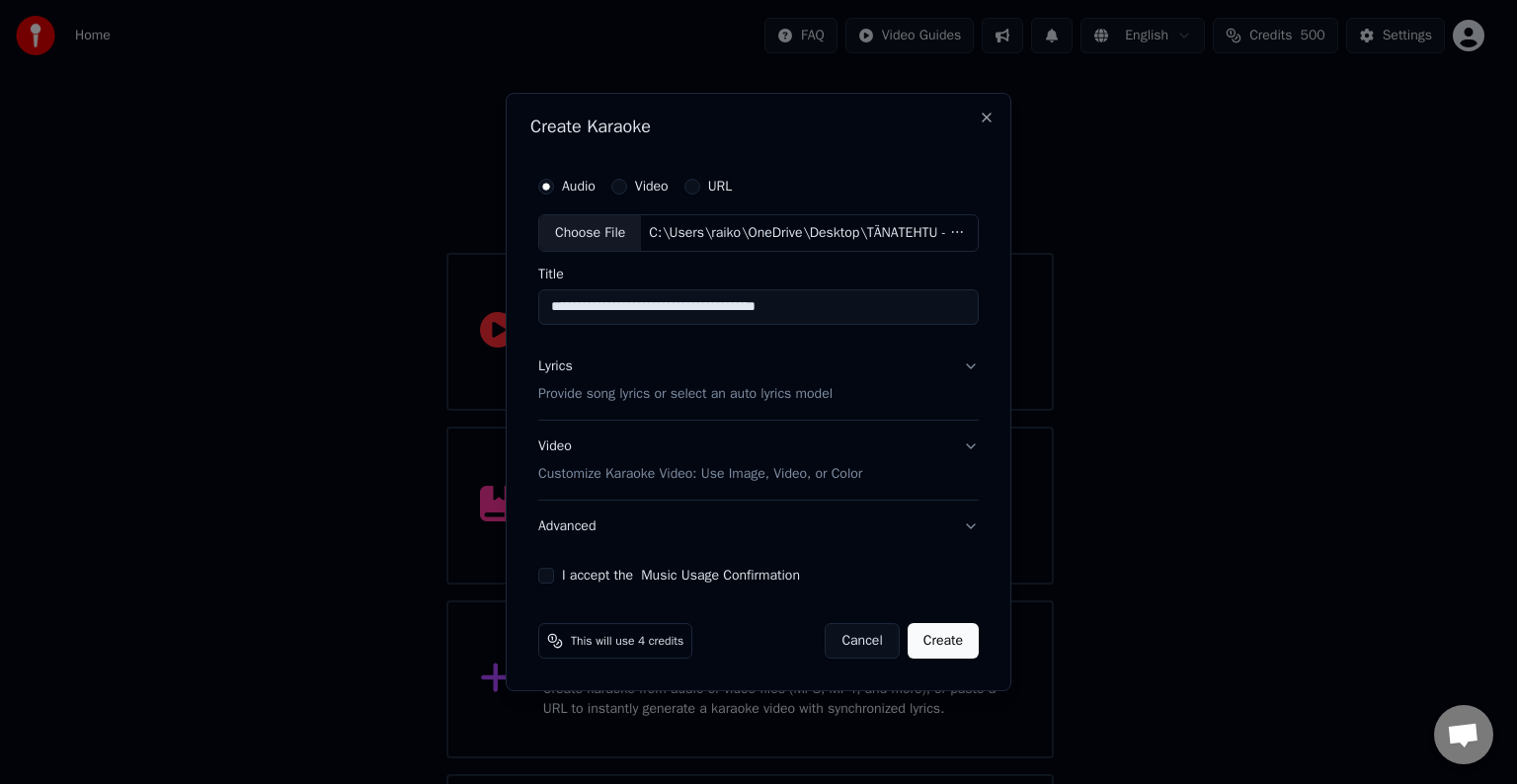 click on "**********" at bounding box center [758, 307] 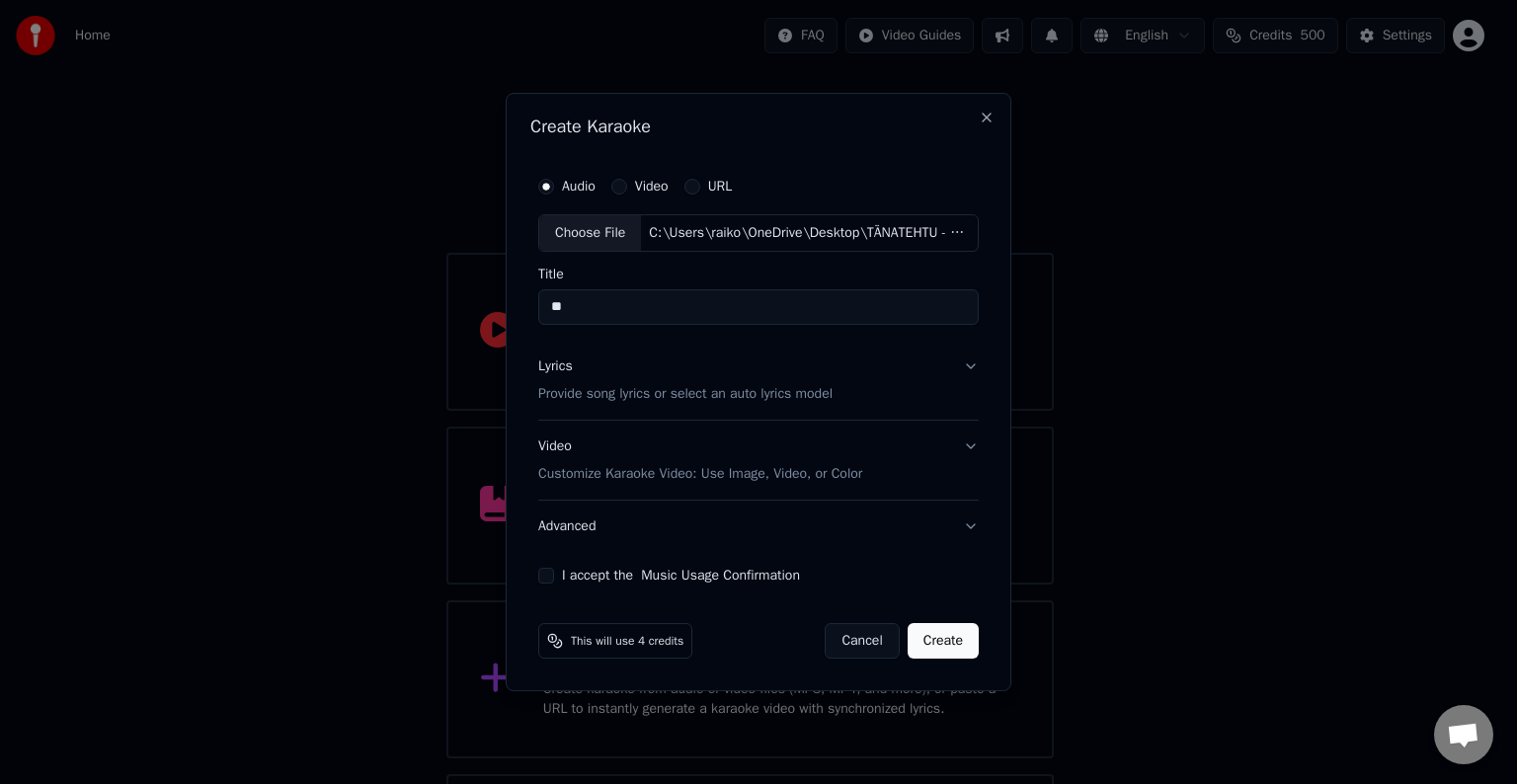 type on "*" 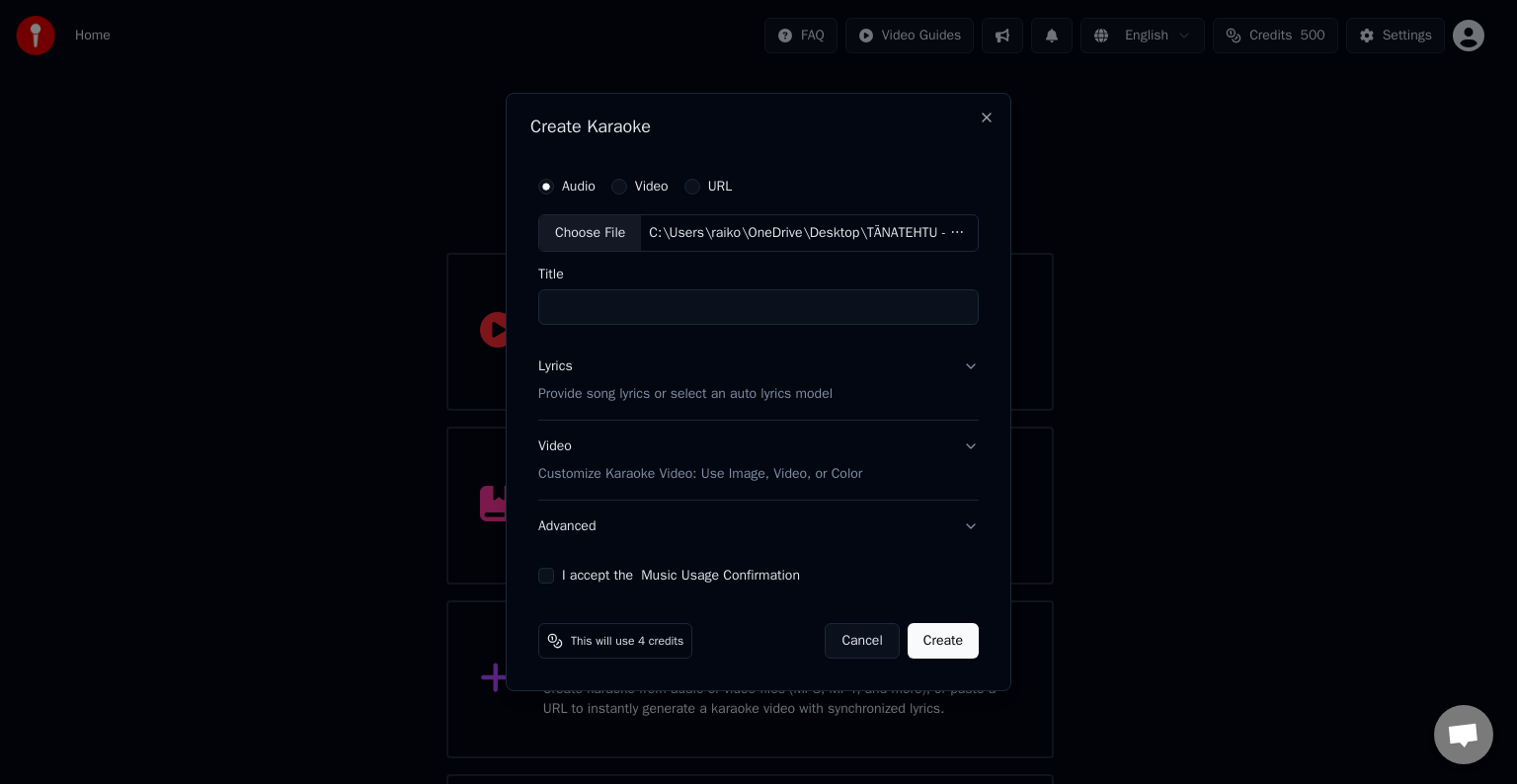 type on "*" 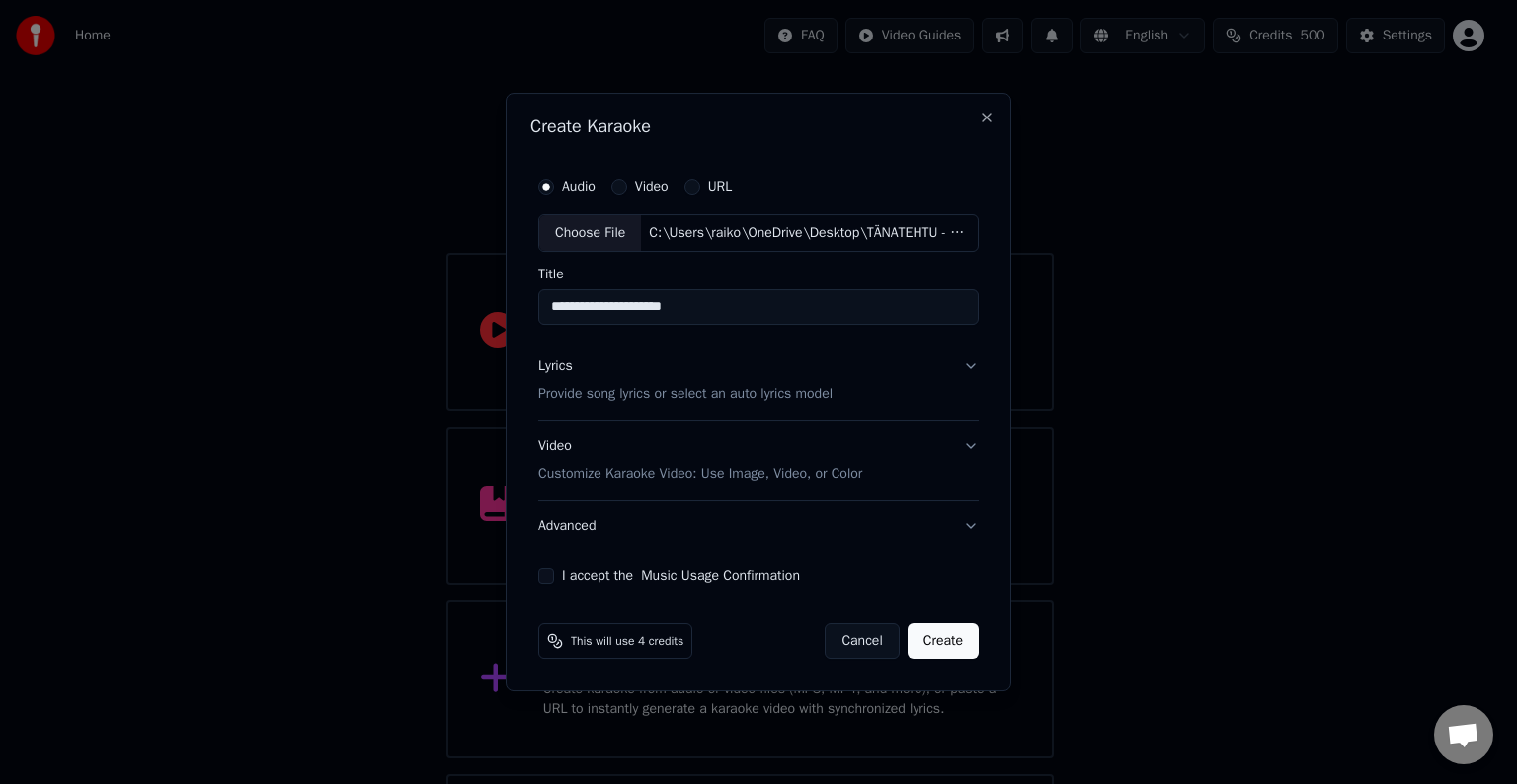 type on "**********" 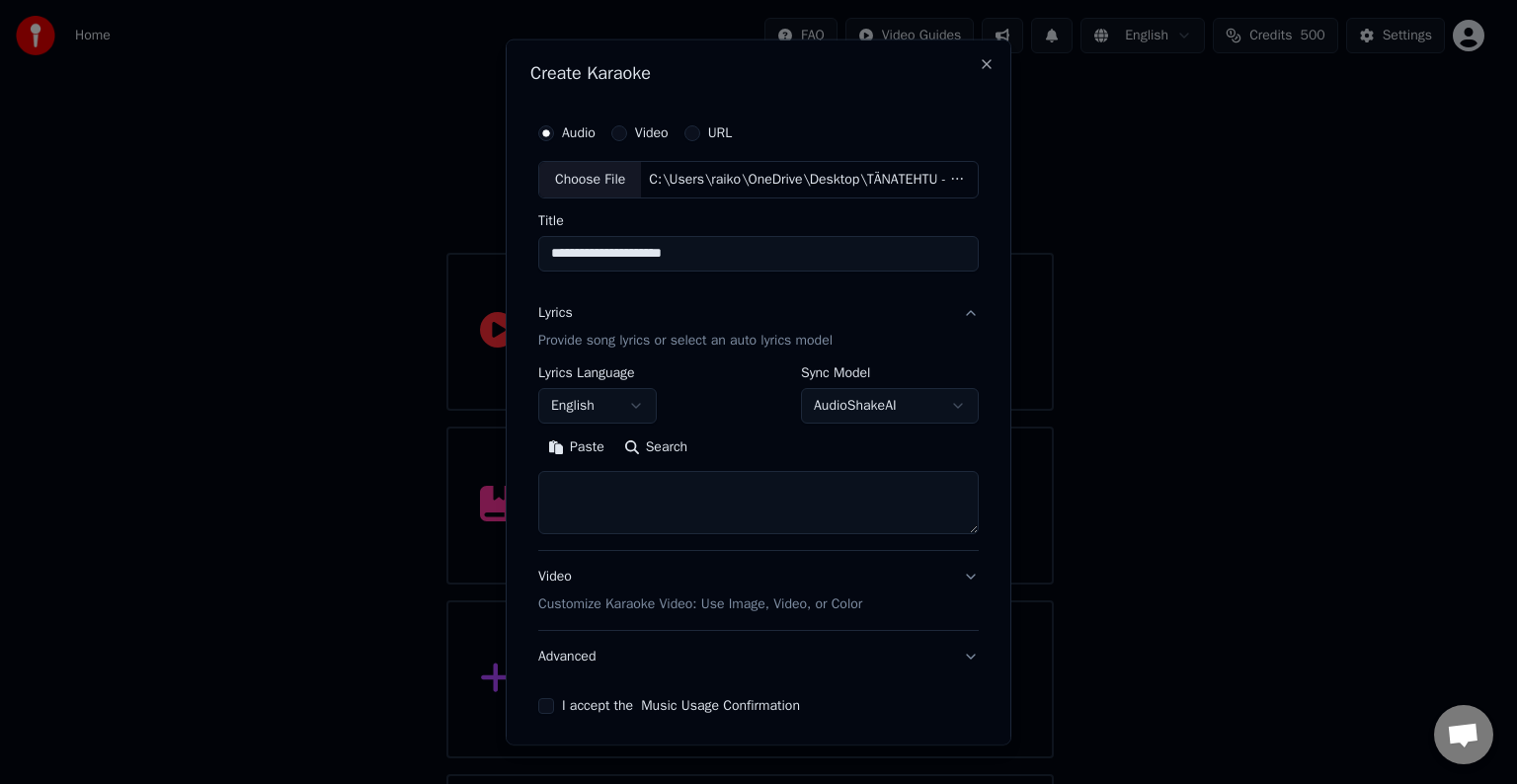 click on "Paste" at bounding box center (576, 447) 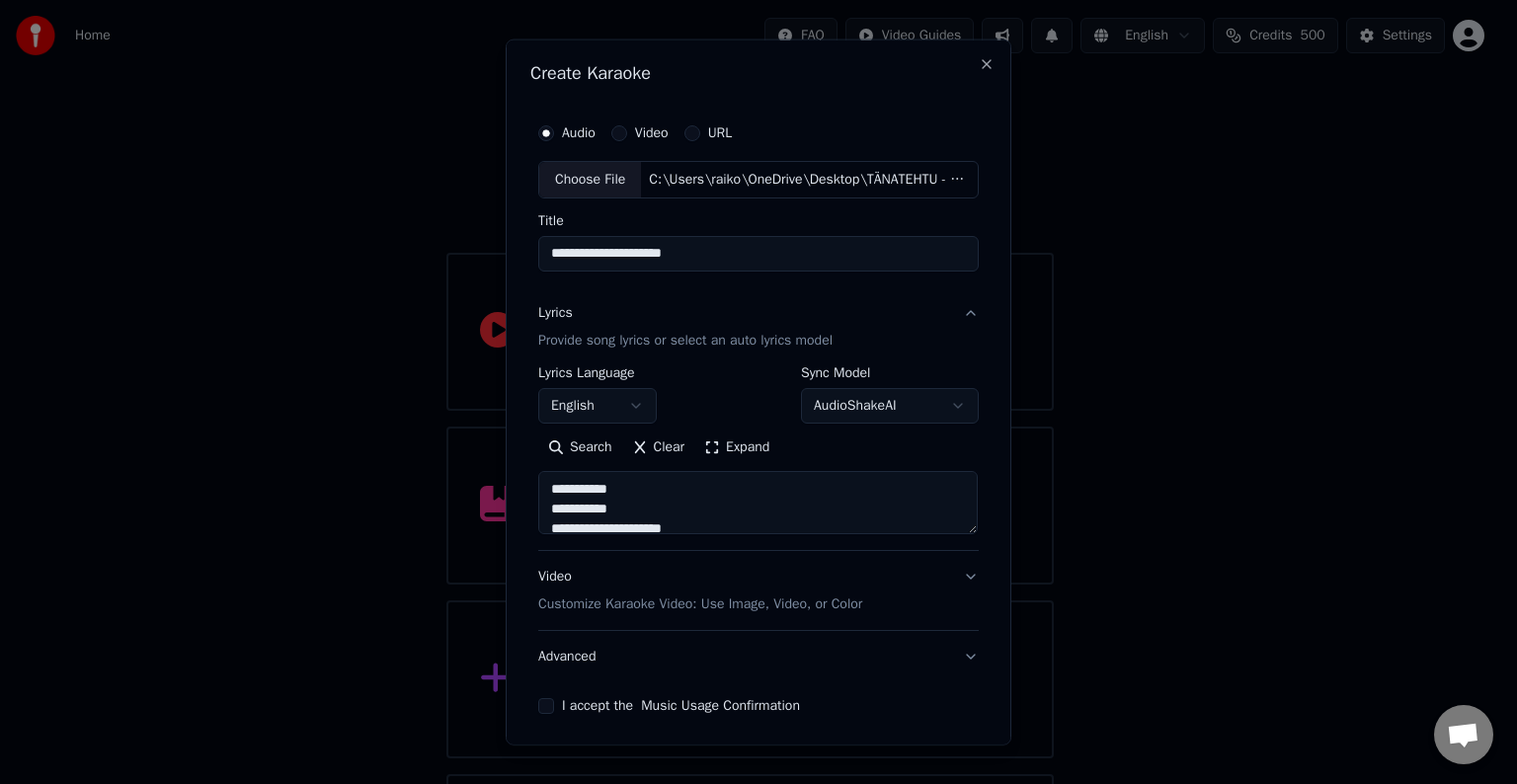 click on "English" at bounding box center [598, 406] 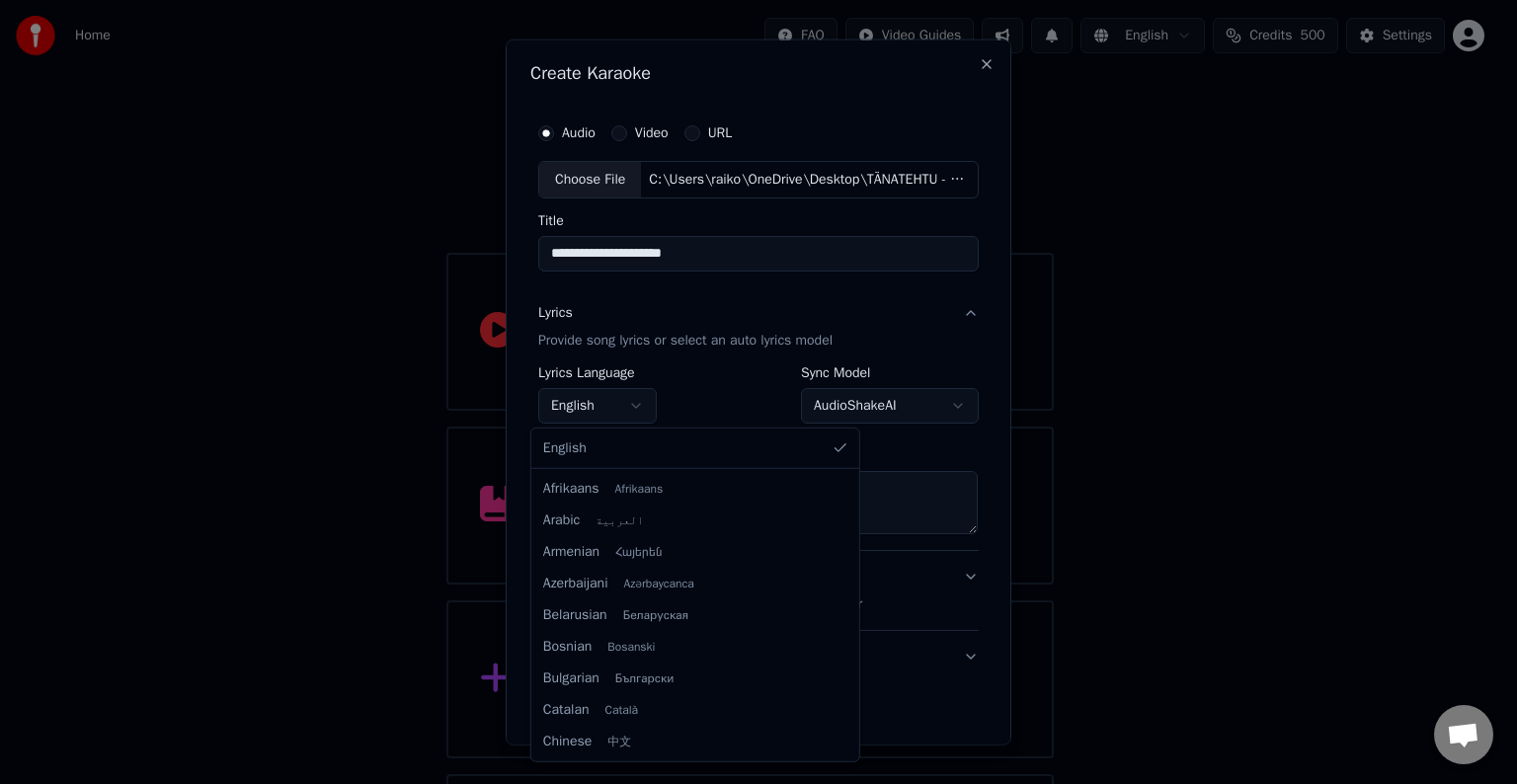 type on "**********" 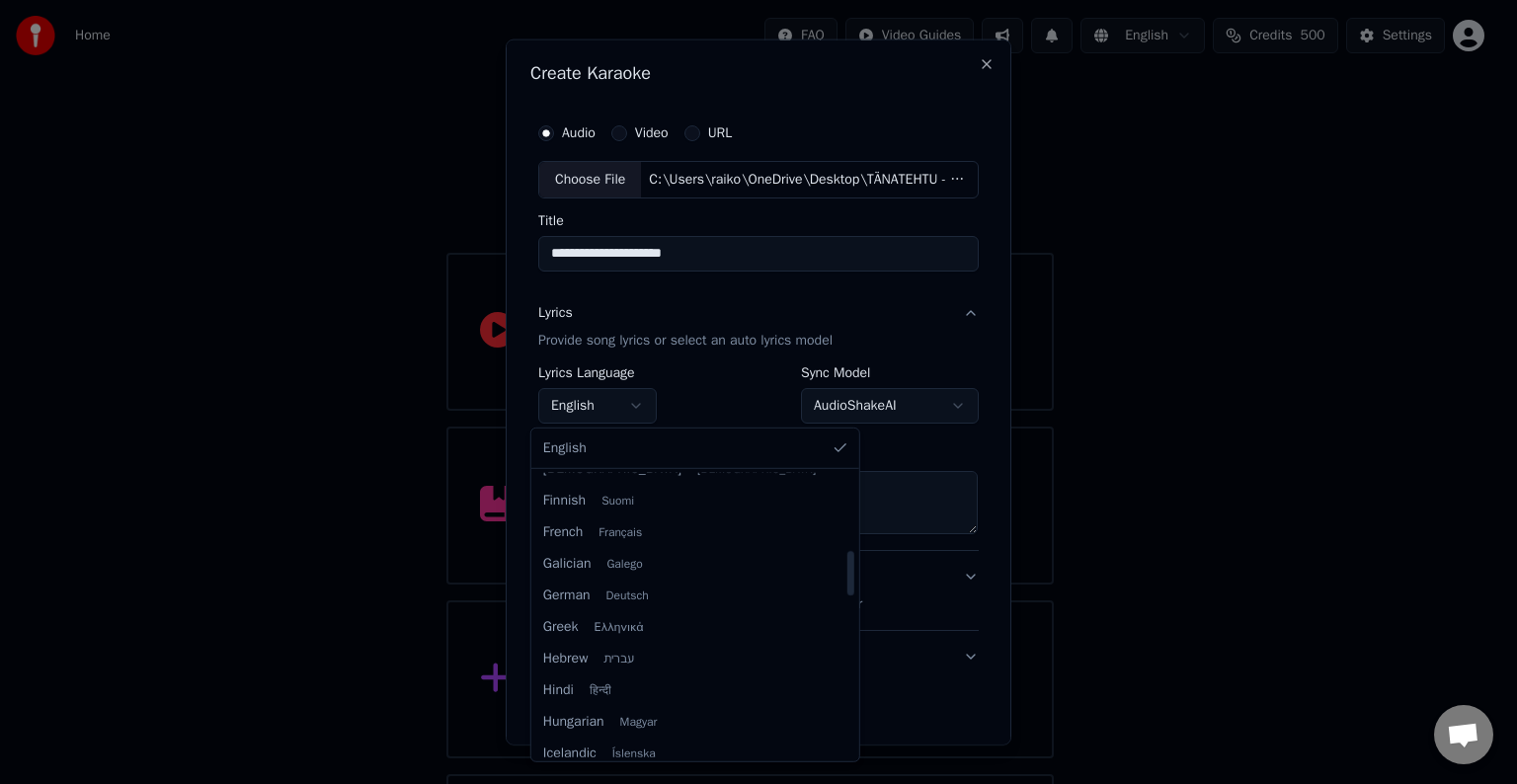 scroll, scrollTop: 493, scrollLeft: 0, axis: vertical 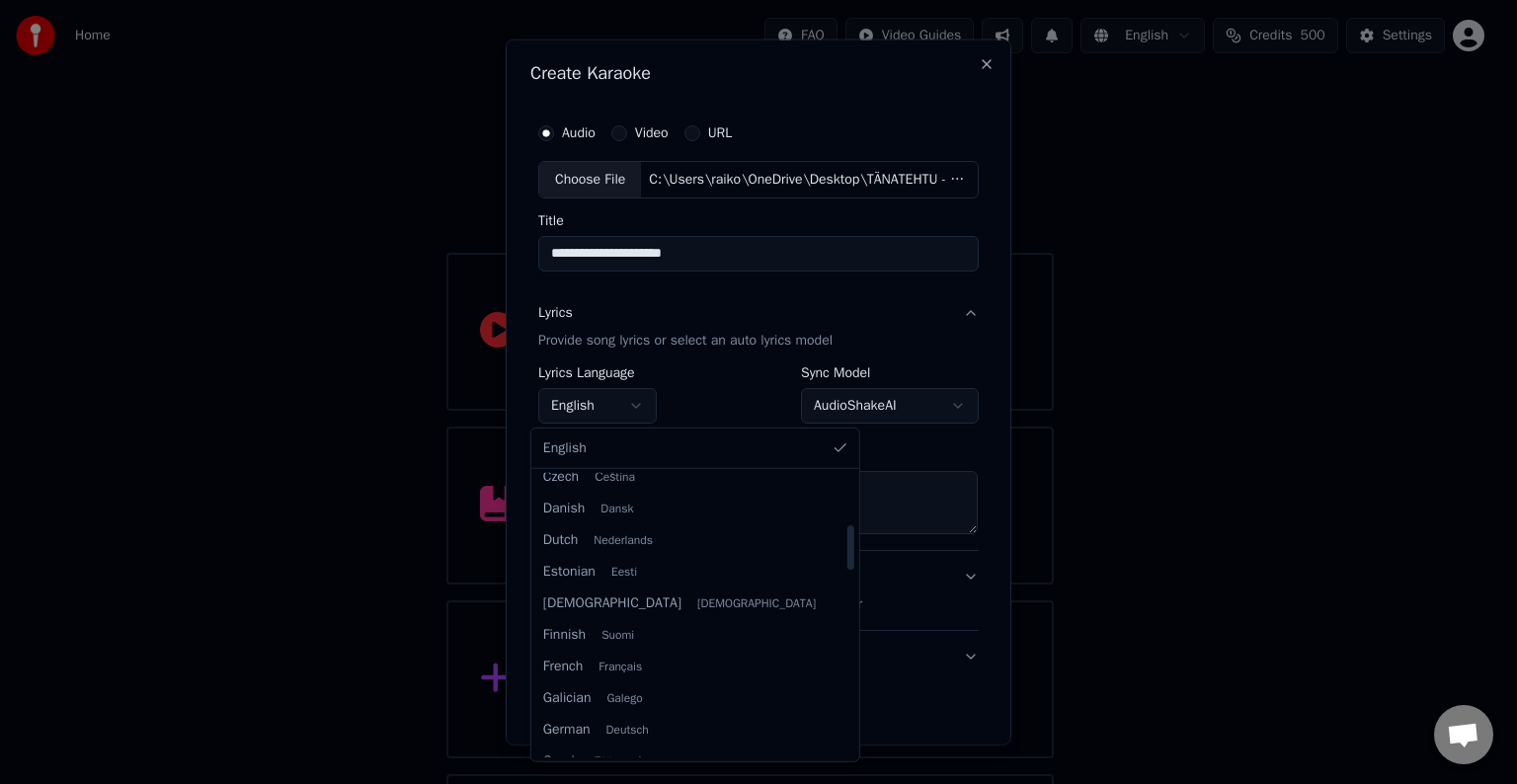 select on "**" 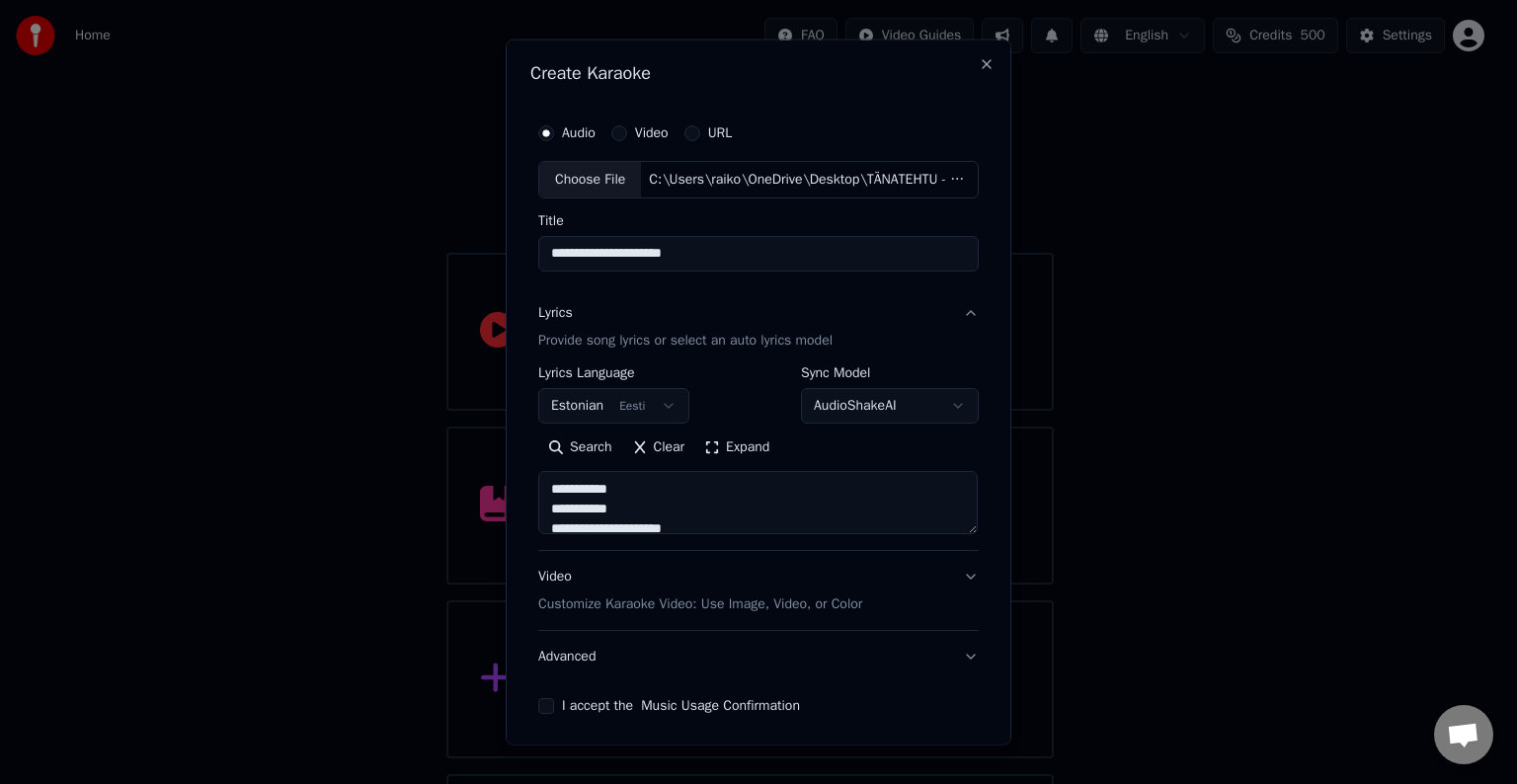 click on "Customize Karaoke Video: Use Image, Video, or Color" at bounding box center (700, 604) 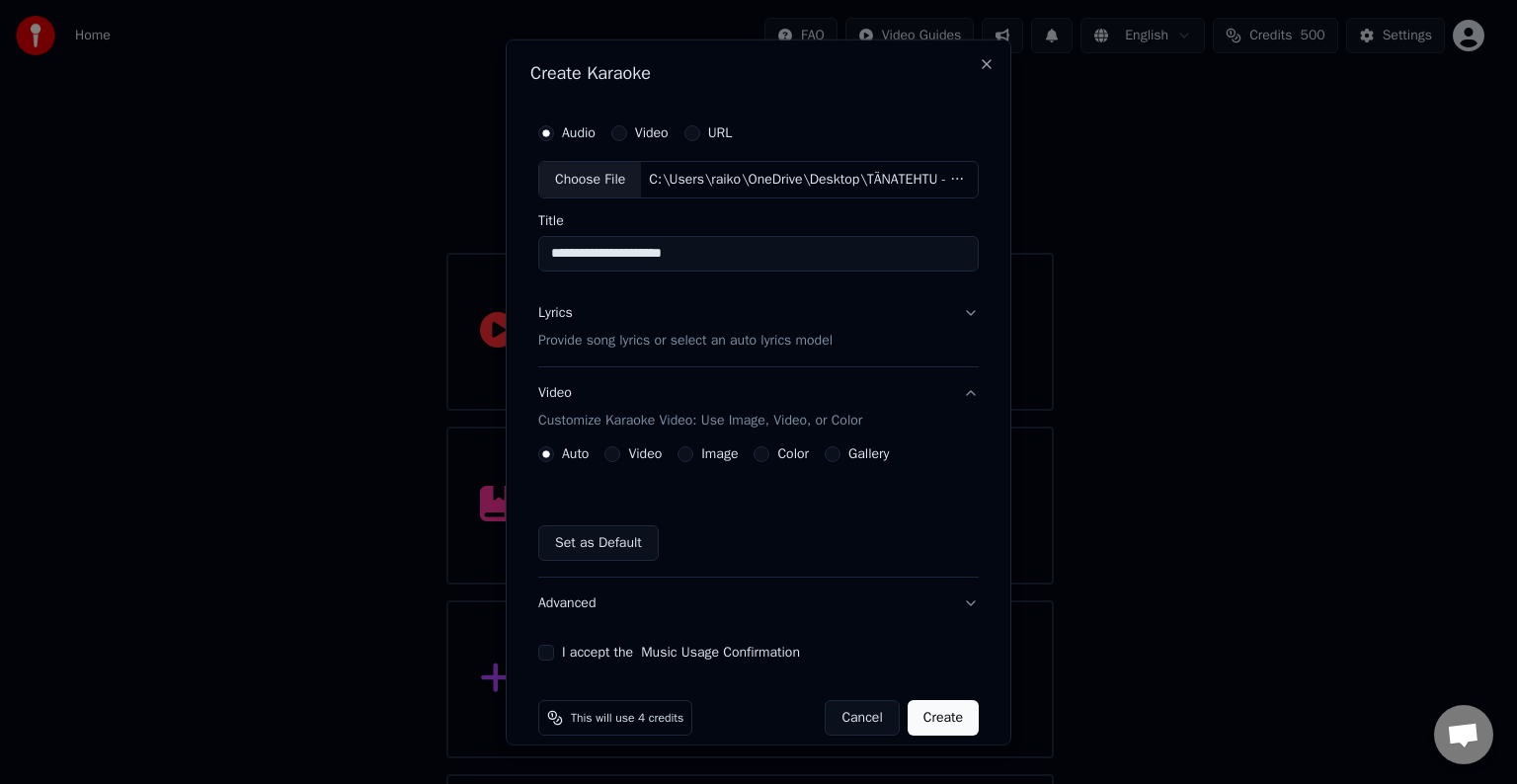 click on "Image" at bounding box center [719, 454] 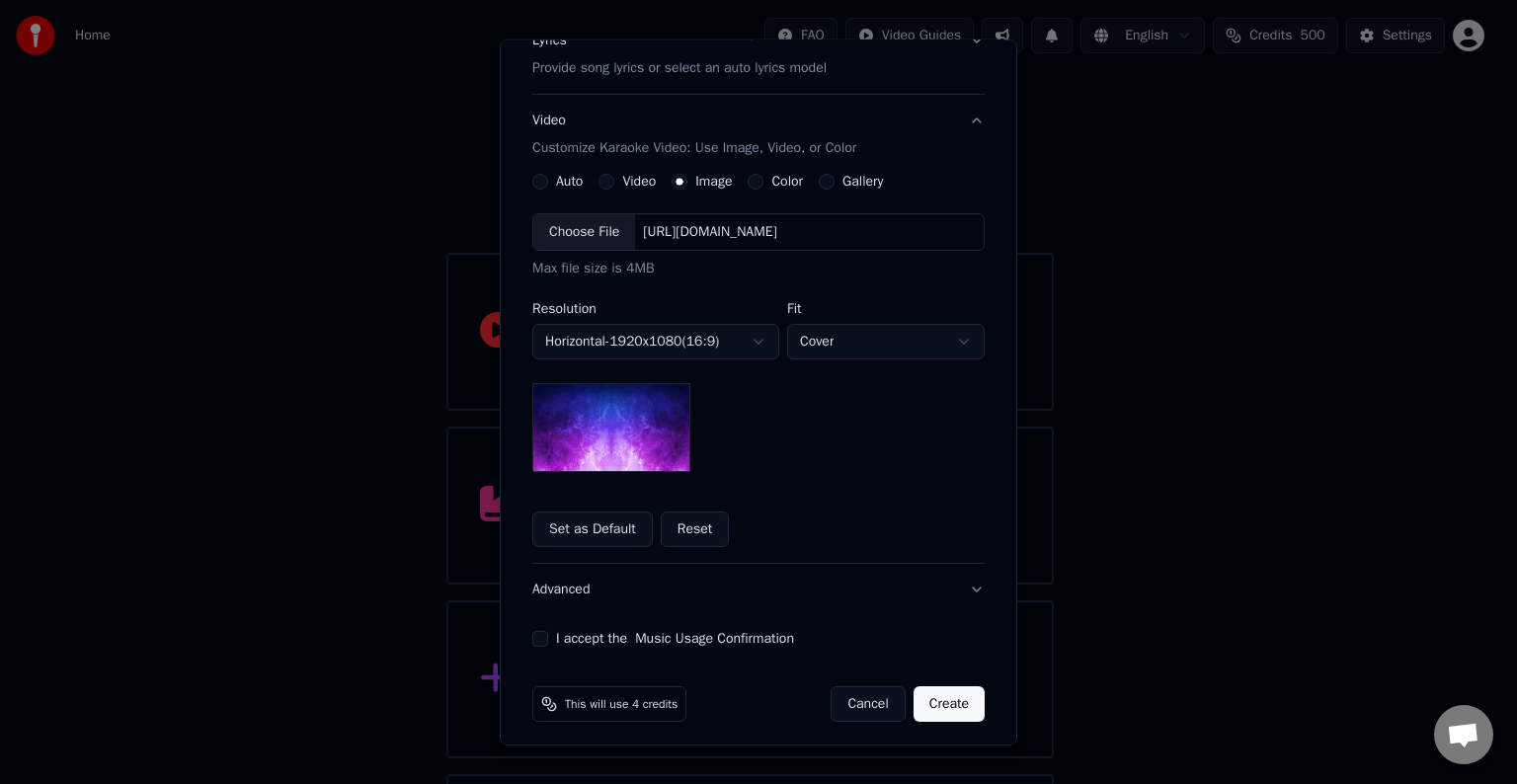 scroll, scrollTop: 281, scrollLeft: 0, axis: vertical 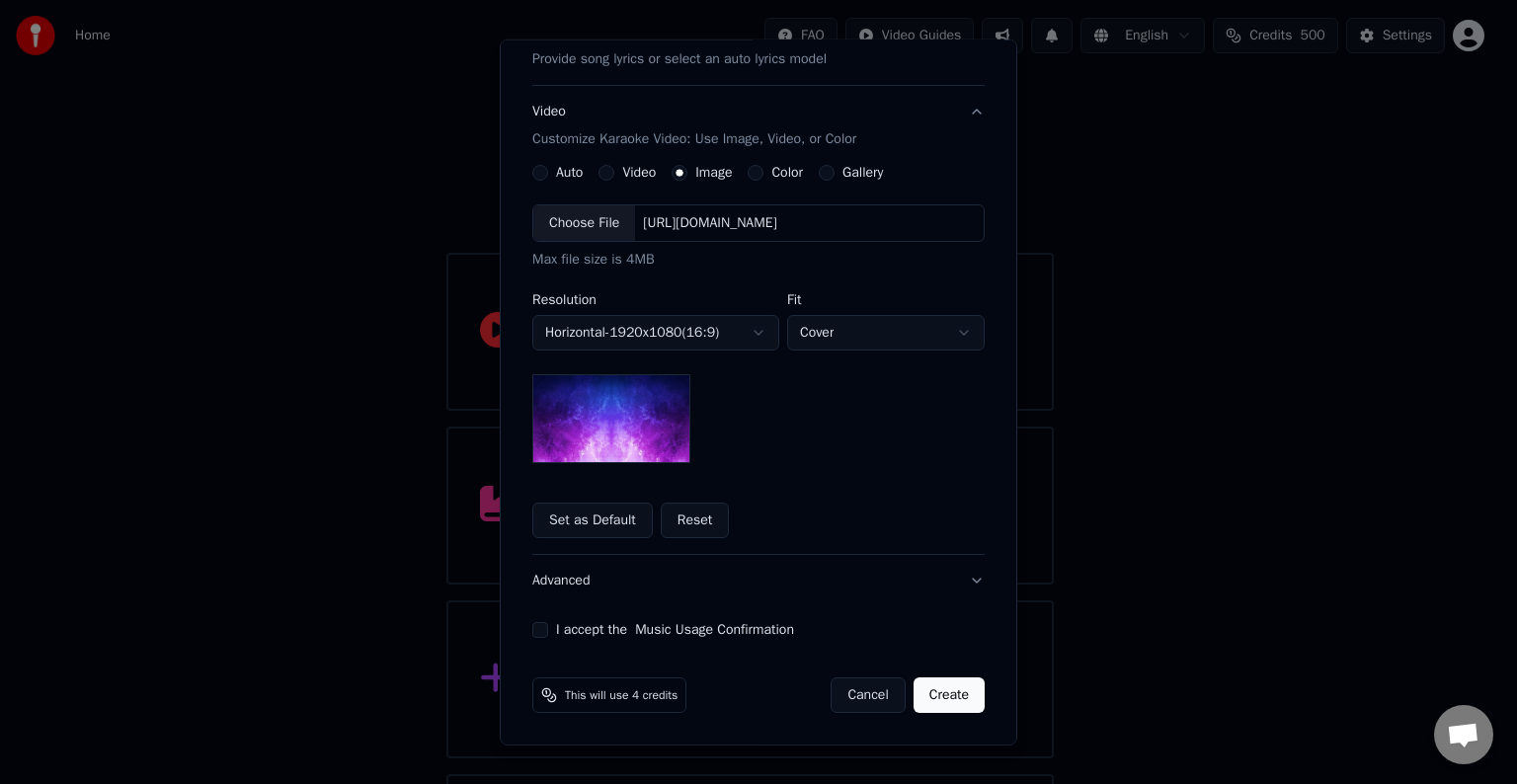 click on "I accept the   Music Usage Confirmation" at bounding box center (540, 630) 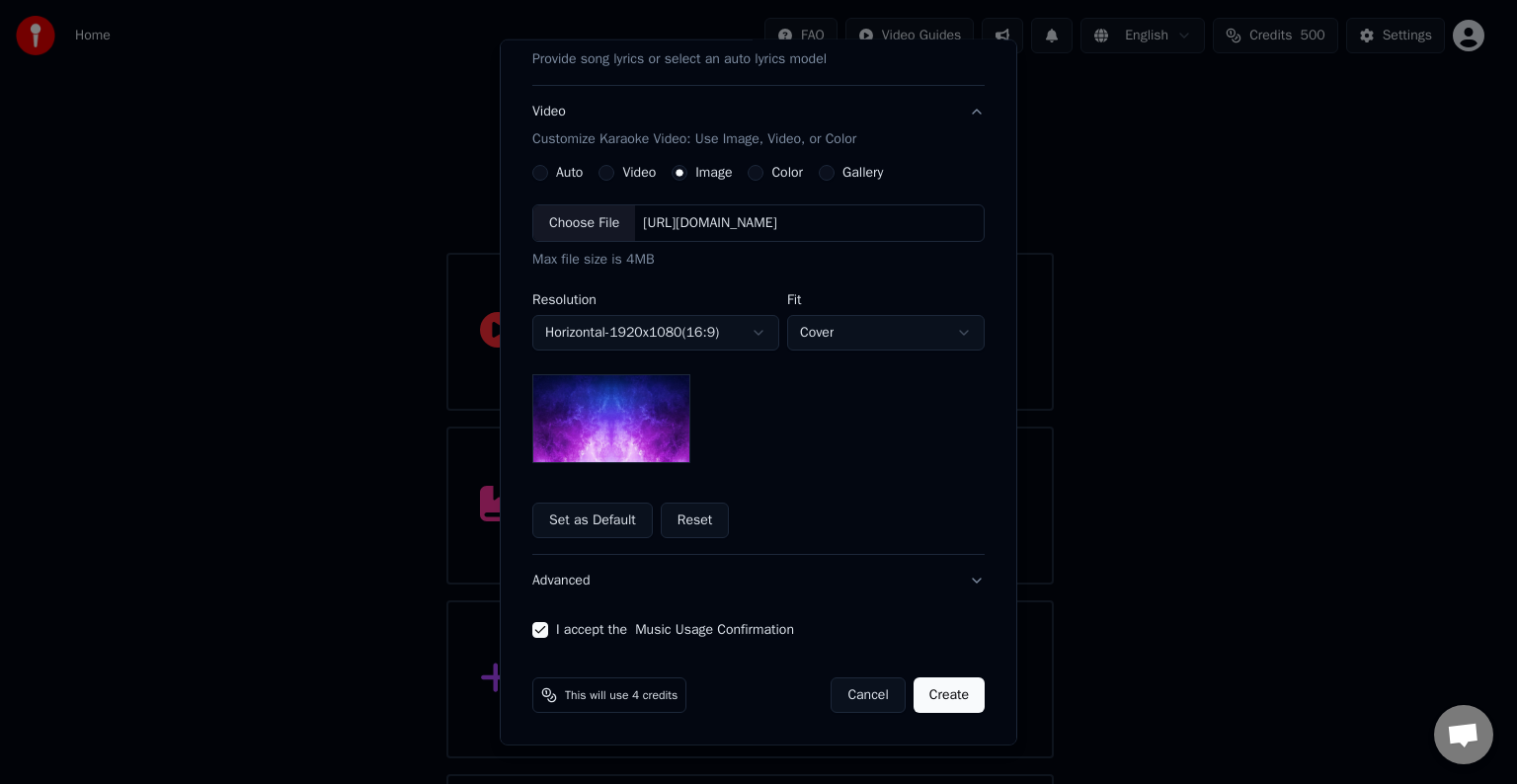 click on "Create" at bounding box center (949, 695) 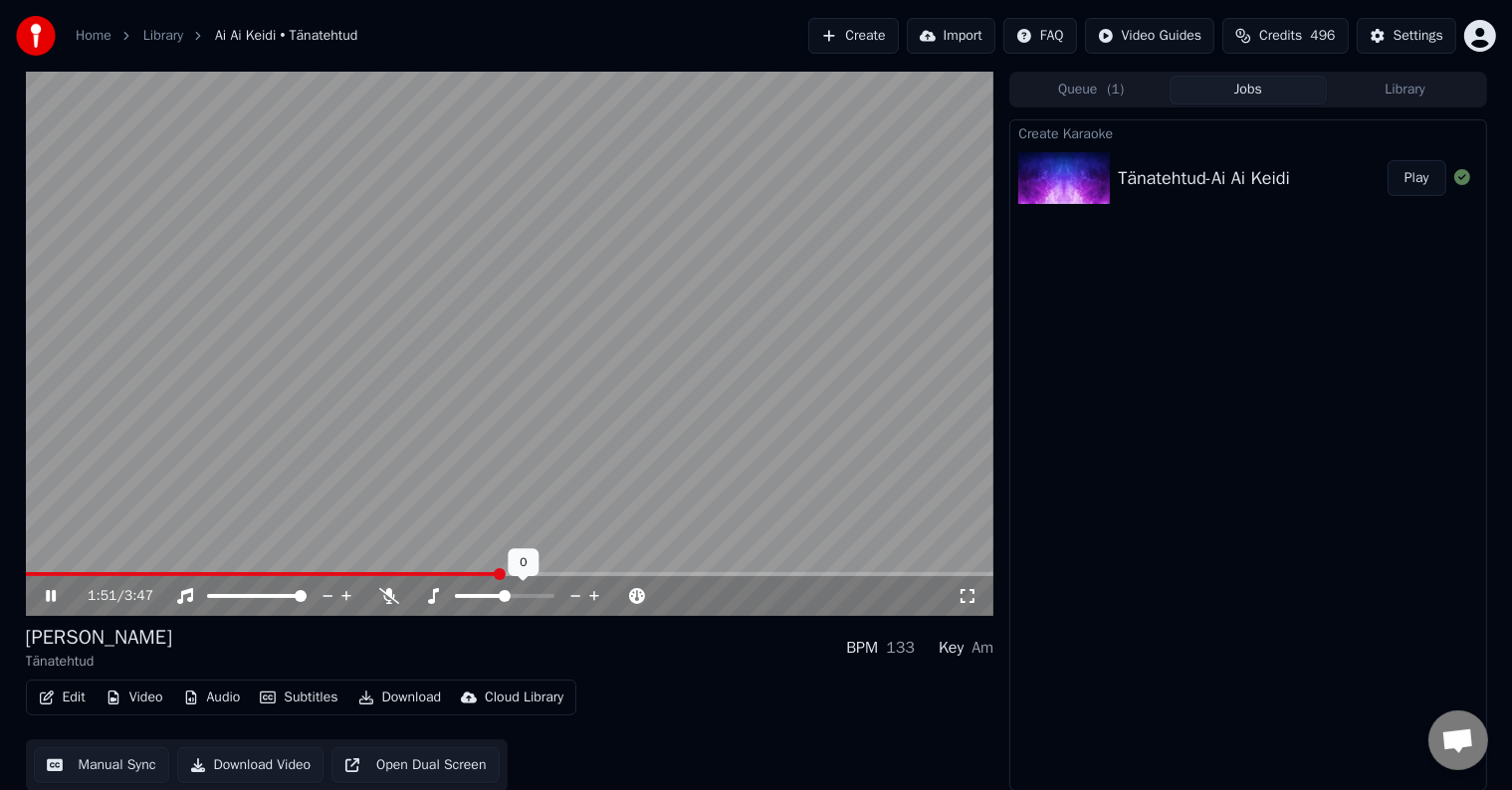 click 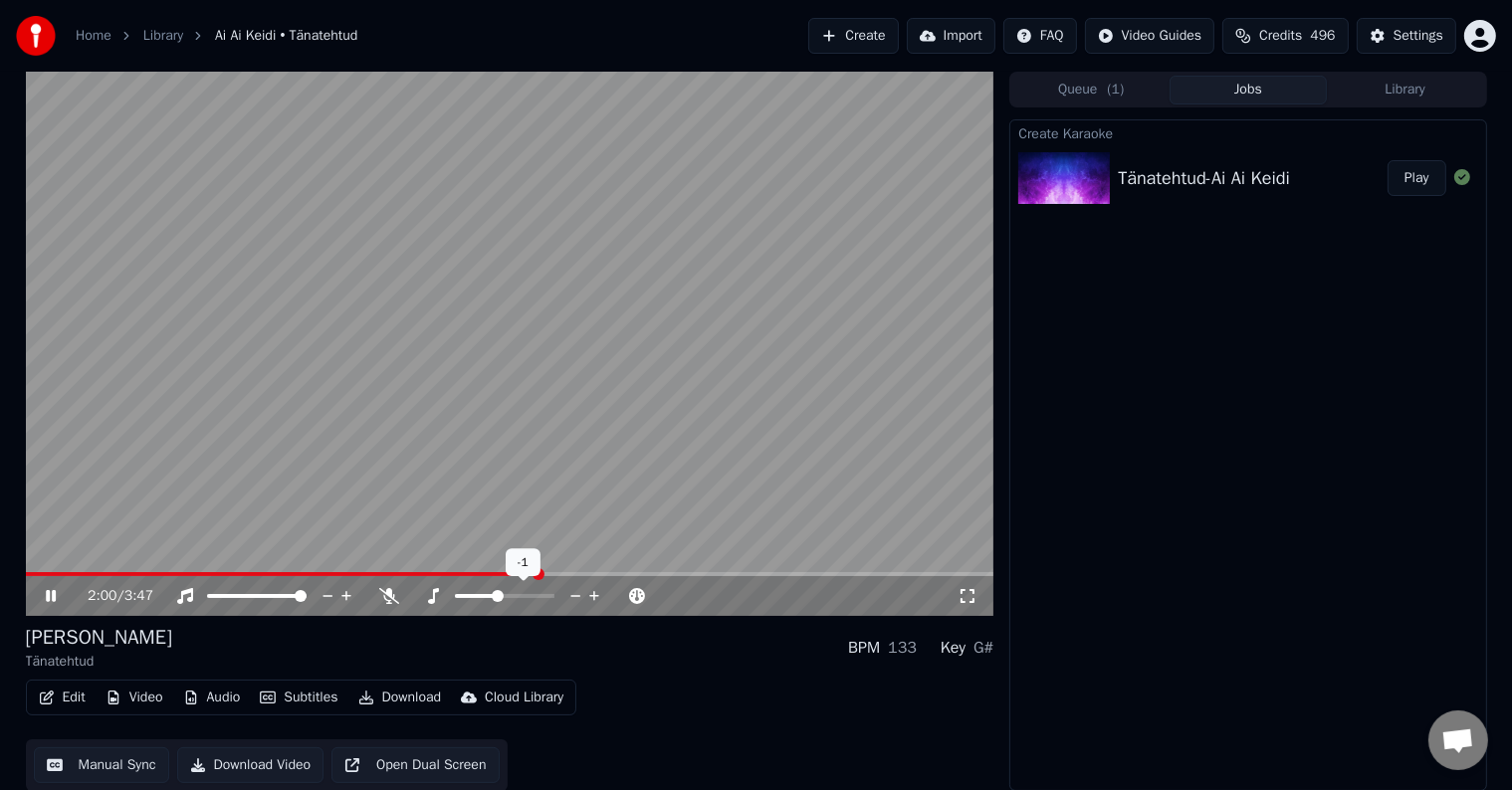 click 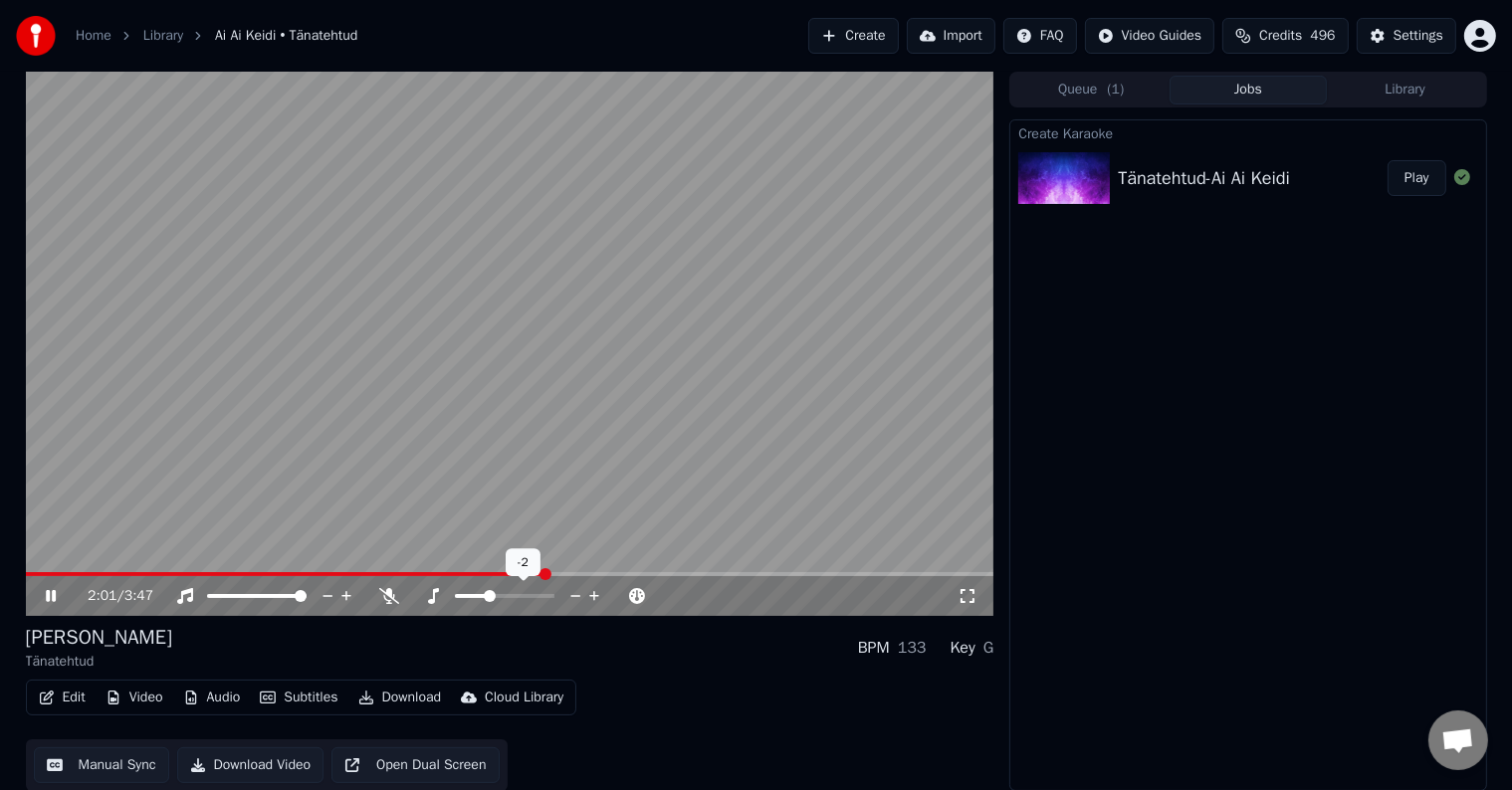 click 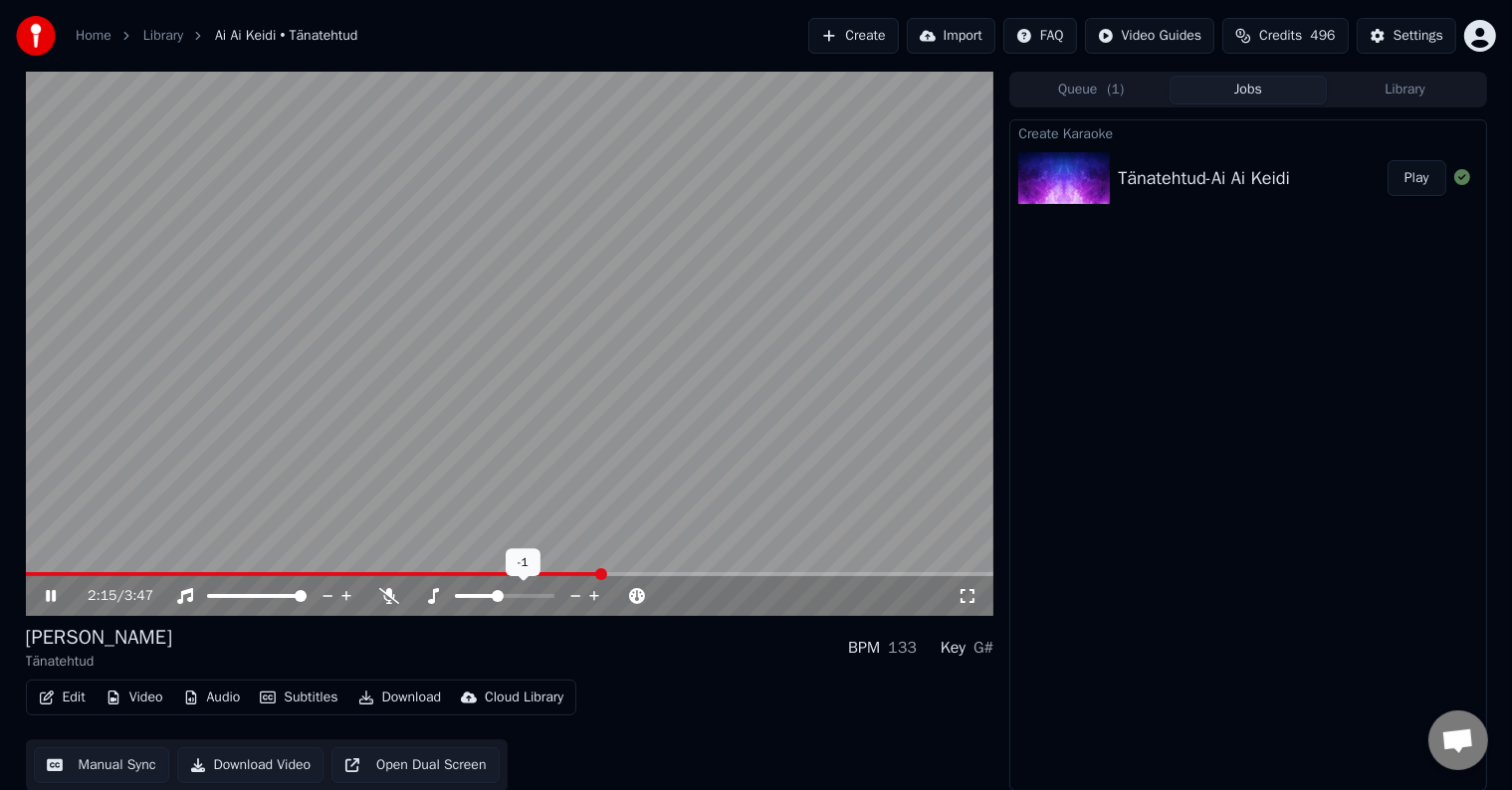 click 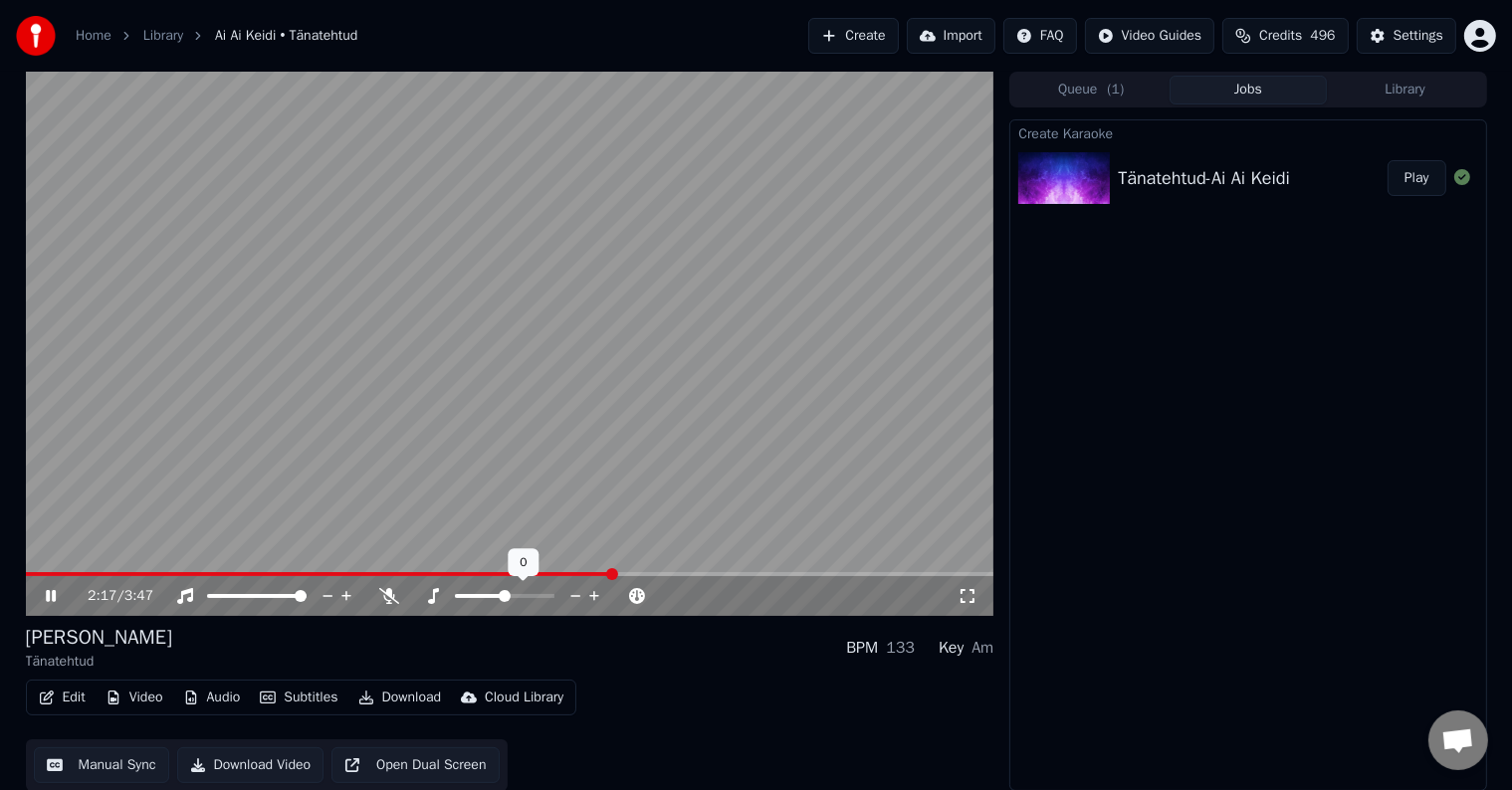 click 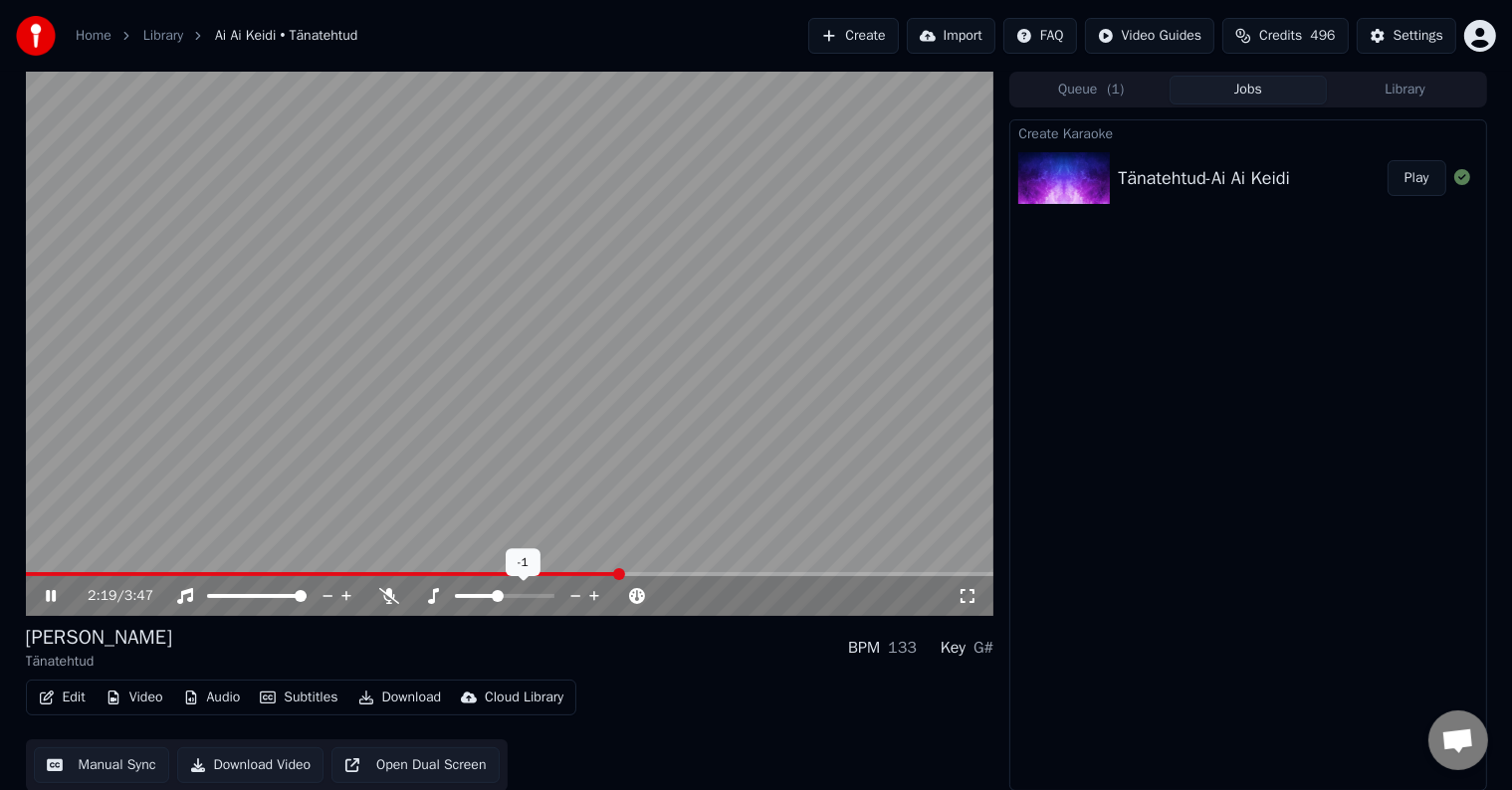 click 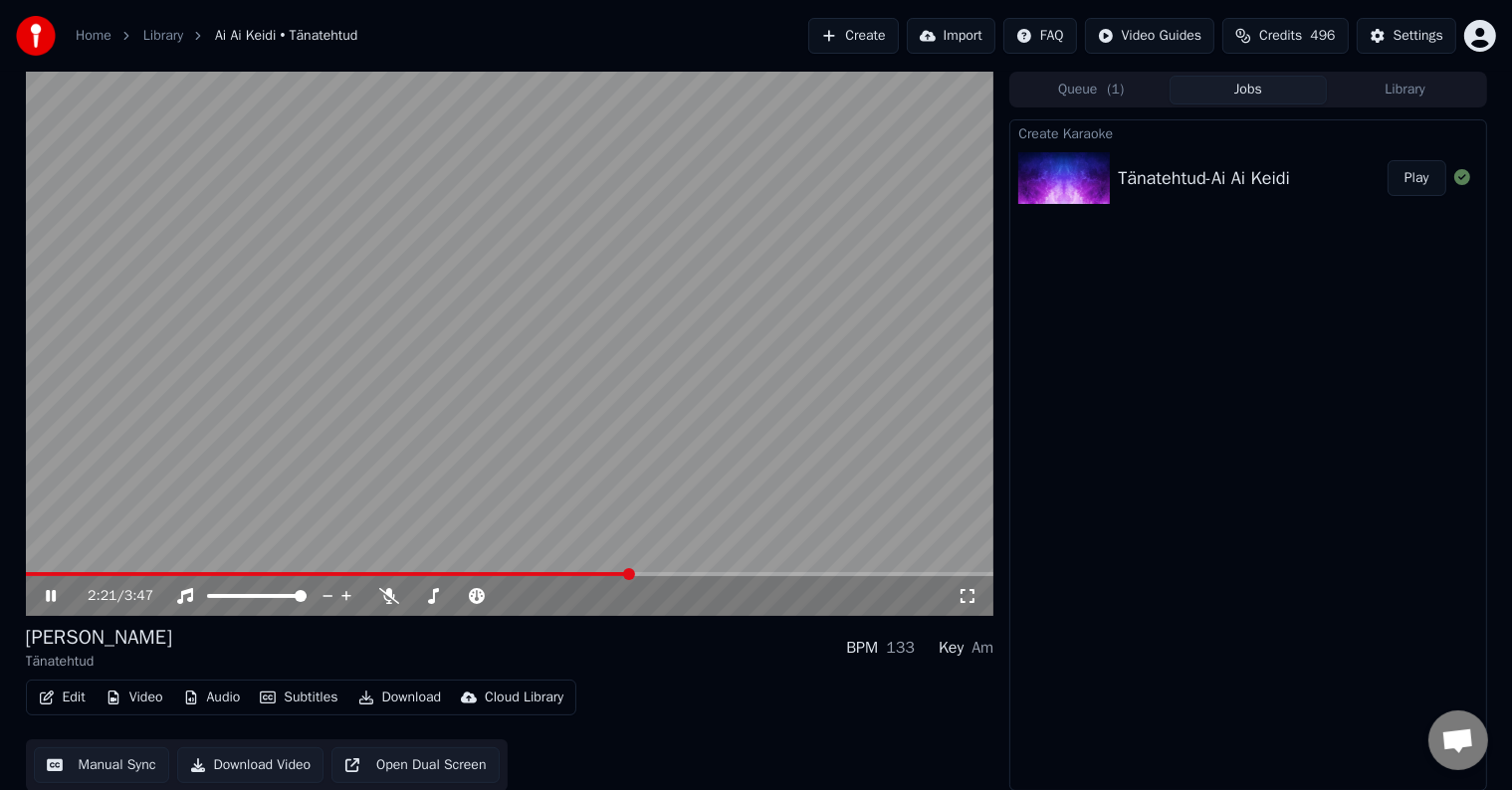 click on "Edit" at bounding box center (62, 697) 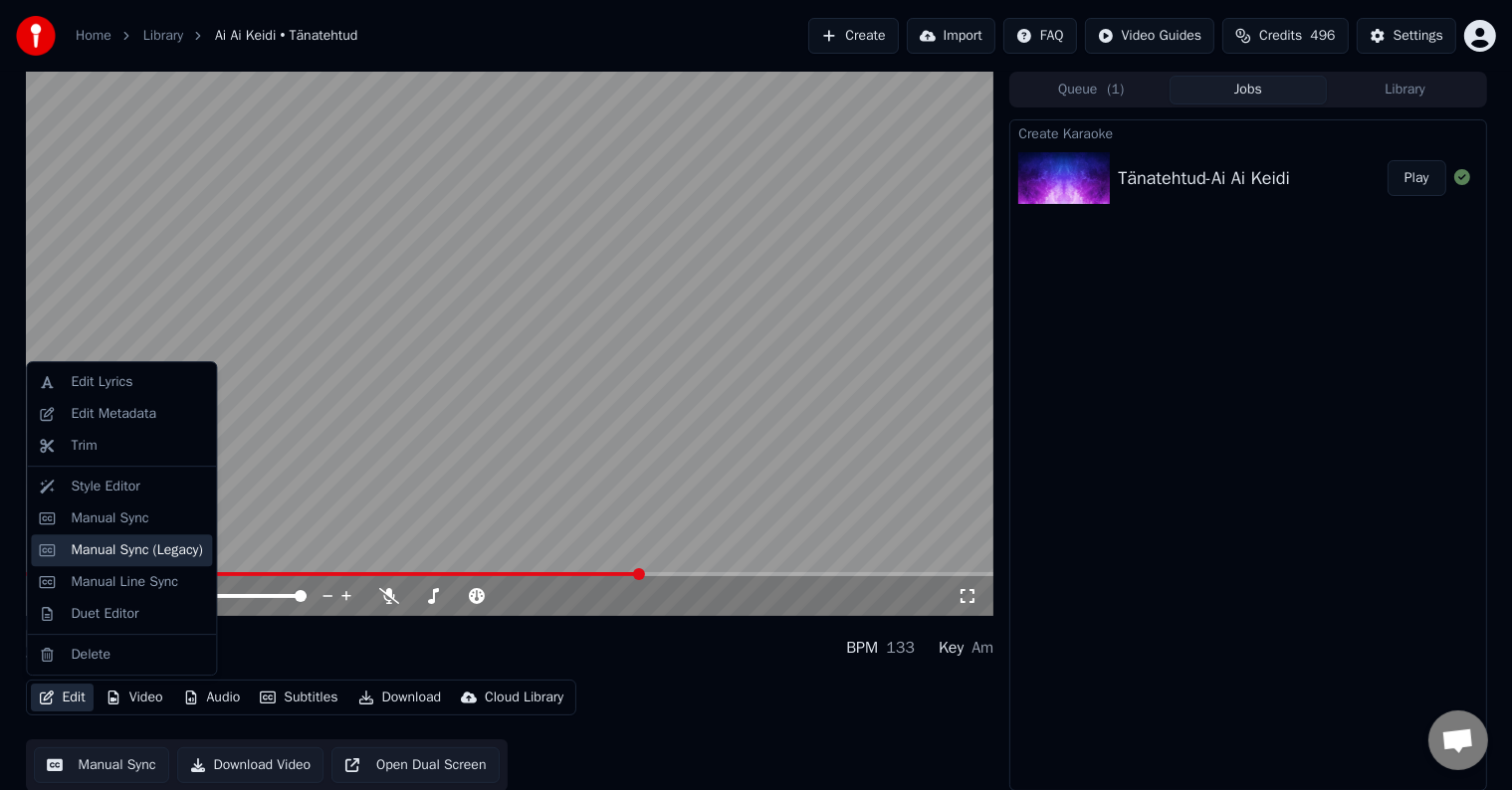 click on "Manual Sync (Legacy)" at bounding box center (136, 550) 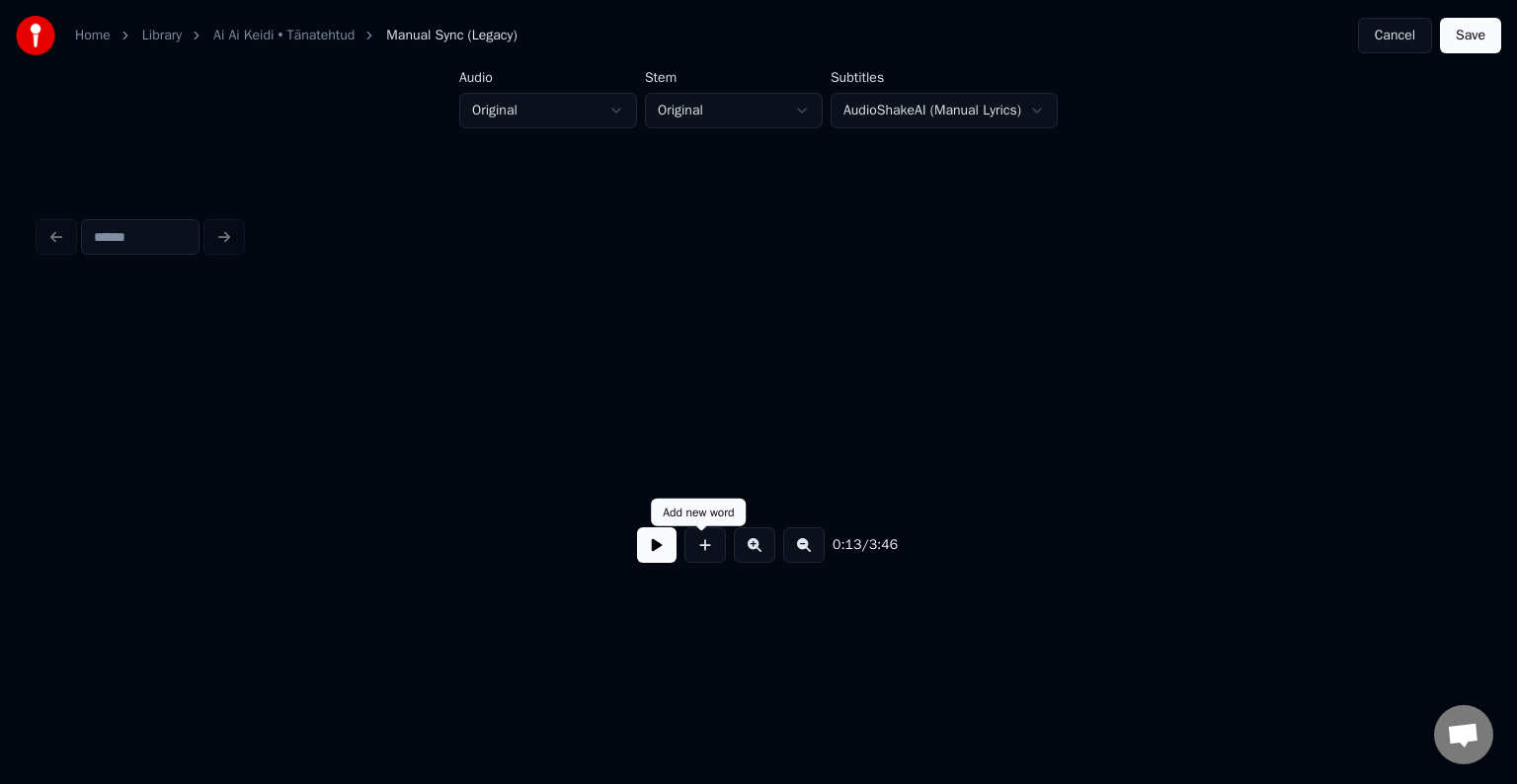 scroll, scrollTop: 0, scrollLeft: 6745, axis: horizontal 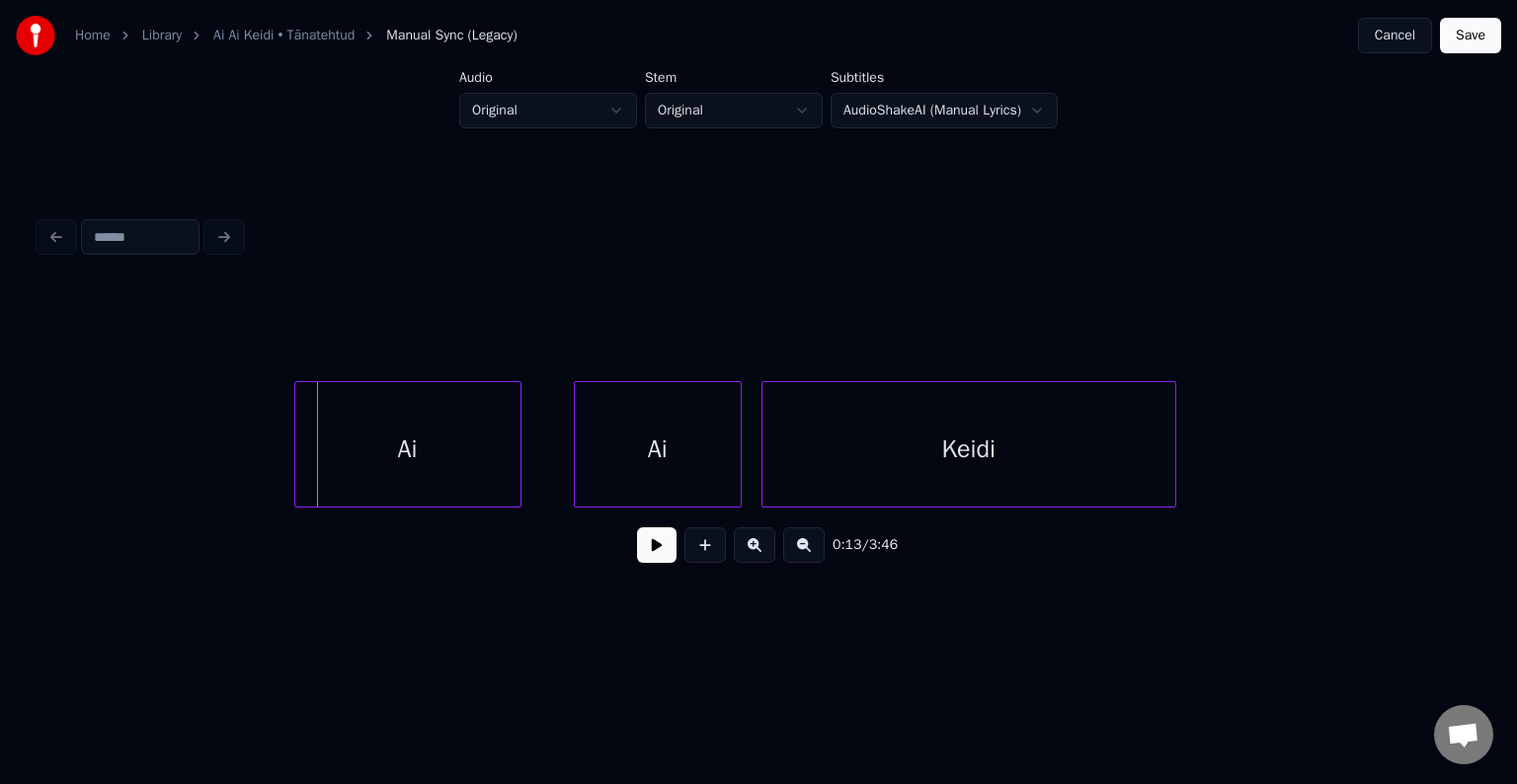 click on "Ai" at bounding box center [408, 449] 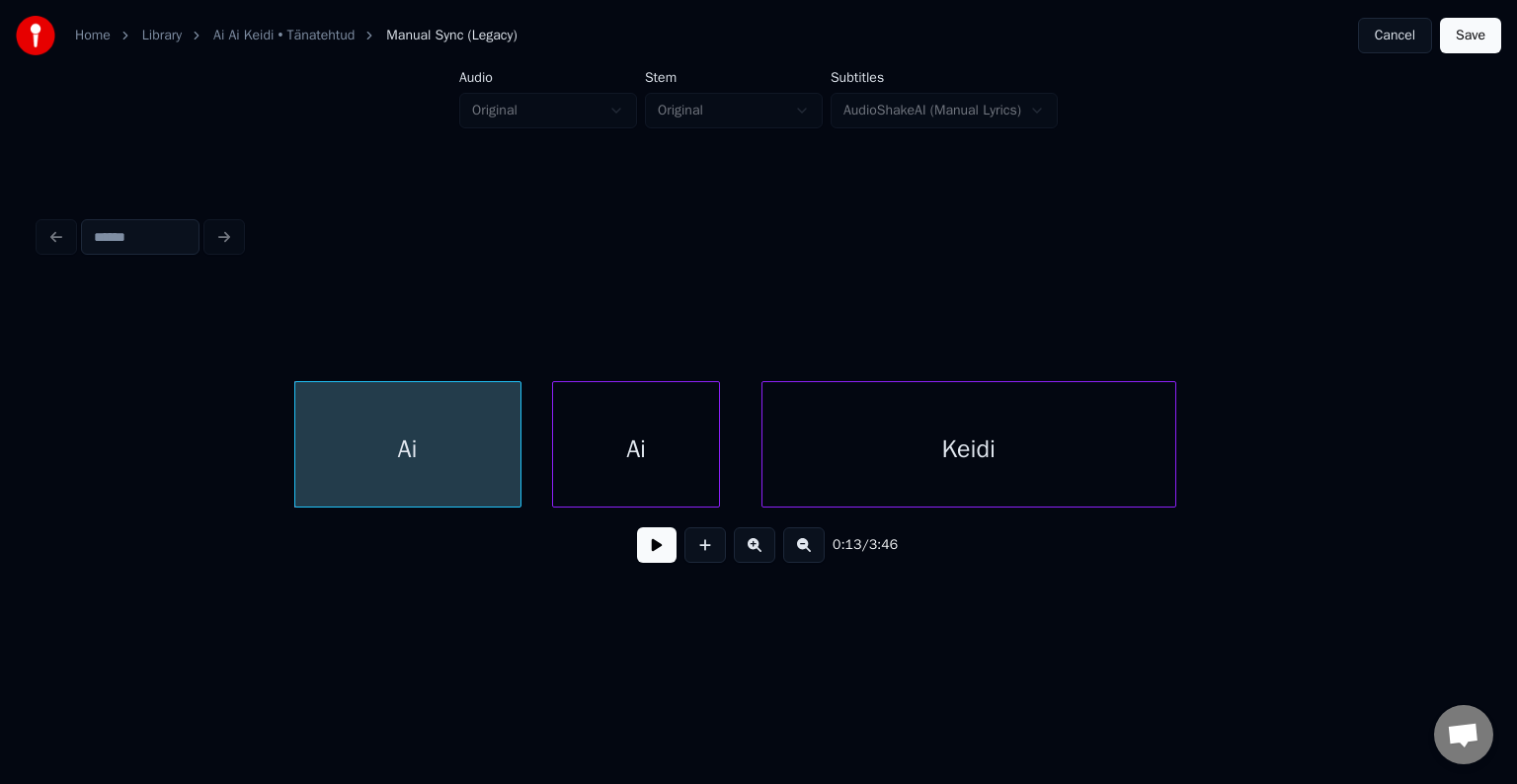 click on "Ai" at bounding box center [636, 449] 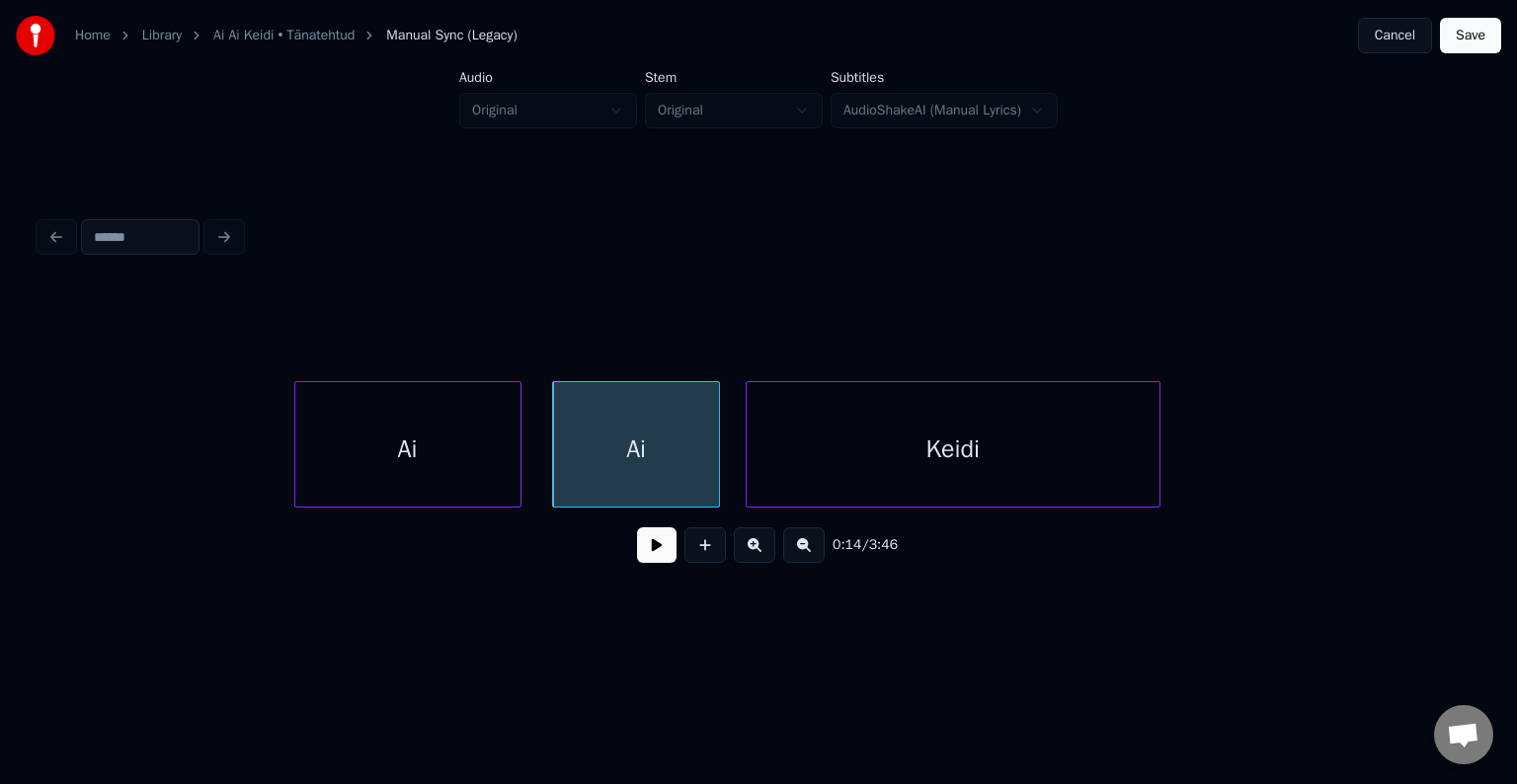 click on "Keidi" at bounding box center (953, 449) 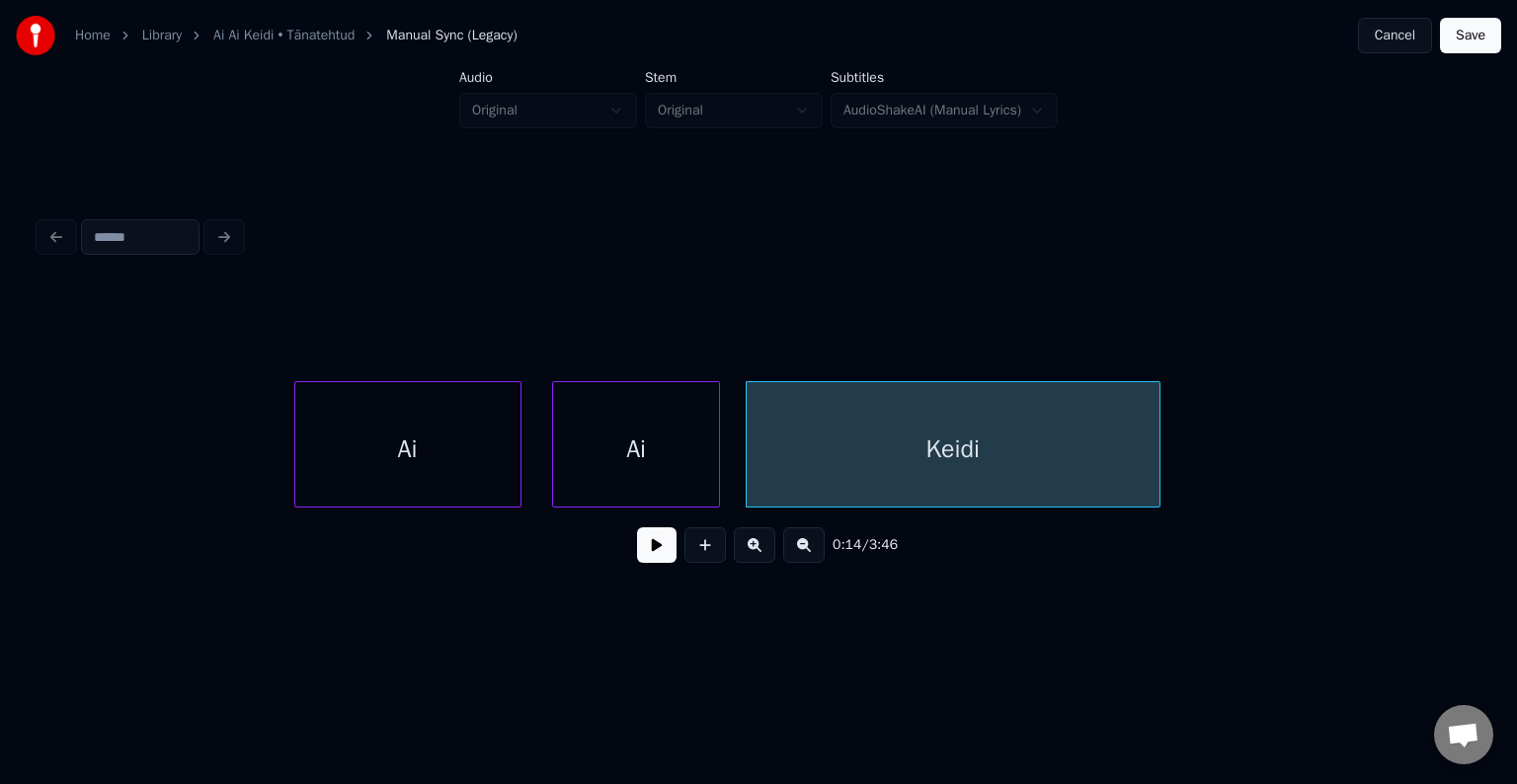 click on "Ai" at bounding box center [408, 449] 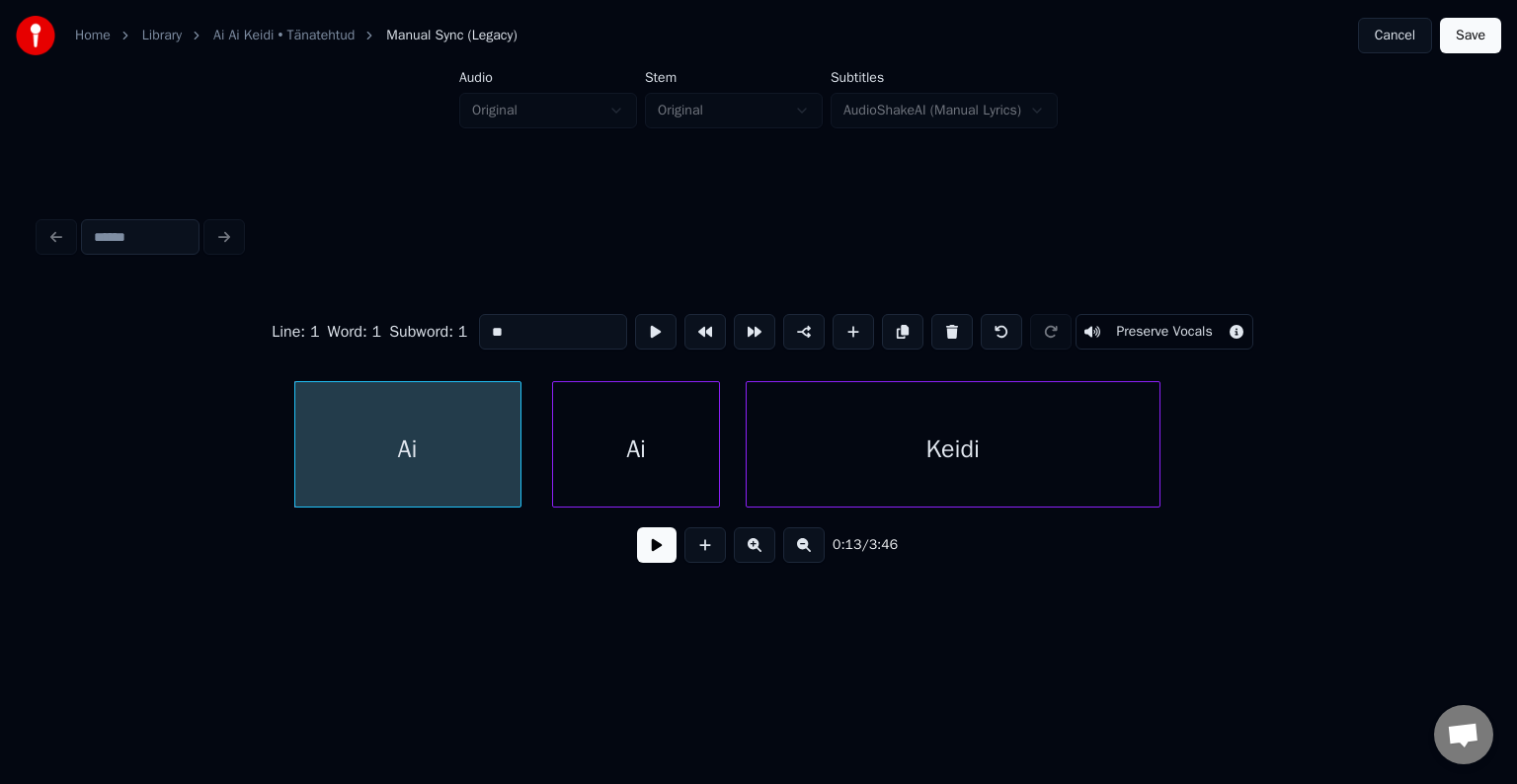 click at bounding box center (657, 545) 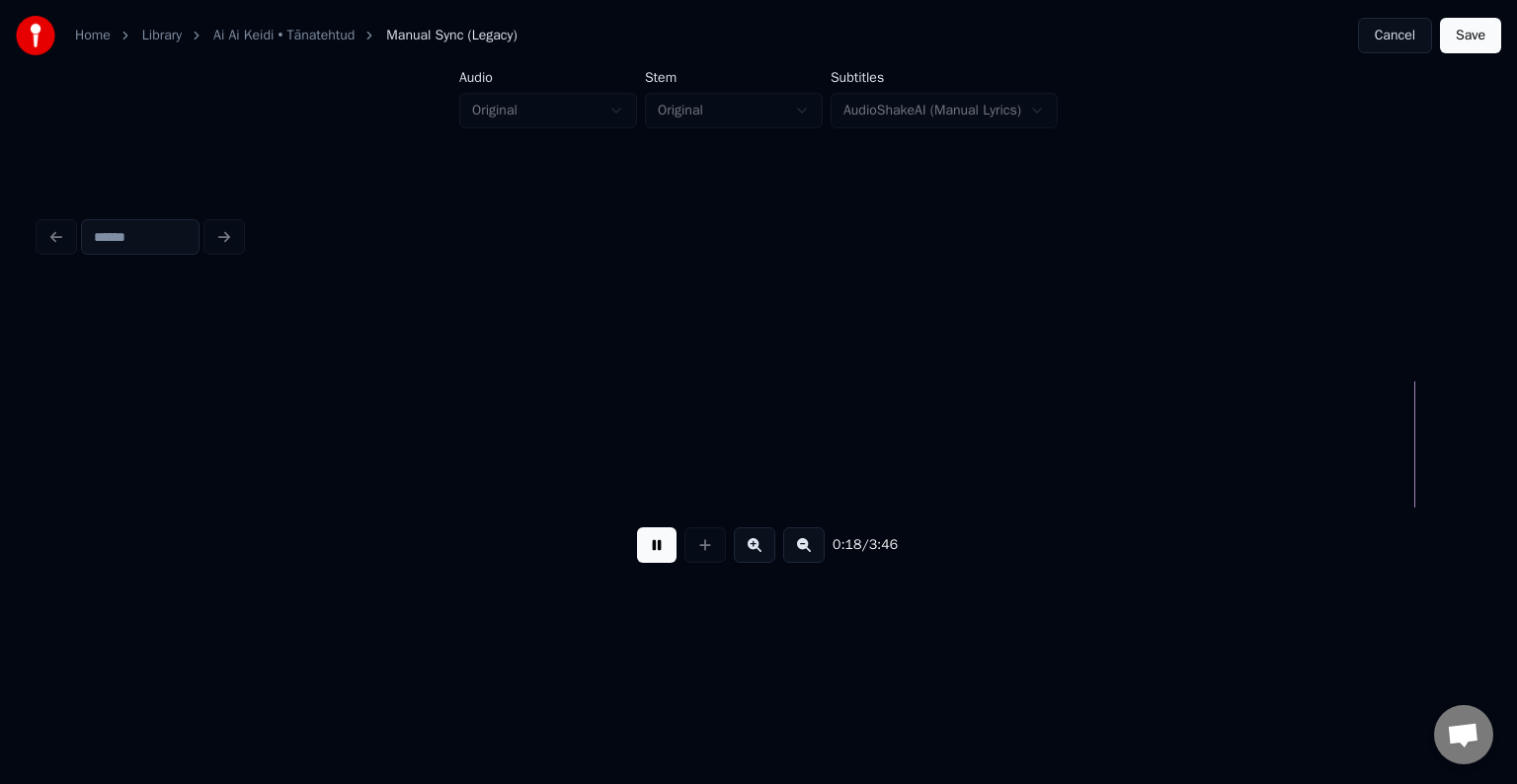 scroll, scrollTop: 0, scrollLeft: 9351, axis: horizontal 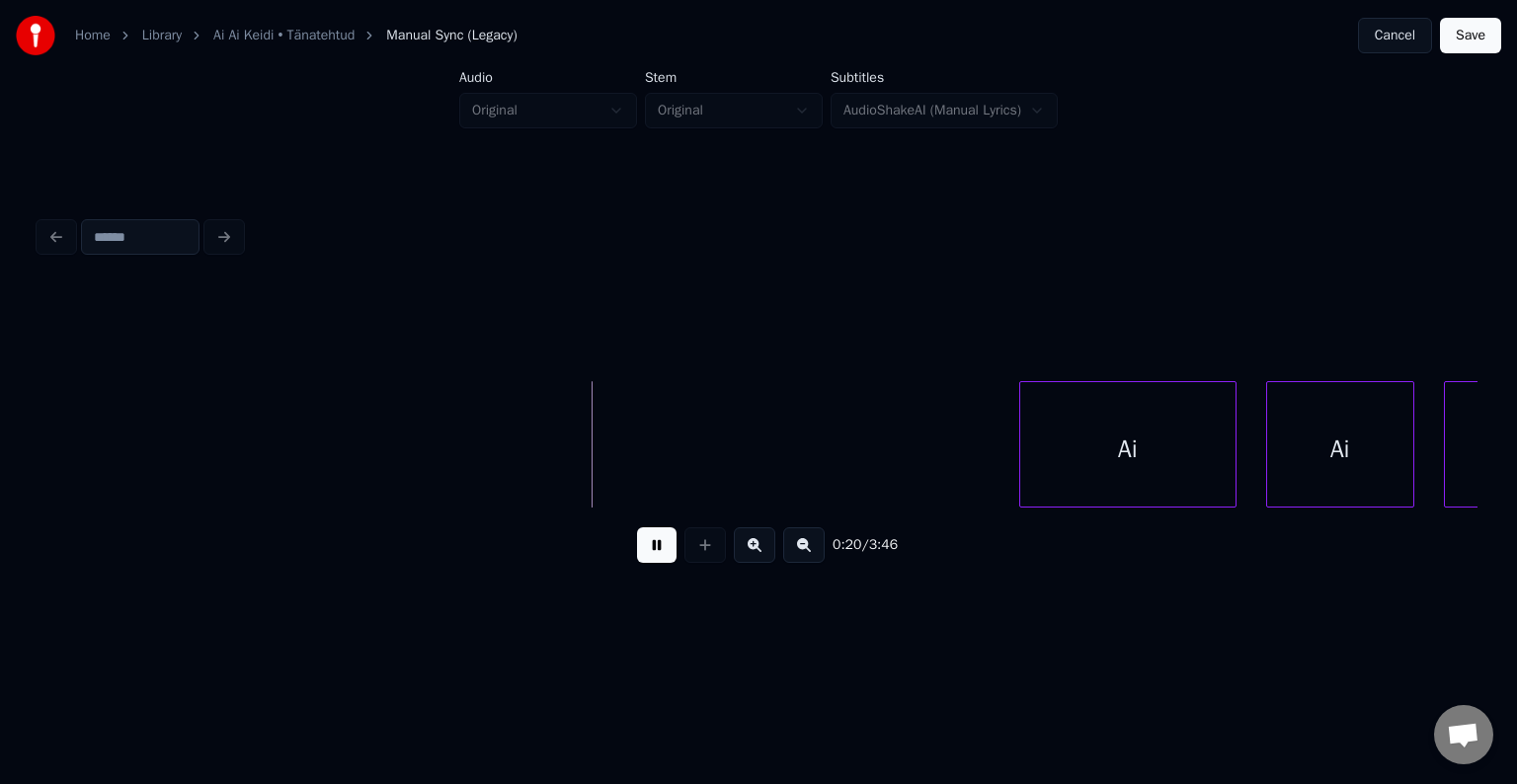 click at bounding box center [657, 545] 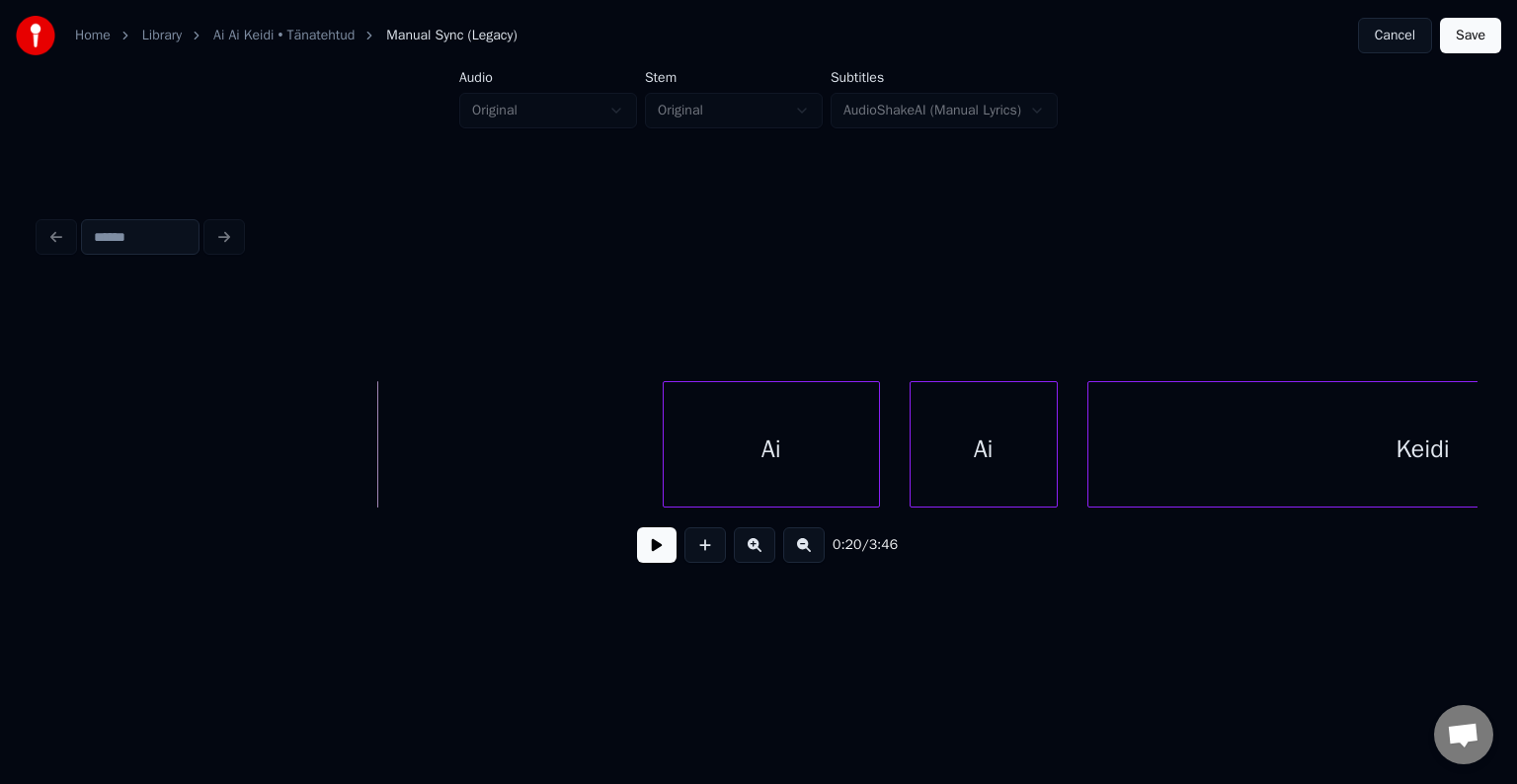 scroll, scrollTop: 0, scrollLeft: 9746, axis: horizontal 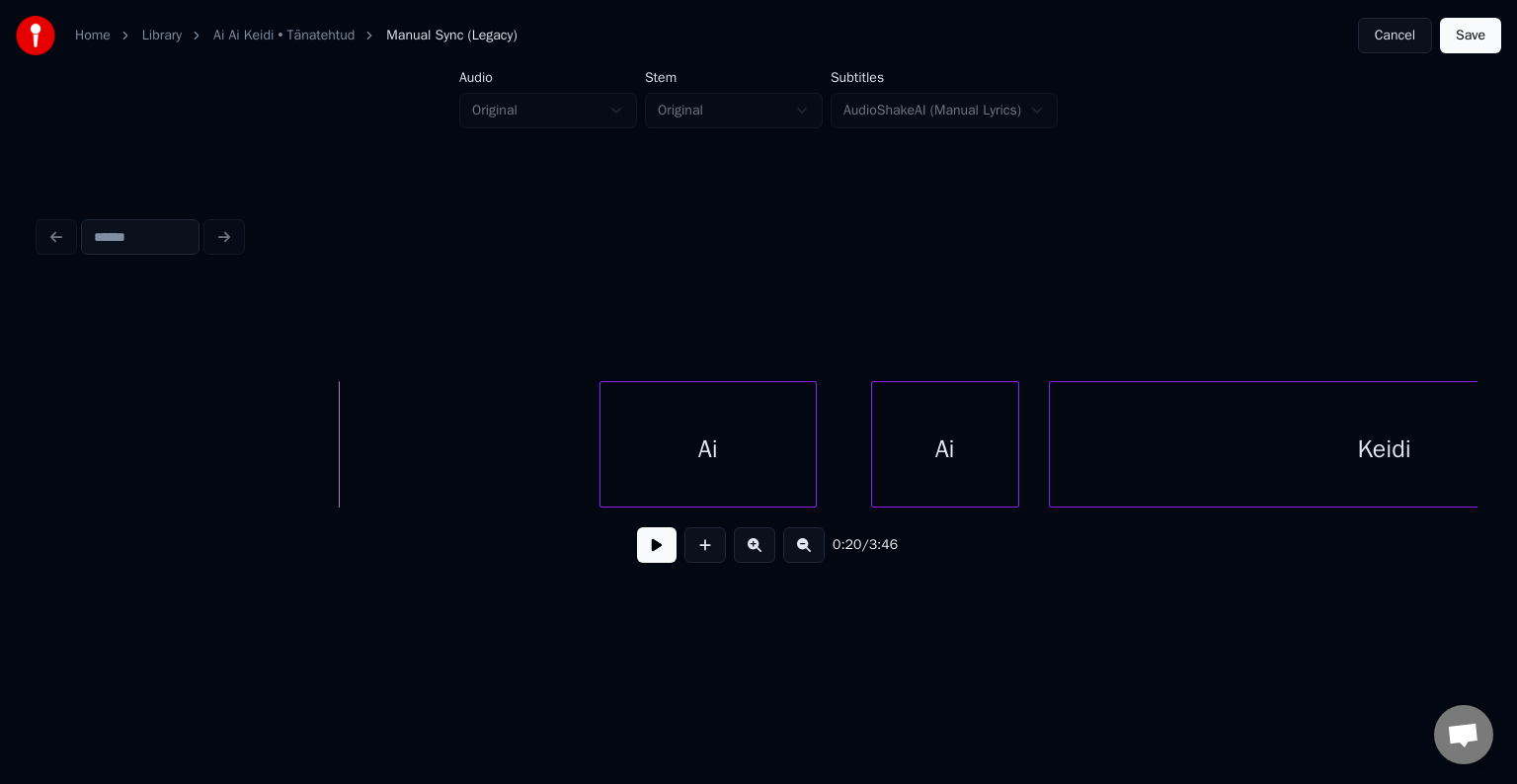 click on "Ai" at bounding box center [708, 449] 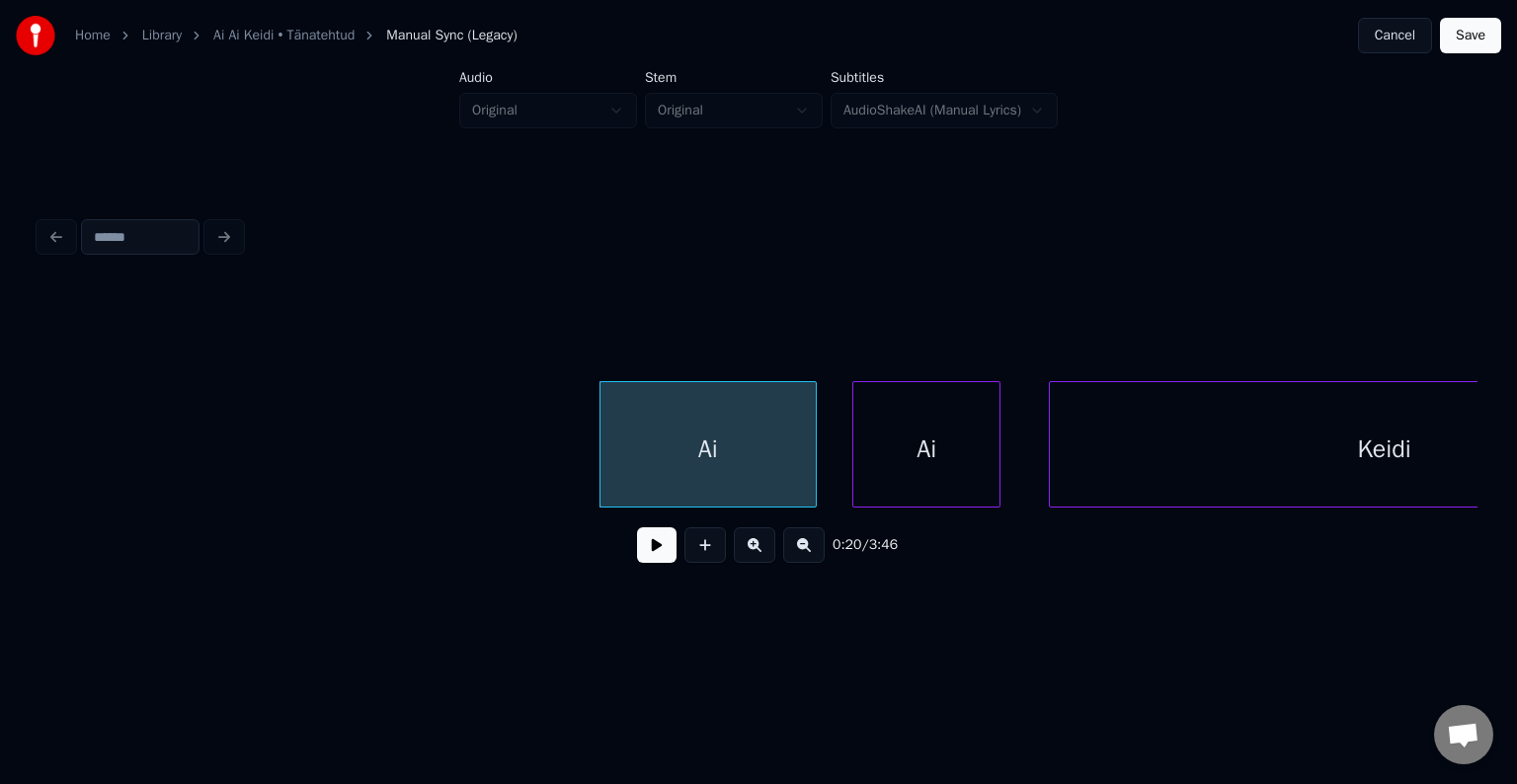 click on "Ai" at bounding box center [926, 449] 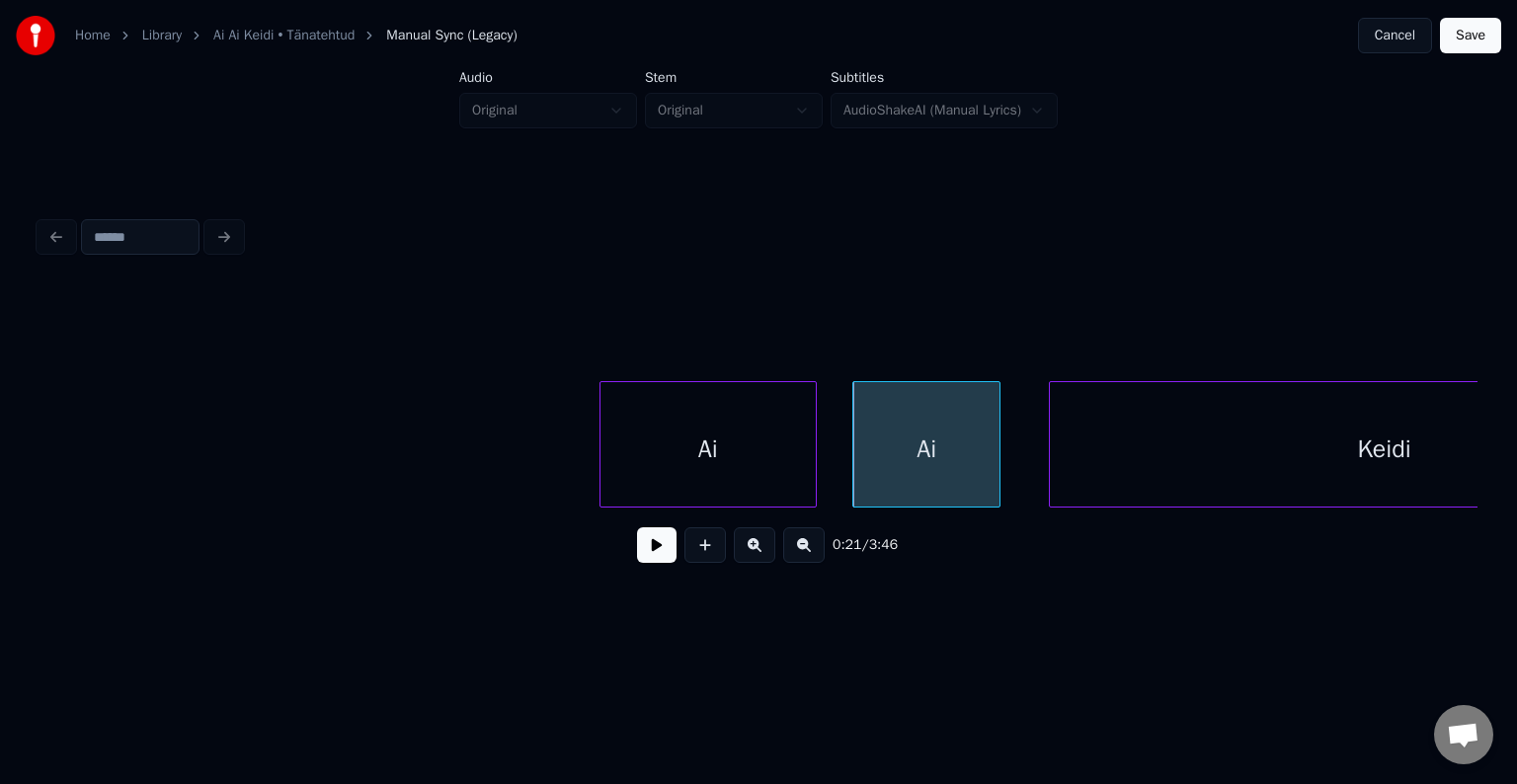 scroll, scrollTop: 0, scrollLeft: 9985, axis: horizontal 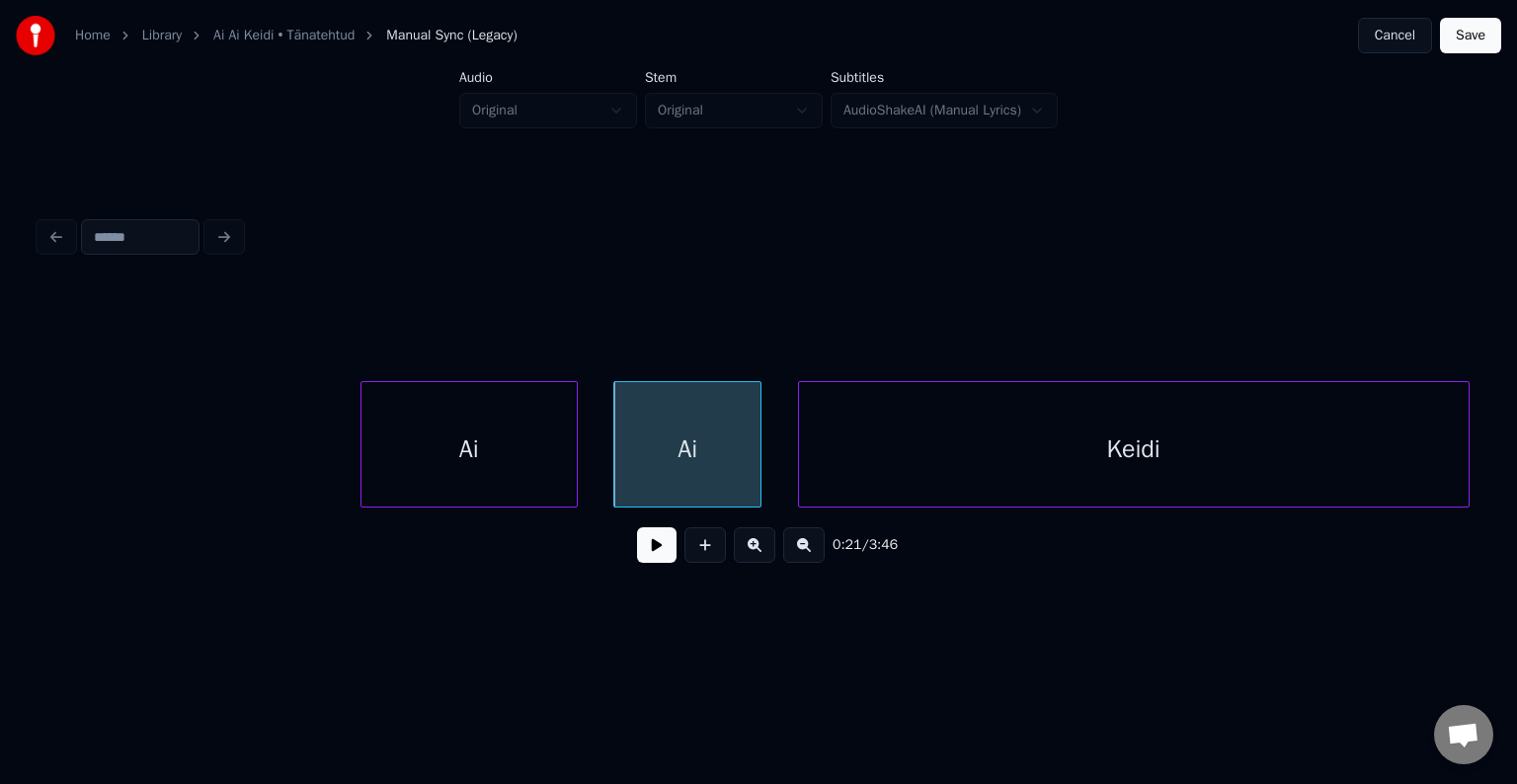 click on "Keidi" at bounding box center (1134, 449) 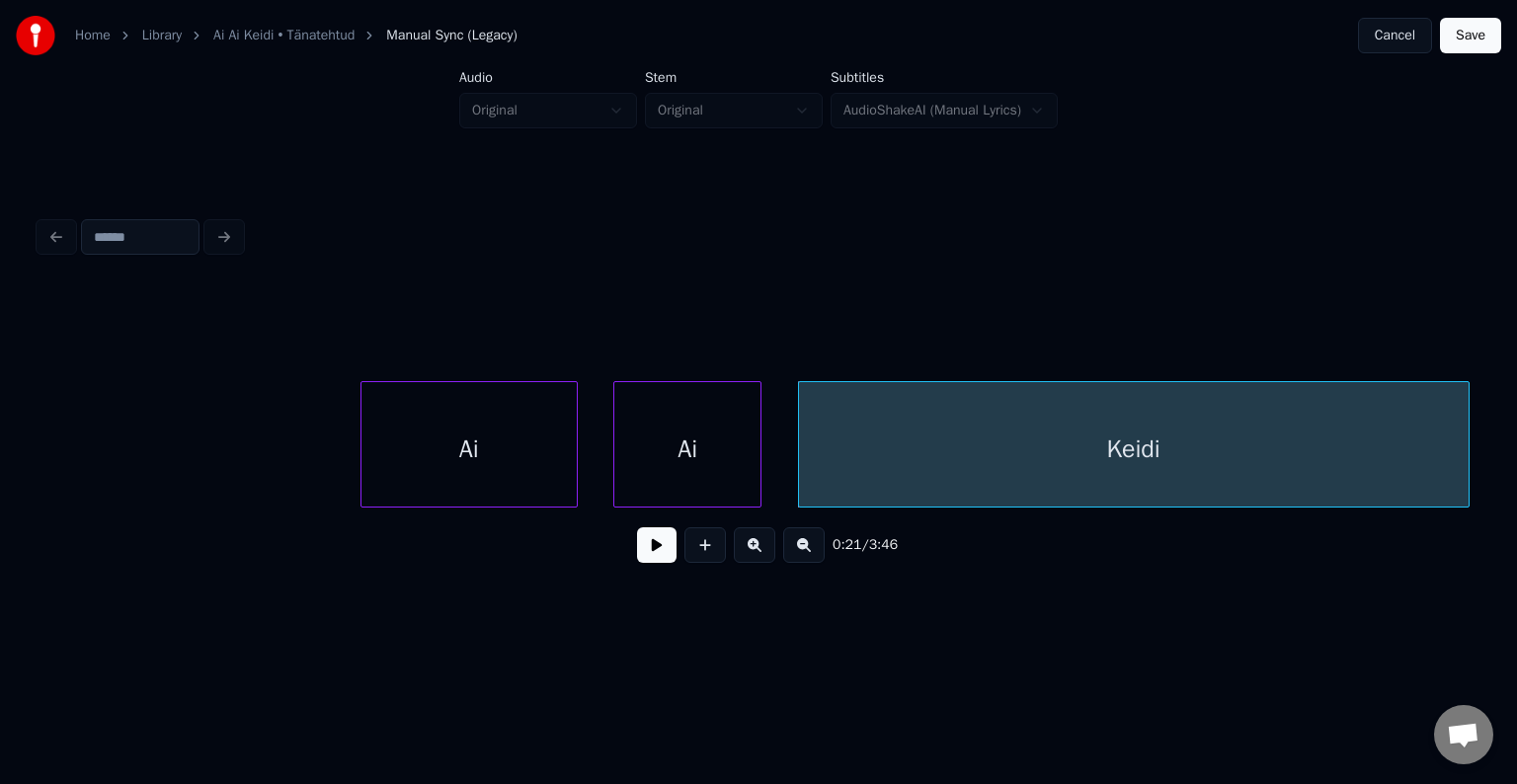 click on "Ai" at bounding box center (469, 449) 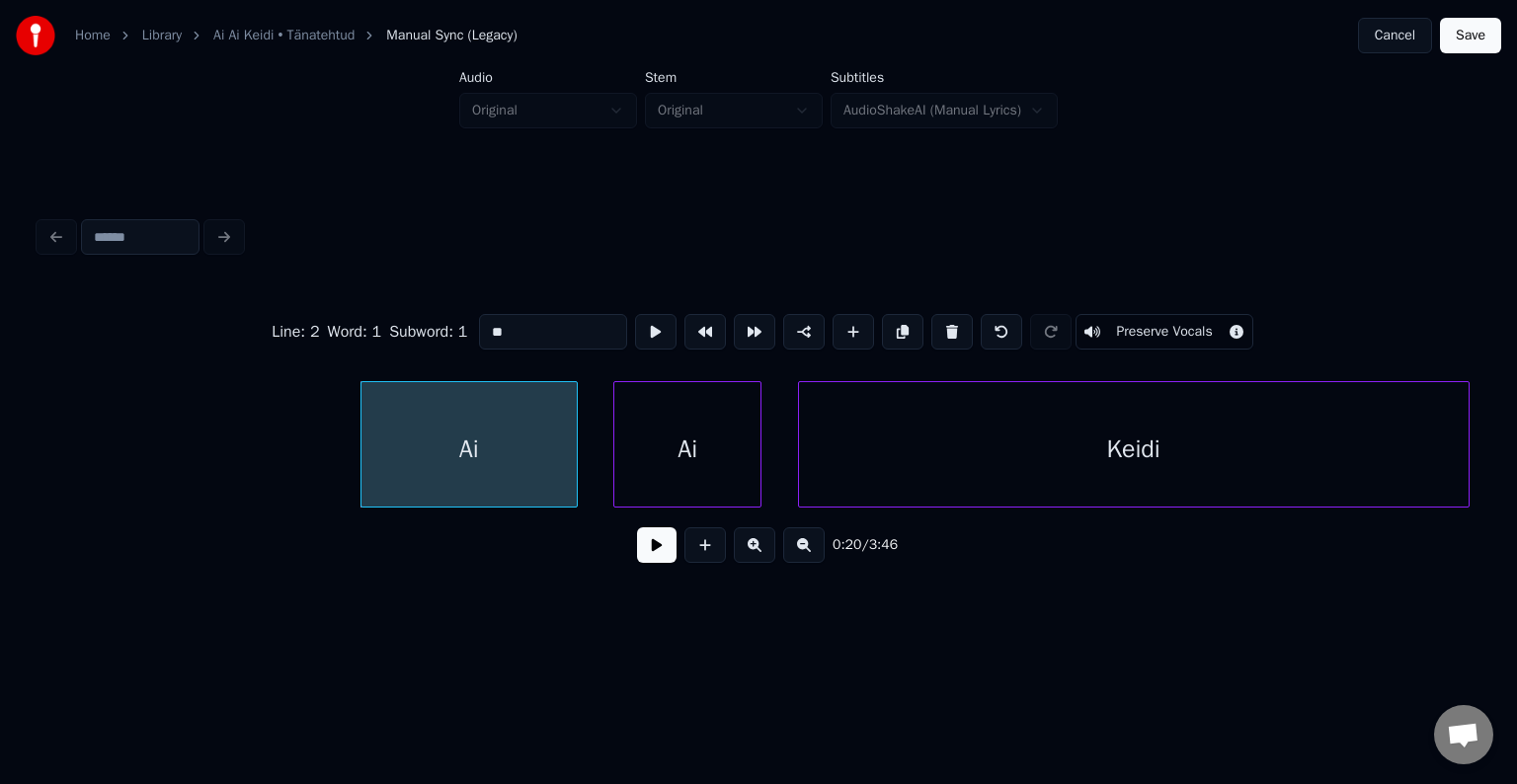 click at bounding box center (657, 545) 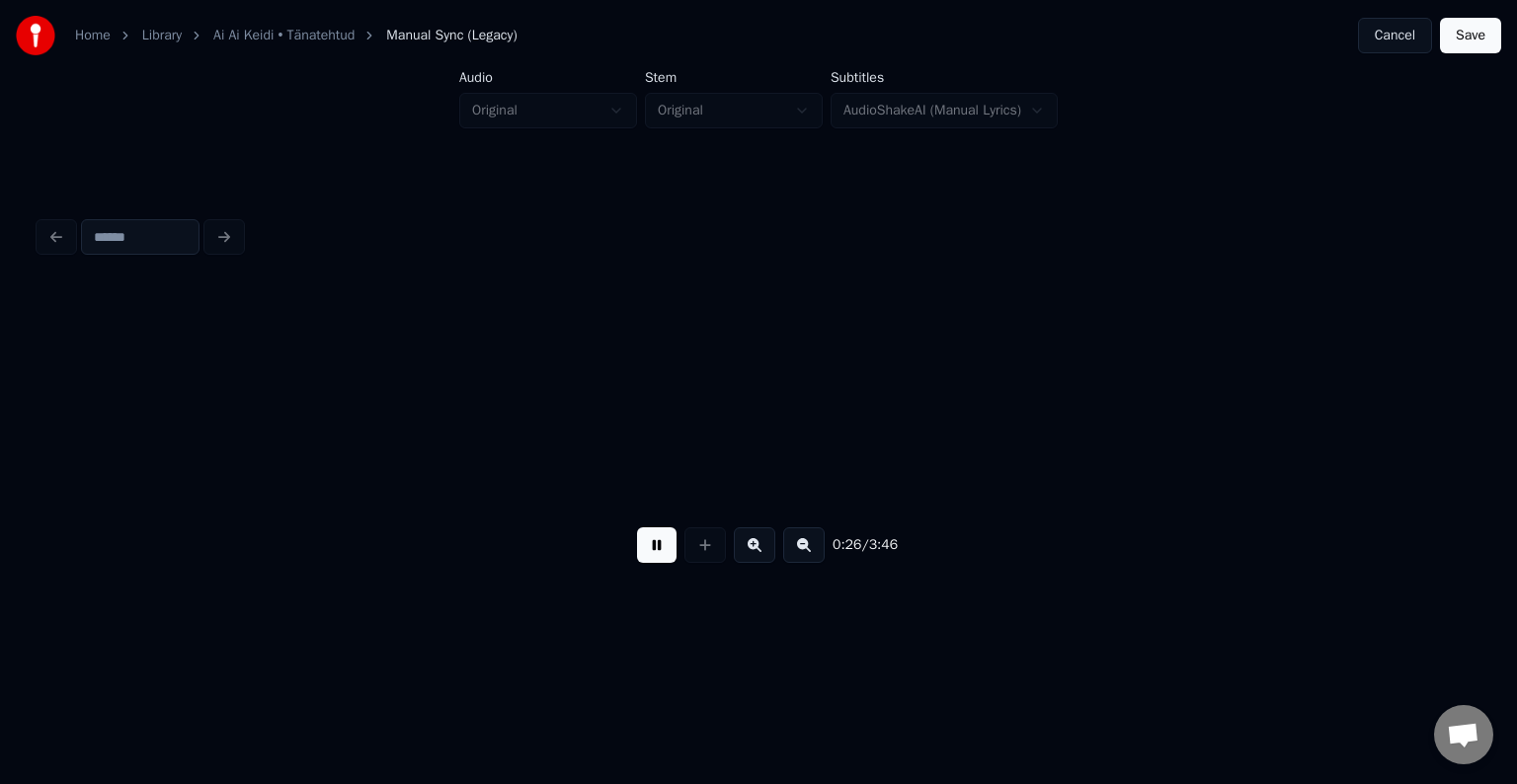 scroll, scrollTop: 0, scrollLeft: 12867, axis: horizontal 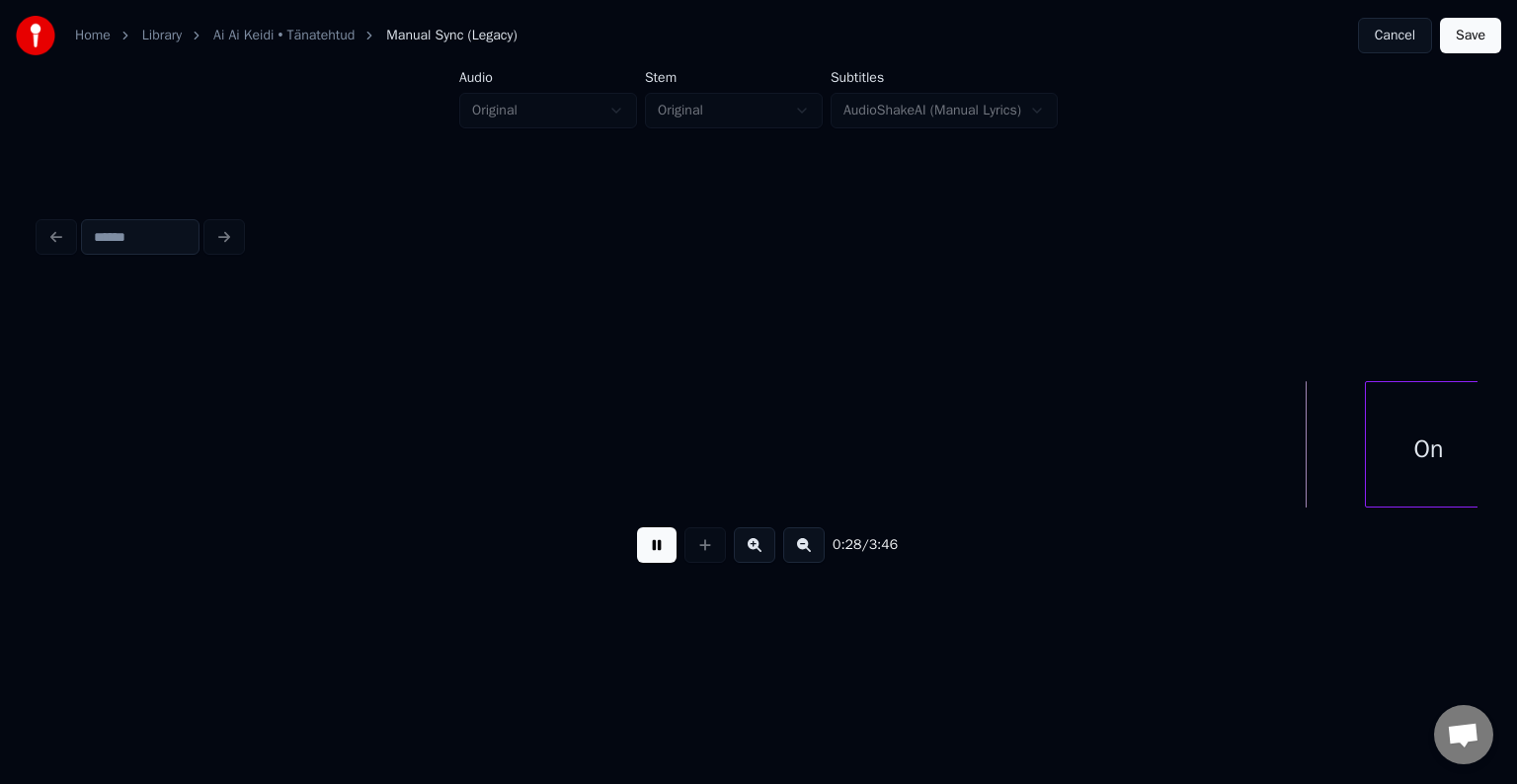 click at bounding box center (657, 545) 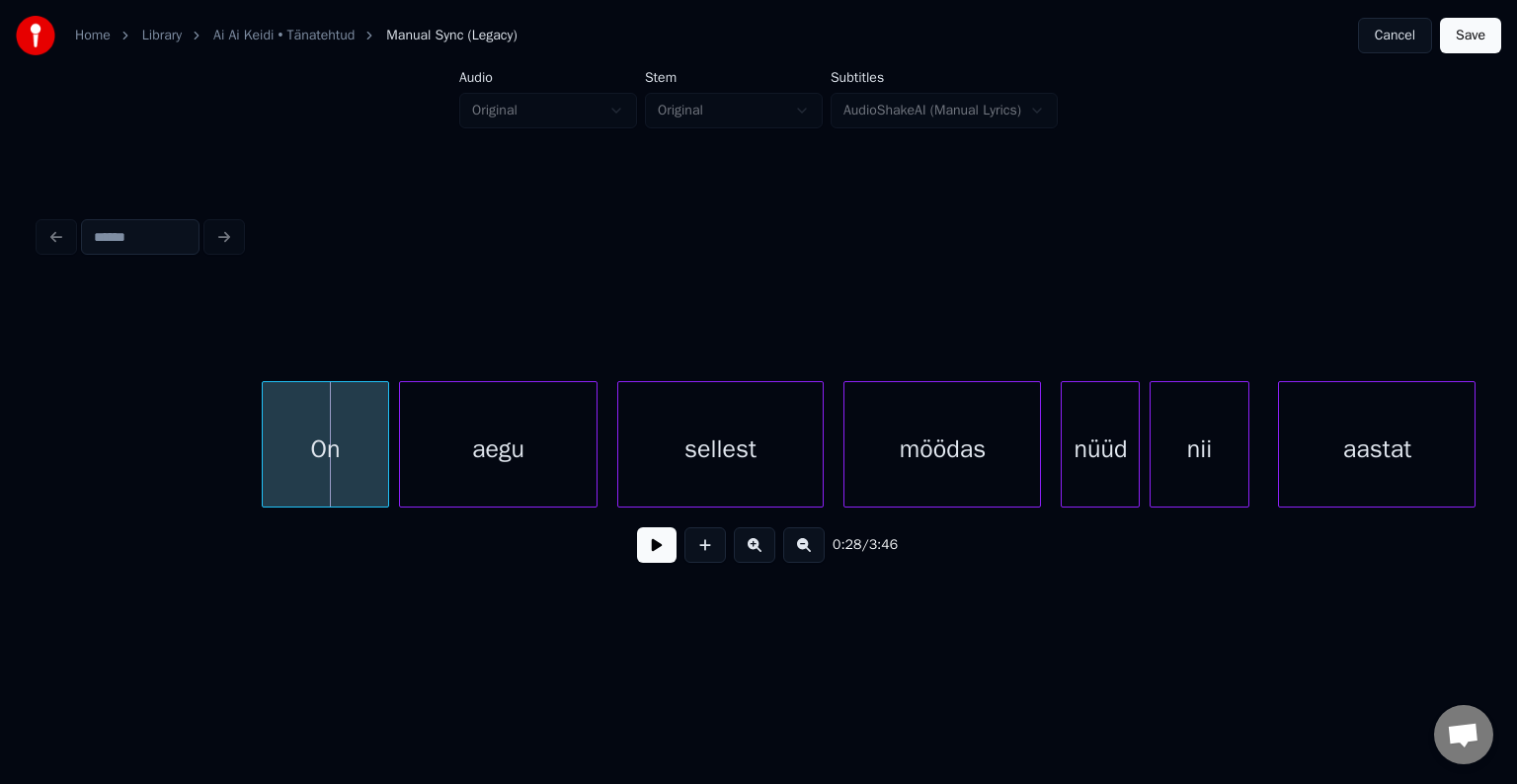 scroll, scrollTop: 0, scrollLeft: 13973, axis: horizontal 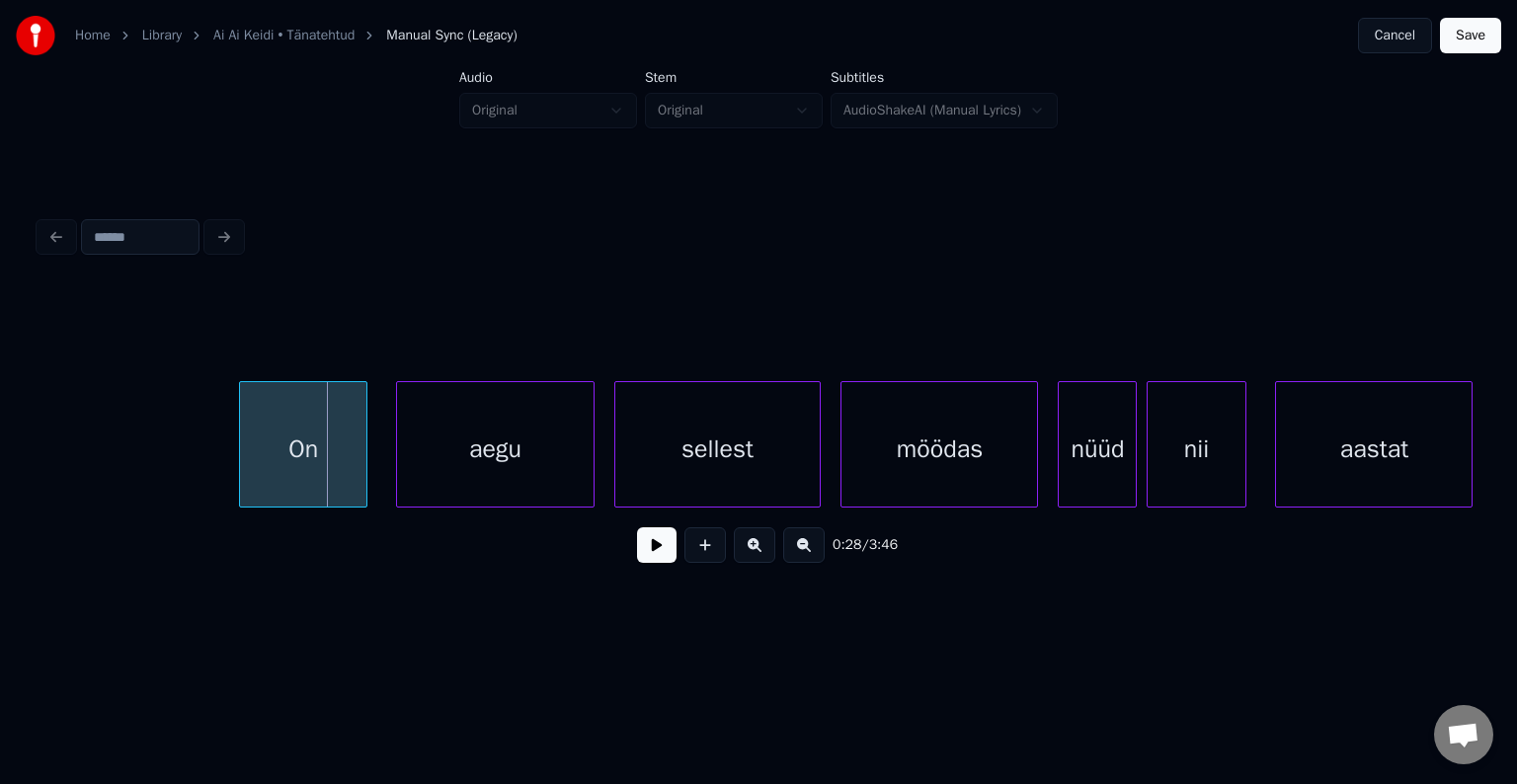 click on "On" at bounding box center [303, 449] 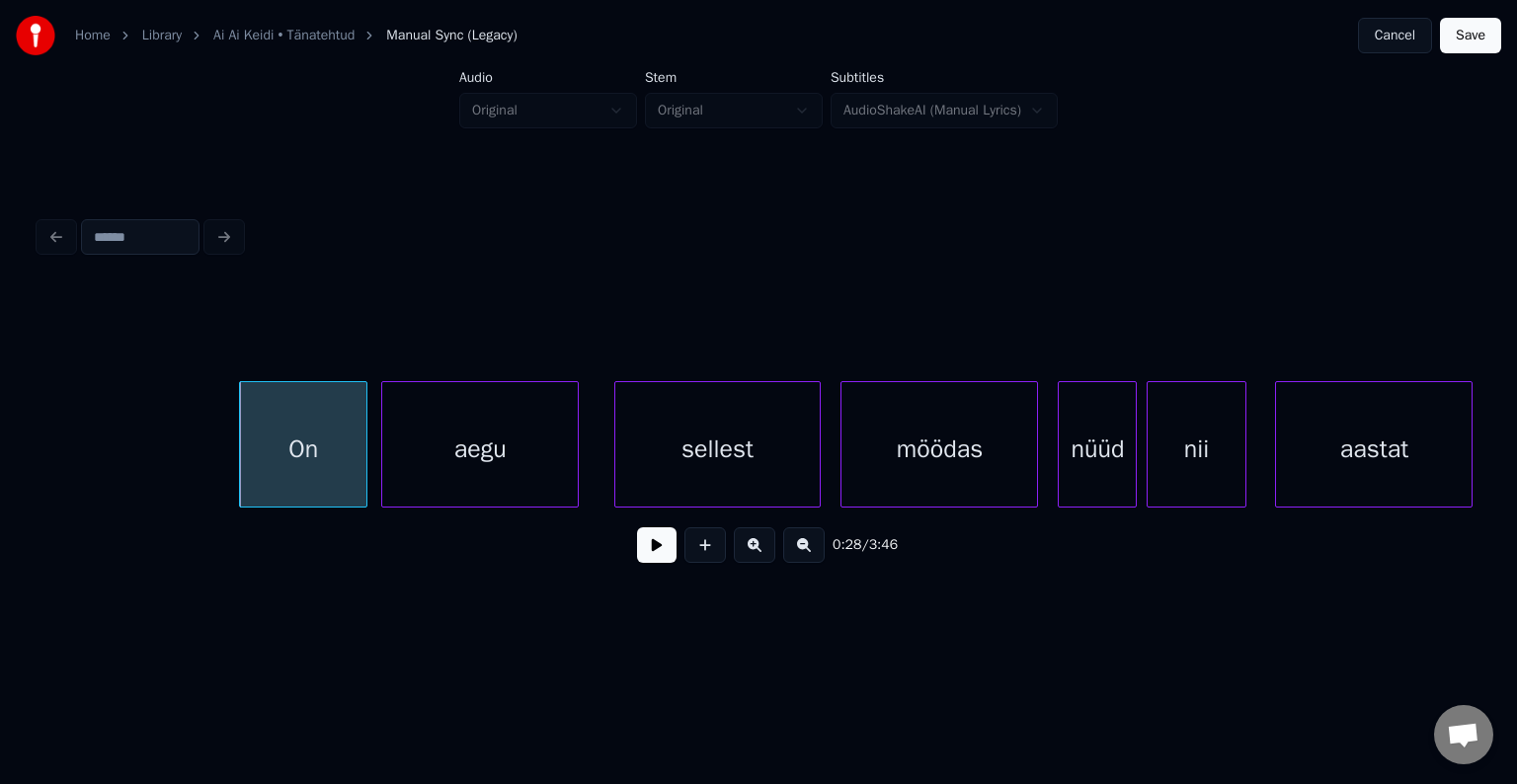 click on "aegu" at bounding box center (480, 449) 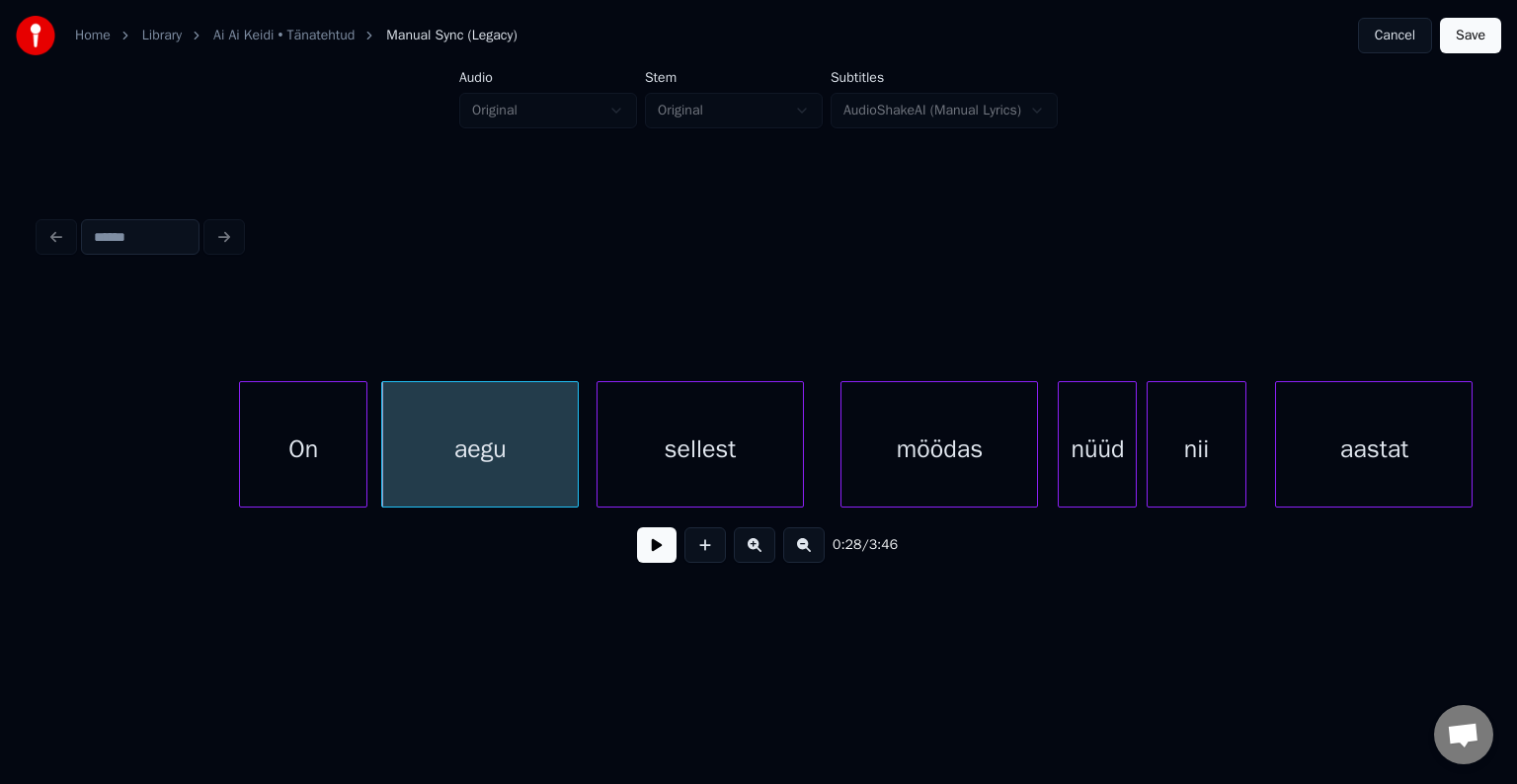 click on "sellest" at bounding box center (700, 449) 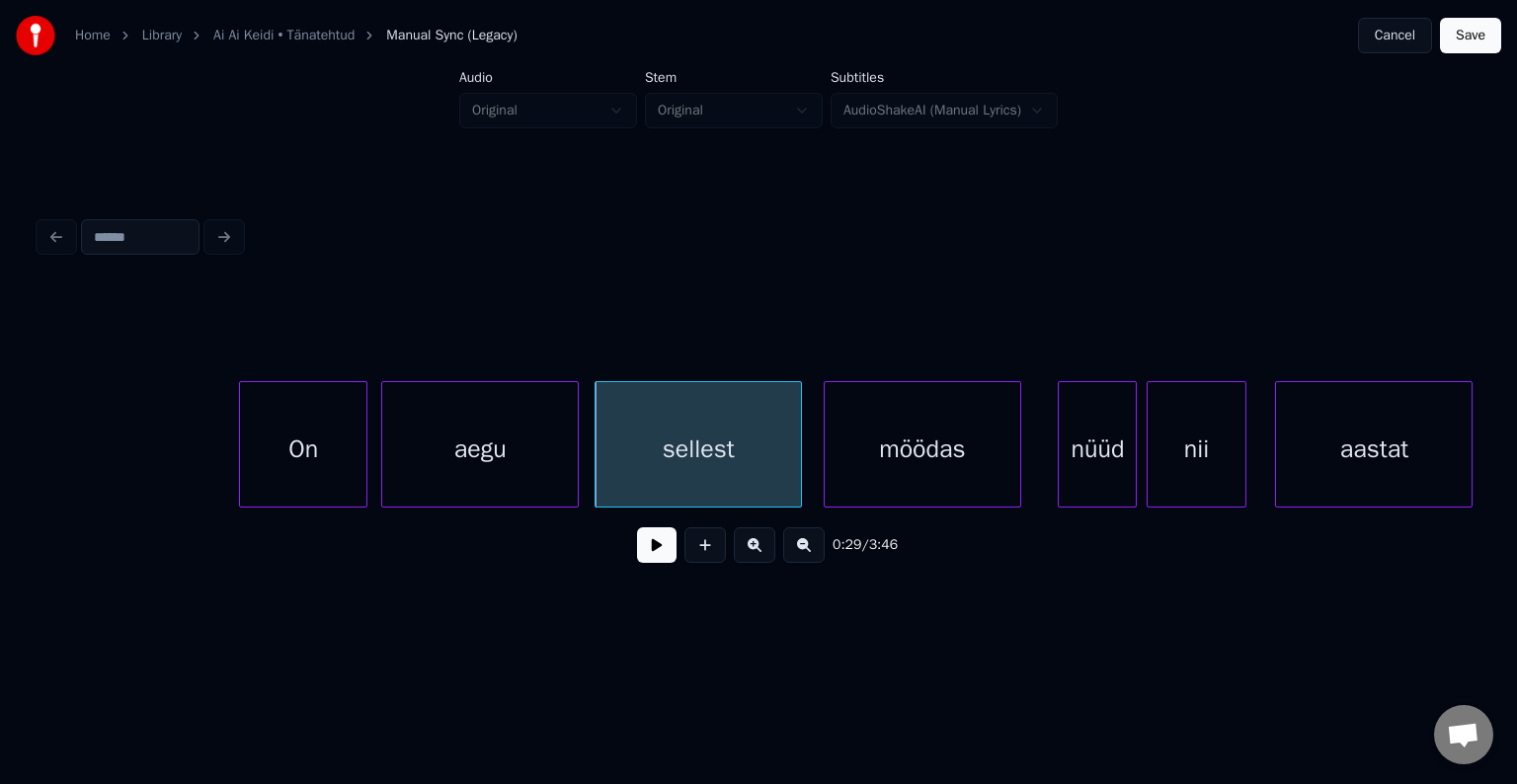 click on "möödas" at bounding box center [922, 449] 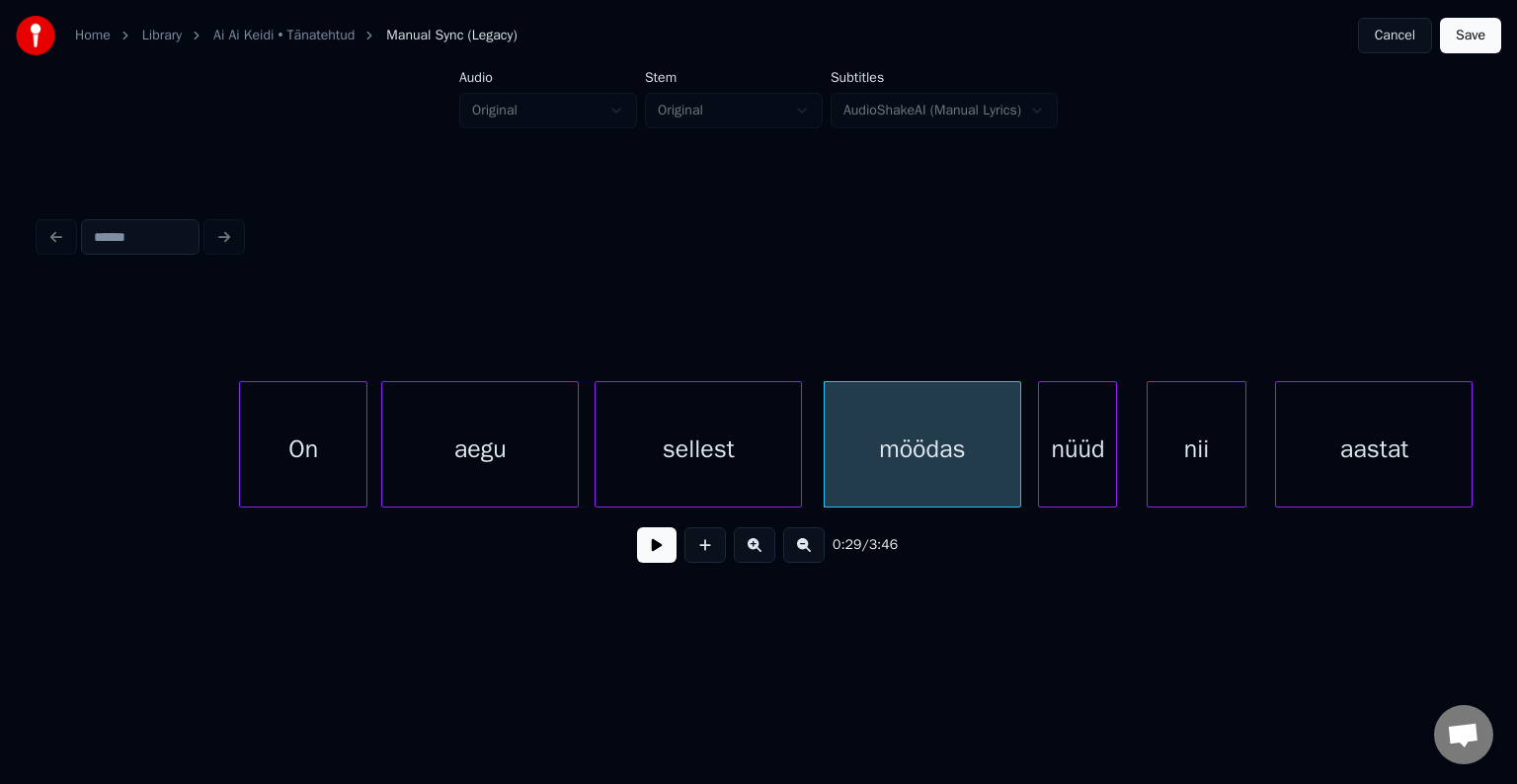 click on "nüüd" at bounding box center (1078, 449) 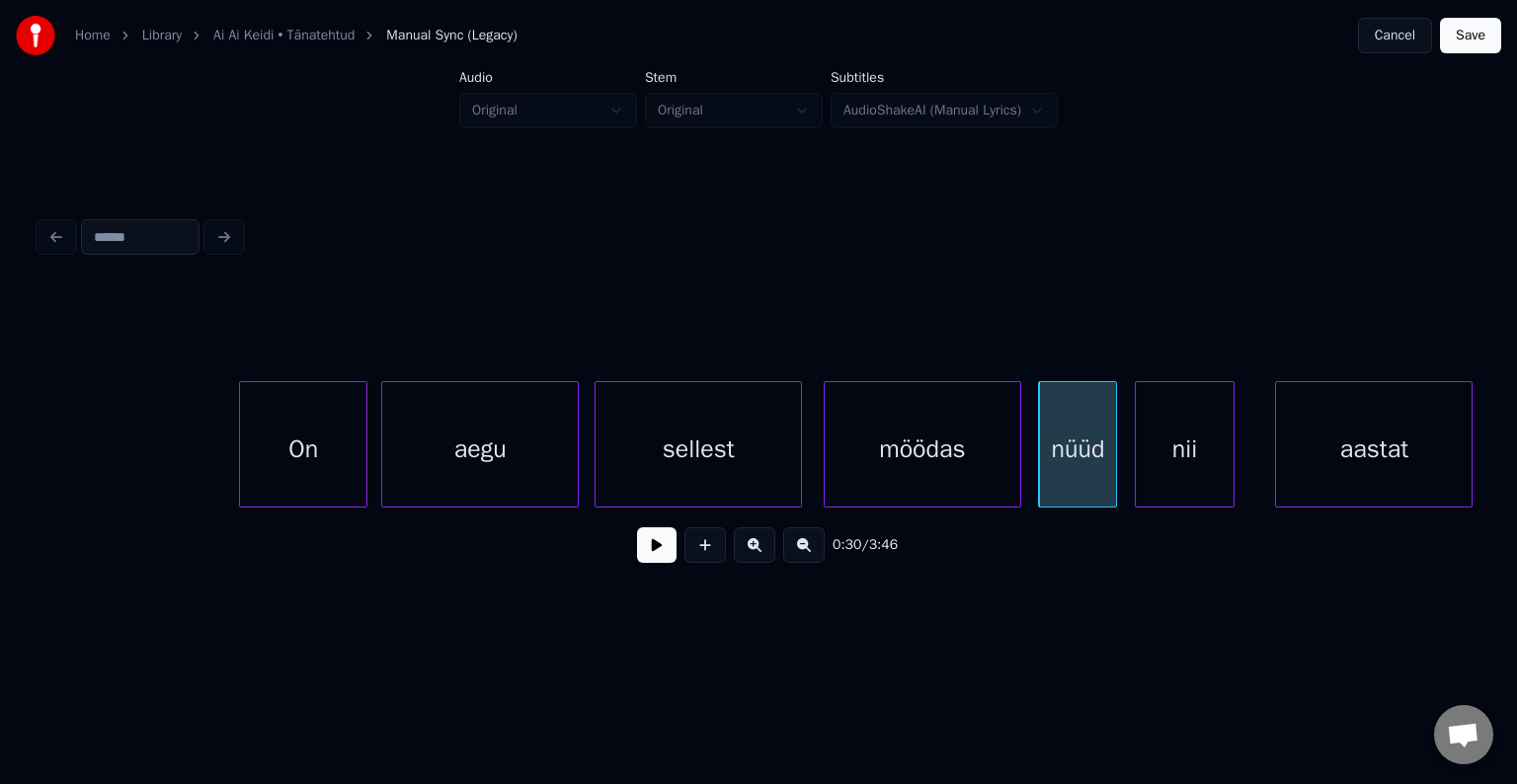 click on "nii" at bounding box center [1184, 449] 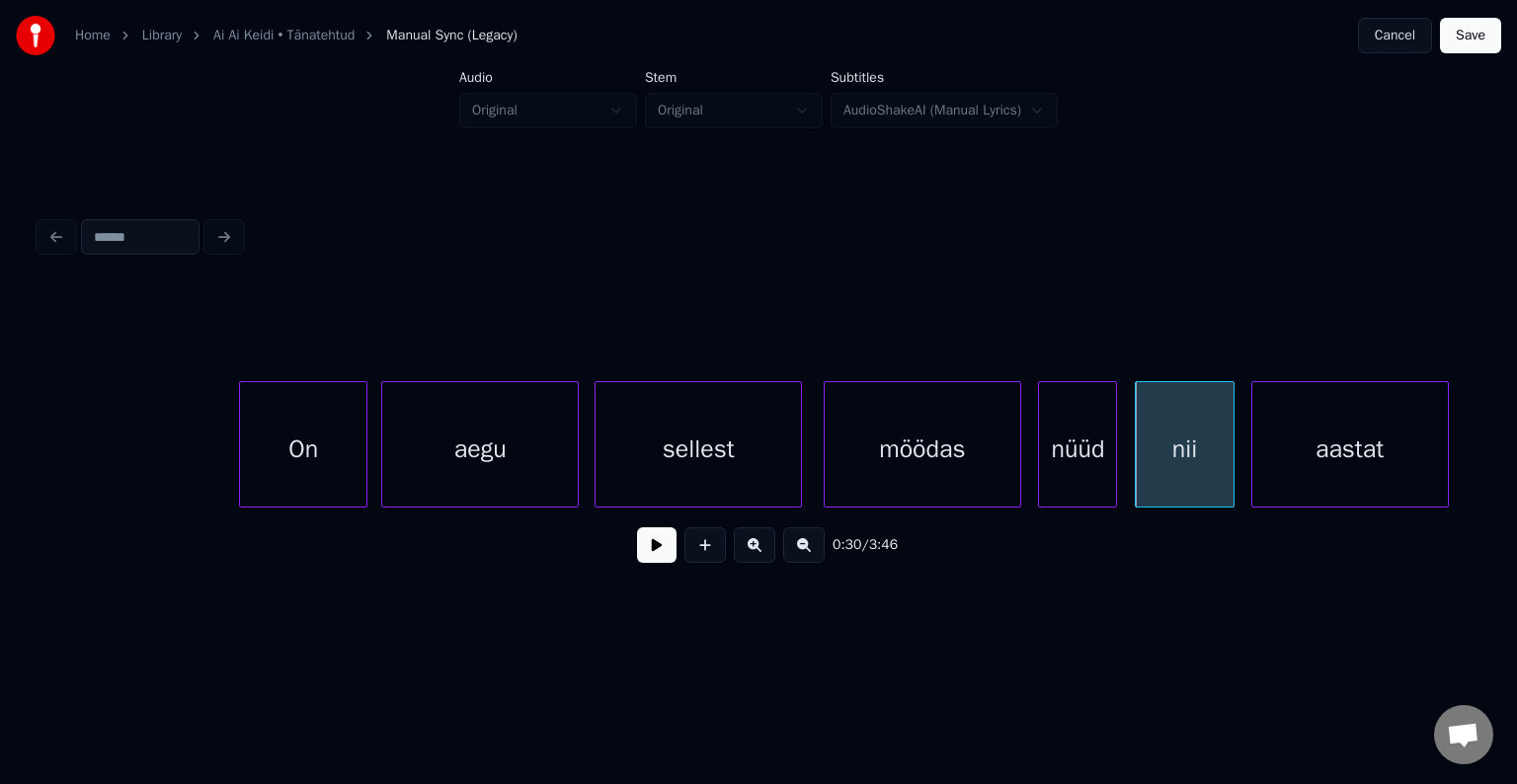 click on "aastat" at bounding box center [1350, 449] 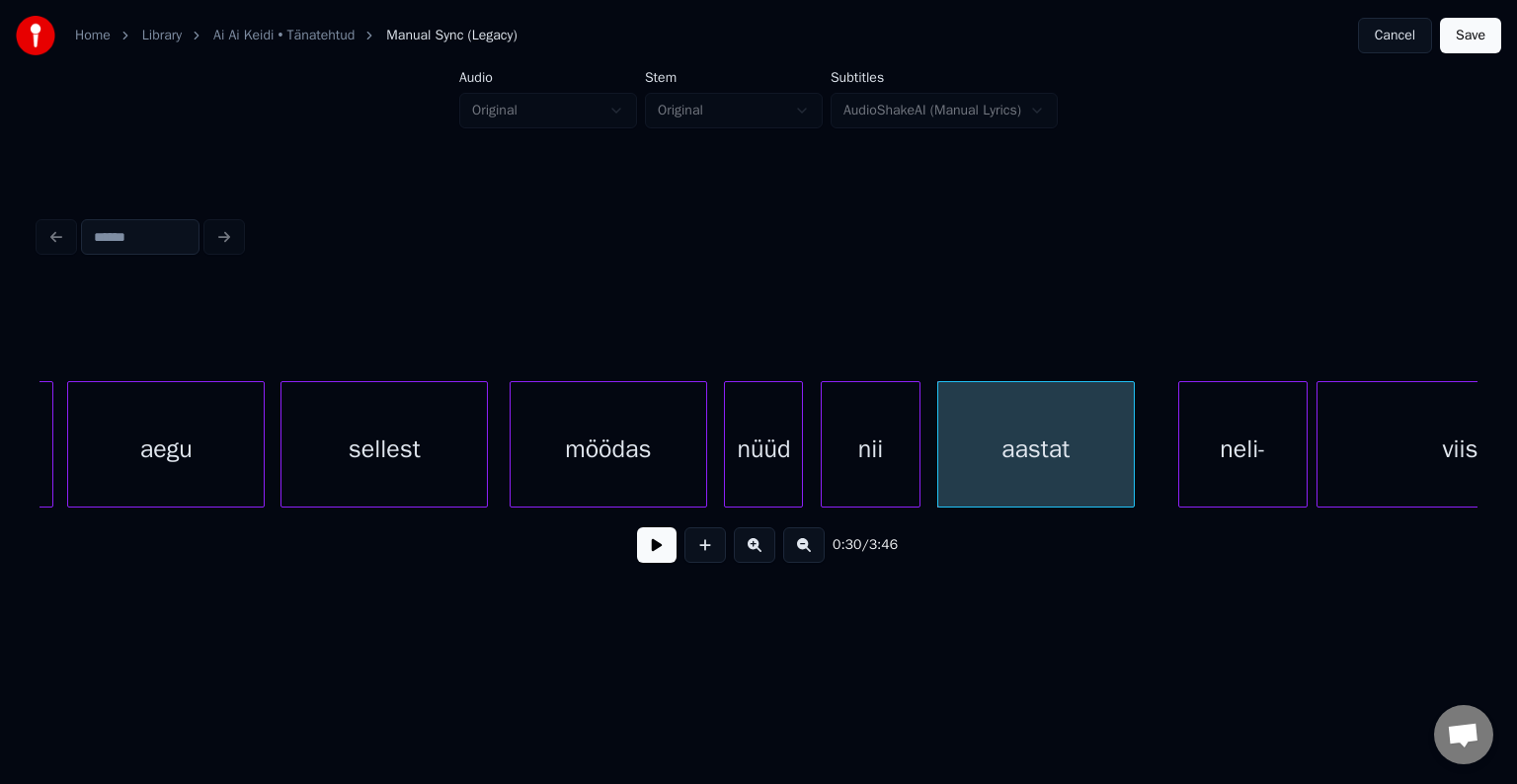 scroll, scrollTop: 0, scrollLeft: 14289, axis: horizontal 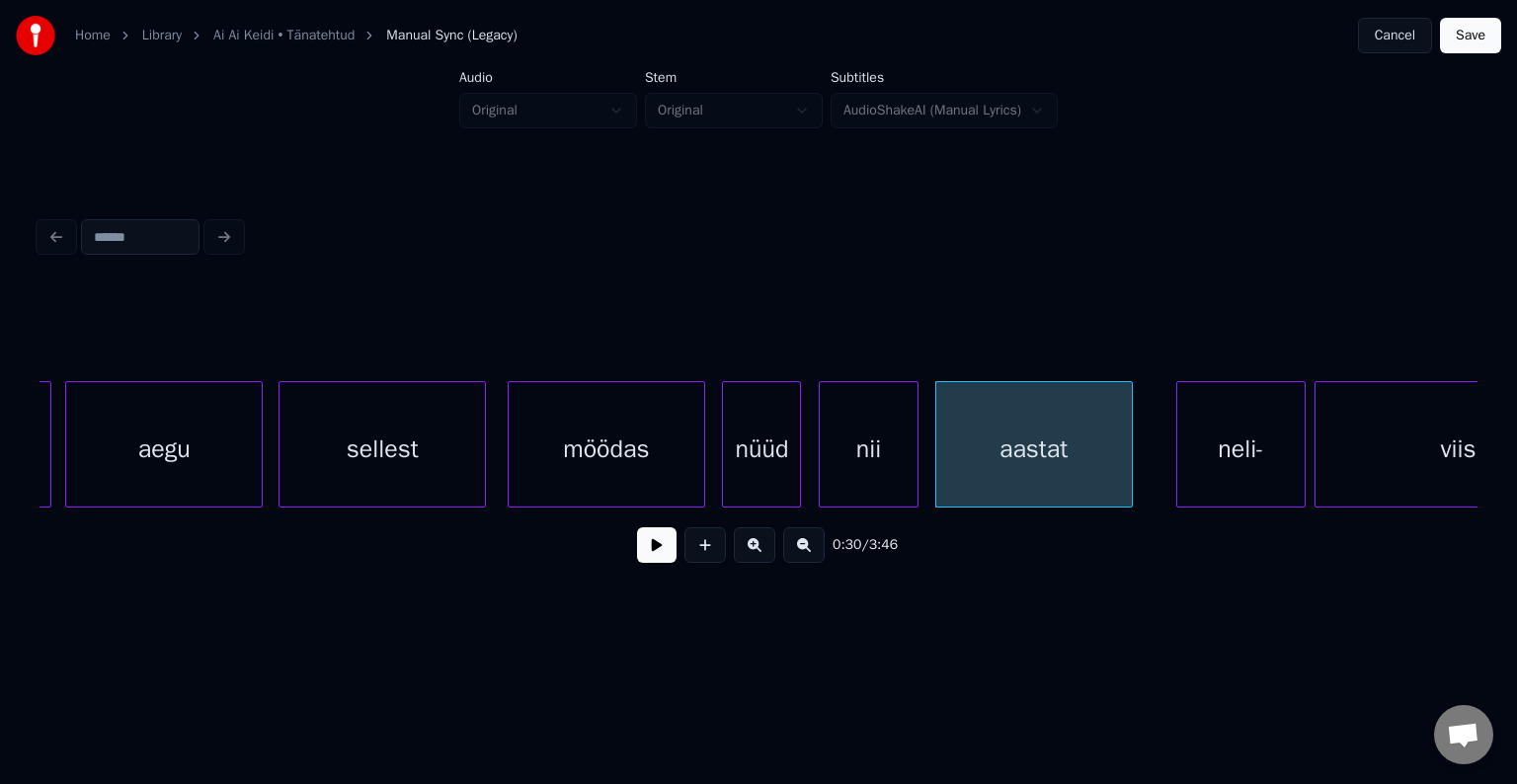 click on "aegu" at bounding box center [164, 449] 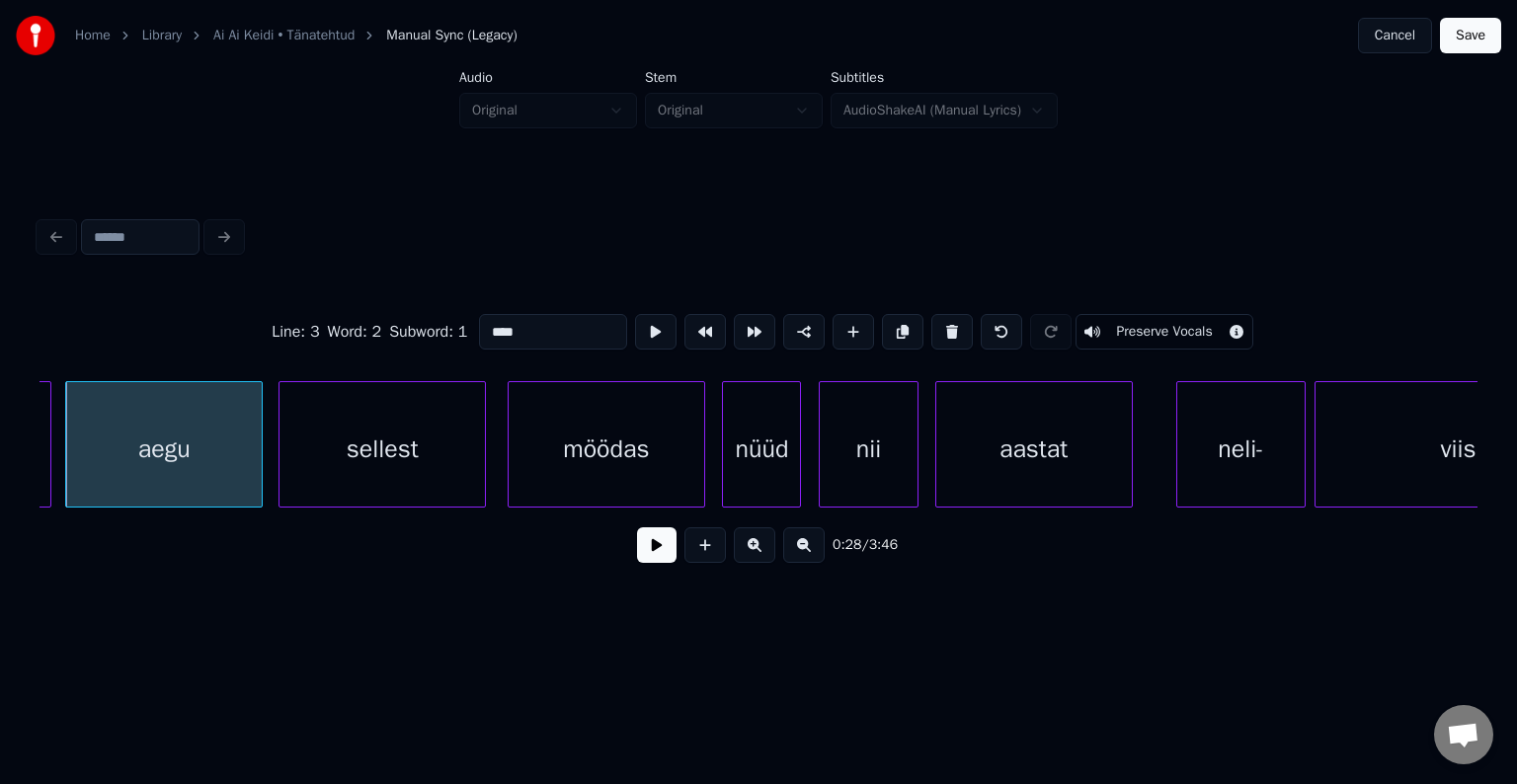 click at bounding box center [657, 545] 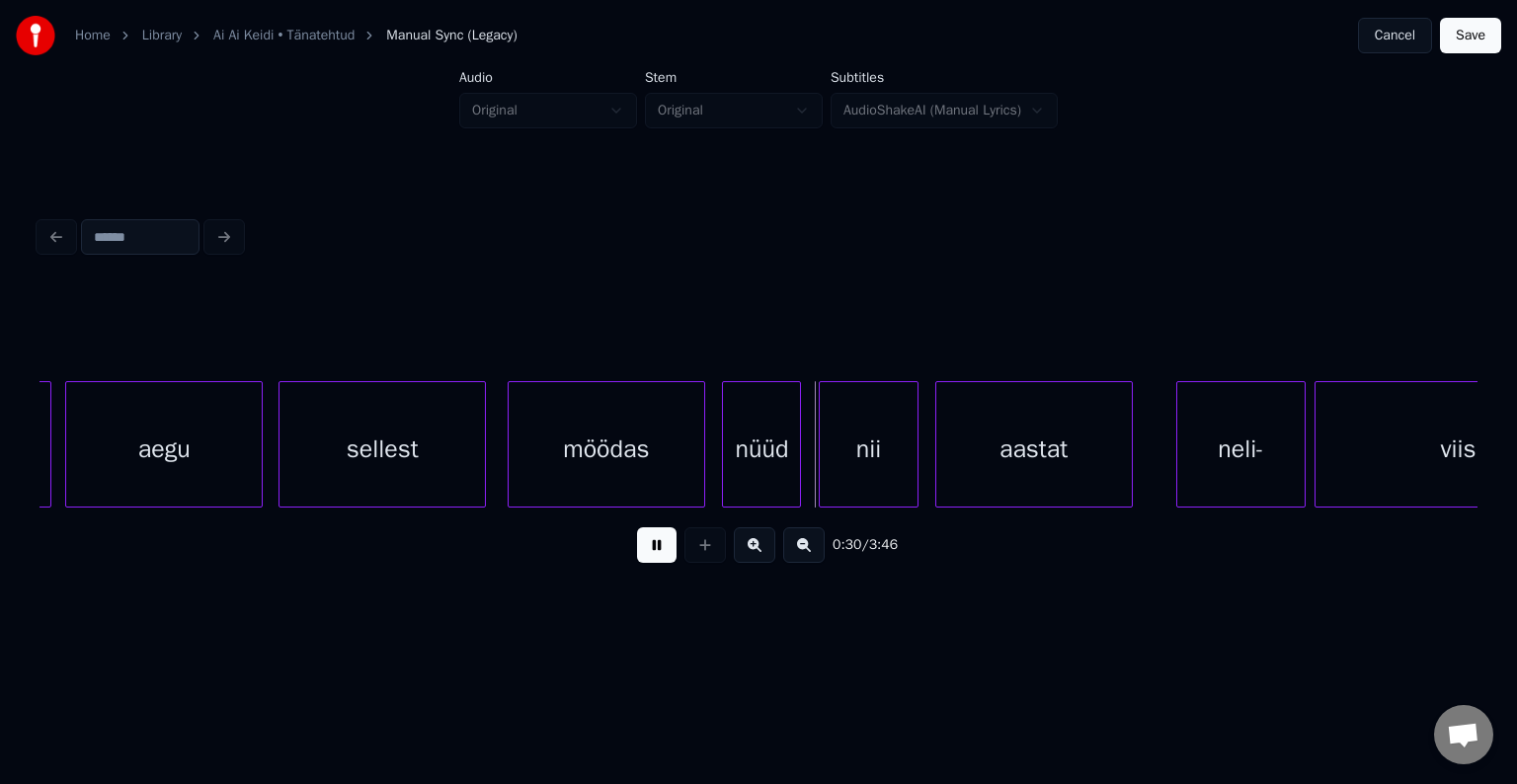 click at bounding box center (657, 545) 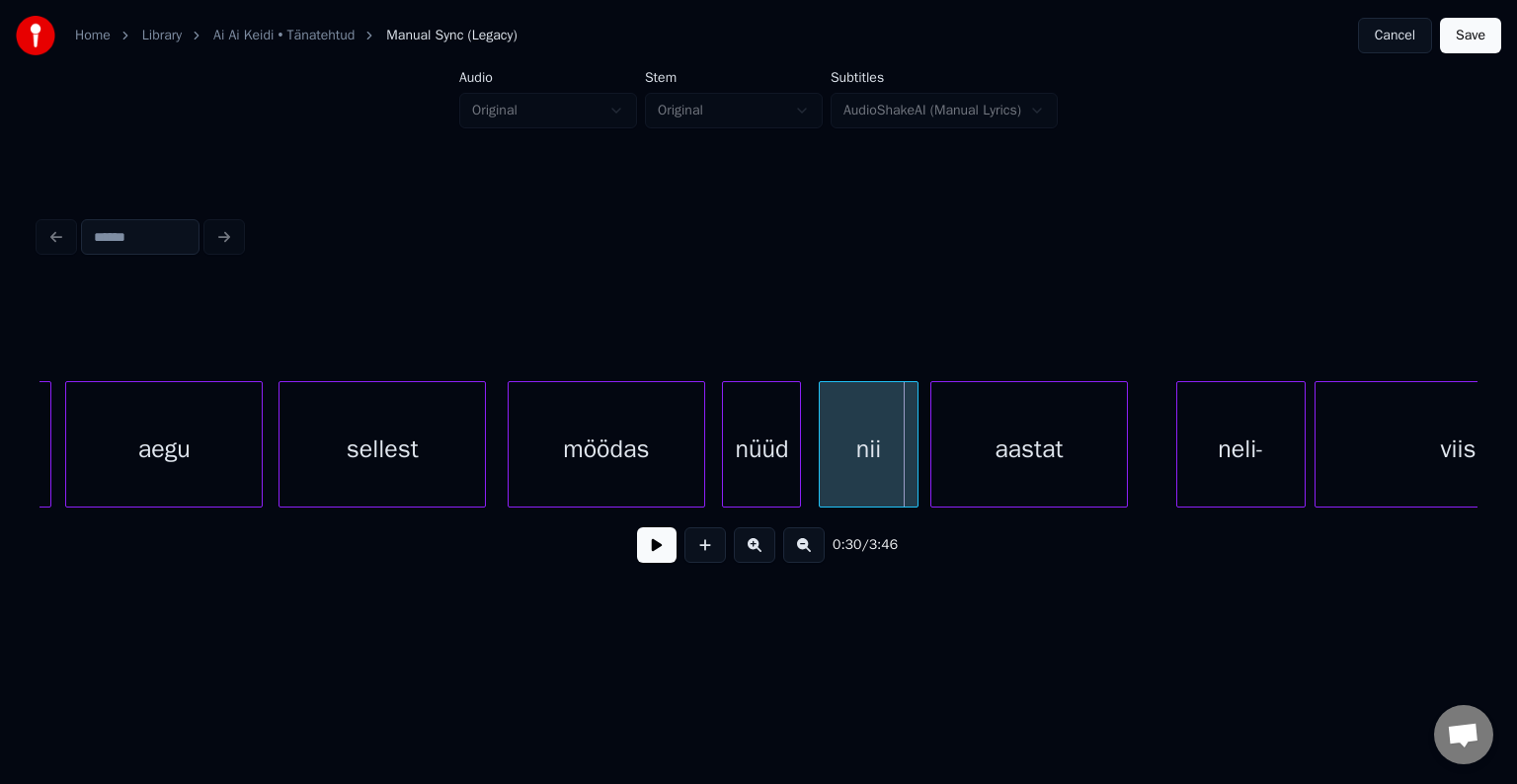 click on "aastat" at bounding box center (1029, 449) 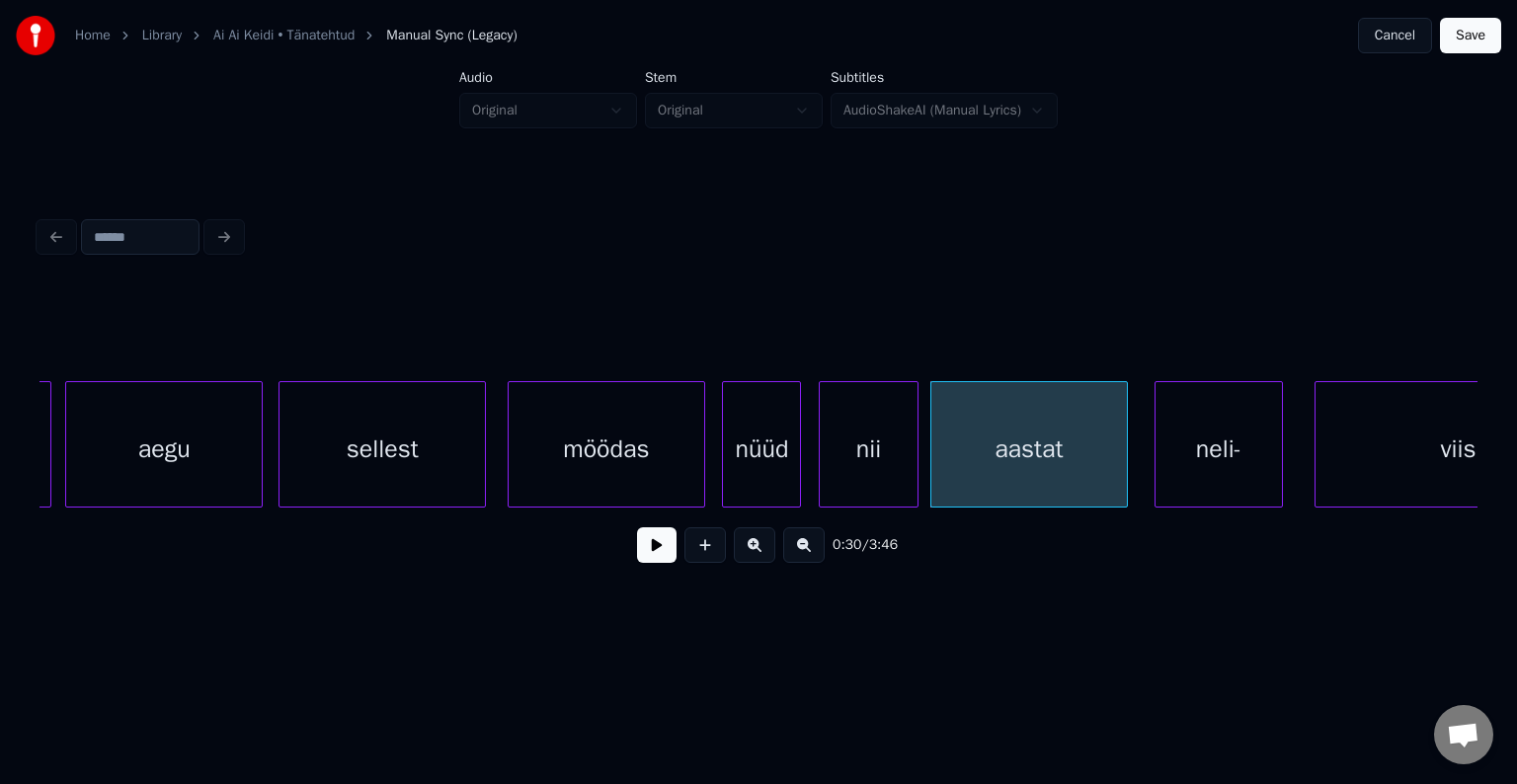 click on "neli-" at bounding box center [1219, 449] 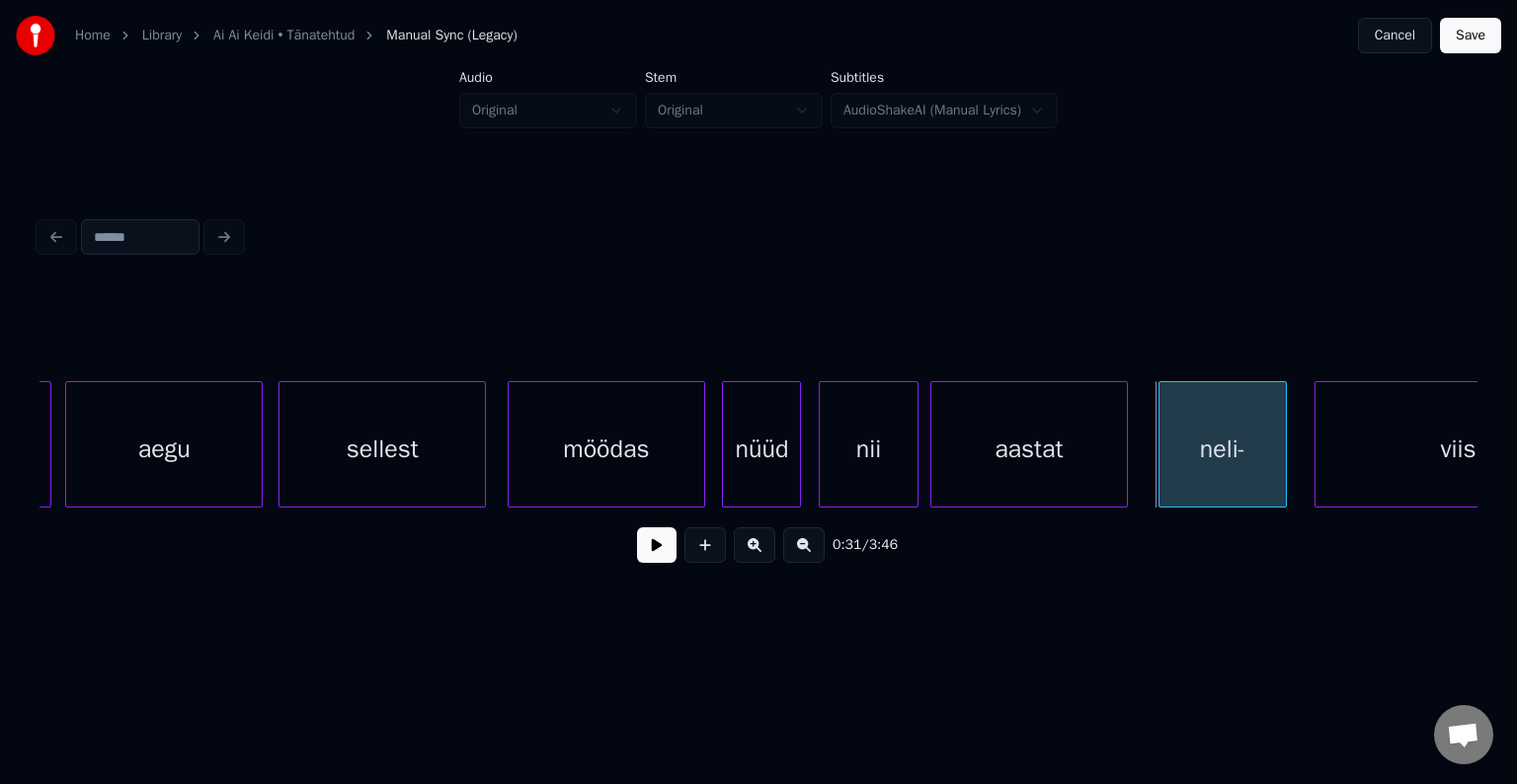 click on "neli-" at bounding box center (1223, 449) 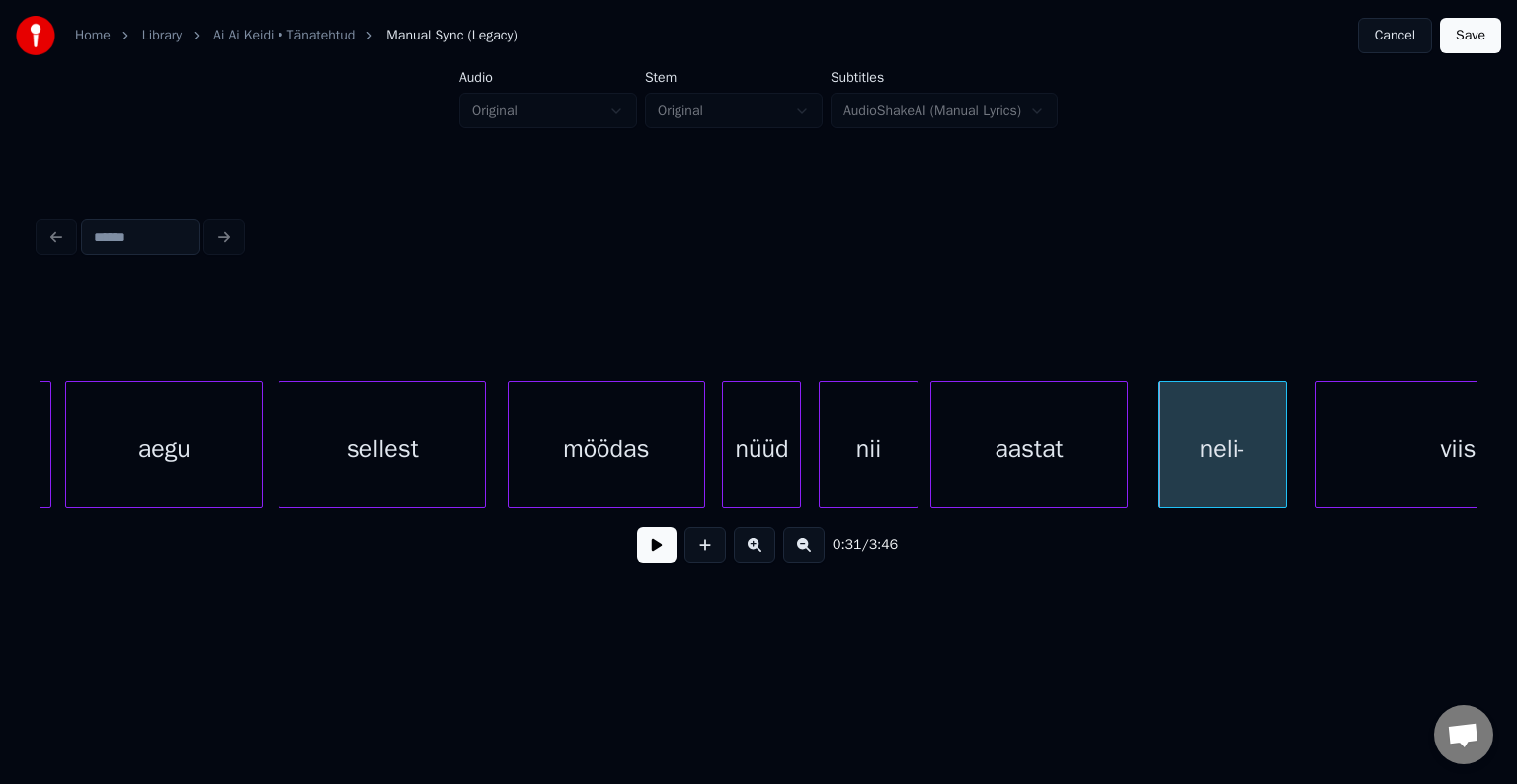 scroll, scrollTop: 0, scrollLeft: 14409, axis: horizontal 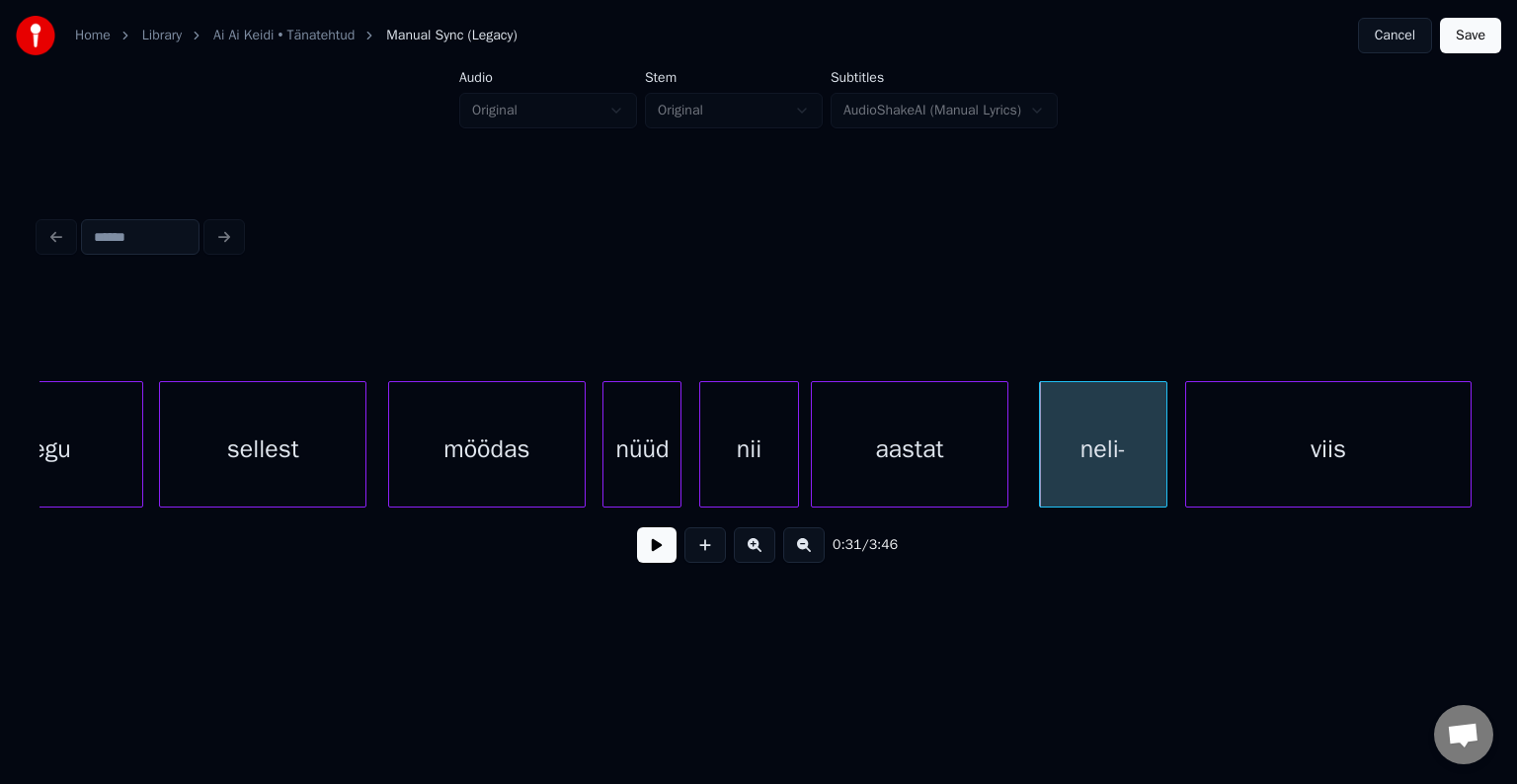 click on "viis" at bounding box center [1328, 449] 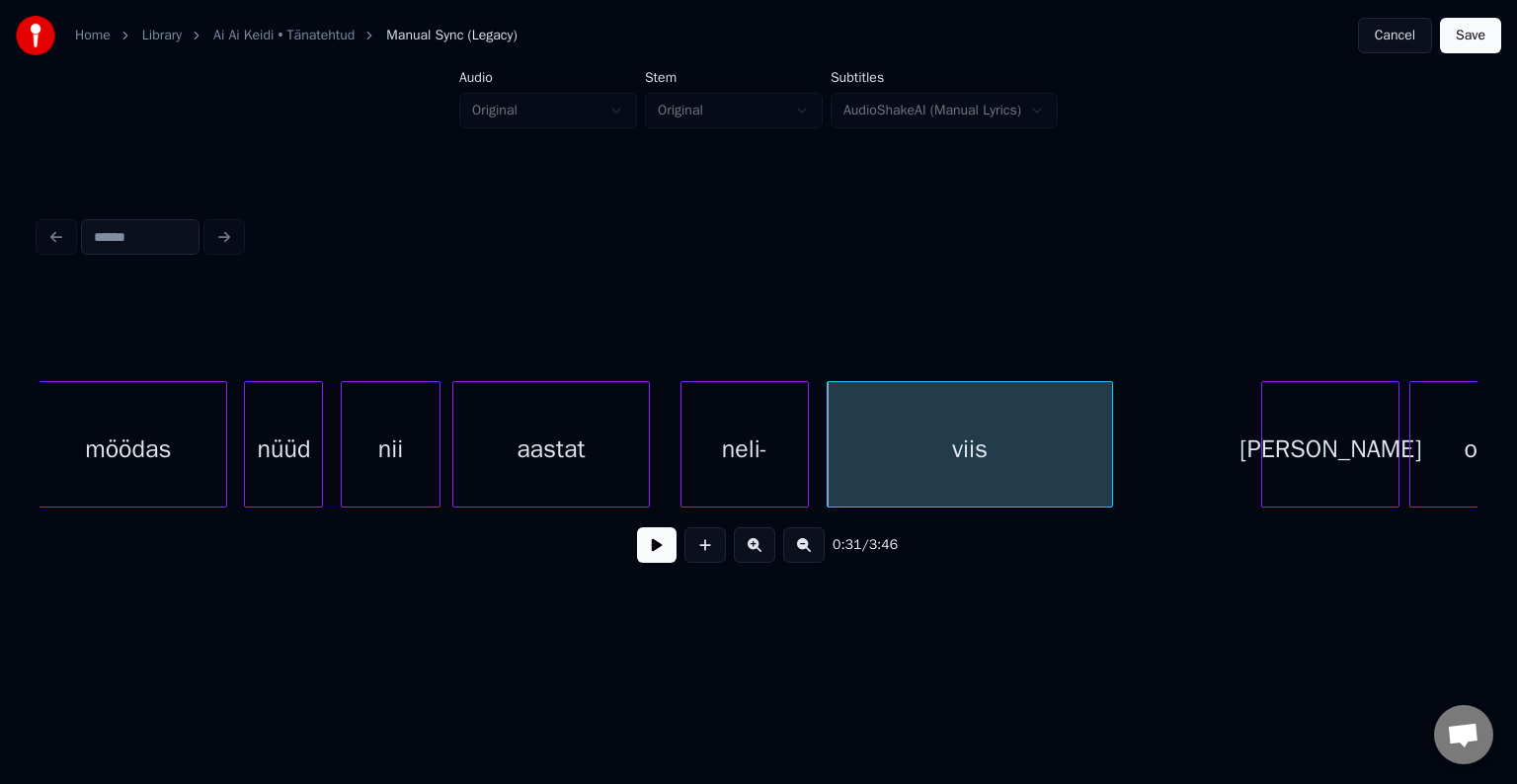 scroll, scrollTop: 0, scrollLeft: 14883, axis: horizontal 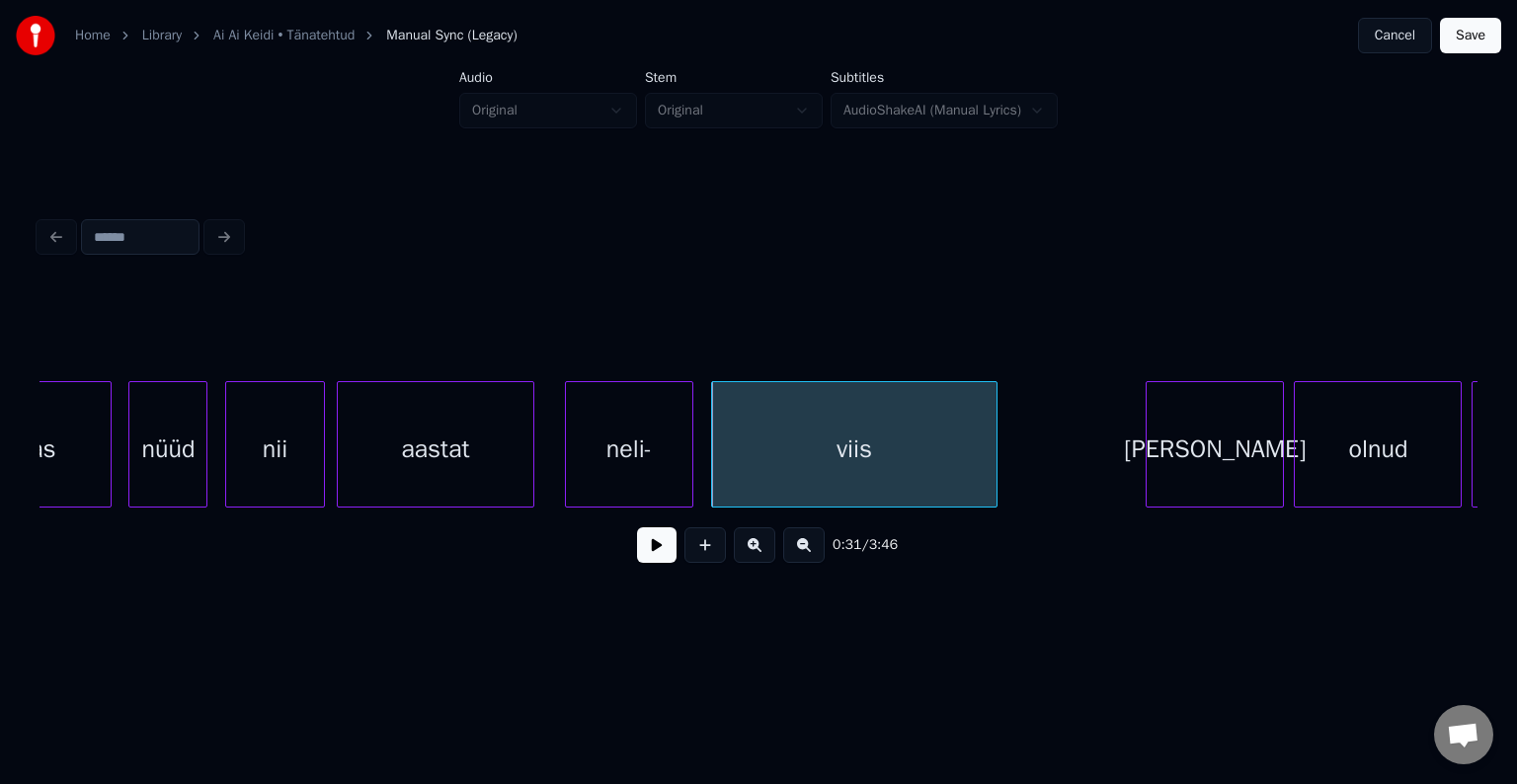 click at bounding box center (657, 545) 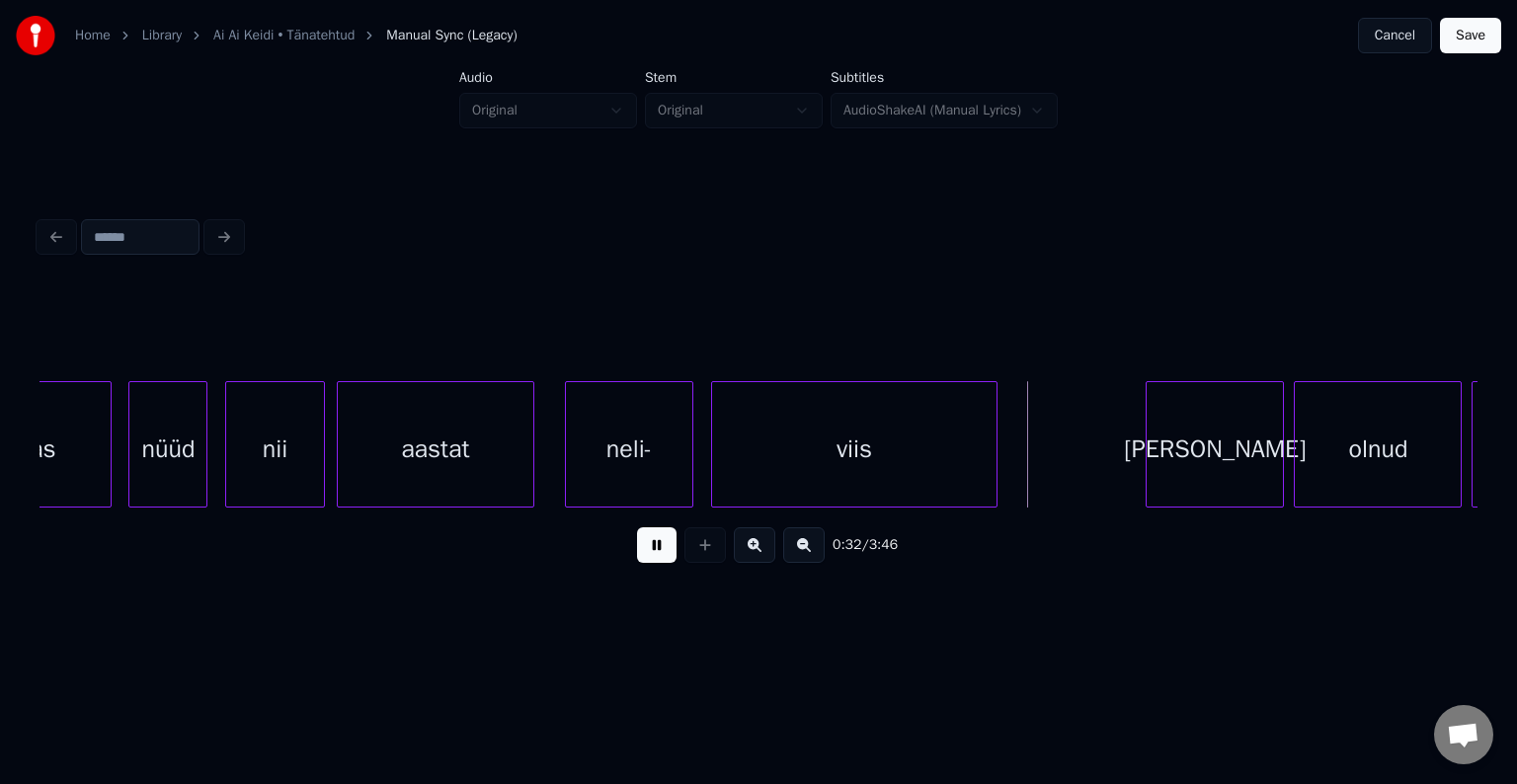 click at bounding box center (657, 545) 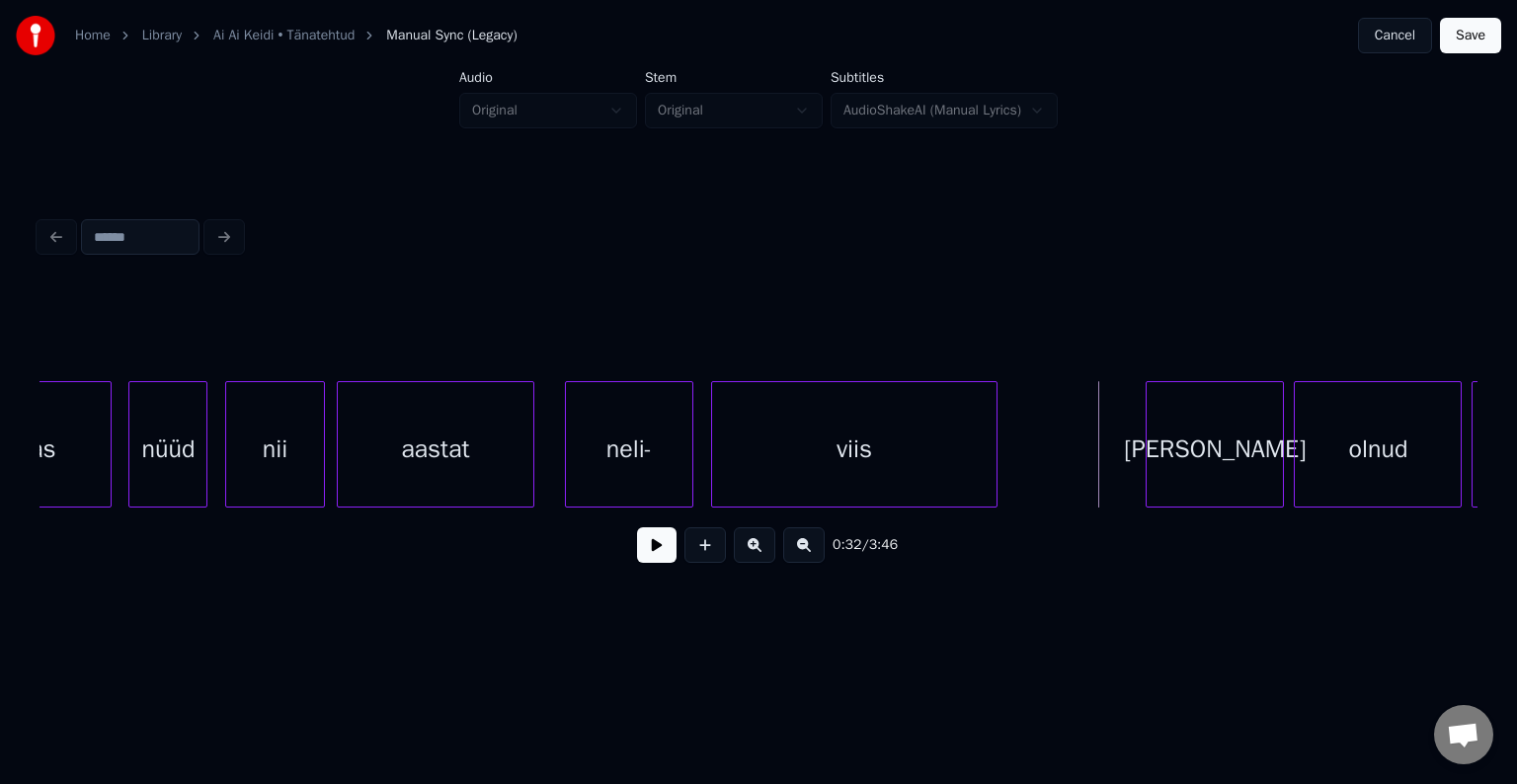 click at bounding box center [657, 545] 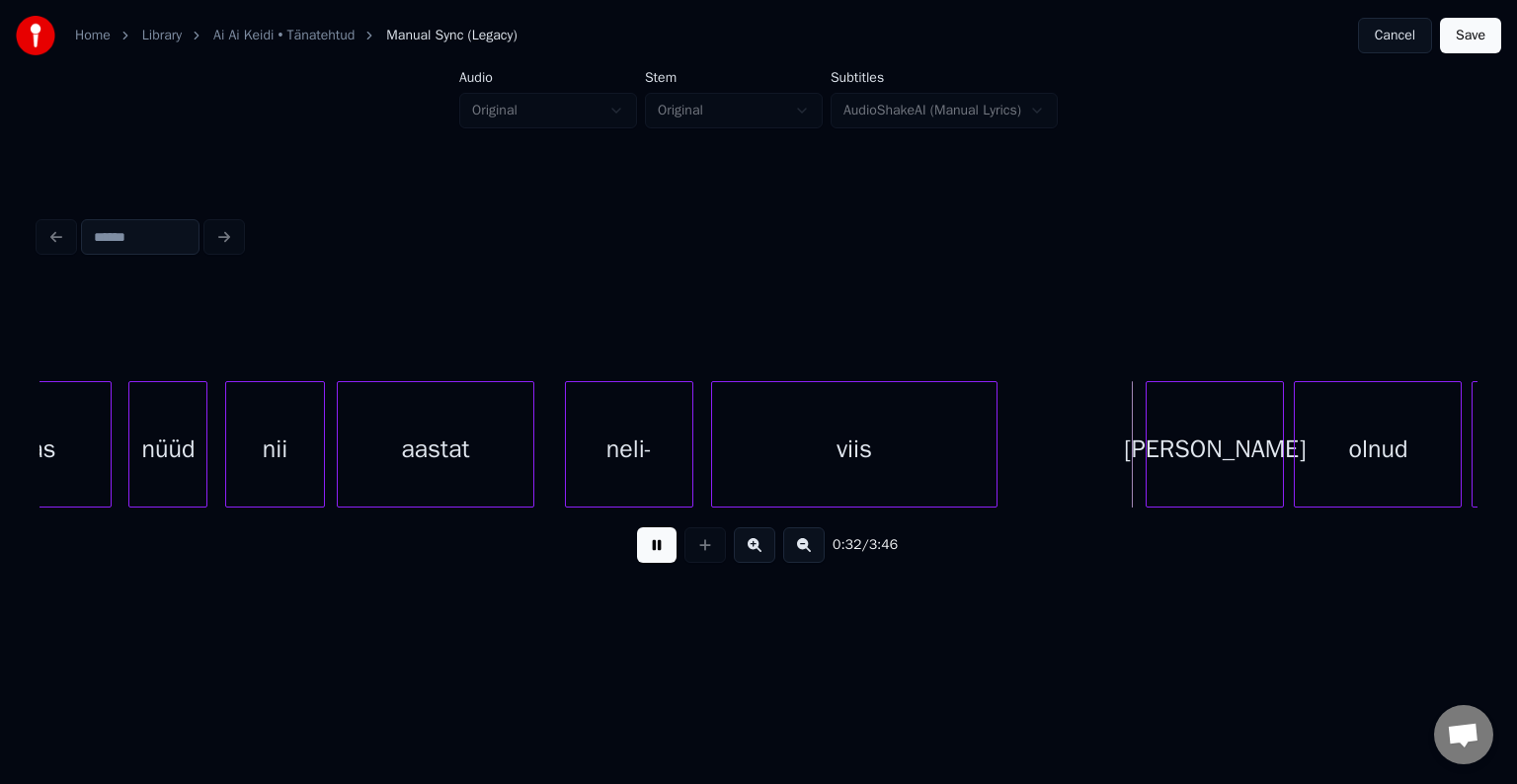 click at bounding box center (657, 545) 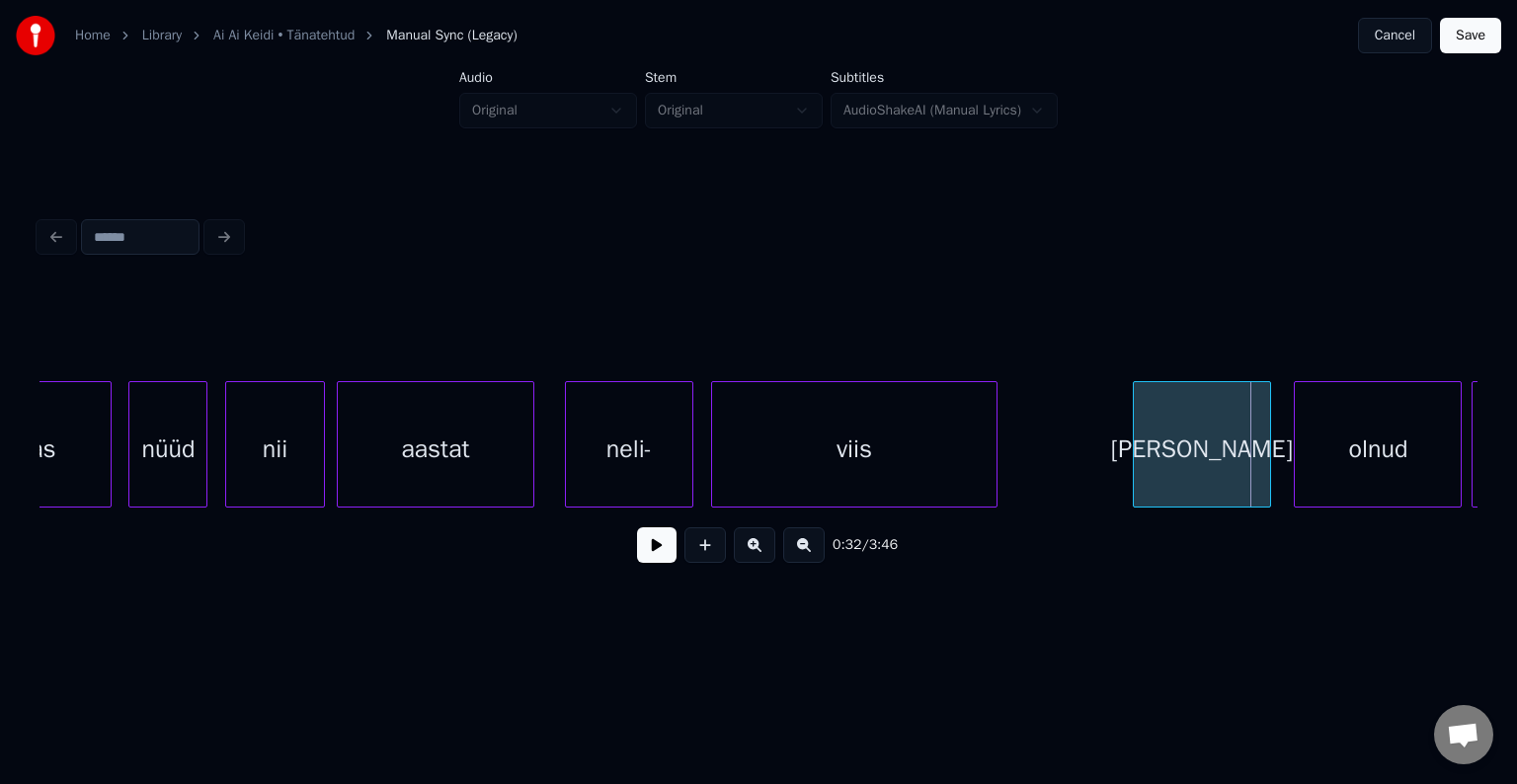 click on "[PERSON_NAME]" at bounding box center (1202, 449) 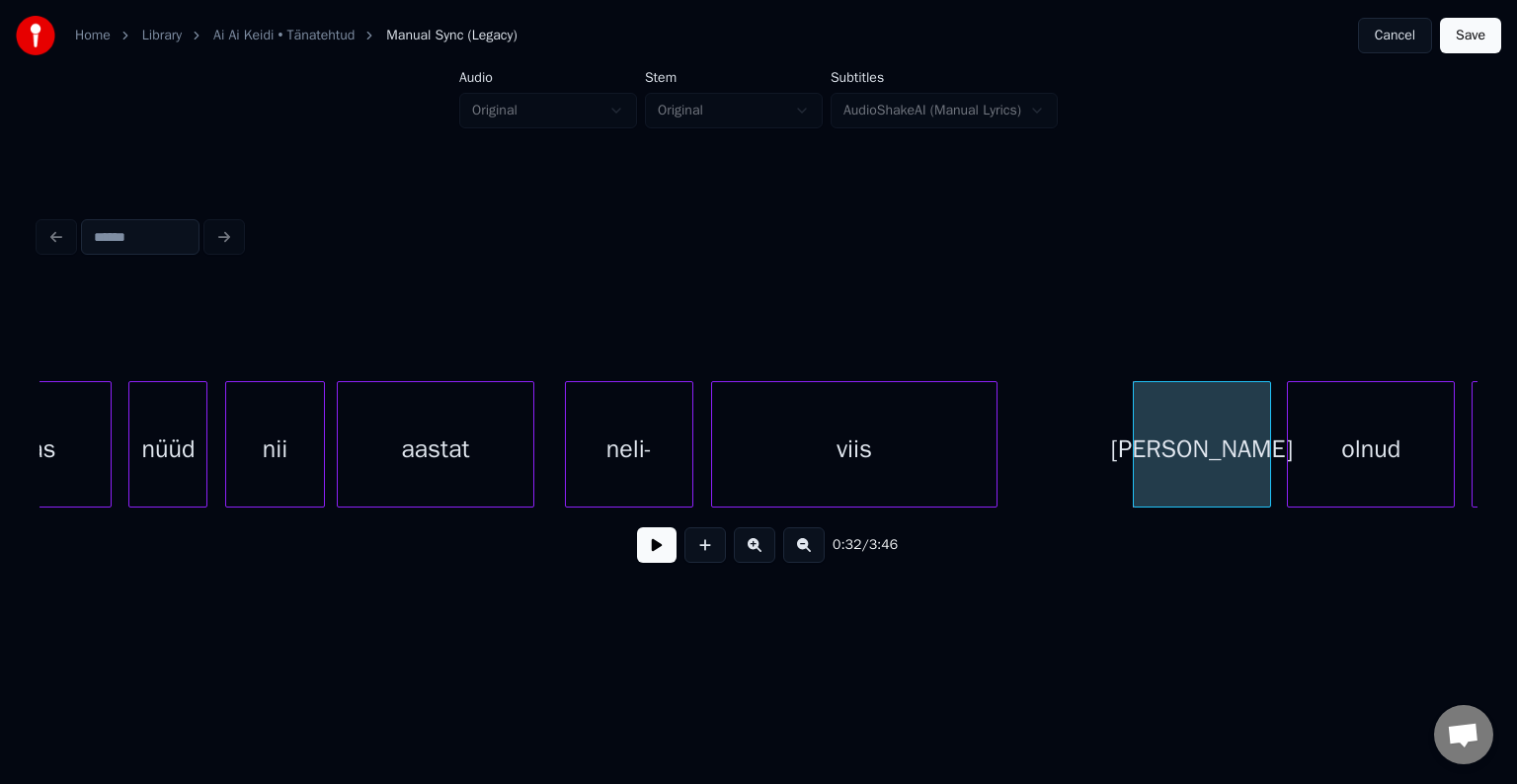 click on "olnud" at bounding box center (1371, 449) 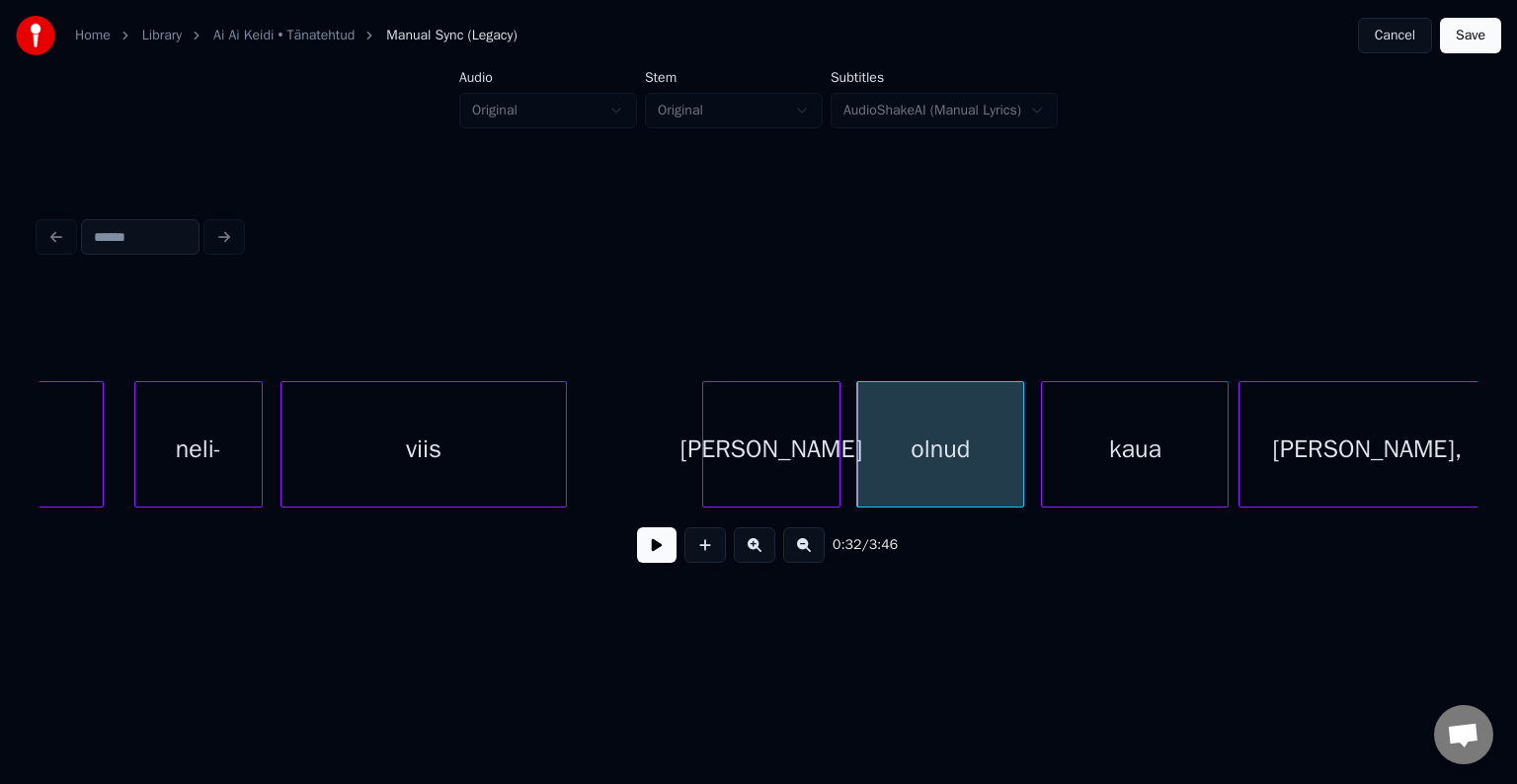 scroll, scrollTop: 0, scrollLeft: 15317, axis: horizontal 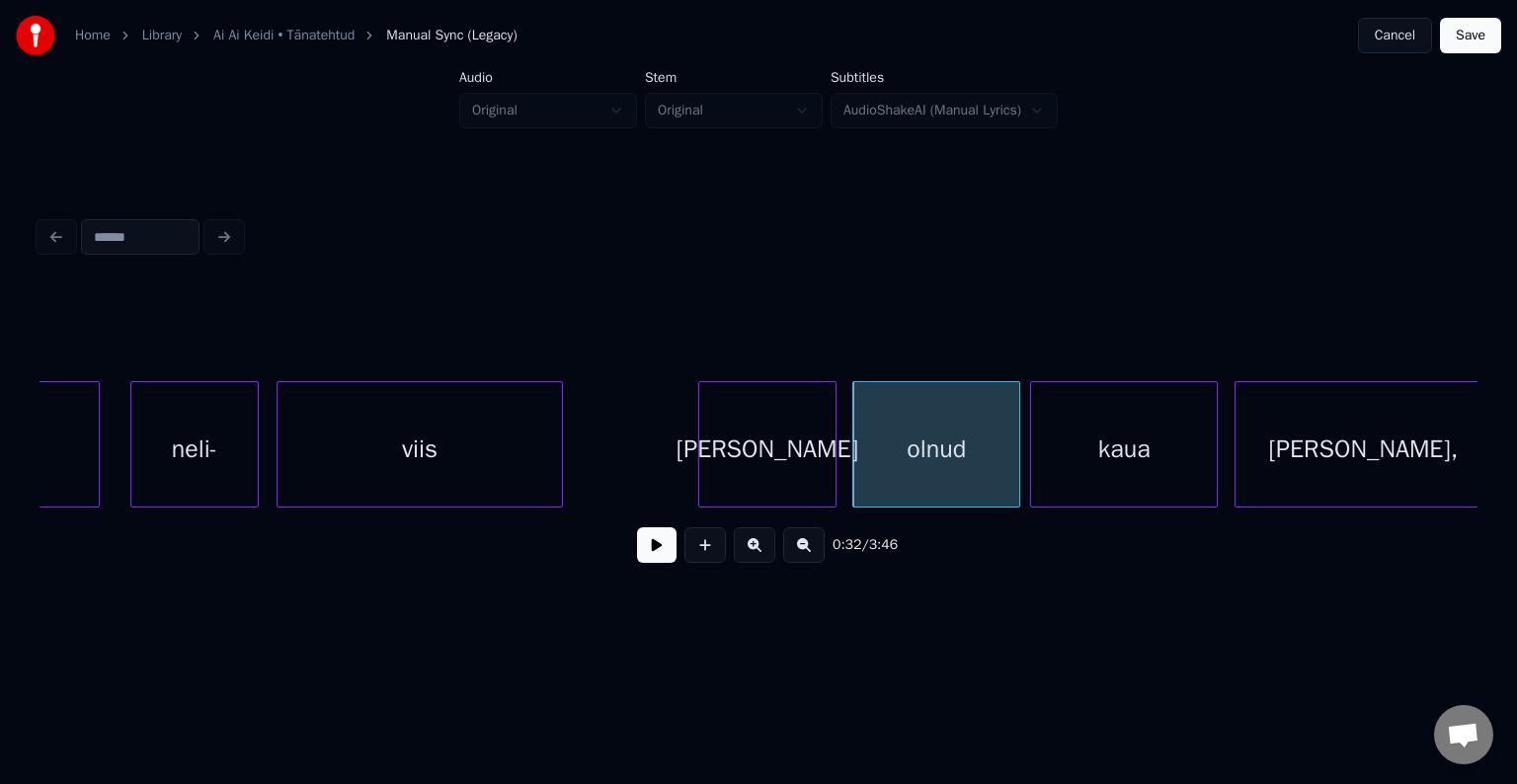 click on "kaua" at bounding box center (1124, 449) 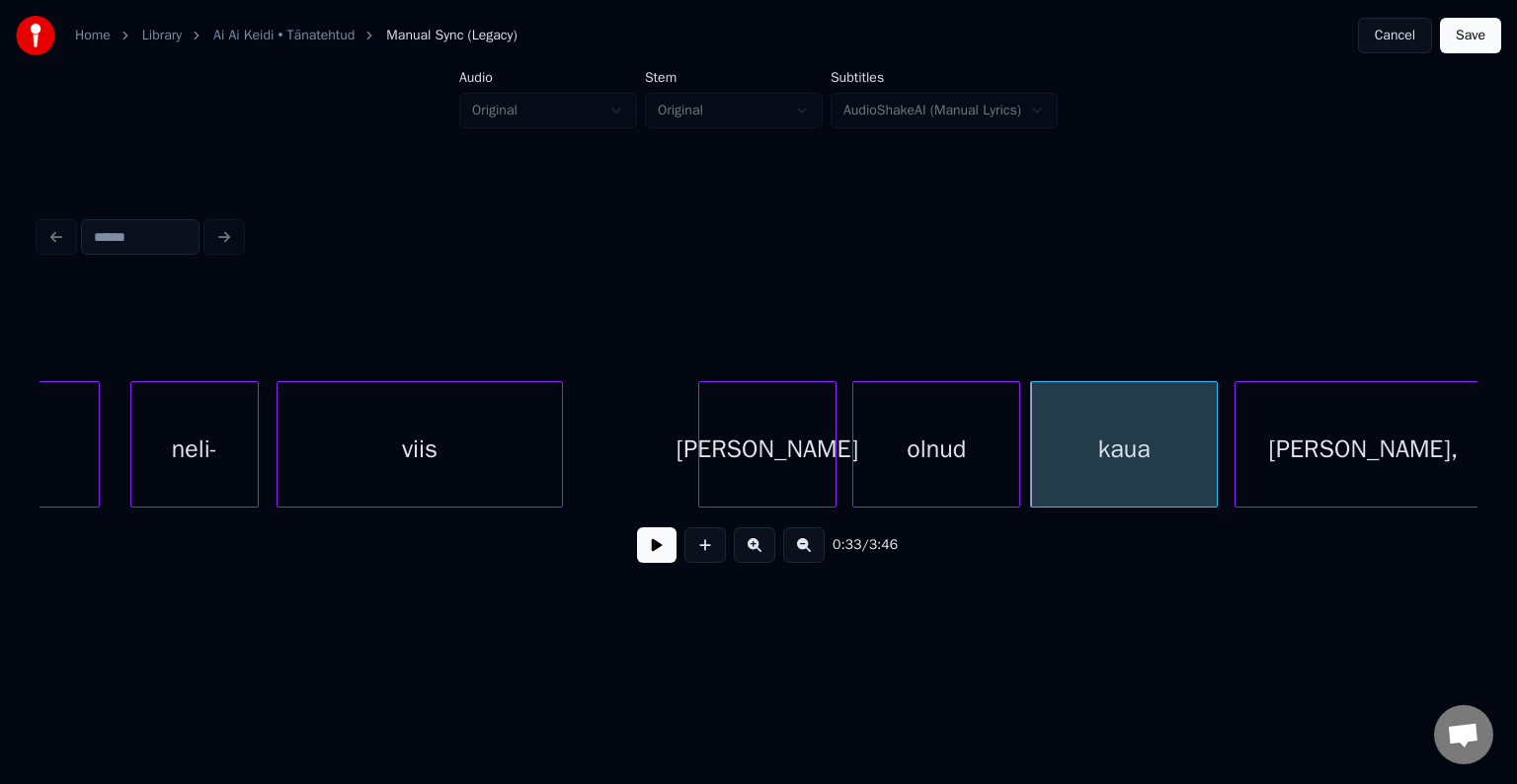 scroll, scrollTop: 0, scrollLeft: 15328, axis: horizontal 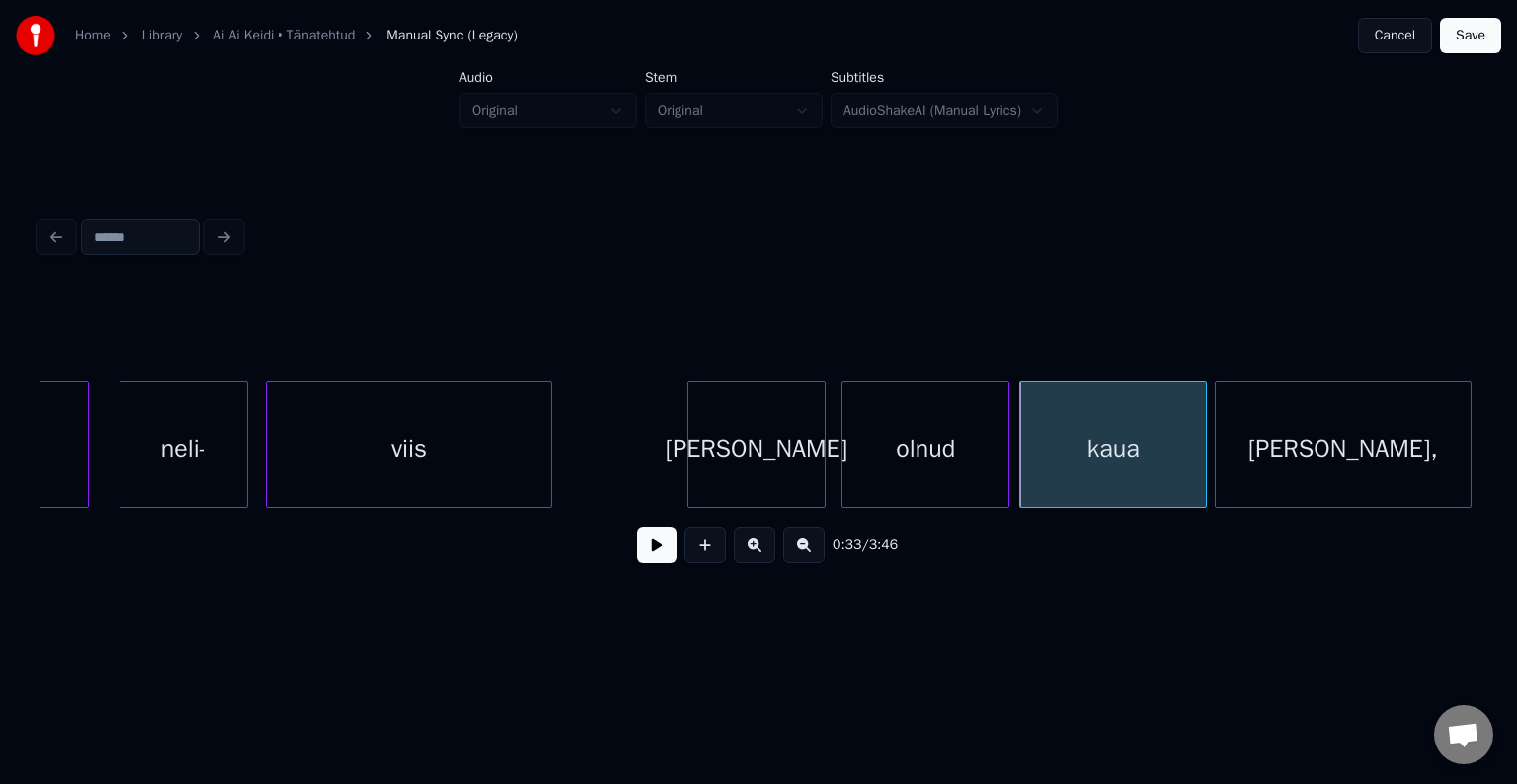 click on "[PERSON_NAME]," at bounding box center (1343, 449) 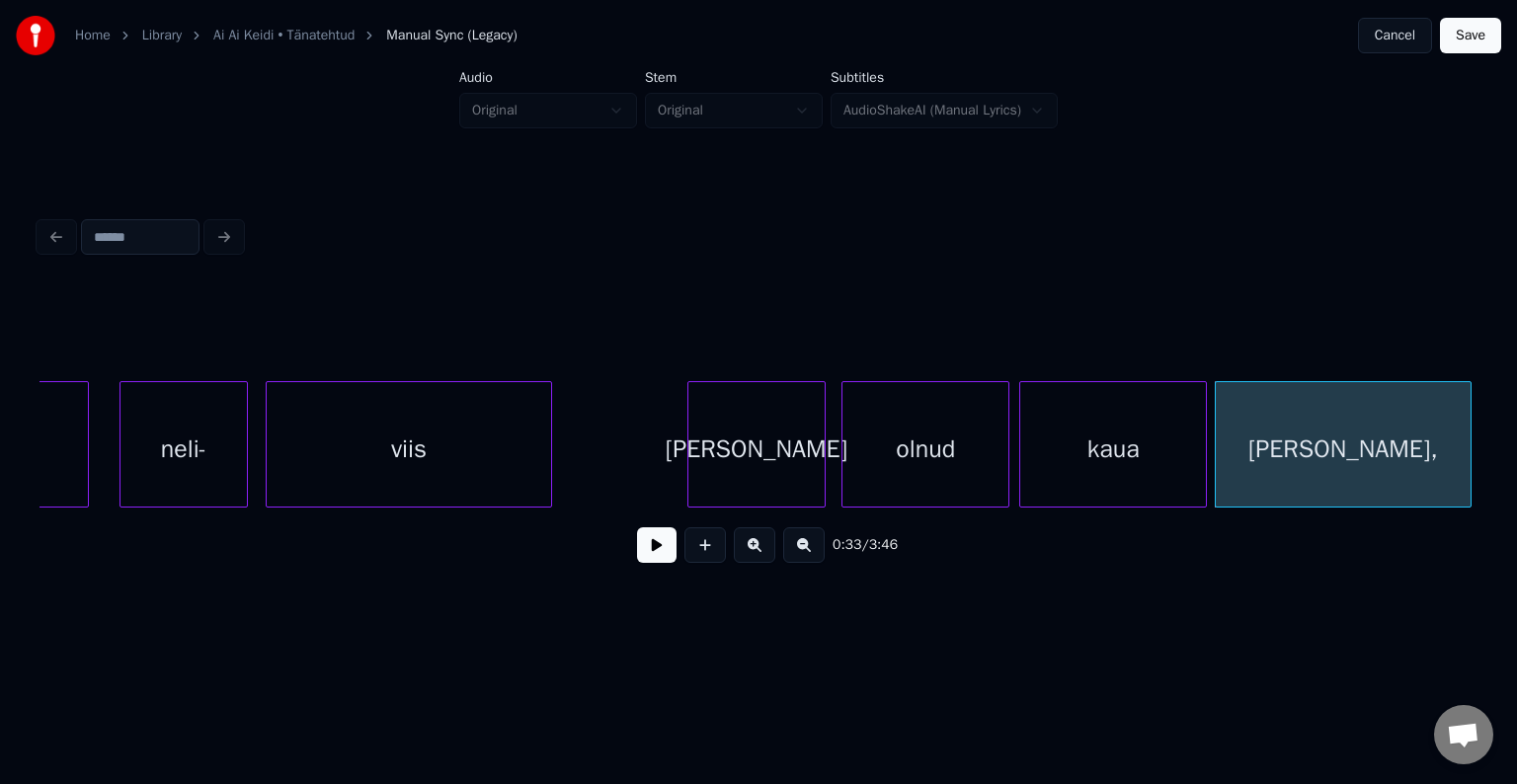 click on "0:33  /  3:46" at bounding box center [758, 545] 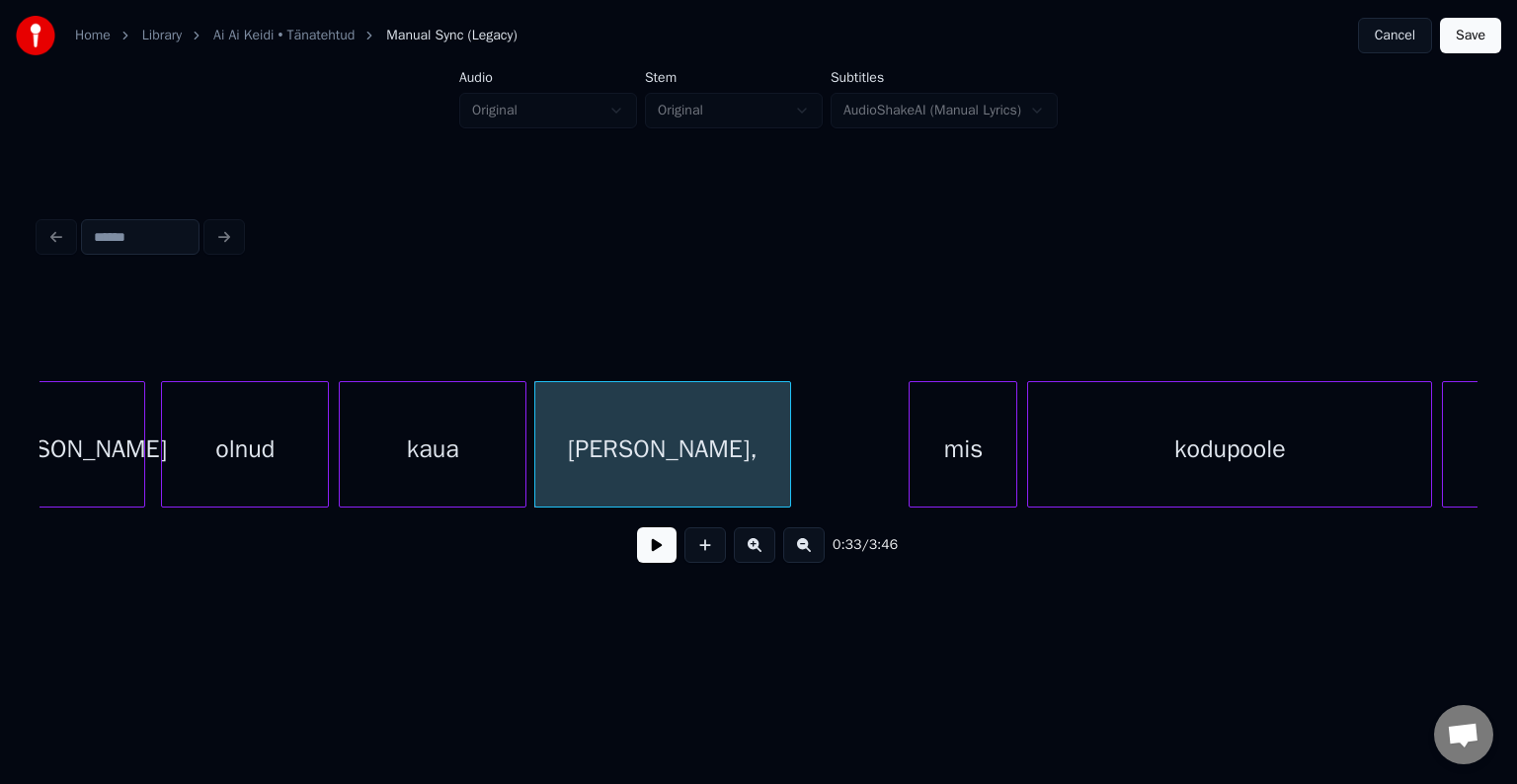 scroll, scrollTop: 0, scrollLeft: 16039, axis: horizontal 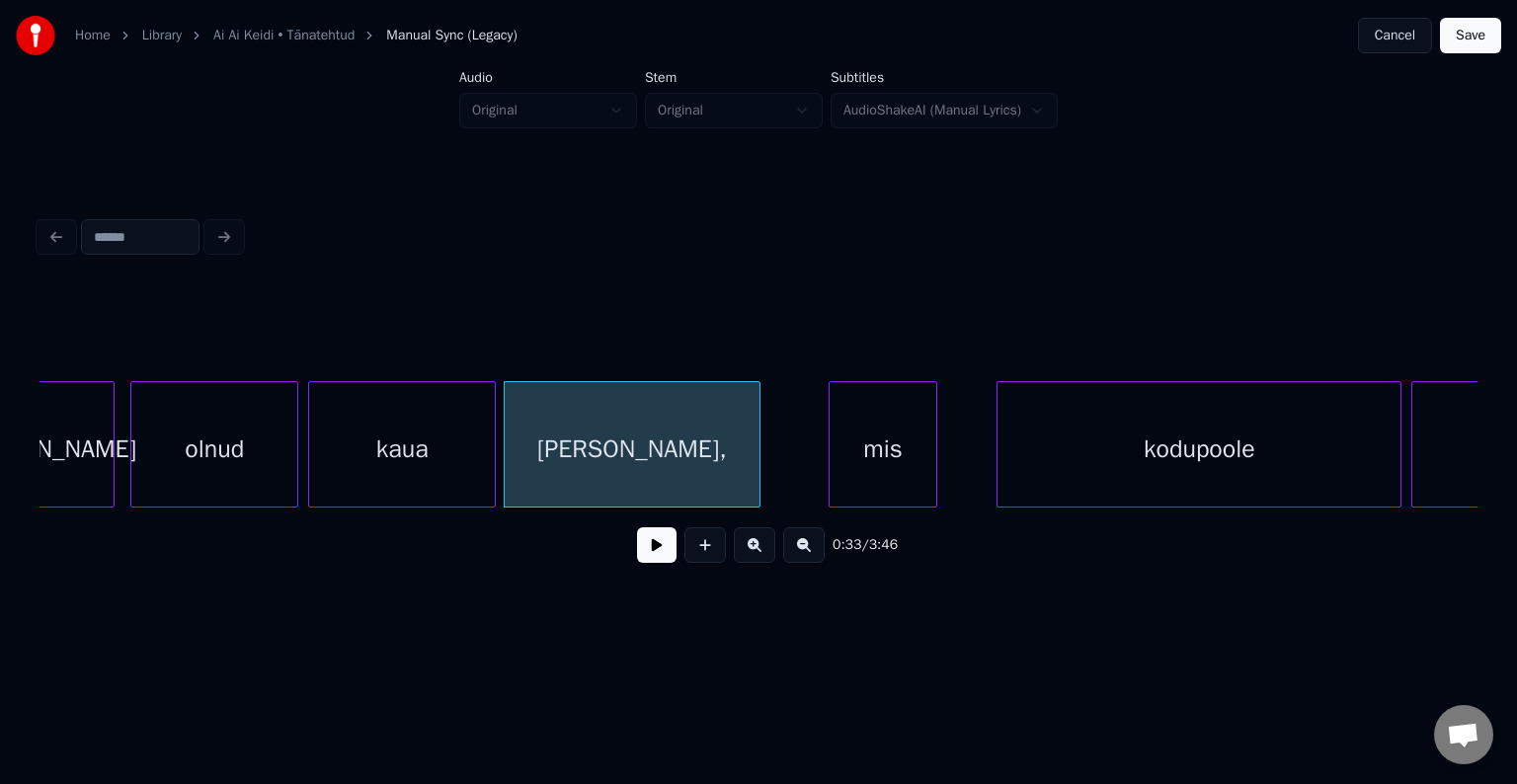 click on "mis" at bounding box center (883, 449) 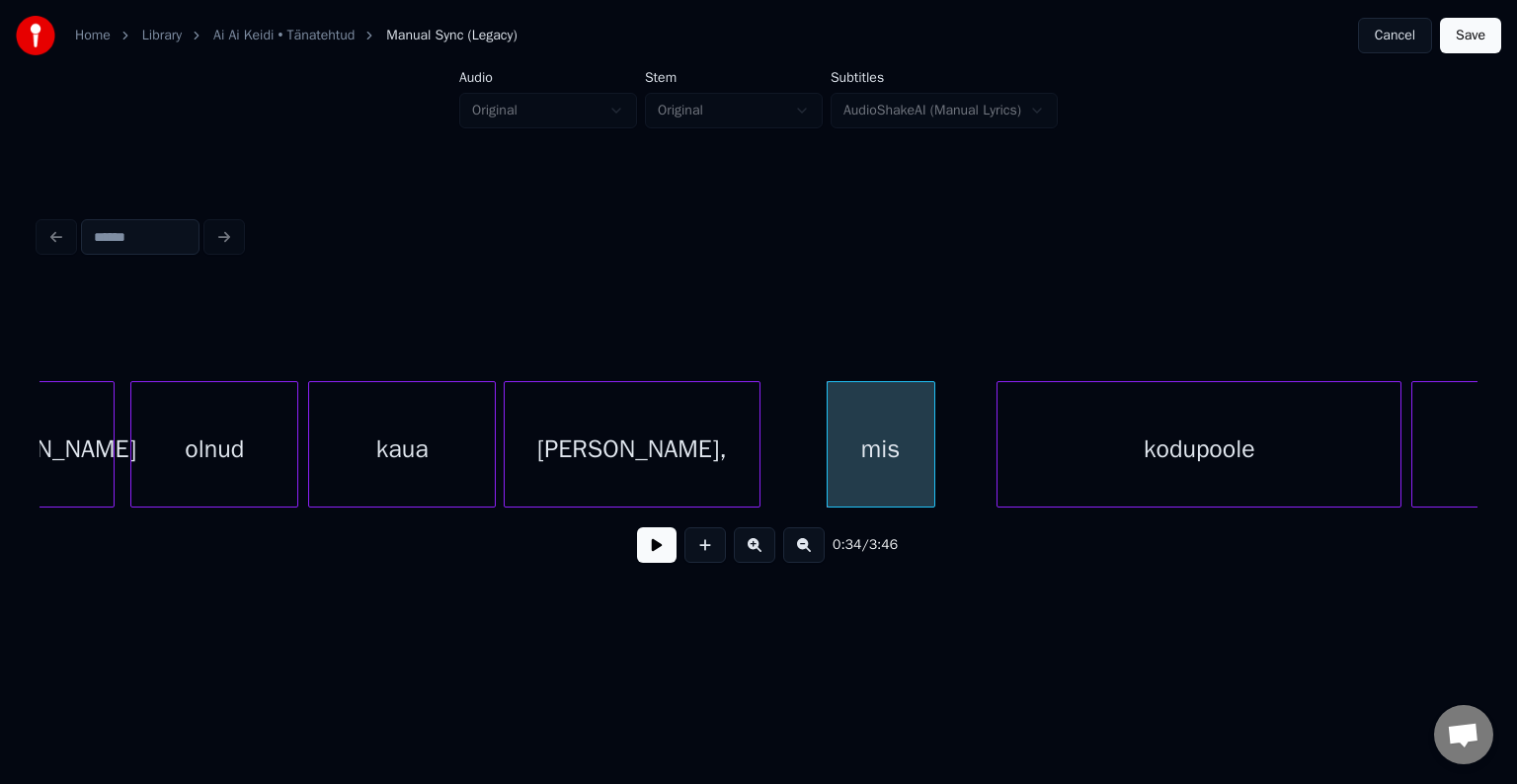 click at bounding box center [657, 545] 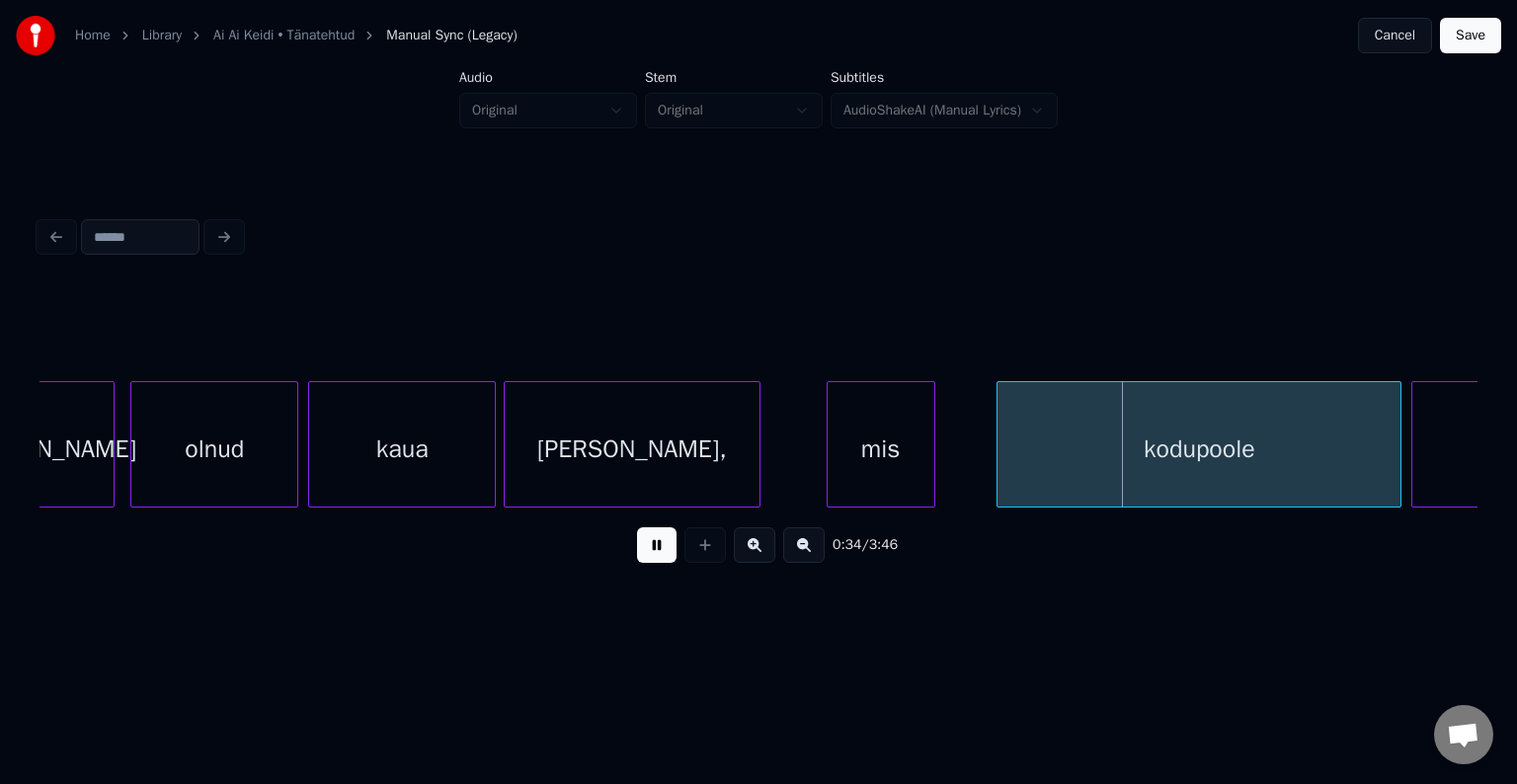 click at bounding box center [657, 545] 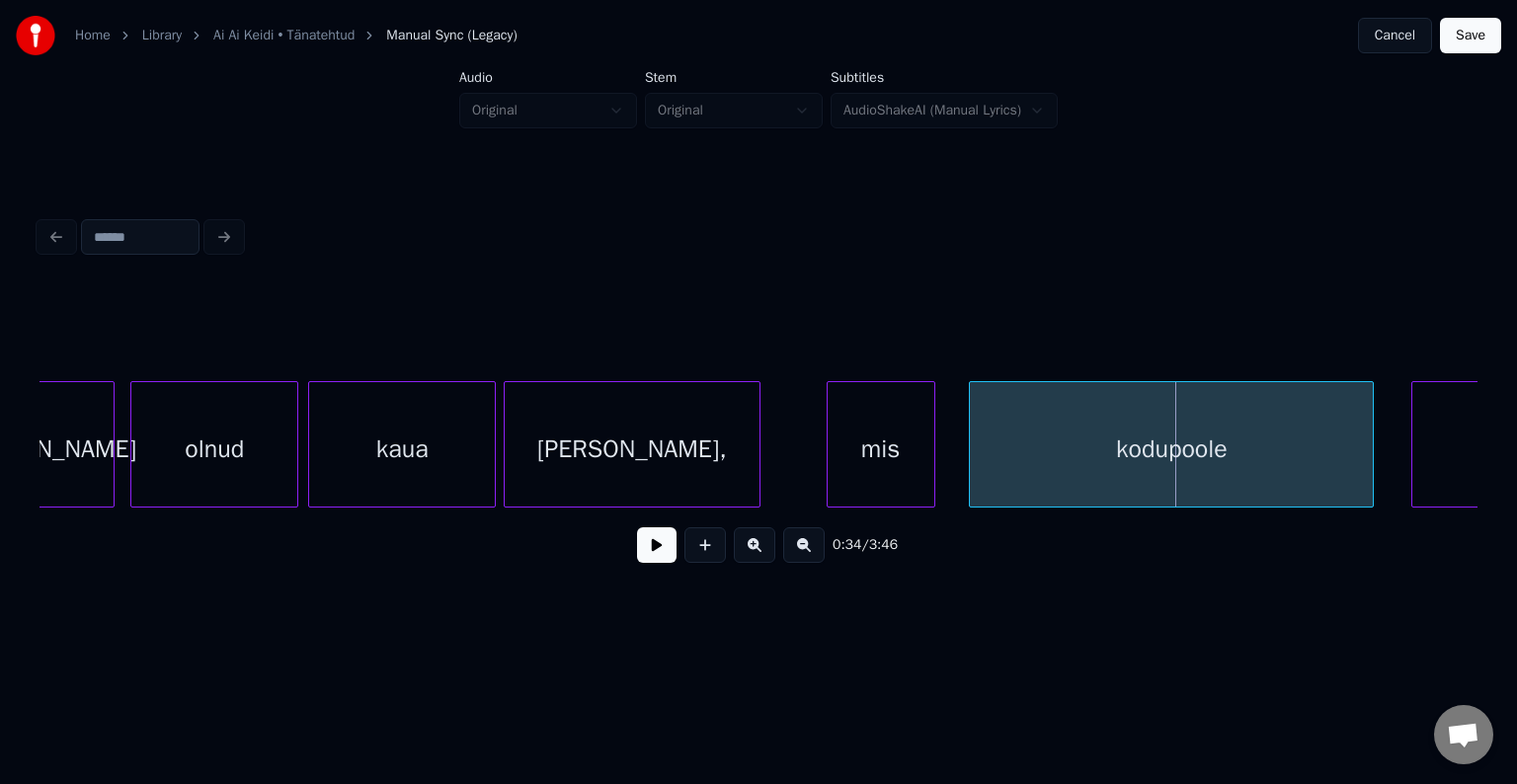 click on "kodupoole" at bounding box center [1171, 449] 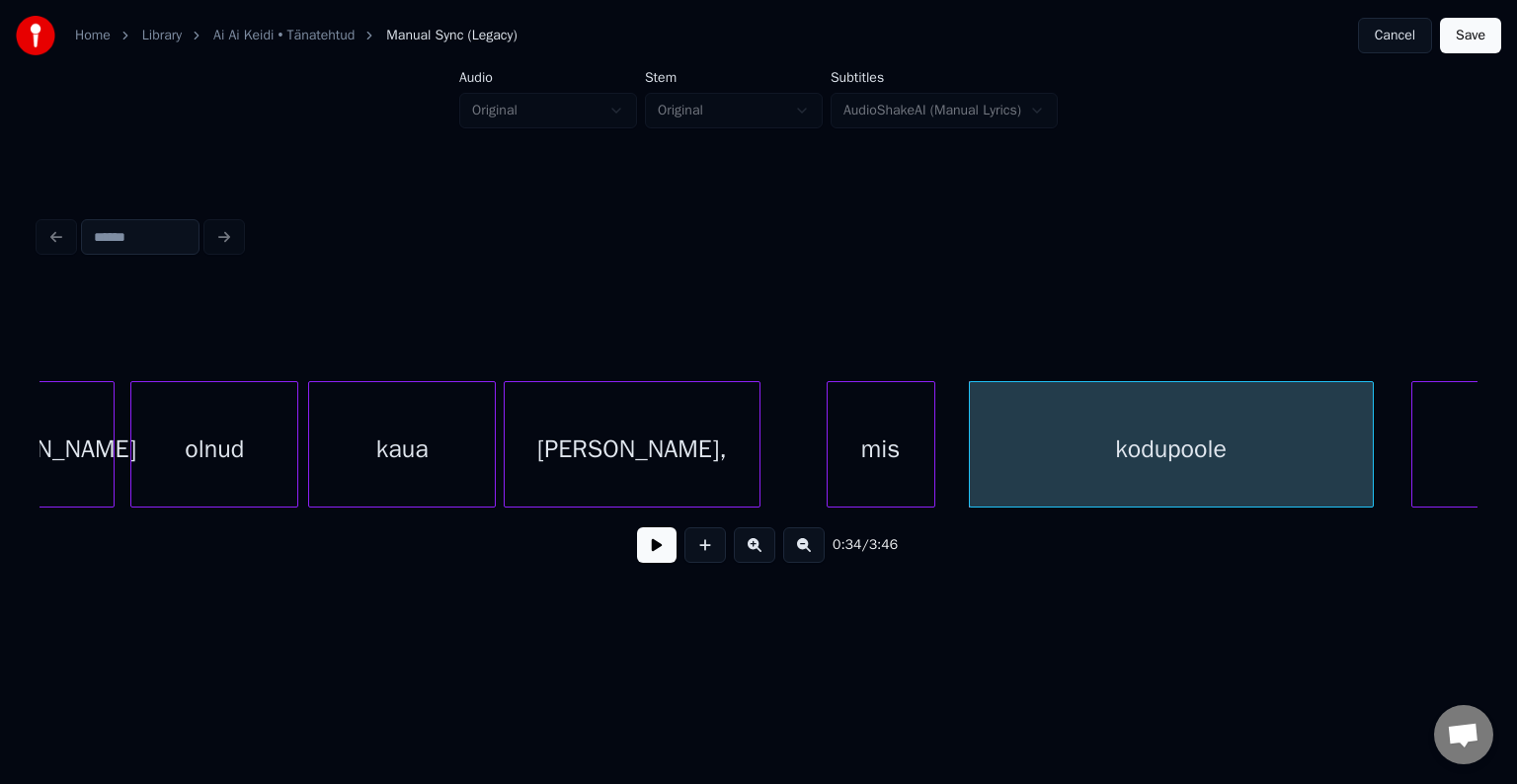 click on "kodupoole" at bounding box center [1171, 449] 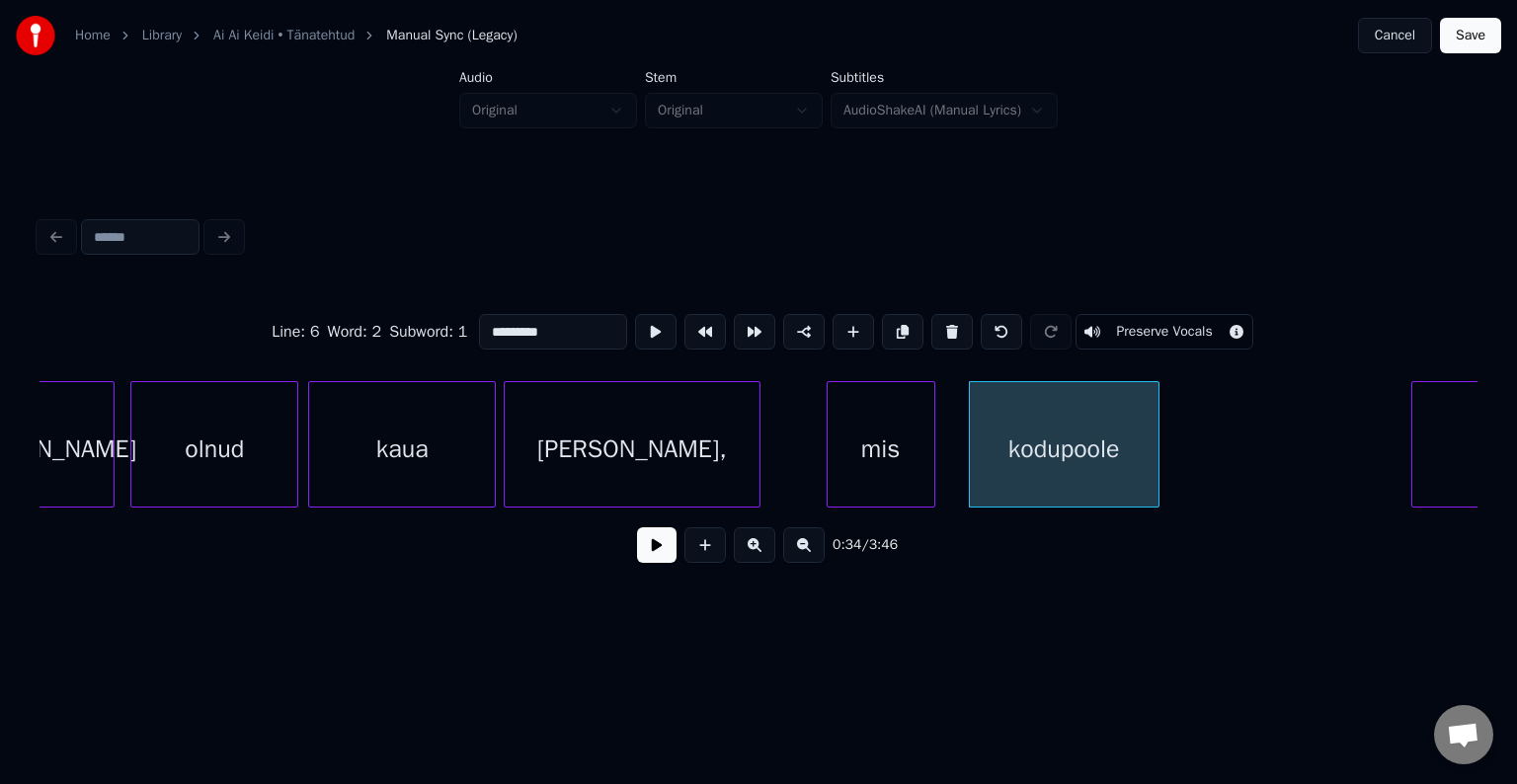 click at bounding box center (1156, 444) 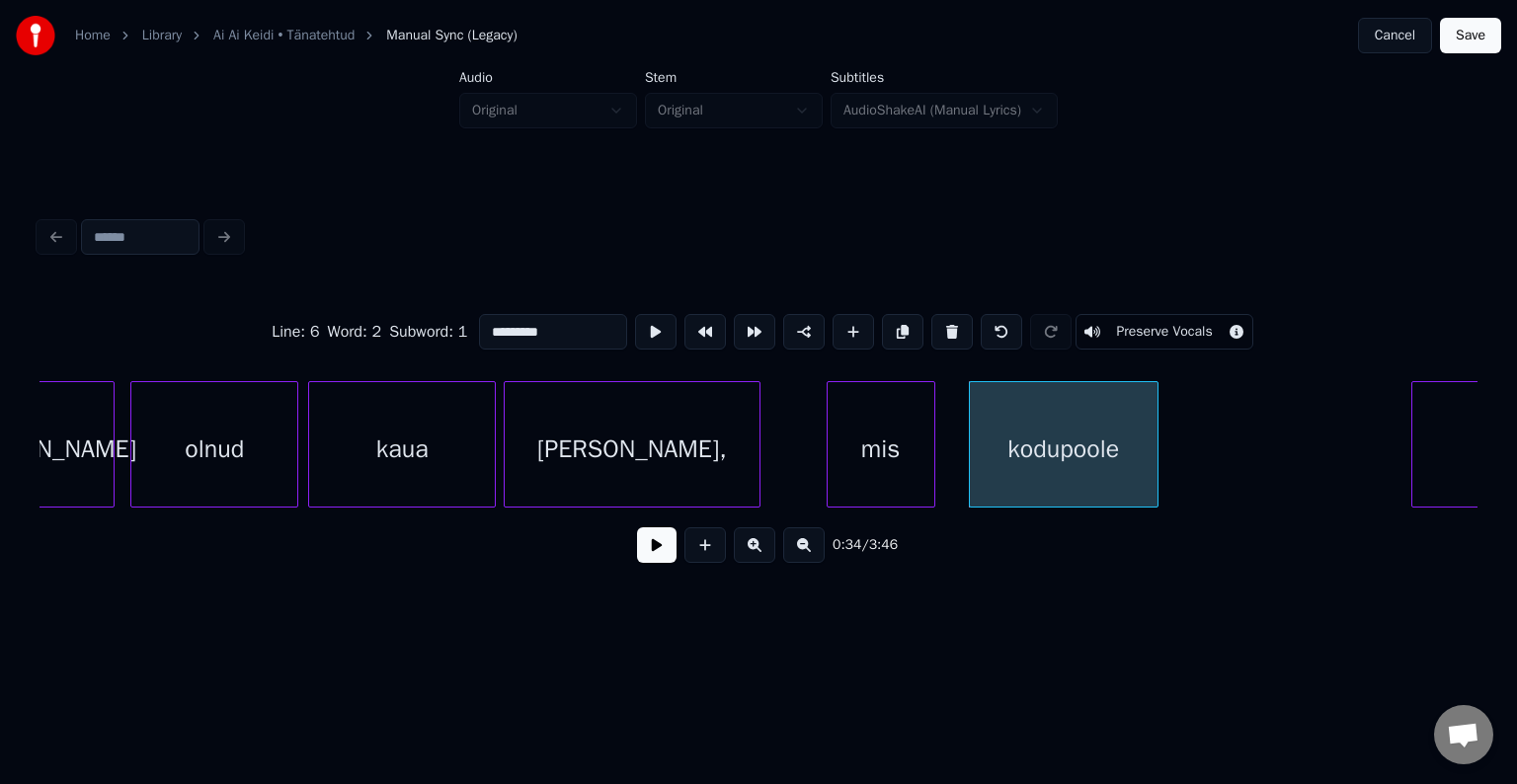click on "kodupoole" at bounding box center (1064, 449) 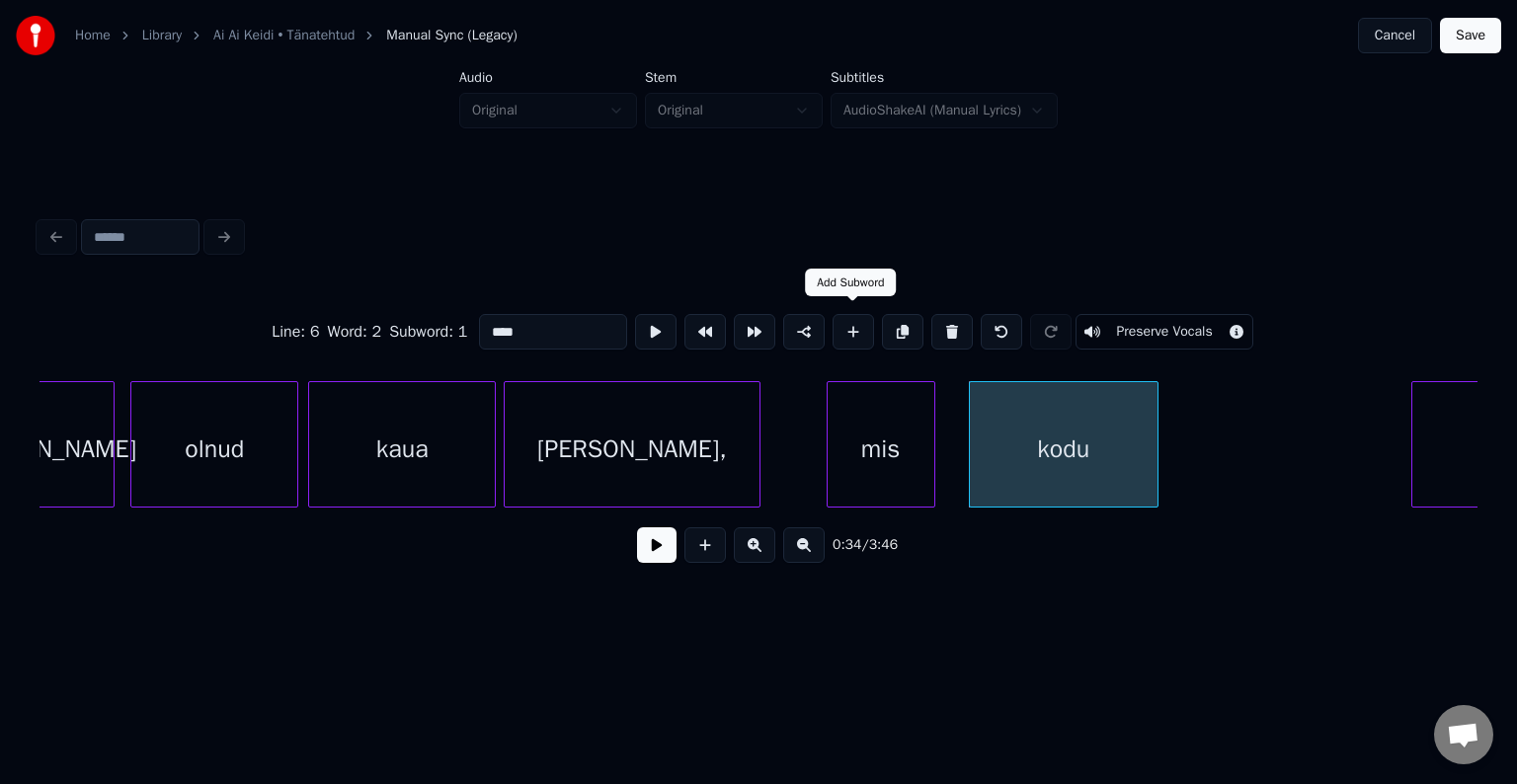 click at bounding box center [853, 332] 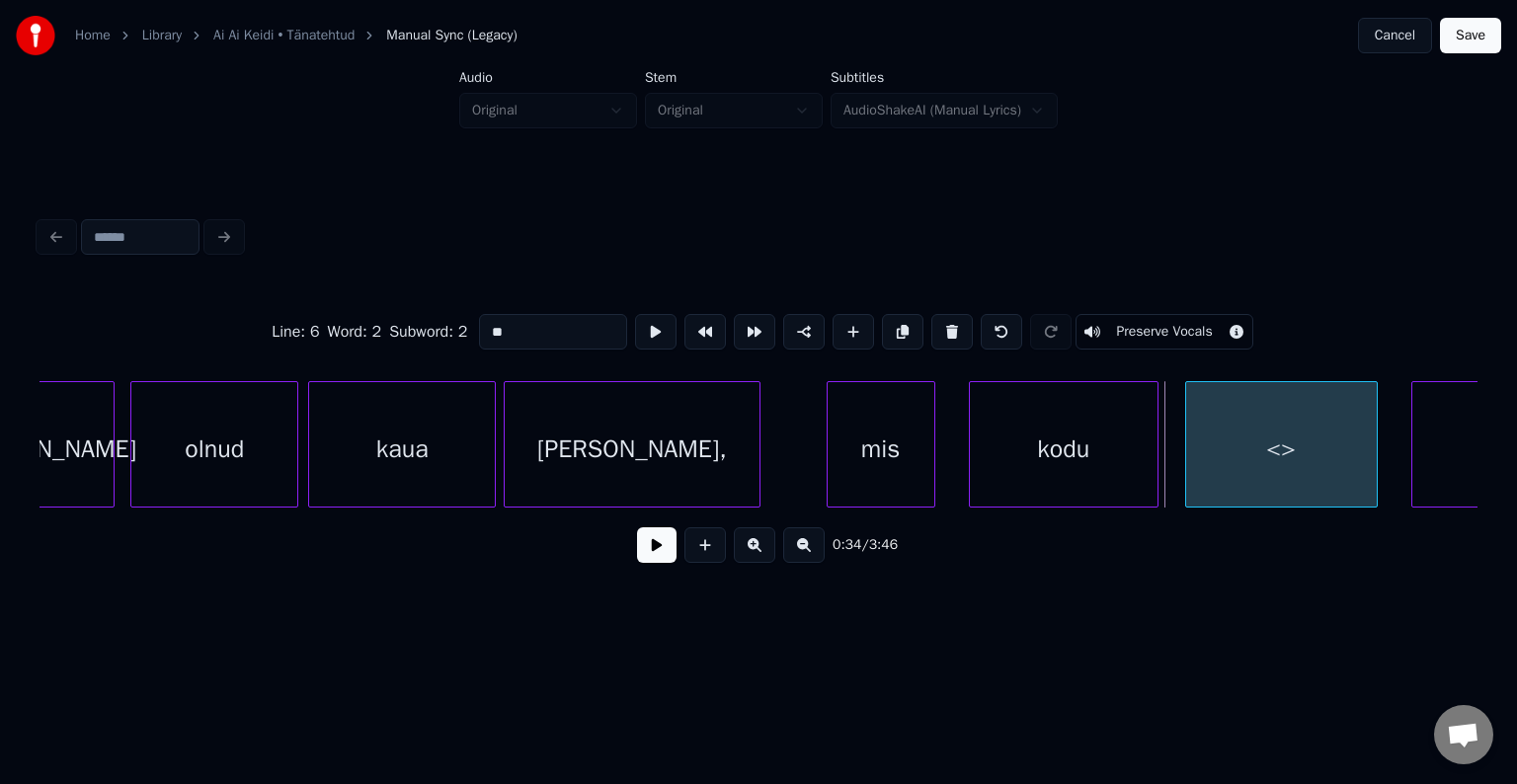 click on "<>" at bounding box center [1281, 449] 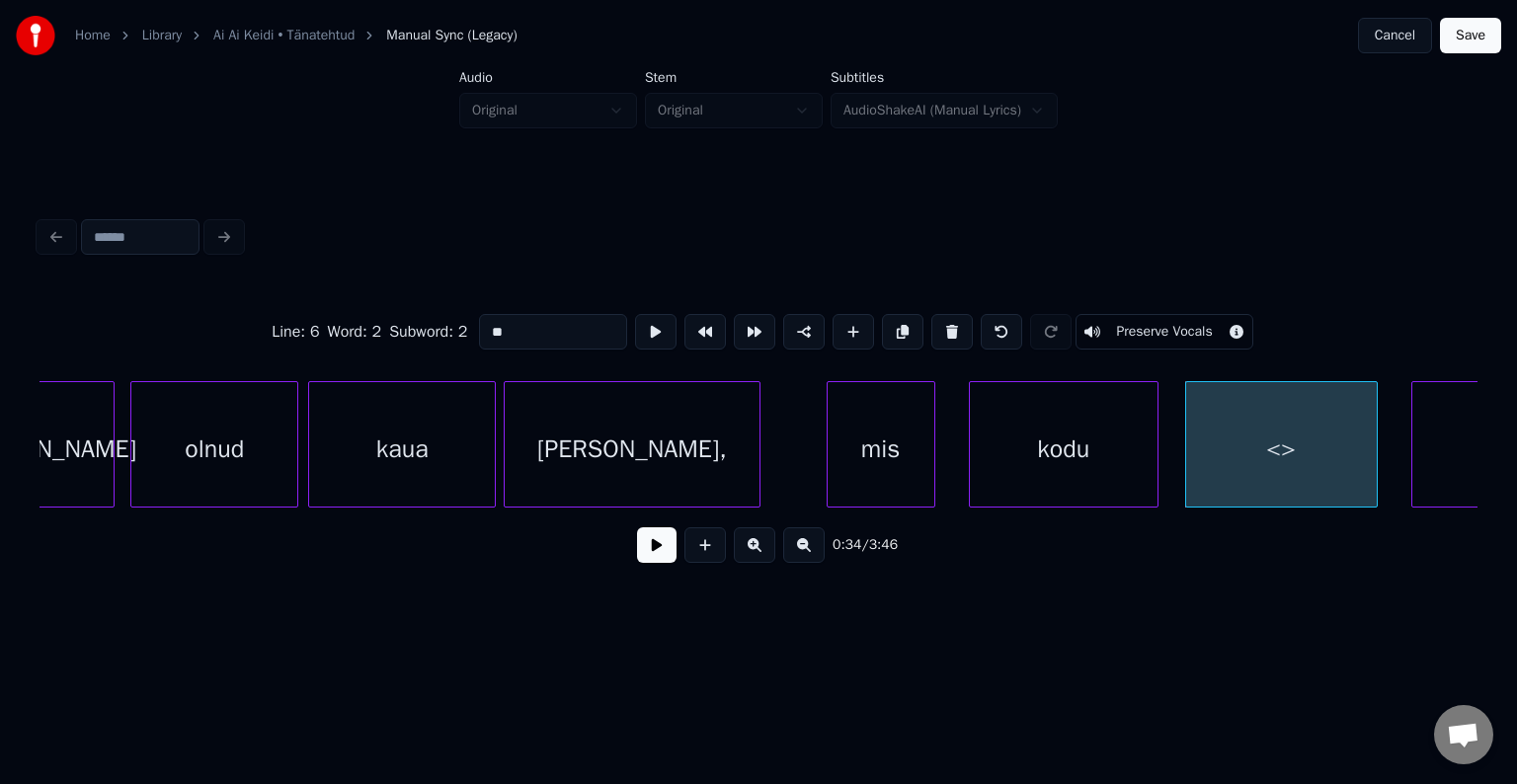 click on "<>" at bounding box center (1281, 449) 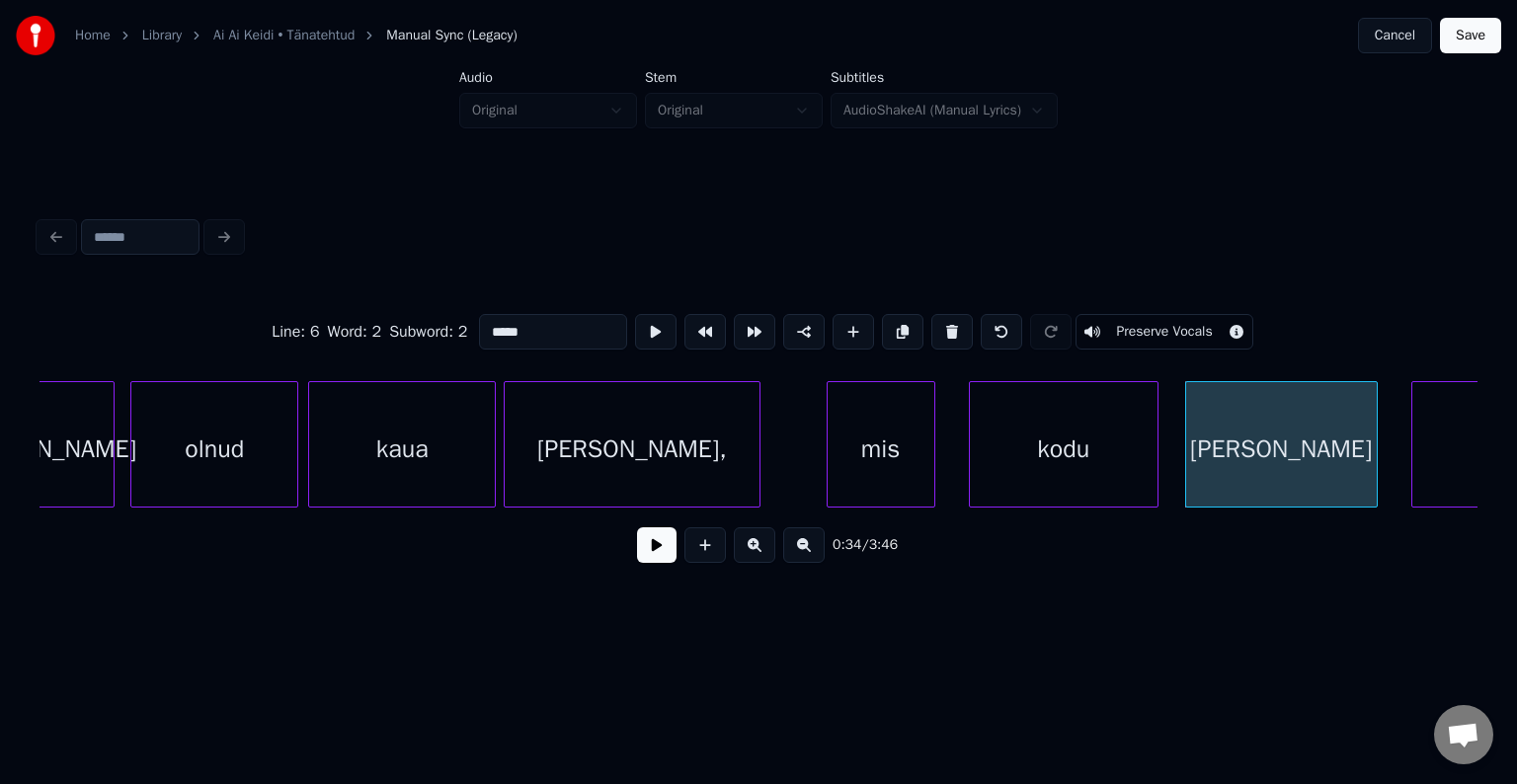 click on "mis" at bounding box center [881, 449] 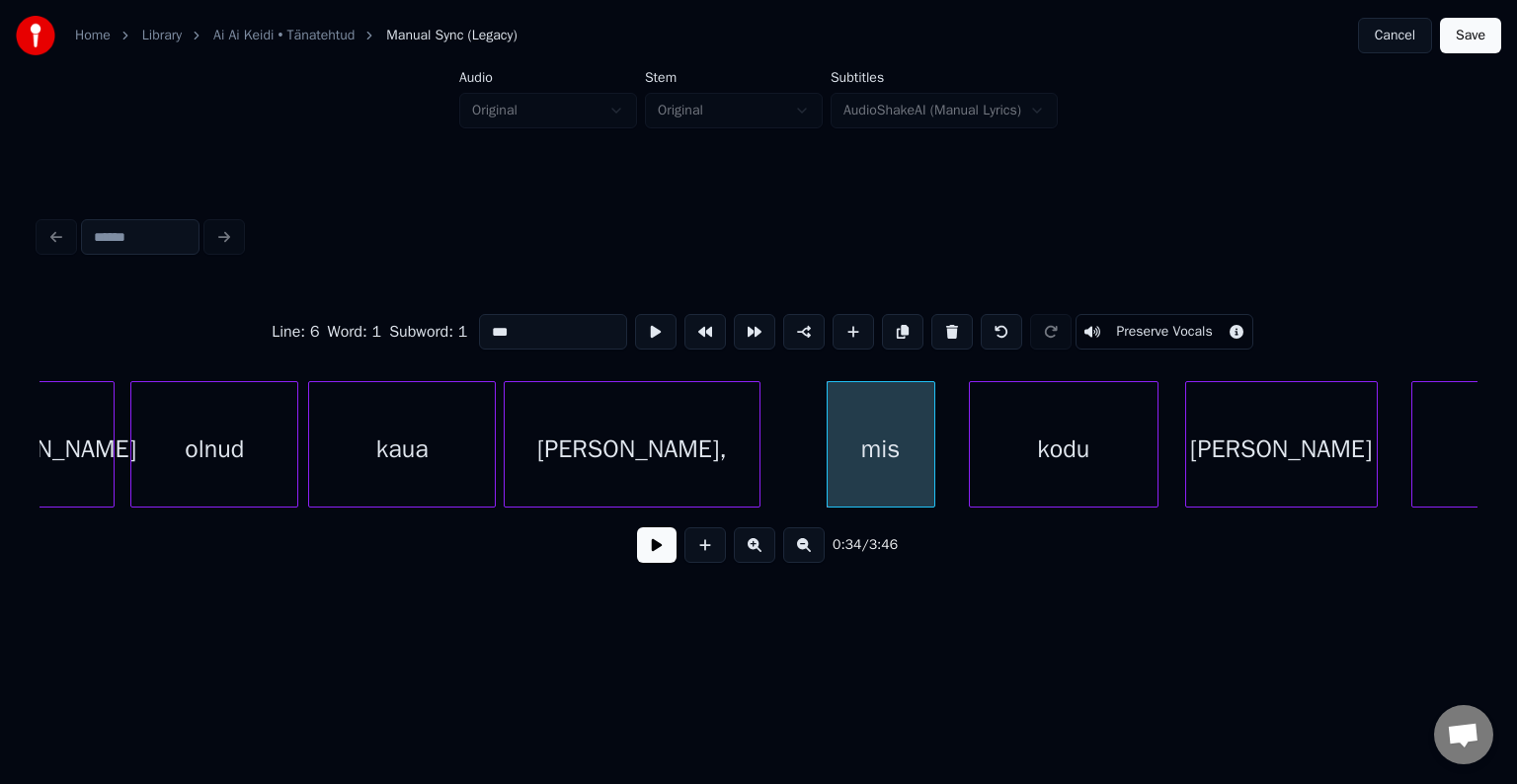 type on "***" 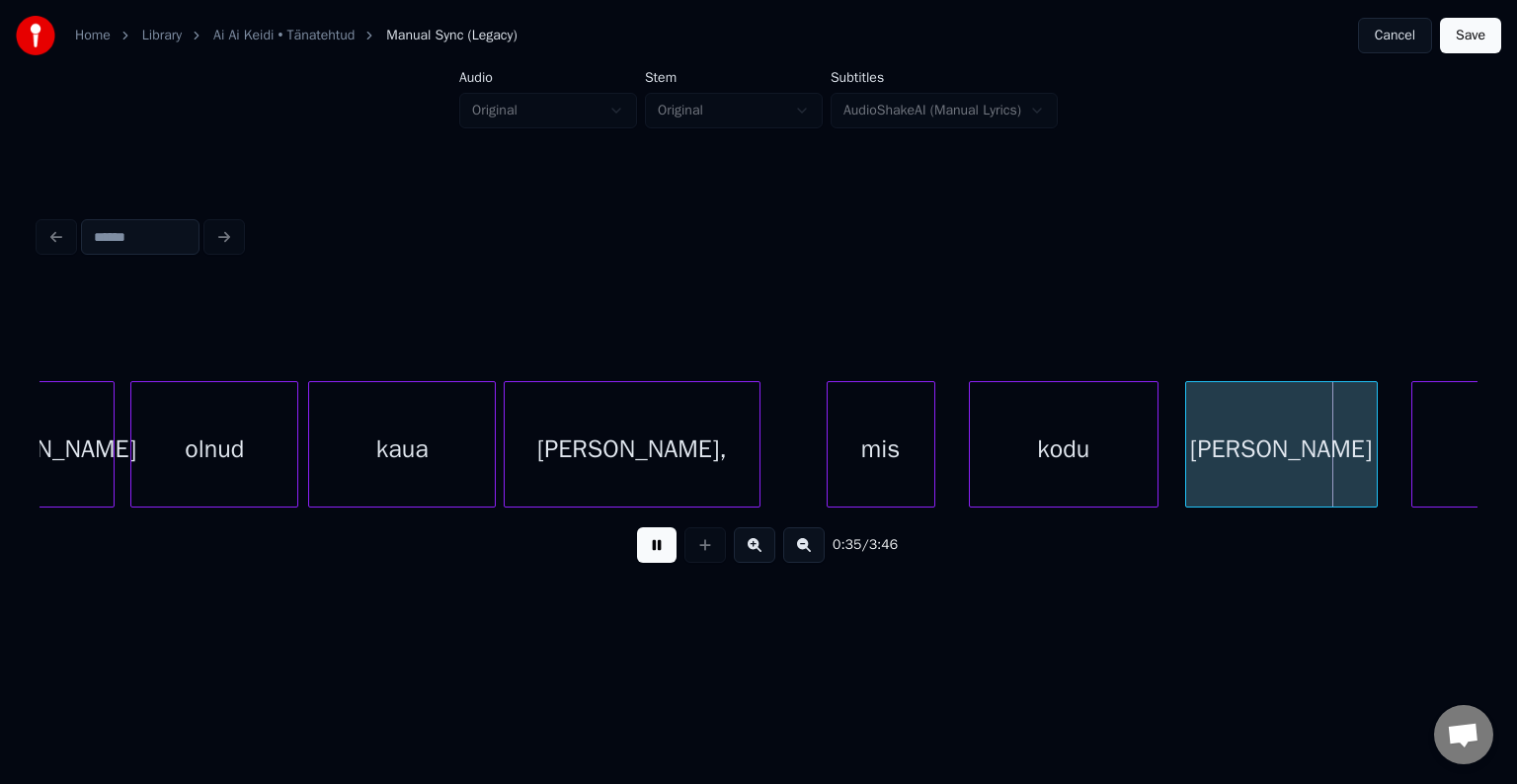 click at bounding box center [657, 545] 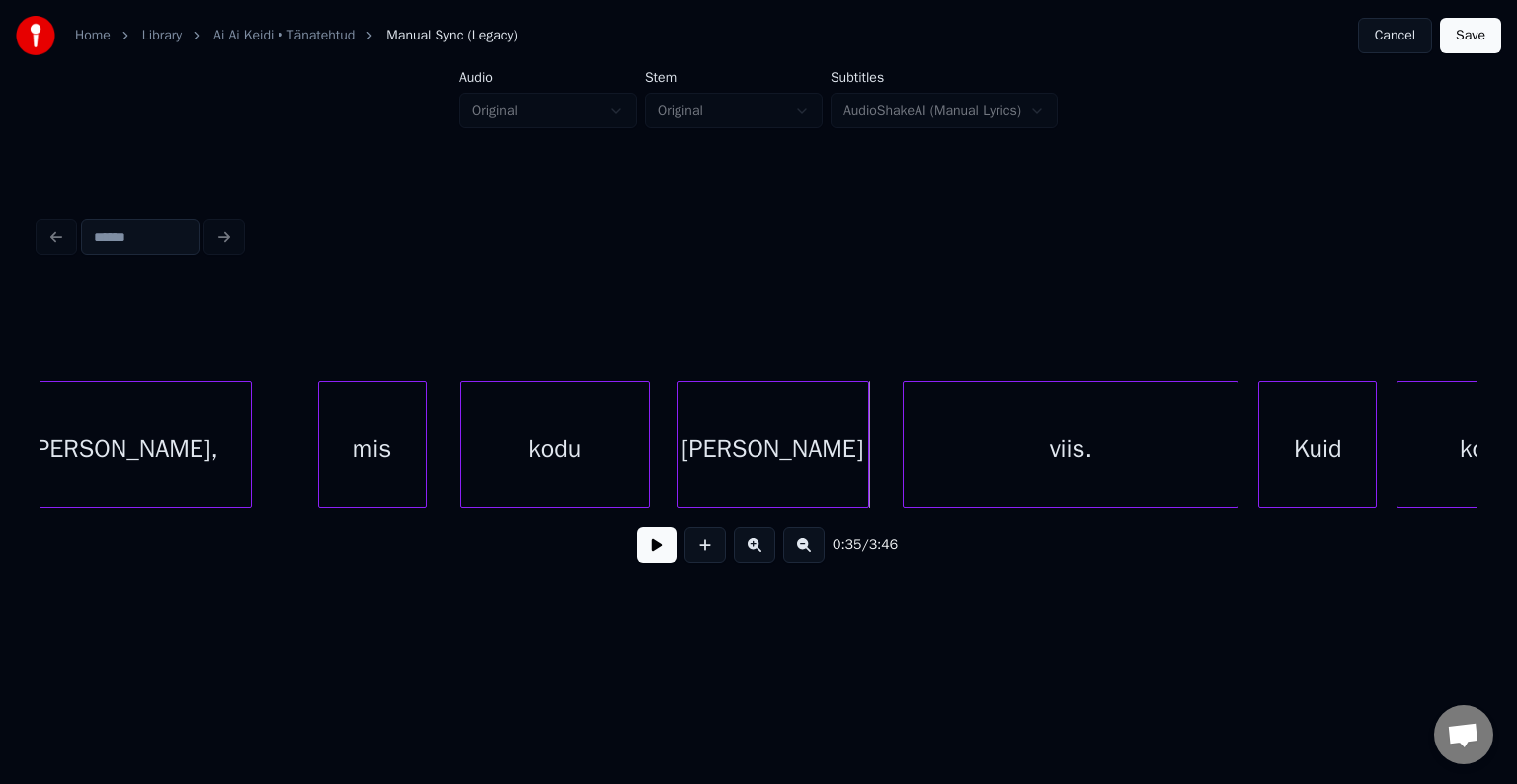 scroll, scrollTop: 0, scrollLeft: 16553, axis: horizontal 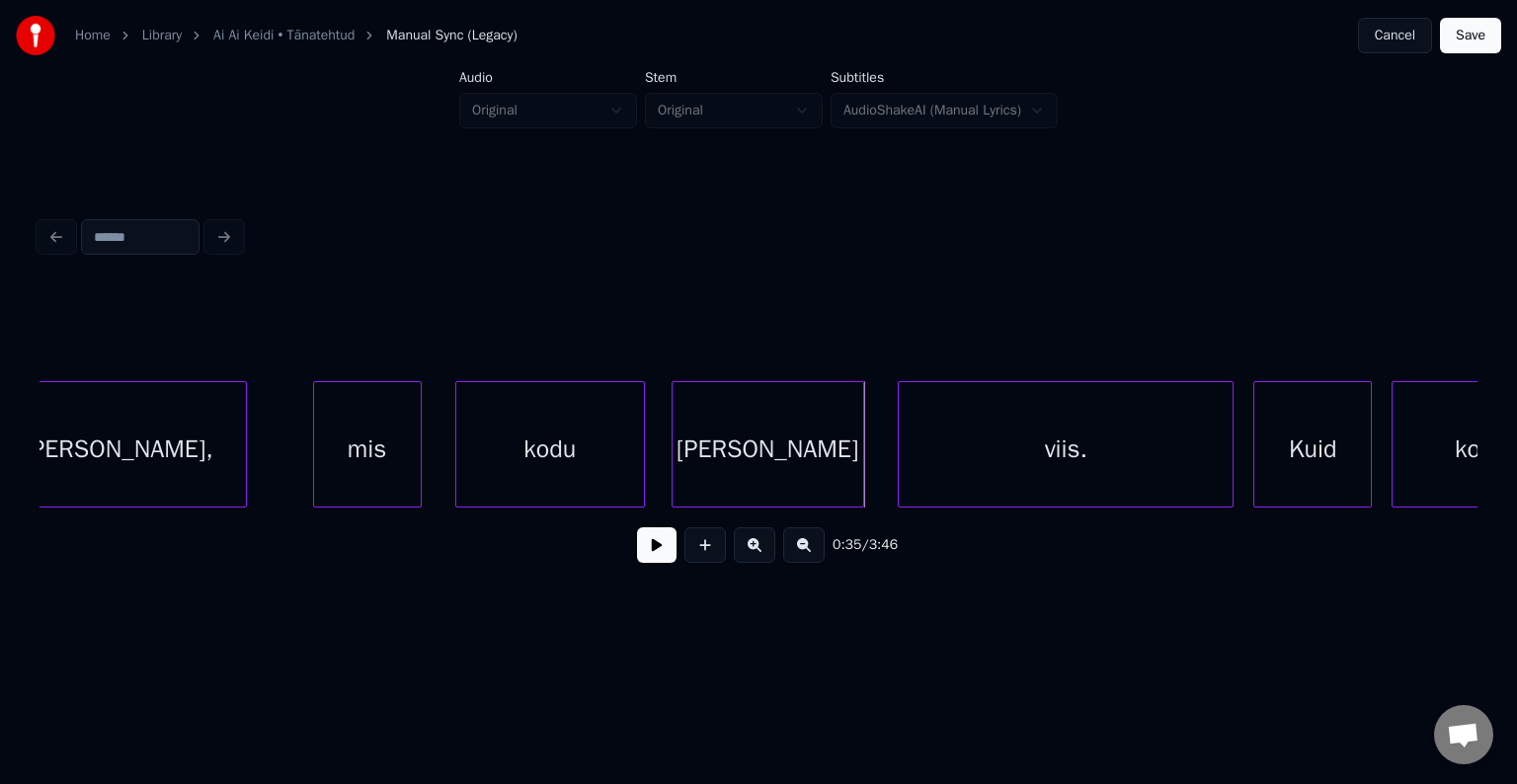 click at bounding box center (657, 545) 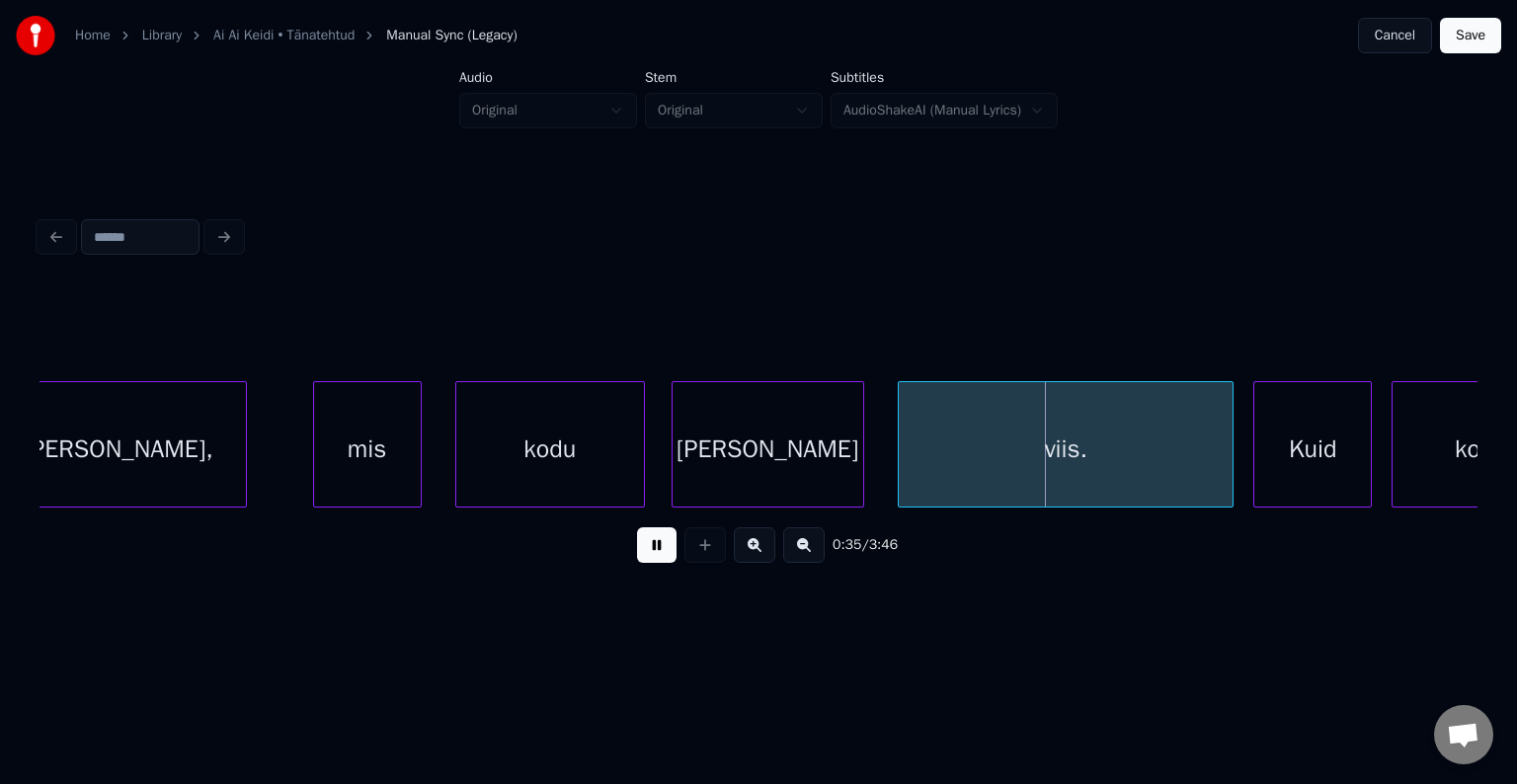 click at bounding box center (657, 545) 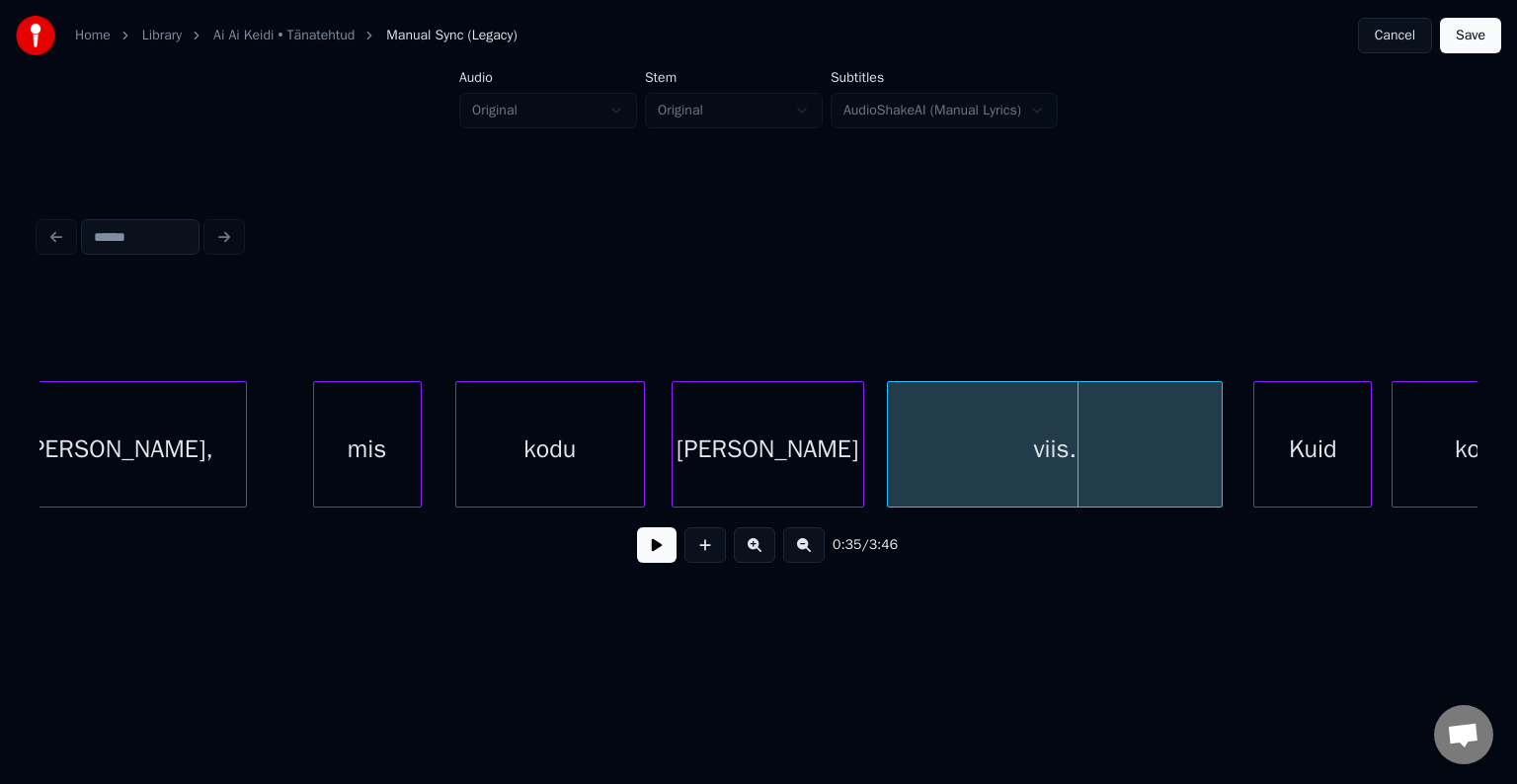 click on "viis." at bounding box center [1055, 449] 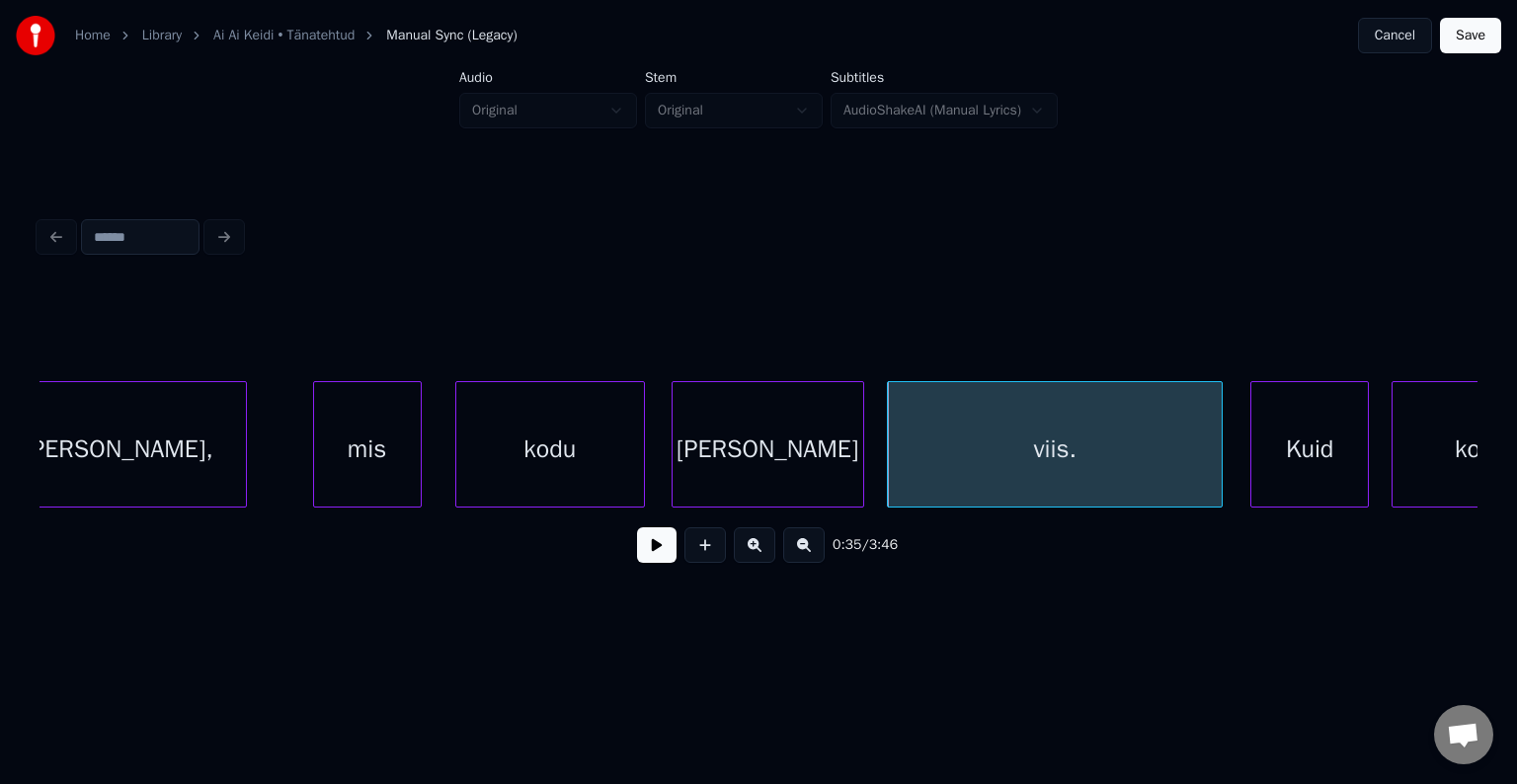 click on "Kuid" at bounding box center [1310, 449] 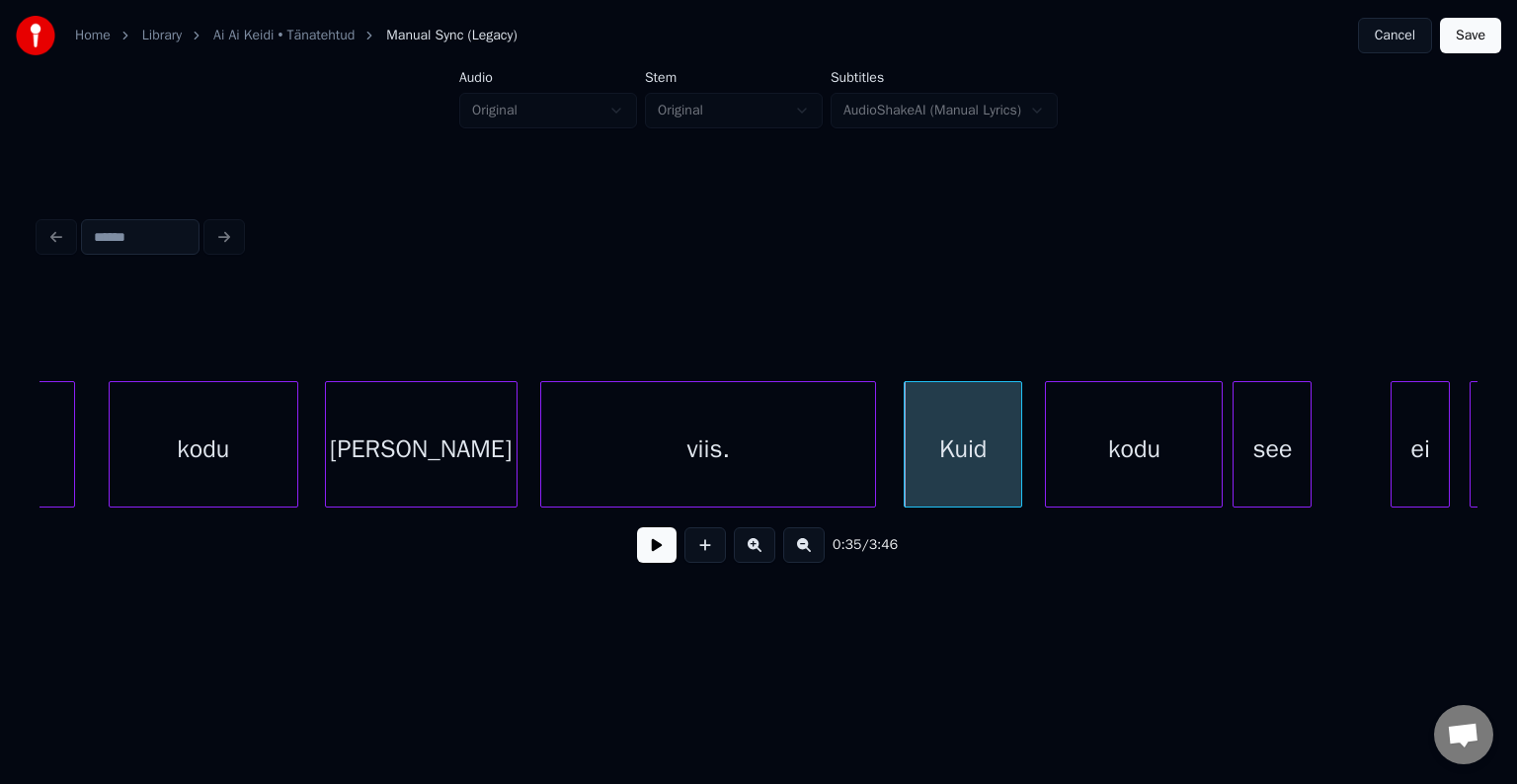 scroll, scrollTop: 0, scrollLeft: 16908, axis: horizontal 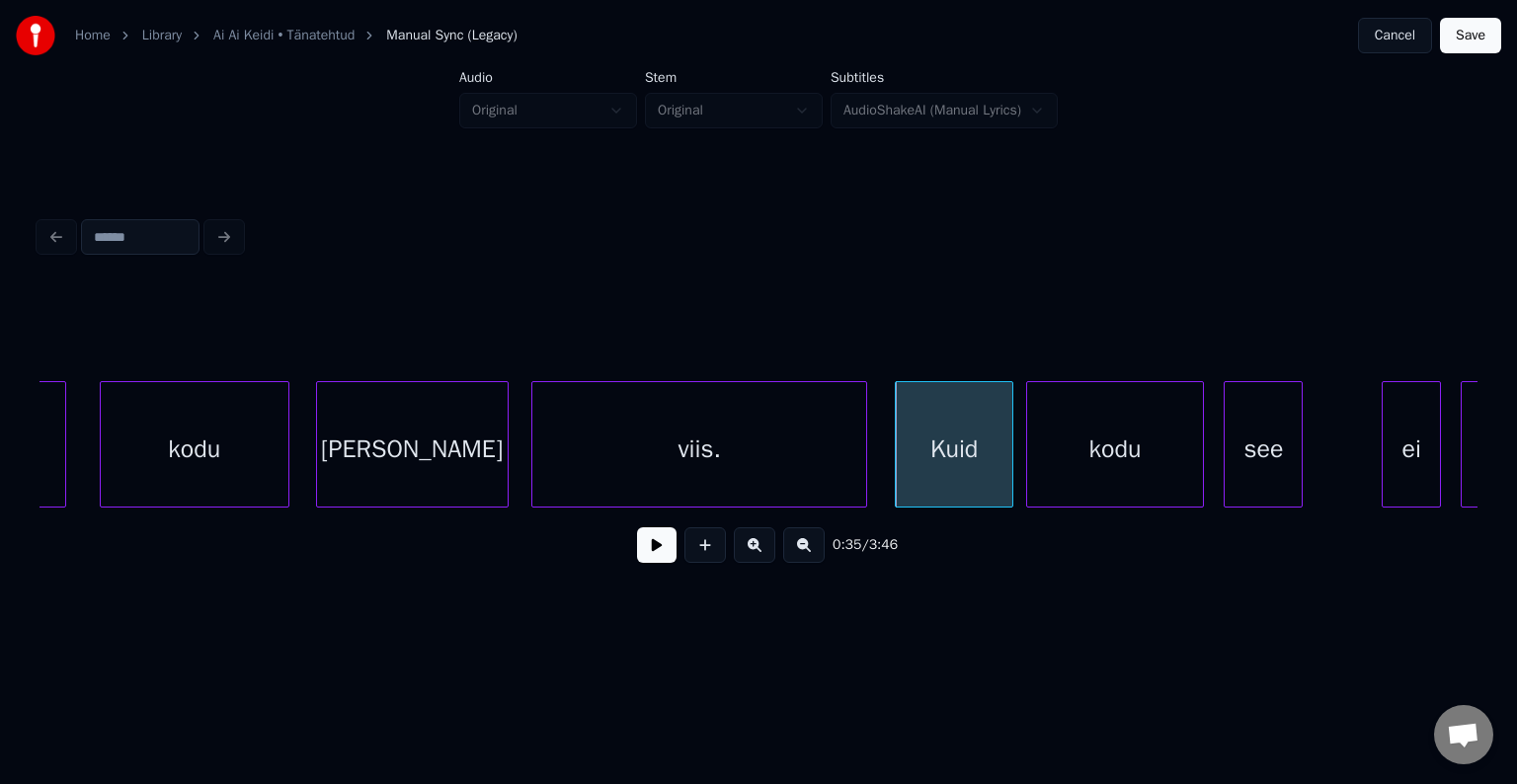 click on "kodu" at bounding box center (1115, 449) 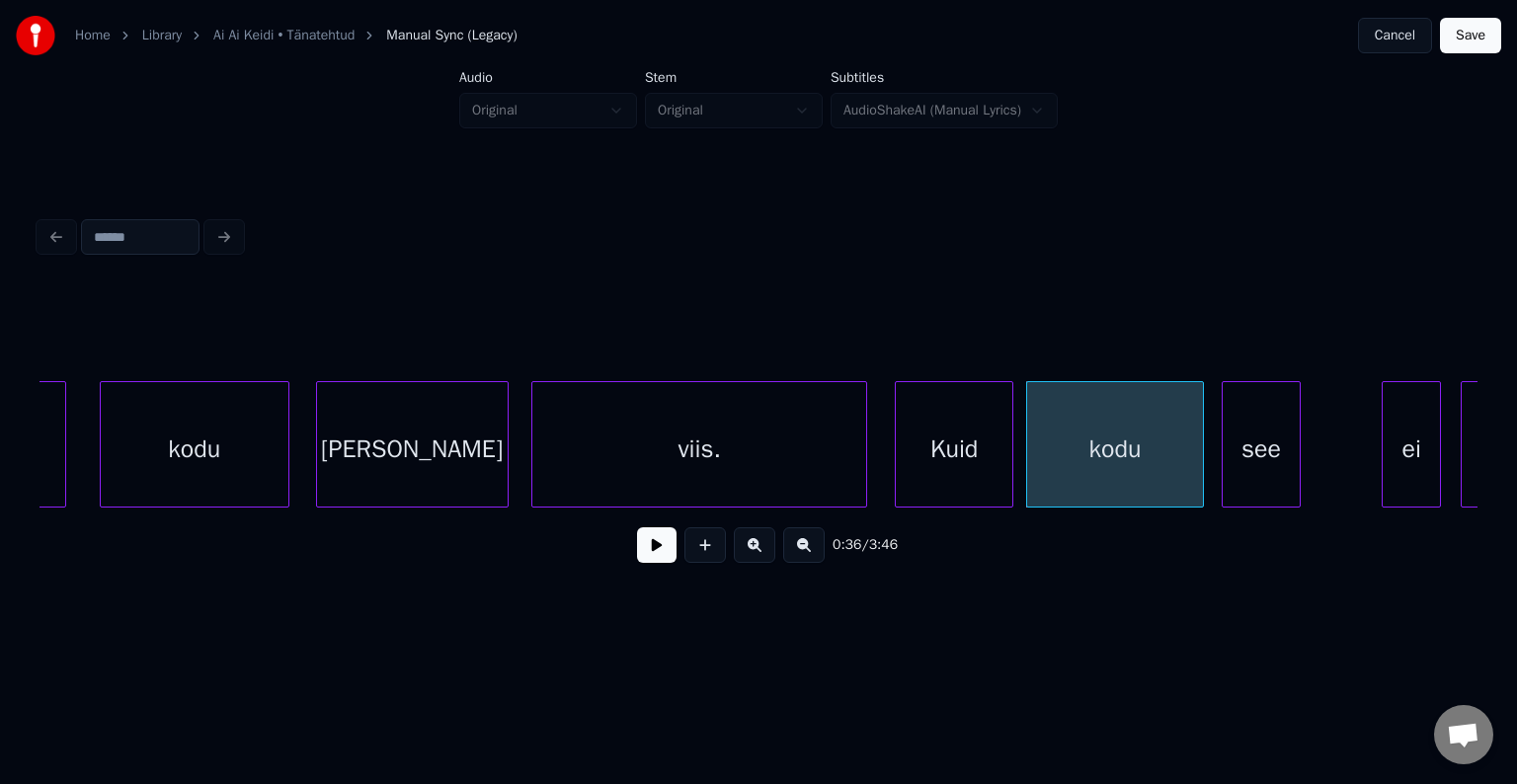click on "see" at bounding box center (1261, 449) 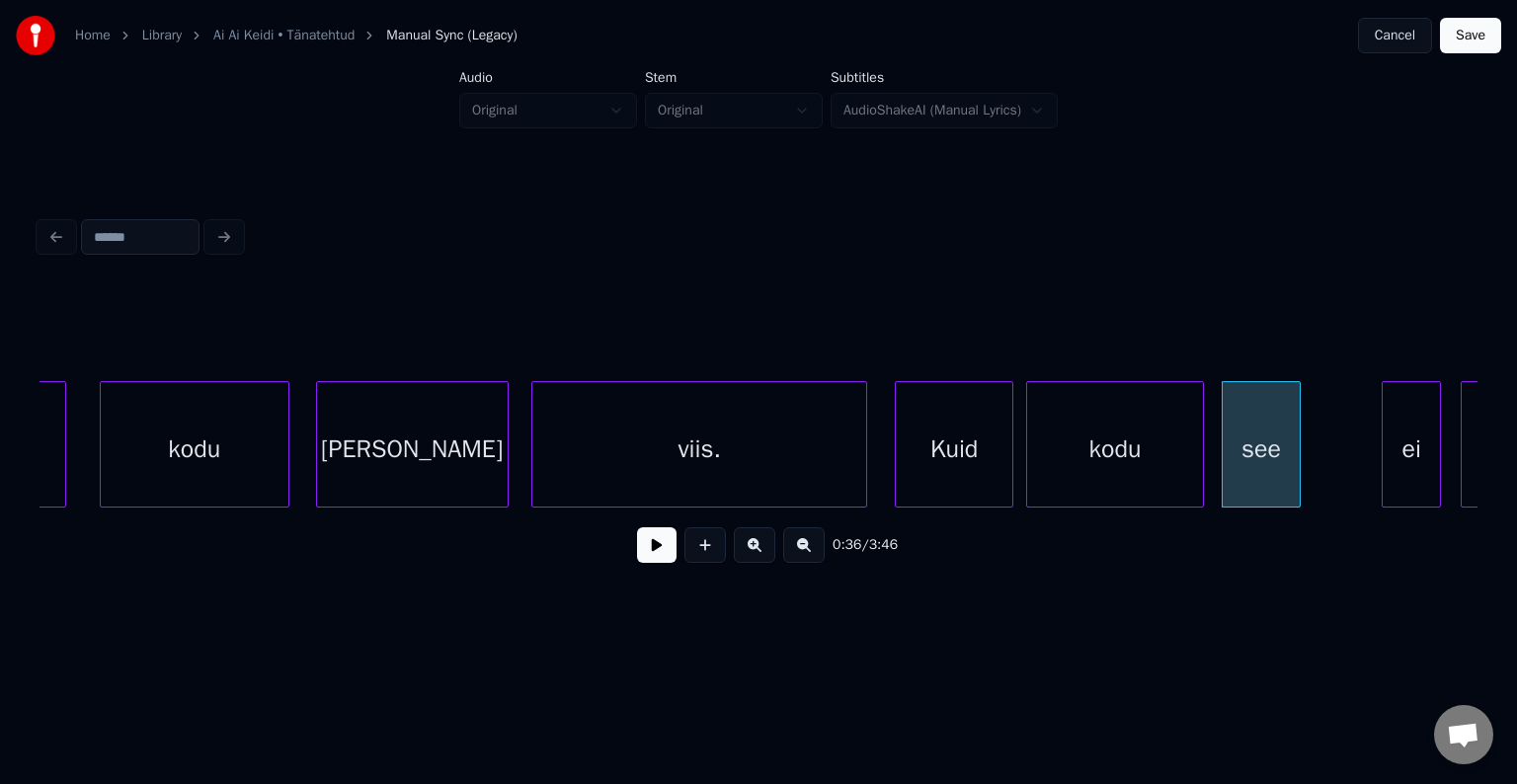 click on "Kuid" at bounding box center (954, 449) 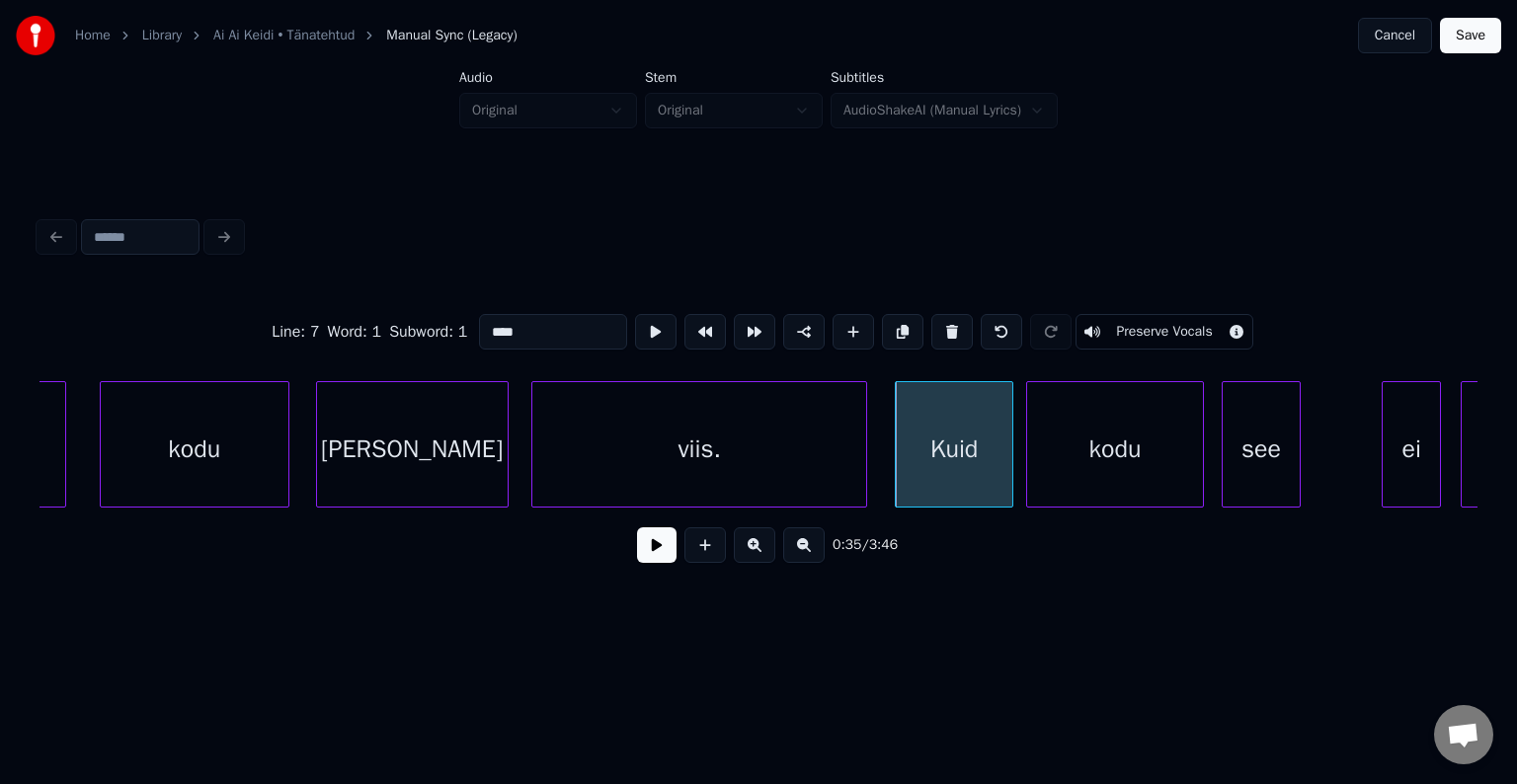 click at bounding box center (657, 545) 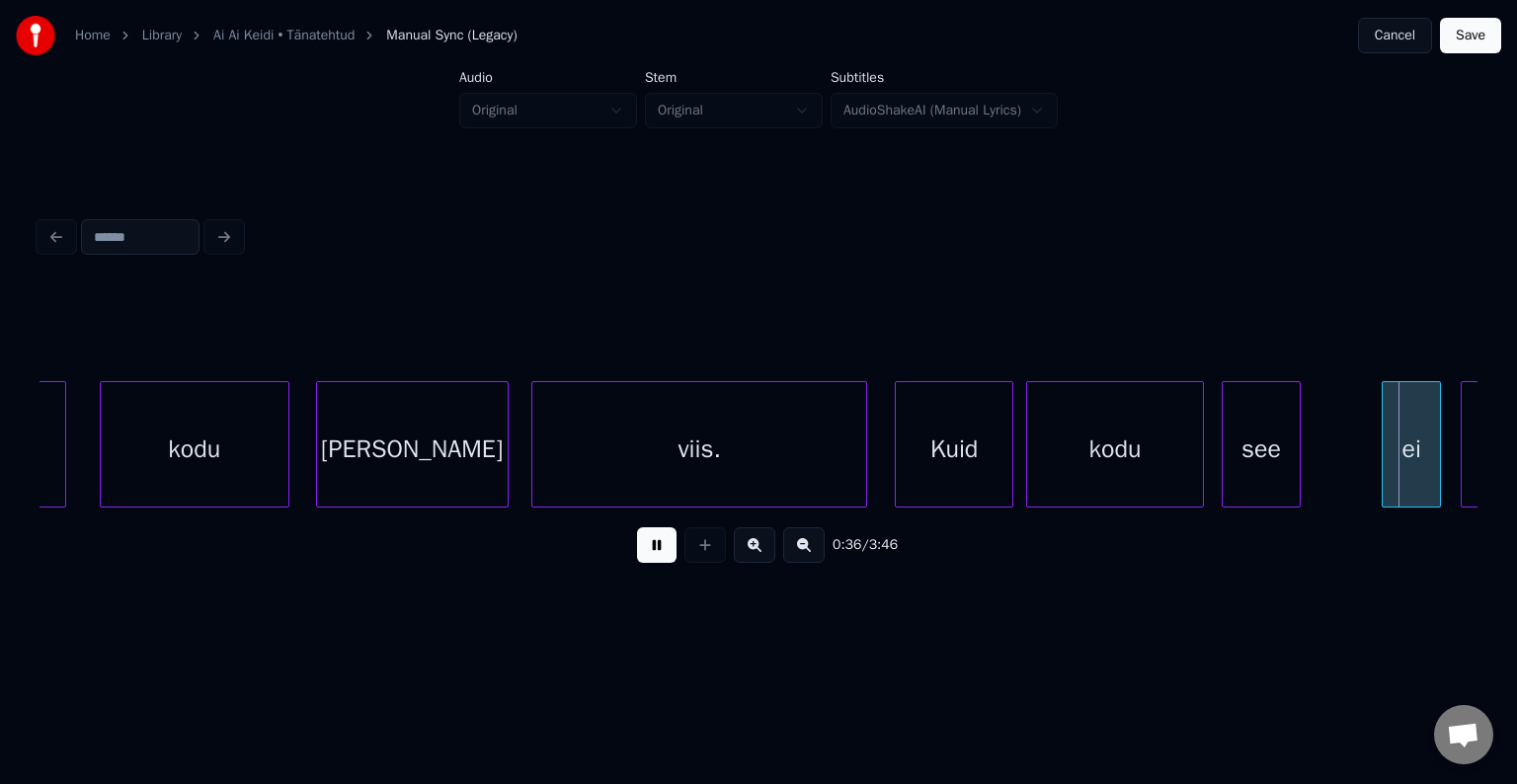 click at bounding box center [657, 545] 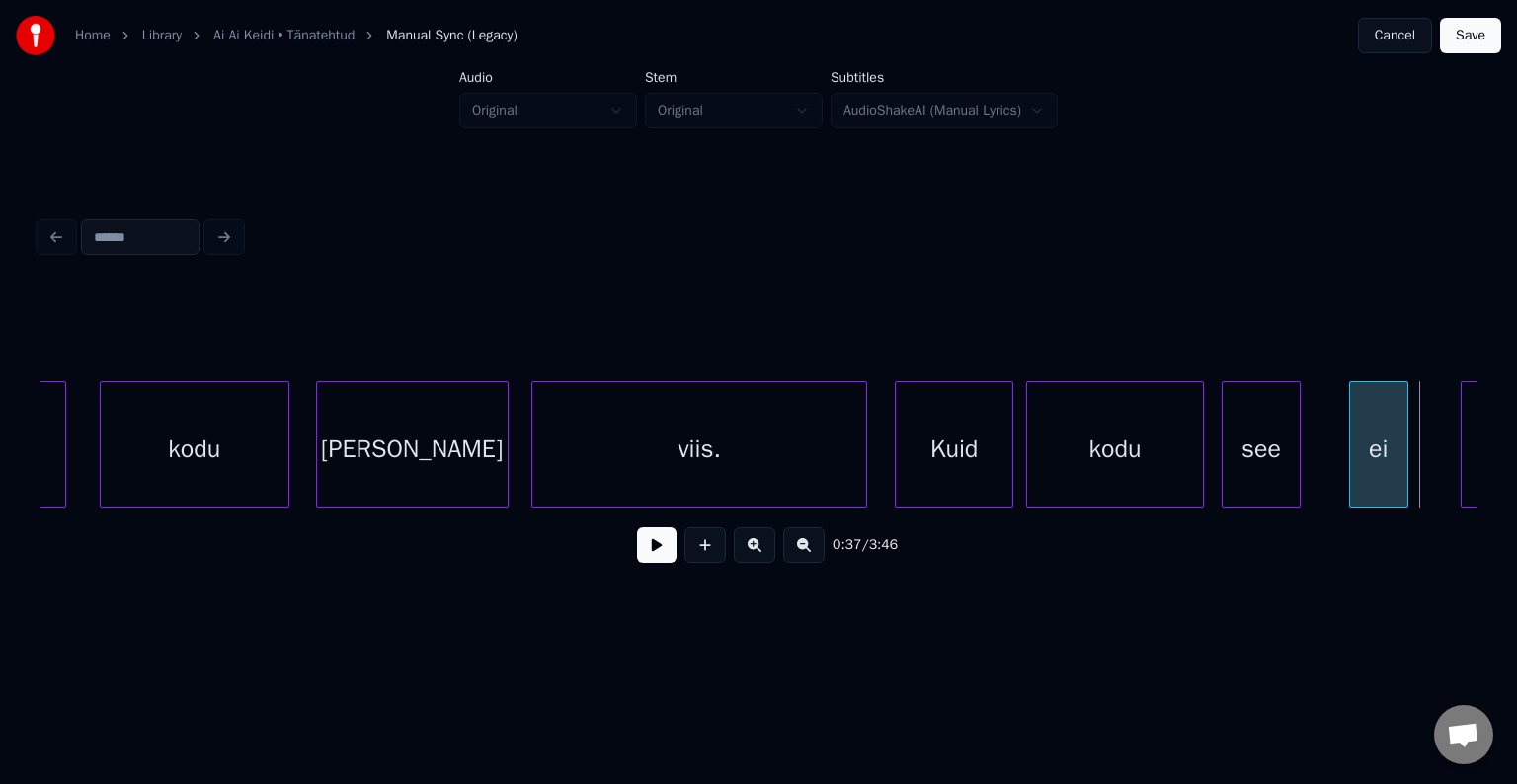 click on "ei" at bounding box center [1379, 449] 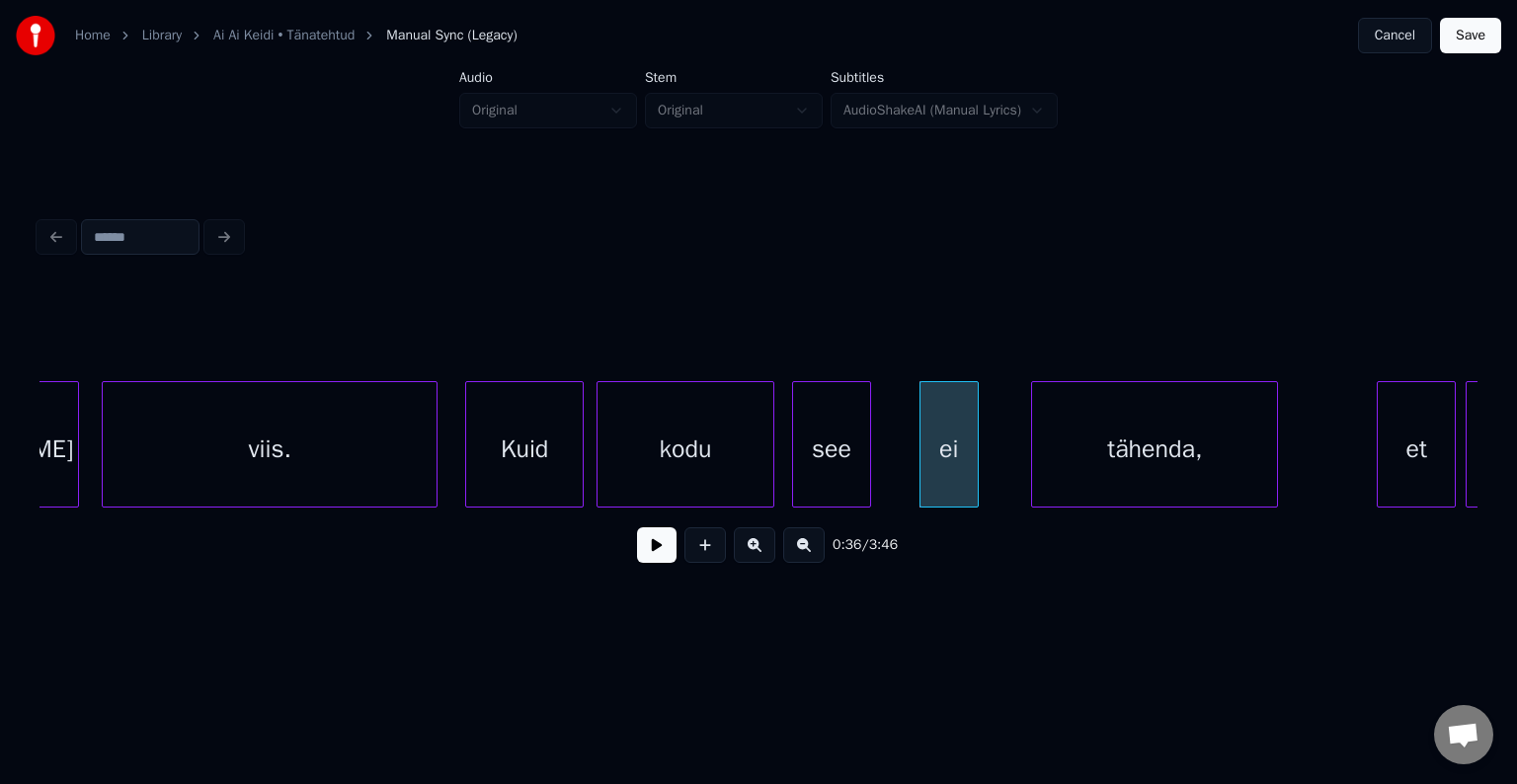 scroll, scrollTop: 0, scrollLeft: 17343, axis: horizontal 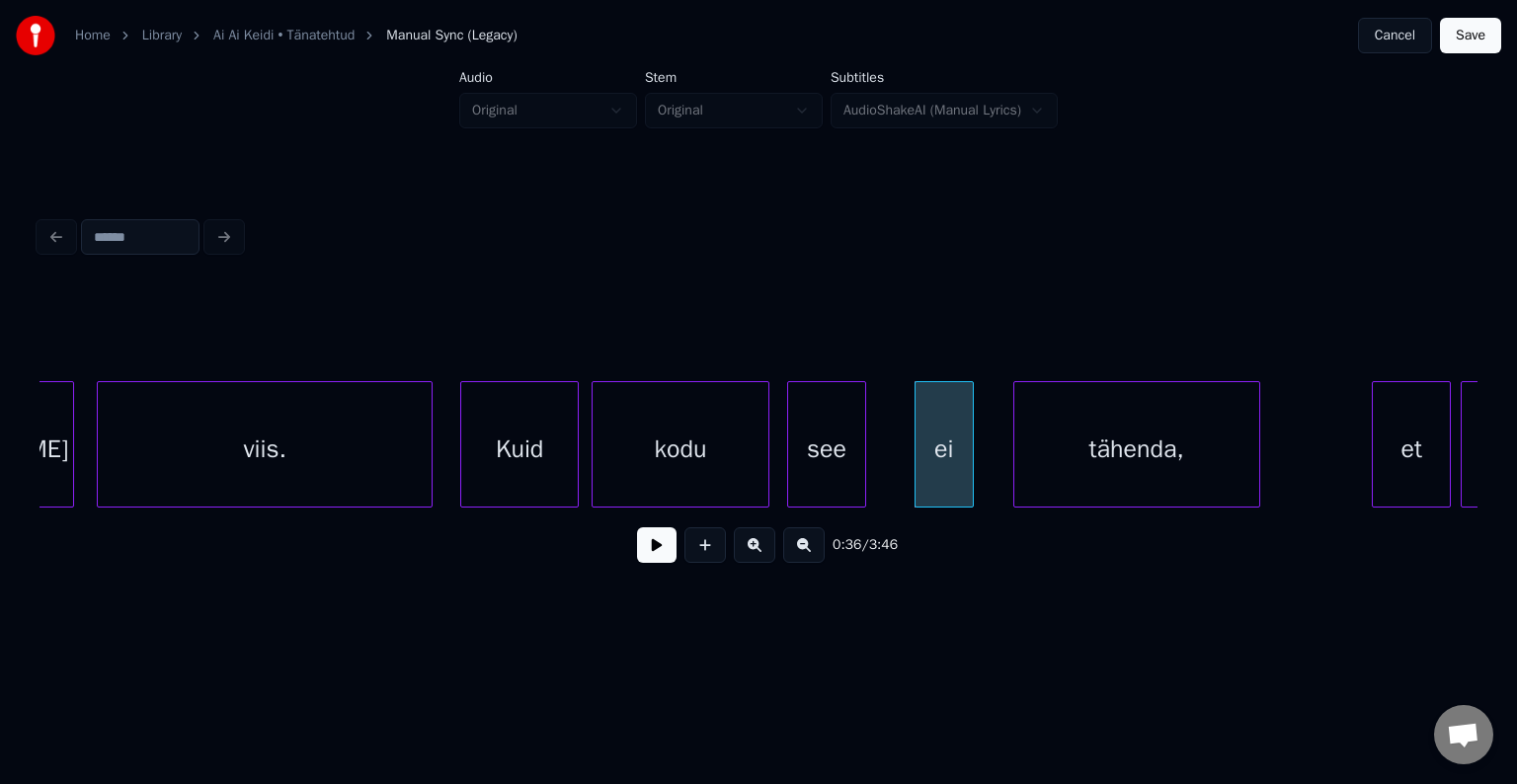 click on "tähenda," at bounding box center (1137, 449) 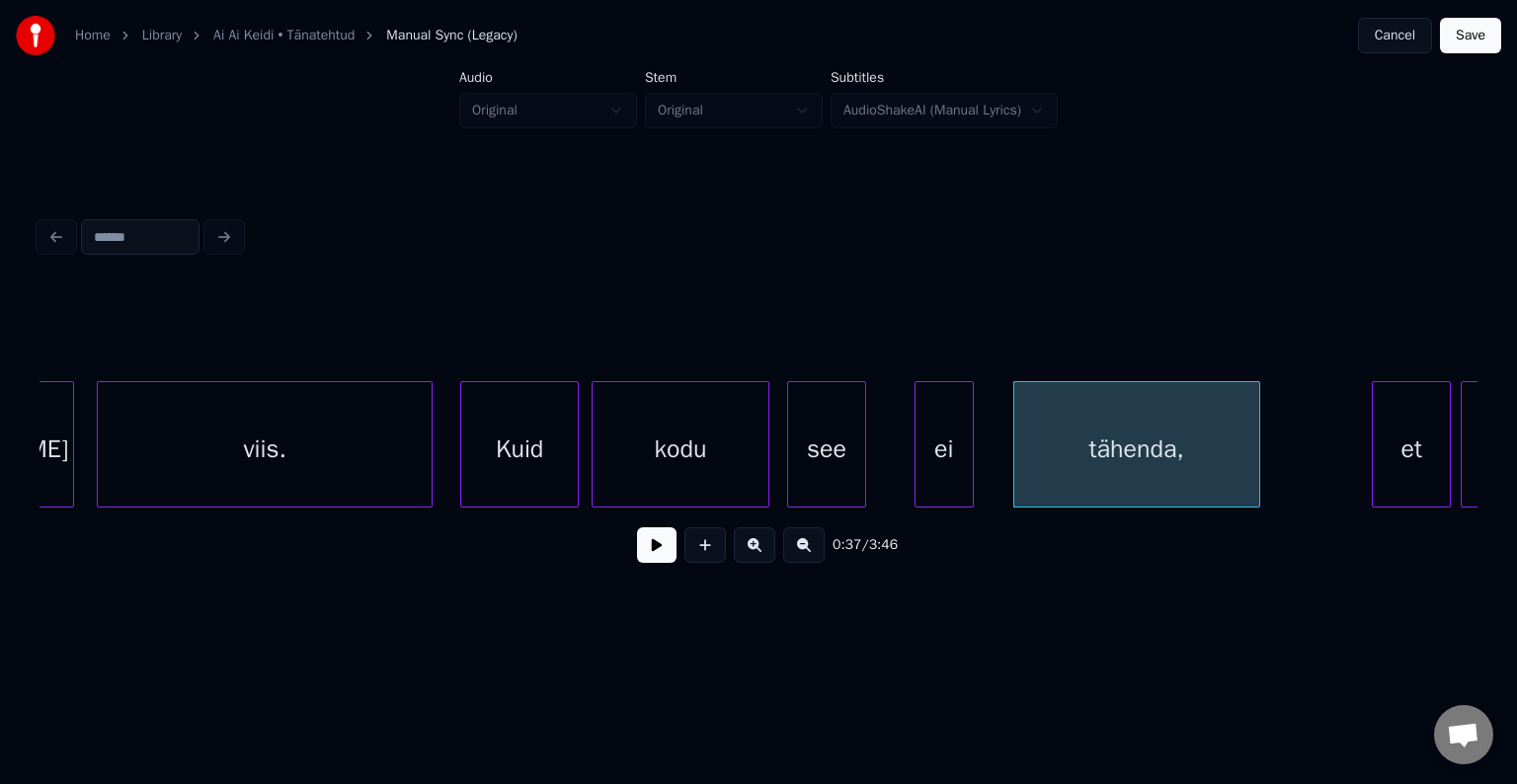 click on "ei" at bounding box center (944, 449) 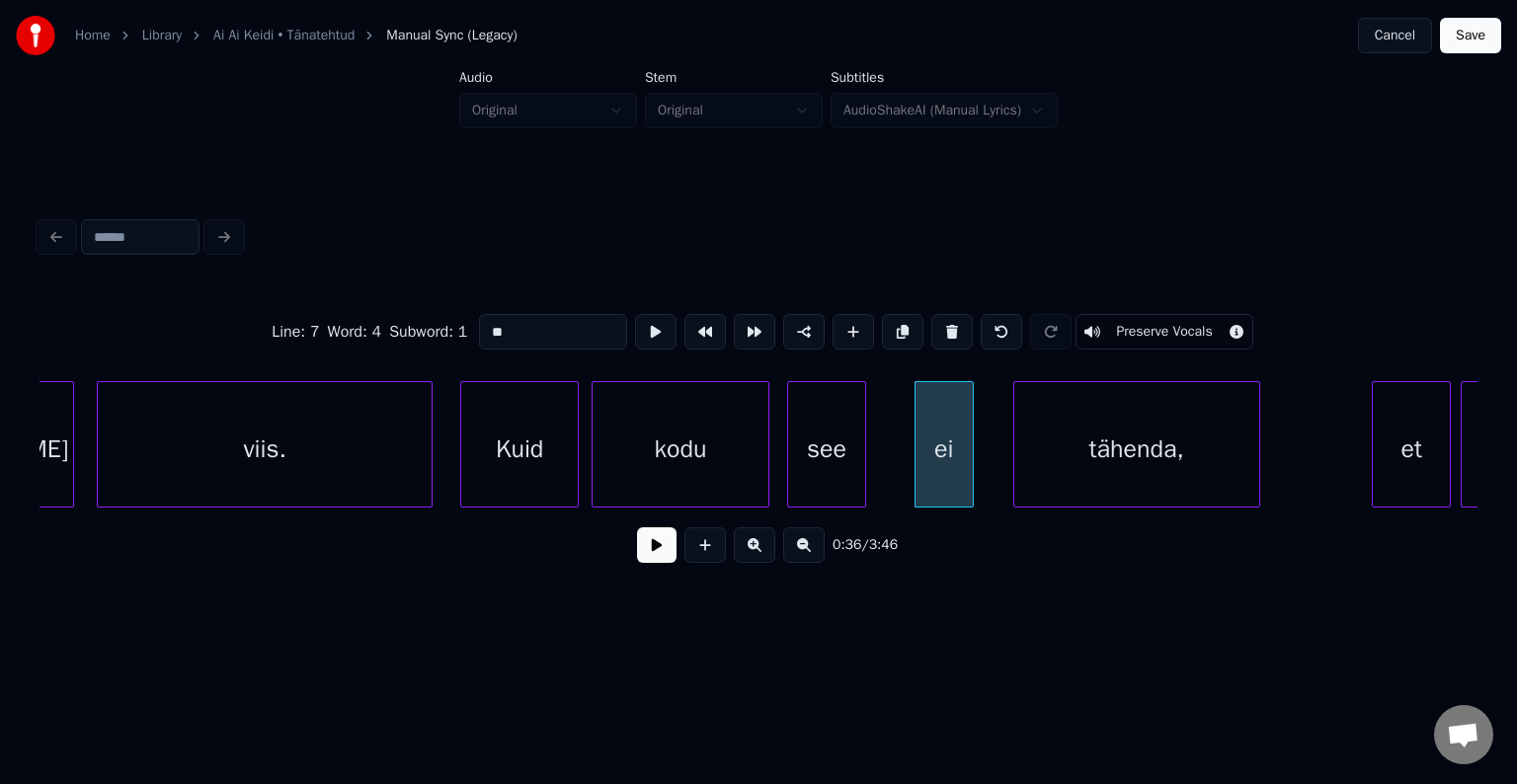 click at bounding box center [657, 545] 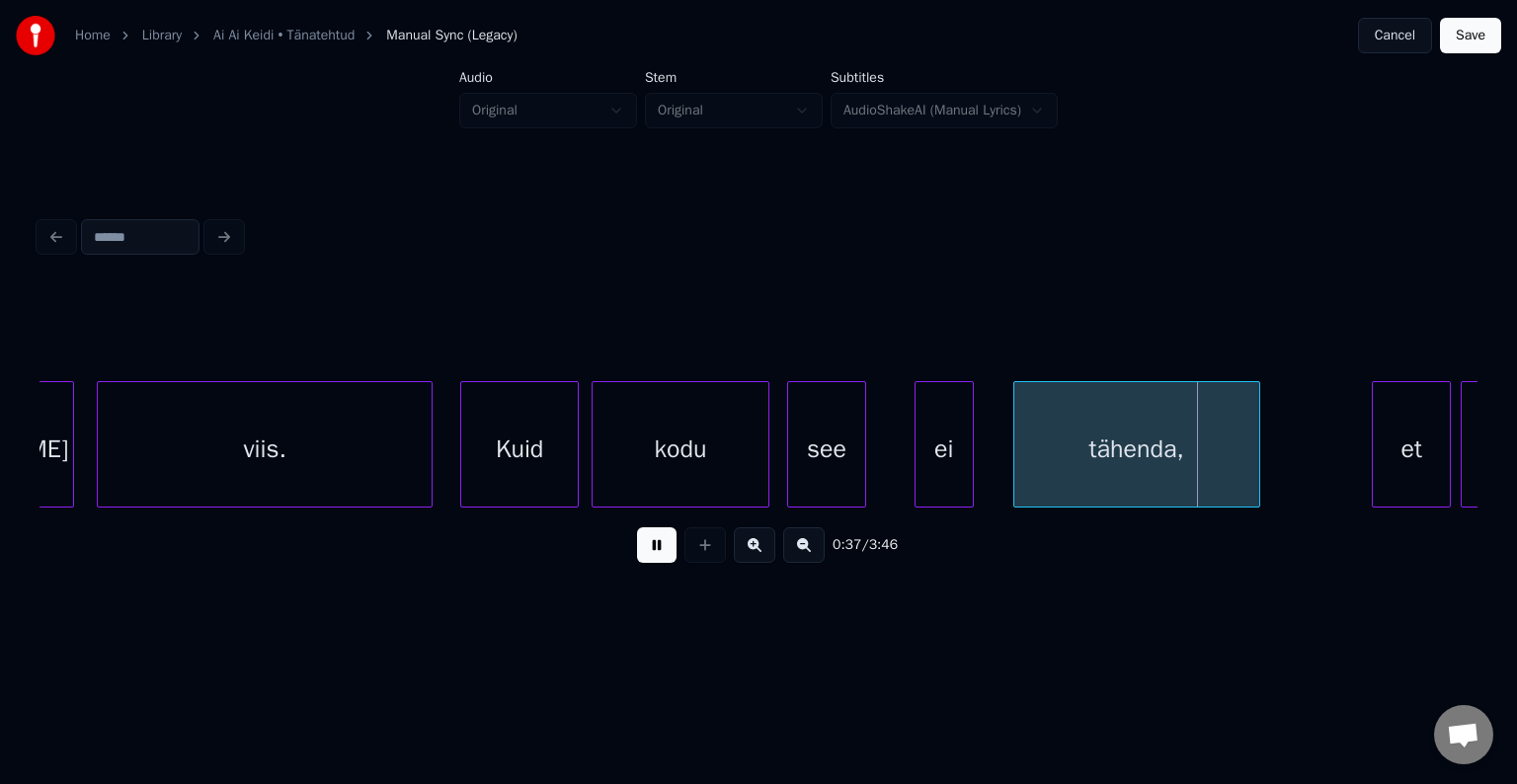click at bounding box center [657, 545] 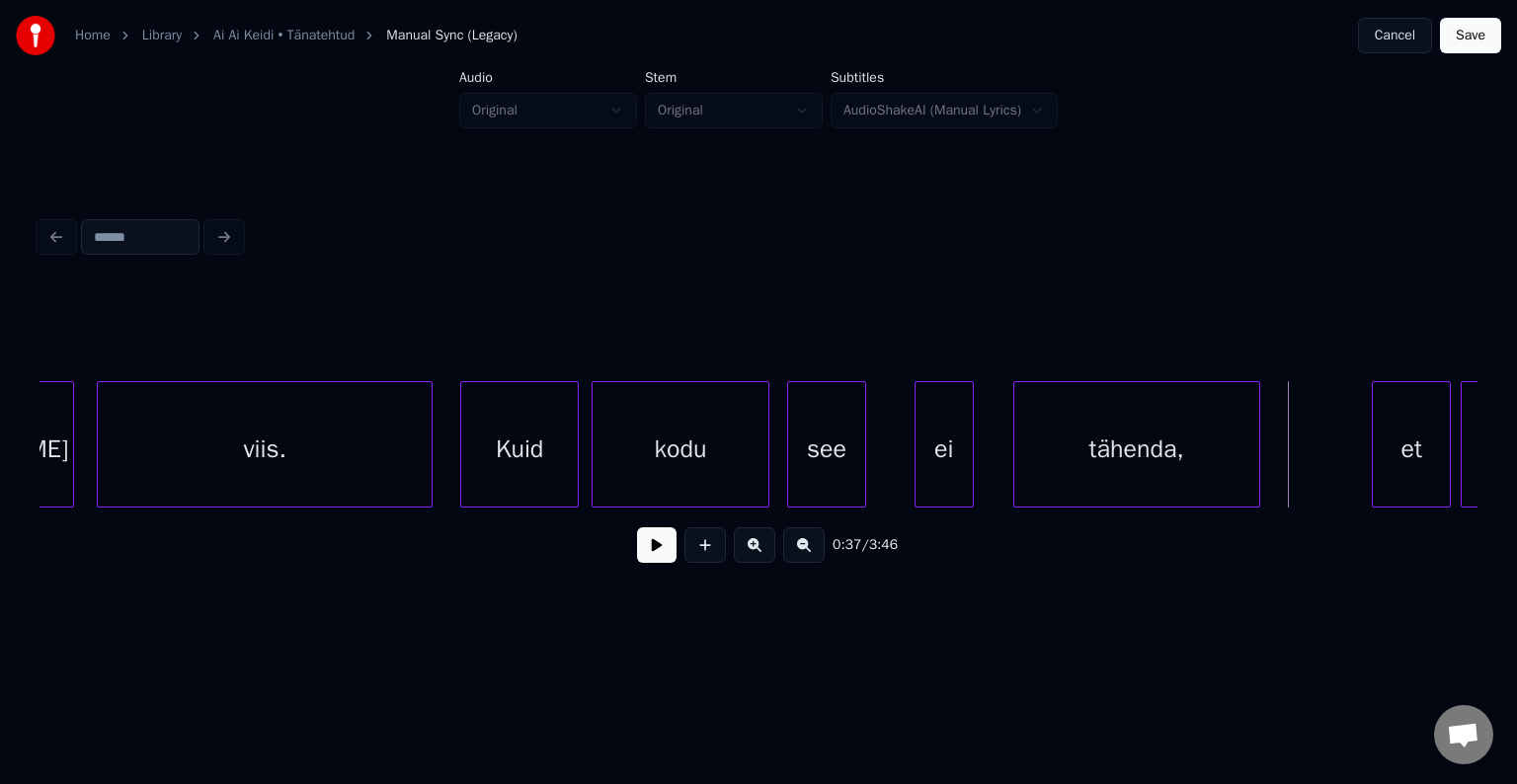 click at bounding box center [657, 545] 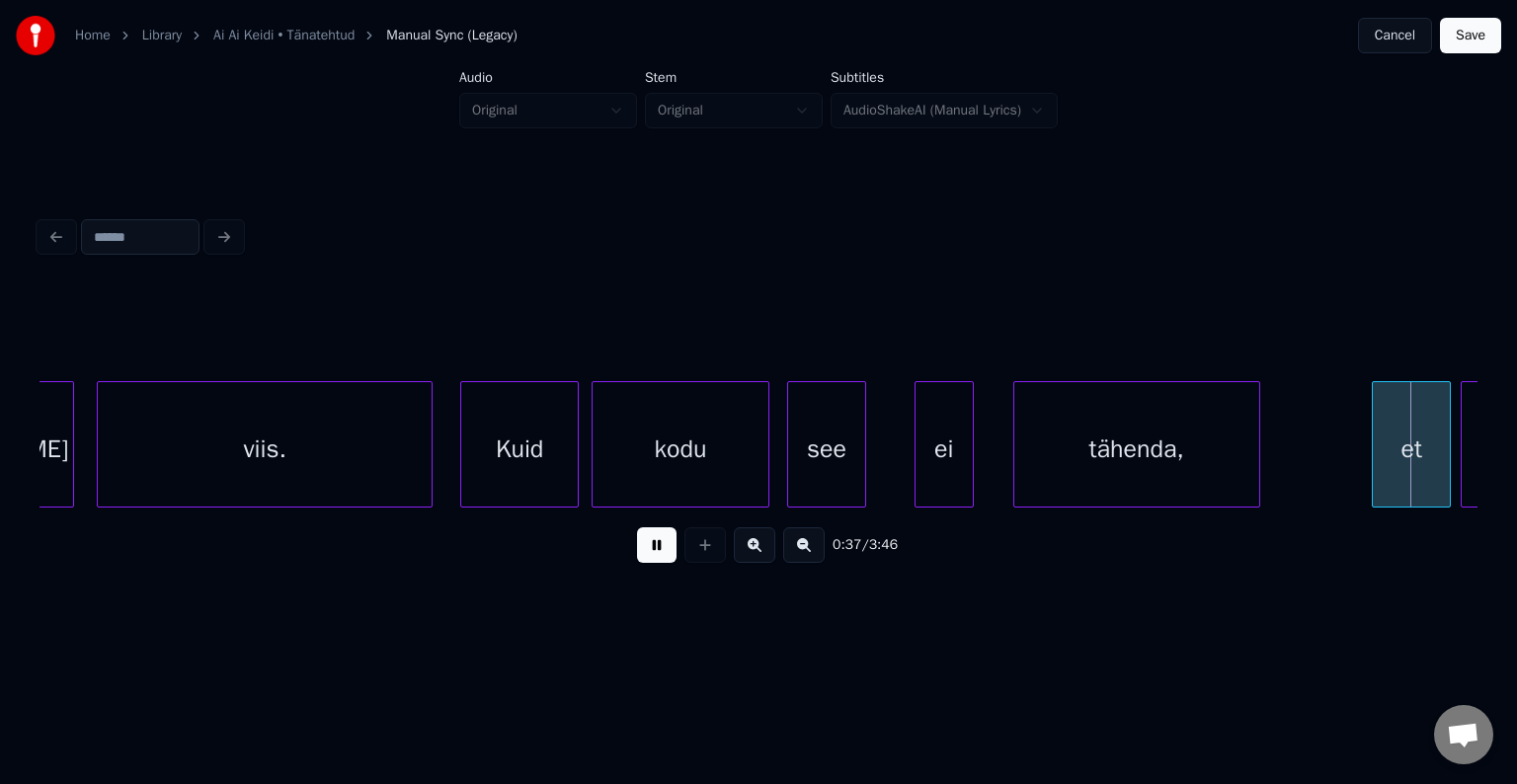 click at bounding box center (657, 545) 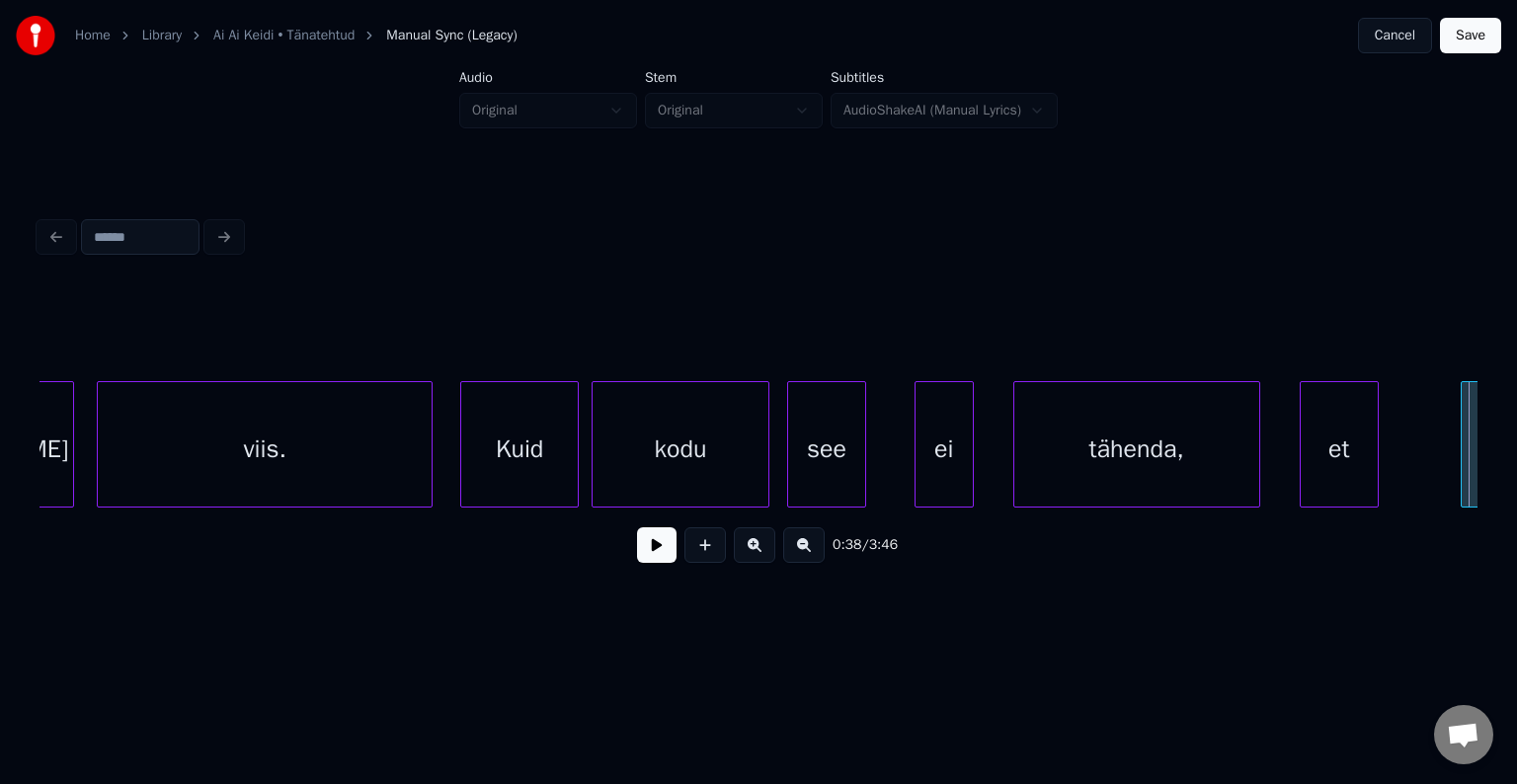 click on "et" at bounding box center (1339, 449) 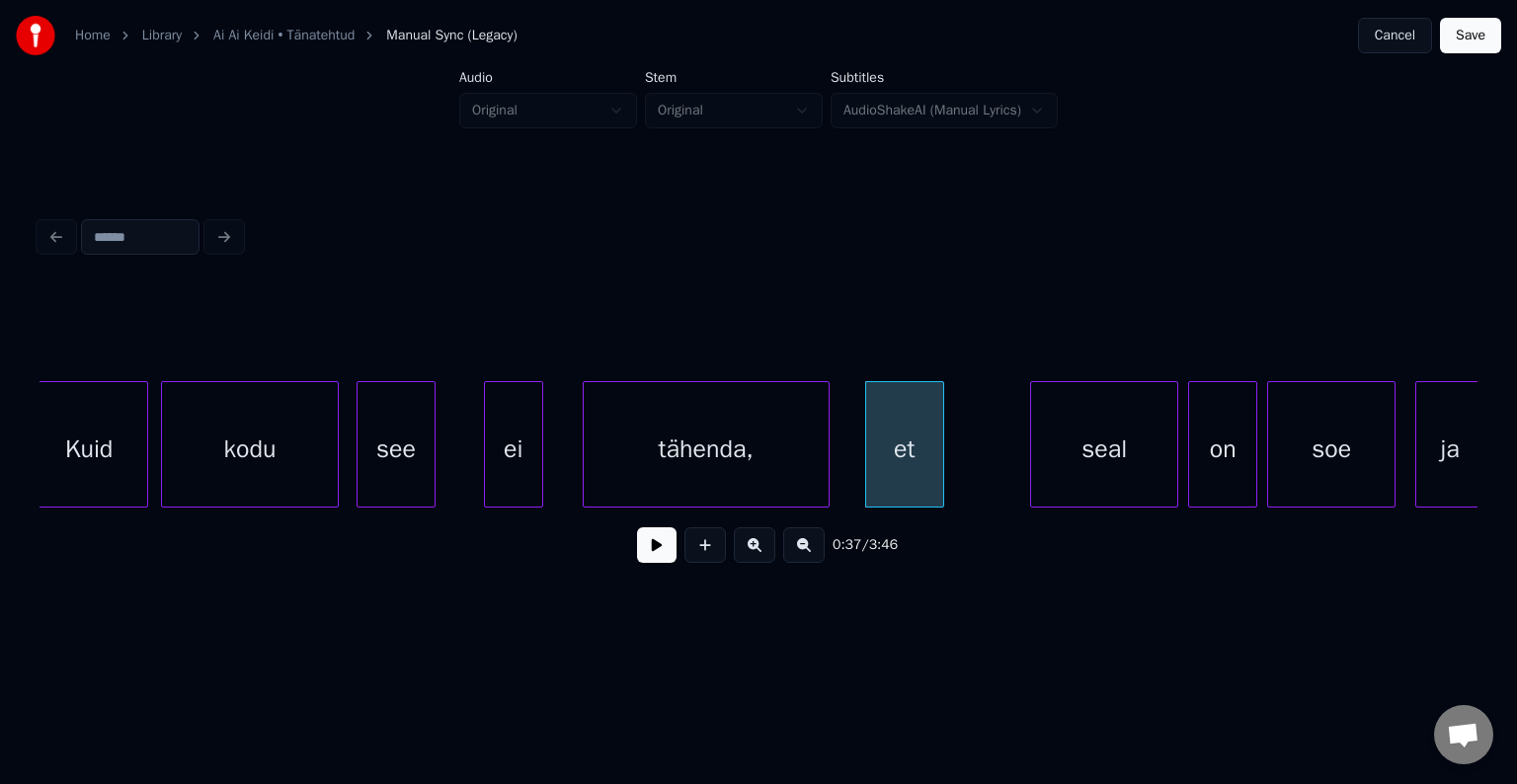 scroll, scrollTop: 0, scrollLeft: 17777, axis: horizontal 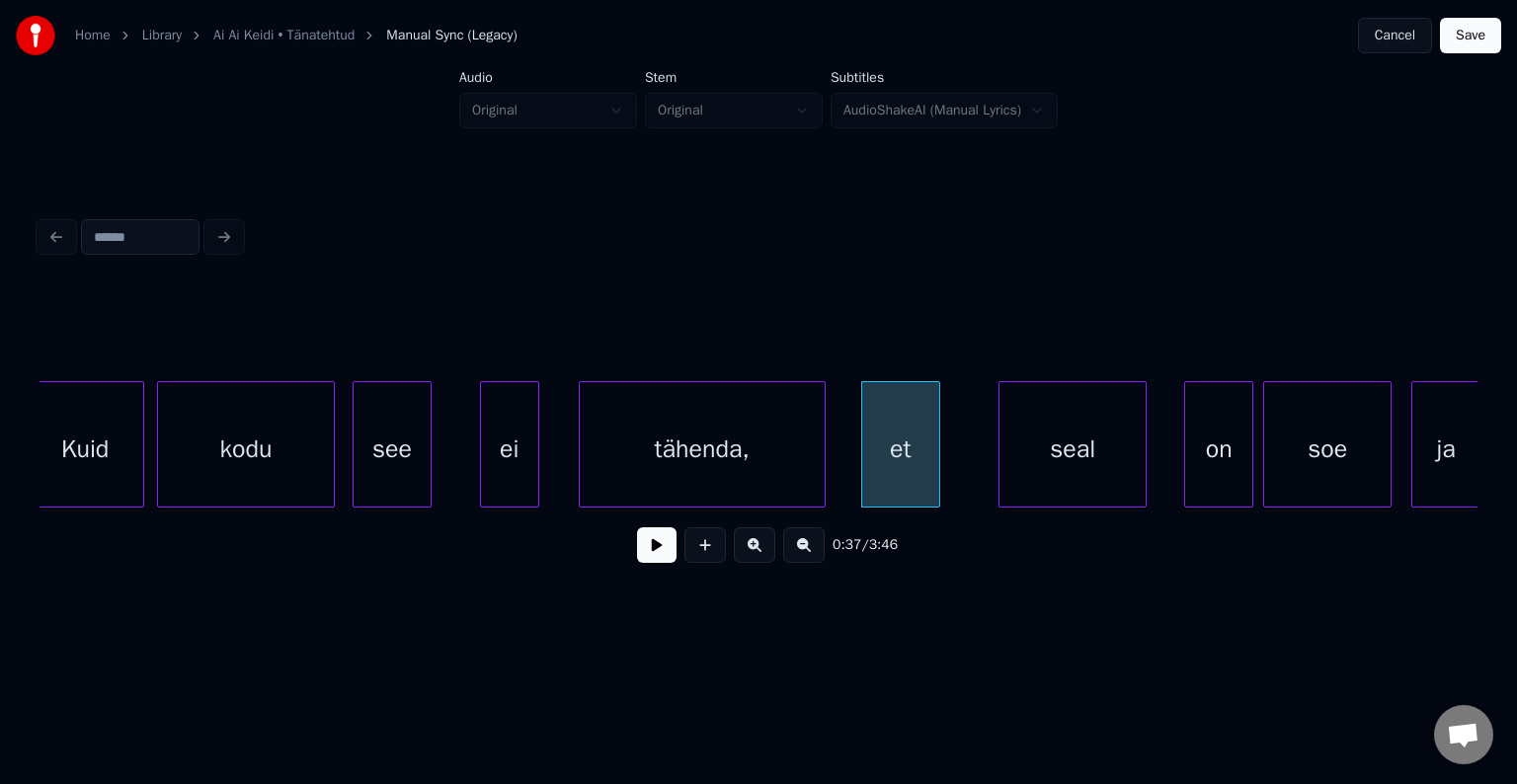 click on "seal" at bounding box center [1073, 449] 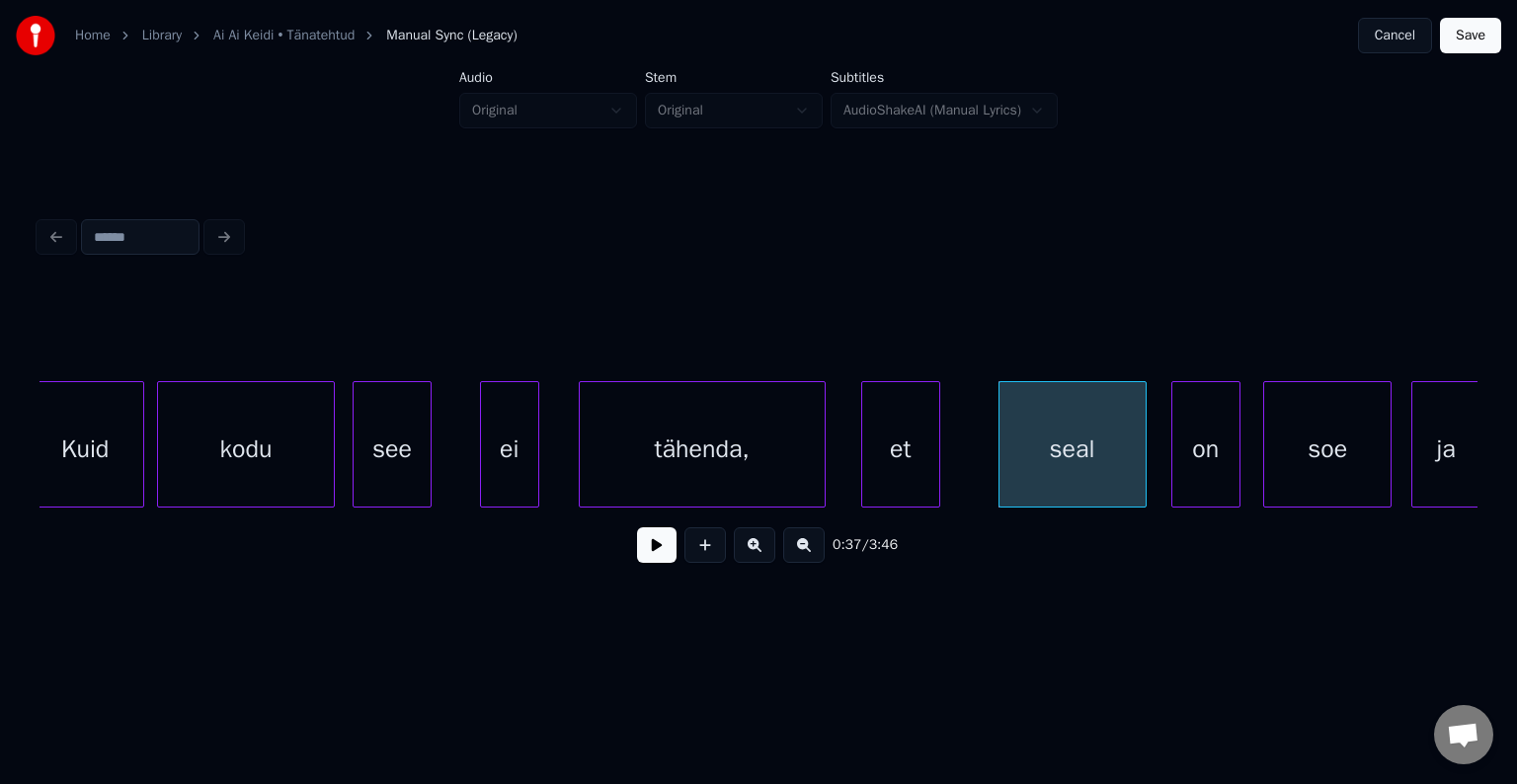 click on "on" at bounding box center (1206, 449) 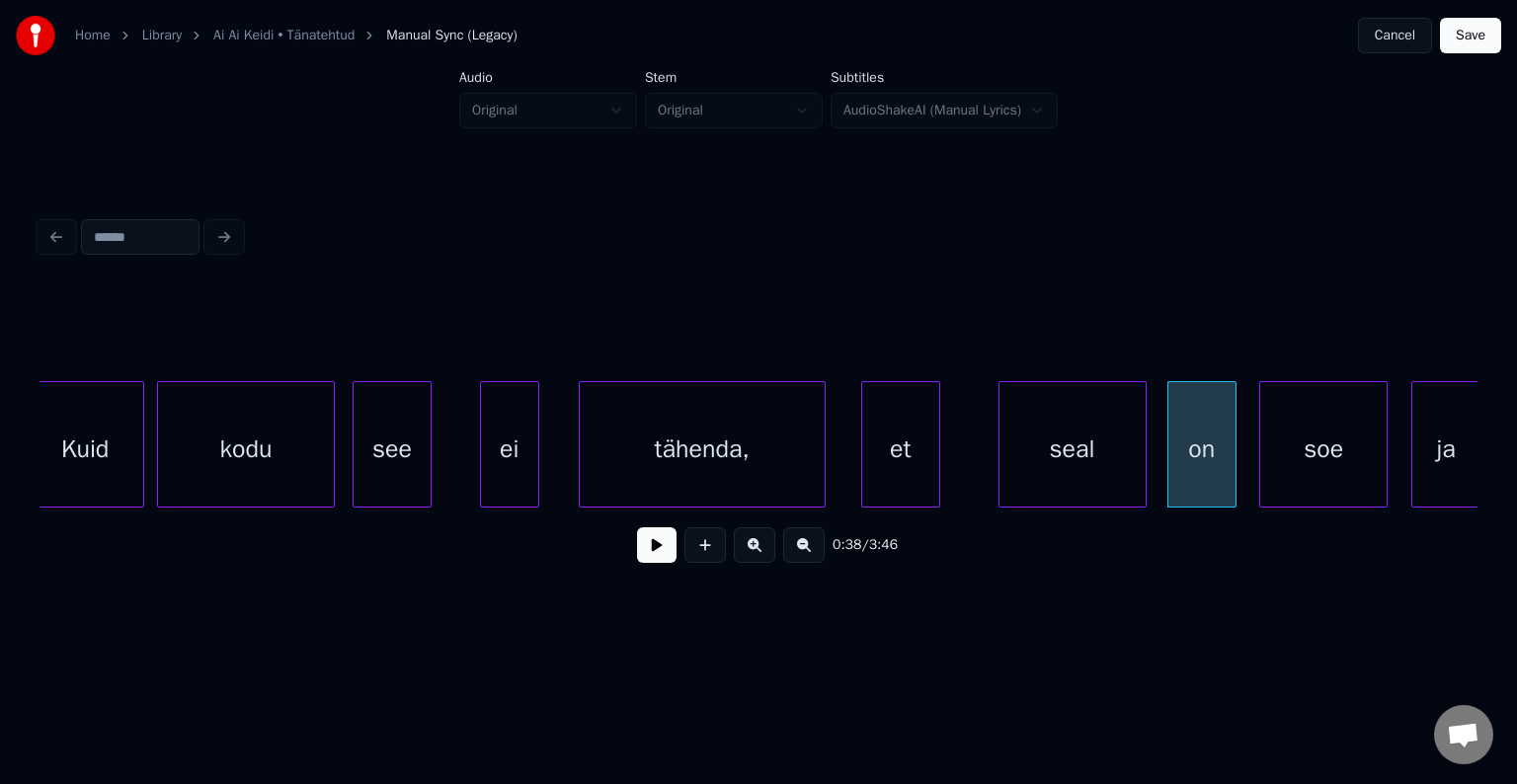 click on "soe" at bounding box center [1323, 449] 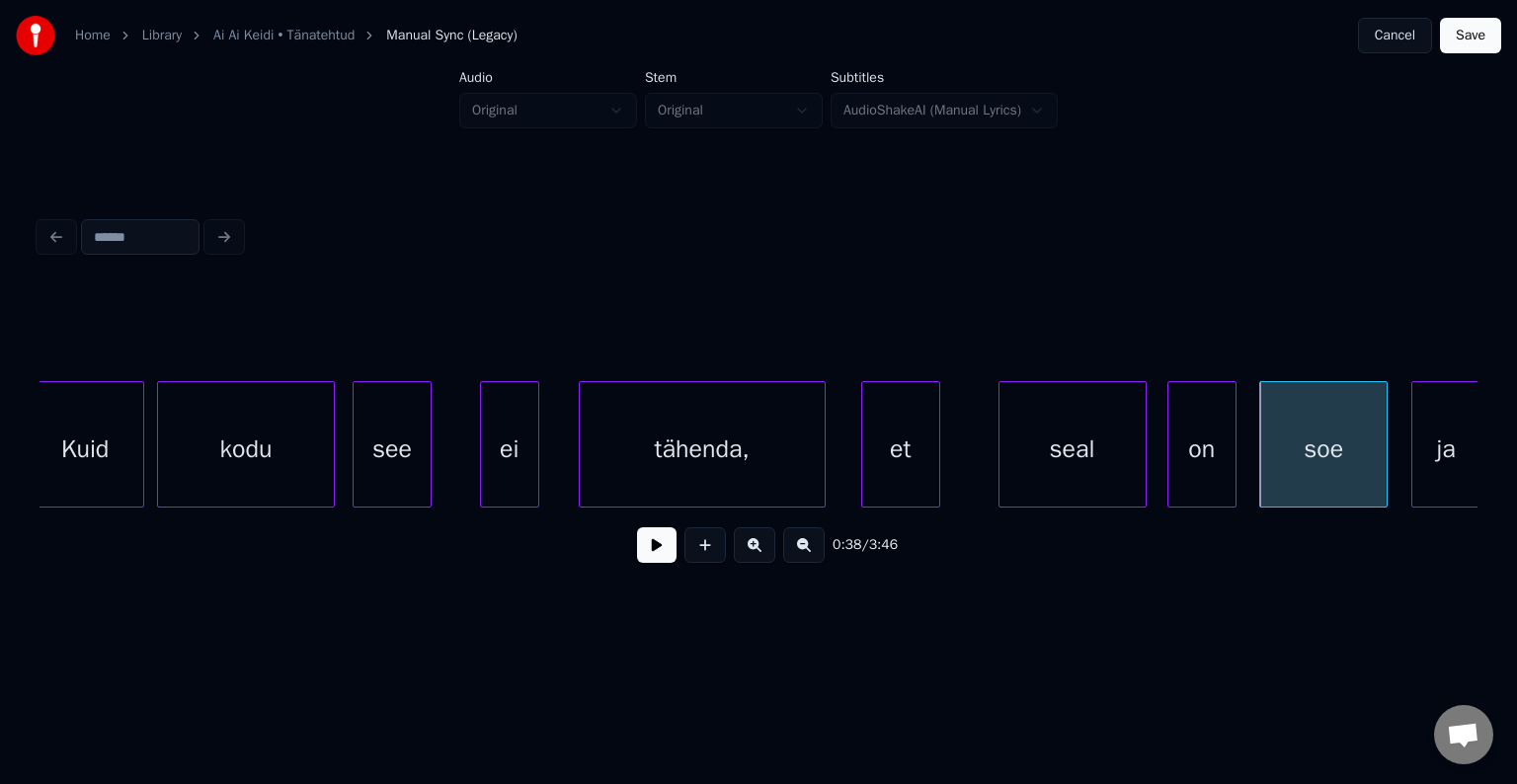 click on "seal" at bounding box center (1073, 449) 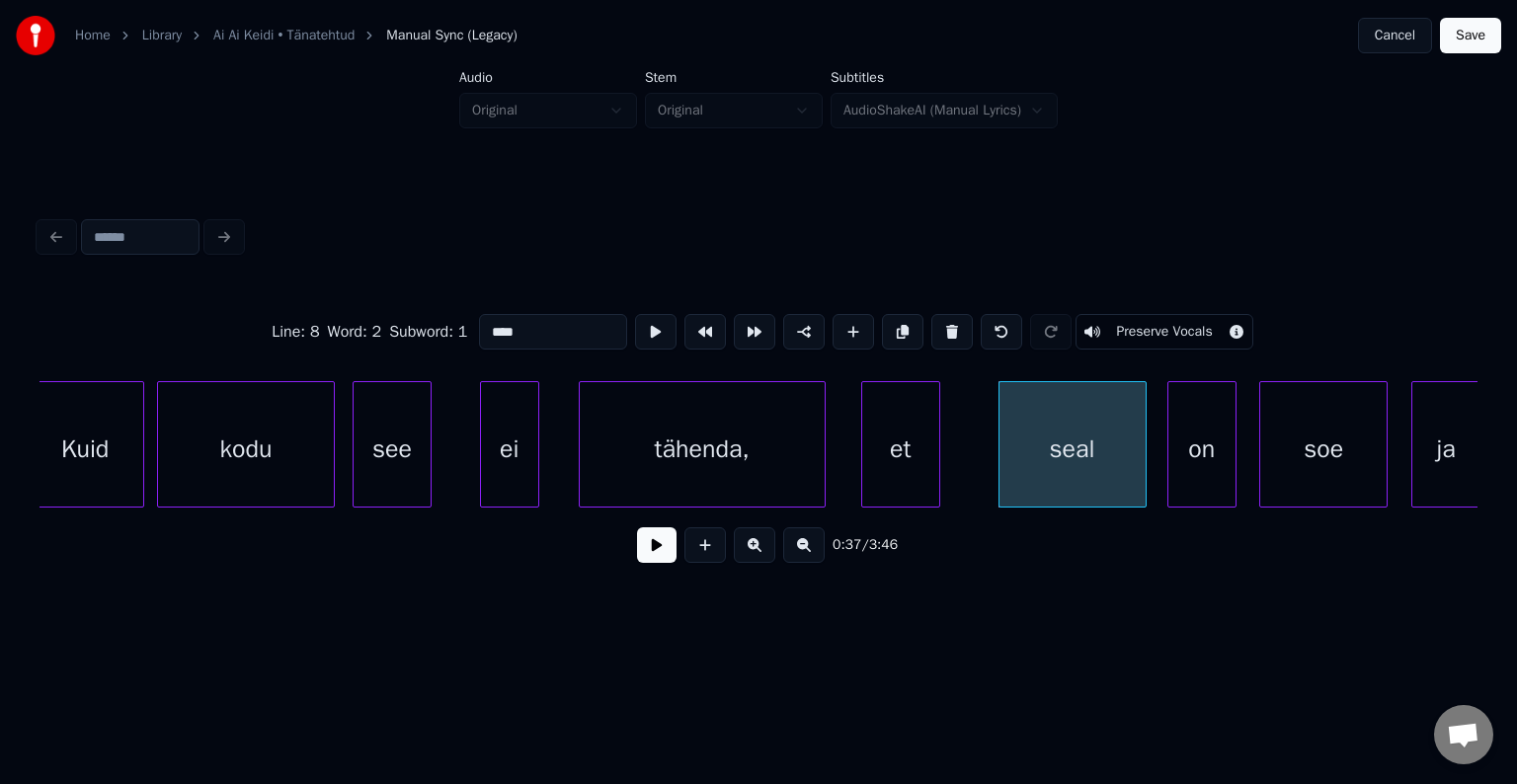click at bounding box center (657, 545) 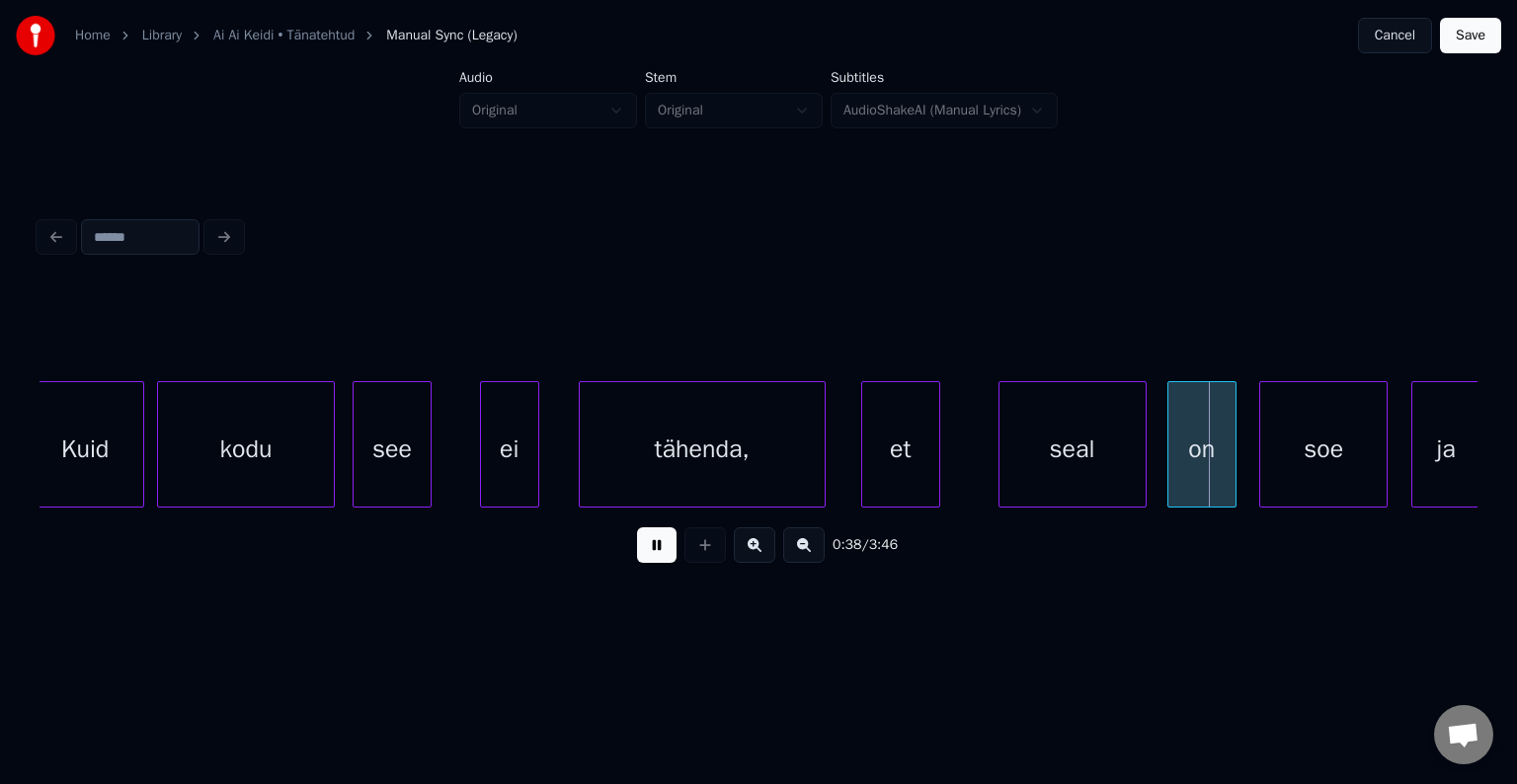 click at bounding box center [657, 545] 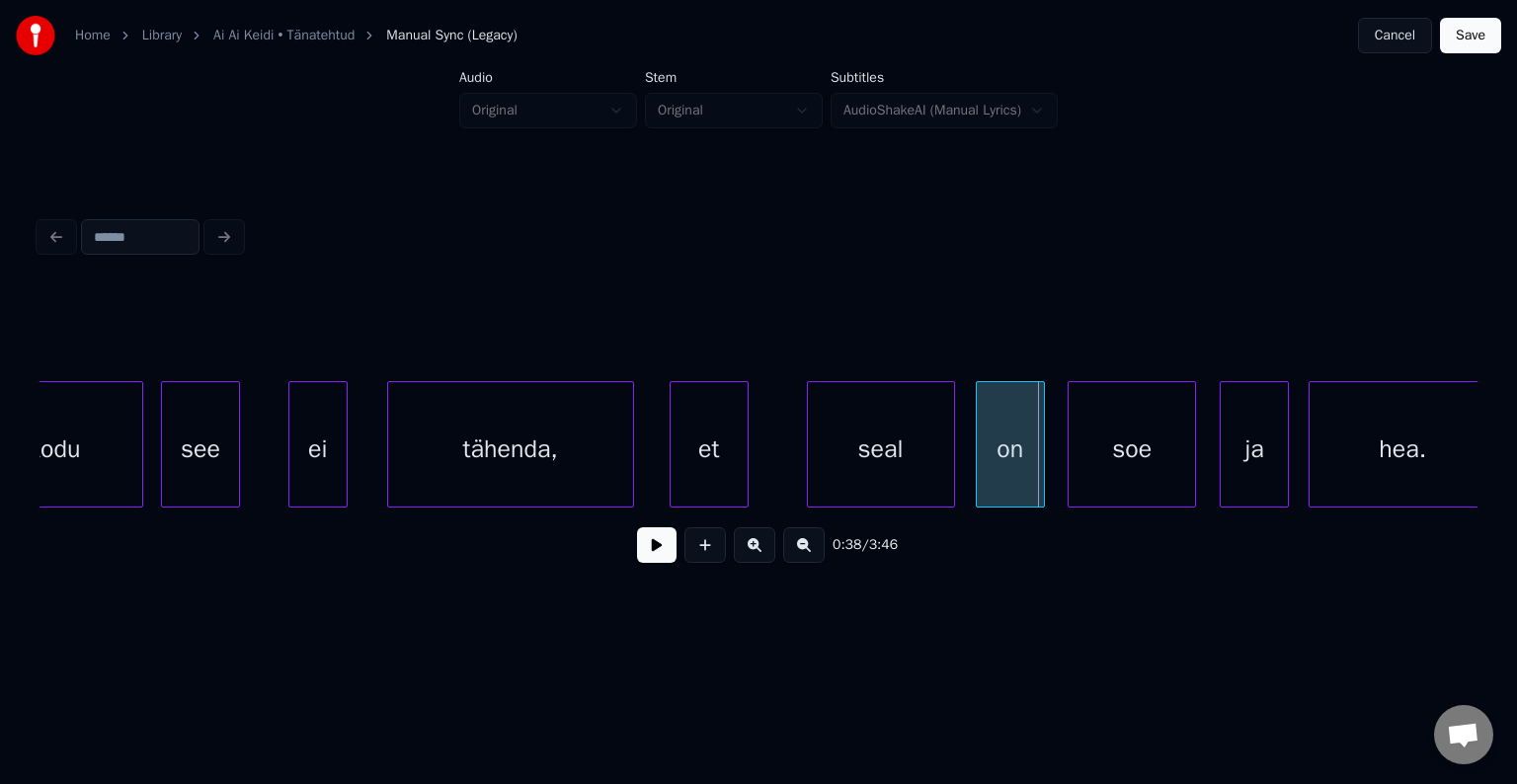 scroll, scrollTop: 0, scrollLeft: 18014, axis: horizontal 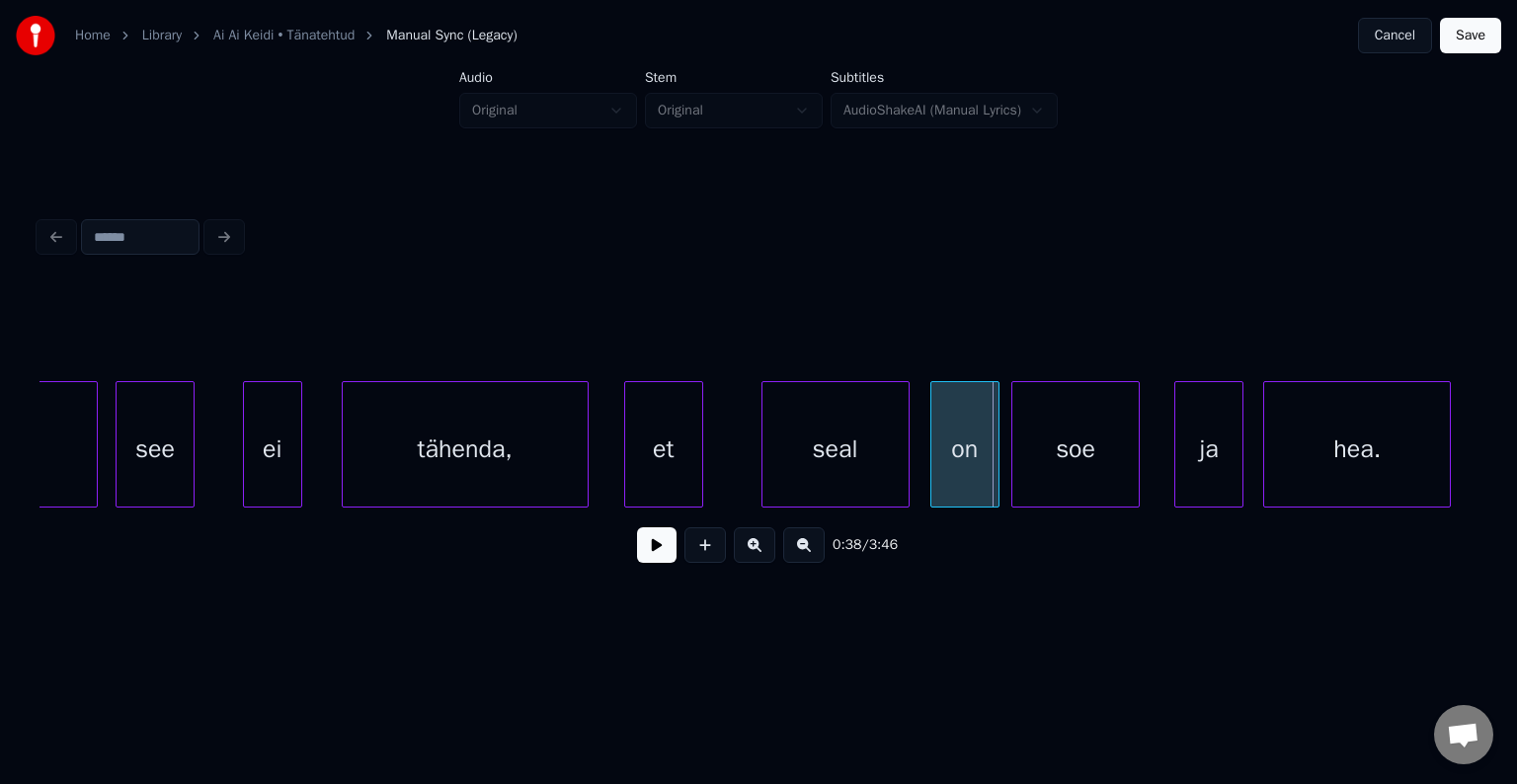 click on "soe" at bounding box center [1076, 449] 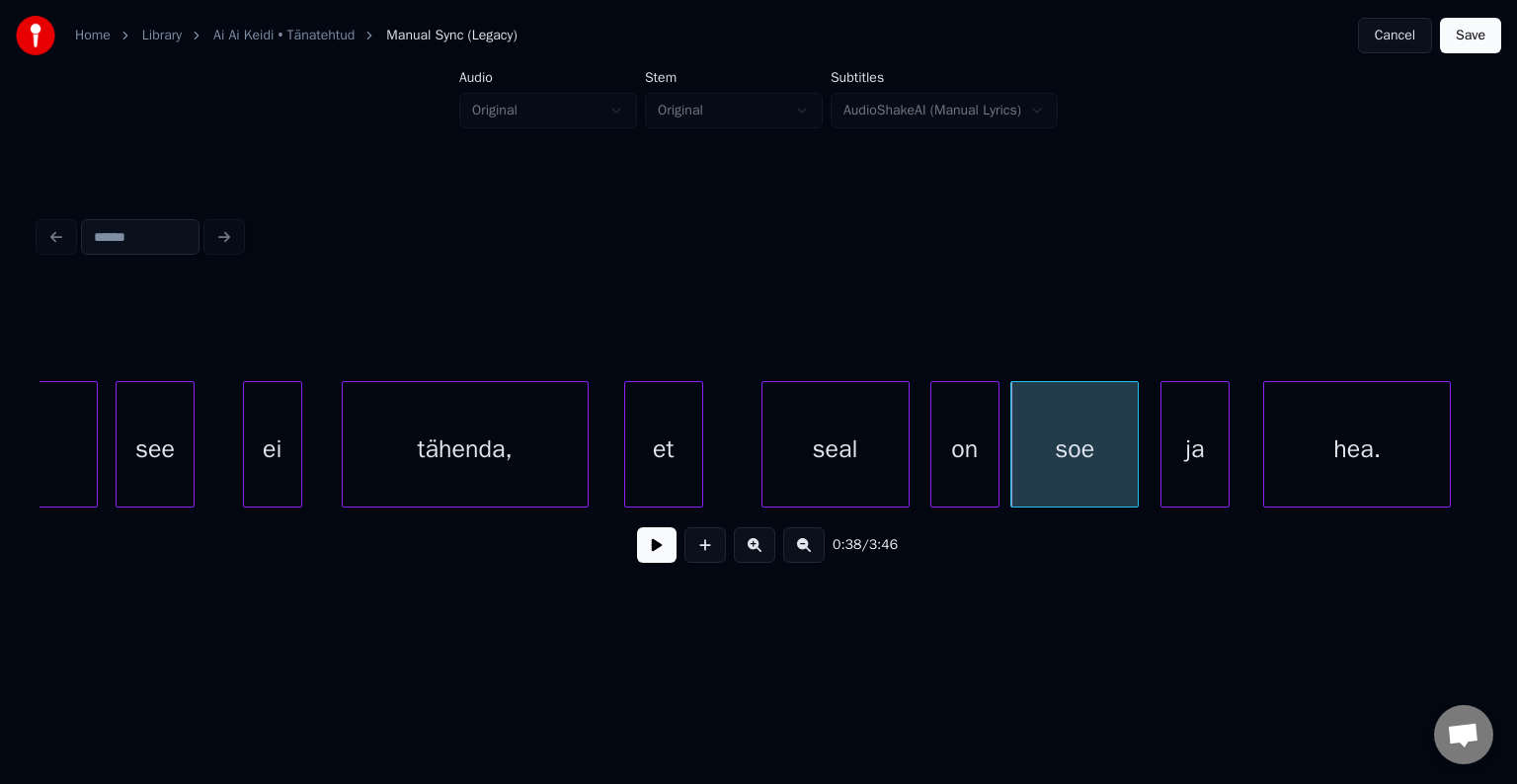 click on "ja" at bounding box center [1195, 449] 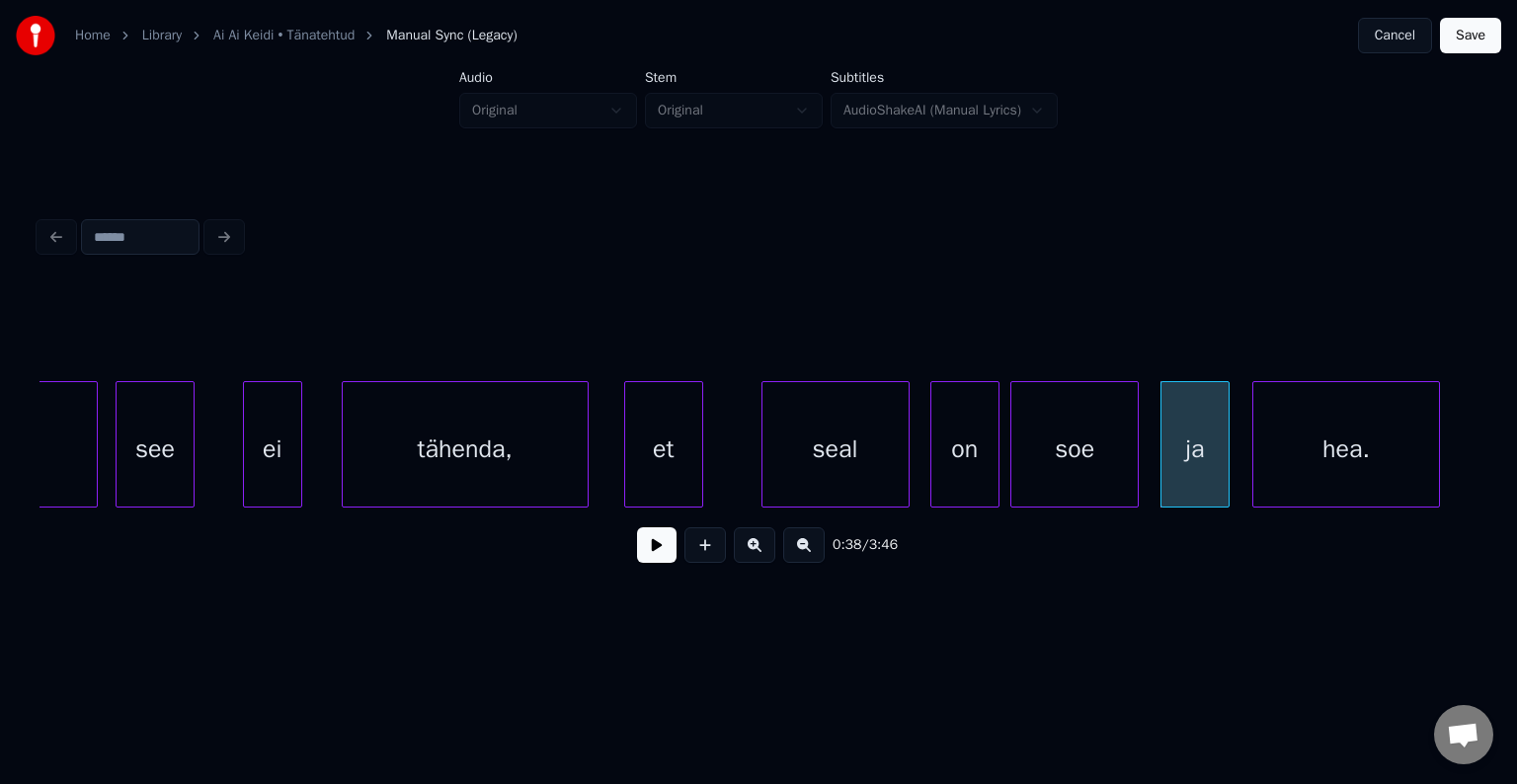 click on "hea." at bounding box center (1346, 449) 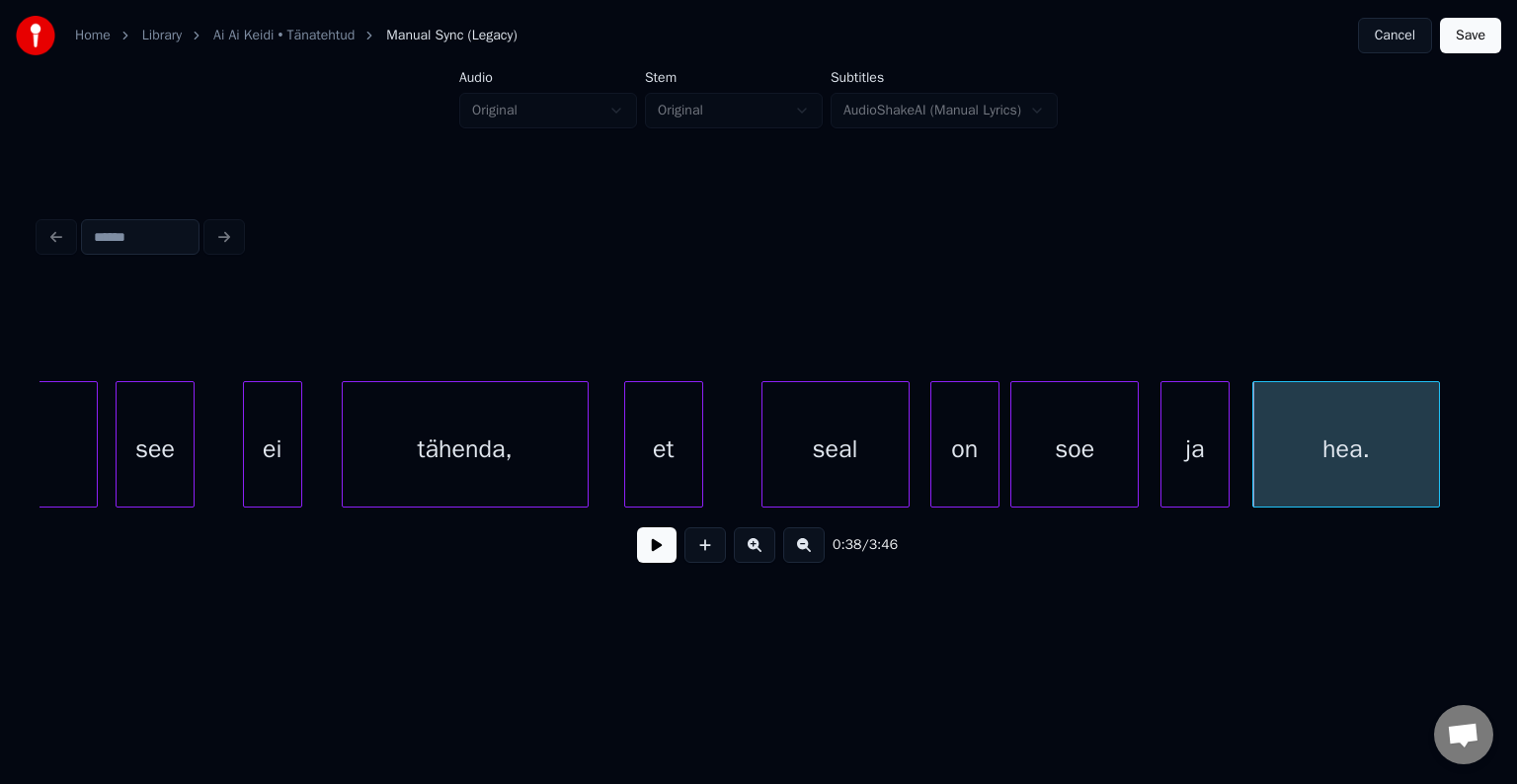click on "seal" at bounding box center [836, 449] 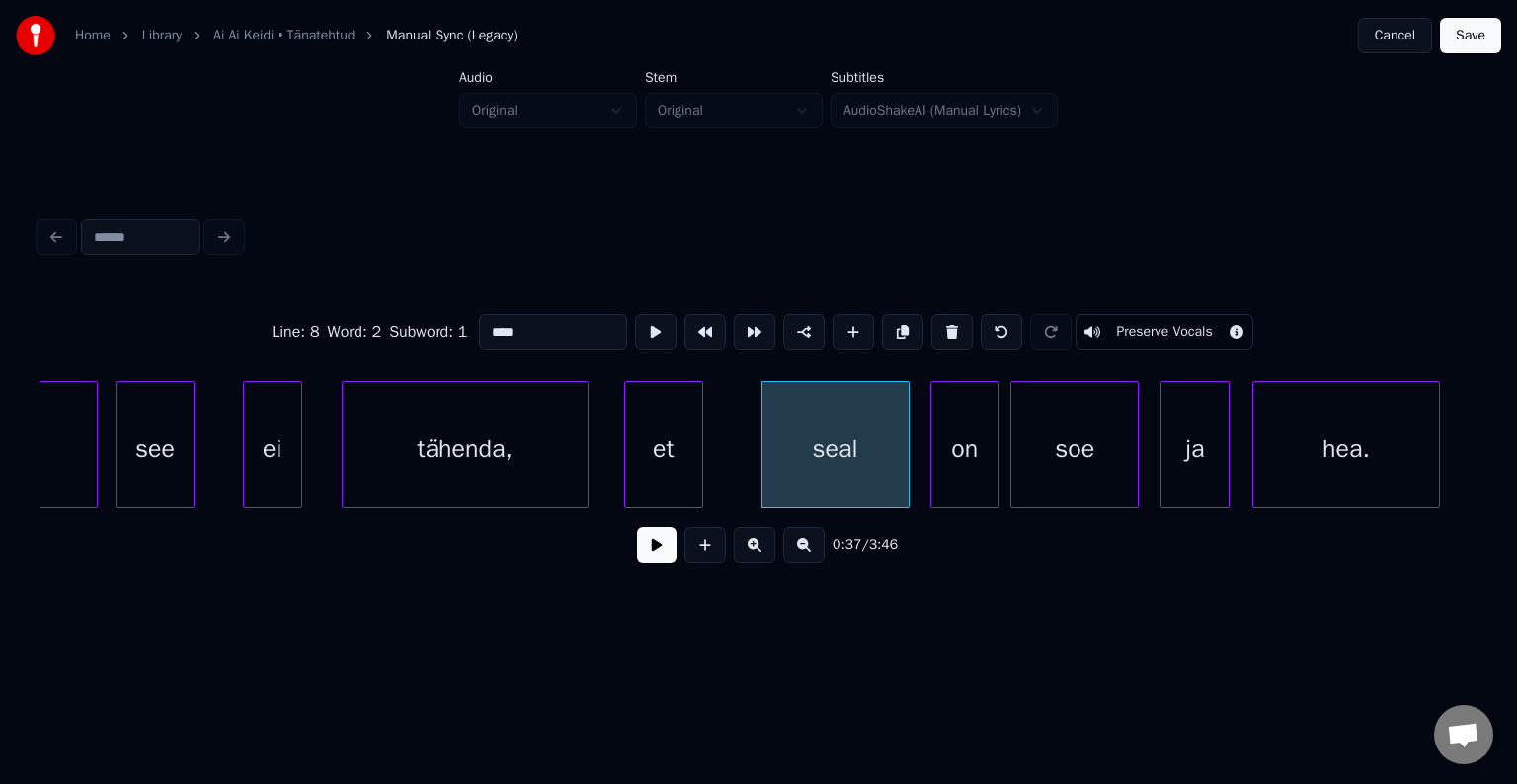 click at bounding box center [657, 545] 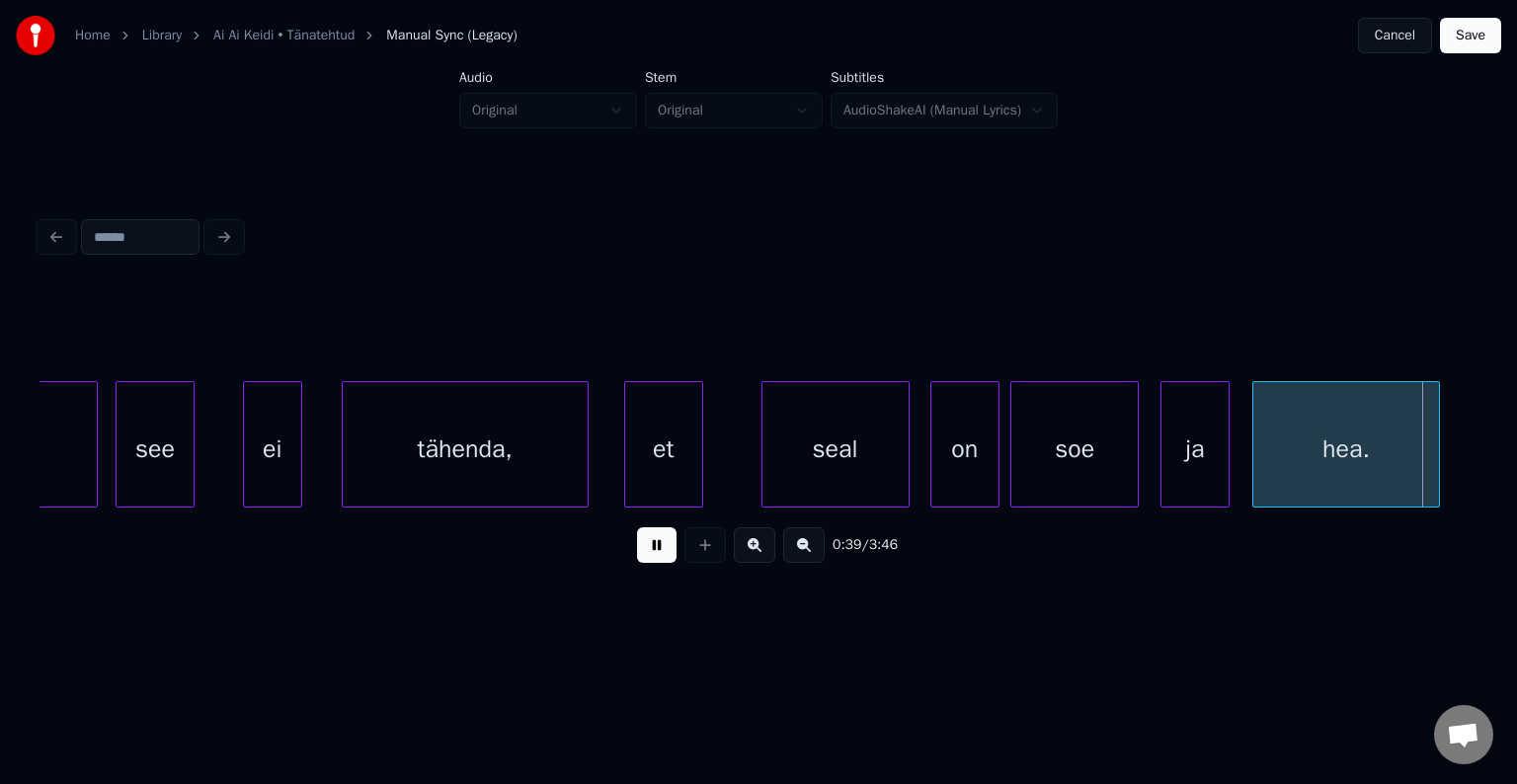 click at bounding box center (657, 545) 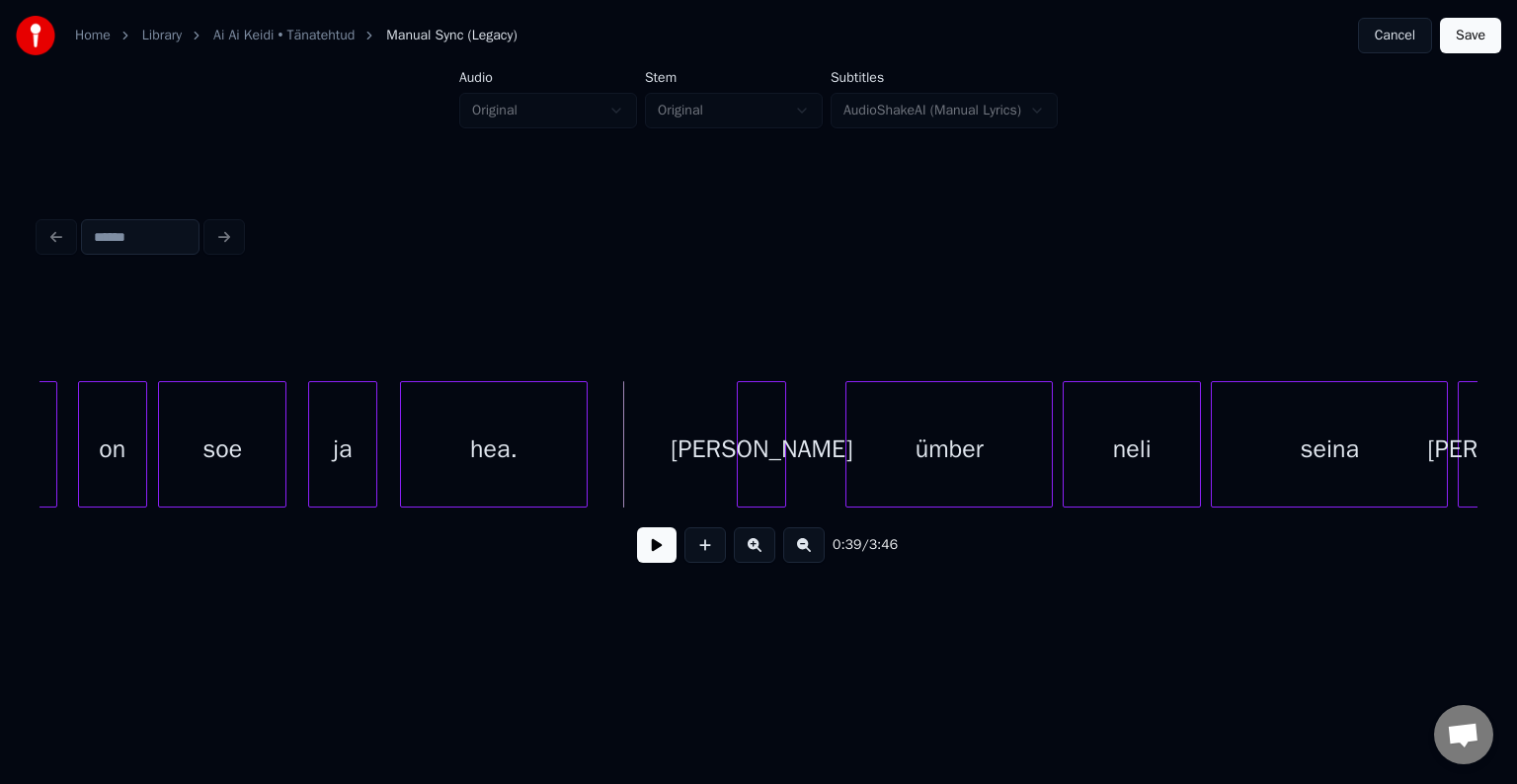 scroll, scrollTop: 0, scrollLeft: 18883, axis: horizontal 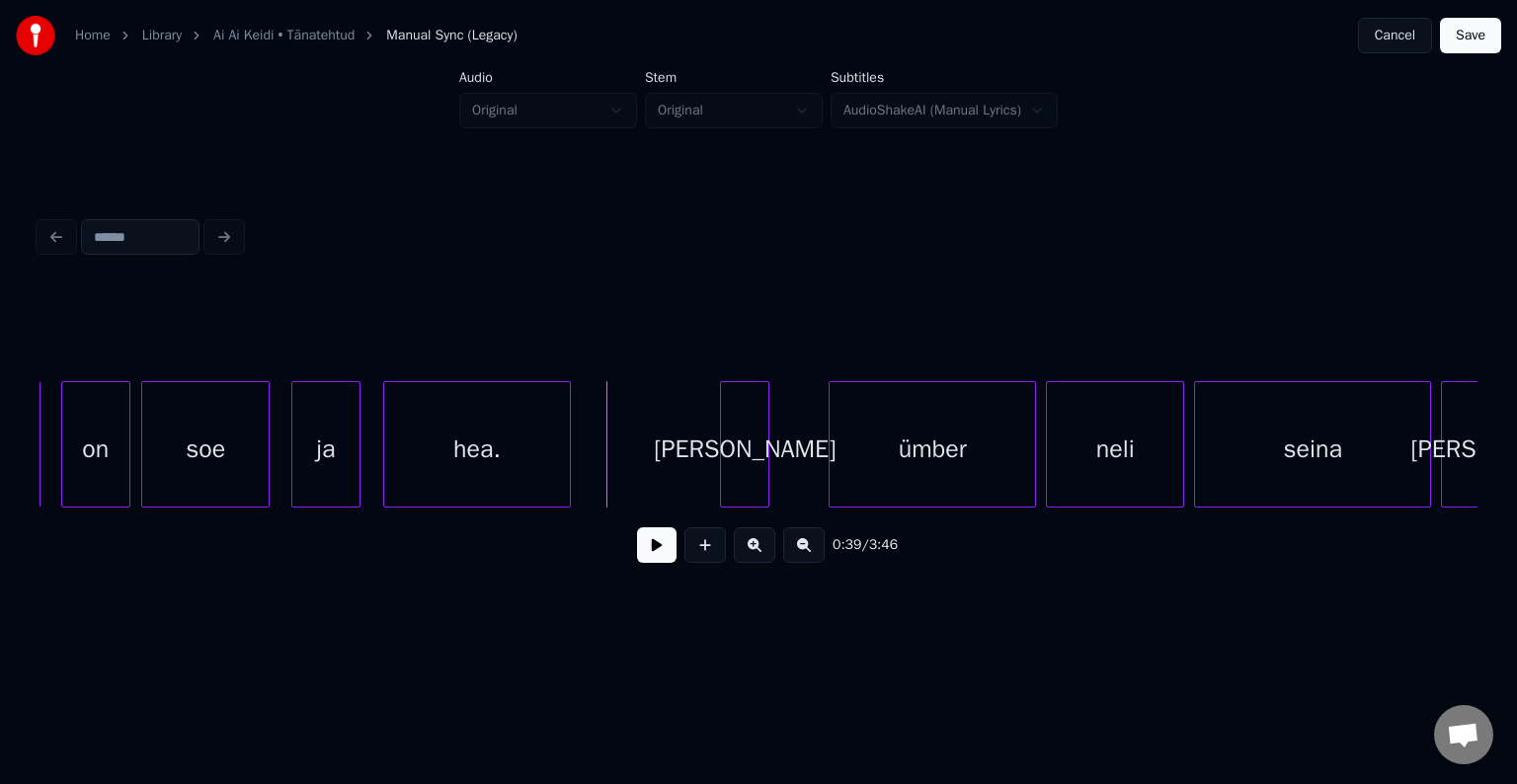 click at bounding box center (657, 545) 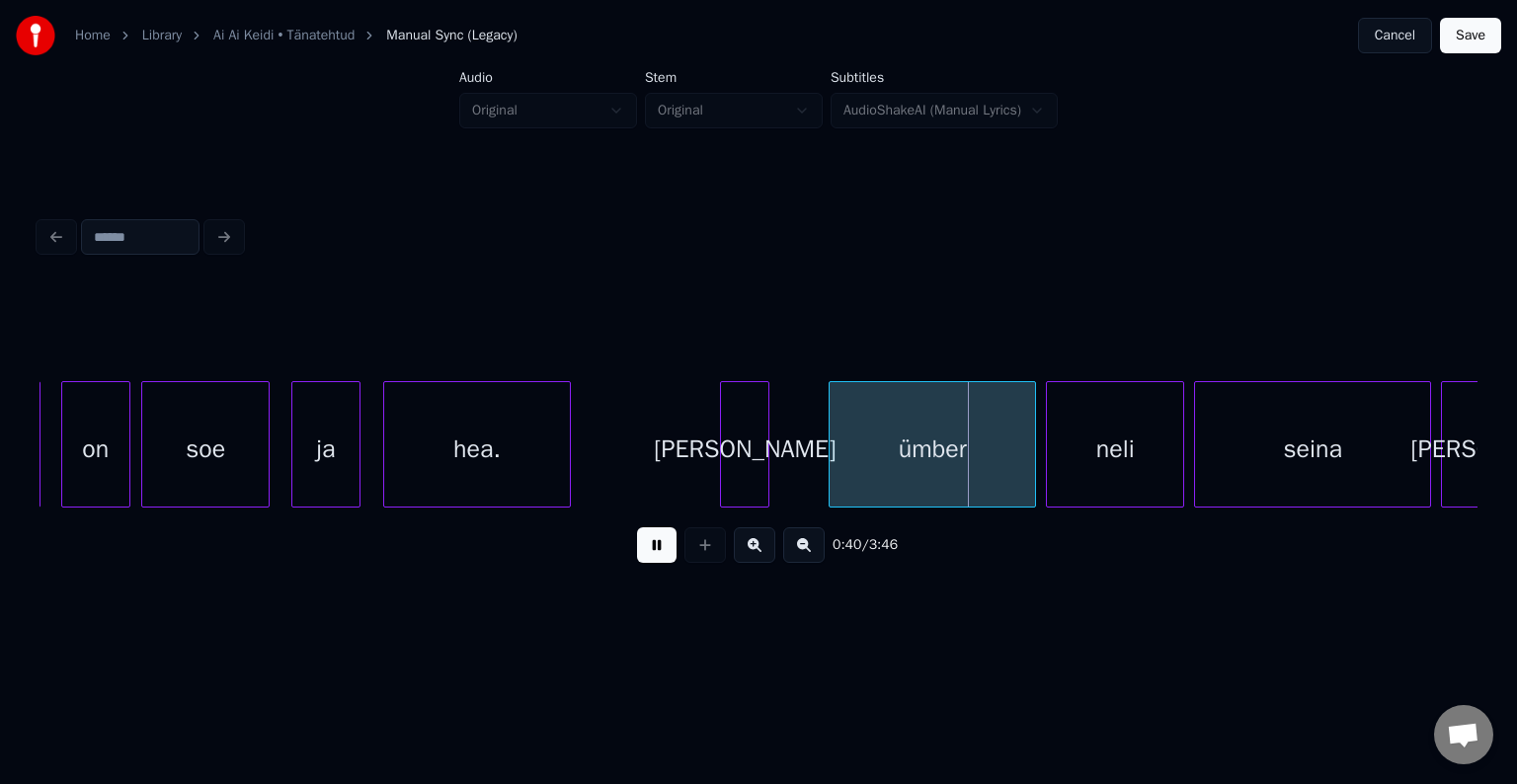 click at bounding box center [657, 545] 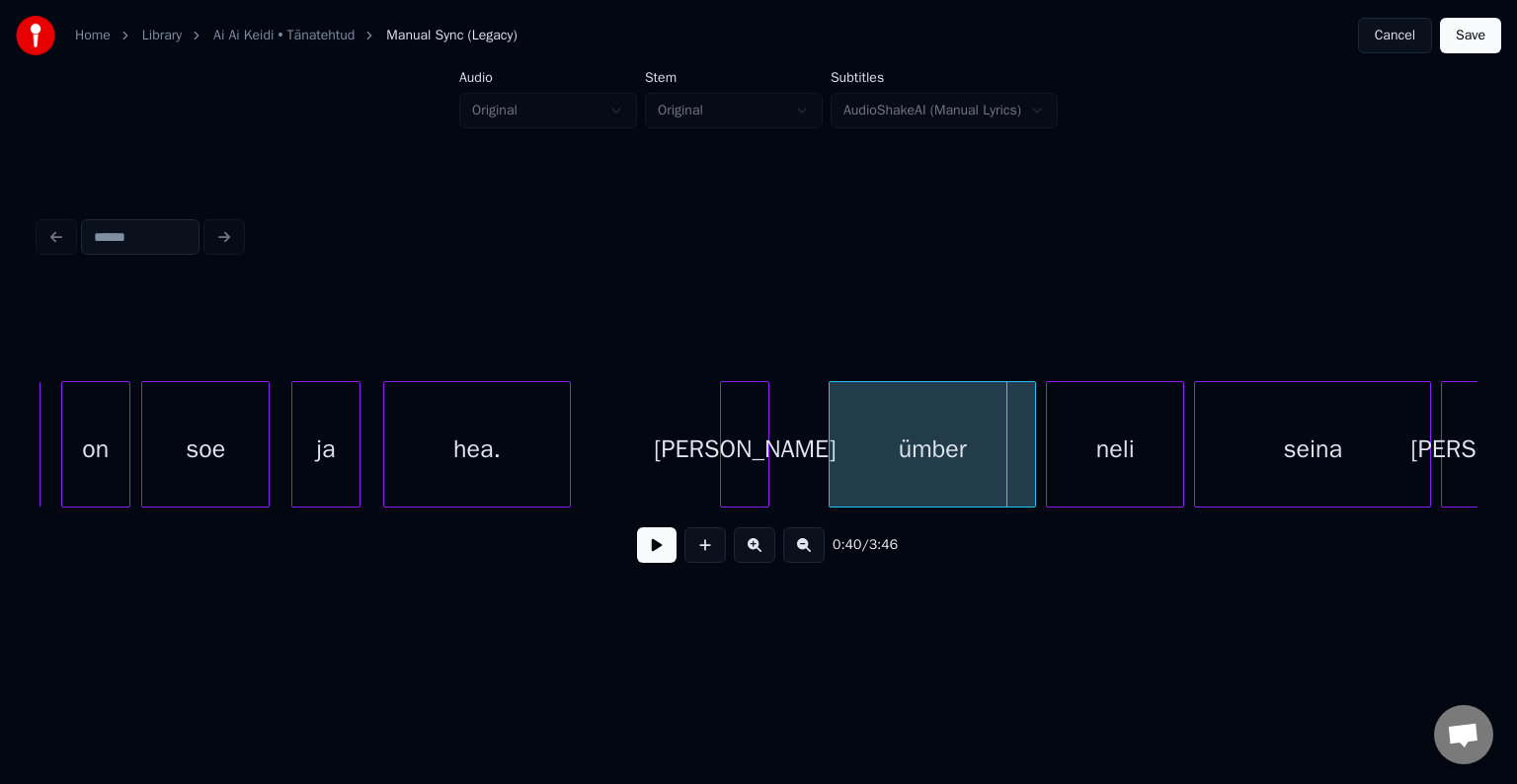 click on "[PERSON_NAME]" at bounding box center (745, 444) 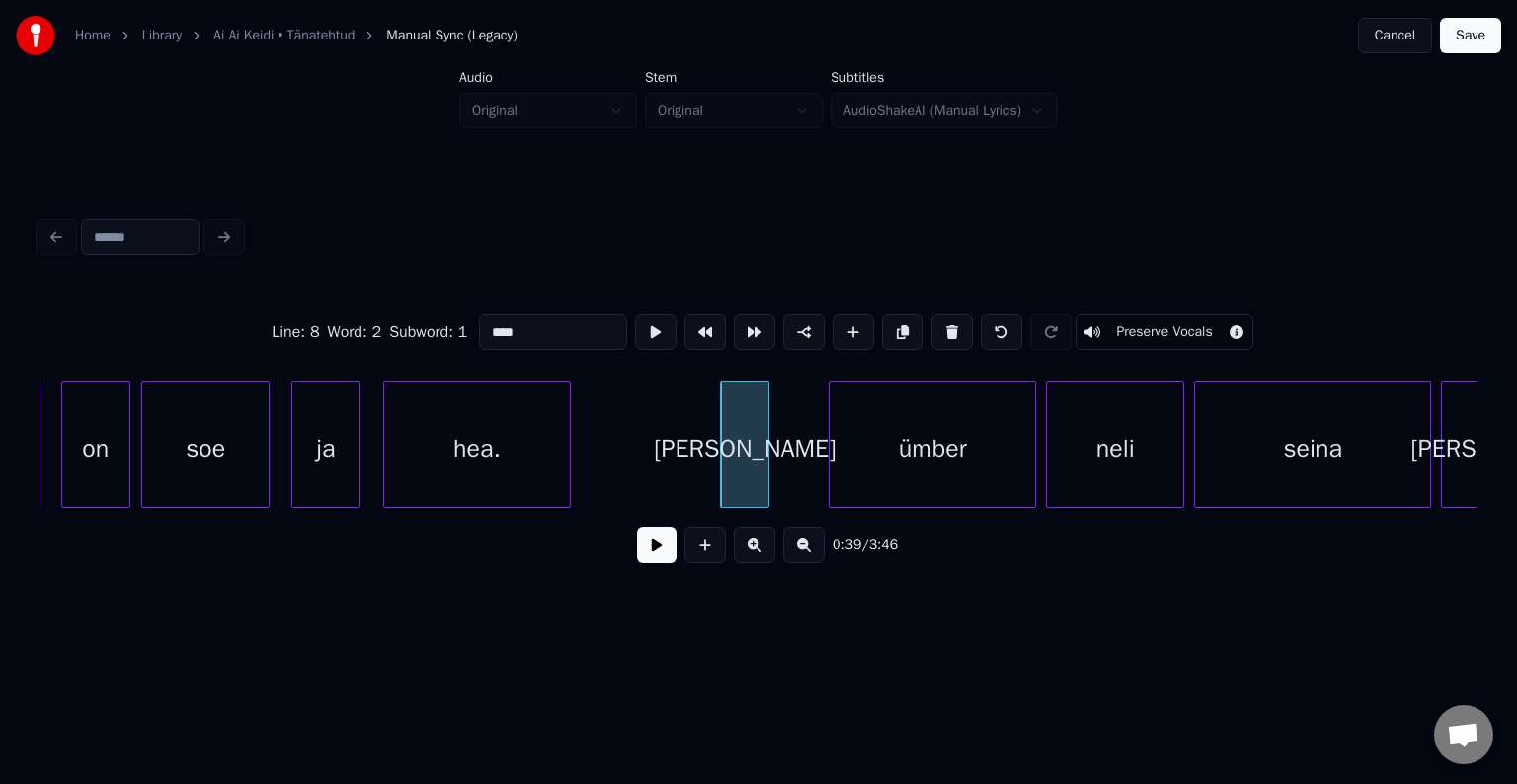 type on "***" 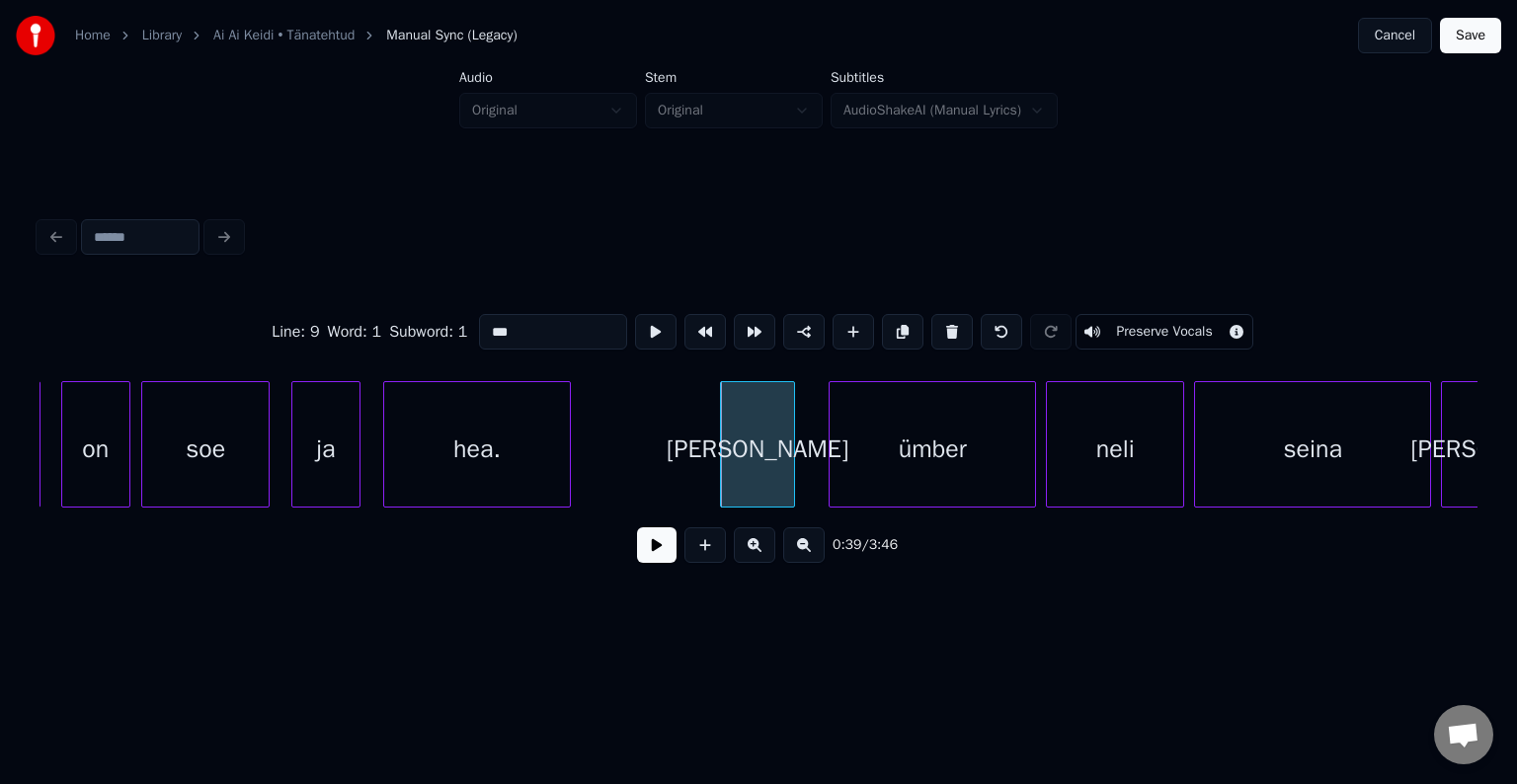 click at bounding box center [791, 444] 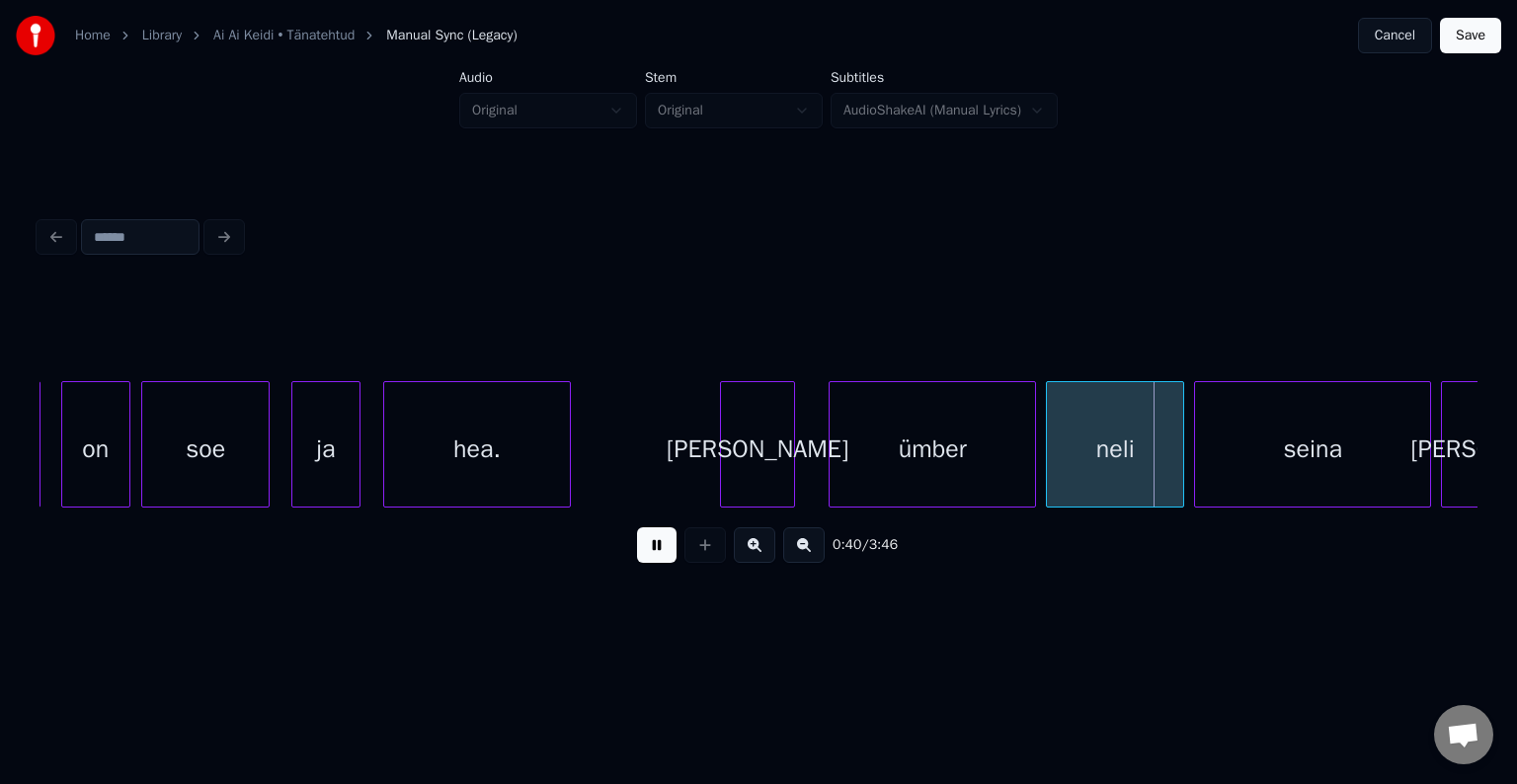 click at bounding box center [657, 545] 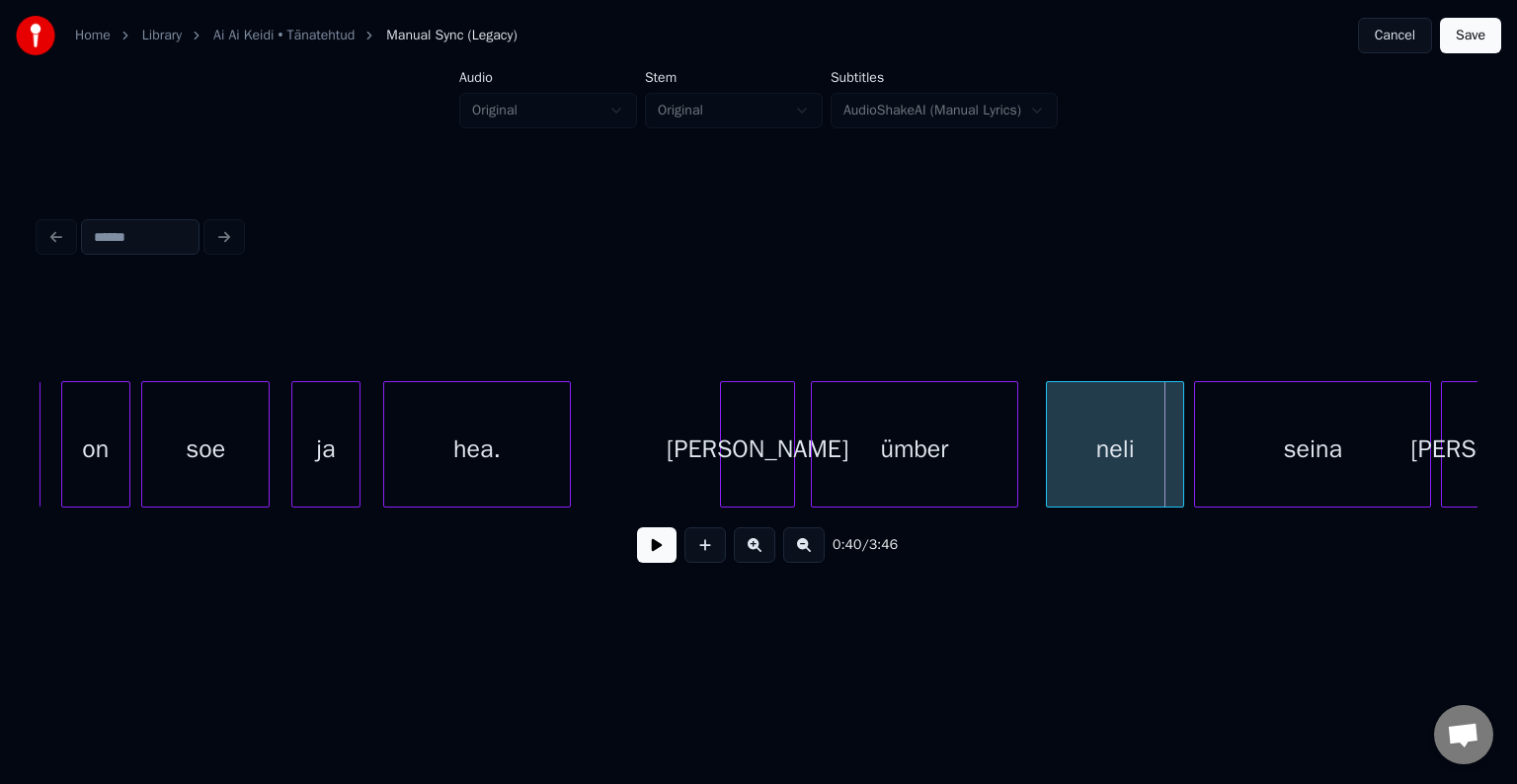 click on "ümber" at bounding box center (915, 449) 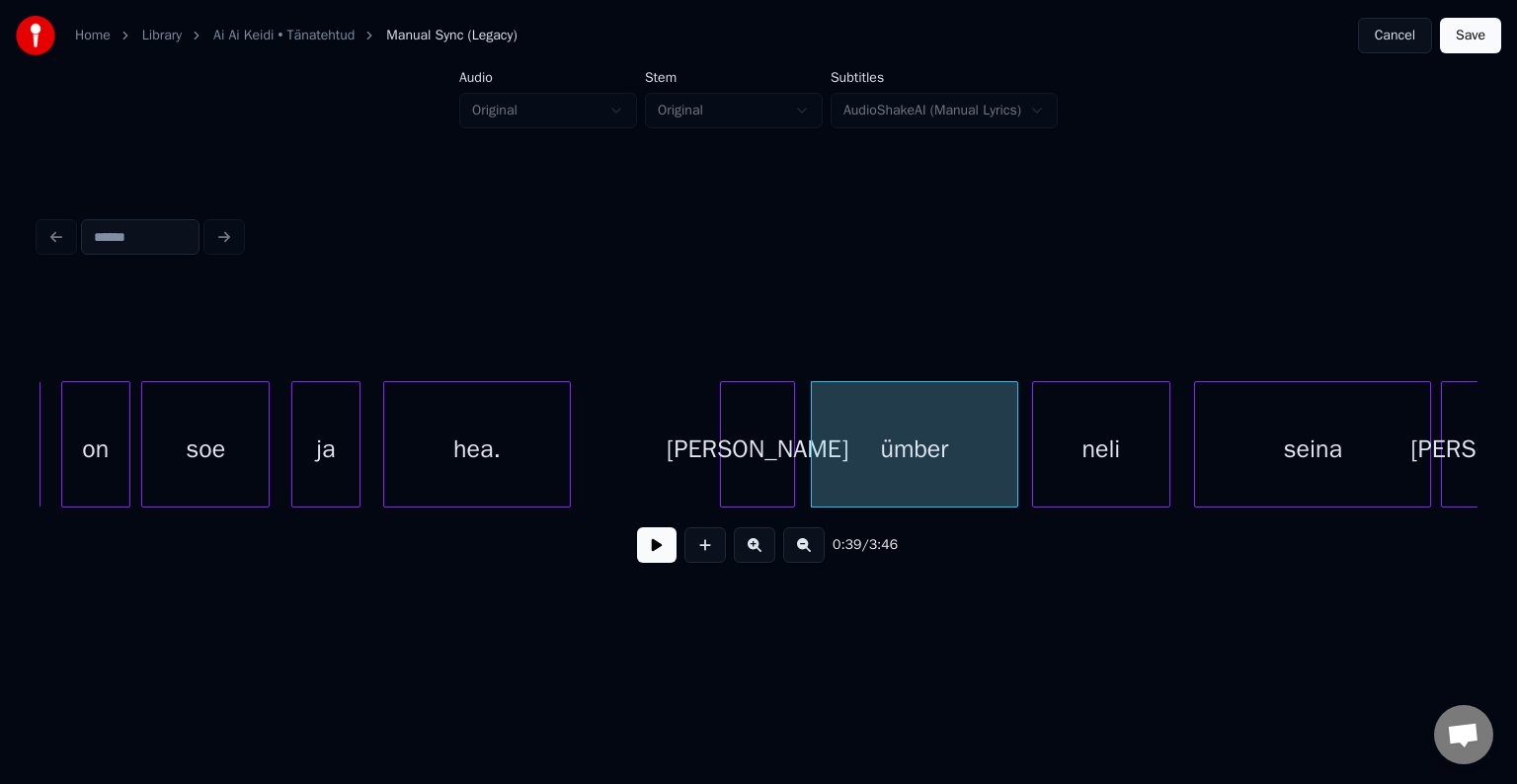 click on "neli" at bounding box center [1101, 449] 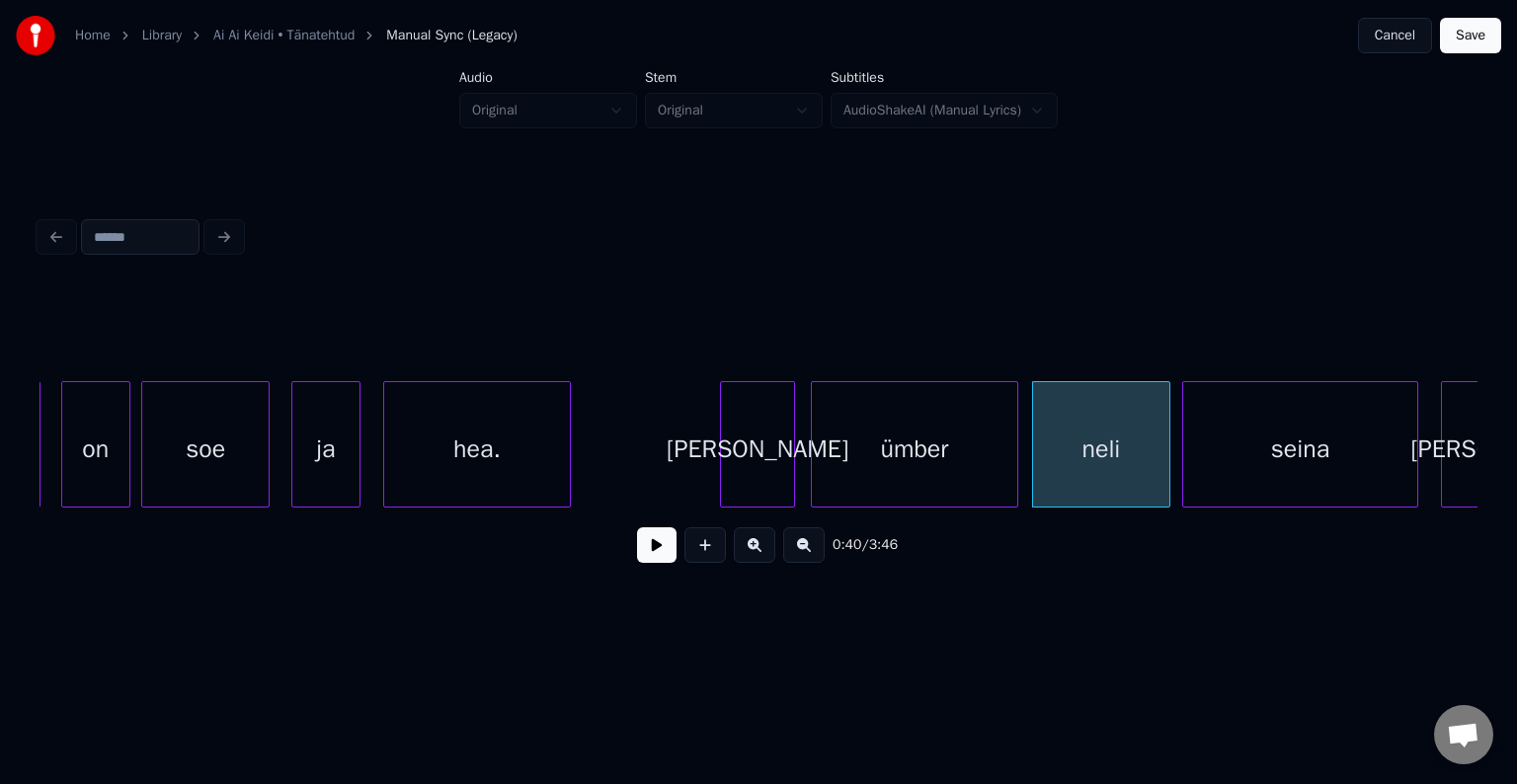 click on "seina" at bounding box center [1301, 449] 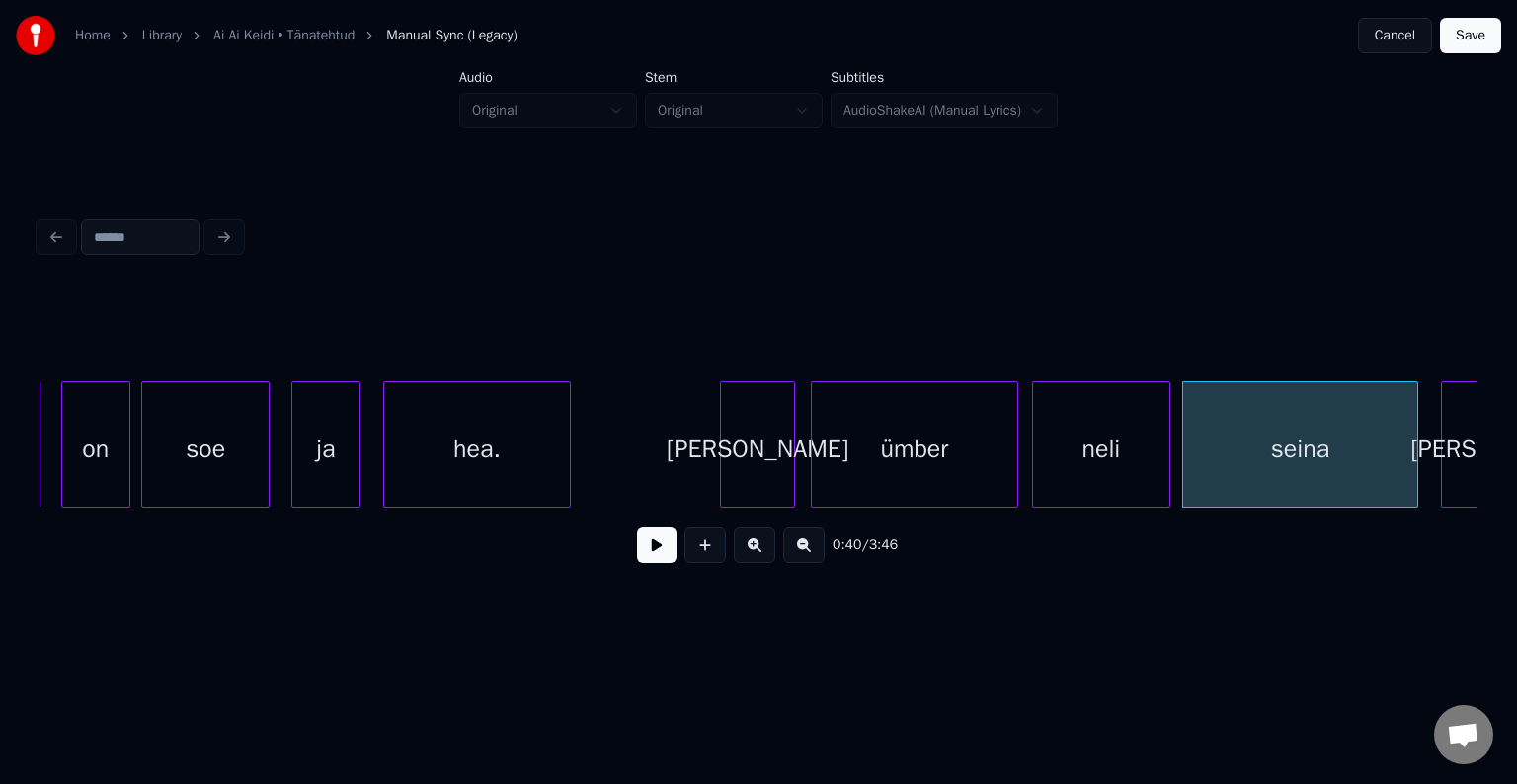 click on "[PERSON_NAME]" at bounding box center (758, 449) 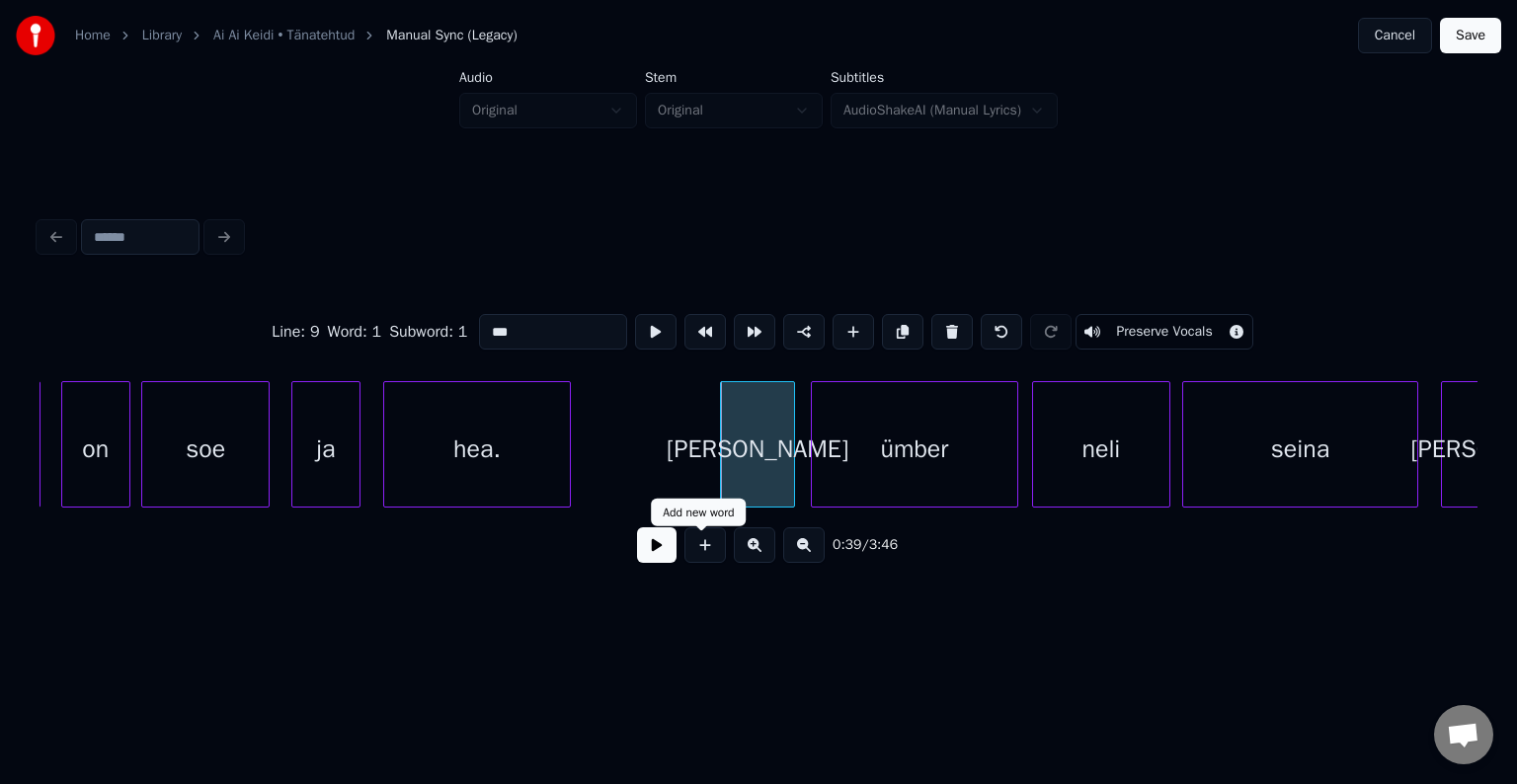click at bounding box center [657, 545] 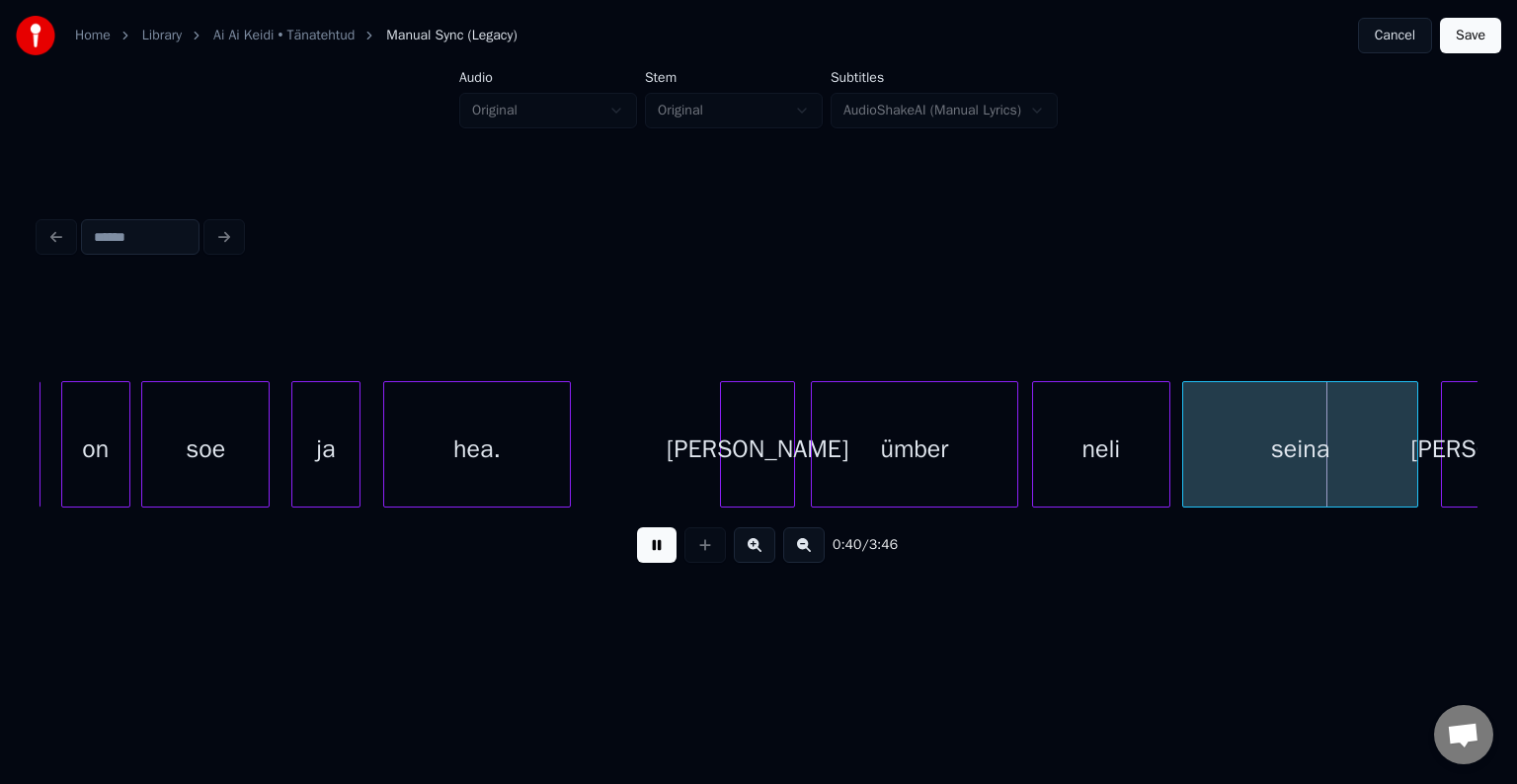 click at bounding box center (657, 545) 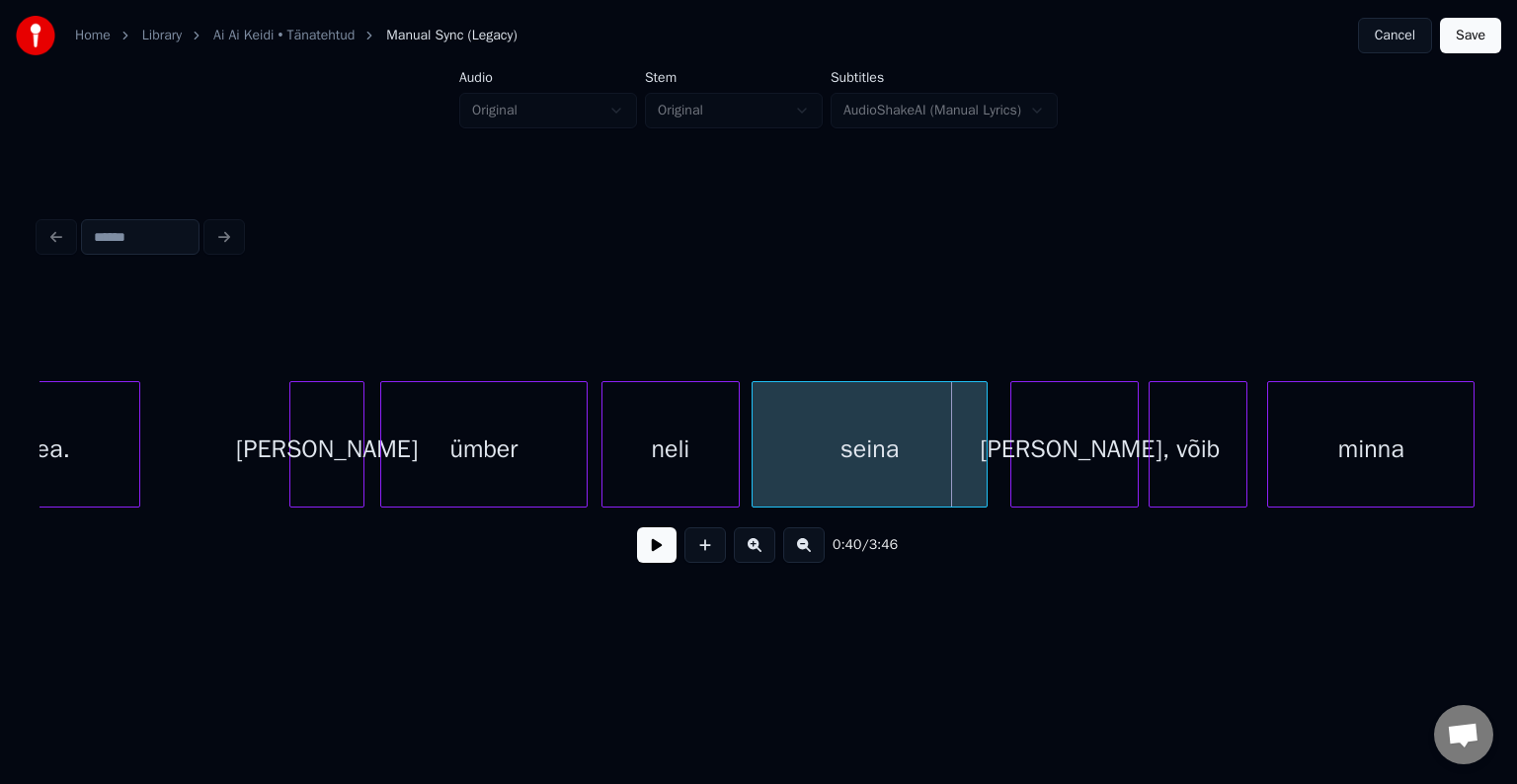 scroll, scrollTop: 0, scrollLeft: 19318, axis: horizontal 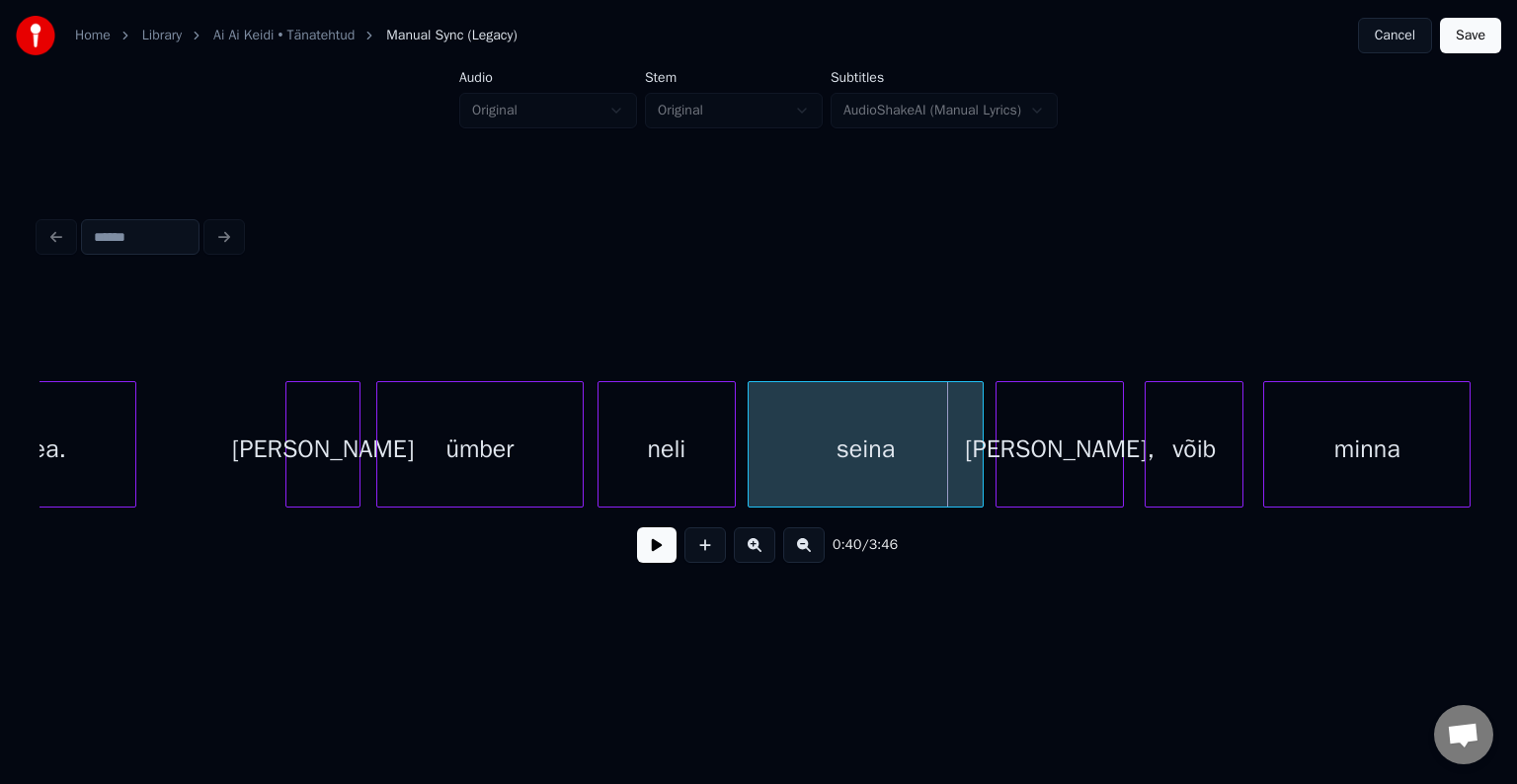 click on "[PERSON_NAME]," at bounding box center (1060, 449) 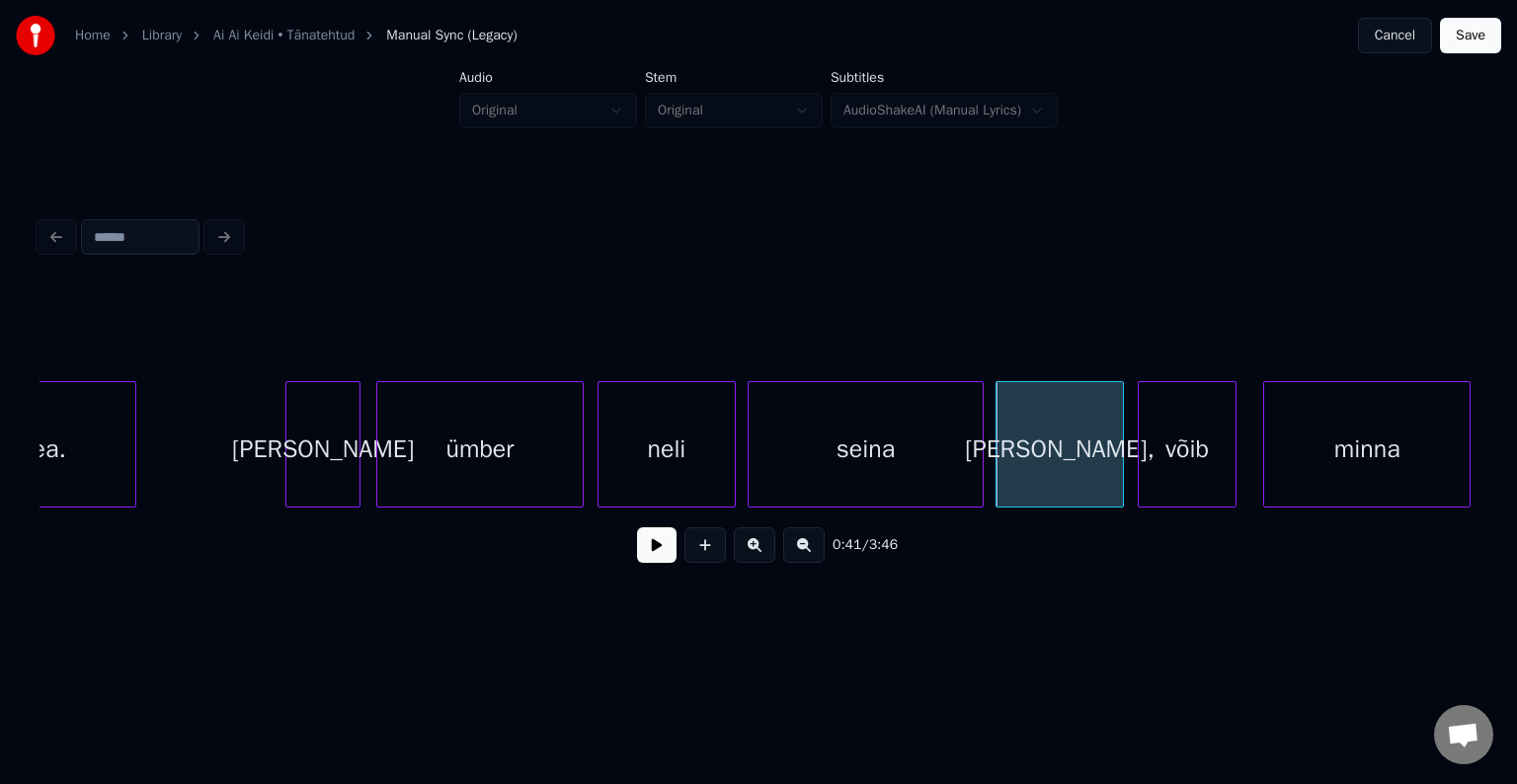 click on "võib" at bounding box center [1187, 449] 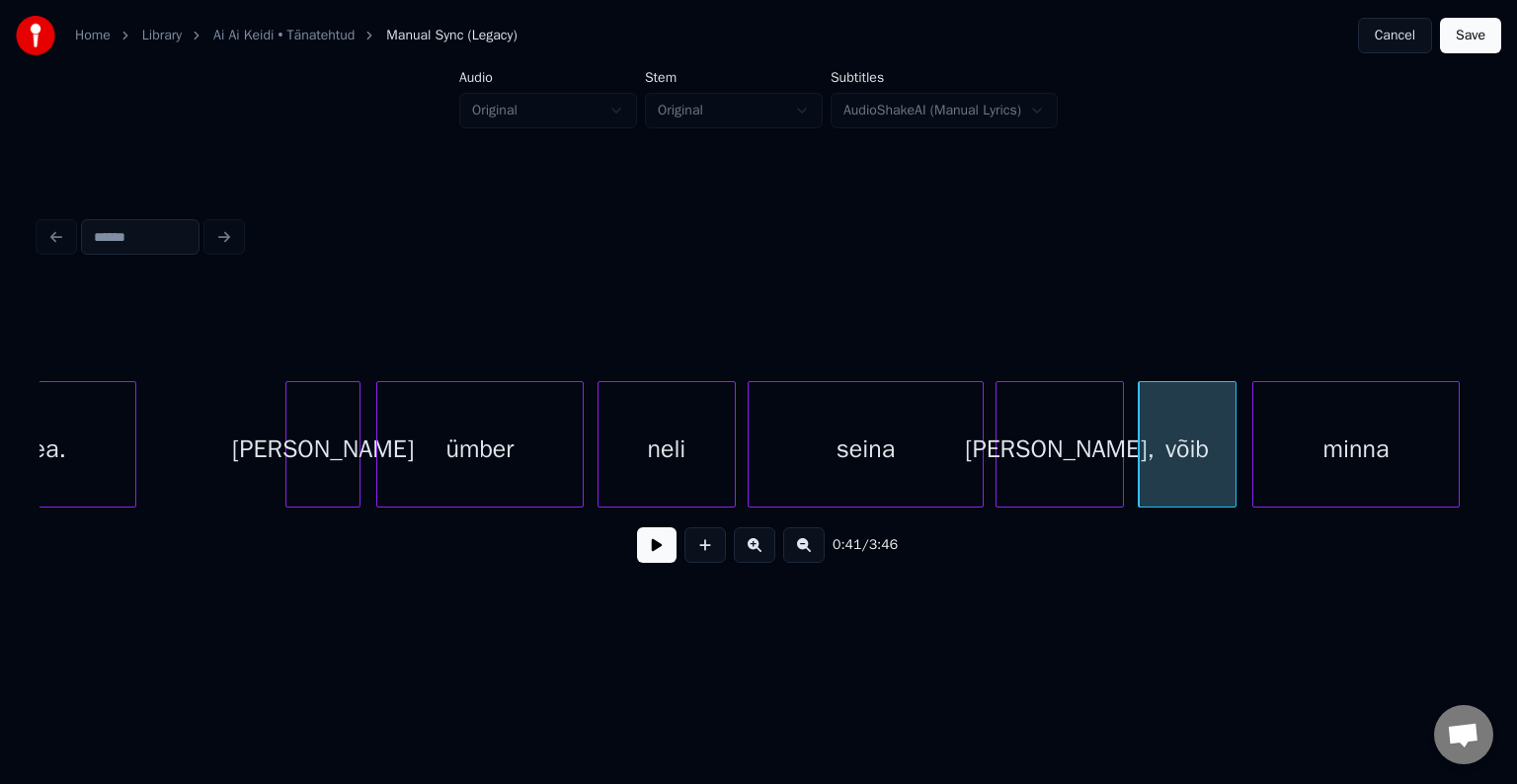 click on "minna" at bounding box center [1356, 449] 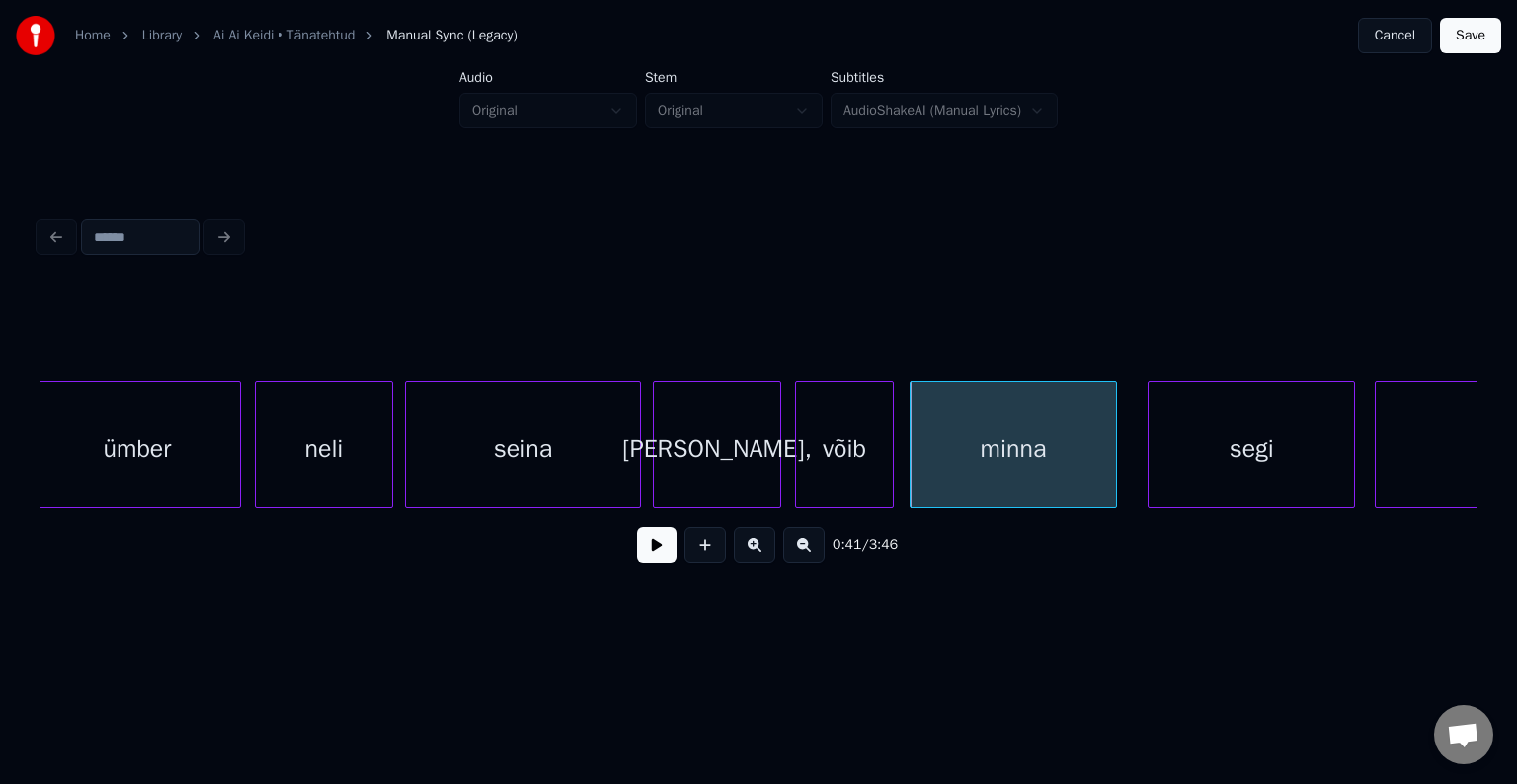 scroll, scrollTop: 0, scrollLeft: 19713, axis: horizontal 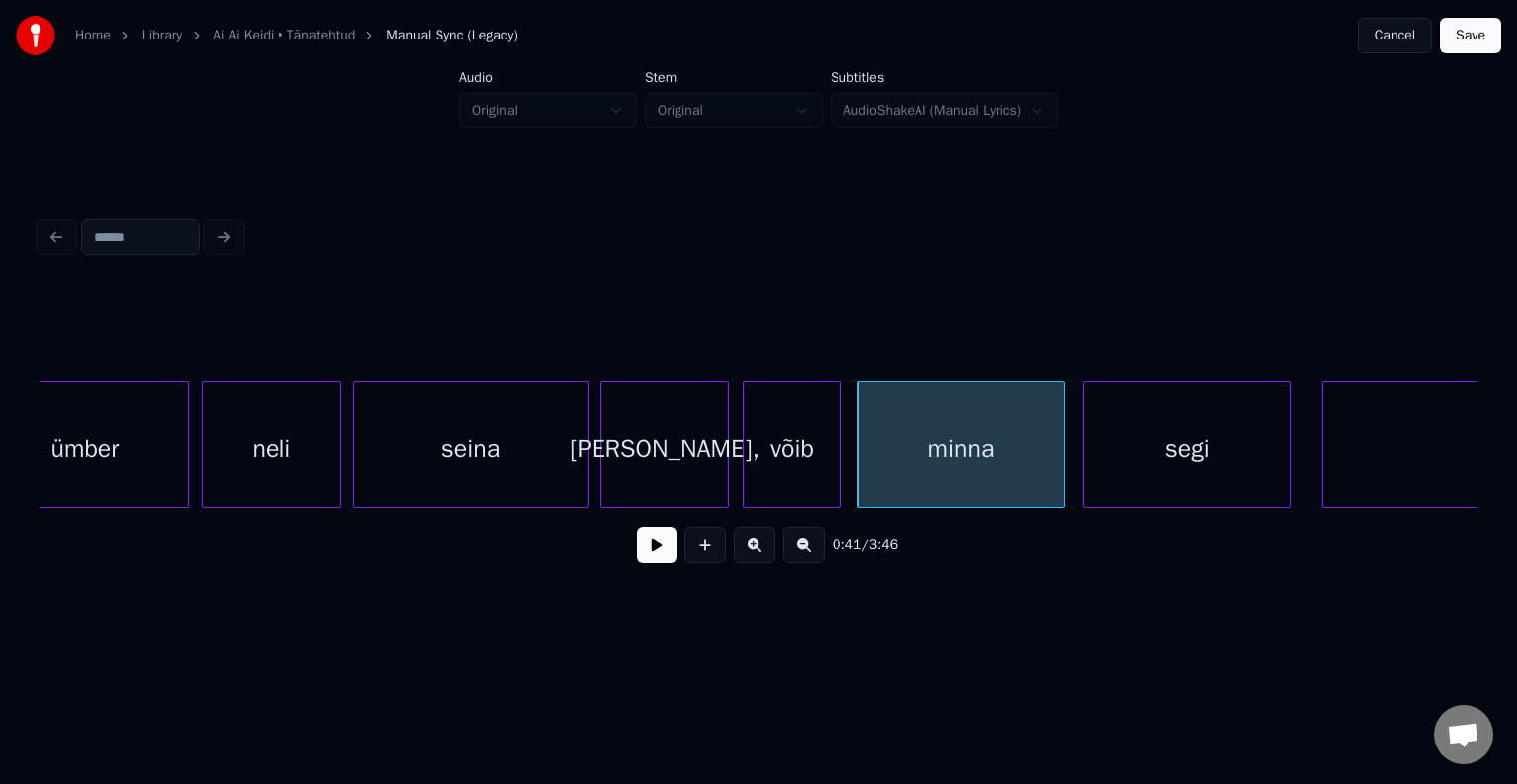 click on "segi" at bounding box center [1187, 449] 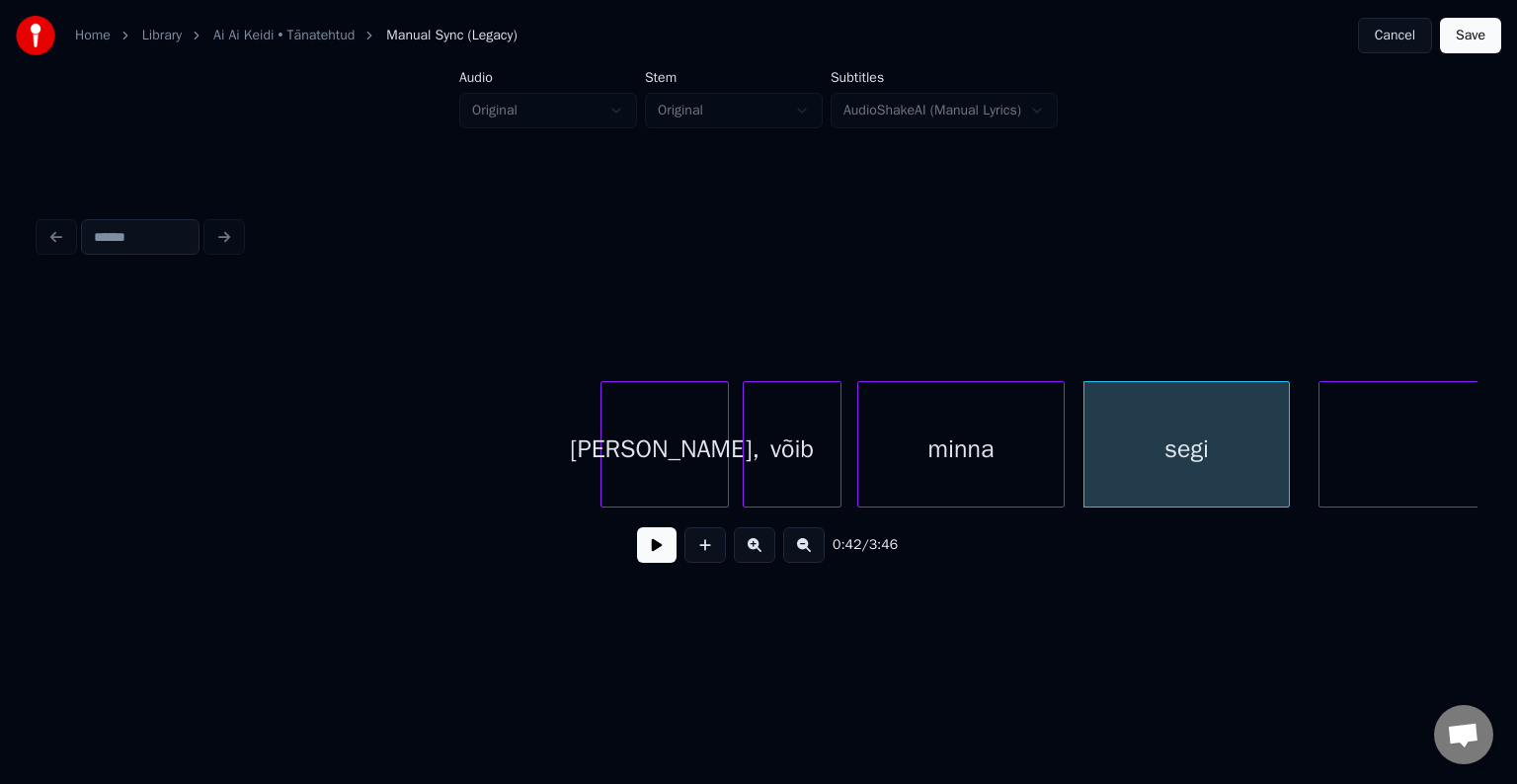 scroll, scrollTop: 0, scrollLeft: 20315, axis: horizontal 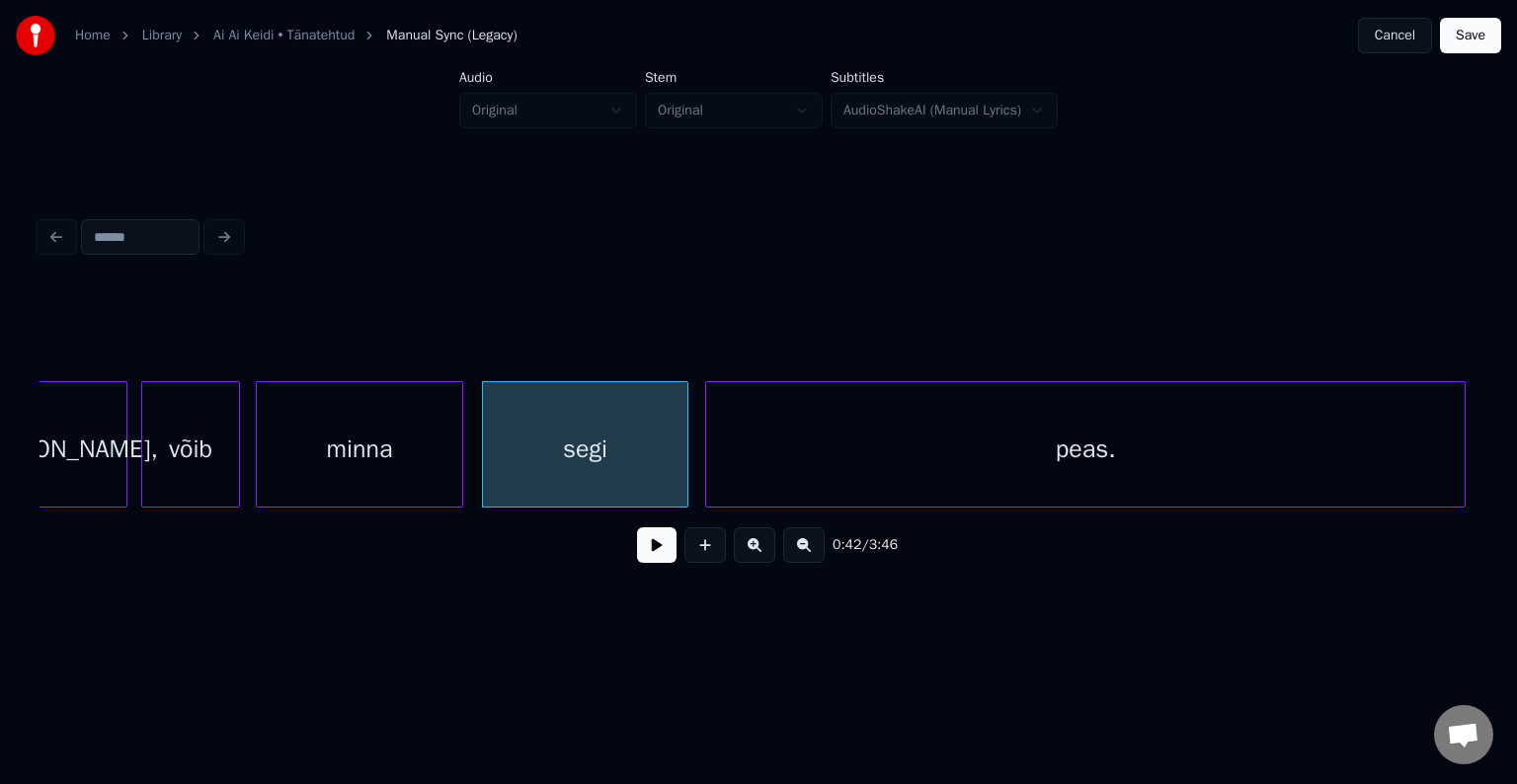 click on "peas." at bounding box center [1085, 449] 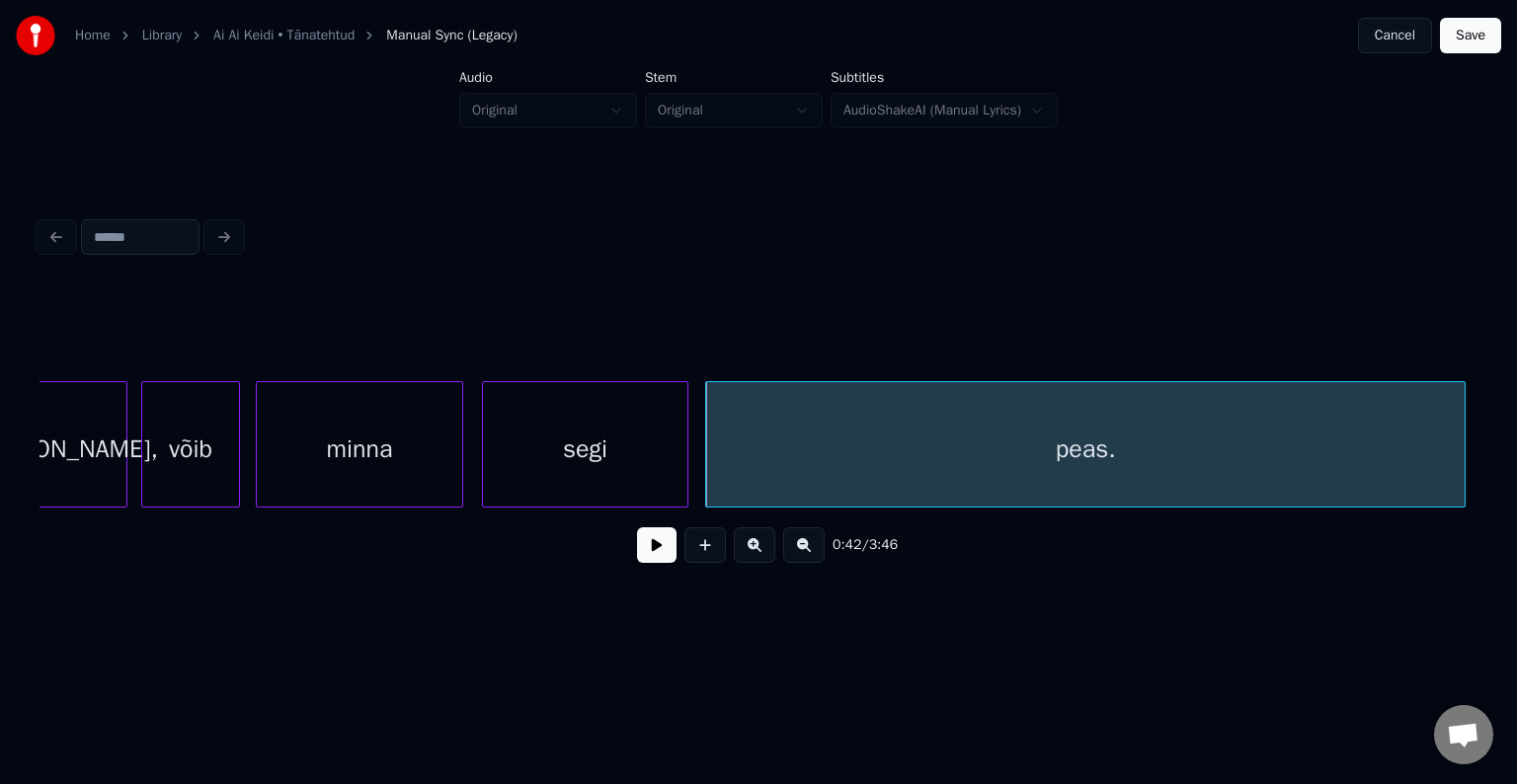 click on "minna" at bounding box center (359, 449) 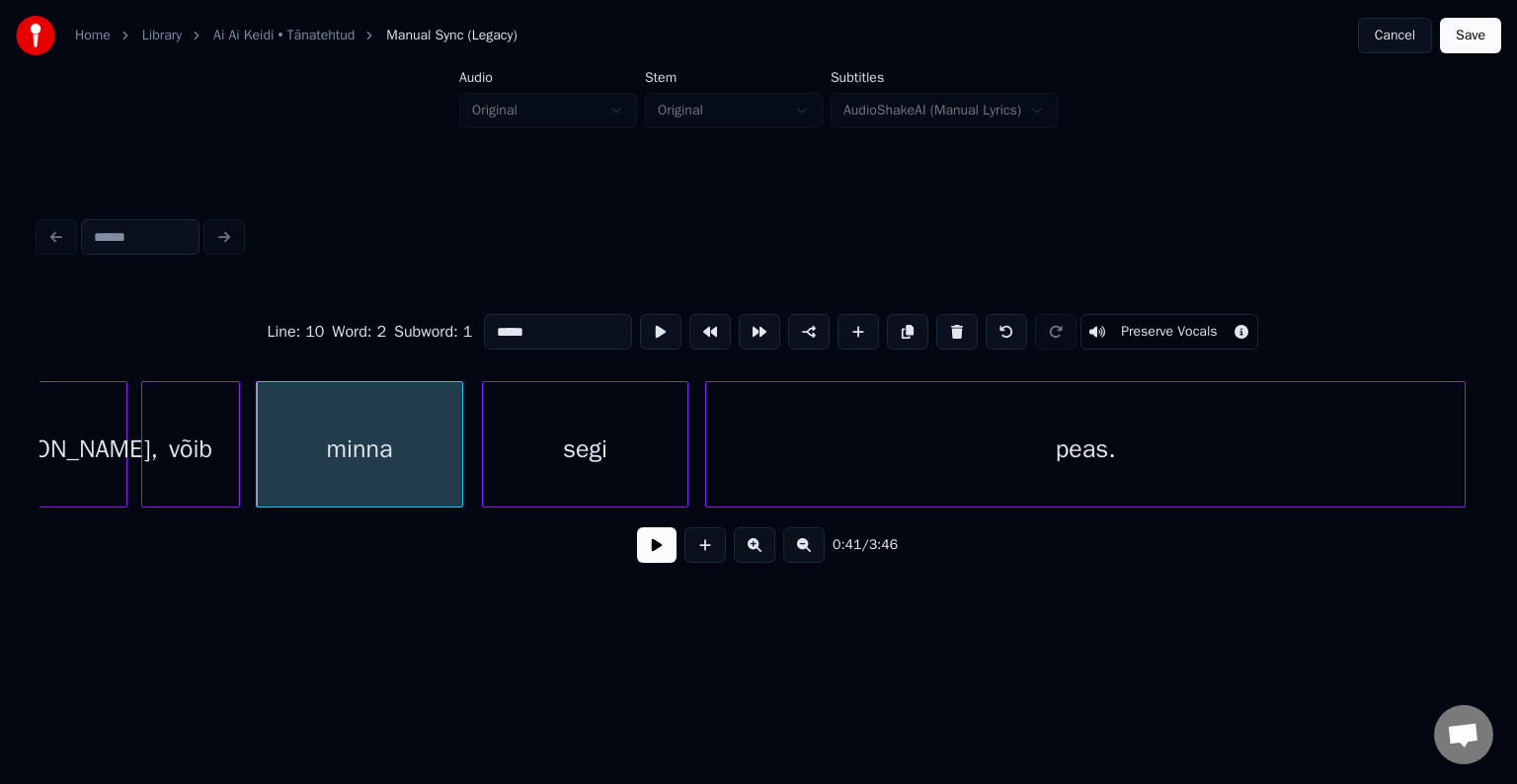click at bounding box center [657, 545] 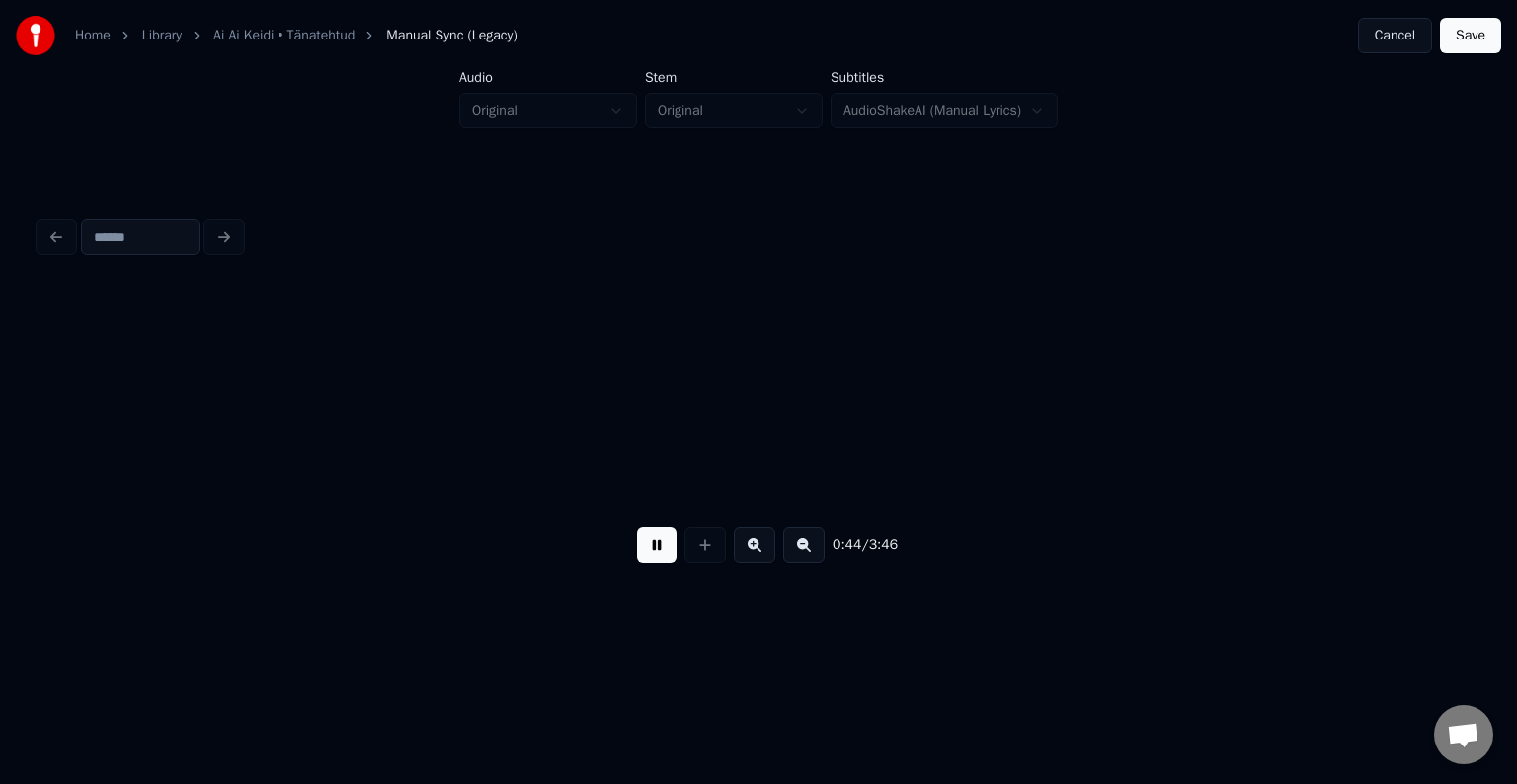 scroll, scrollTop: 0, scrollLeft: 21754, axis: horizontal 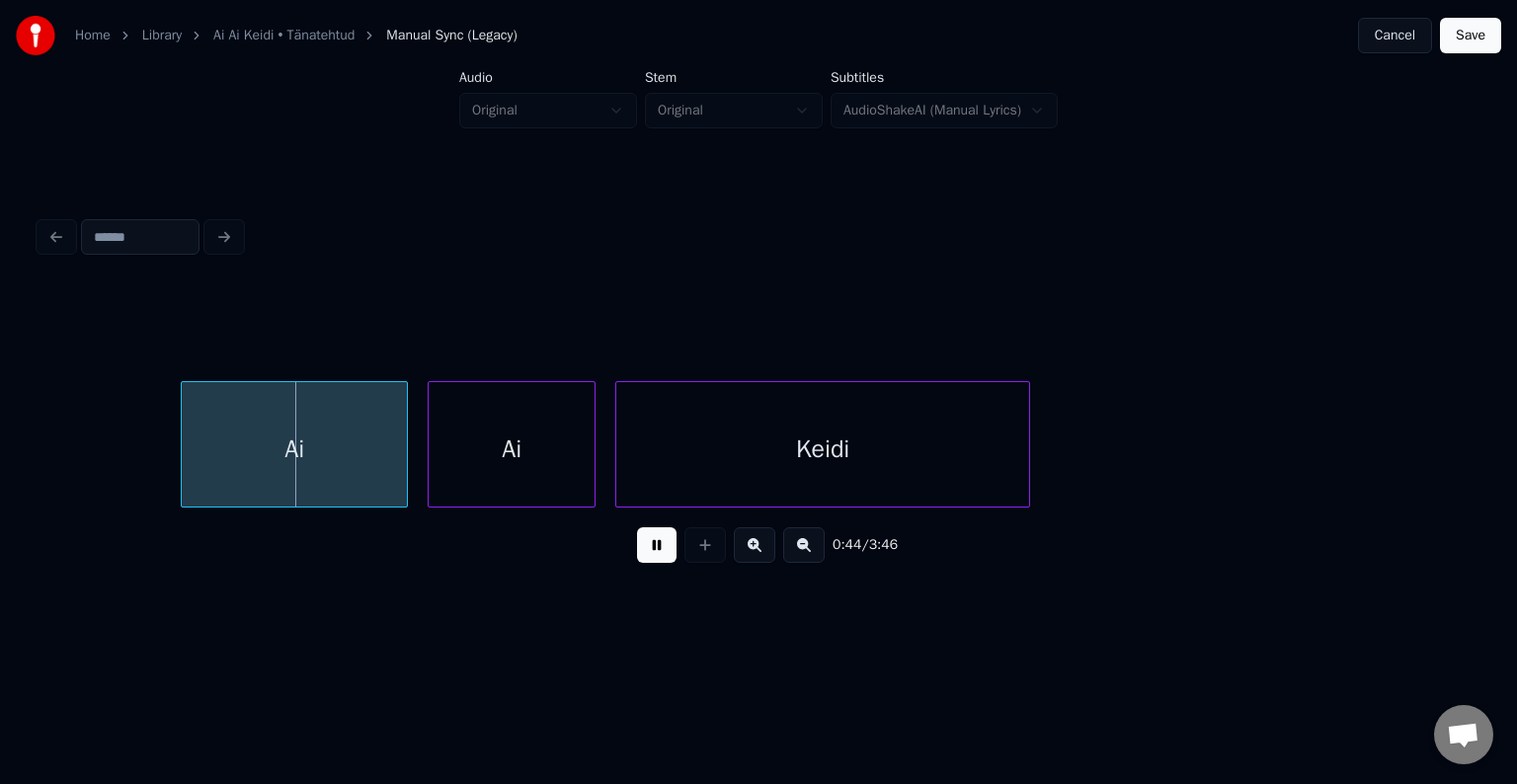 click at bounding box center (657, 545) 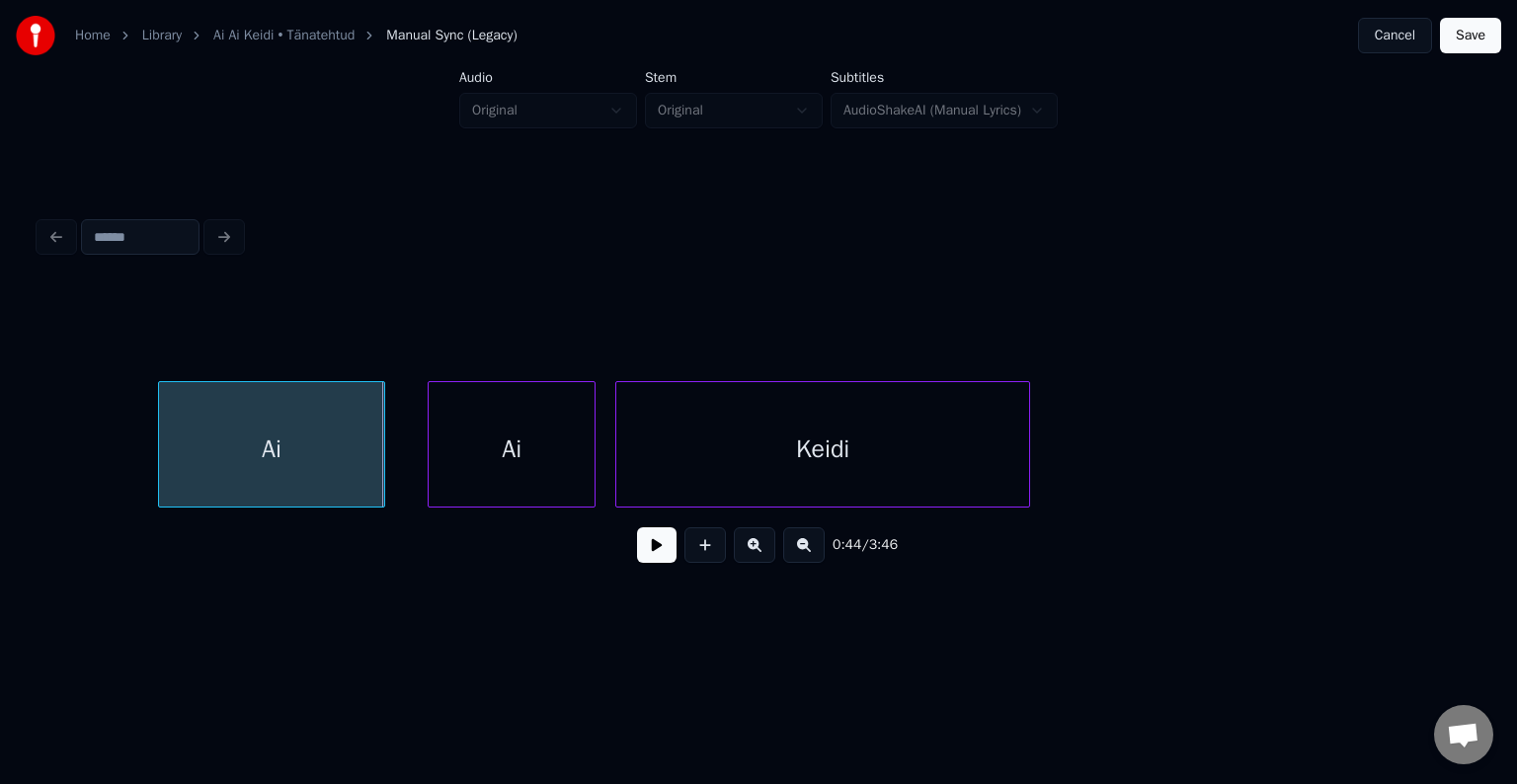 click on "Ai" at bounding box center [272, 449] 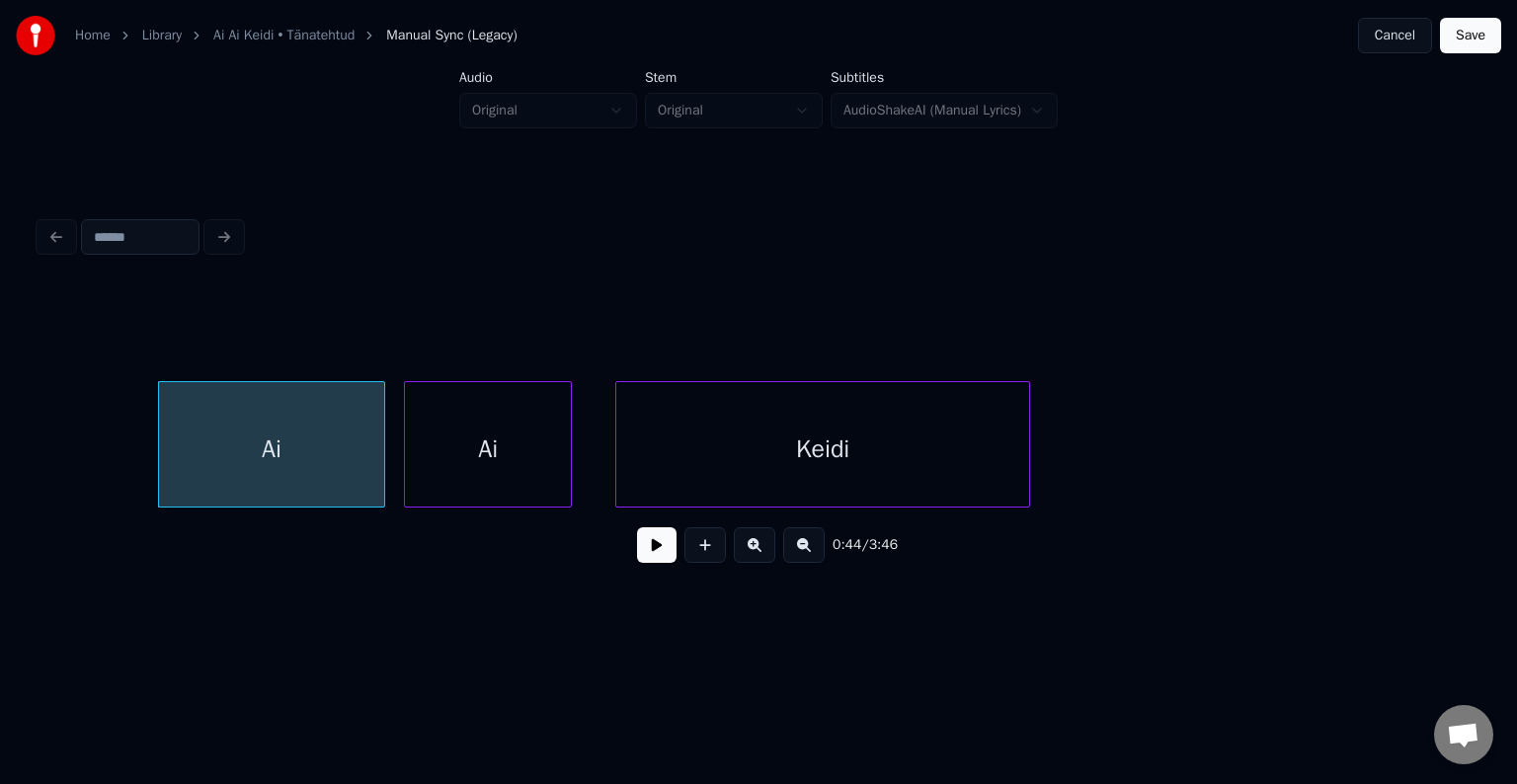 click on "Ai" at bounding box center (488, 449) 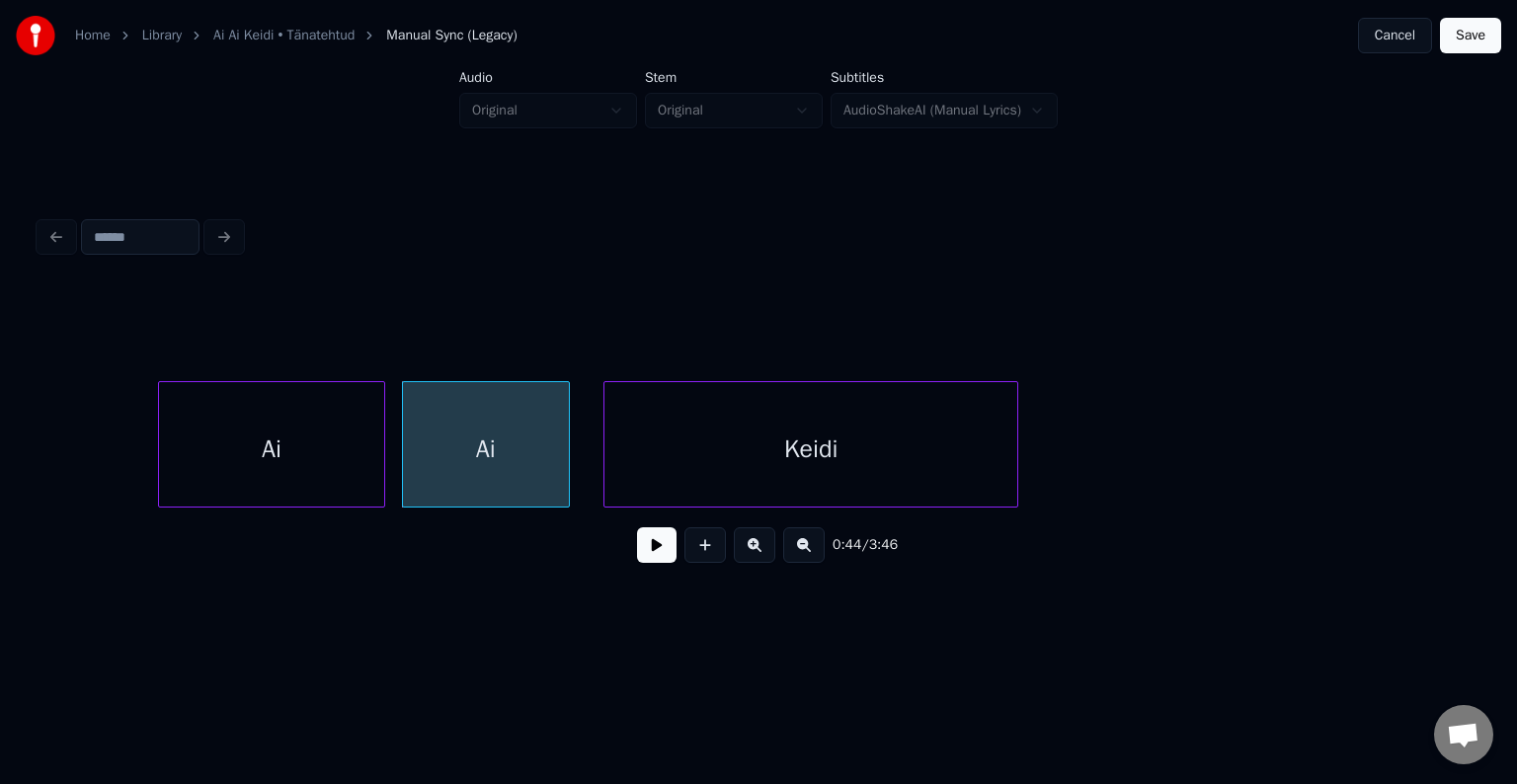 click on "Keidi" at bounding box center [811, 449] 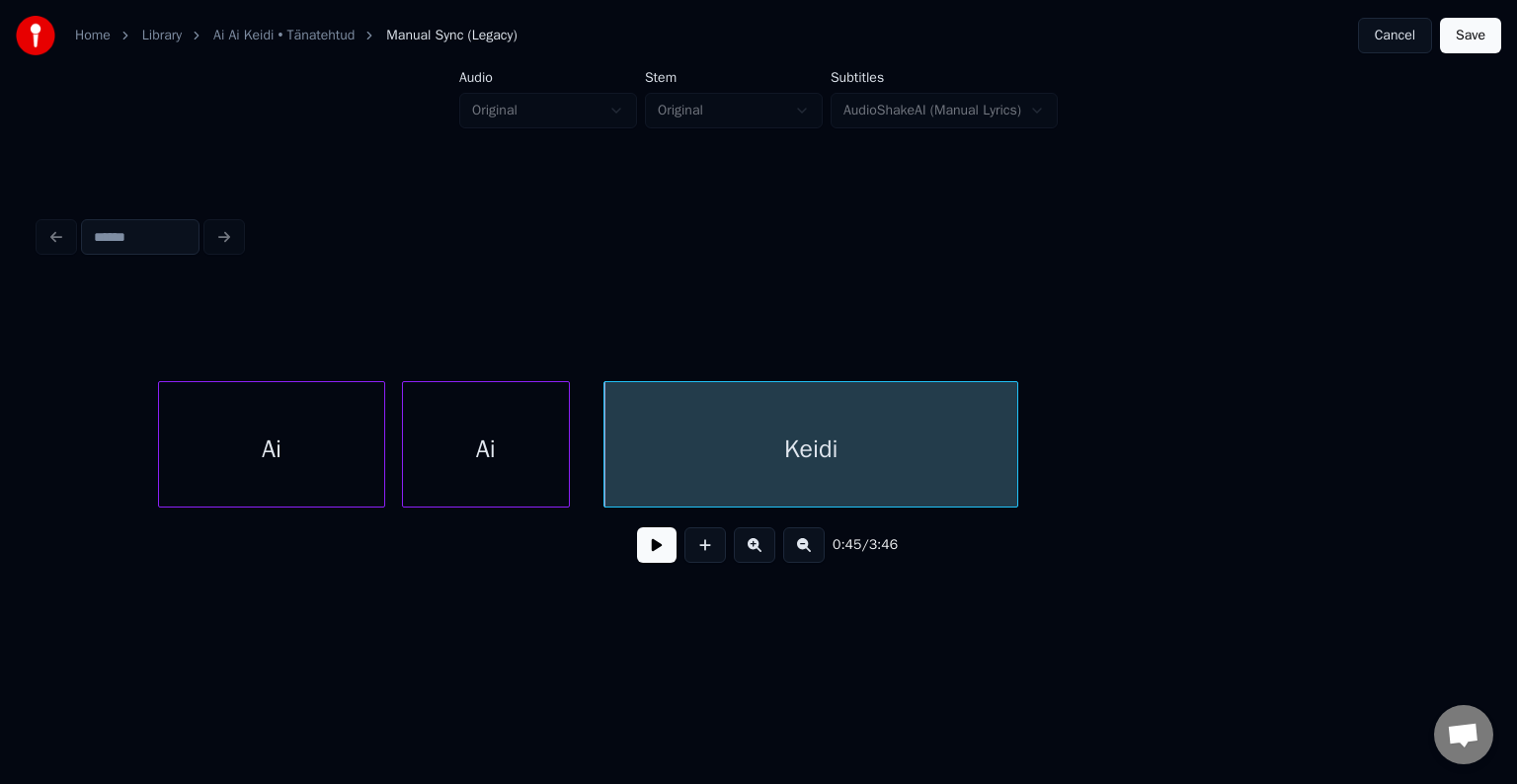 click on "Ai" at bounding box center (272, 449) 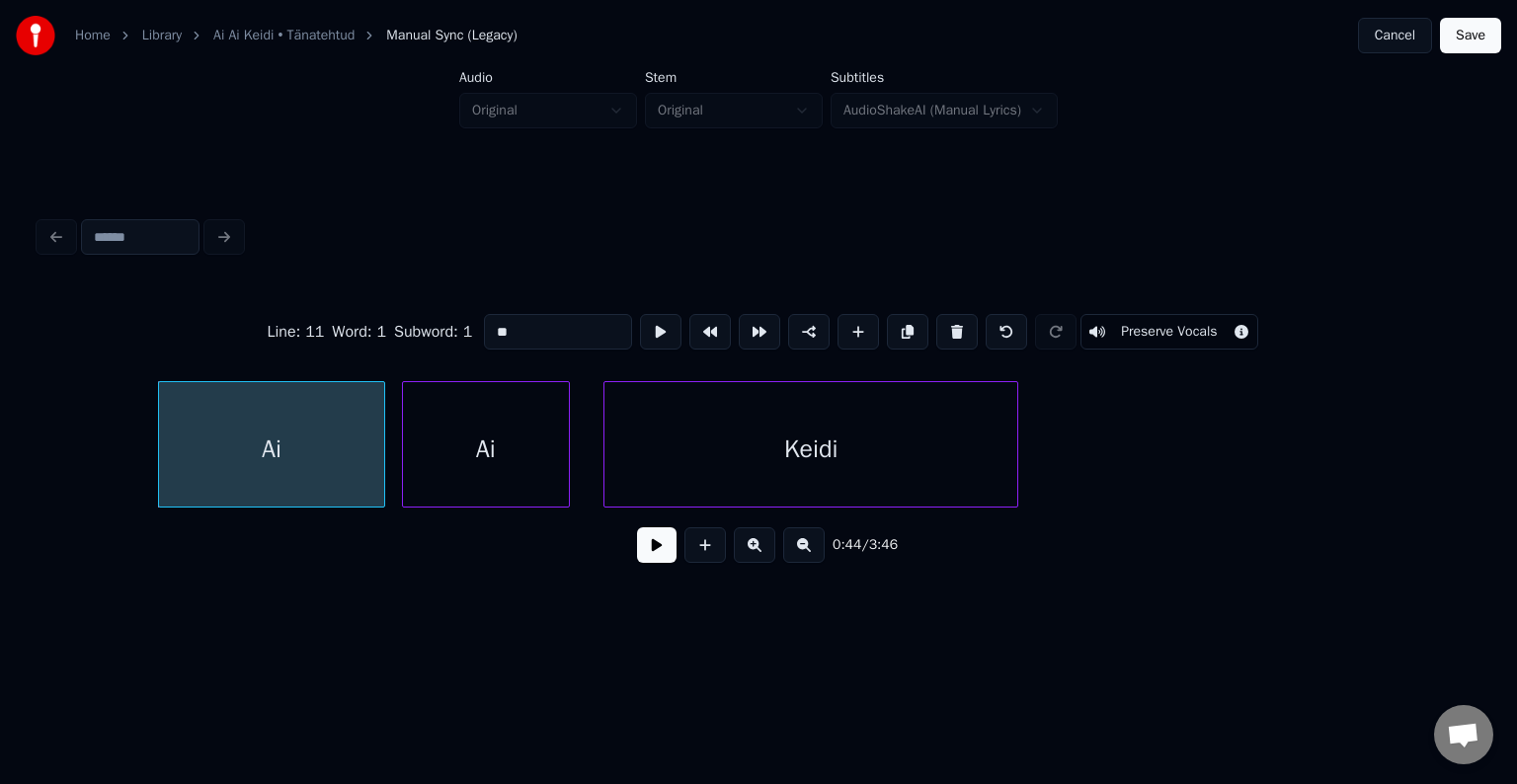 click at bounding box center [657, 545] 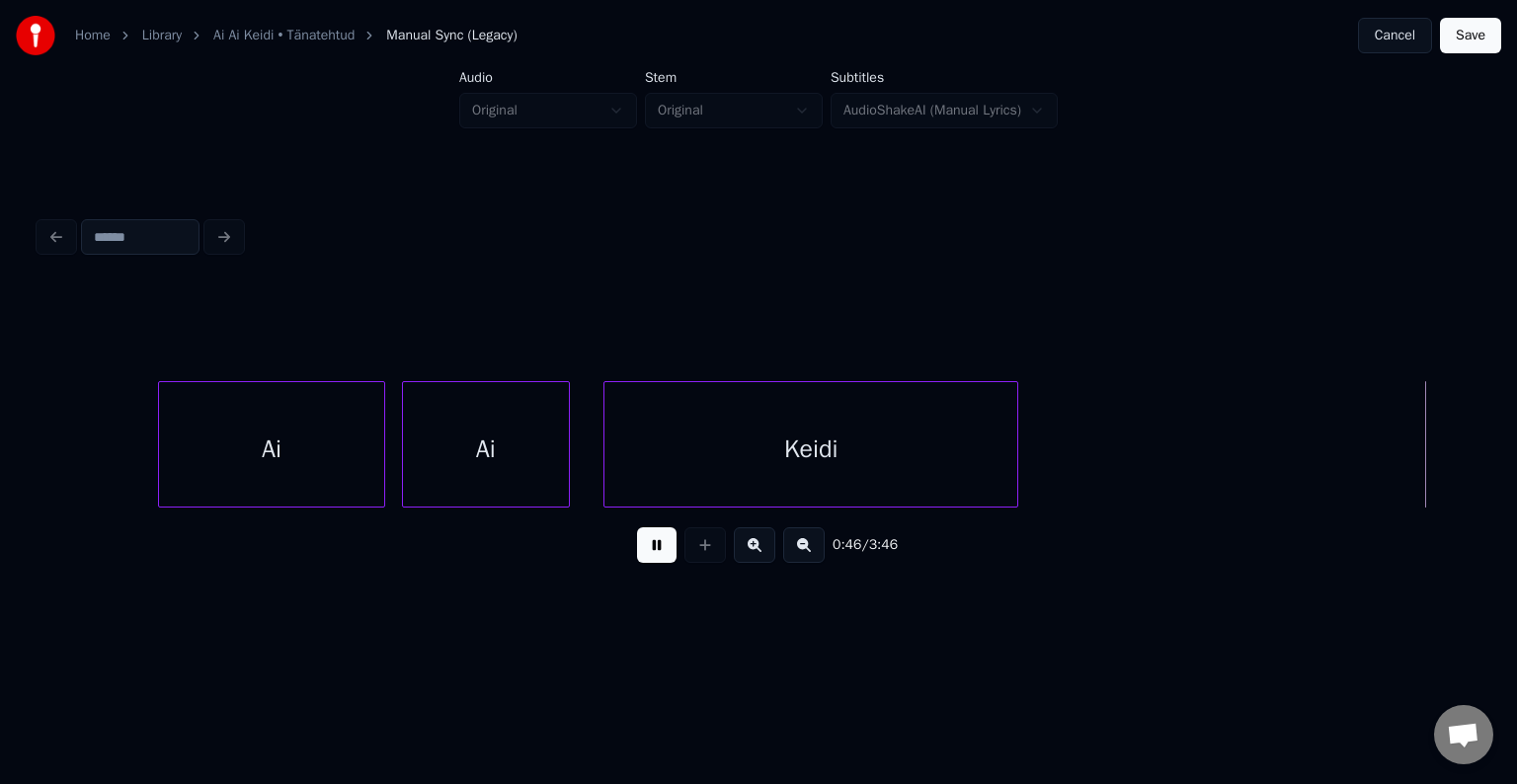 scroll, scrollTop: 0, scrollLeft: 23194, axis: horizontal 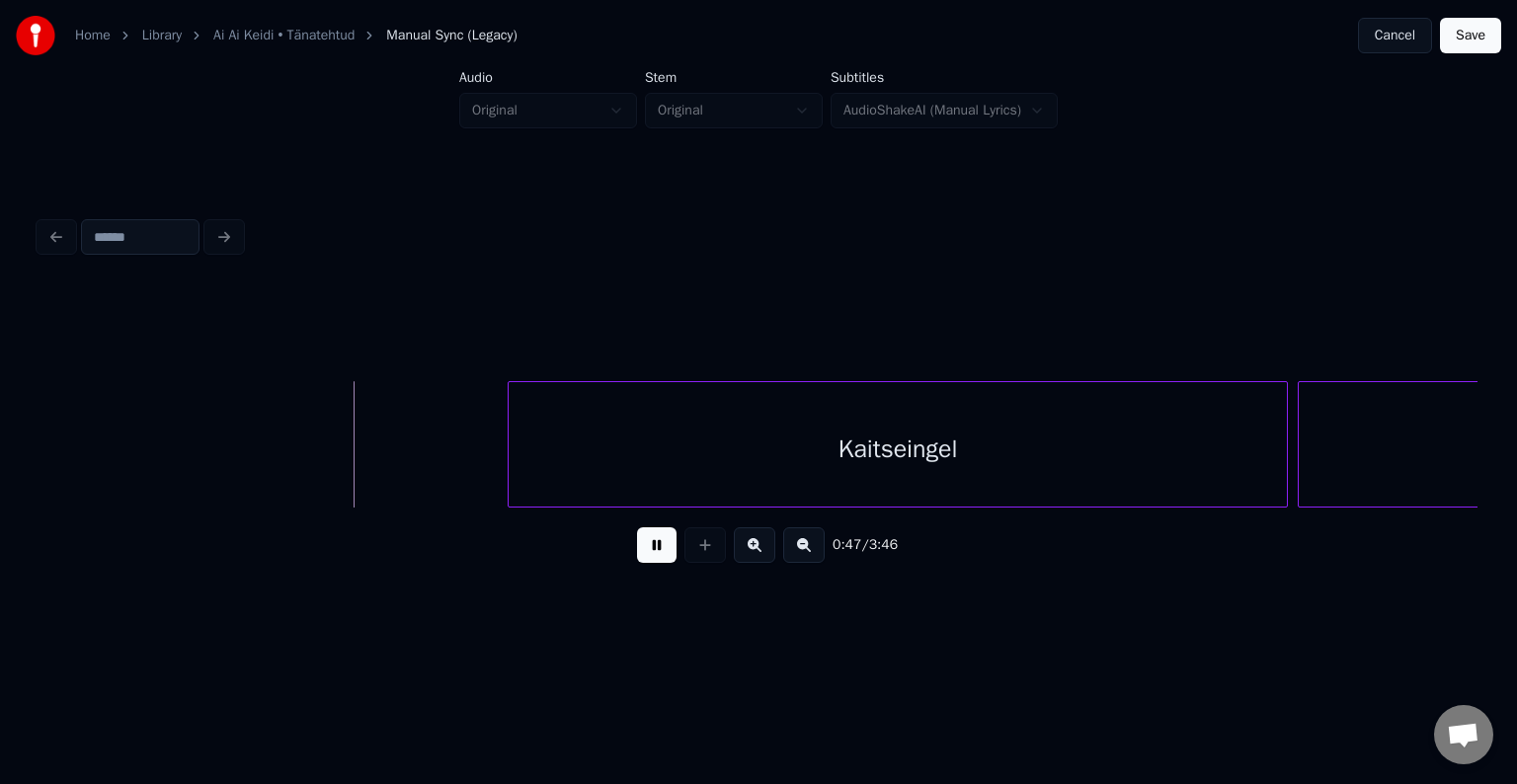 click at bounding box center (657, 545) 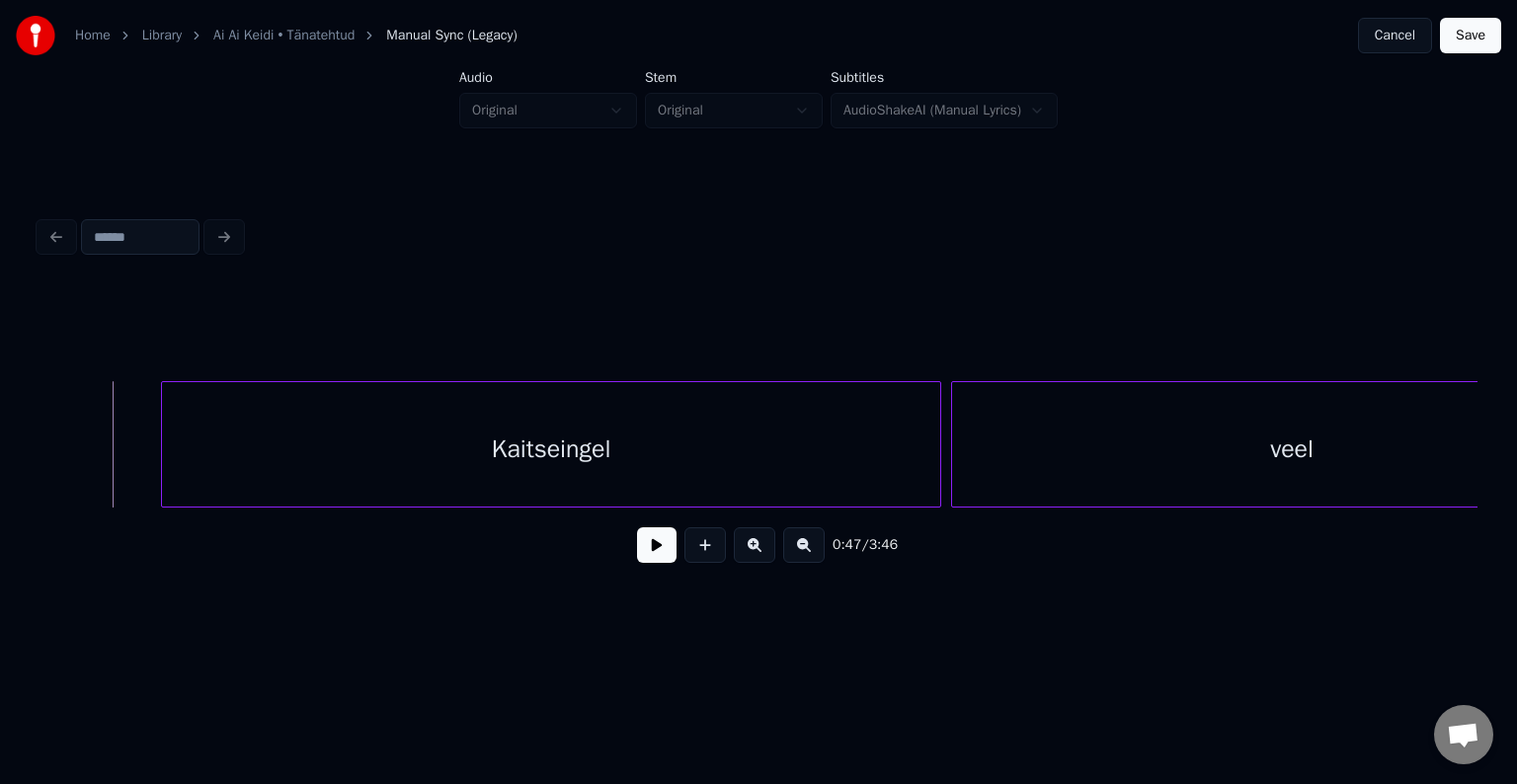 scroll, scrollTop: 0, scrollLeft: 23550, axis: horizontal 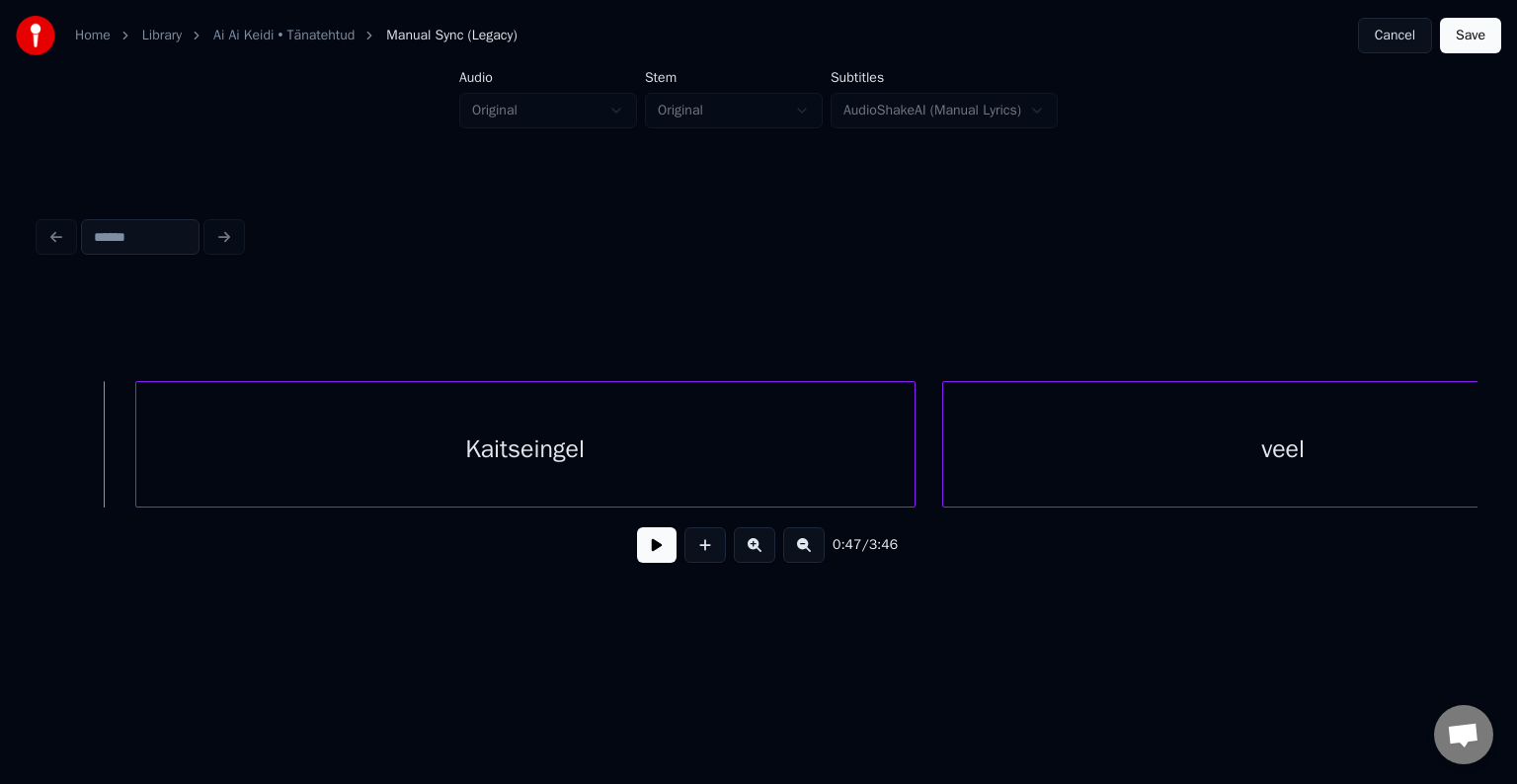 click on "Kaitseingel" at bounding box center (525, 449) 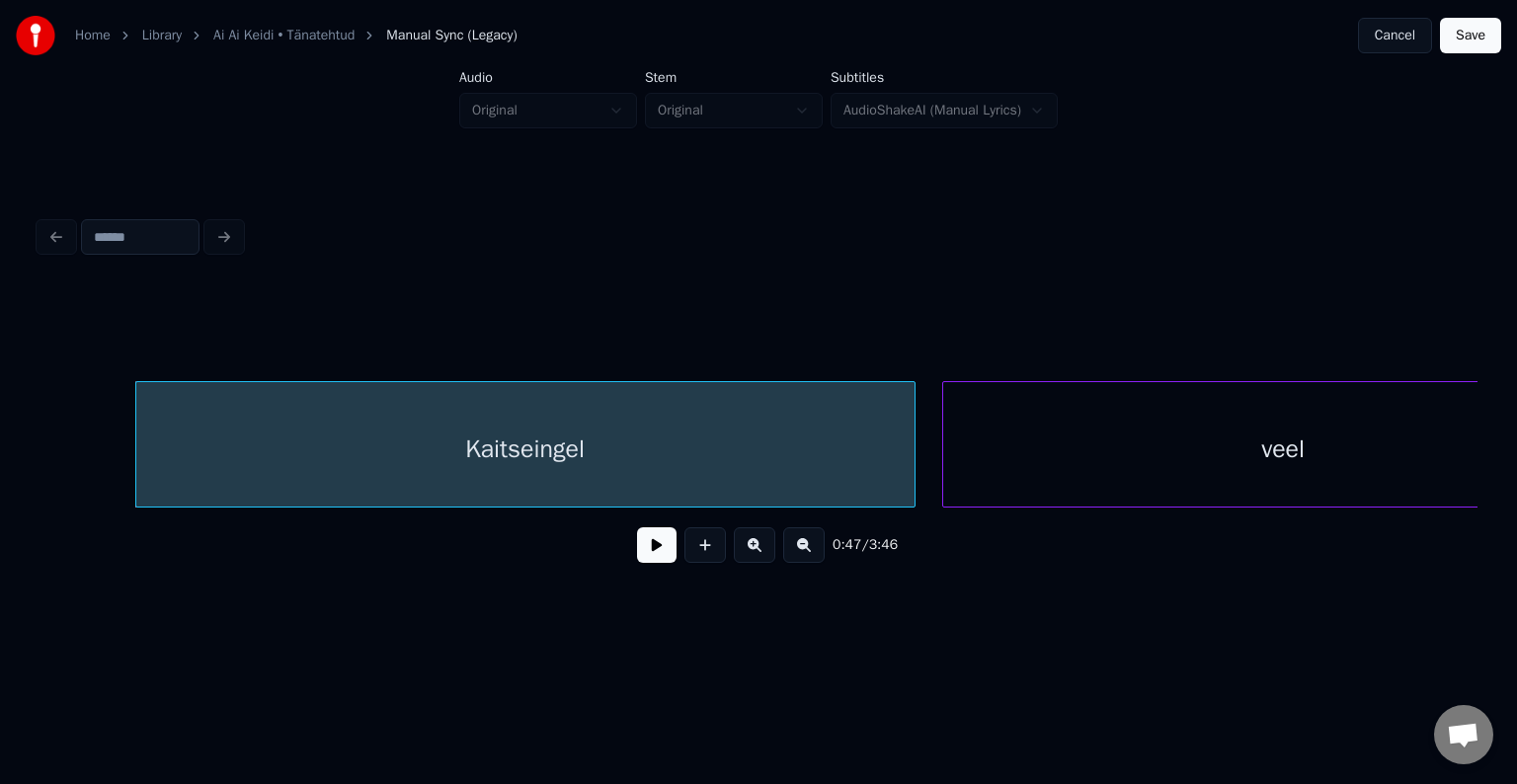 scroll, scrollTop: 0, scrollLeft: 23692, axis: horizontal 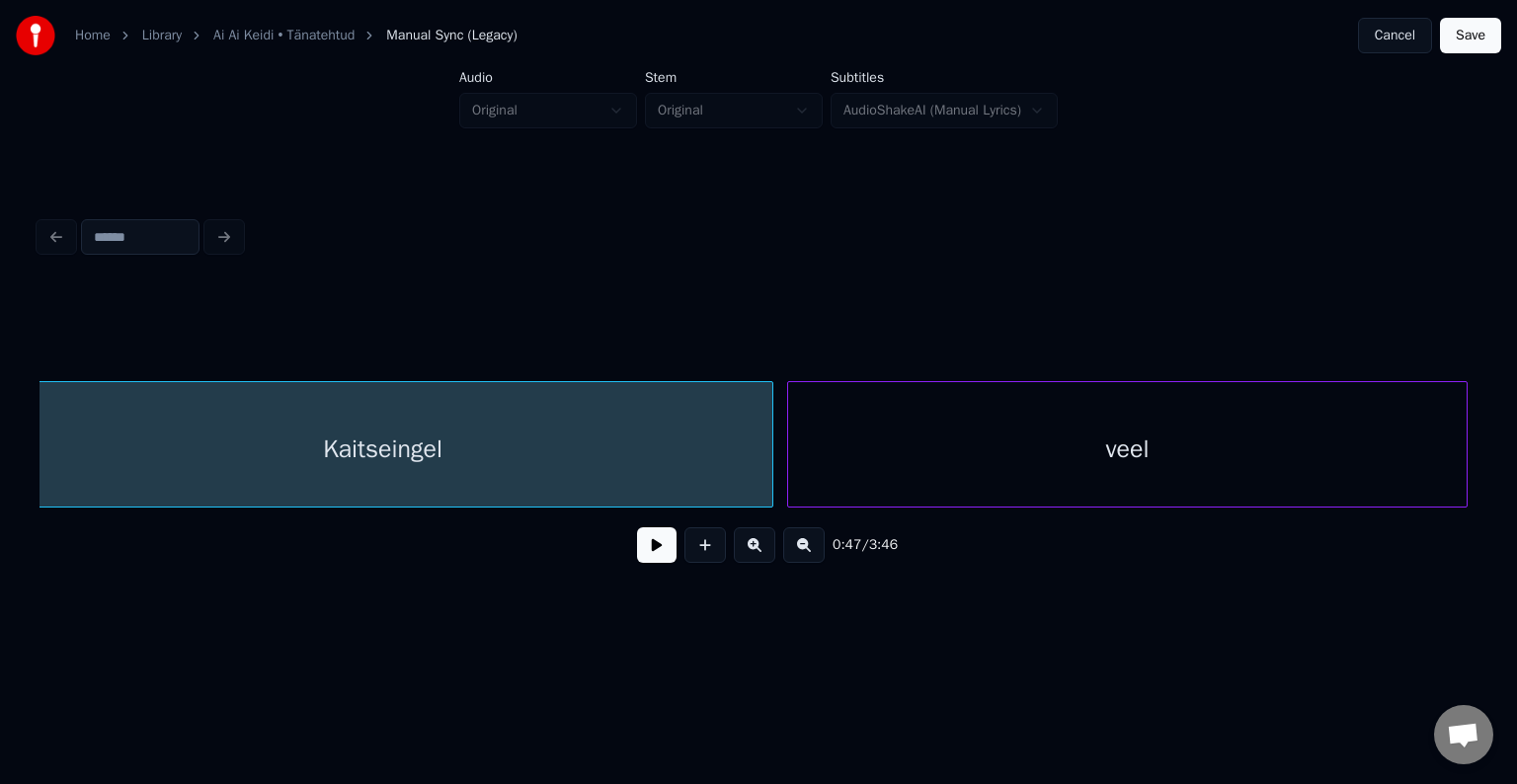 click on "veel" at bounding box center [1128, 449] 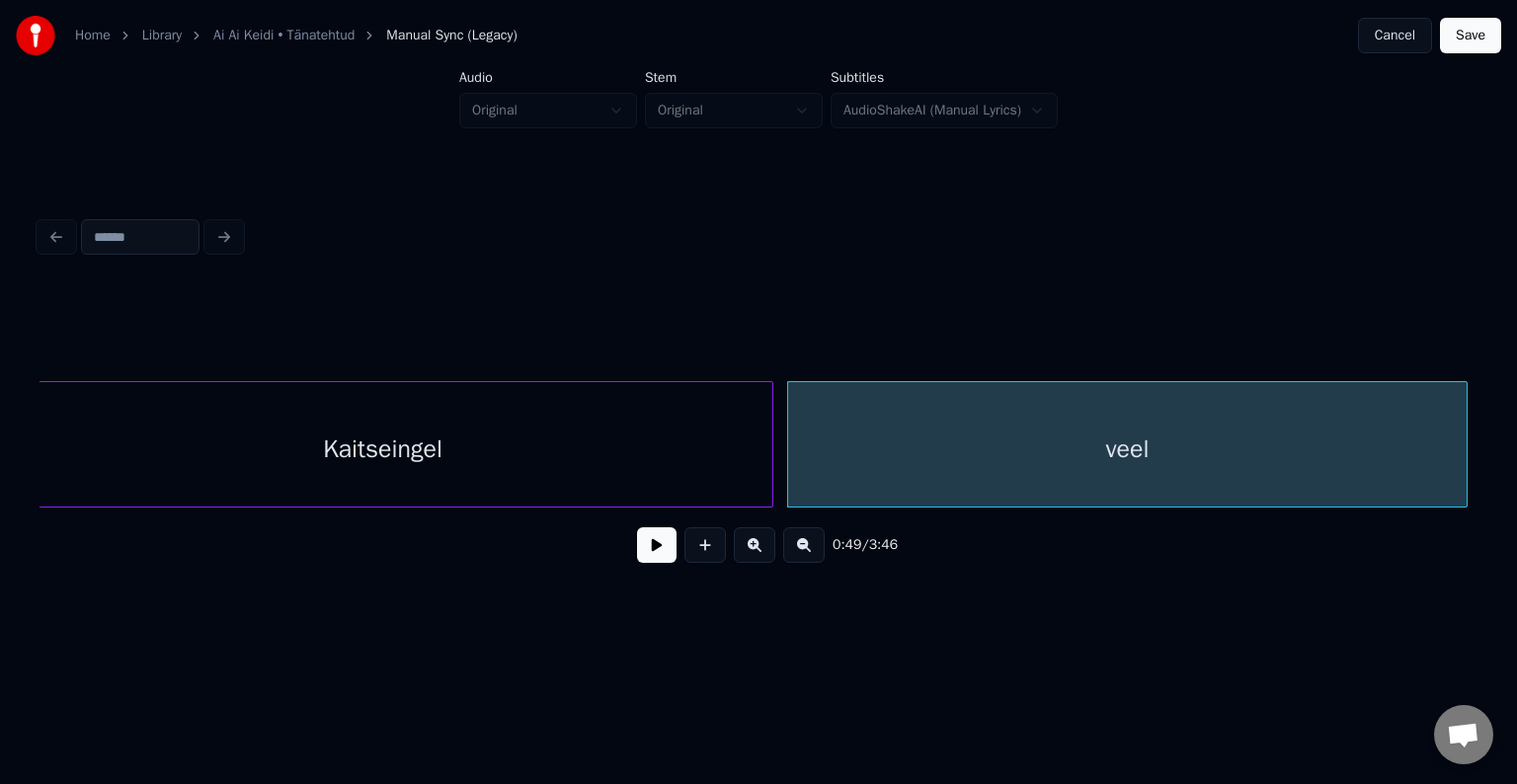 click on "Kaitseingel" at bounding box center (383, 449) 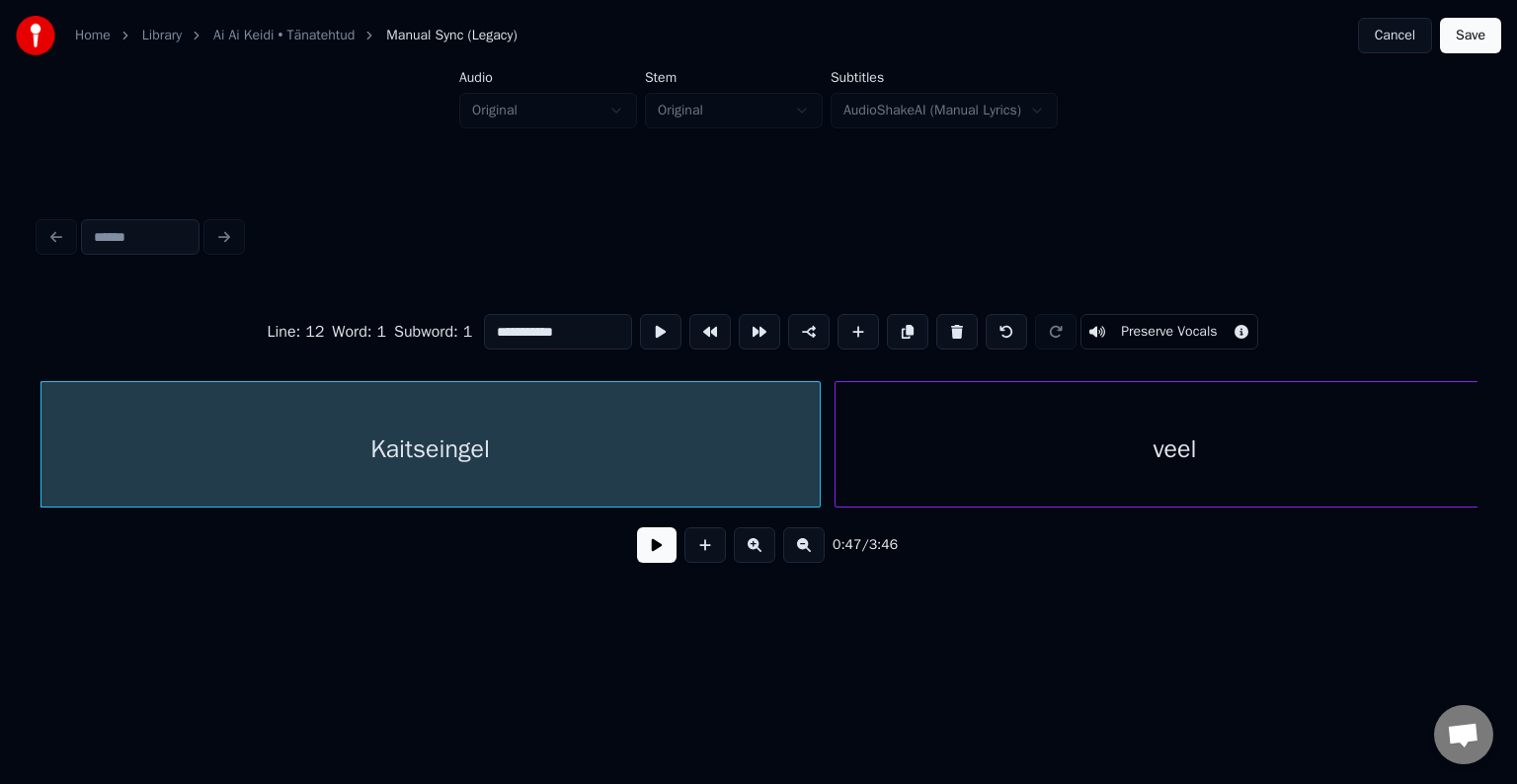 click at bounding box center [657, 545] 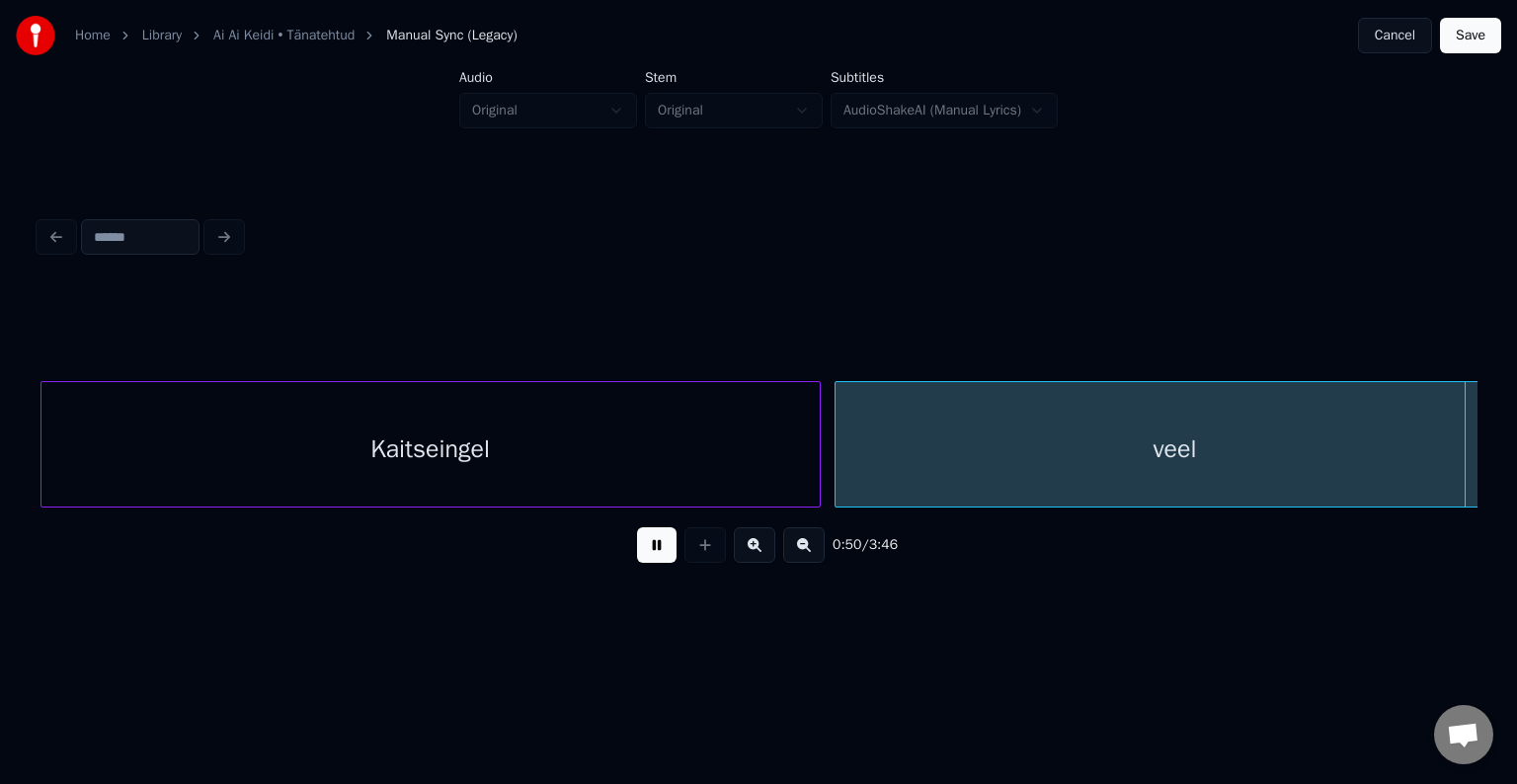 scroll, scrollTop: 0, scrollLeft: 25086, axis: horizontal 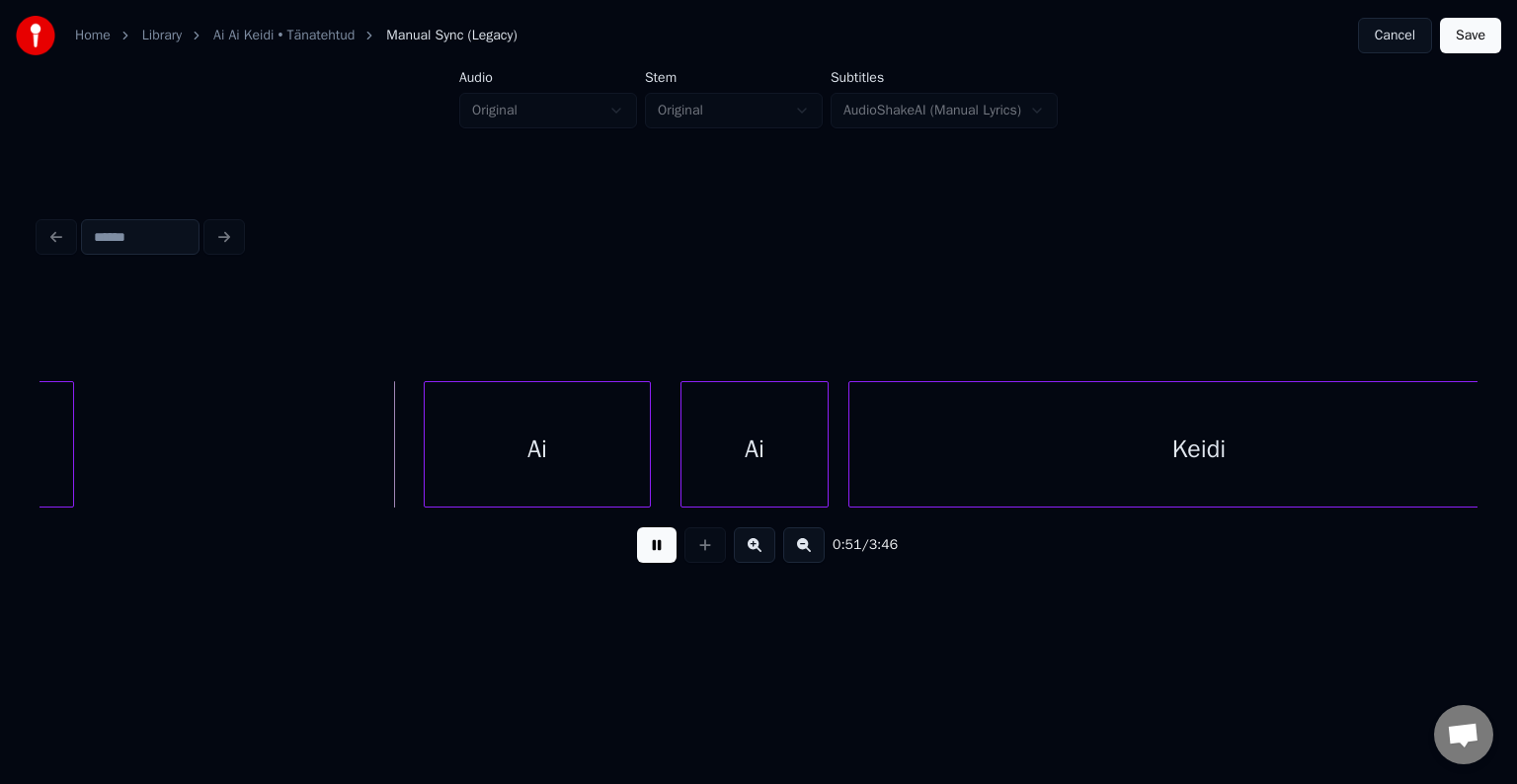 click at bounding box center [657, 545] 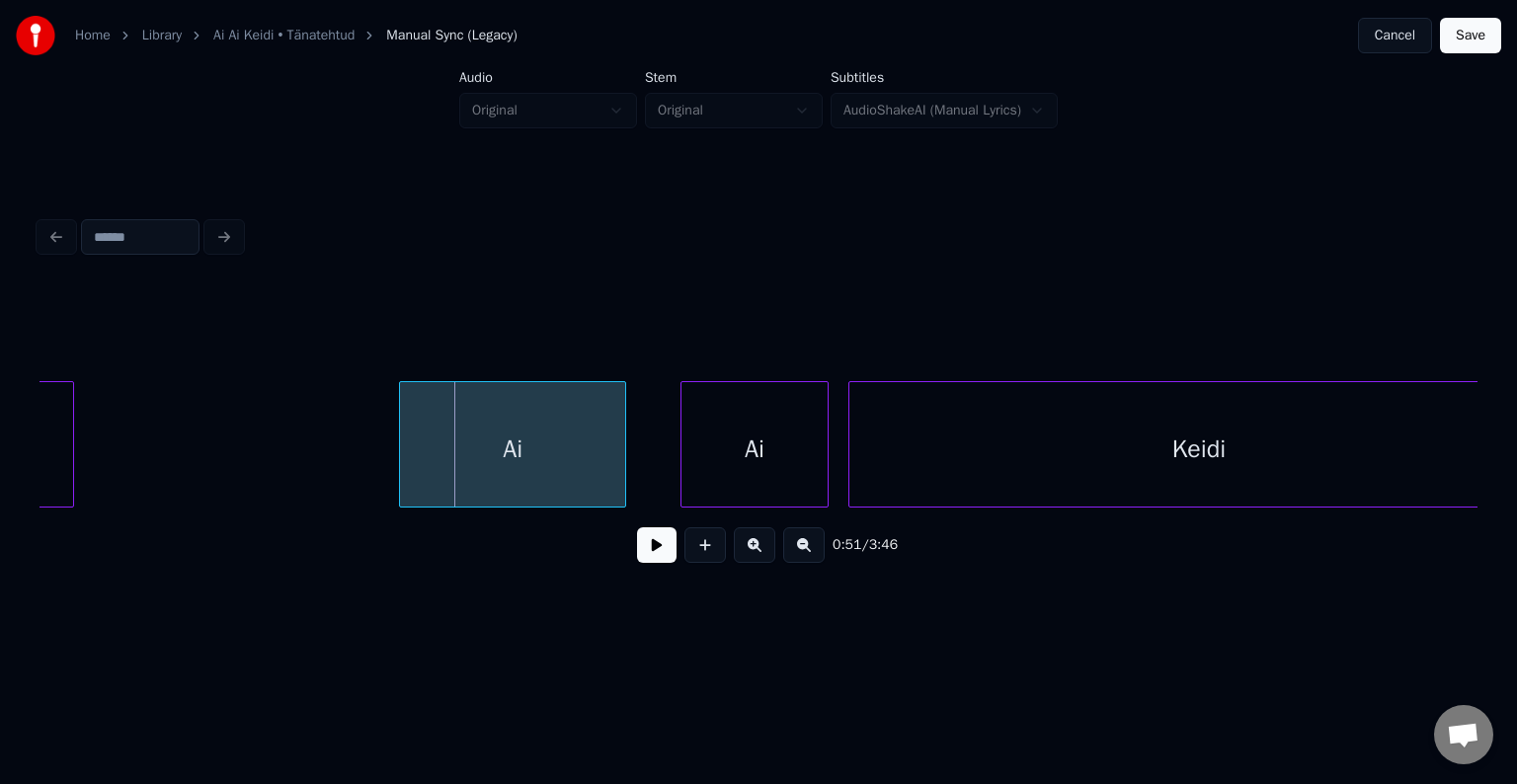 click on "Ai" at bounding box center (513, 449) 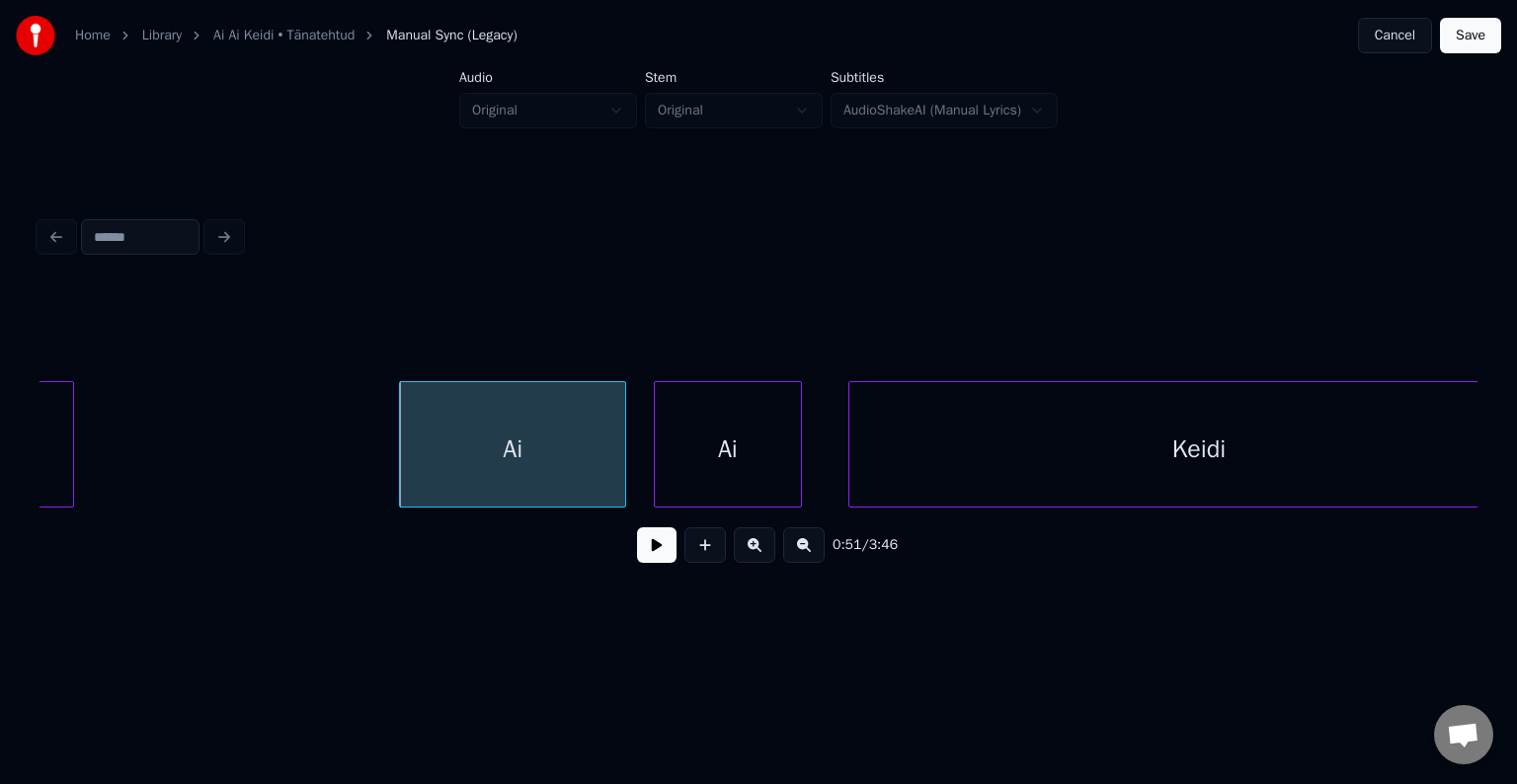 click on "Ai" at bounding box center (728, 449) 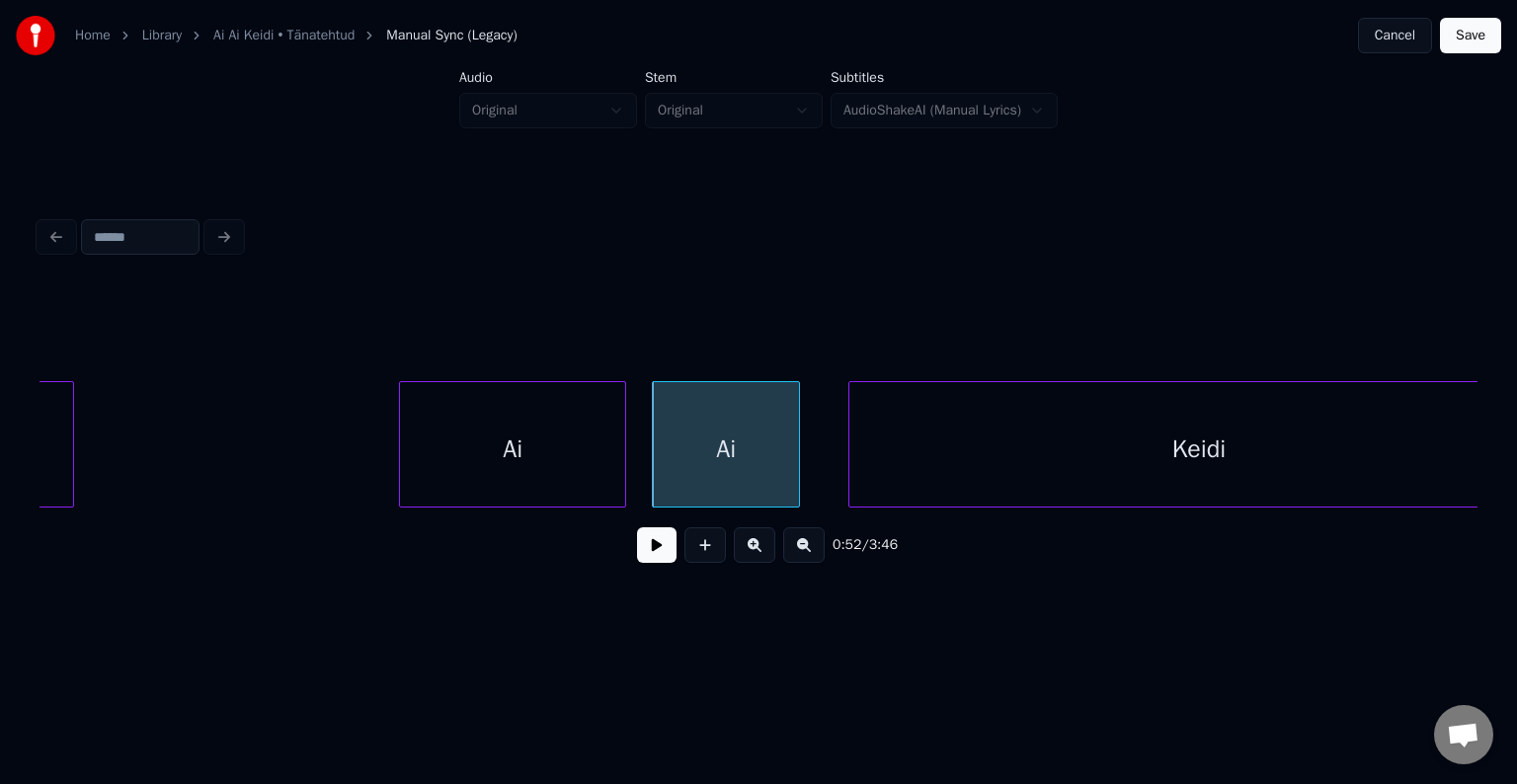 scroll, scrollTop: 0, scrollLeft: 25153, axis: horizontal 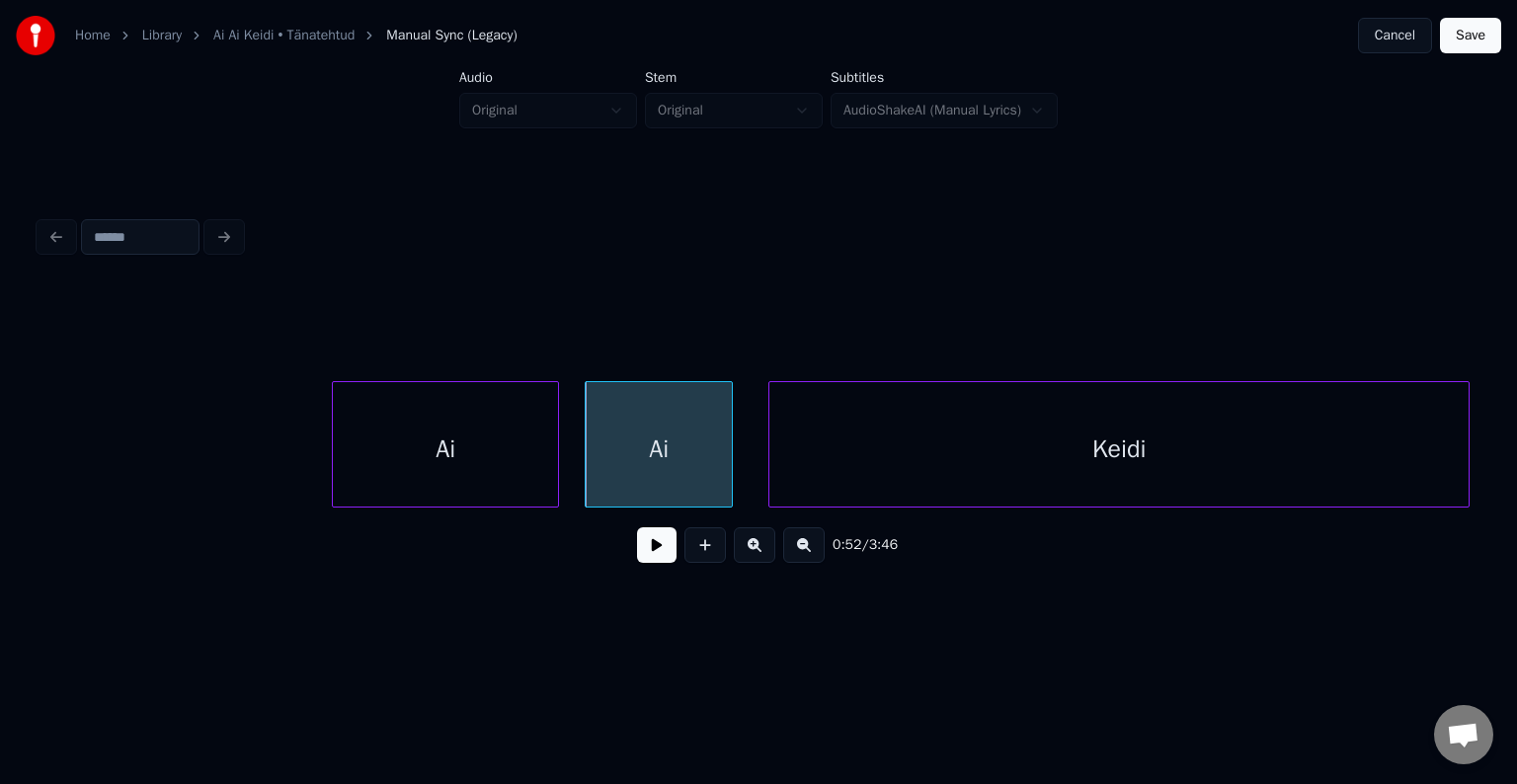 click on "Keidi" at bounding box center (1119, 449) 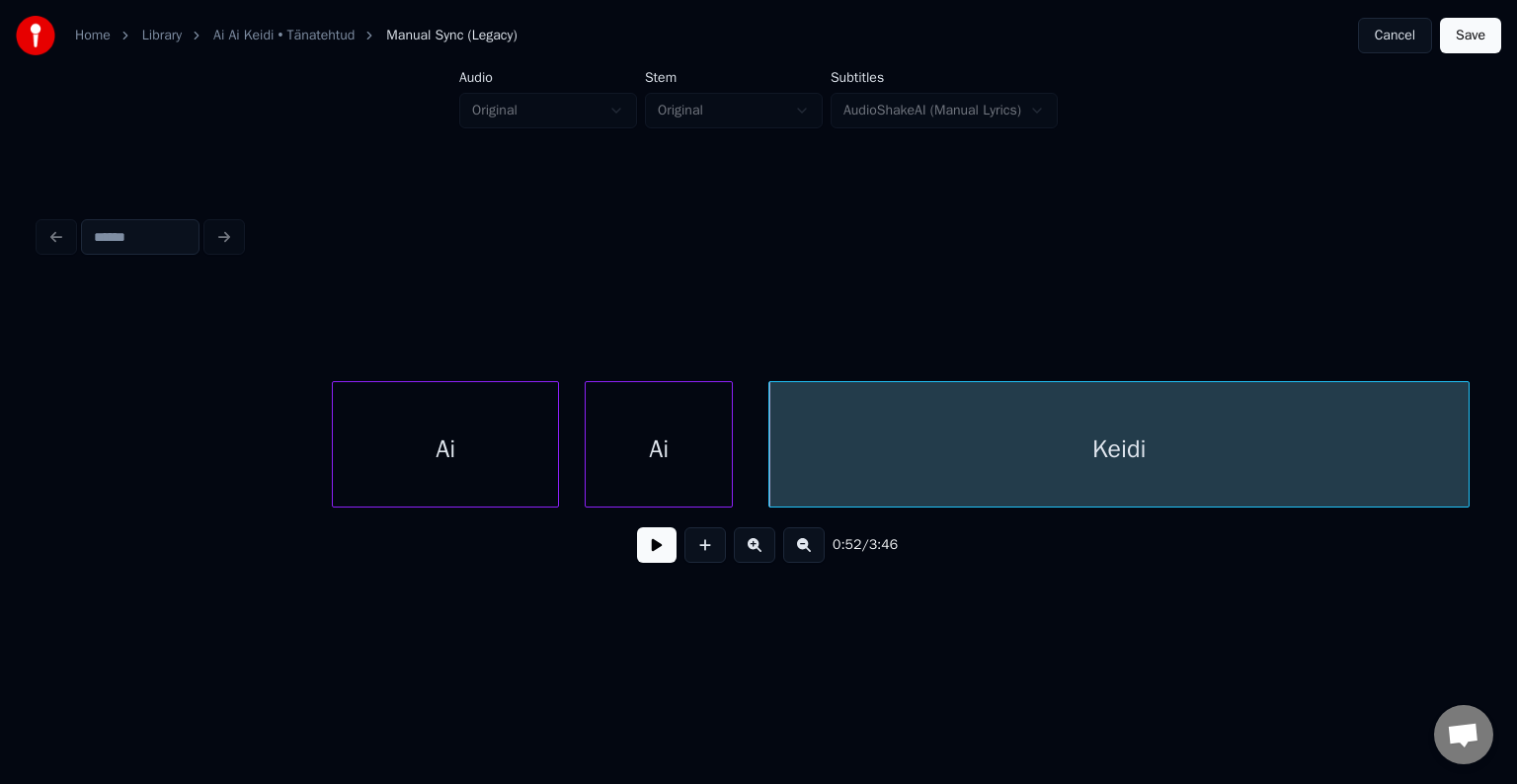 click on "Ai" at bounding box center [445, 449] 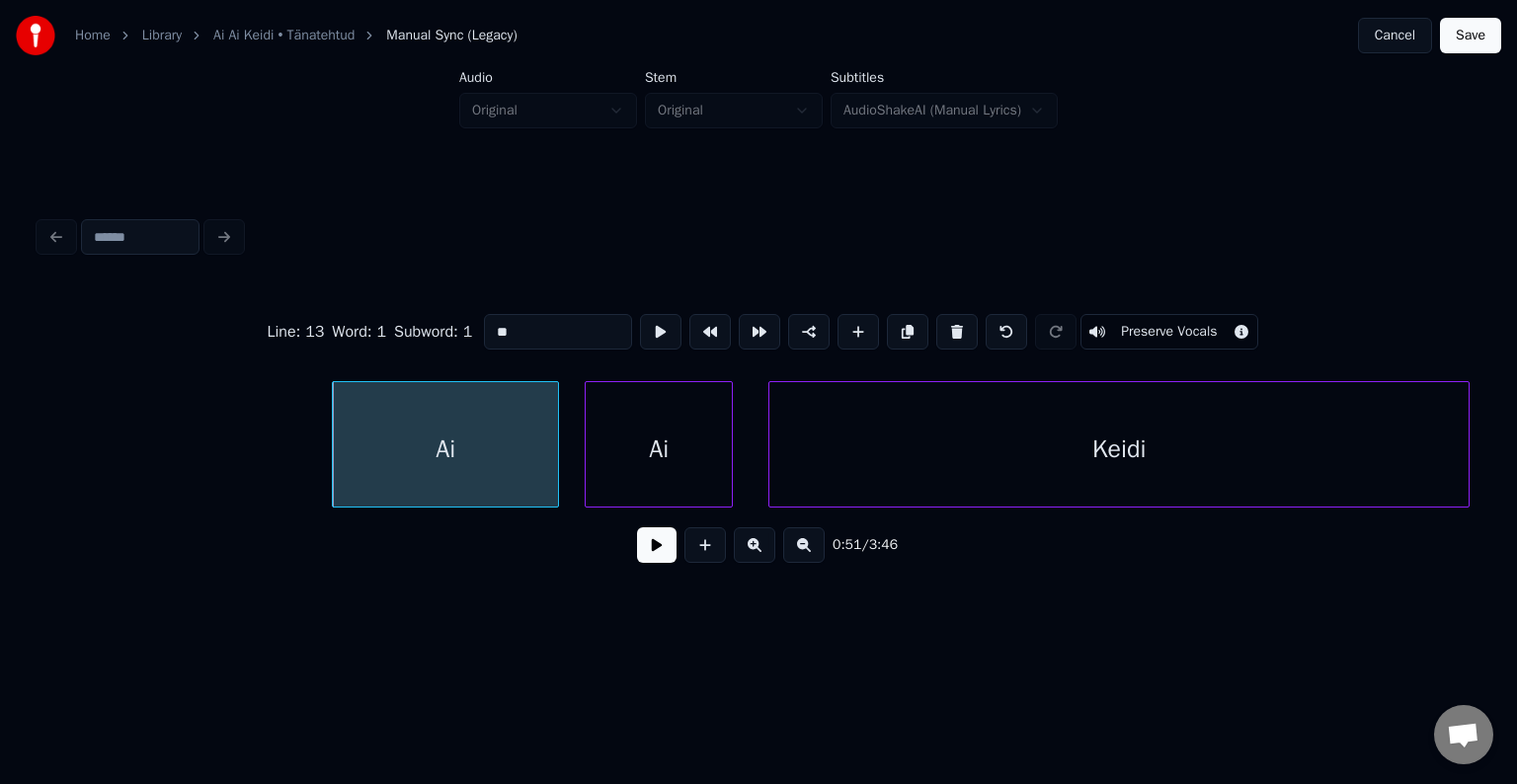 click at bounding box center [657, 545] 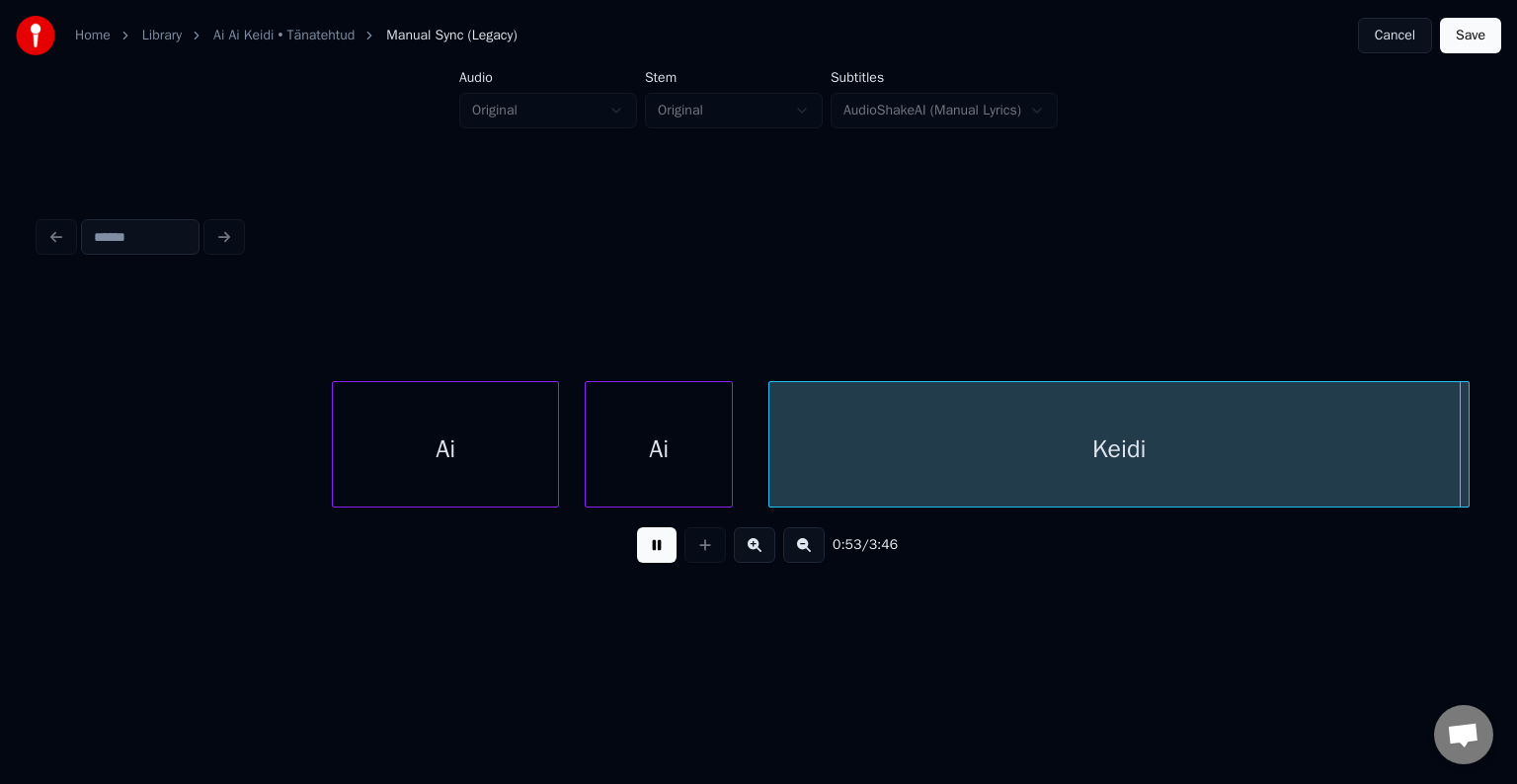 scroll, scrollTop: 0, scrollLeft: 26598, axis: horizontal 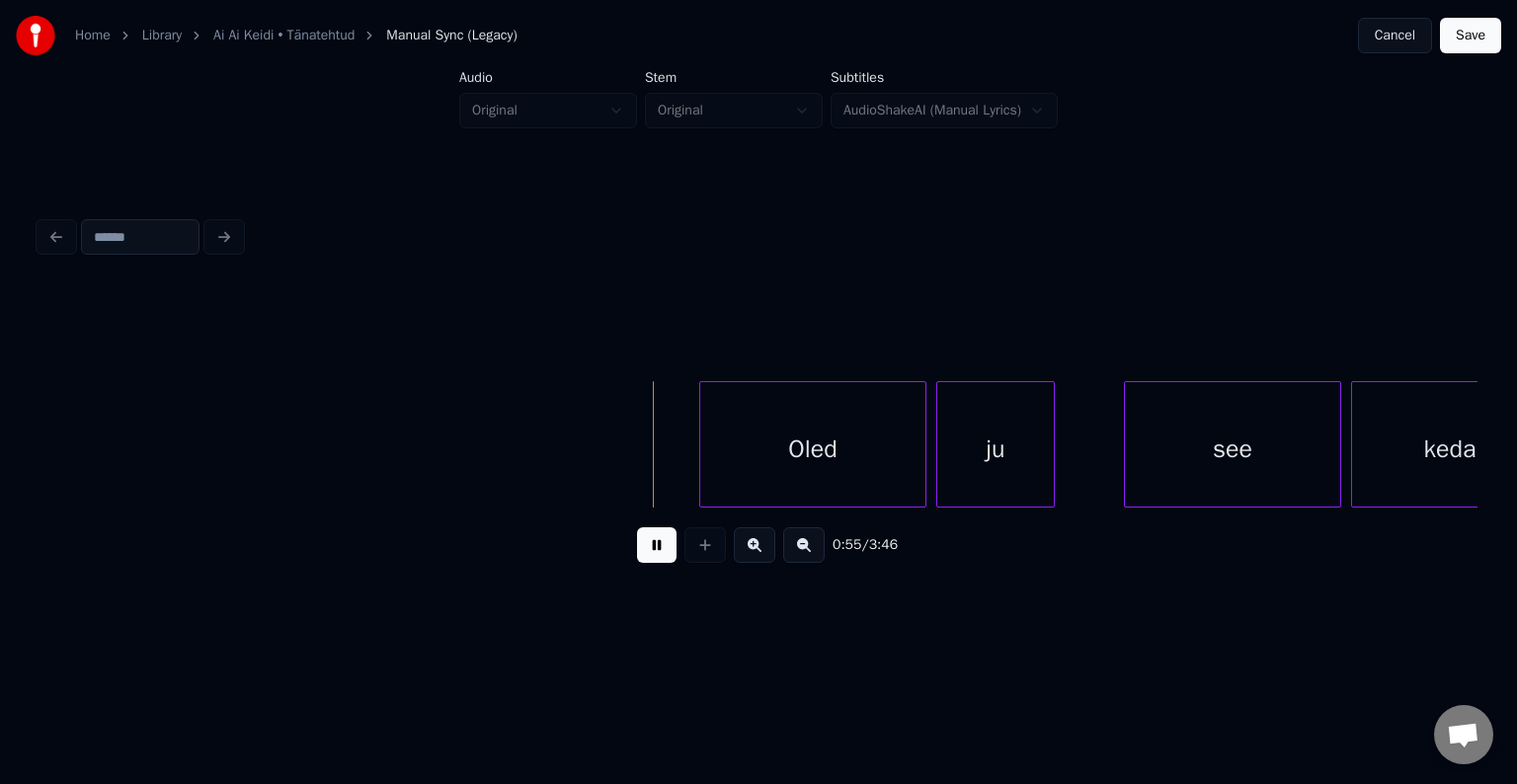 click at bounding box center (657, 545) 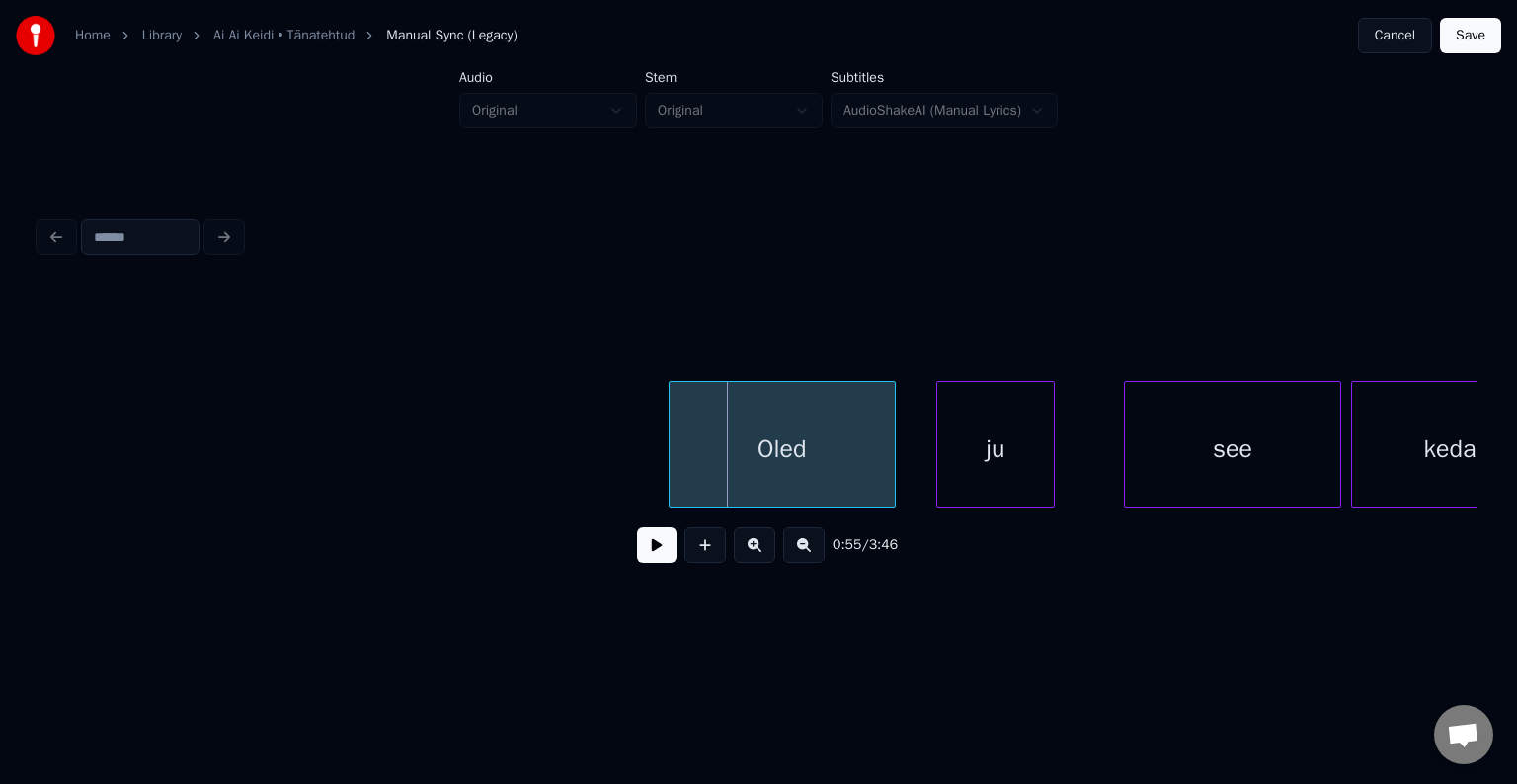 click on "Oled" at bounding box center (782, 449) 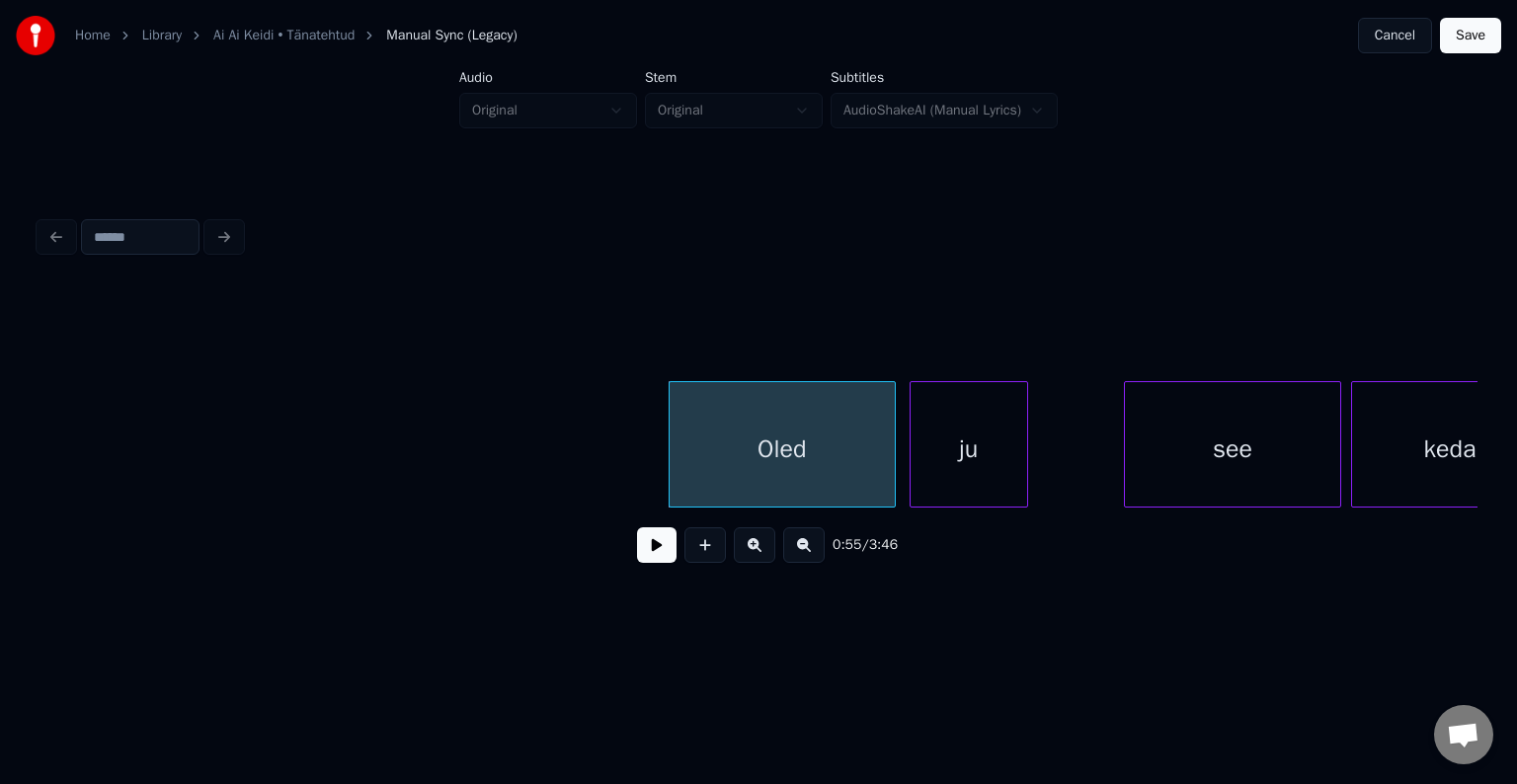 click on "ju" at bounding box center (969, 449) 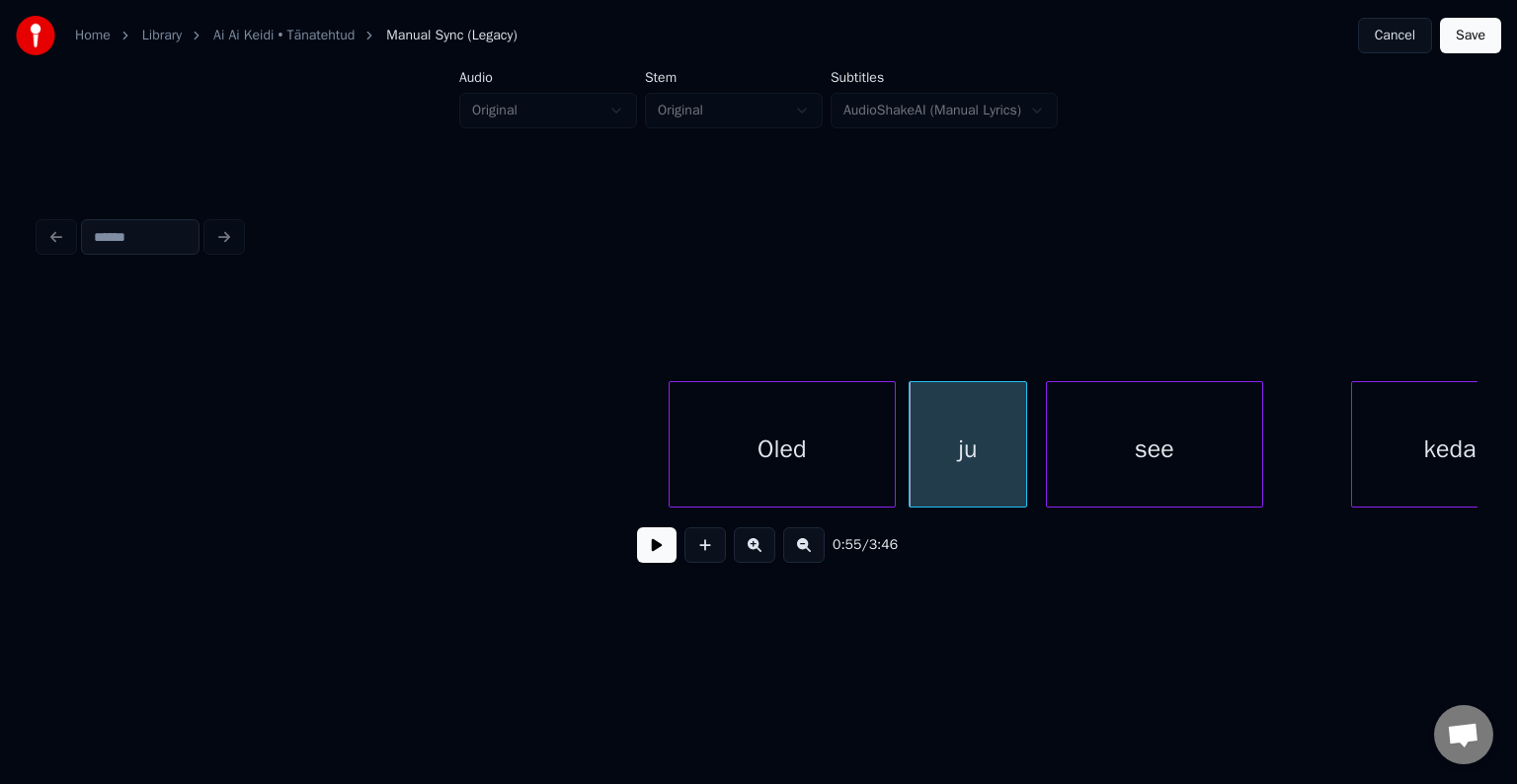 click on "see" at bounding box center (1155, 449) 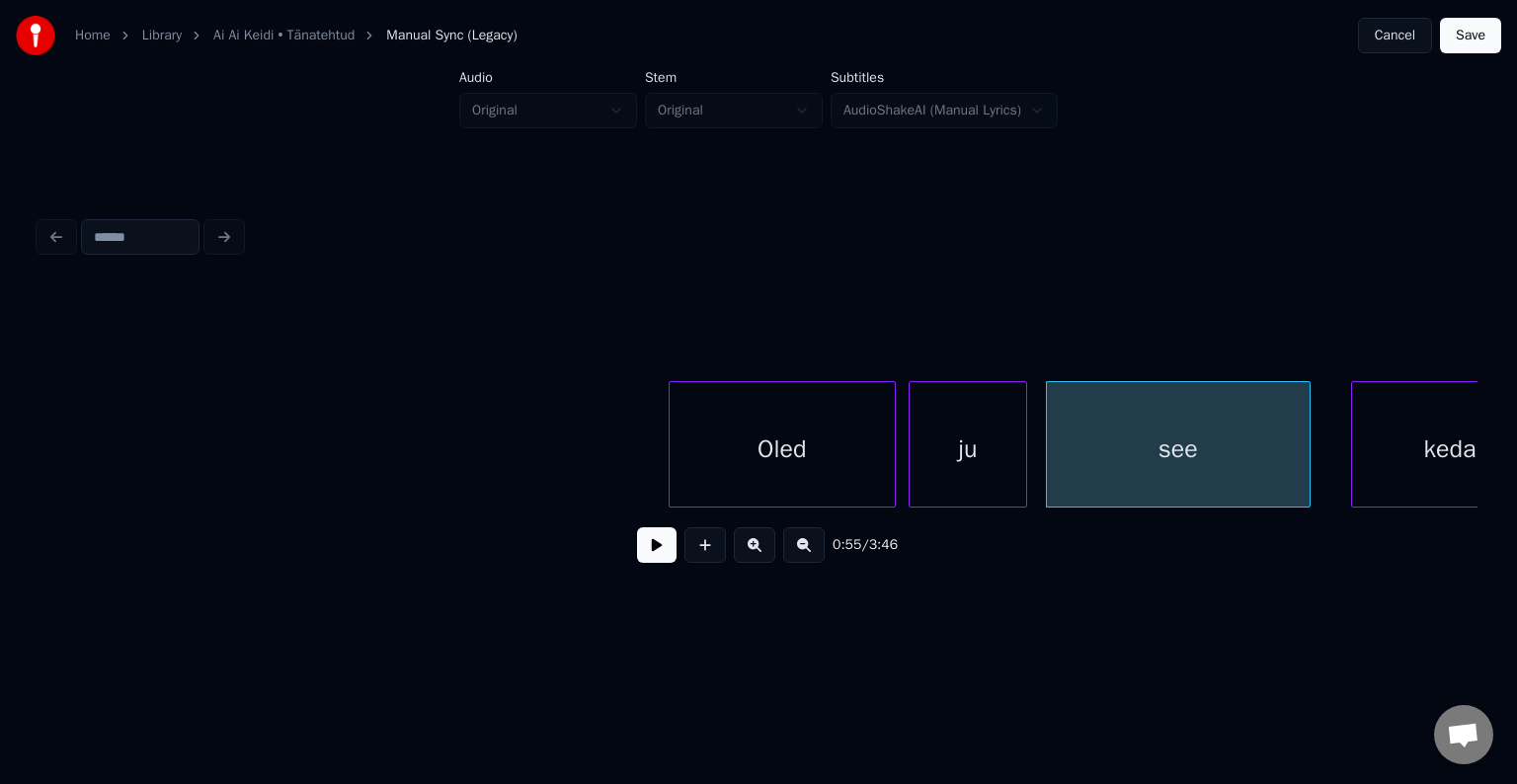 click at bounding box center (1307, 444) 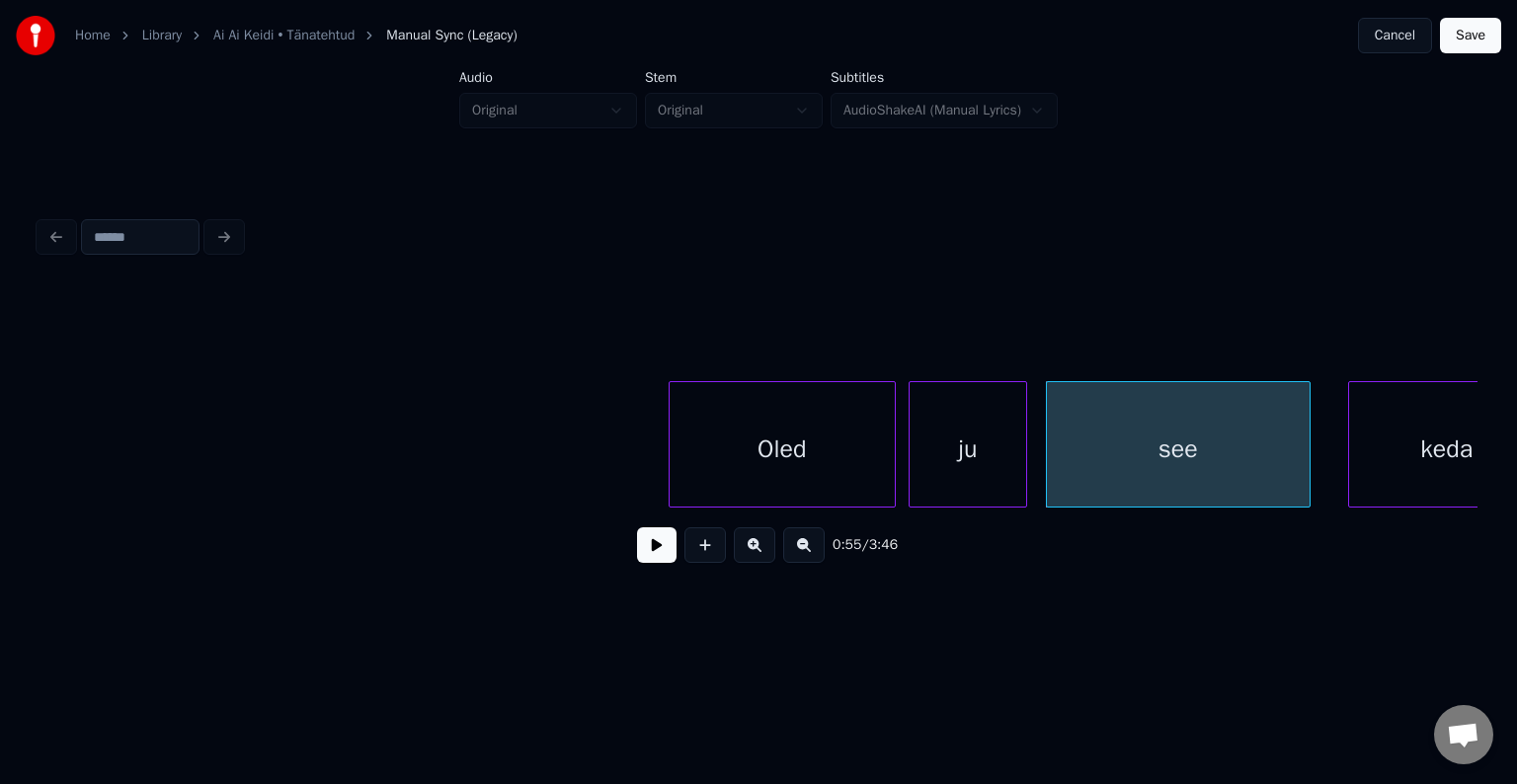 scroll, scrollTop: 0, scrollLeft: 26665, axis: horizontal 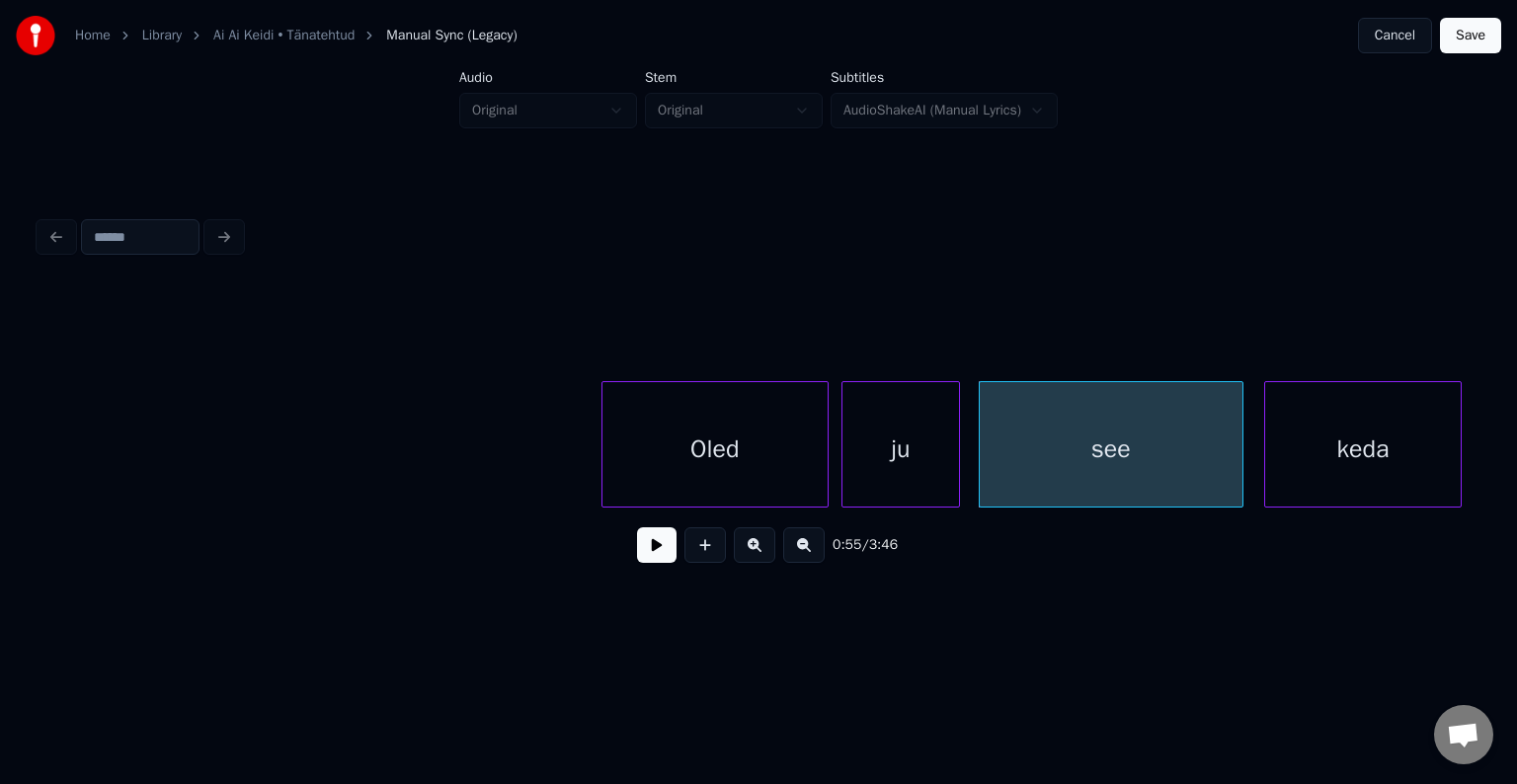 click on "keda" at bounding box center [1363, 449] 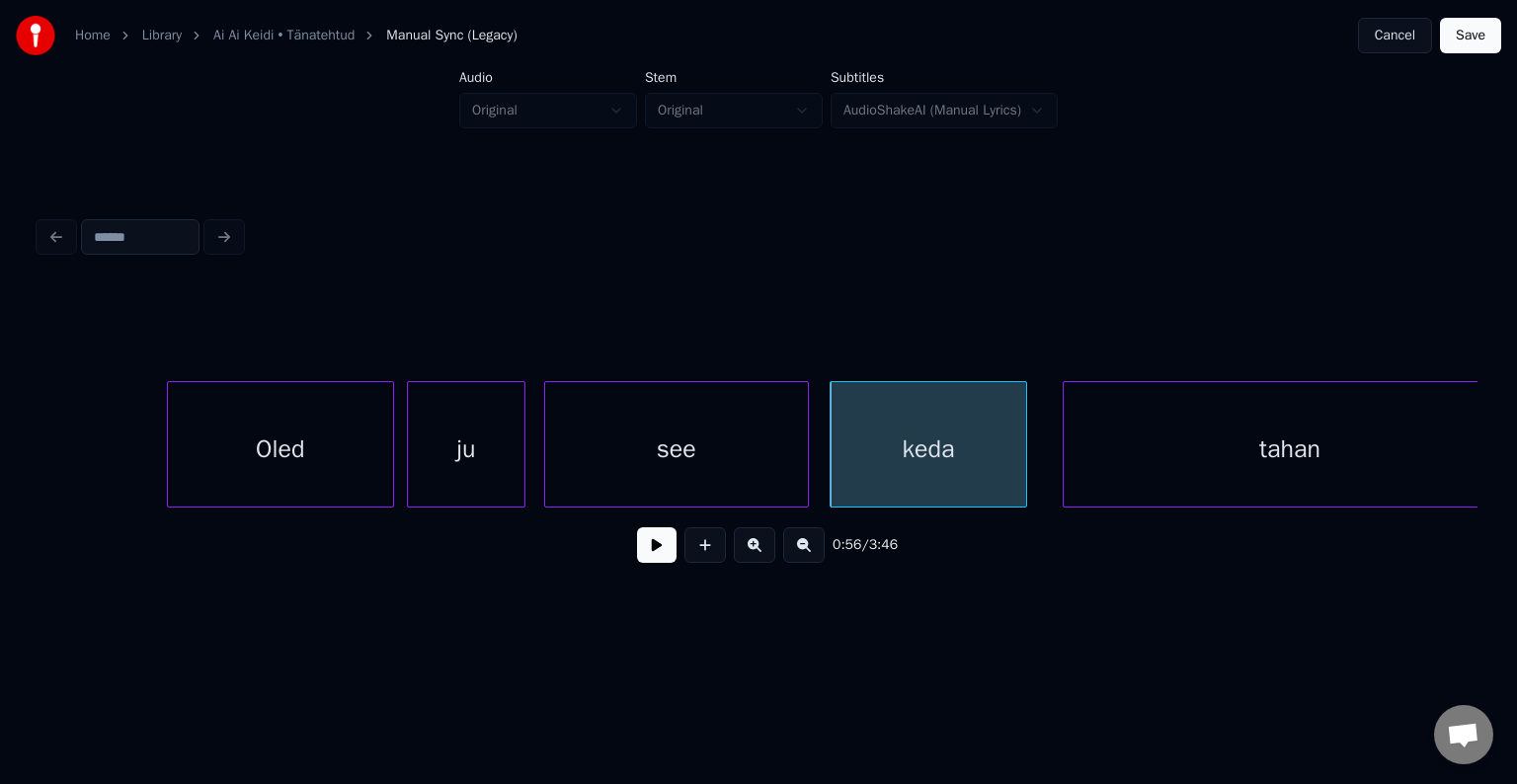 scroll, scrollTop: 0, scrollLeft: 27139, axis: horizontal 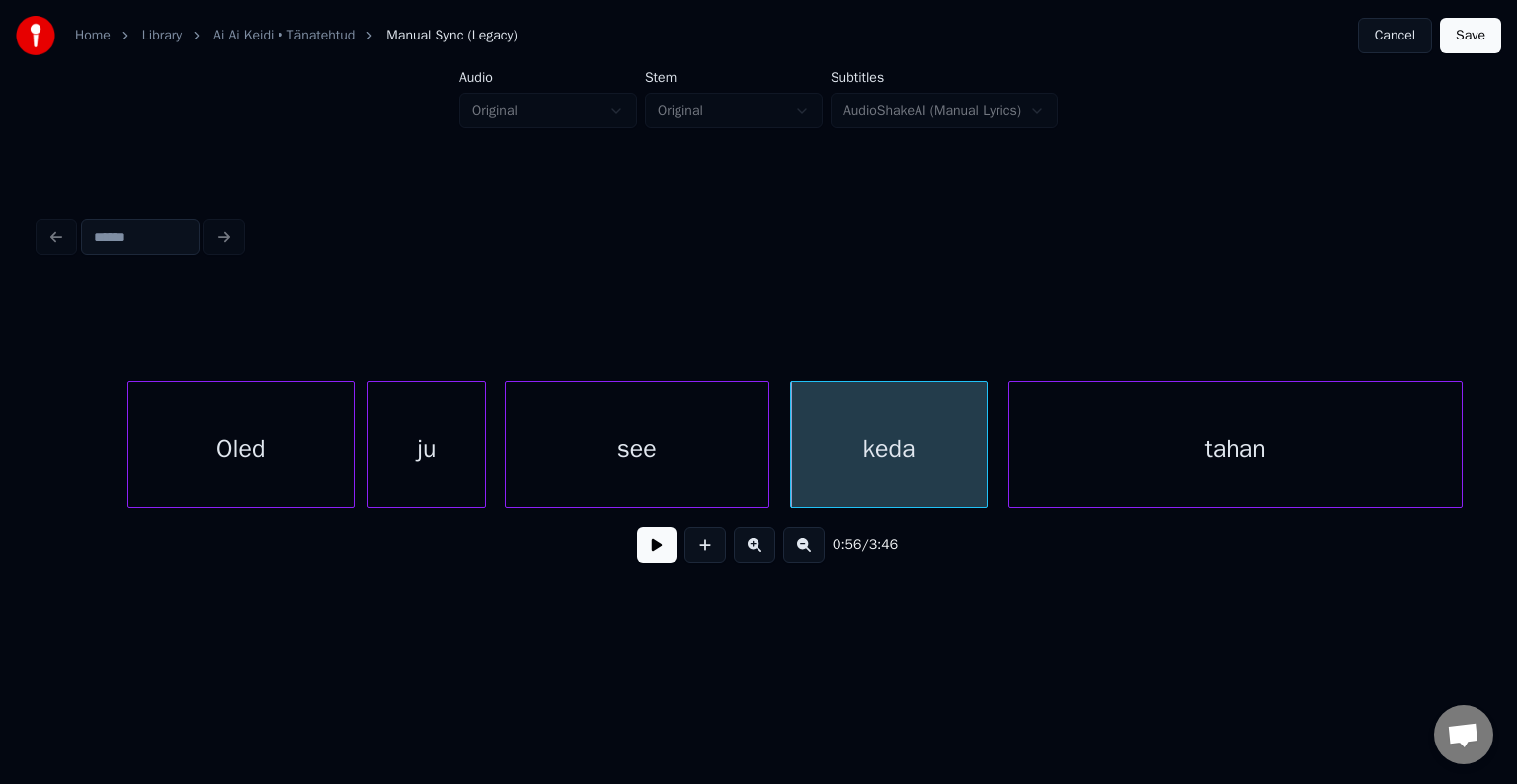 click on "tahan" at bounding box center (1236, 449) 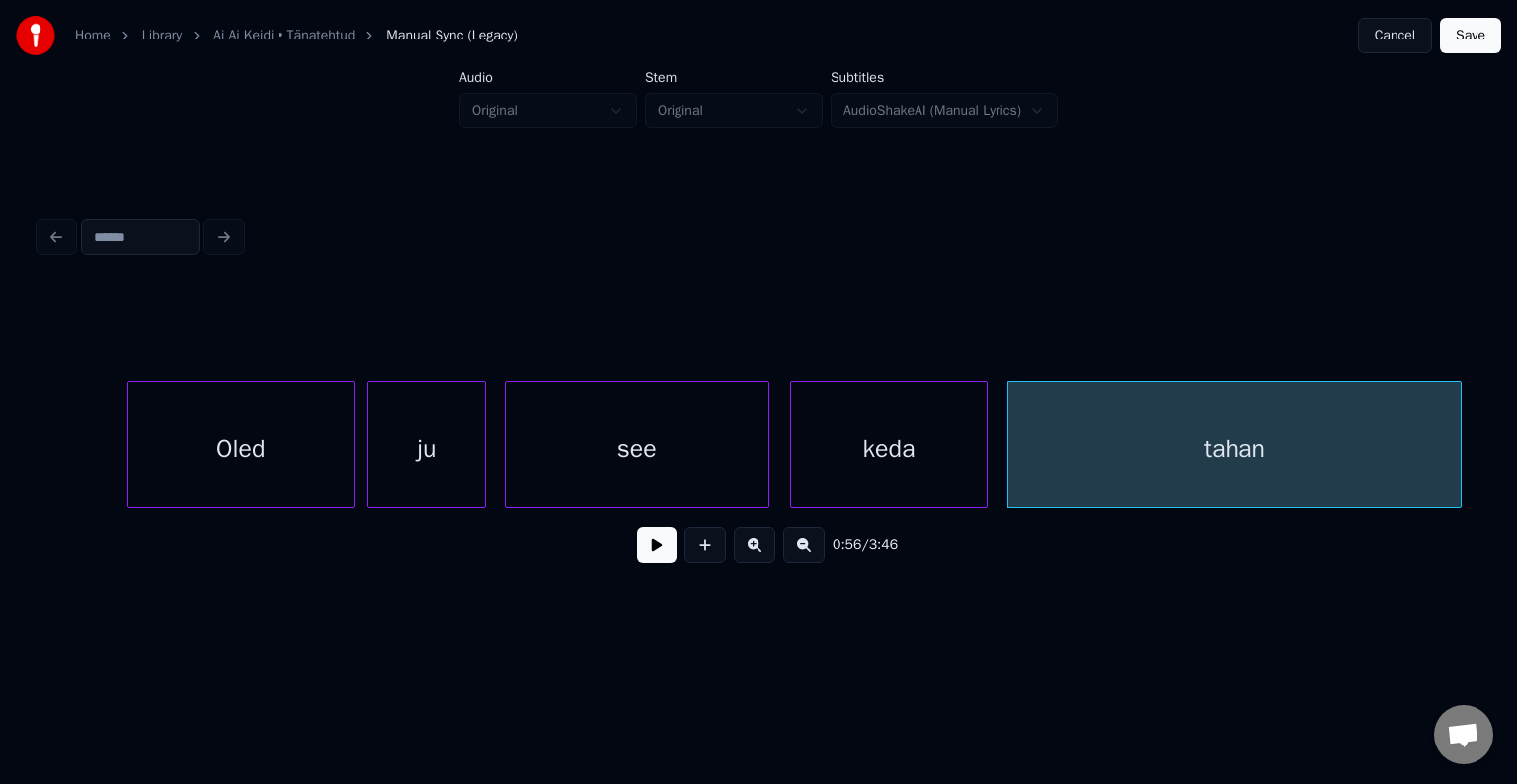 click on "Oled" at bounding box center (241, 449) 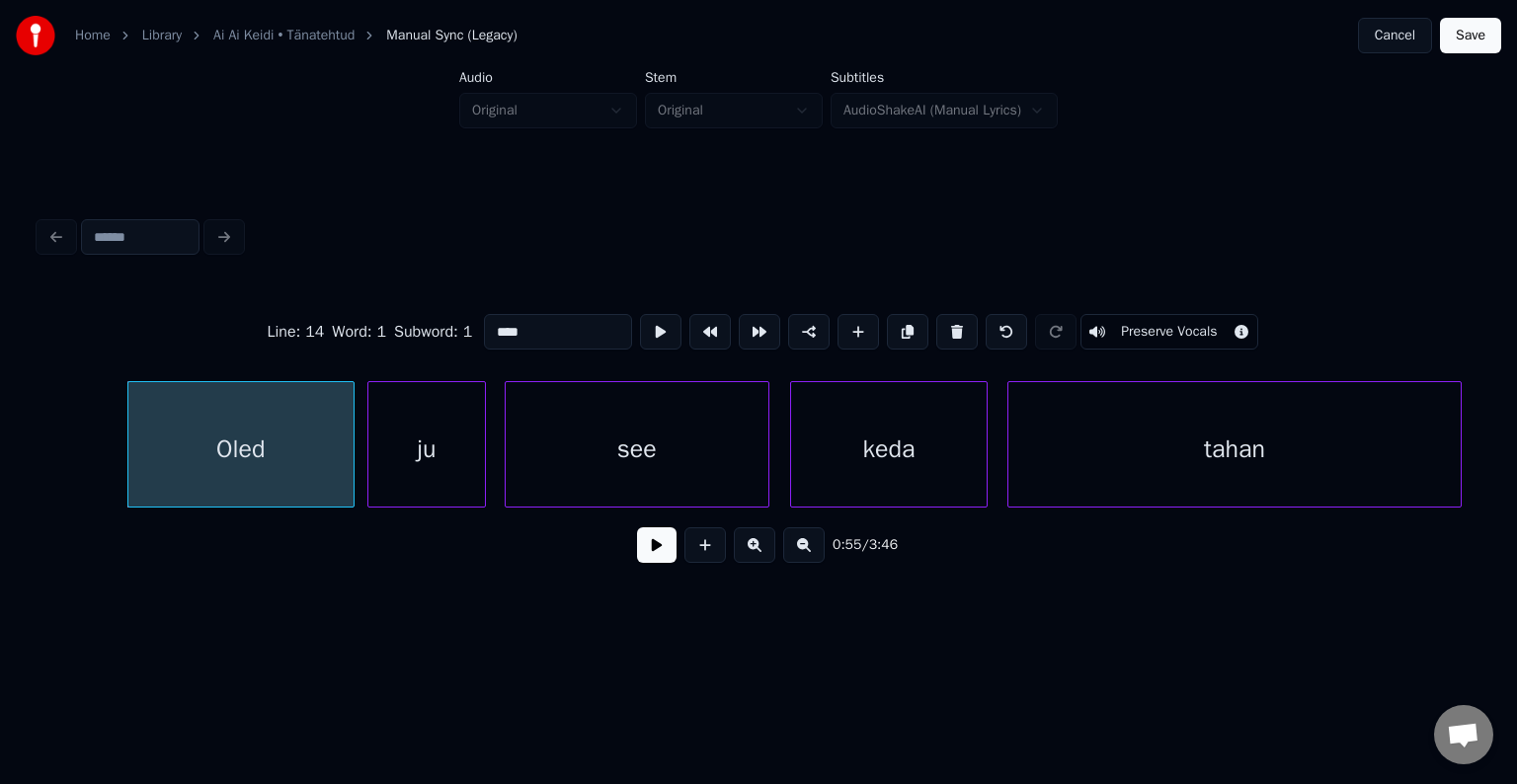 click at bounding box center (657, 545) 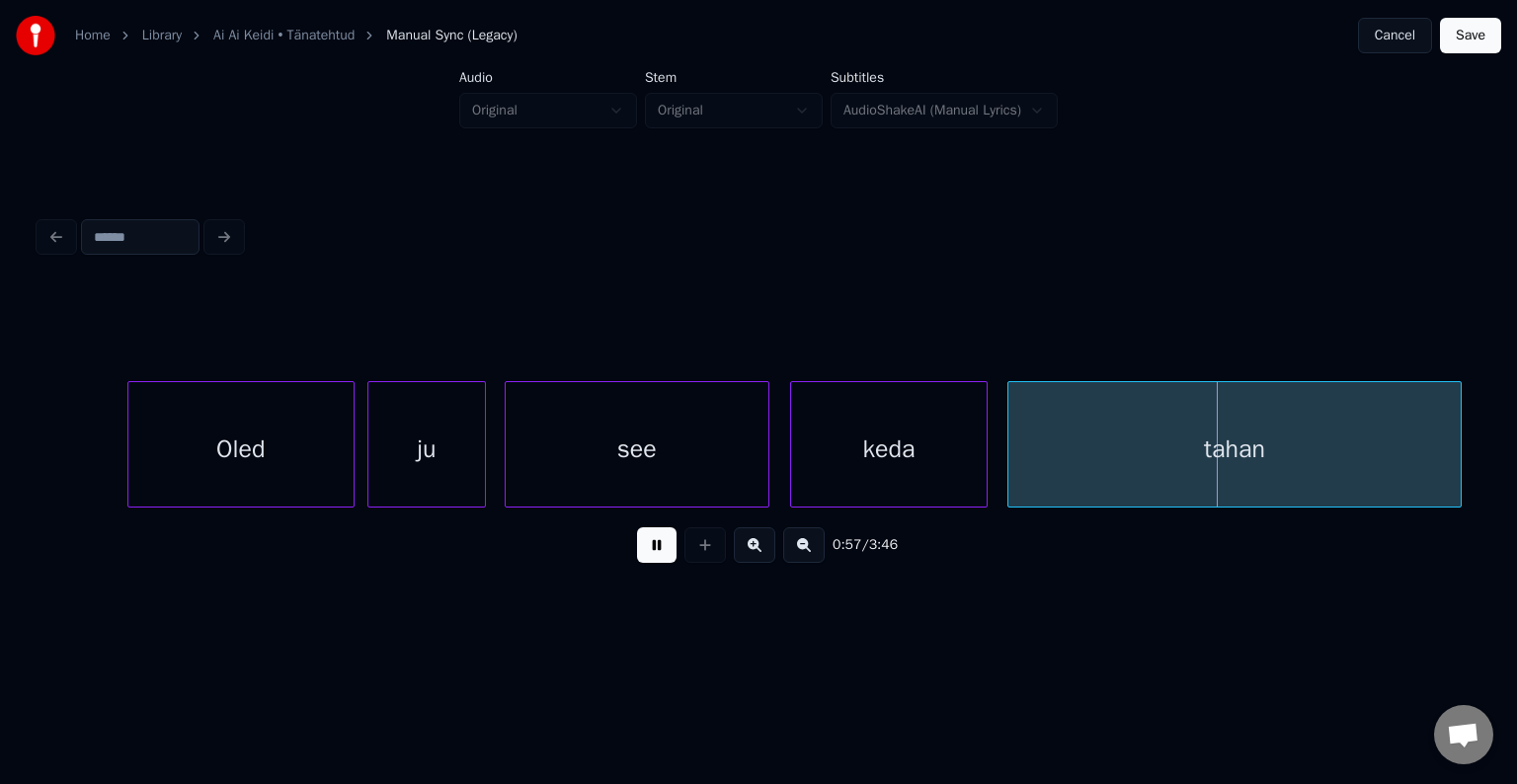 click at bounding box center (657, 545) 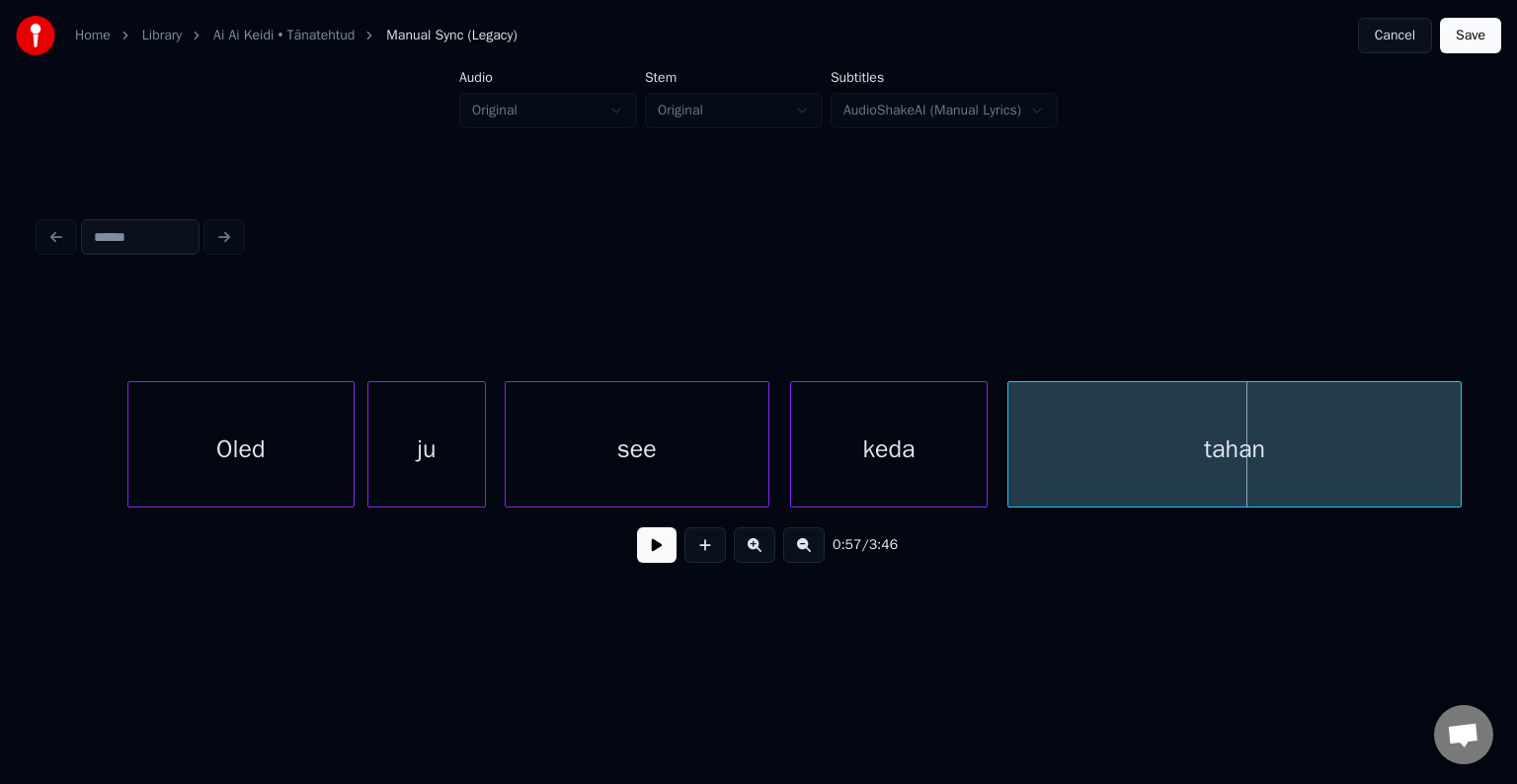 click on "Oled" at bounding box center [241, 449] 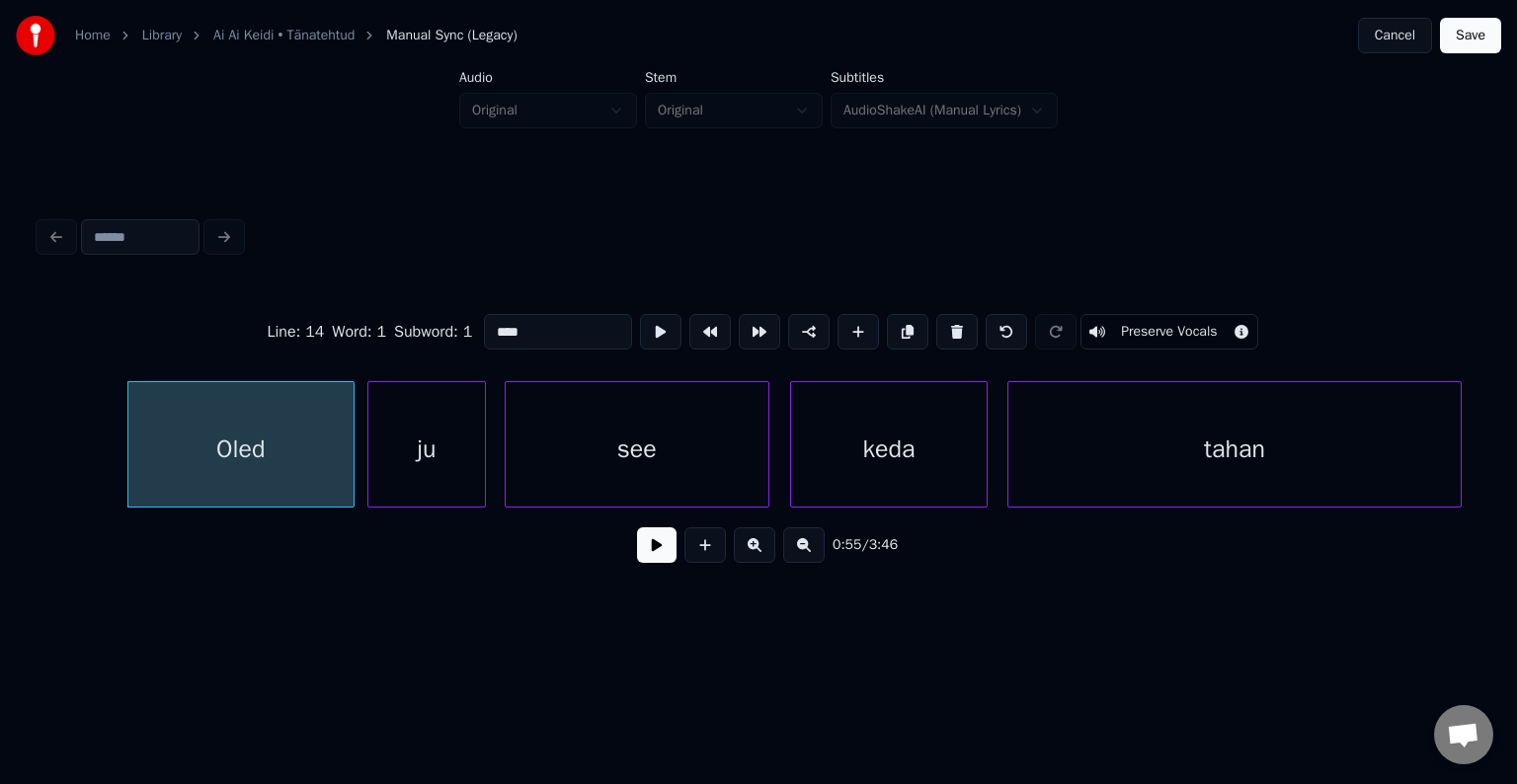 click at bounding box center [657, 545] 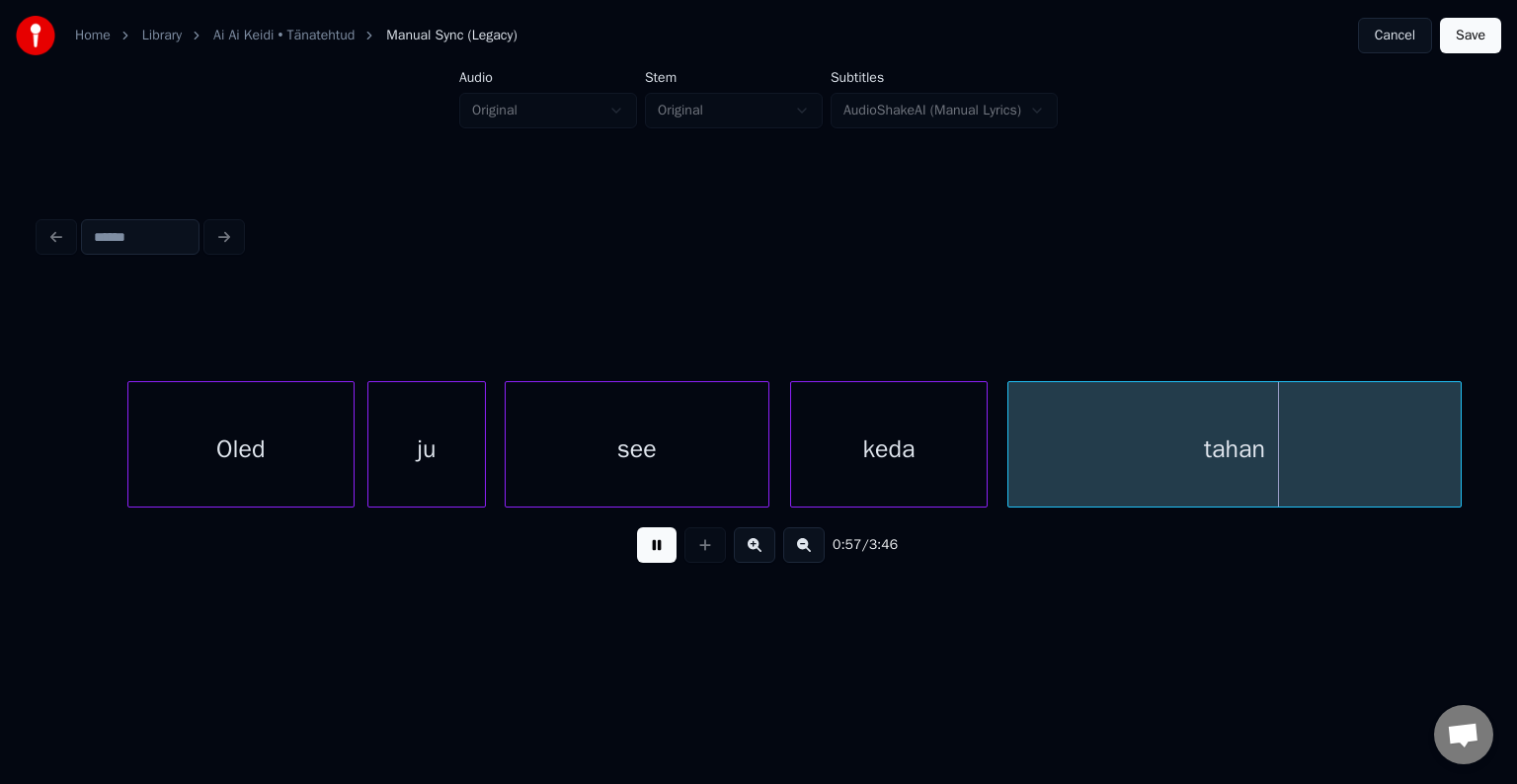 click at bounding box center (657, 545) 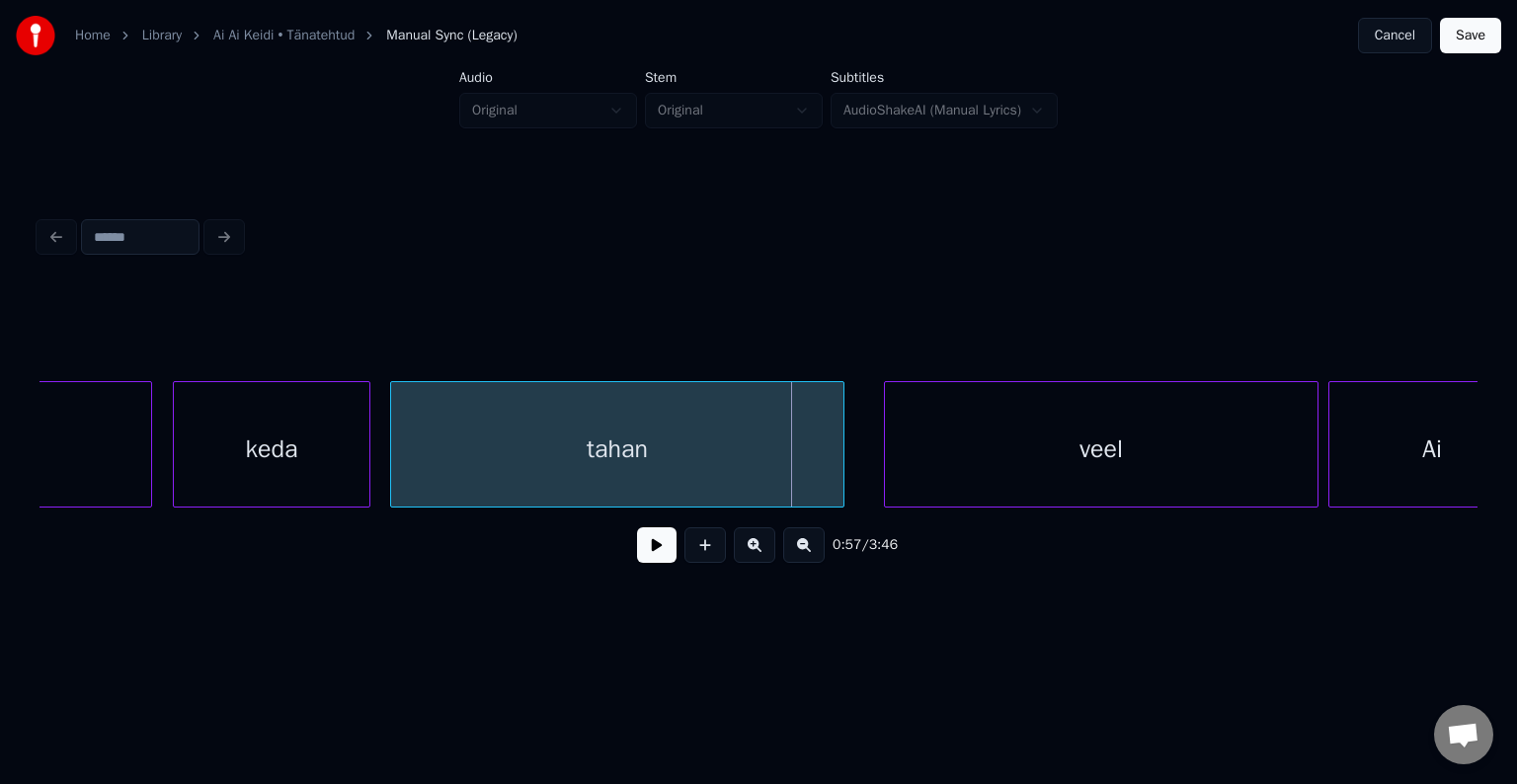 scroll, scrollTop: 0, scrollLeft: 27771, axis: horizontal 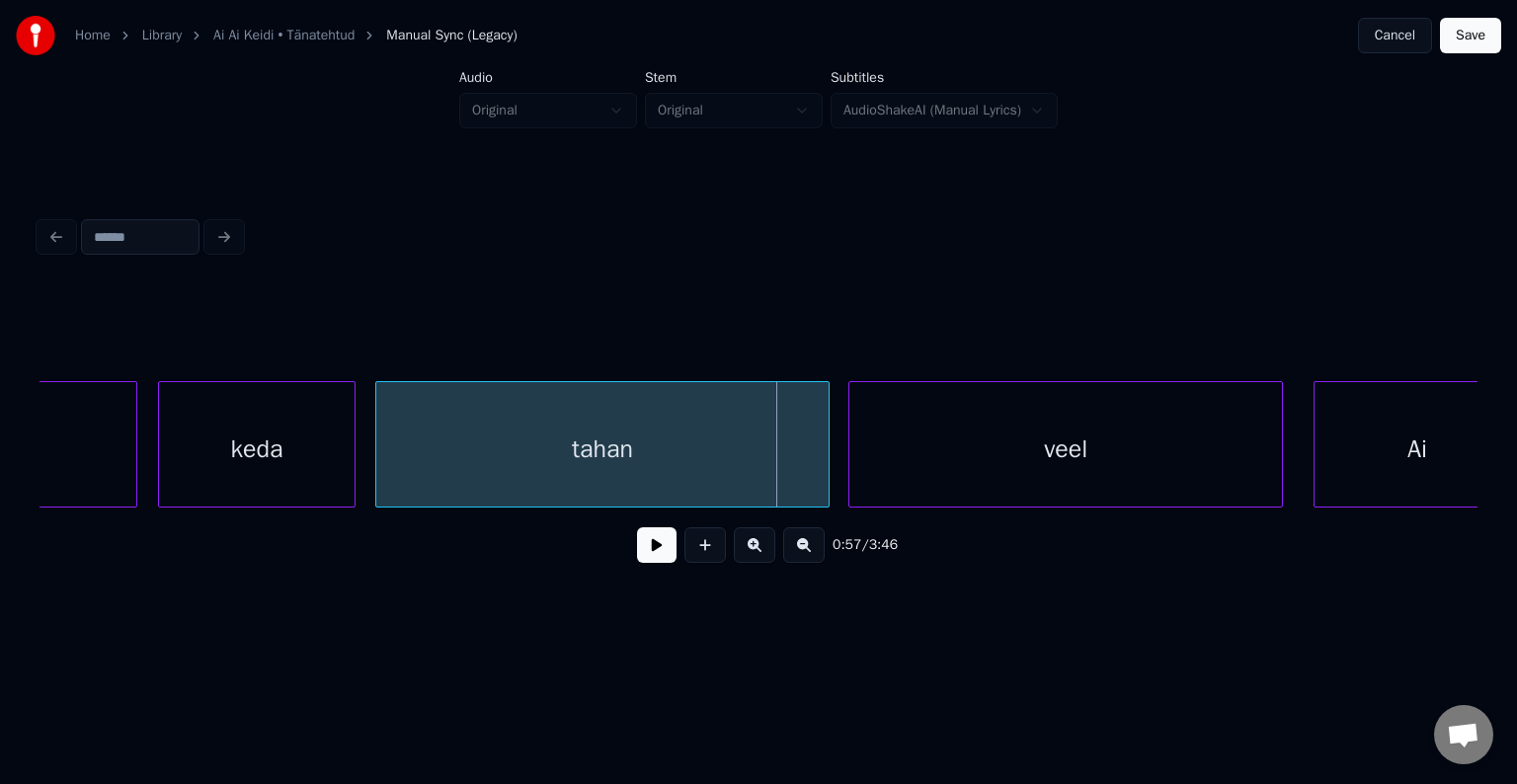 click on "veel" at bounding box center (1066, 449) 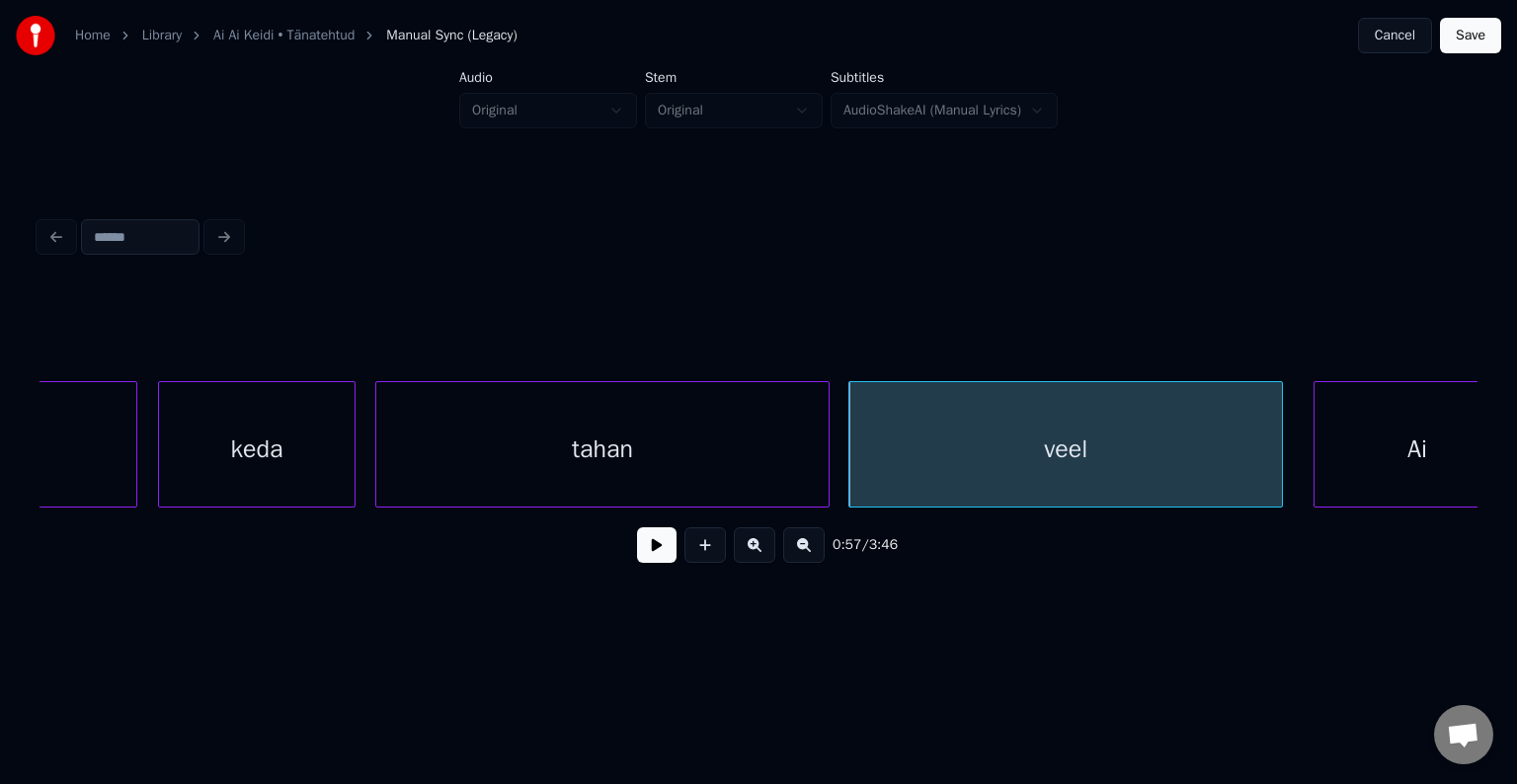 click on "tahan" at bounding box center (602, 449) 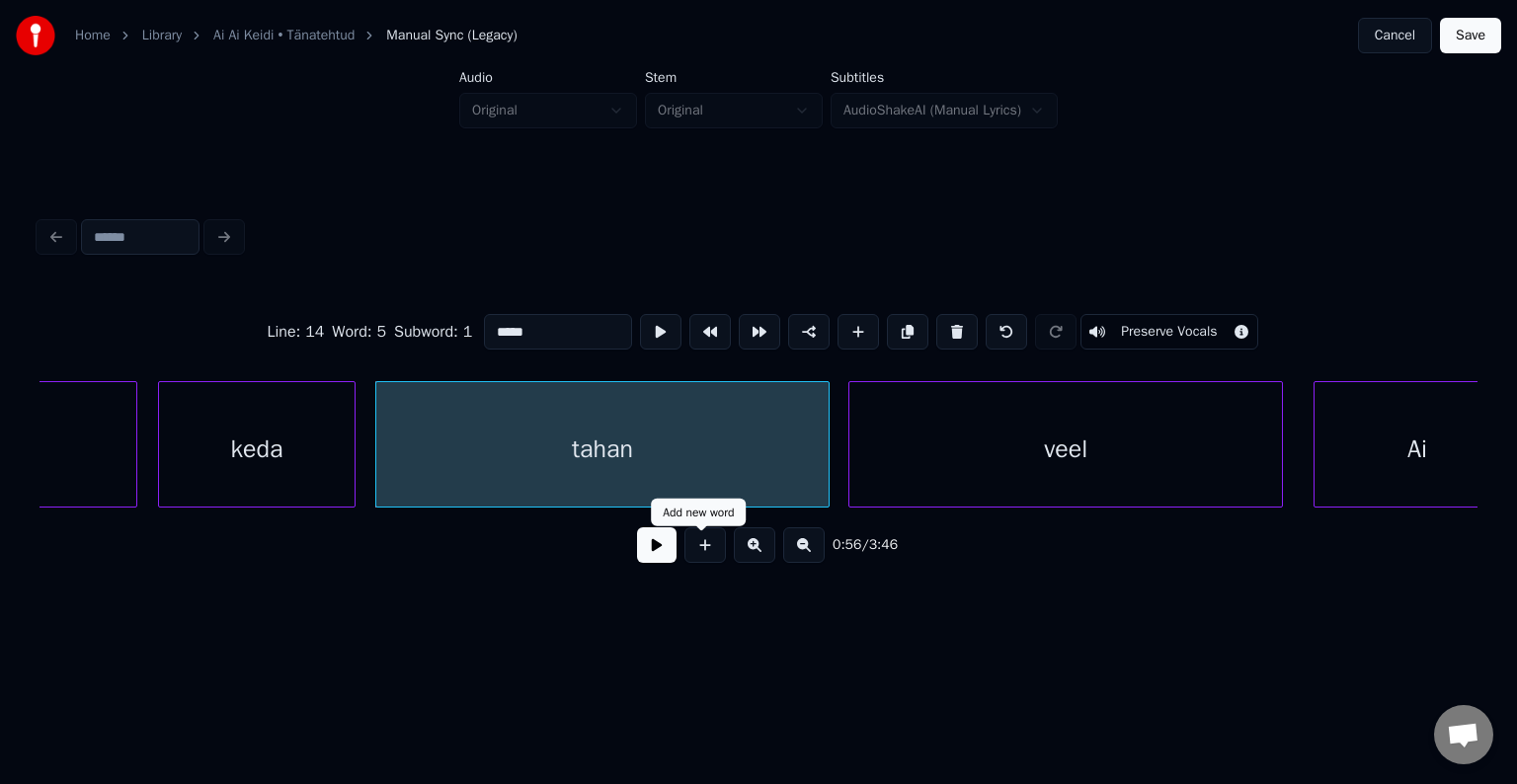 click at bounding box center [657, 545] 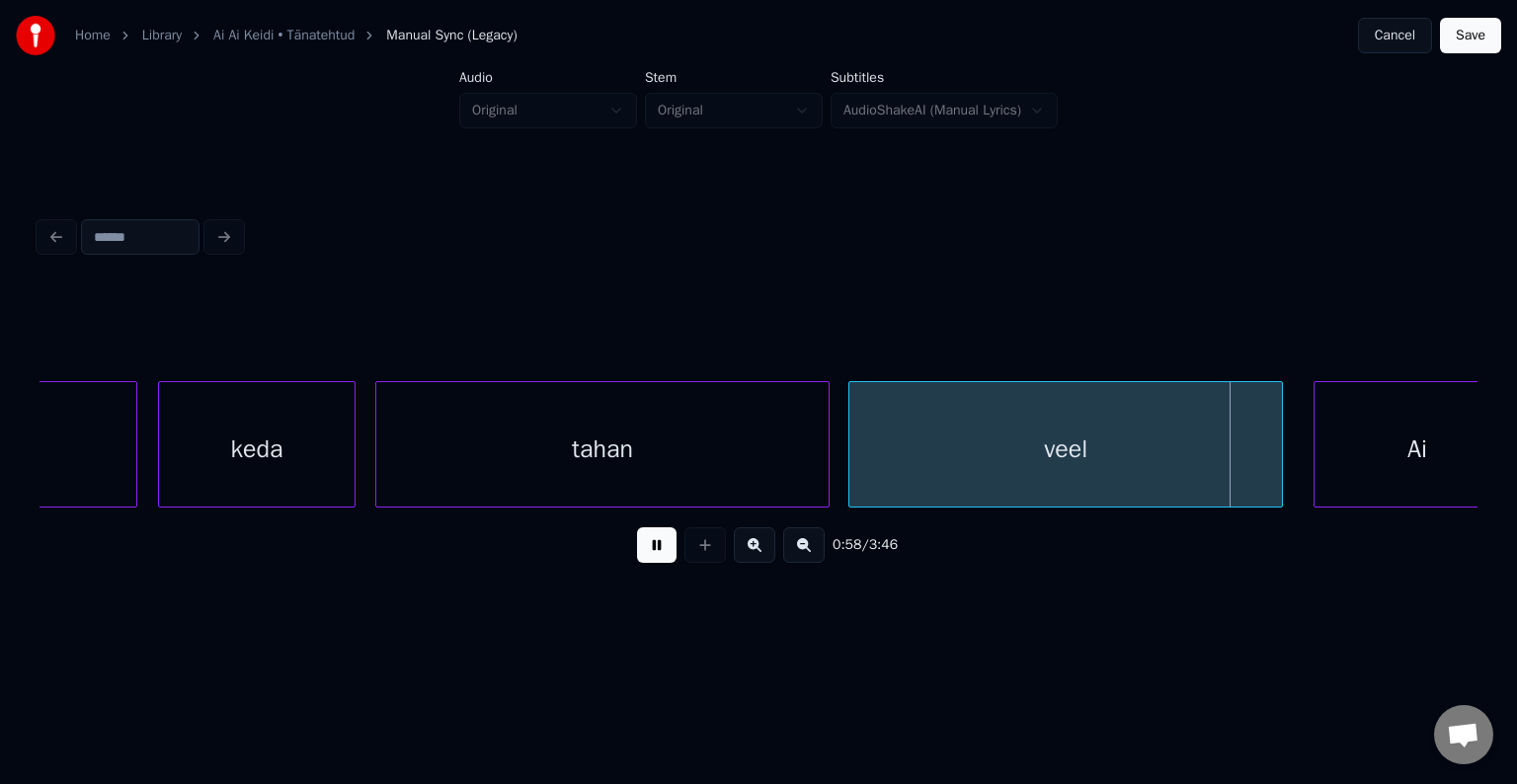 click at bounding box center [657, 545] 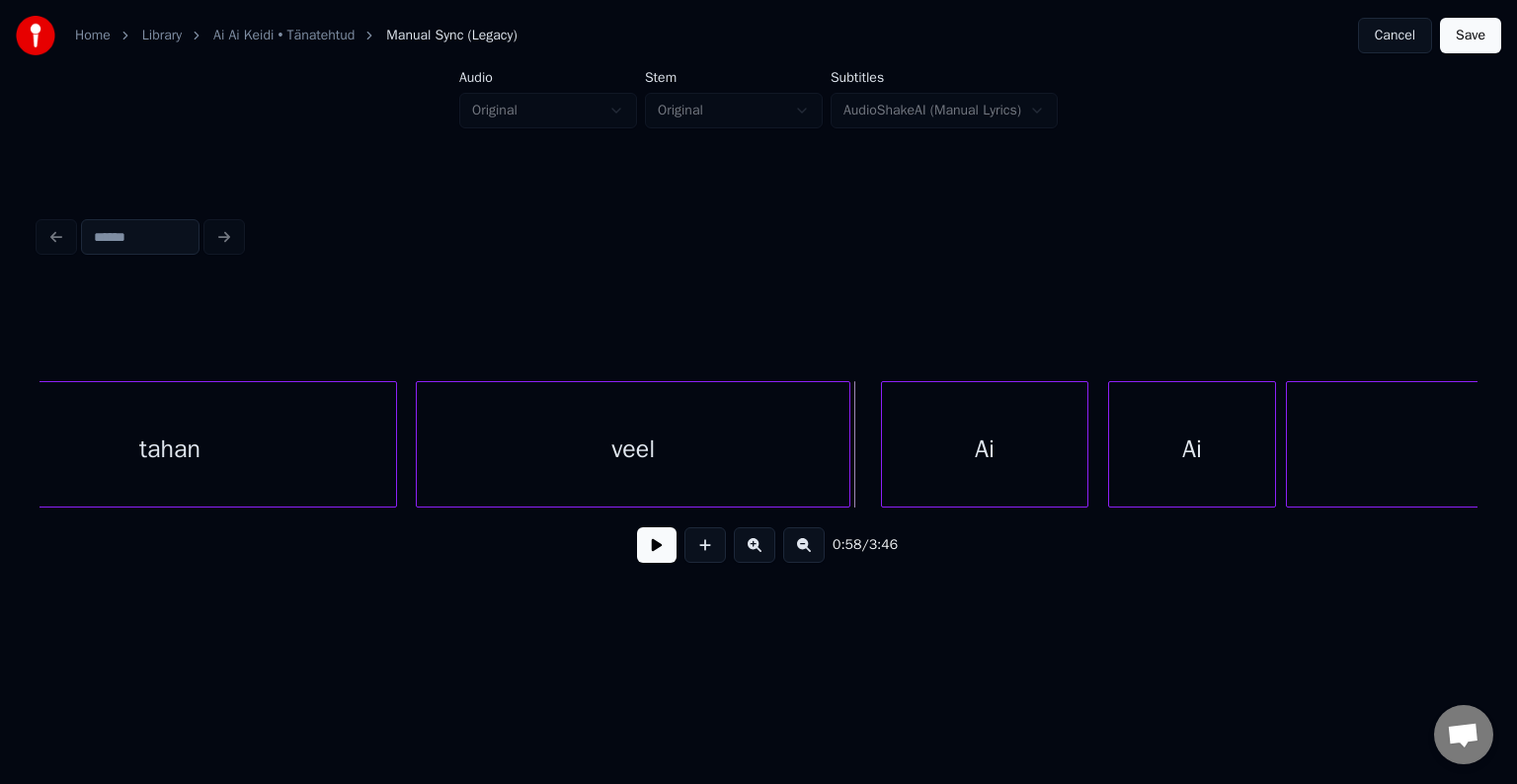 scroll, scrollTop: 0, scrollLeft: 28206, axis: horizontal 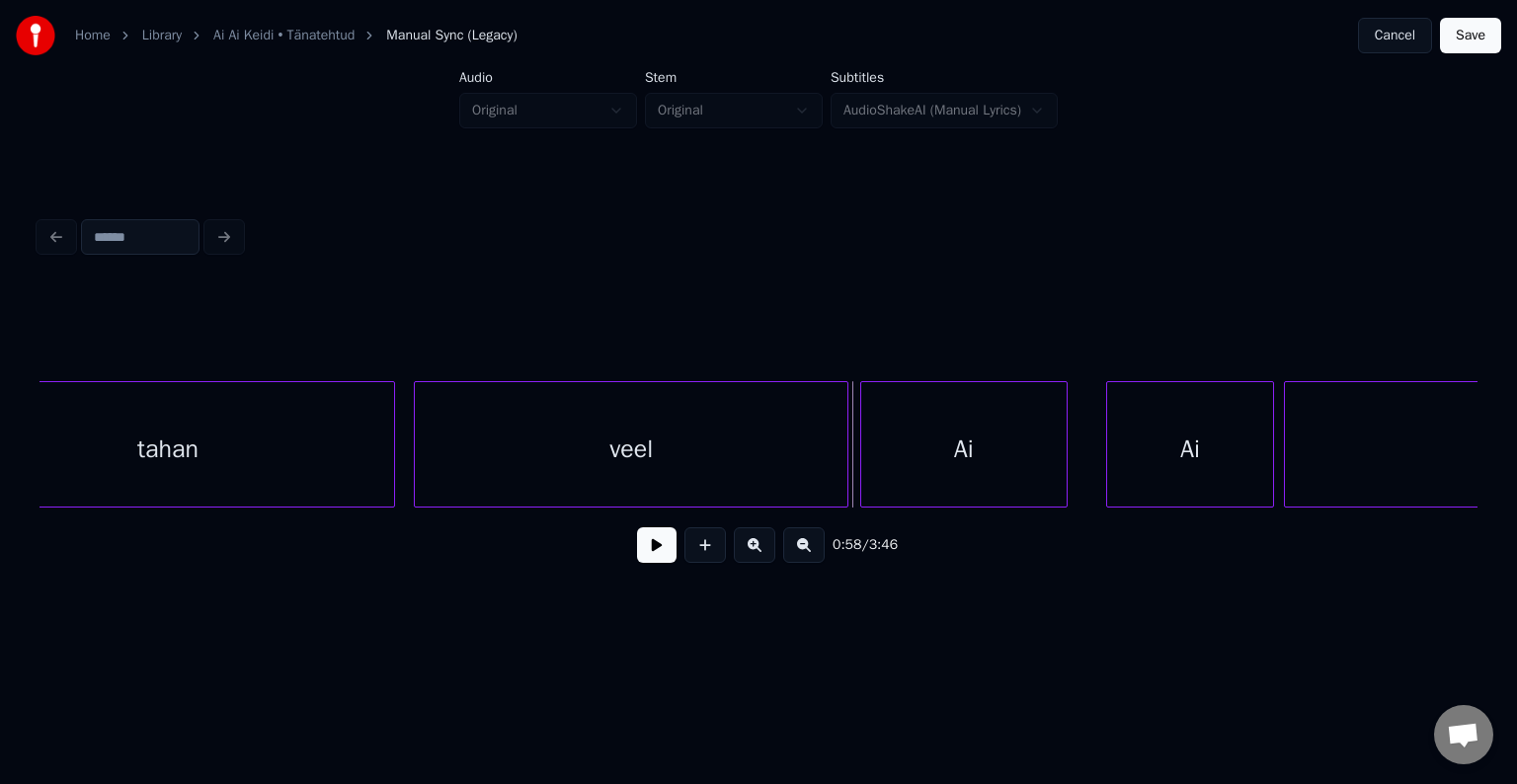click on "Ai" at bounding box center (964, 449) 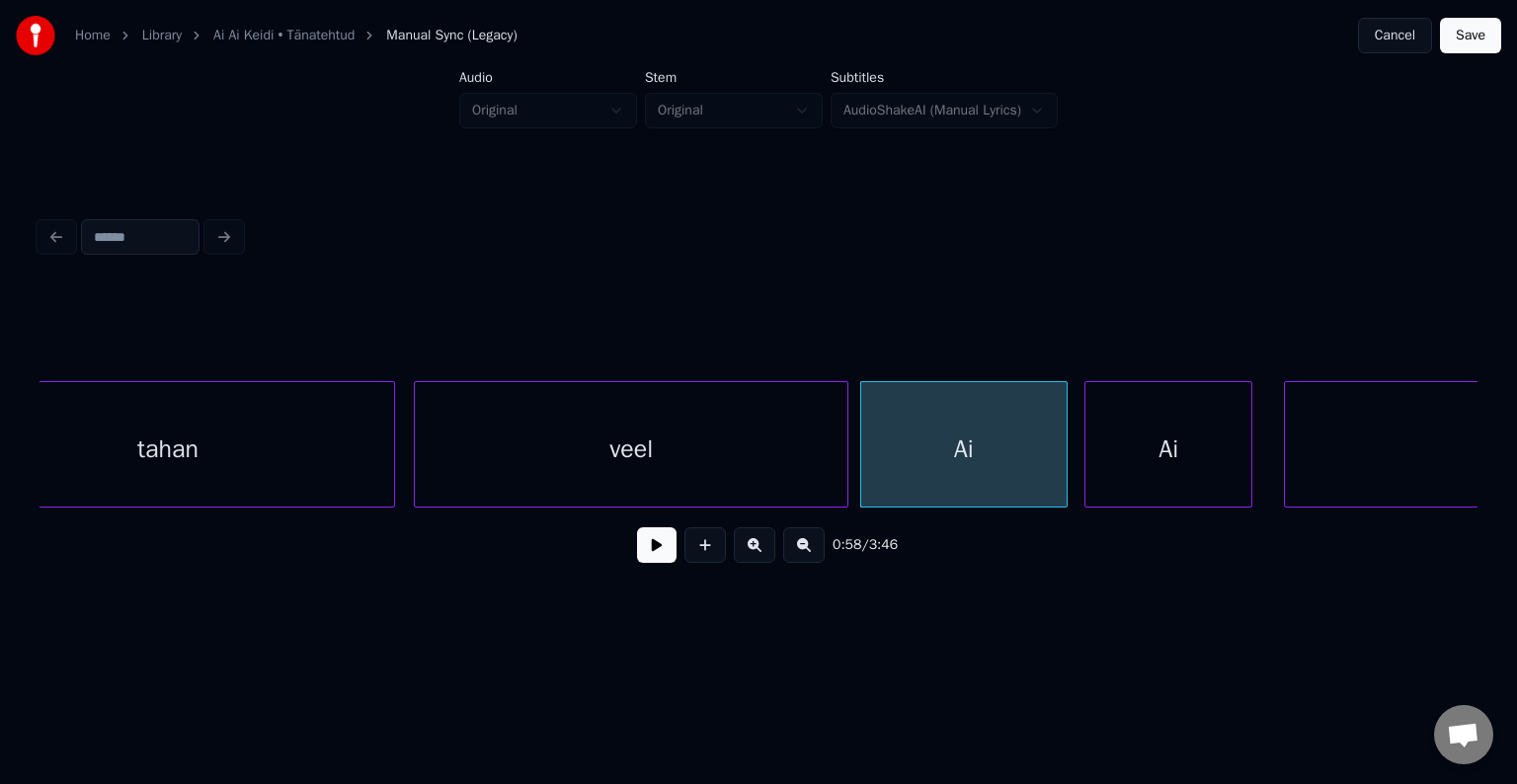 click on "Ai" at bounding box center [1168, 449] 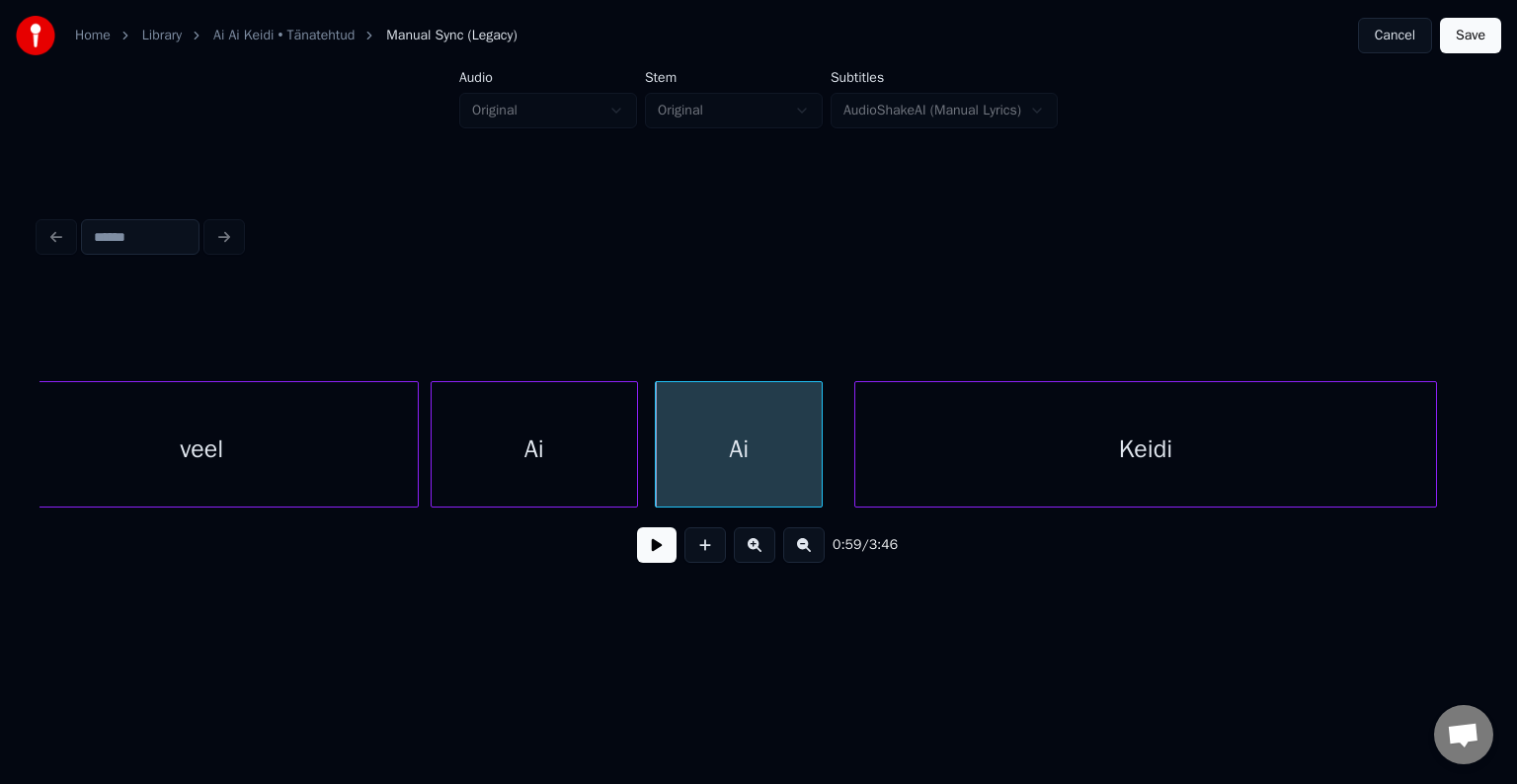 scroll, scrollTop: 0, scrollLeft: 28640, axis: horizontal 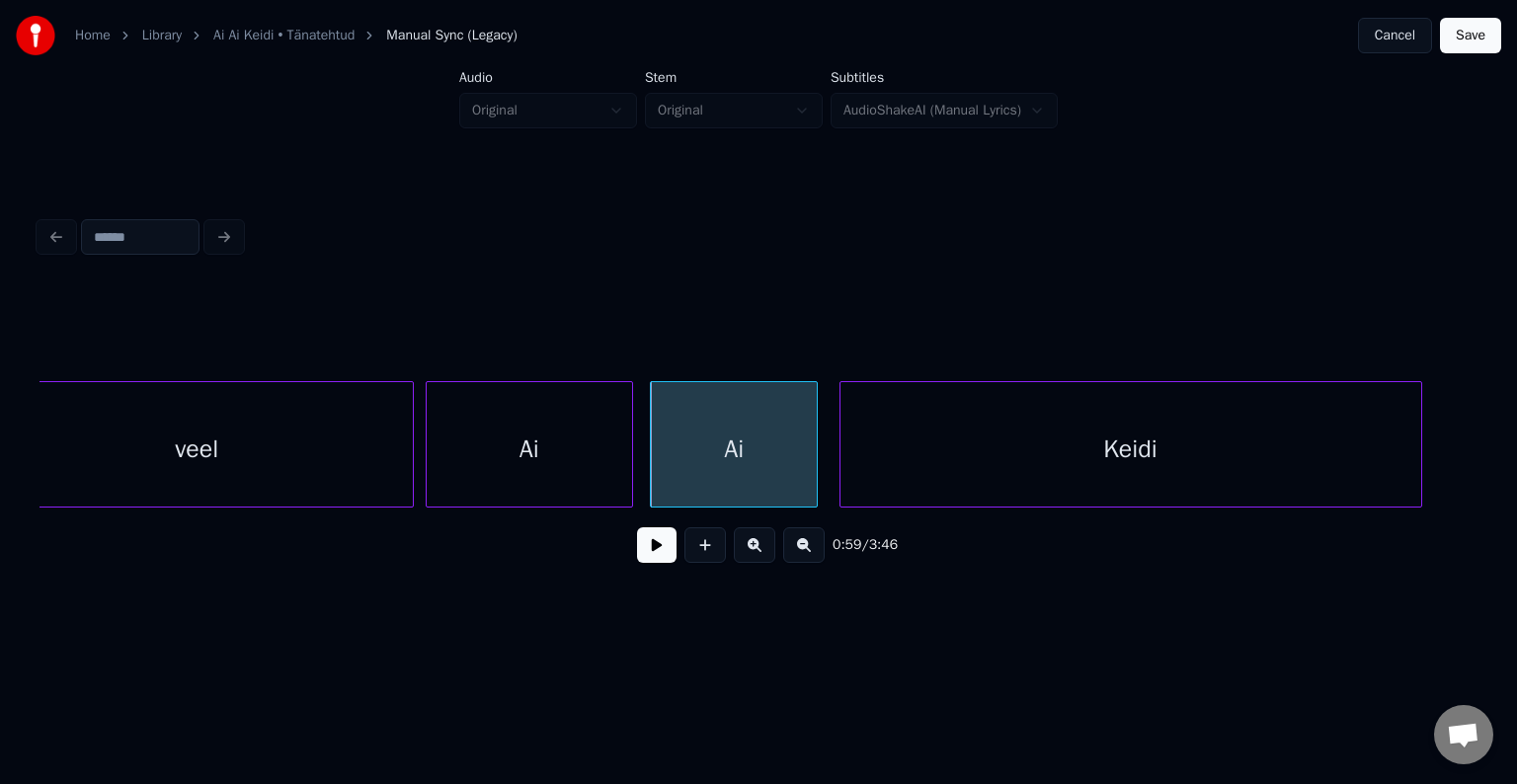 click on "Keidi" at bounding box center [1131, 449] 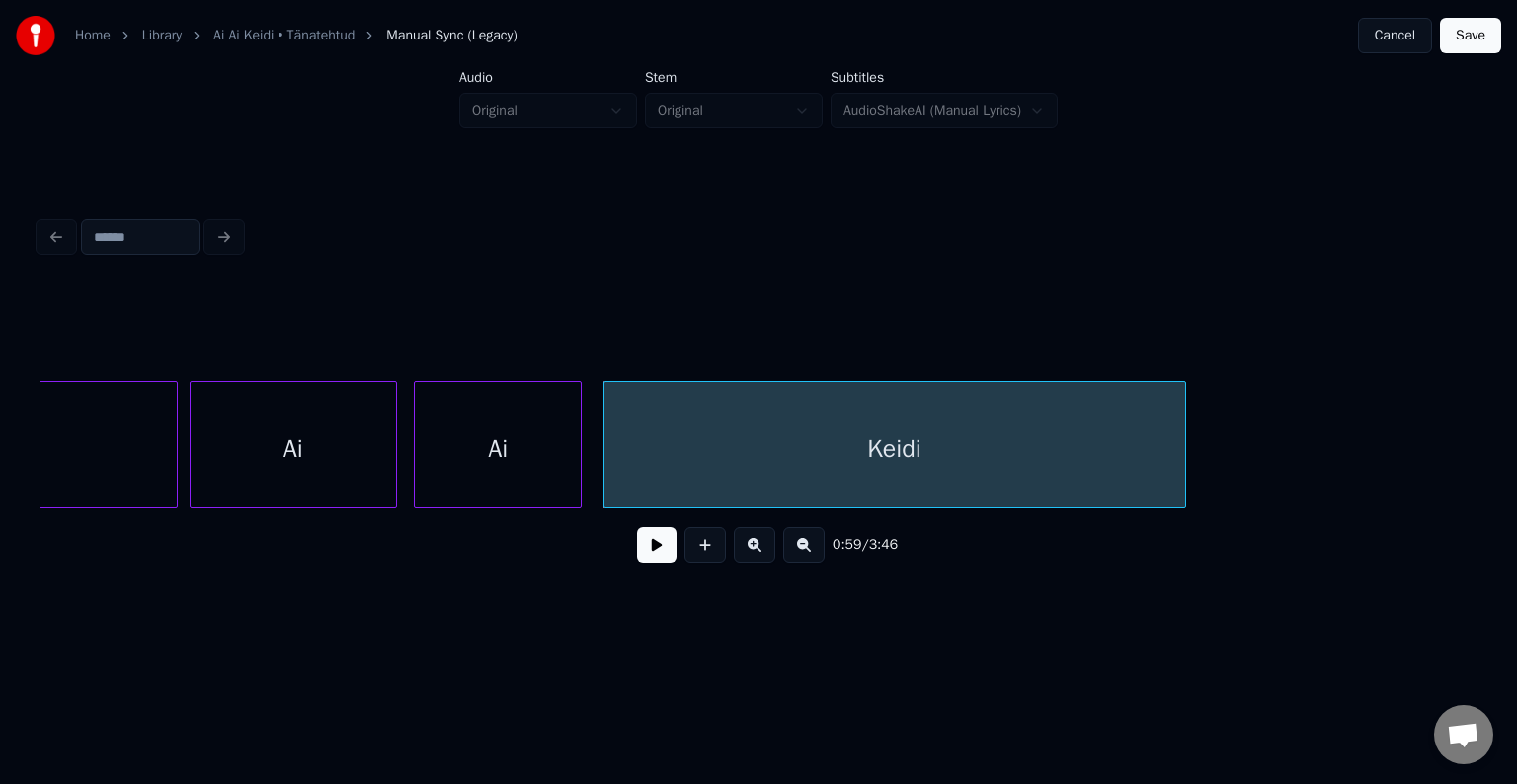 scroll, scrollTop: 0, scrollLeft: 28877, axis: horizontal 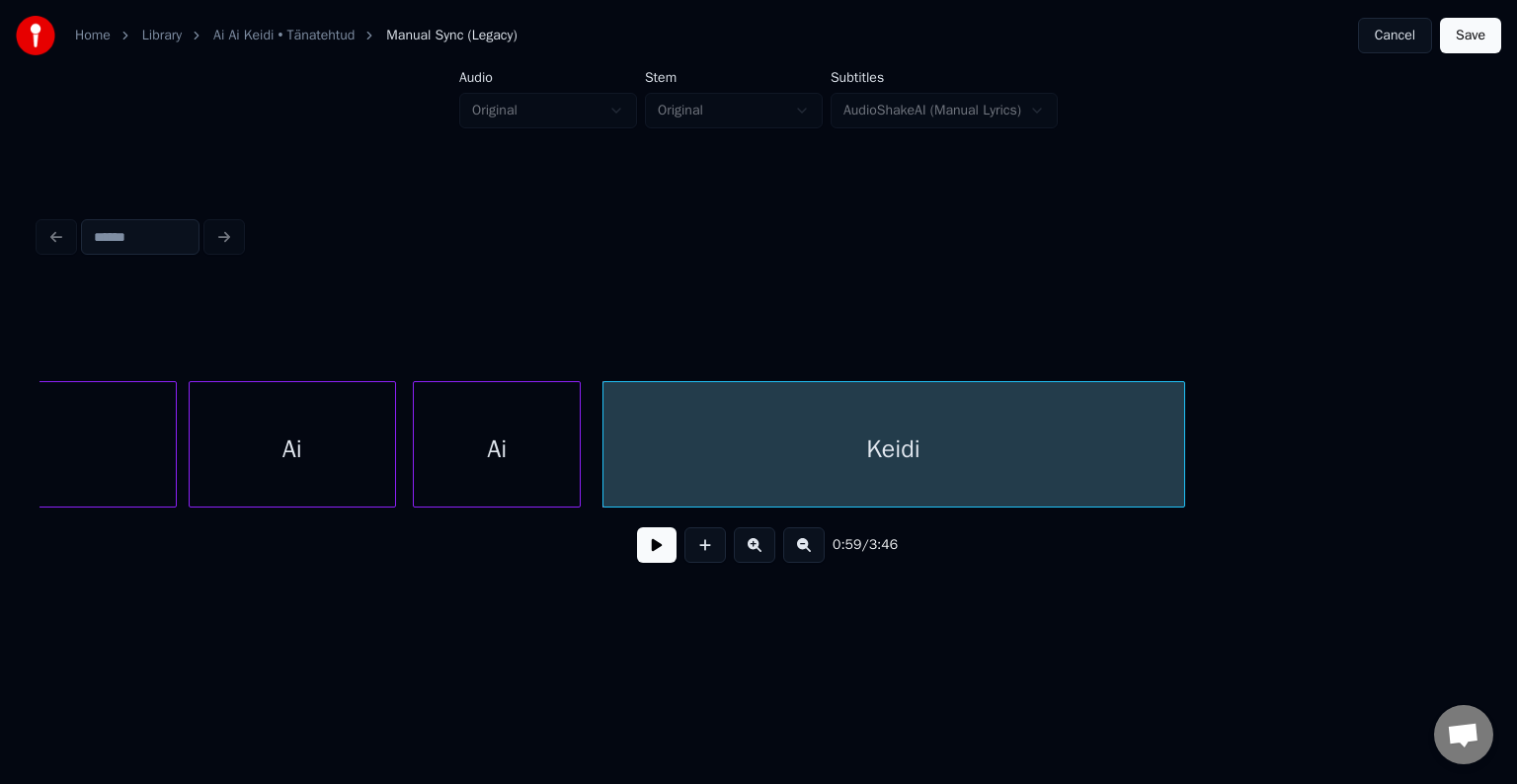 click on "Ai" at bounding box center [292, 449] 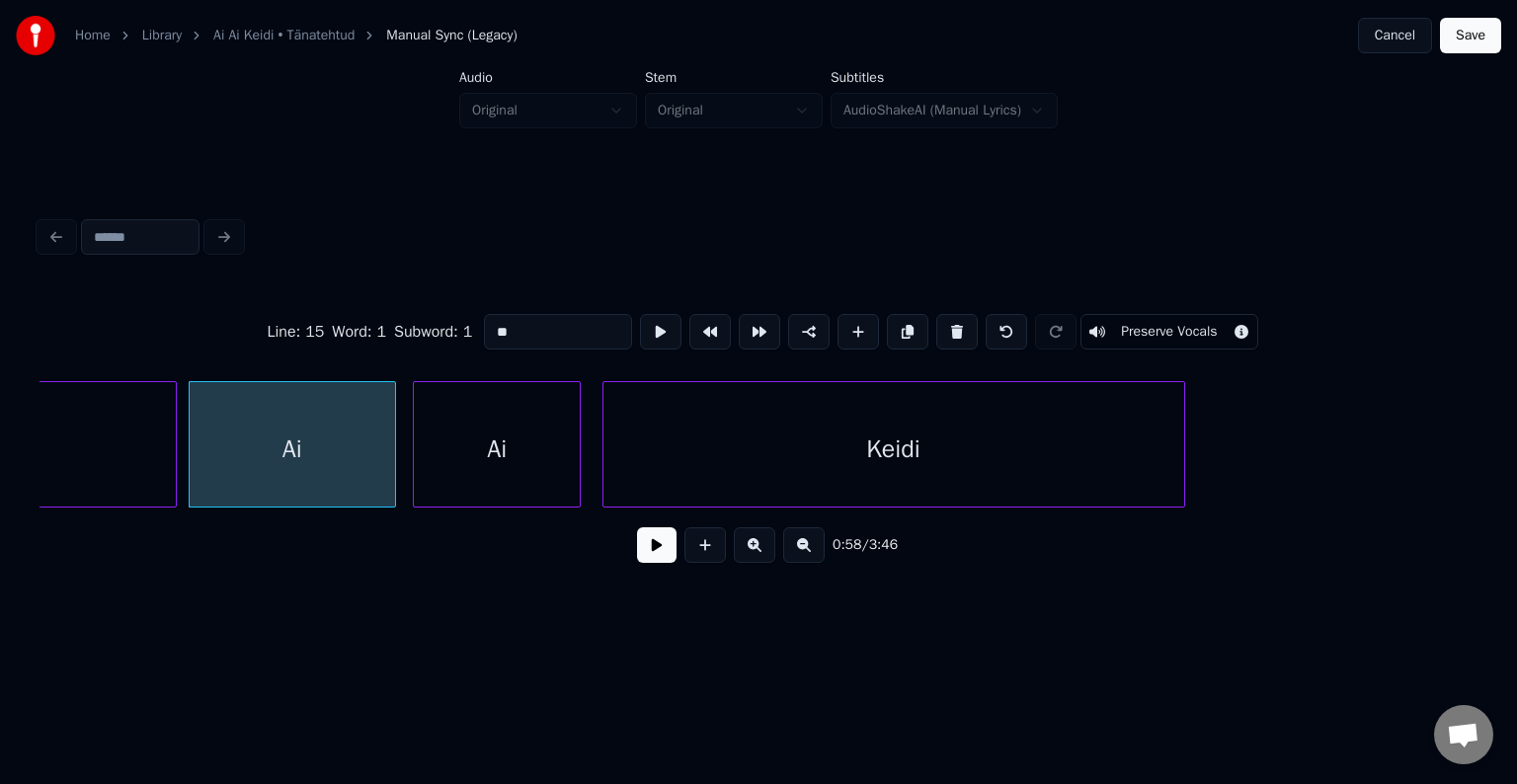 click at bounding box center (657, 545) 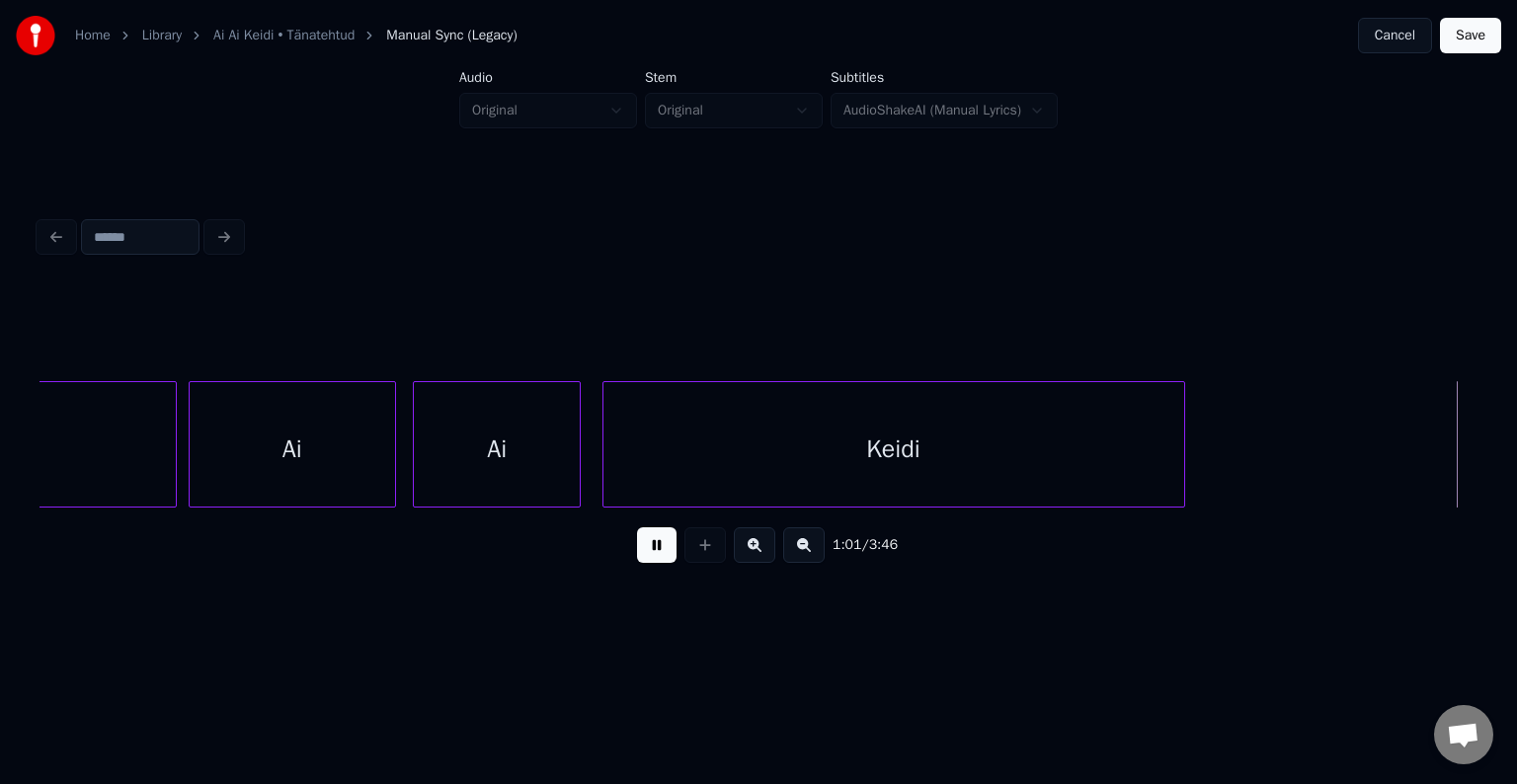 scroll, scrollTop: 0, scrollLeft: 30317, axis: horizontal 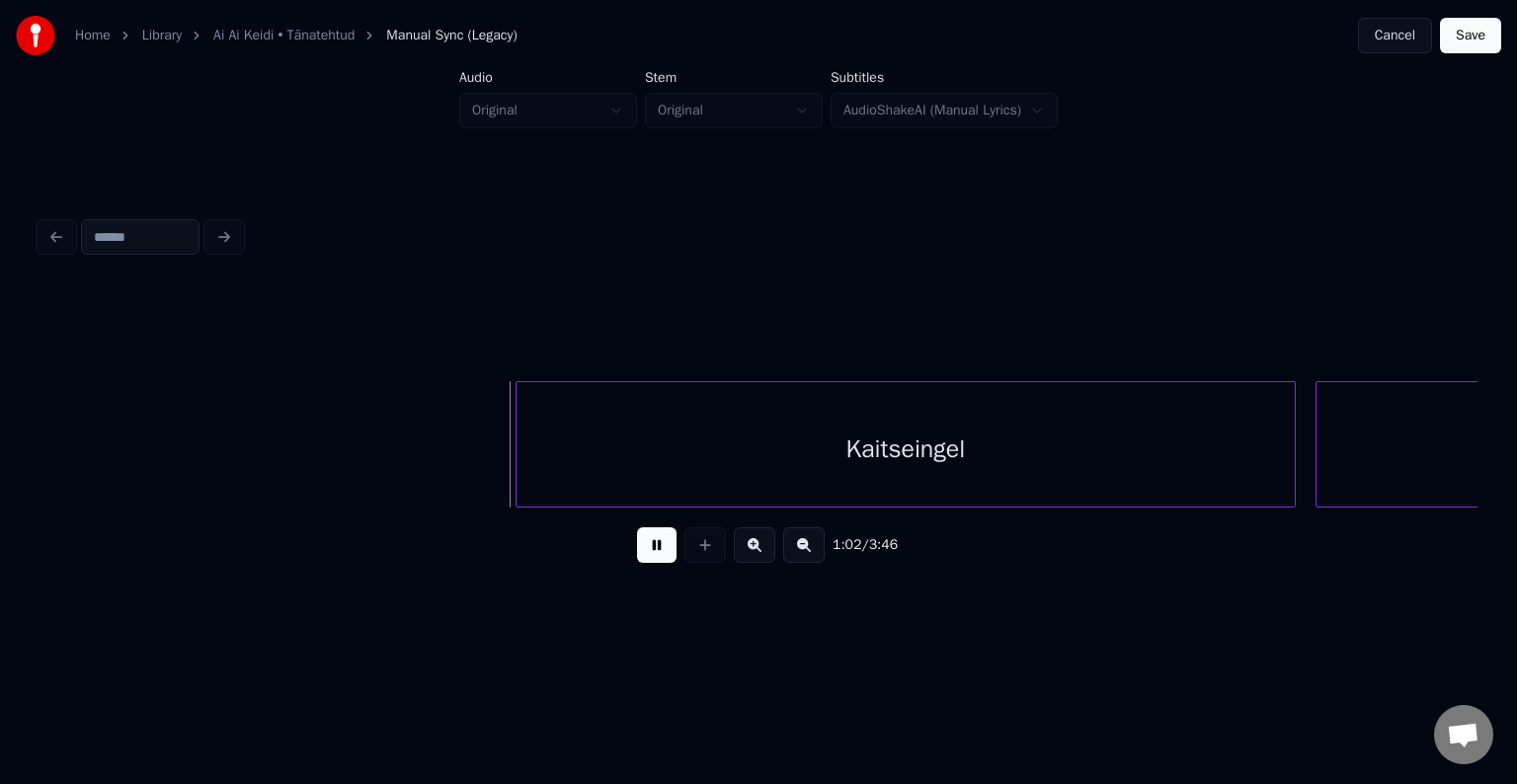 click at bounding box center [657, 545] 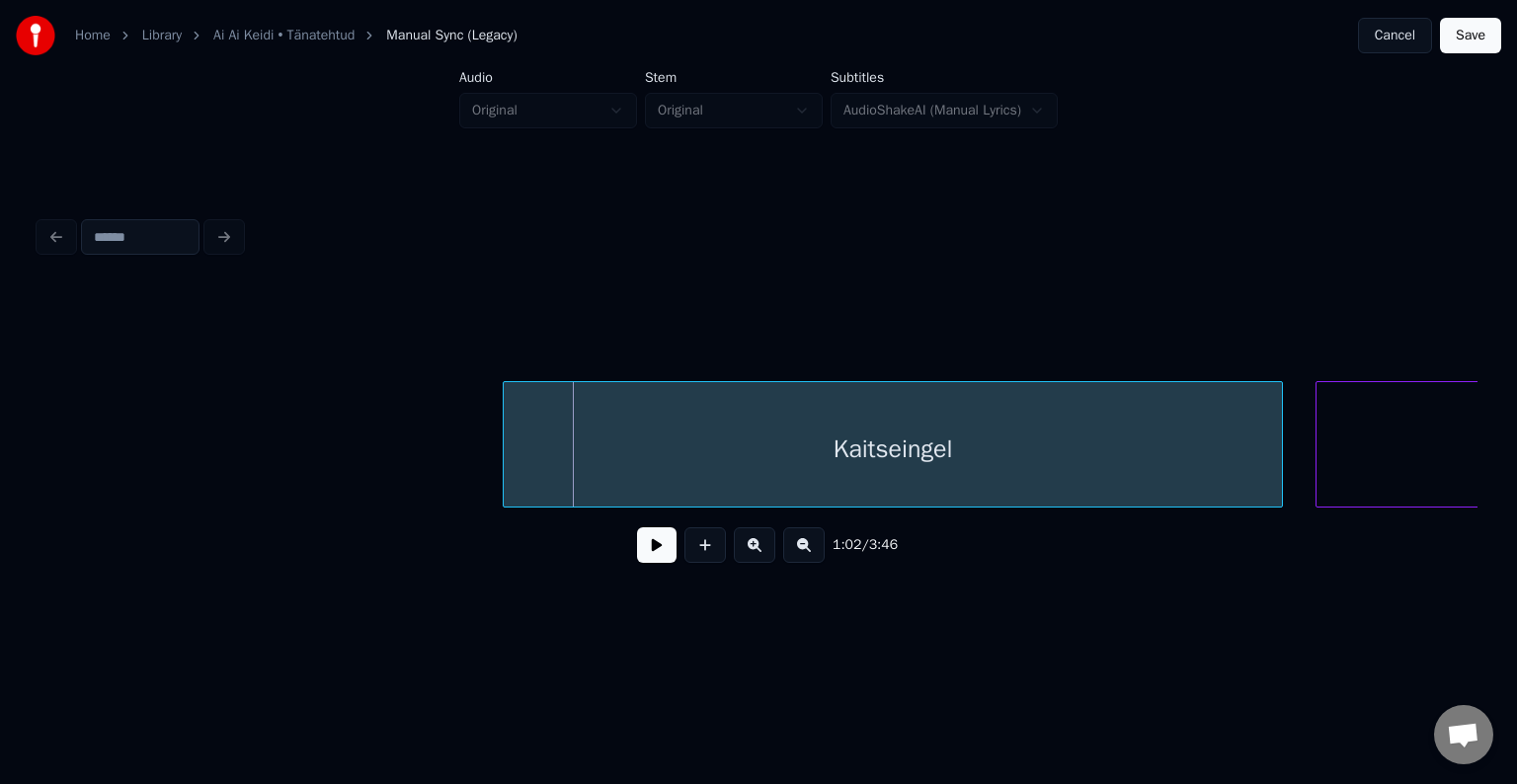 click on "Kaitseingel" at bounding box center [893, 449] 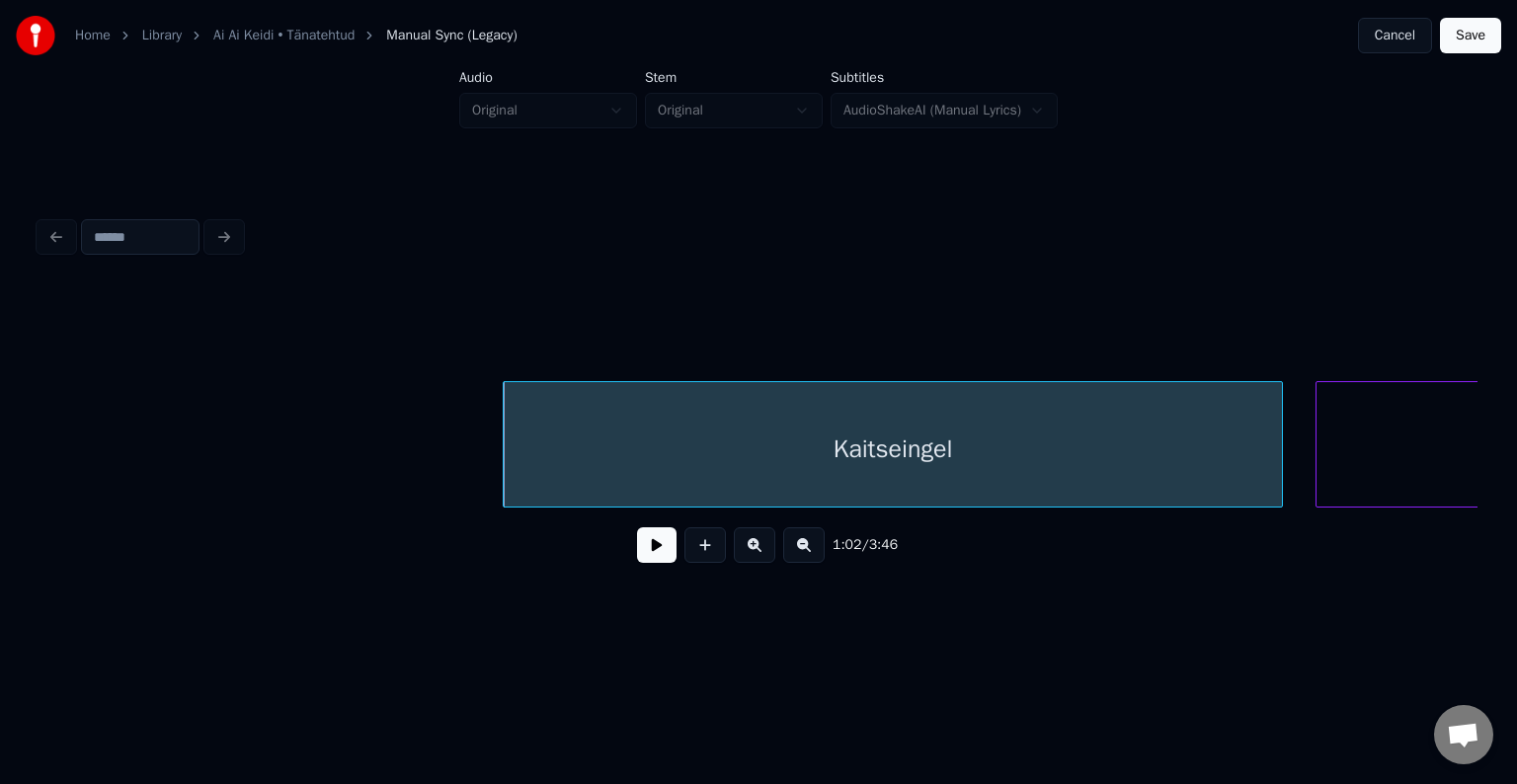 click on "1:02  /  3:46" at bounding box center [758, 395] 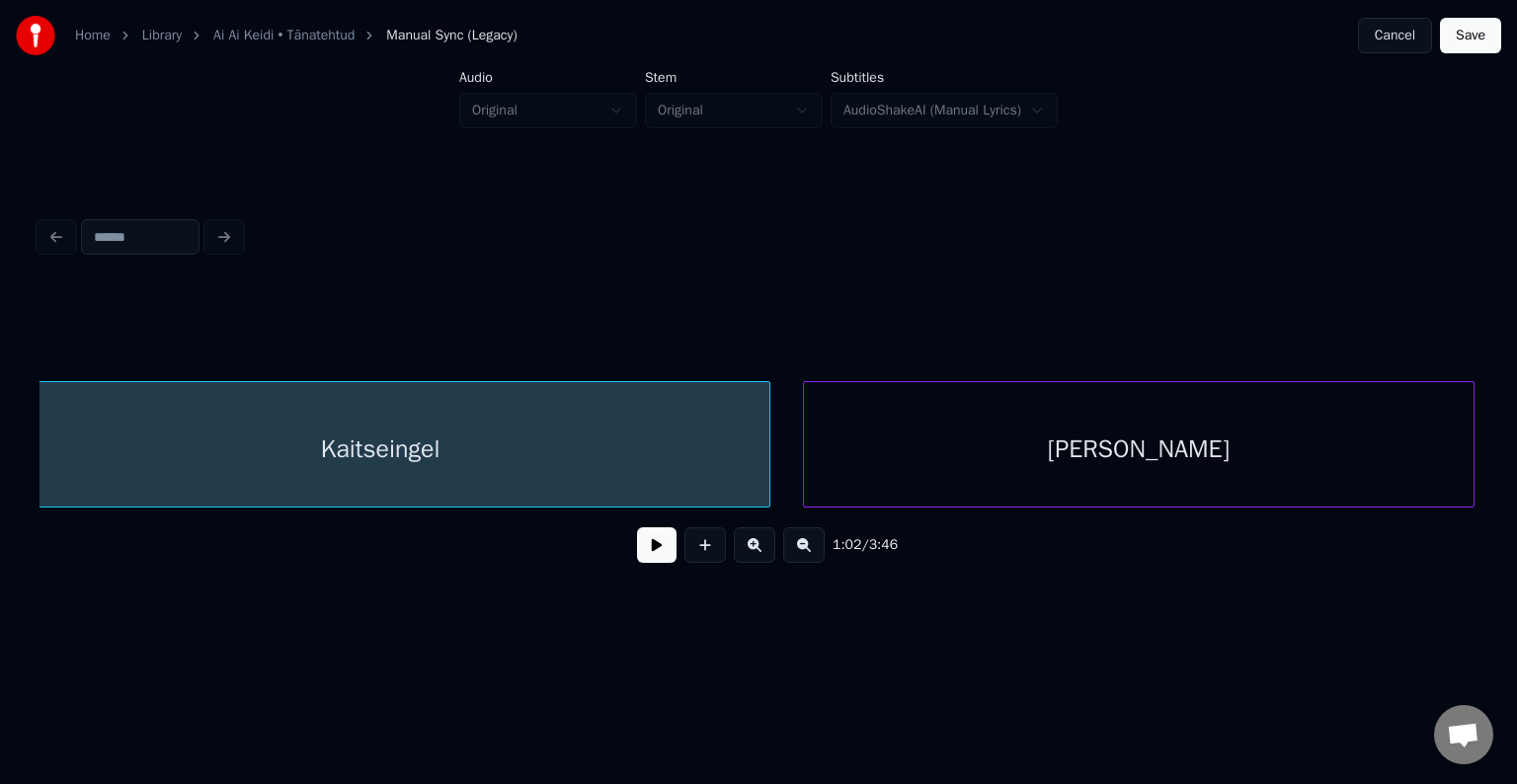 scroll, scrollTop: 0, scrollLeft: 30831, axis: horizontal 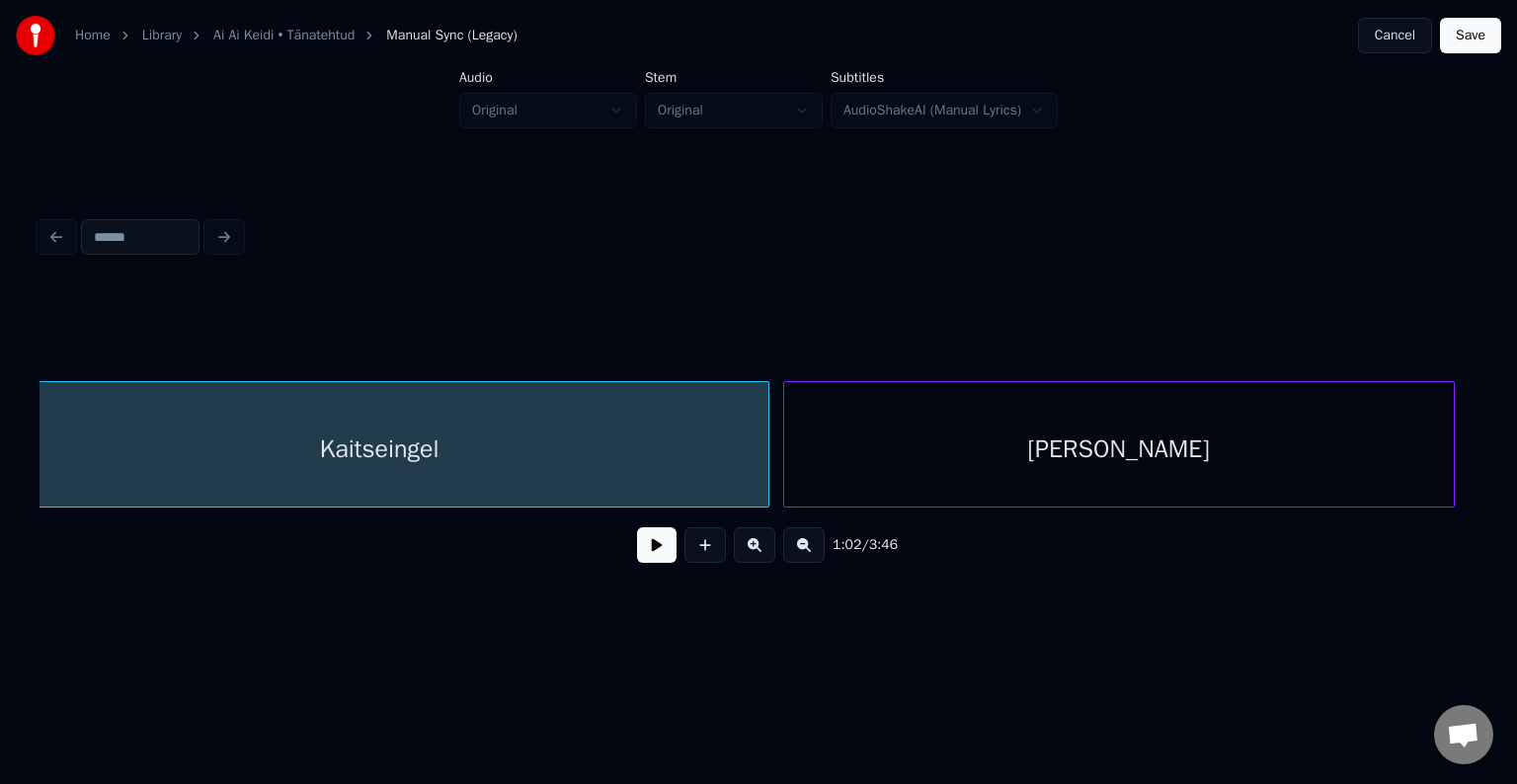 click on "[PERSON_NAME]" at bounding box center (1119, 449) 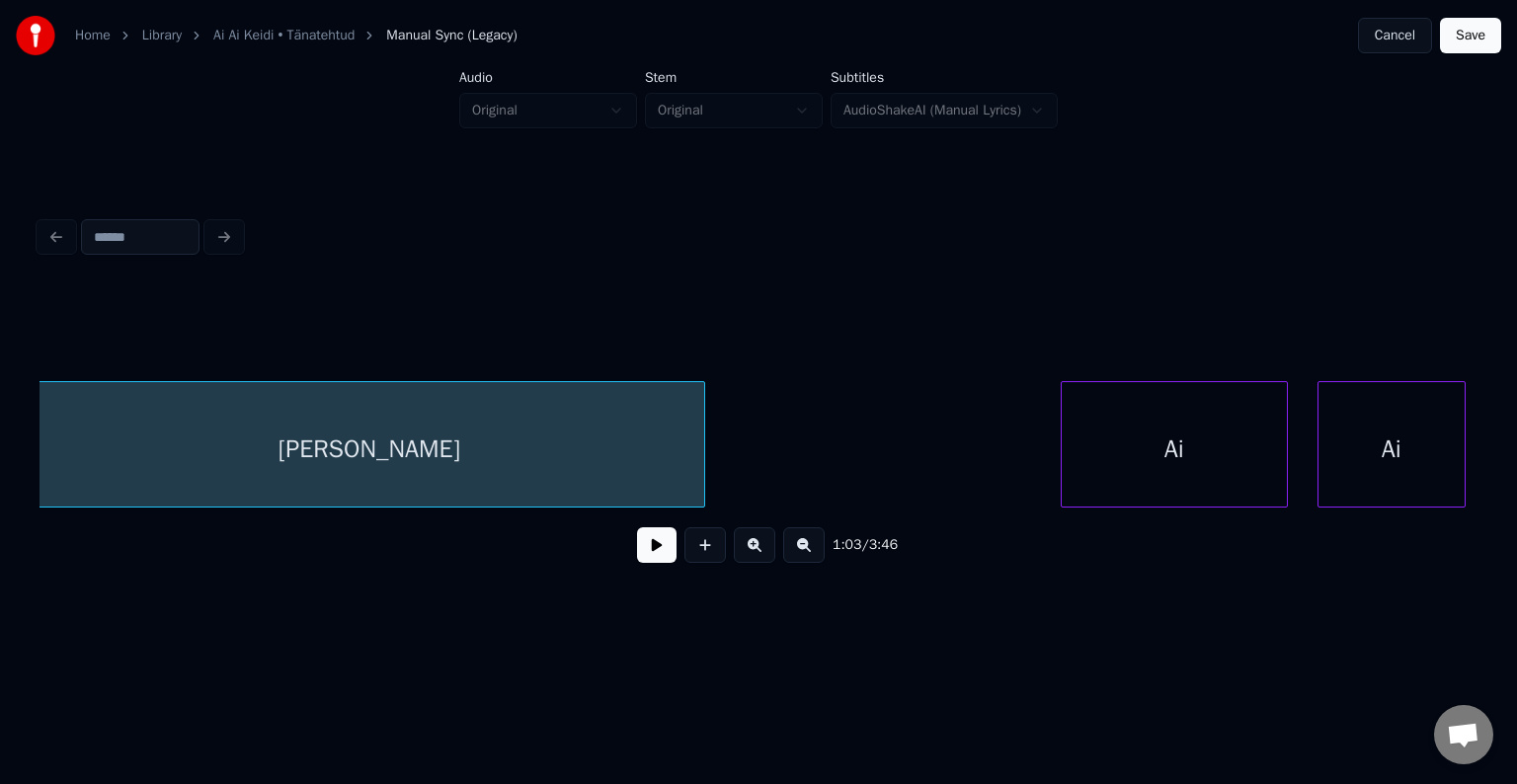 scroll, scrollTop: 0, scrollLeft: 31581, axis: horizontal 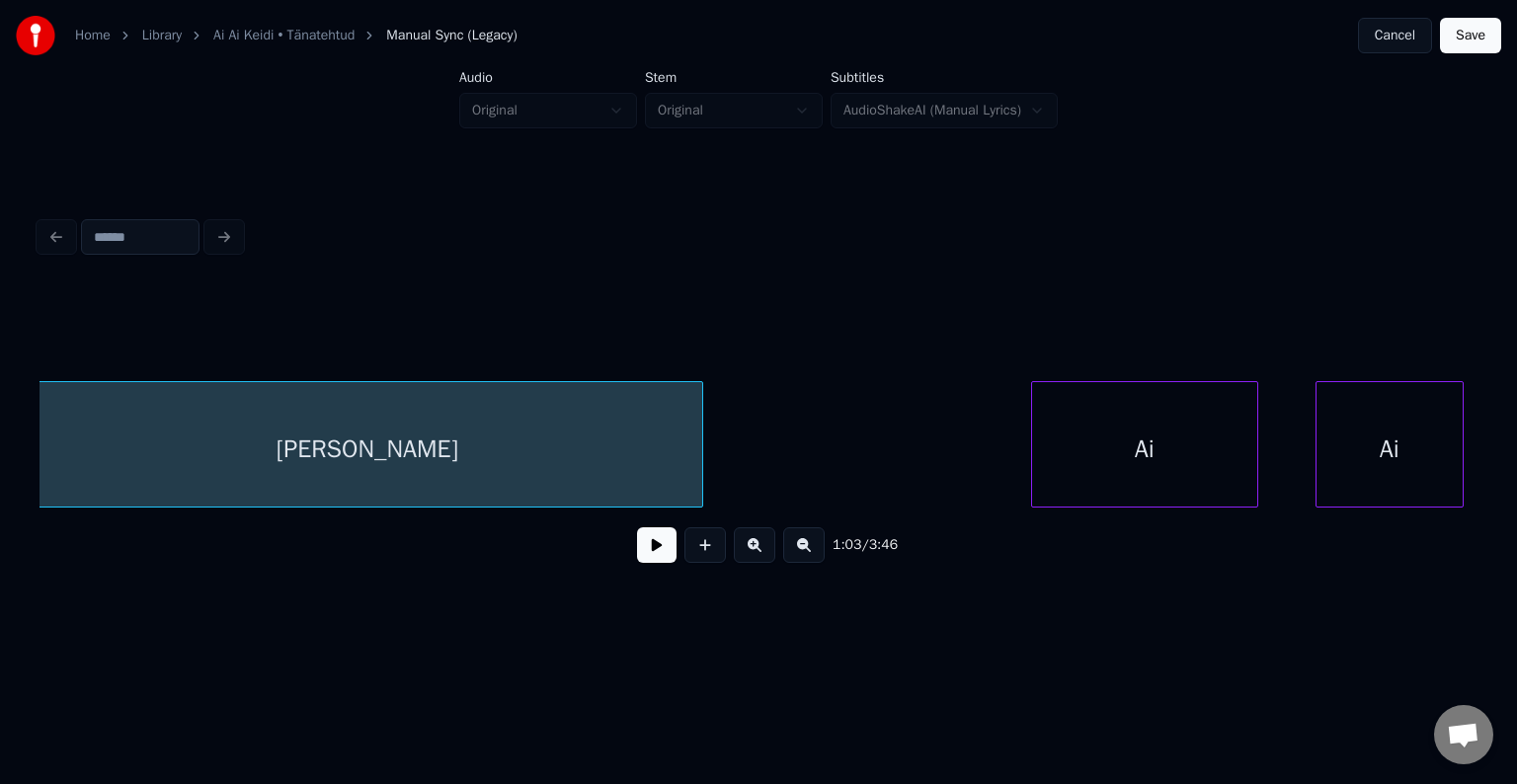 click on "Ai" at bounding box center (1145, 449) 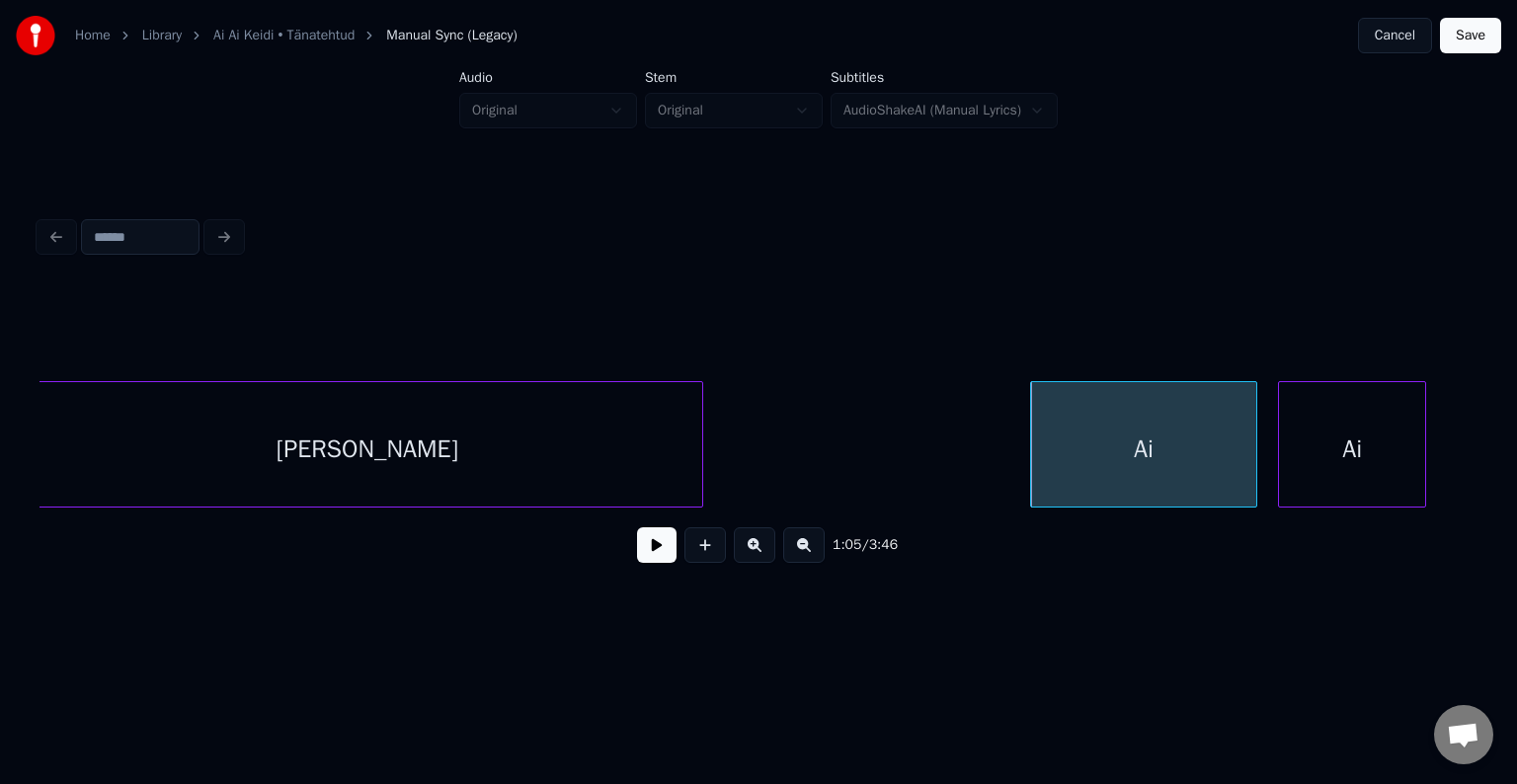 click on "Ai" at bounding box center [1352, 449] 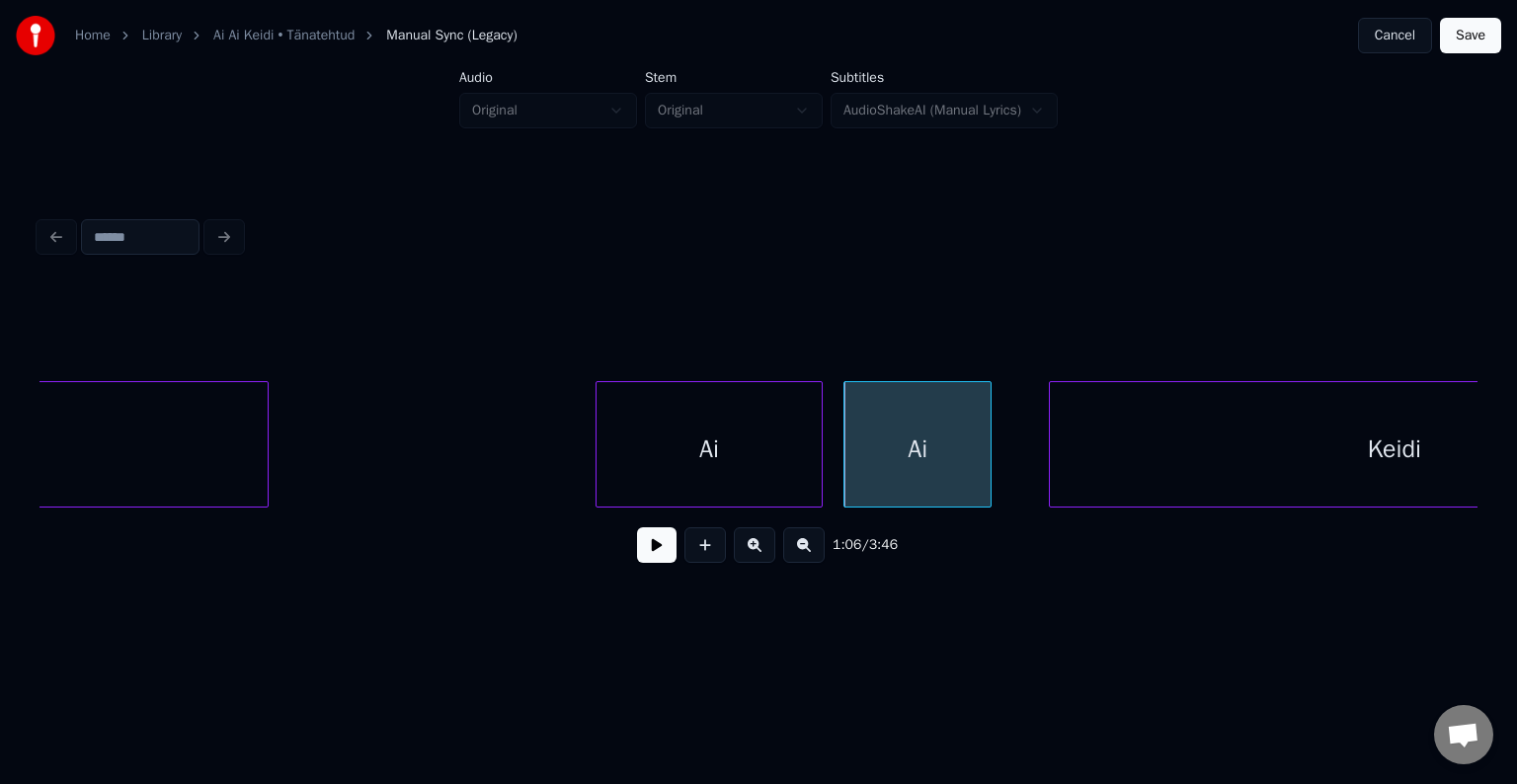 scroll, scrollTop: 0, scrollLeft: 32273, axis: horizontal 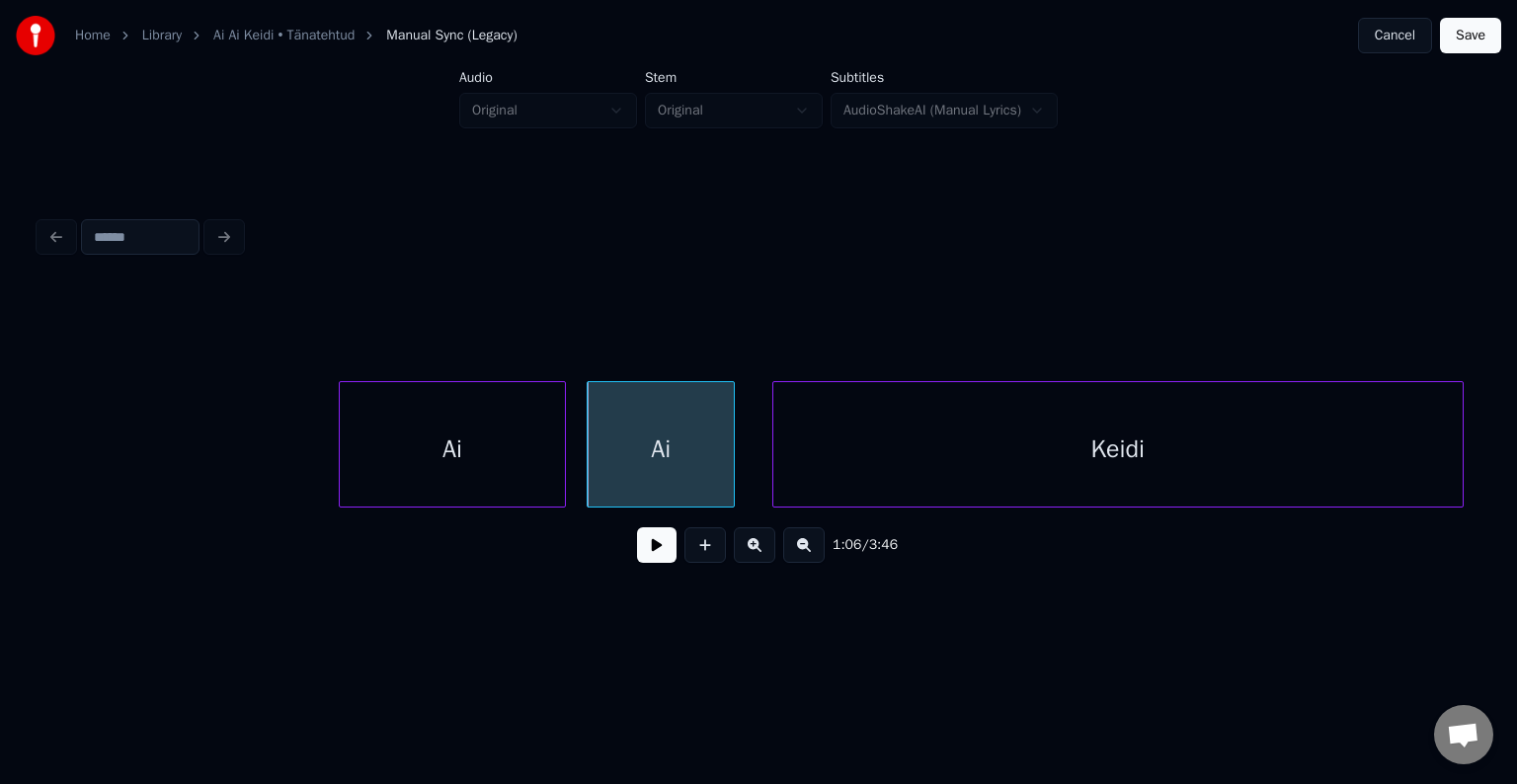 click on "Keidi" at bounding box center (1118, 449) 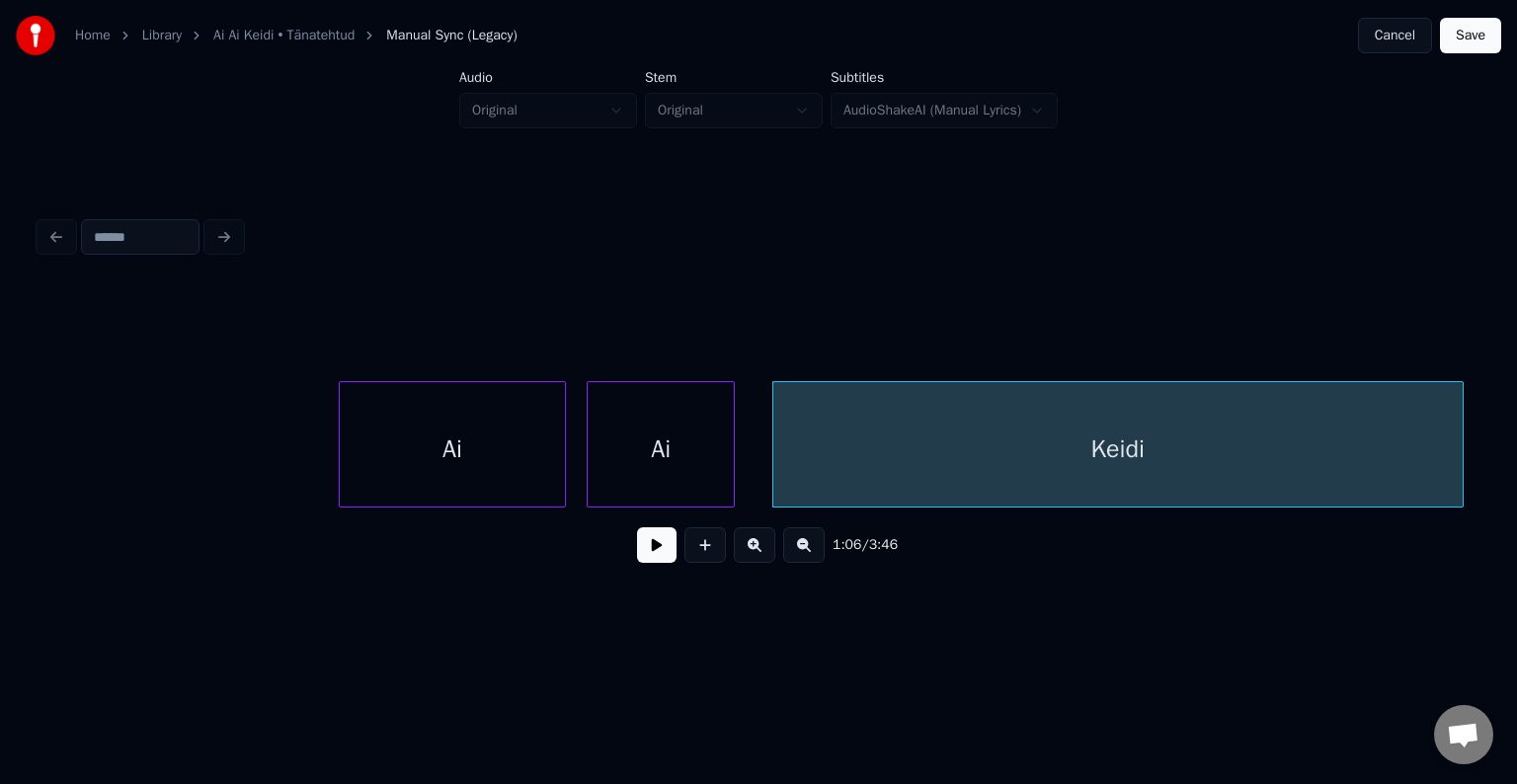 click on "Ai" at bounding box center (452, 449) 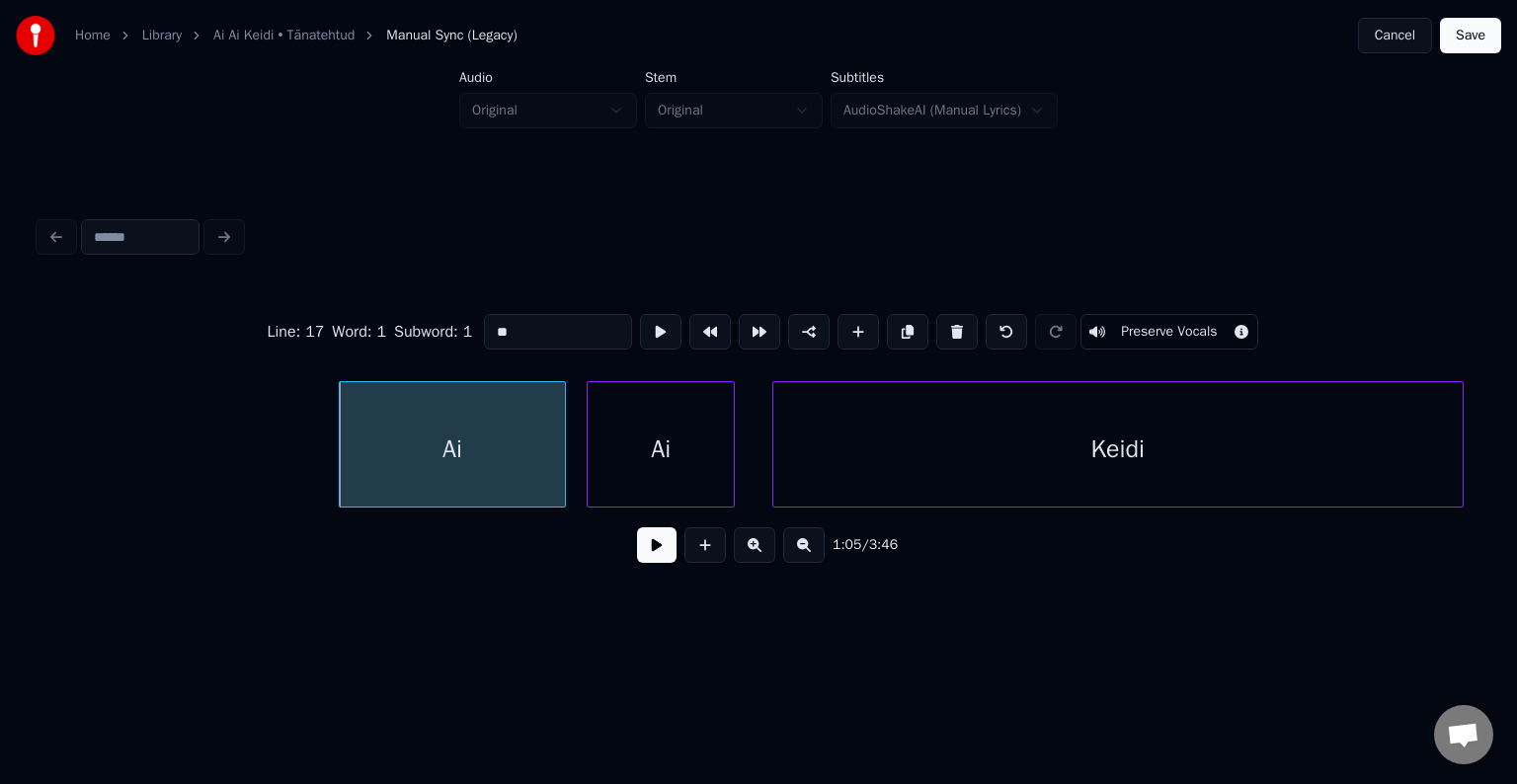 click at bounding box center (657, 545) 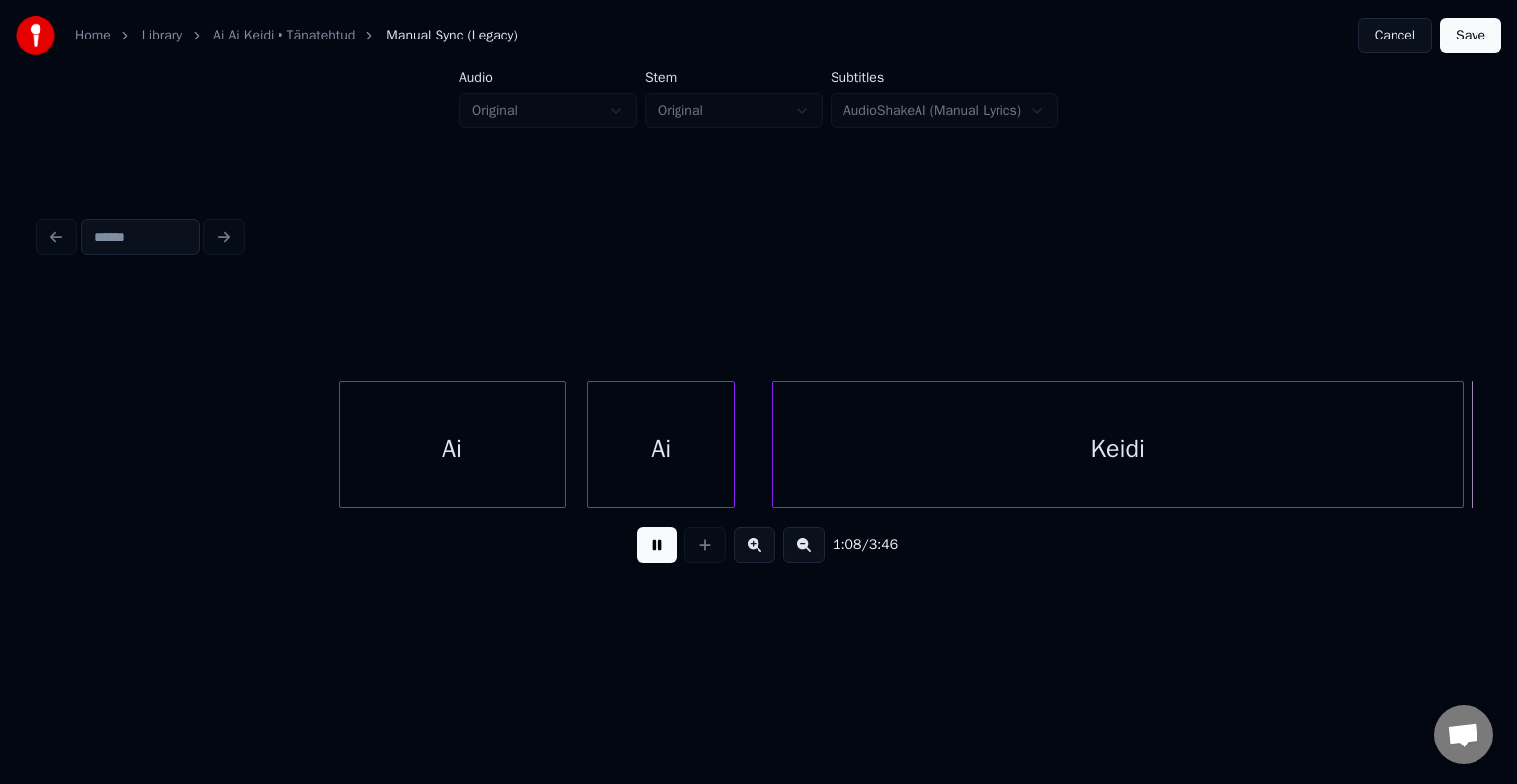scroll, scrollTop: 0, scrollLeft: 33714, axis: horizontal 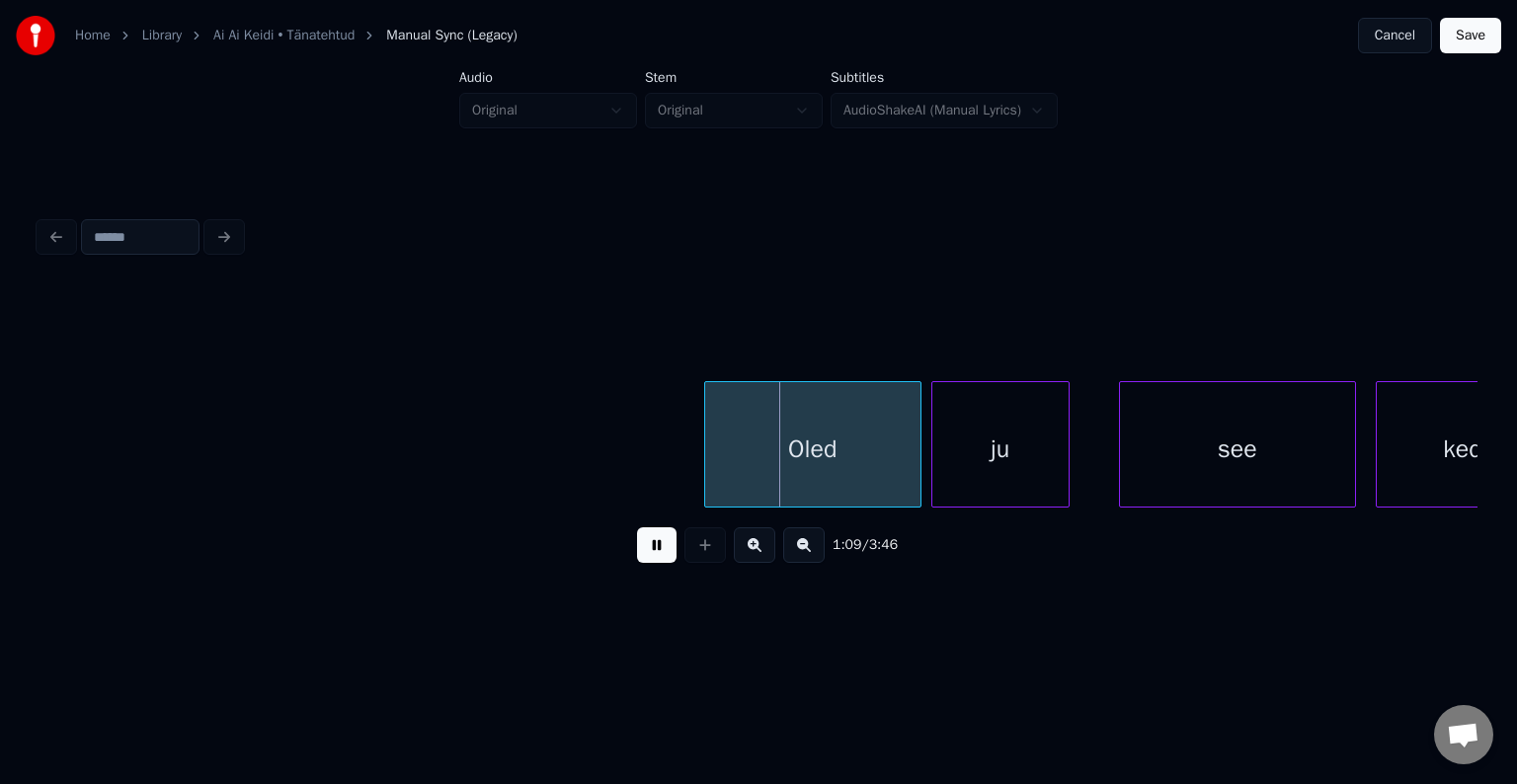 click at bounding box center (657, 545) 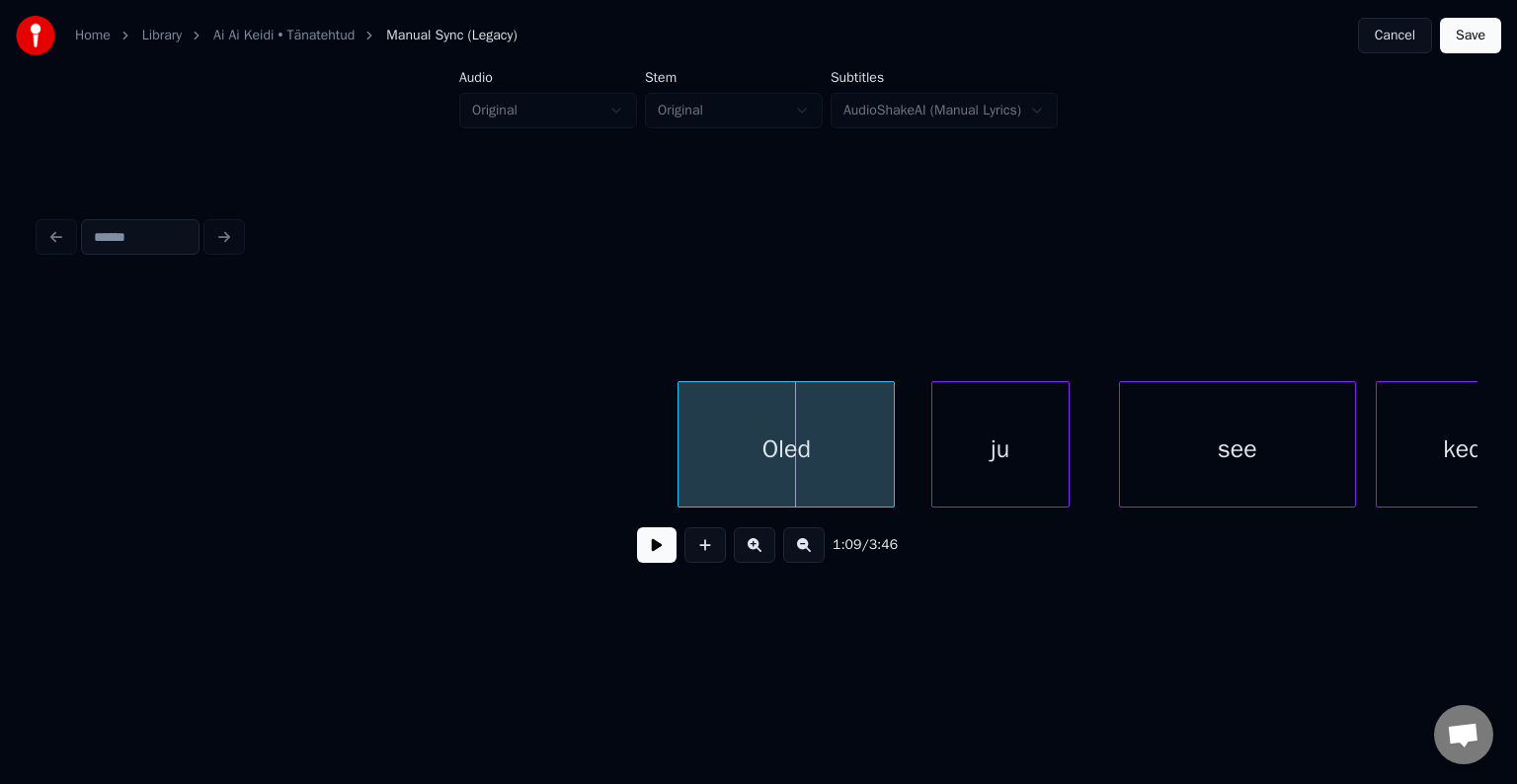 click on "Oled" at bounding box center (786, 449) 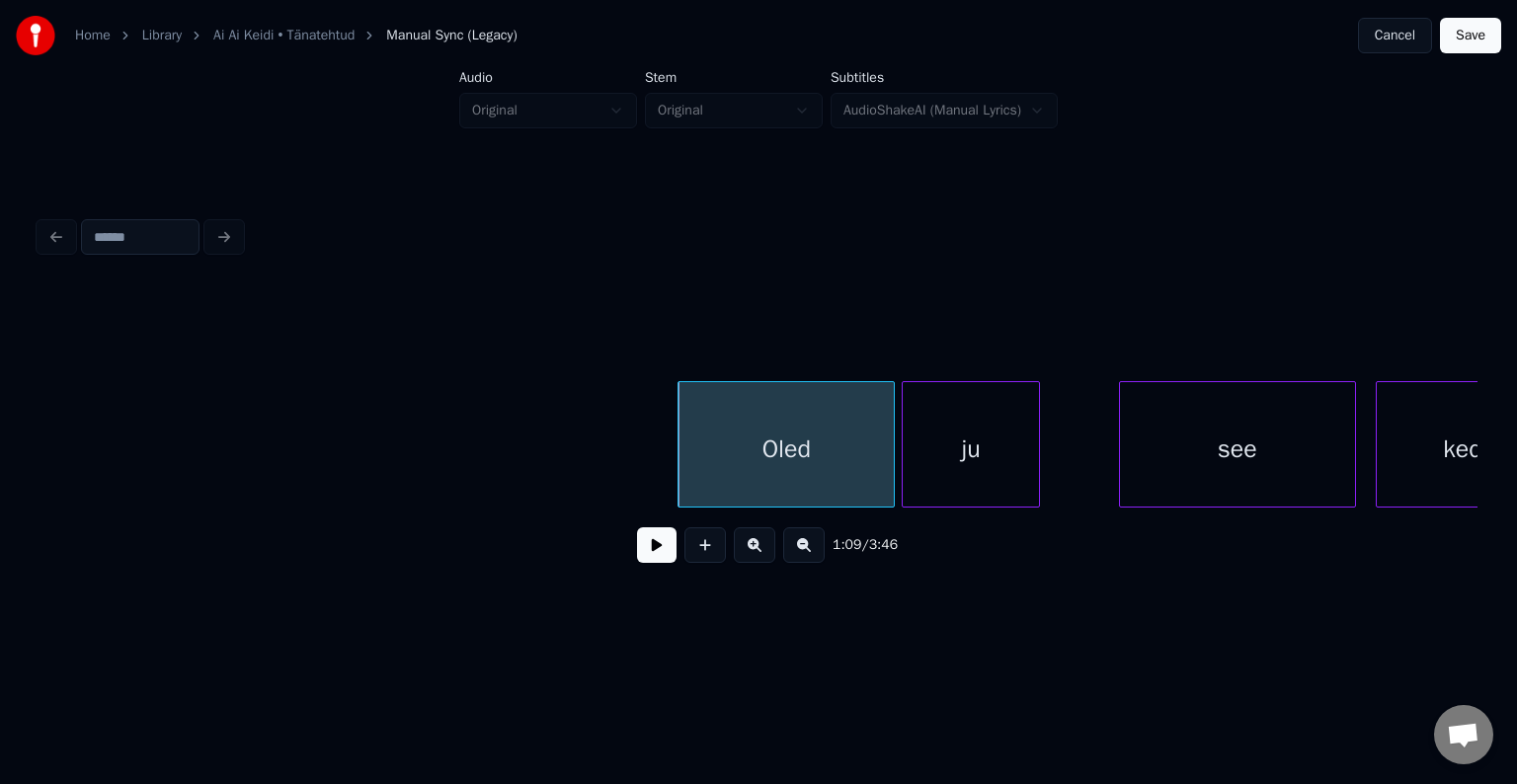 click on "ju" at bounding box center [971, 449] 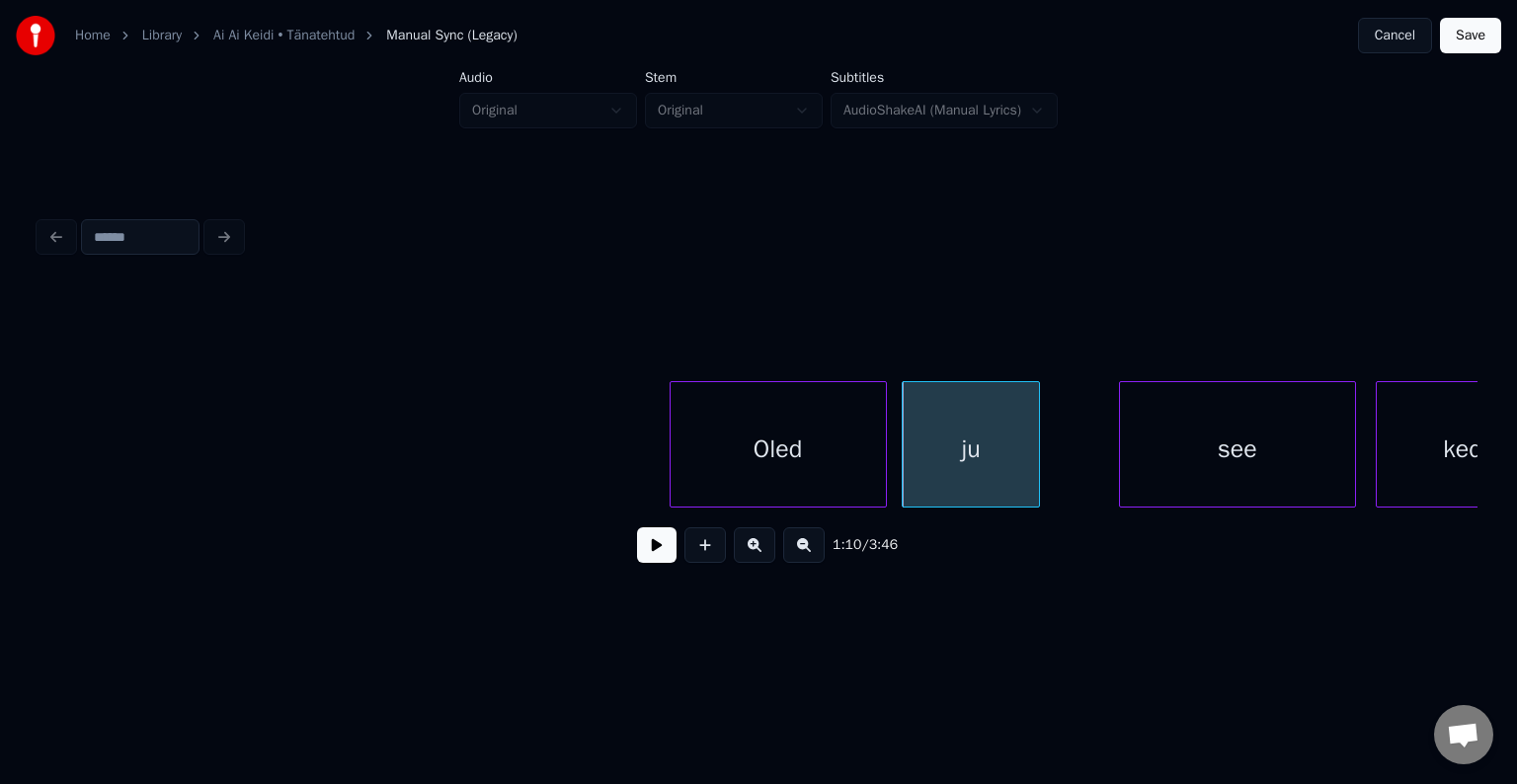 click on "Oled" at bounding box center (778, 449) 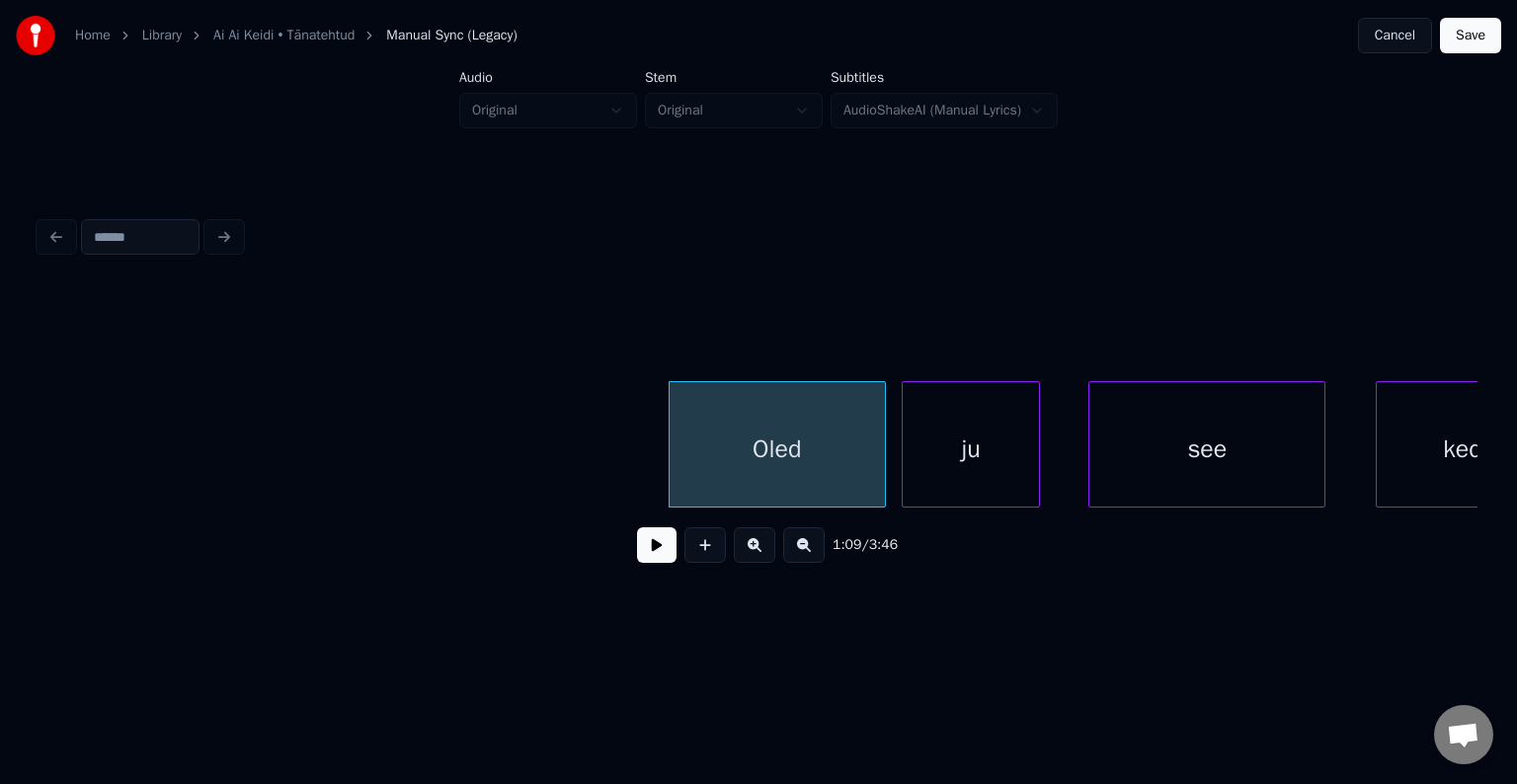 click on "see" at bounding box center (1207, 449) 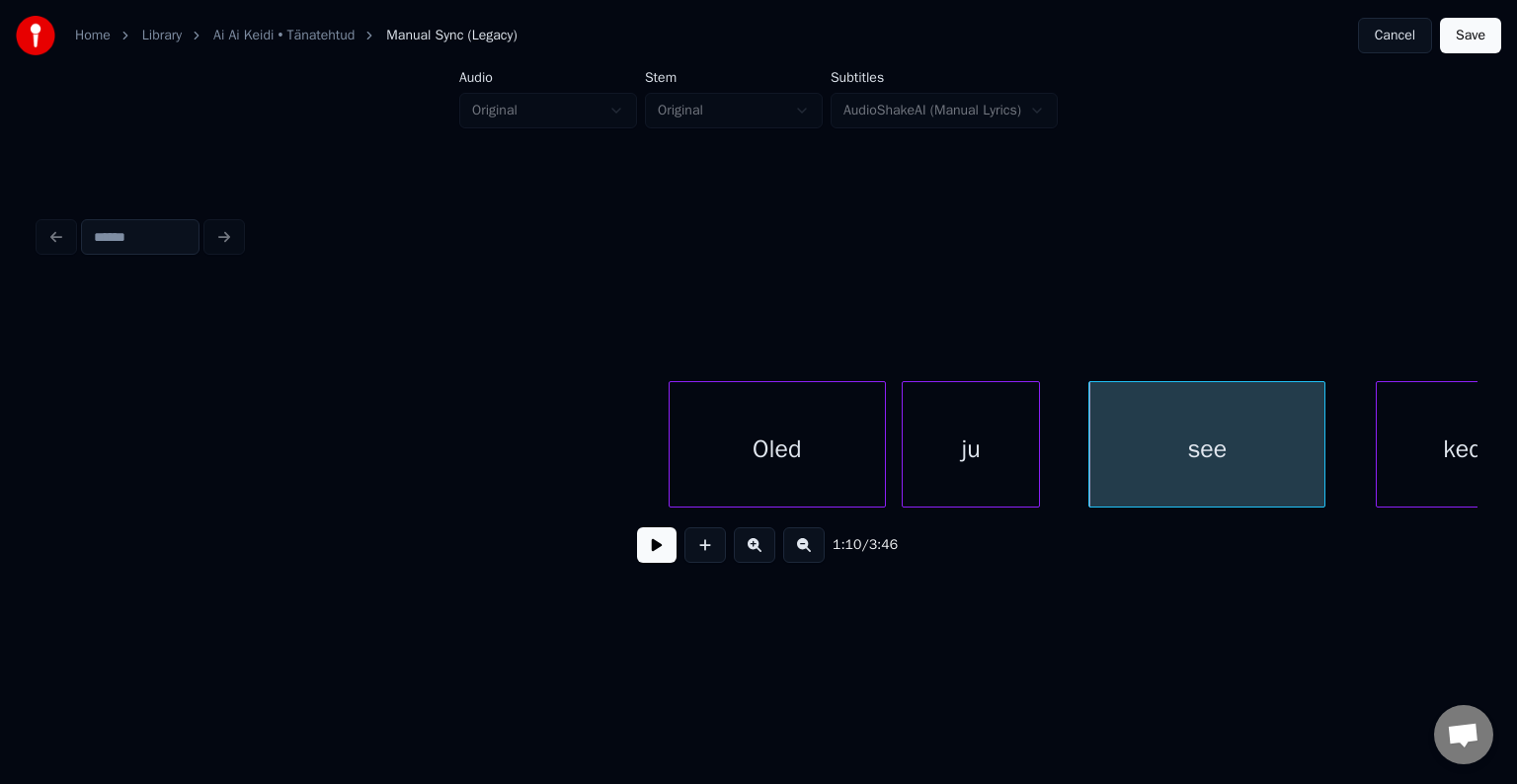 click on "Oled" at bounding box center (777, 449) 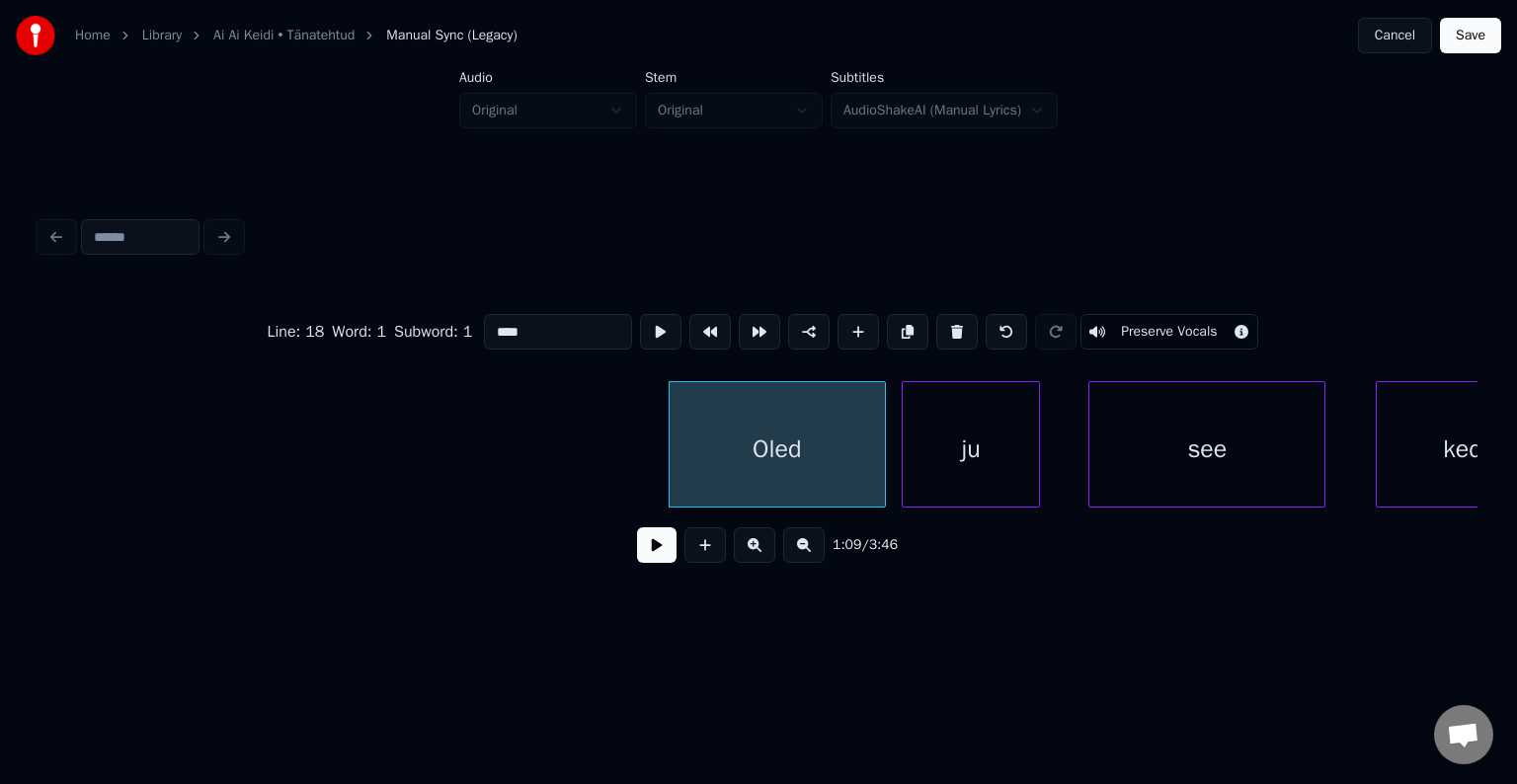 click at bounding box center [657, 545] 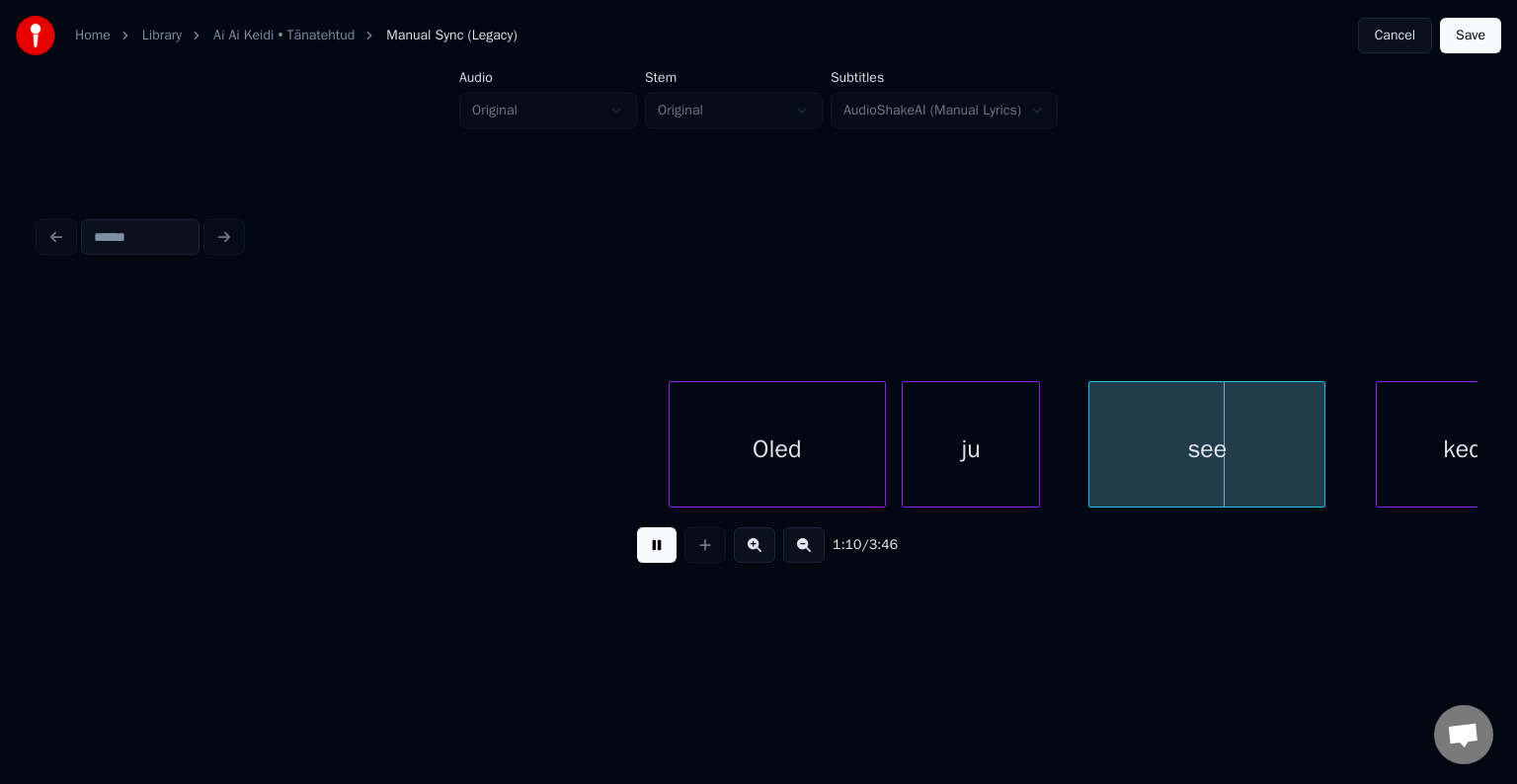 click at bounding box center [657, 545] 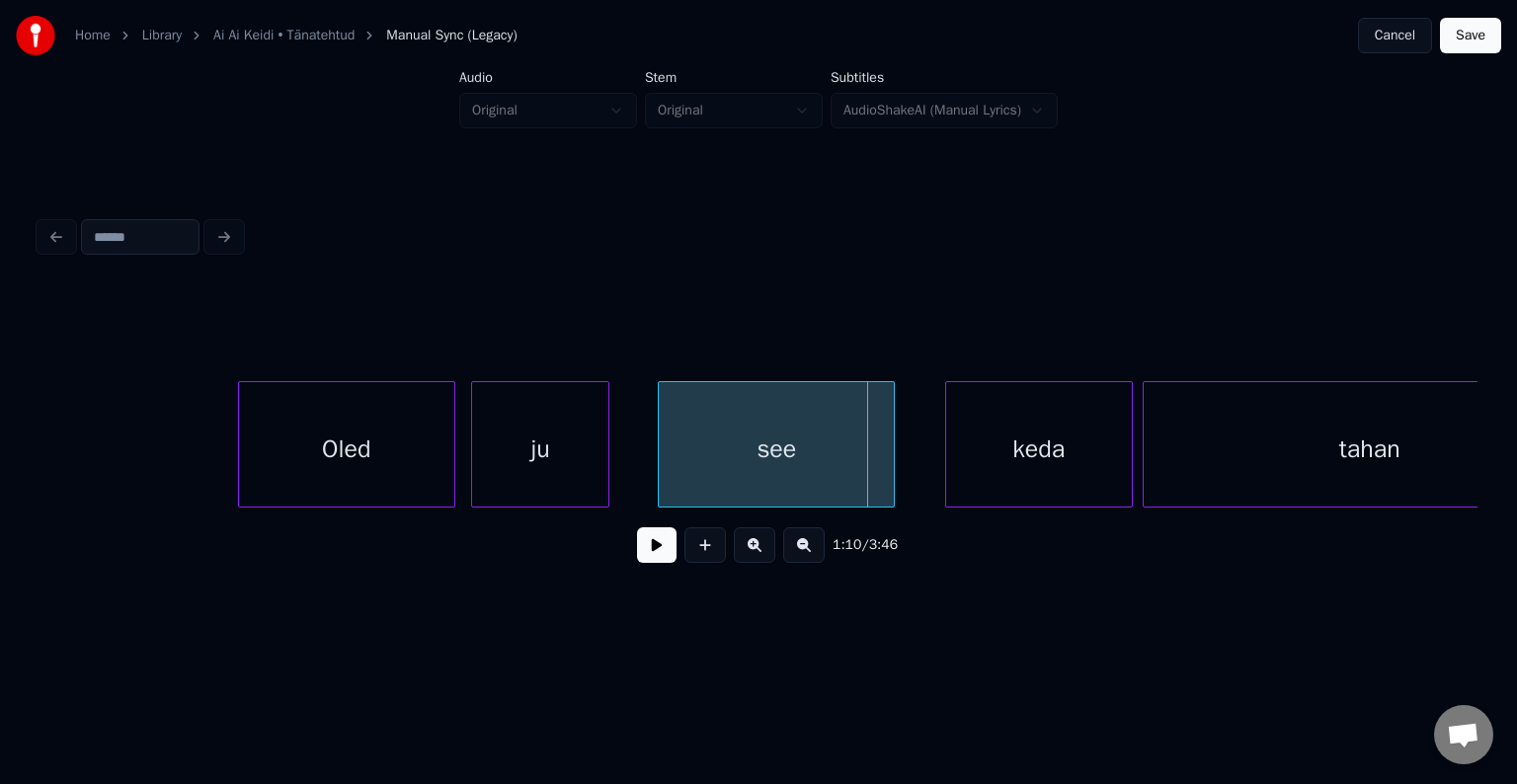 scroll, scrollTop: 0, scrollLeft: 34148, axis: horizontal 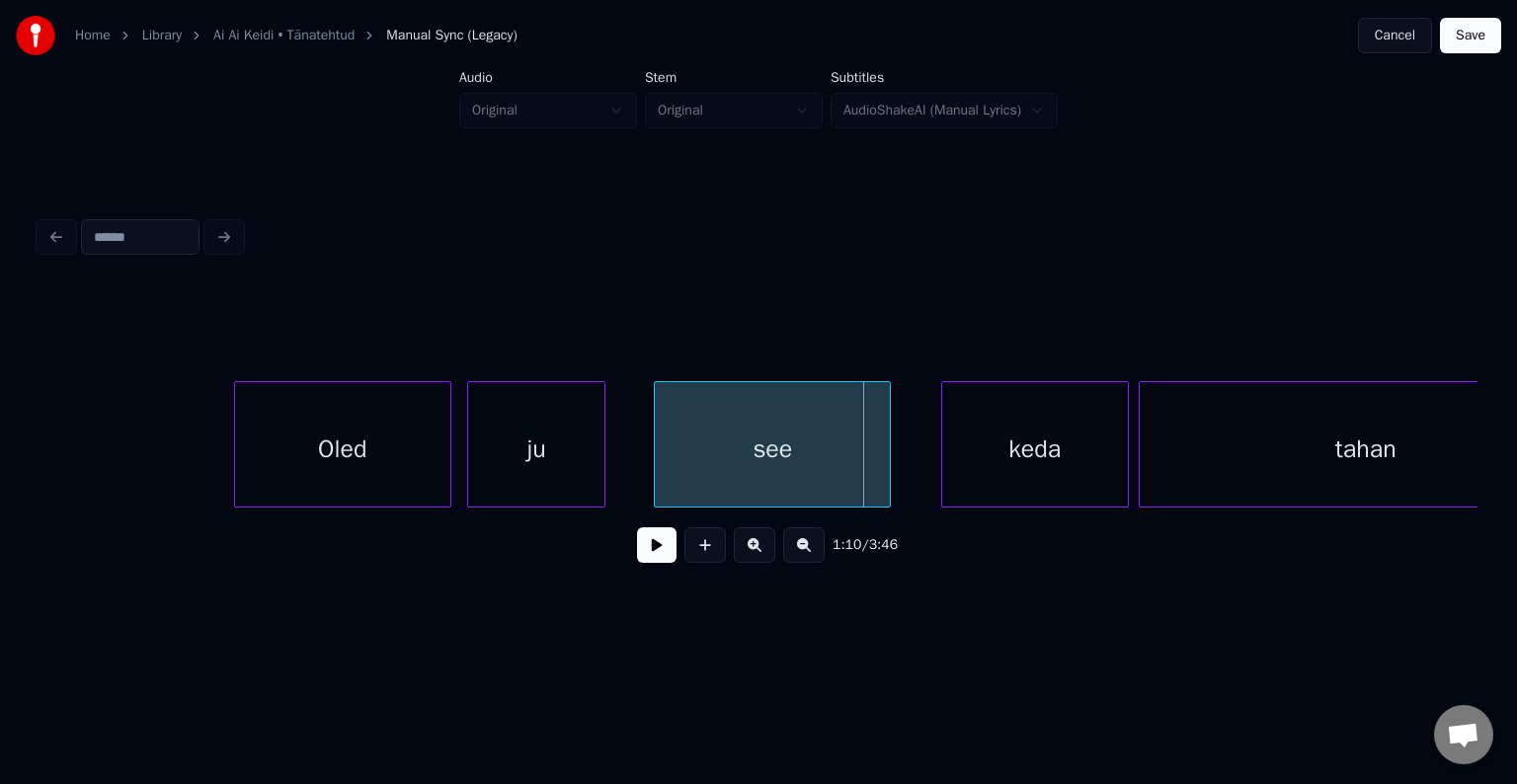 click at bounding box center [657, 545] 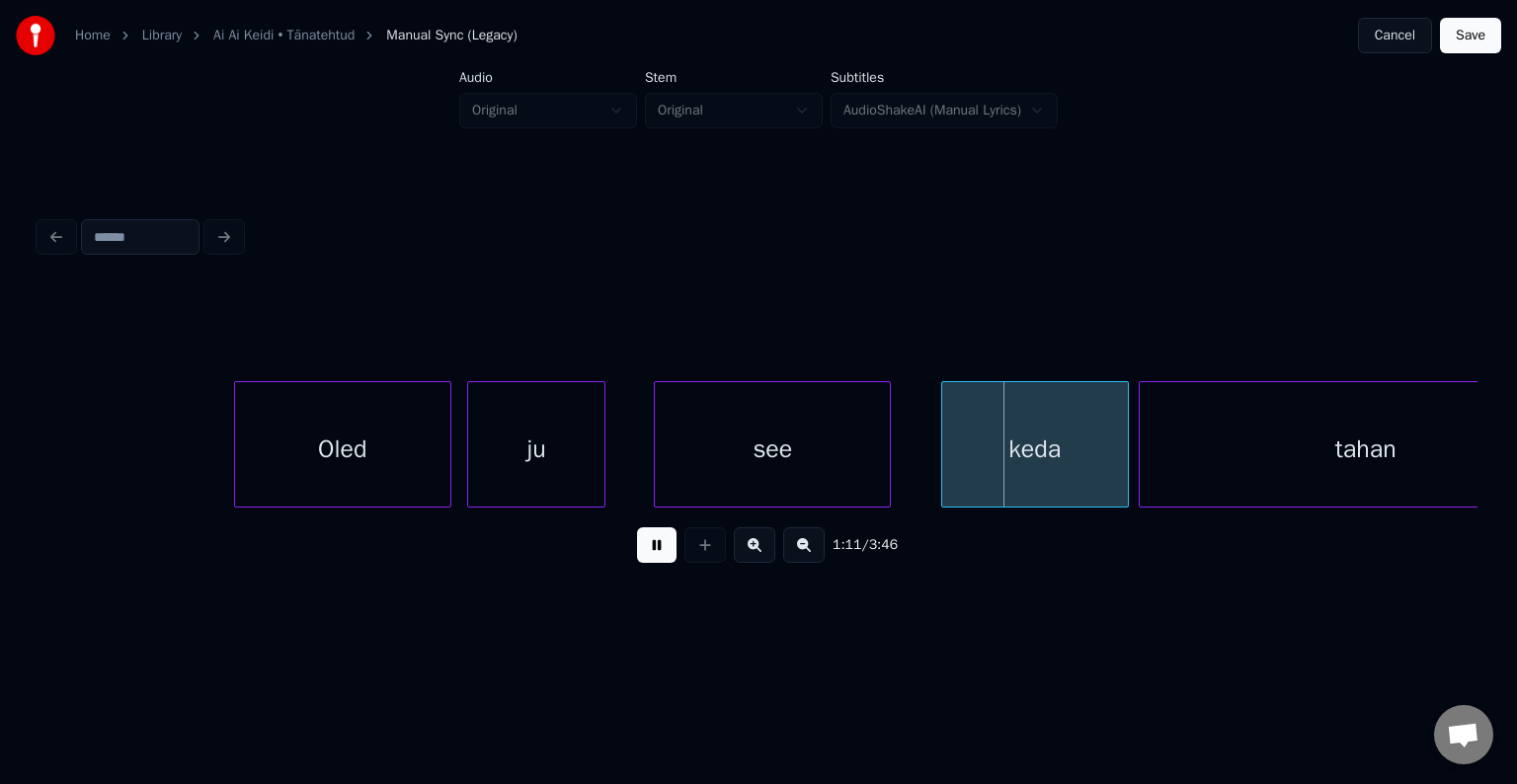 click at bounding box center [657, 545] 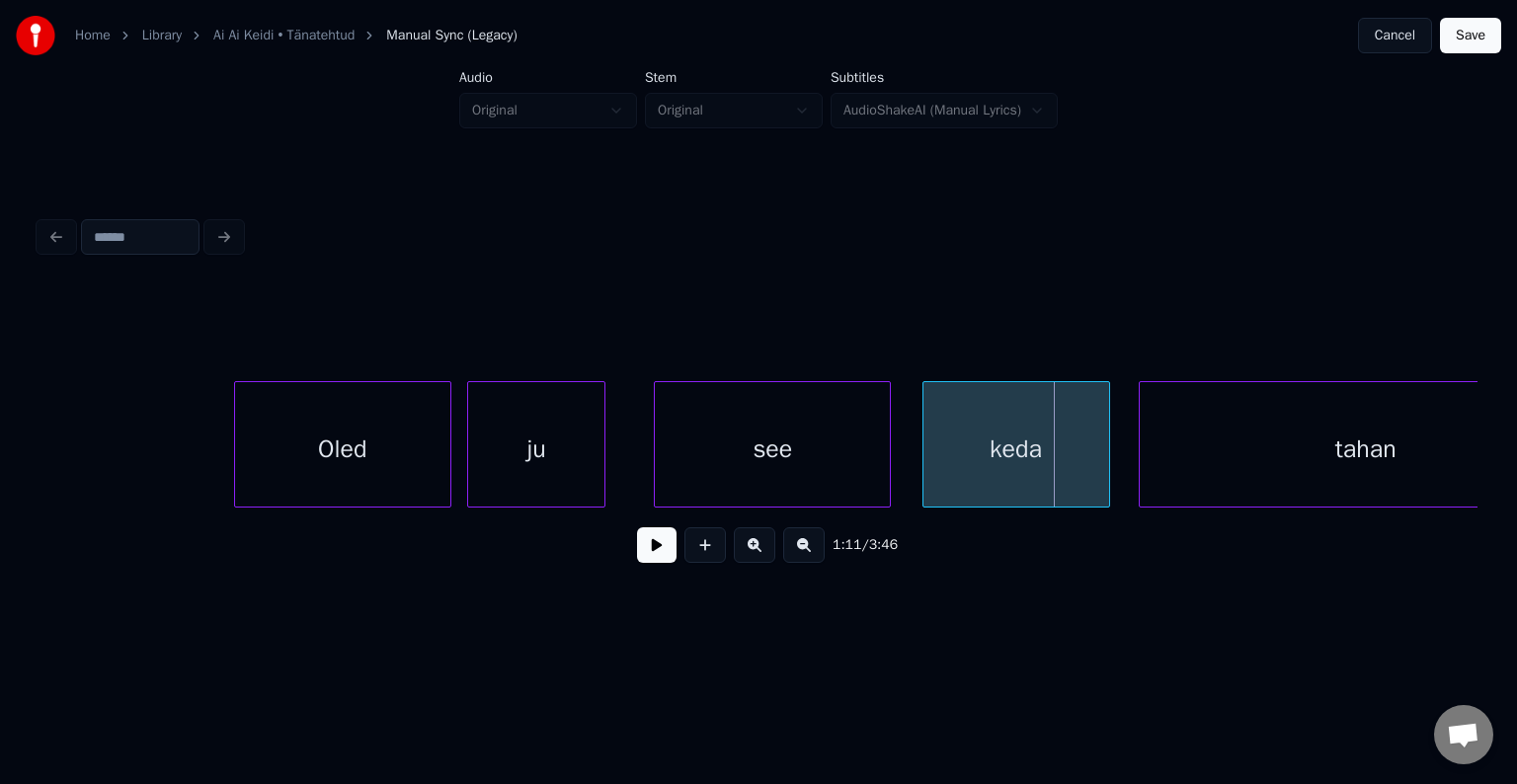 click on "keda" at bounding box center (1016, 449) 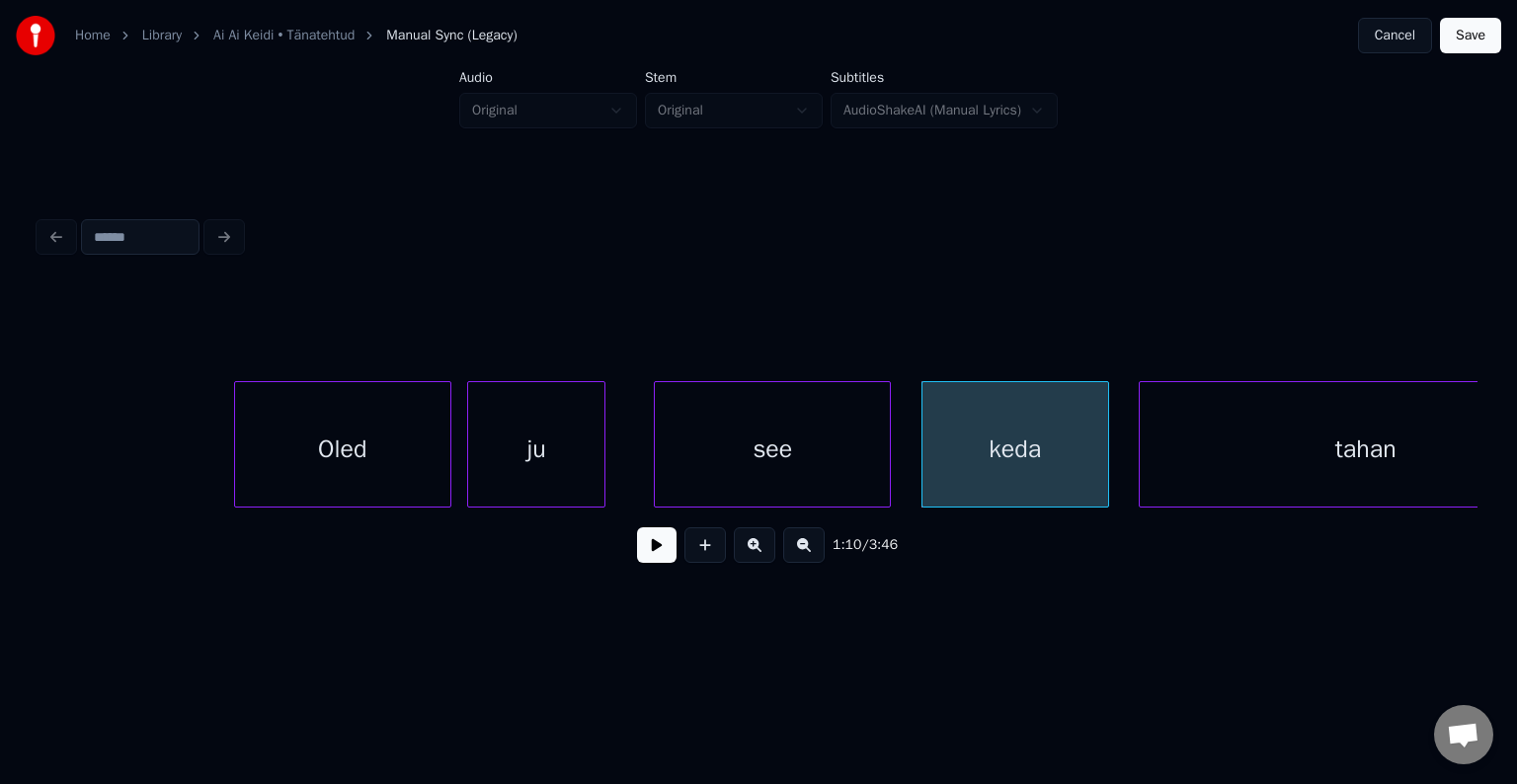 scroll, scrollTop: 0, scrollLeft: 34259, axis: horizontal 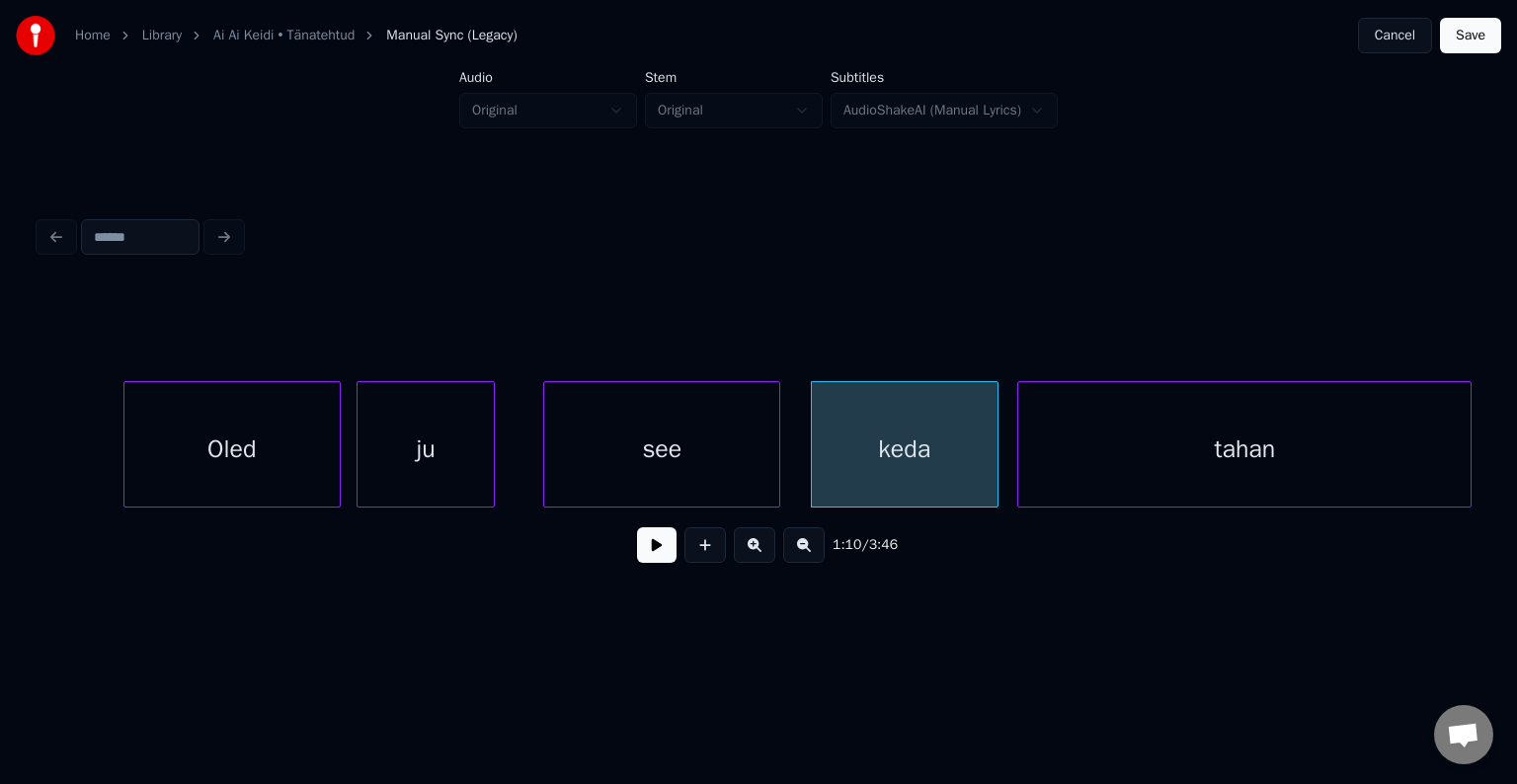click on "tahan" at bounding box center [1244, 449] 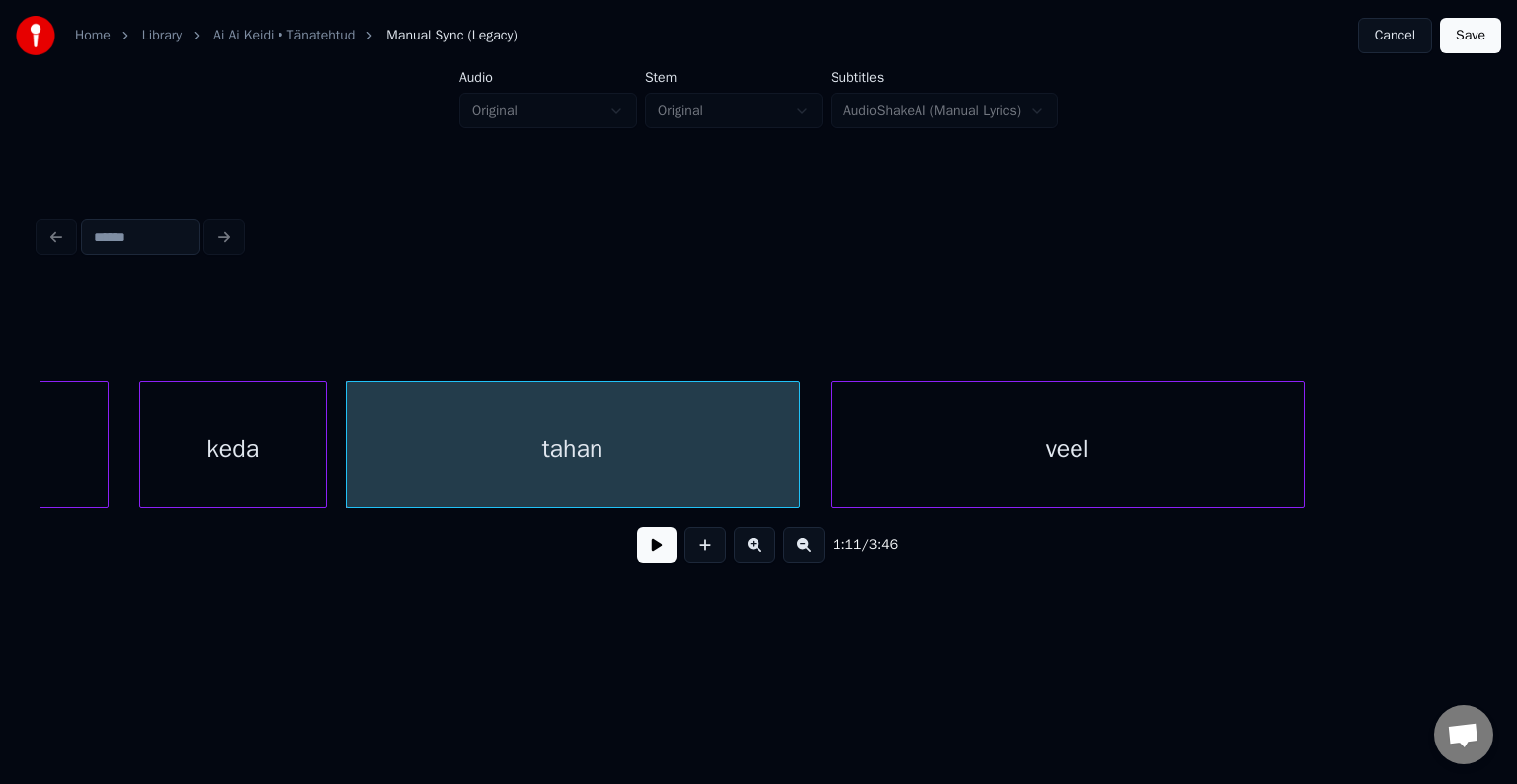 scroll, scrollTop: 0, scrollLeft: 34931, axis: horizontal 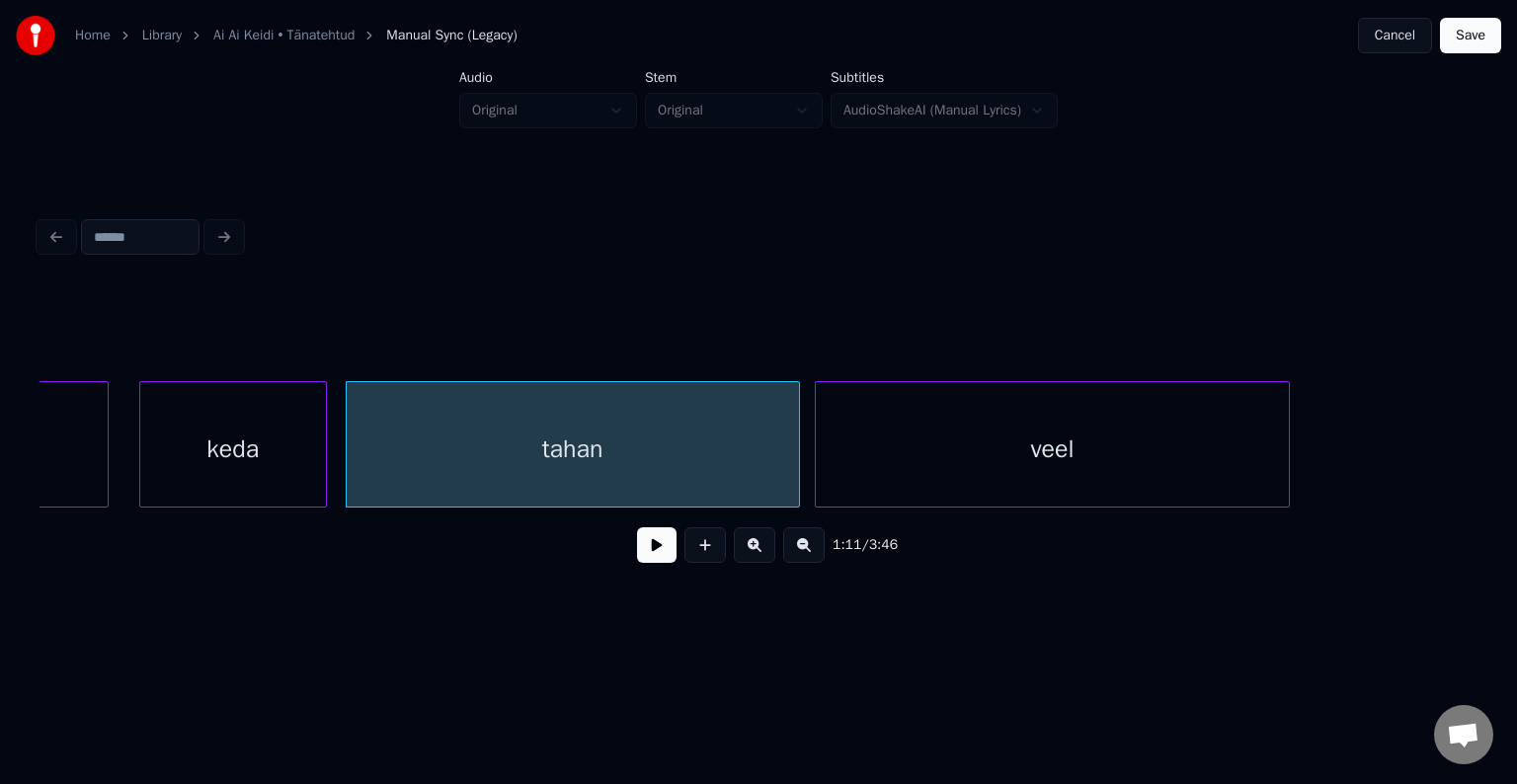 click on "veel" at bounding box center [1052, 449] 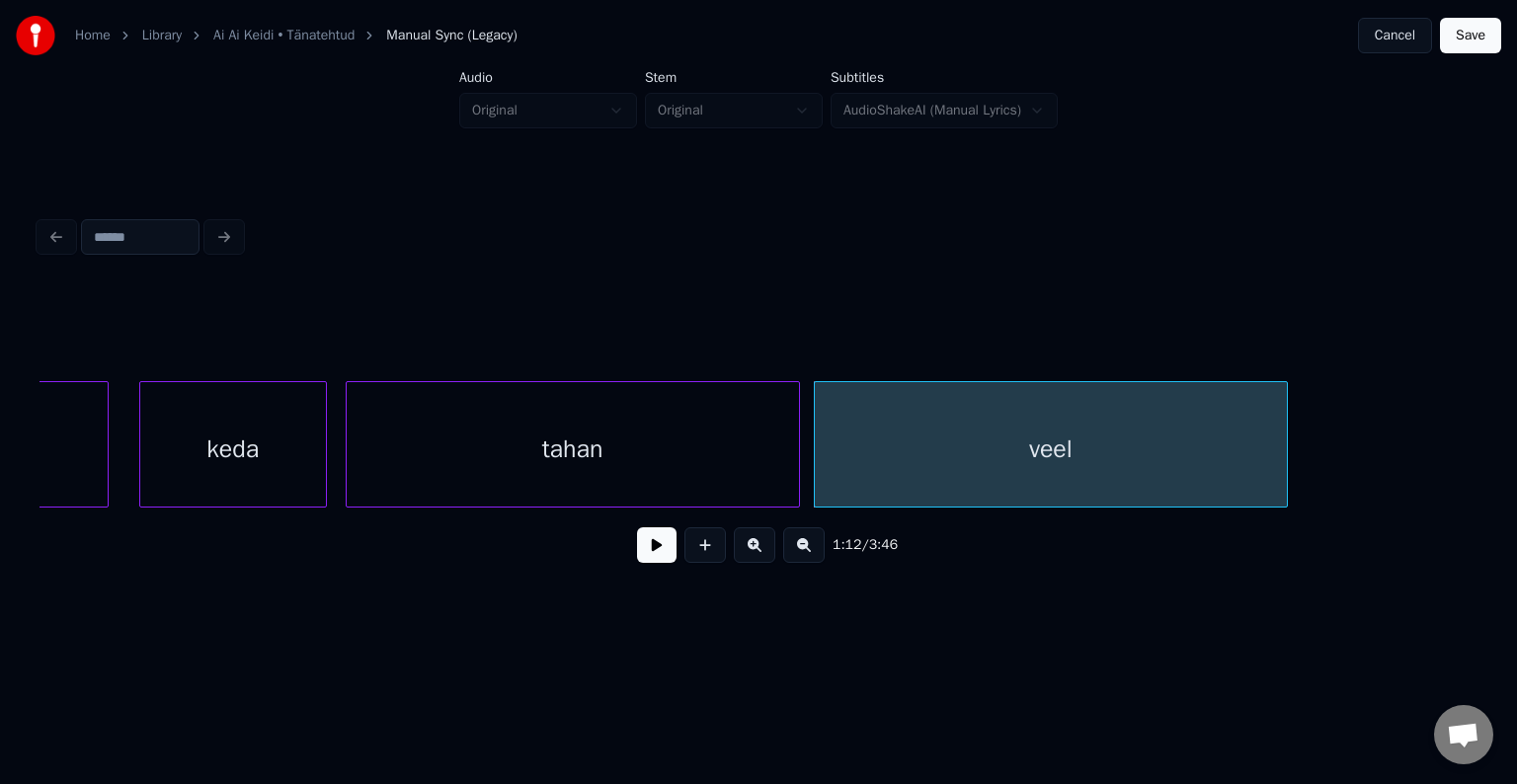 click on "tahan" at bounding box center (573, 449) 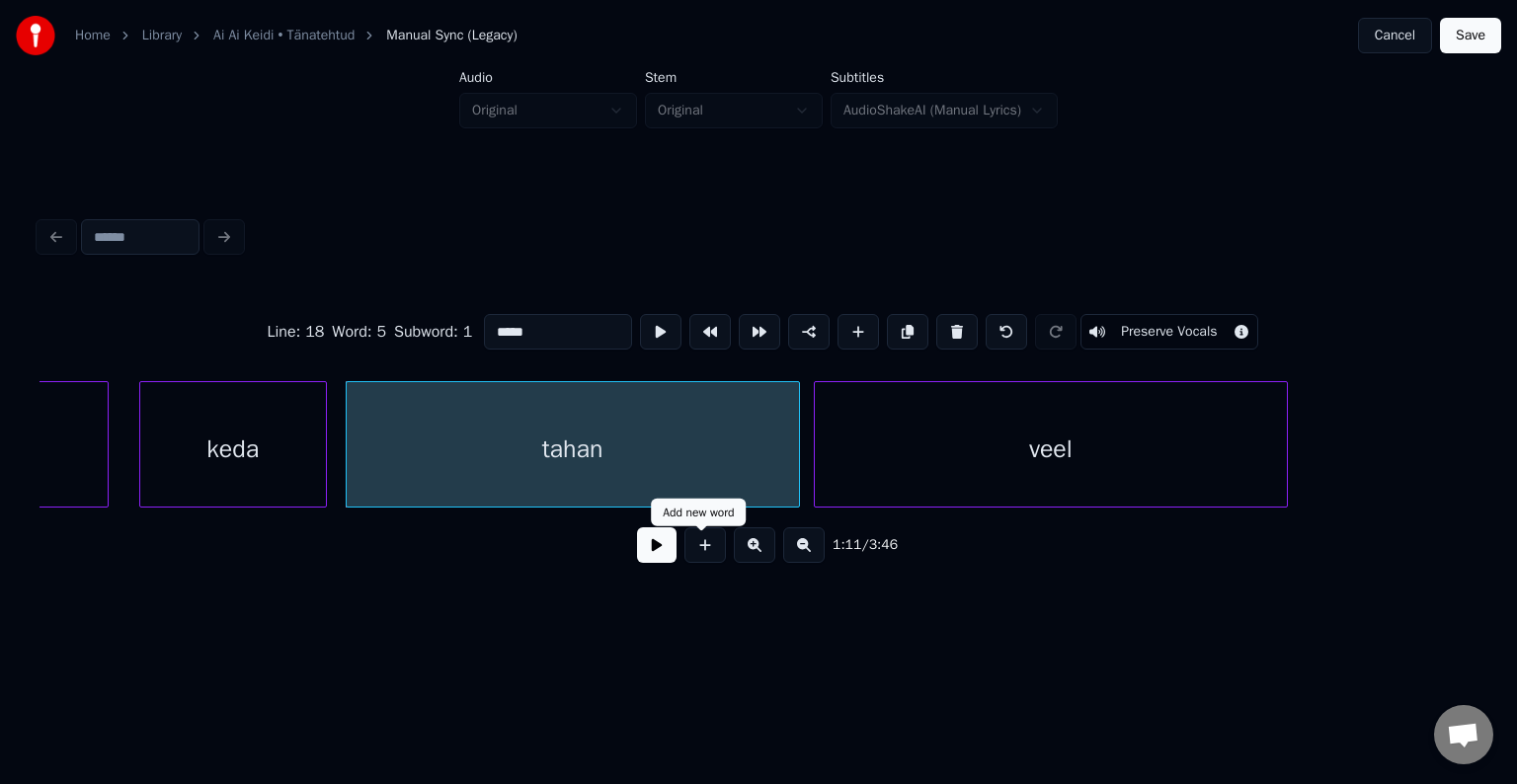 click at bounding box center [657, 545] 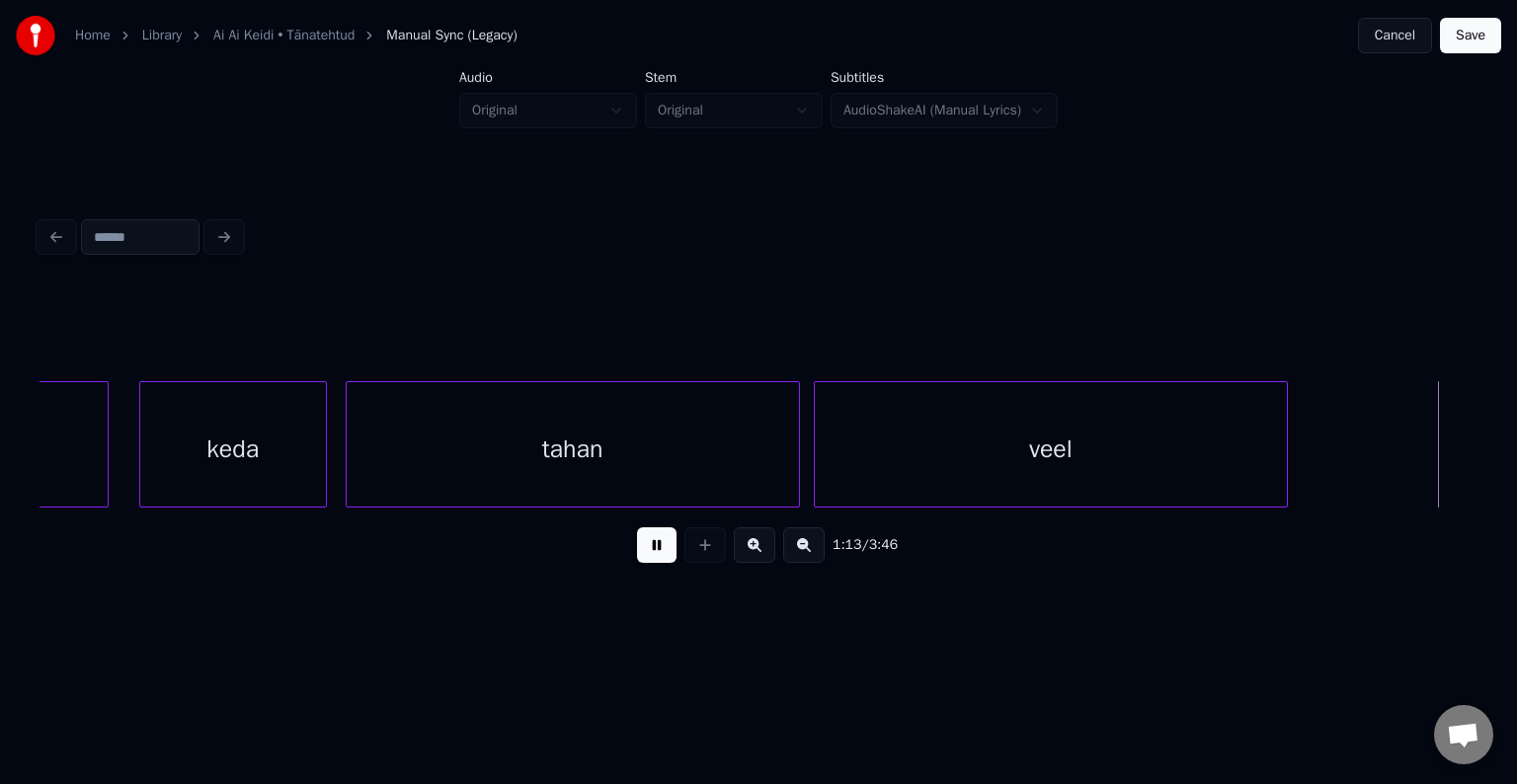 scroll, scrollTop: 0, scrollLeft: 36369, axis: horizontal 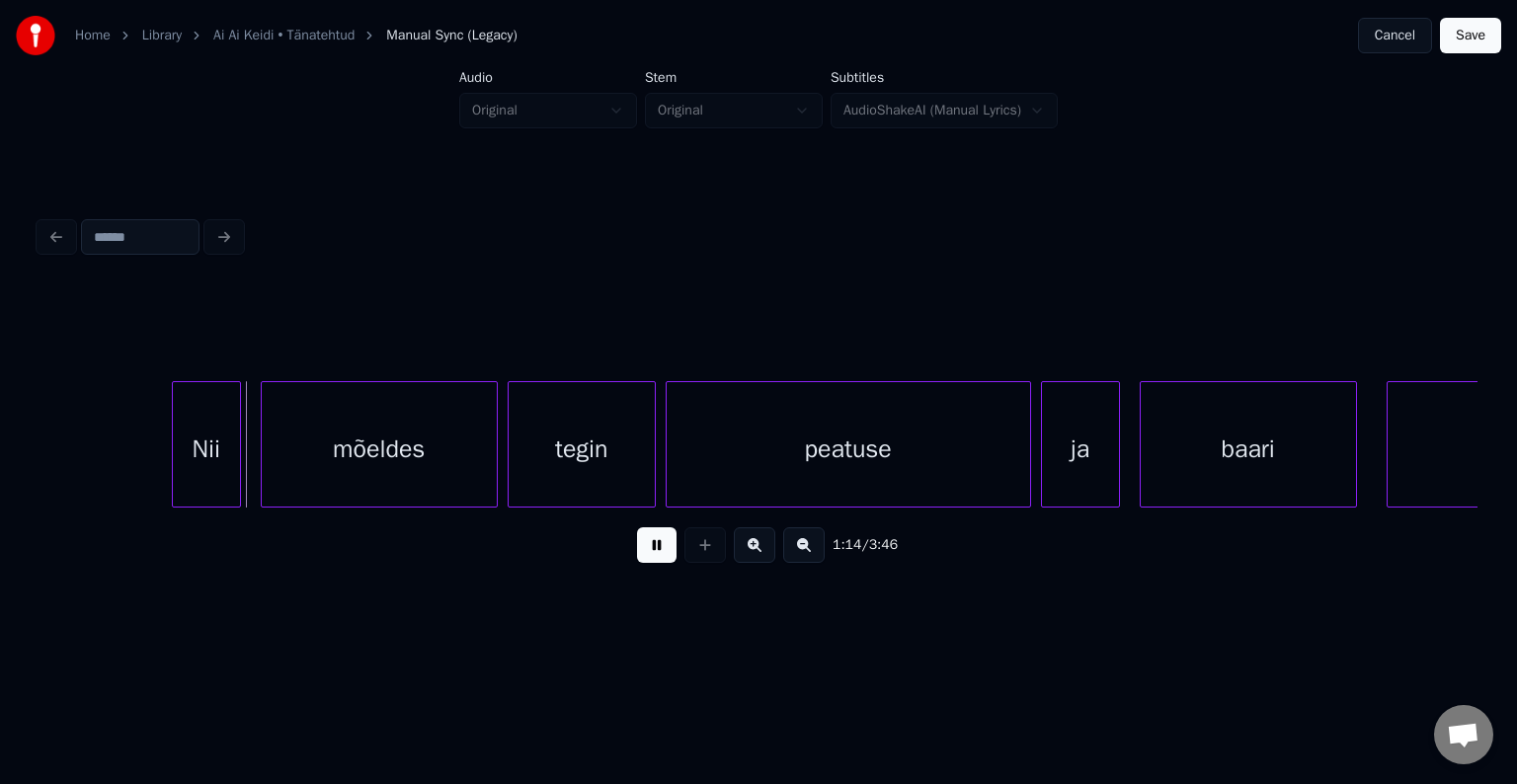 click at bounding box center (657, 545) 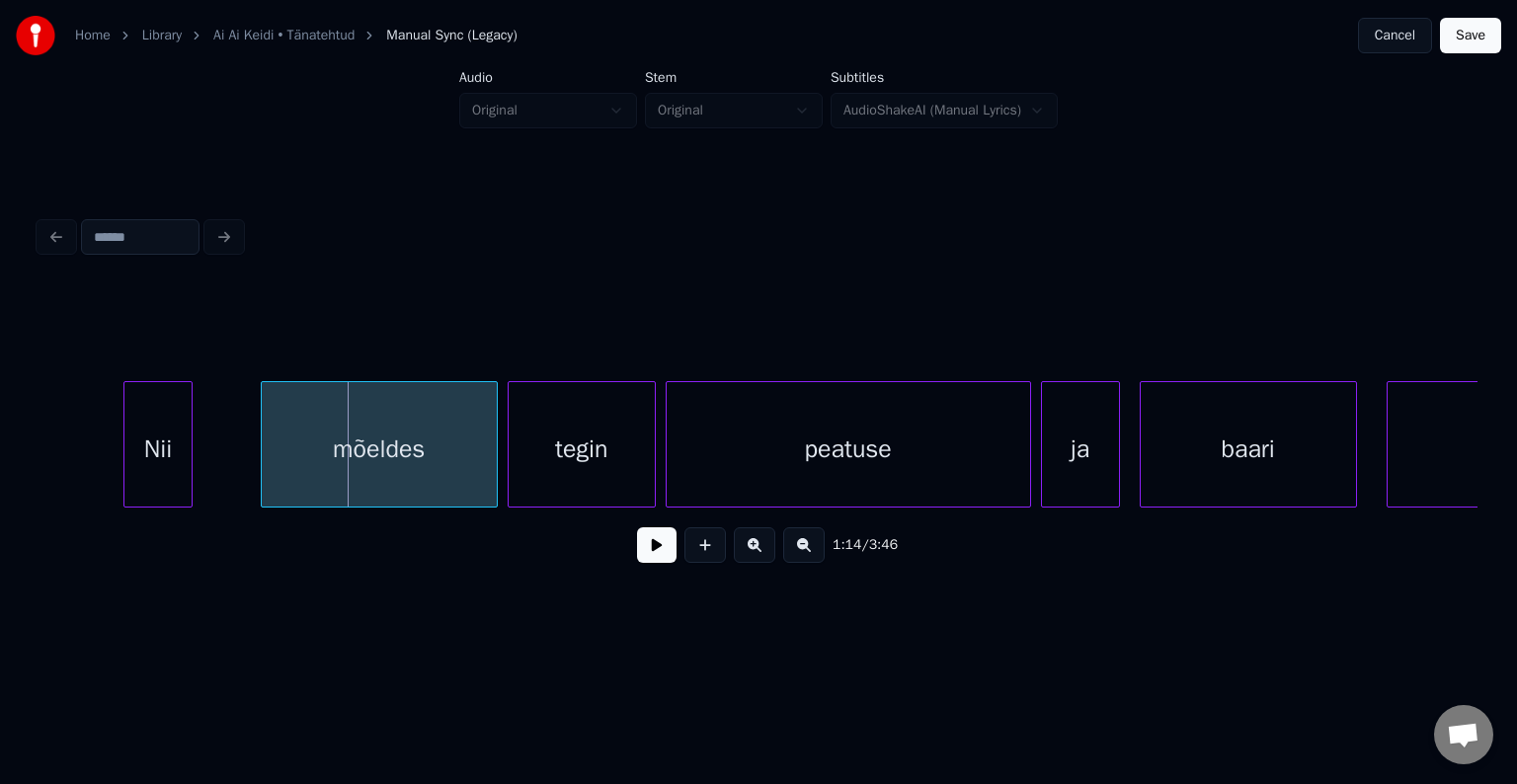 click on "Nii" at bounding box center [158, 449] 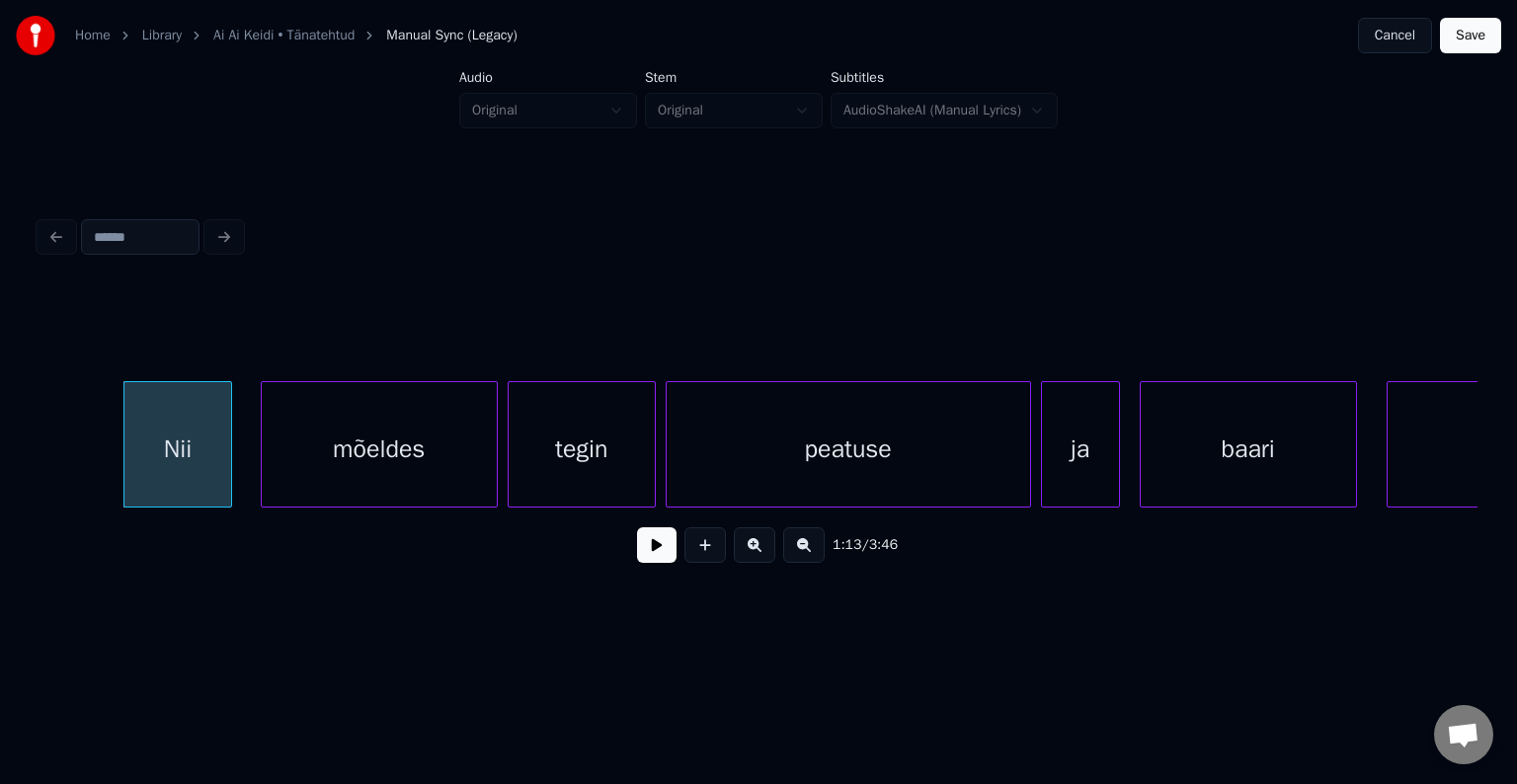 click at bounding box center (228, 444) 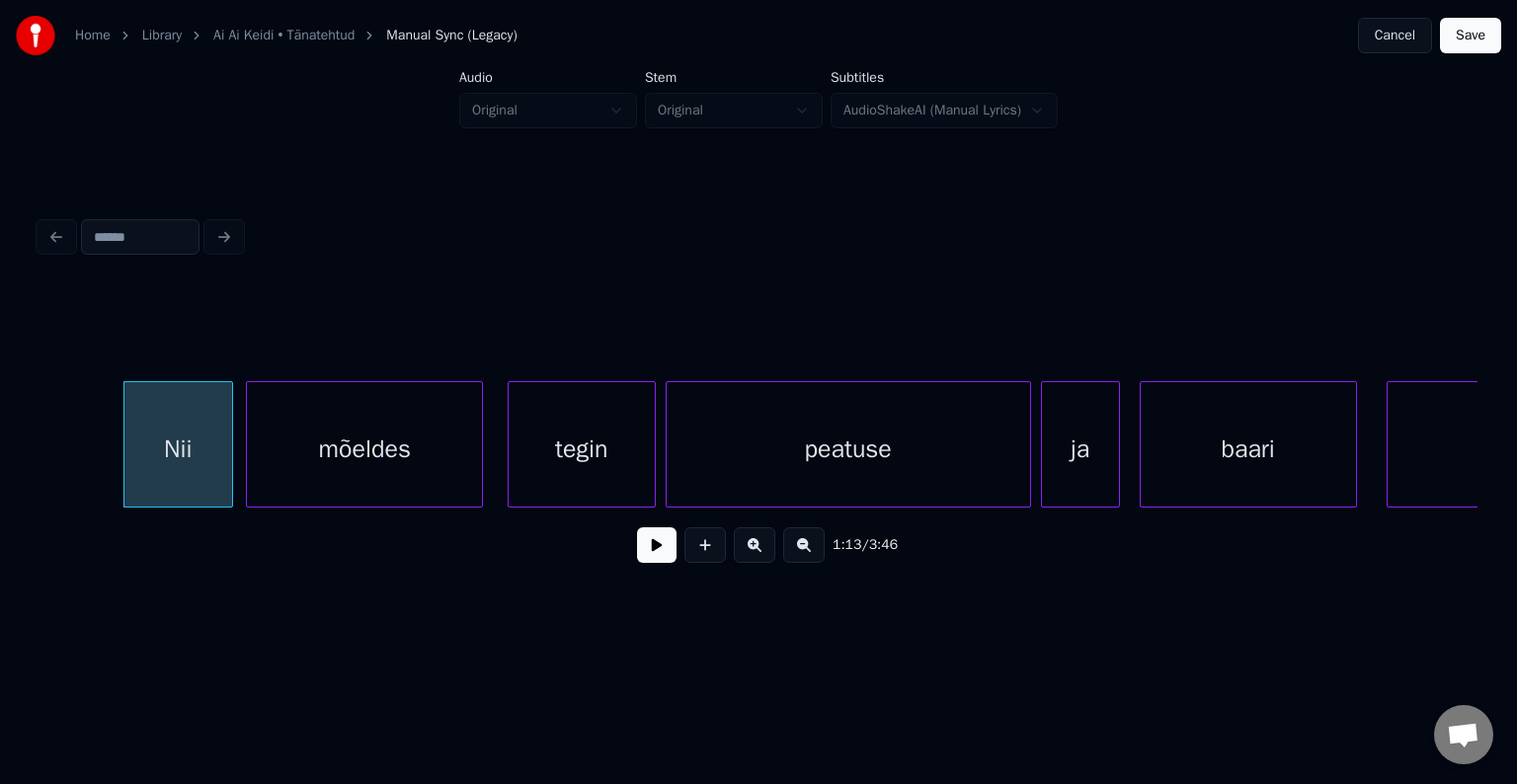 click on "mõeldes" at bounding box center [364, 449] 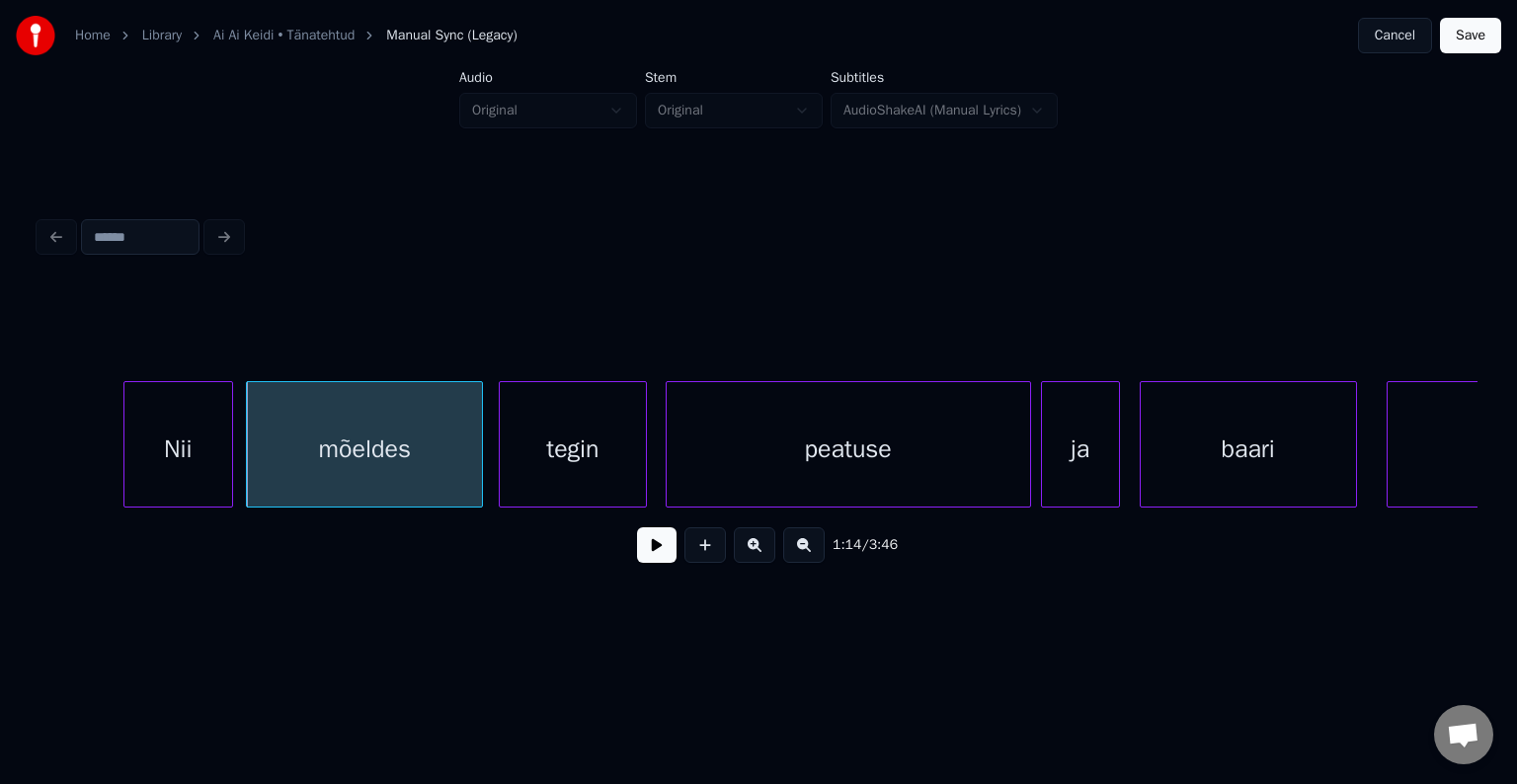 click on "tegin" at bounding box center [573, 449] 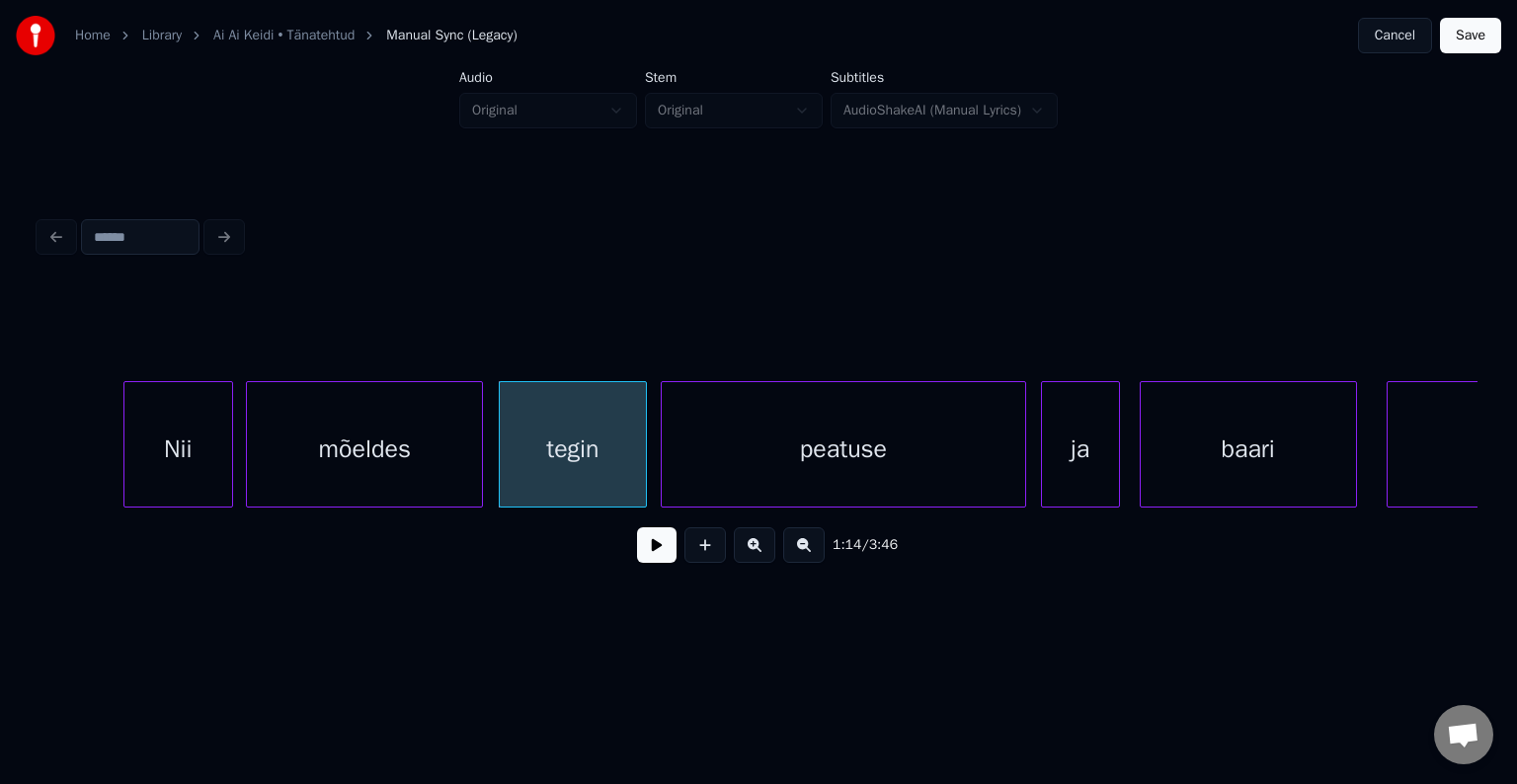 click on "peatuse" at bounding box center (843, 449) 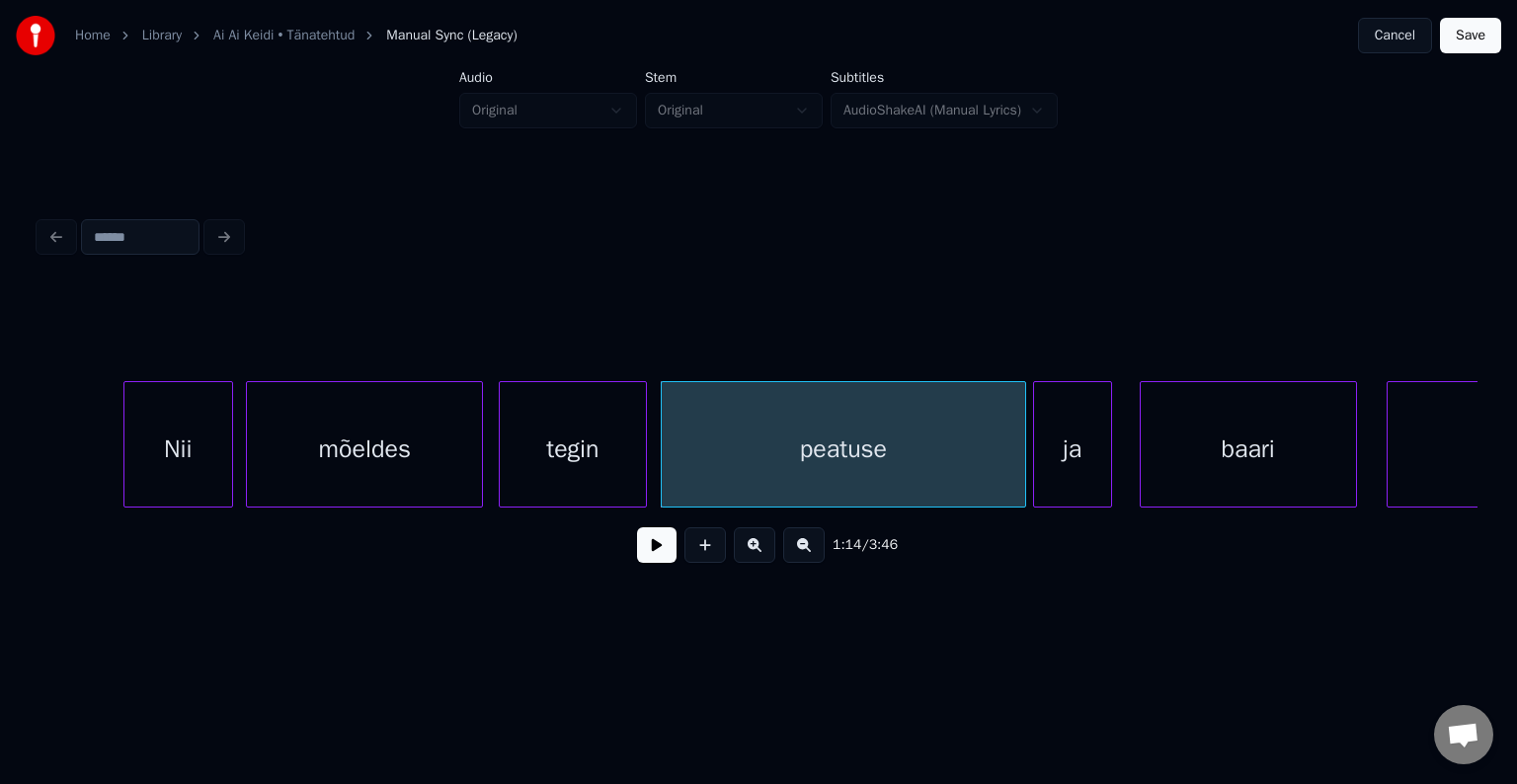click on "ja" at bounding box center (1073, 449) 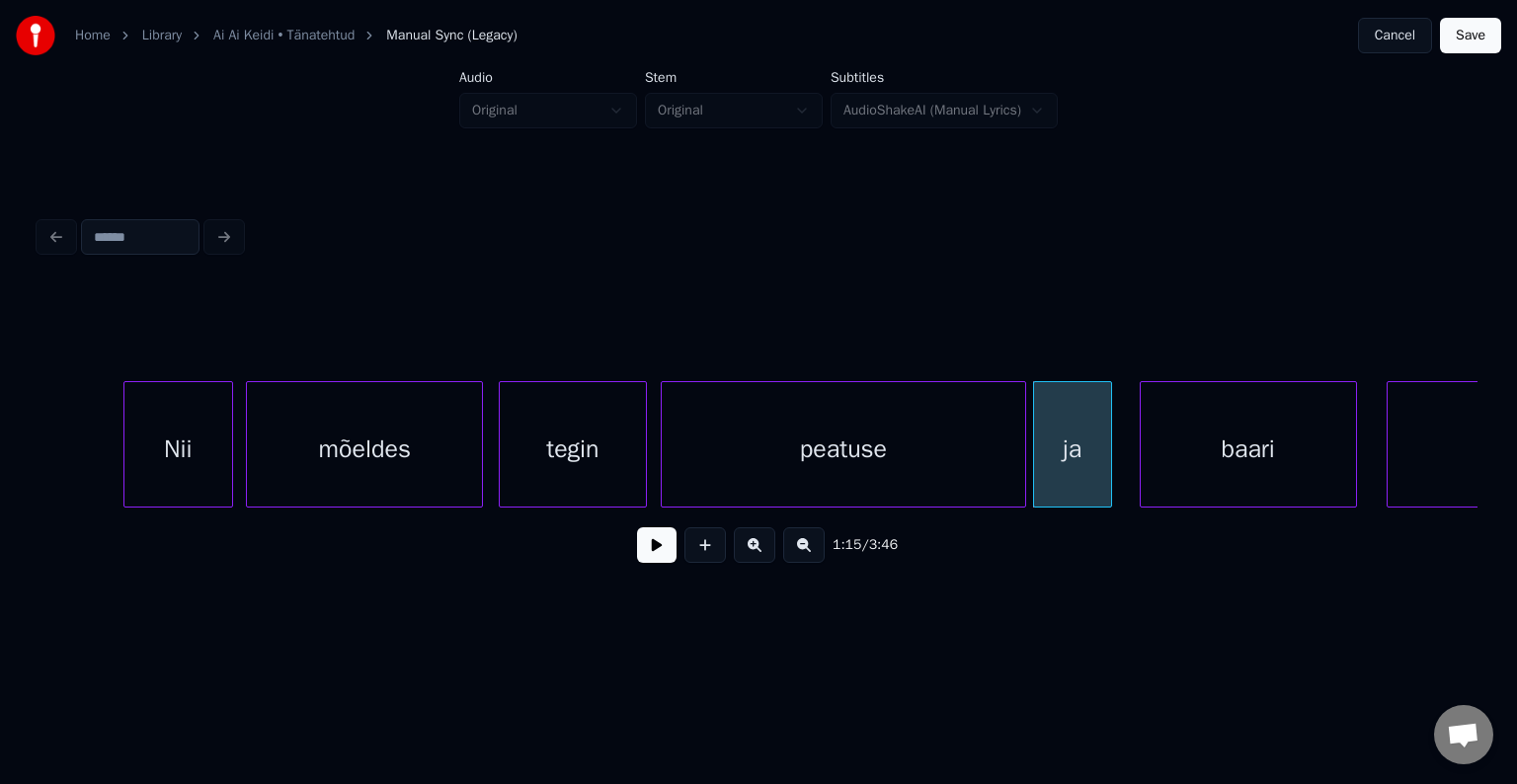 click on "peatuse" at bounding box center [843, 449] 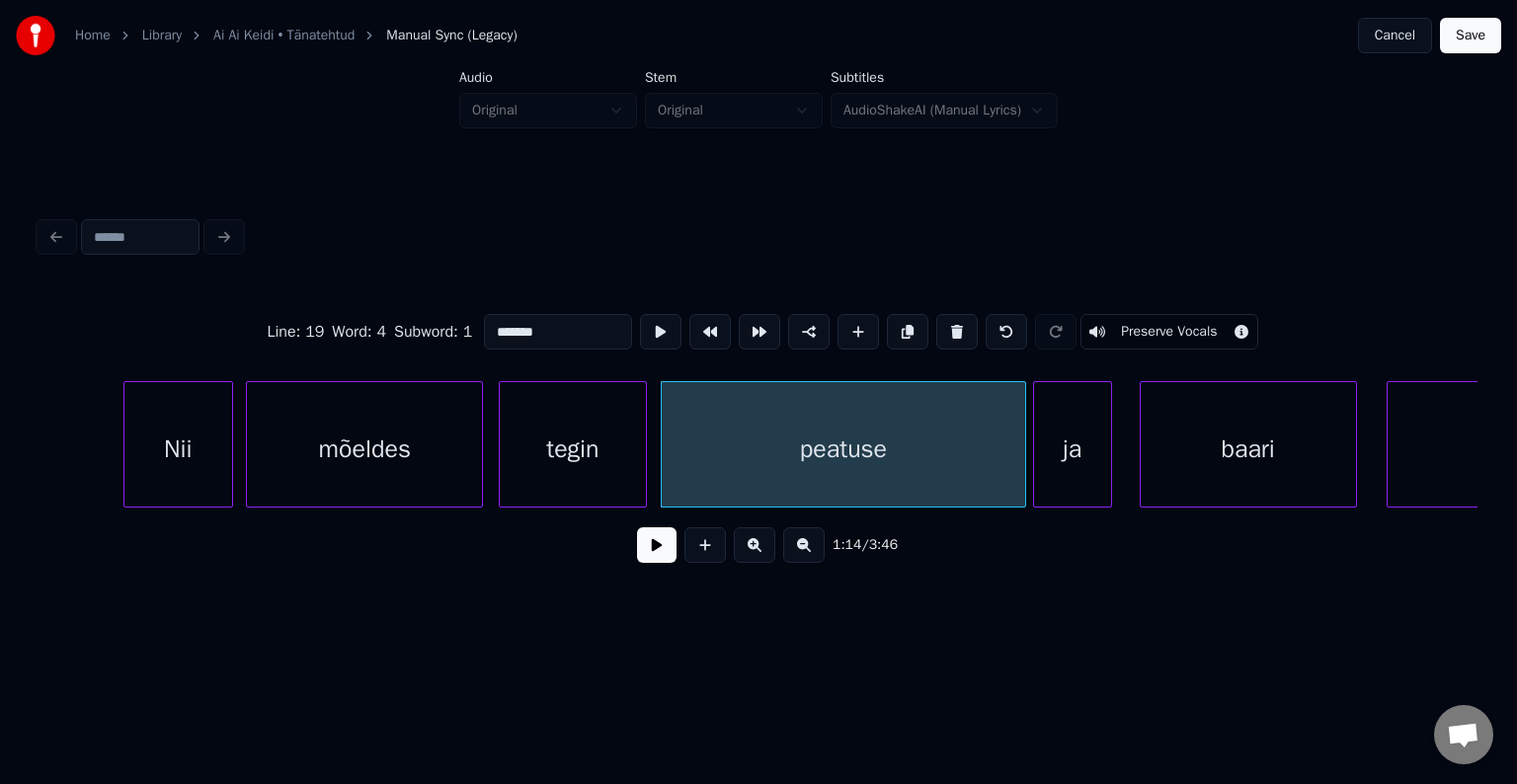 click at bounding box center [657, 545] 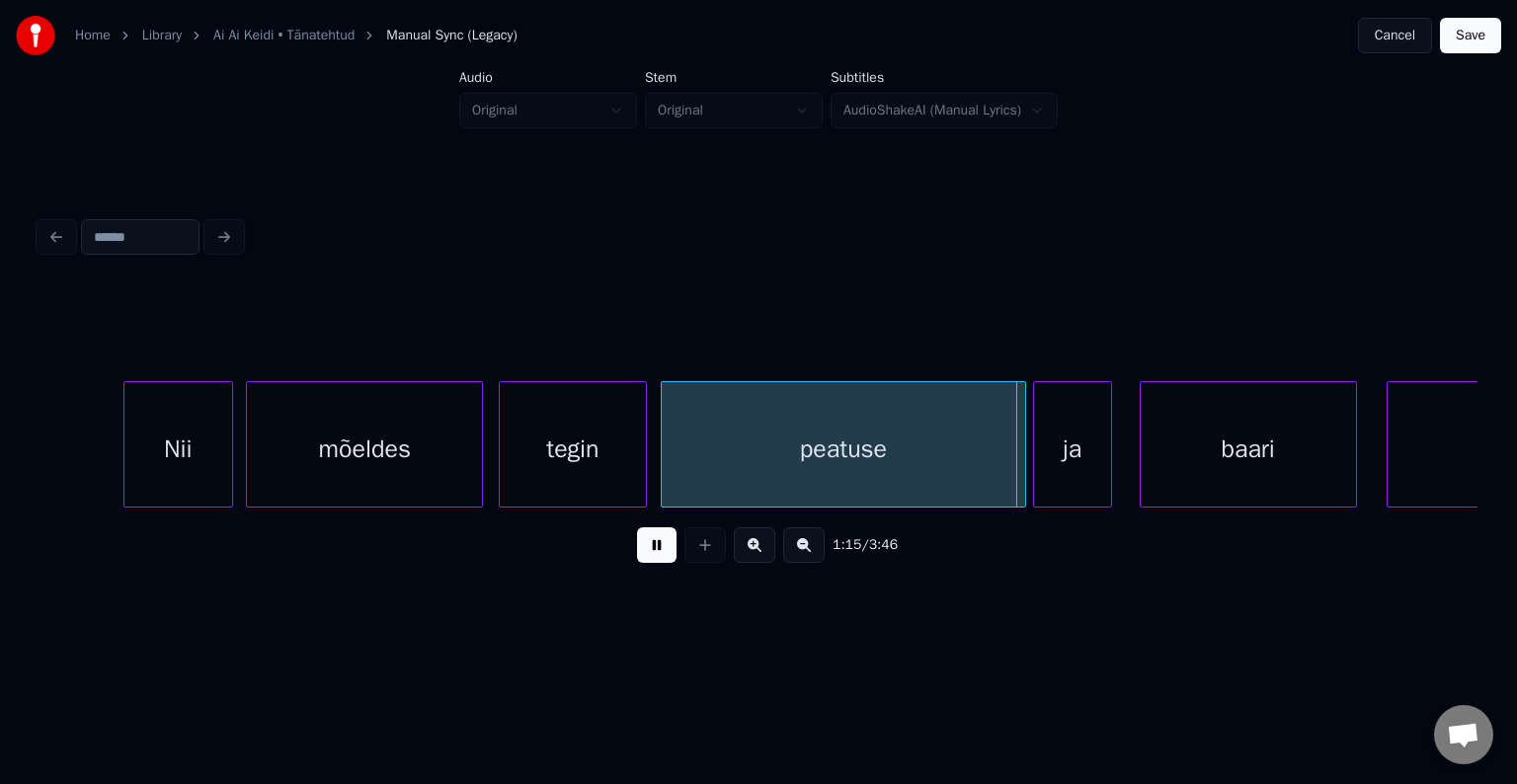 click at bounding box center [657, 545] 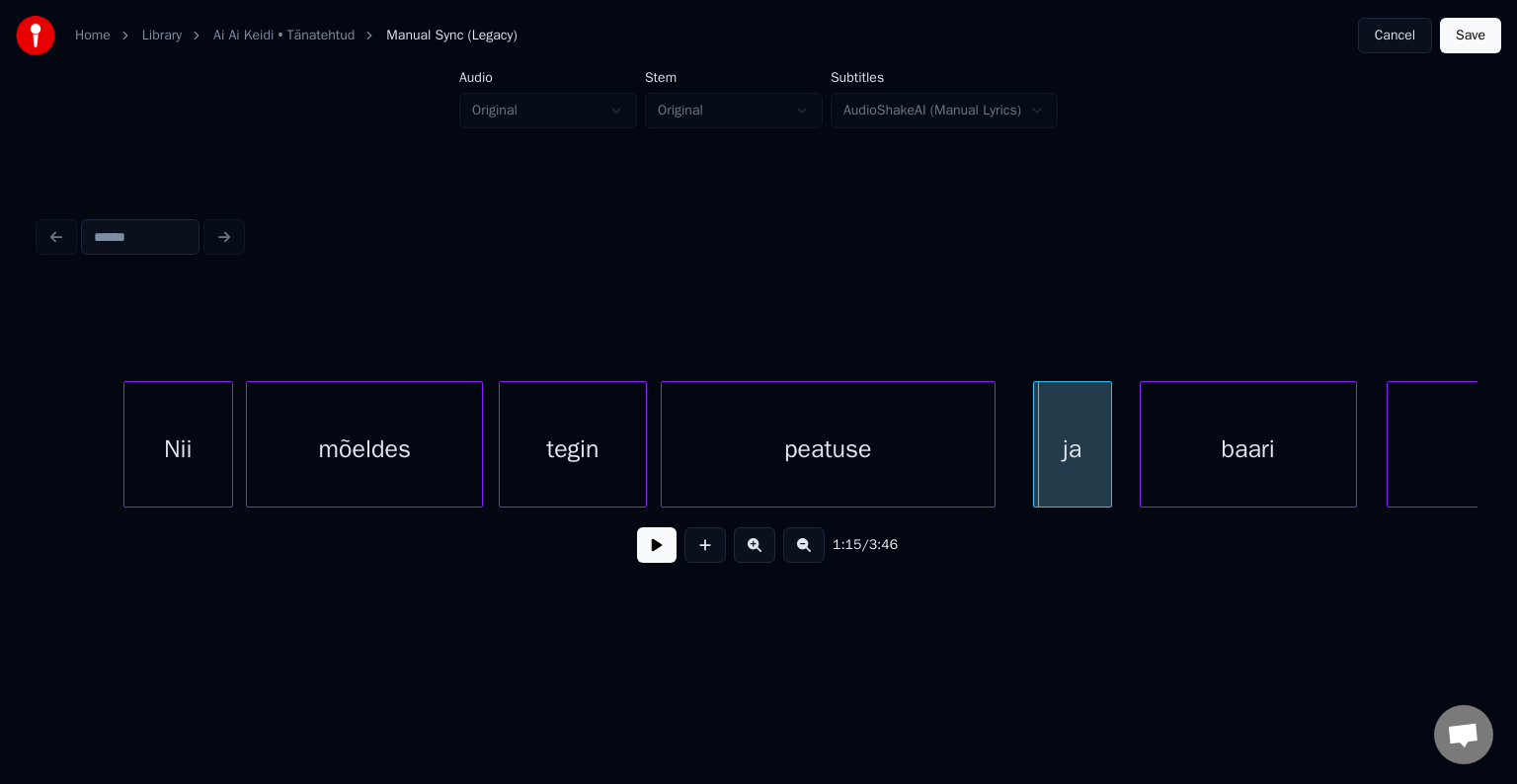 click at bounding box center (992, 444) 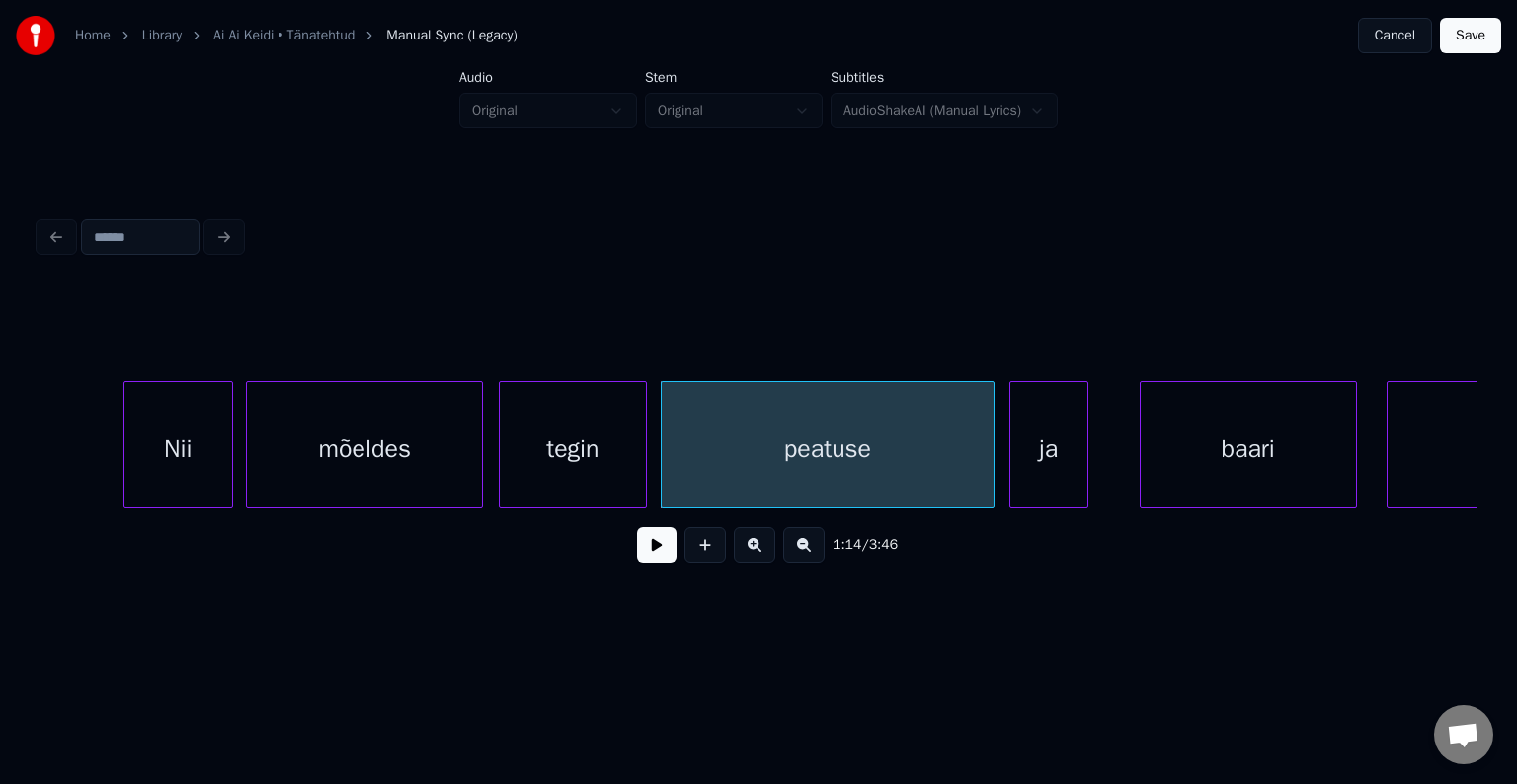 click on "ja" at bounding box center [1049, 449] 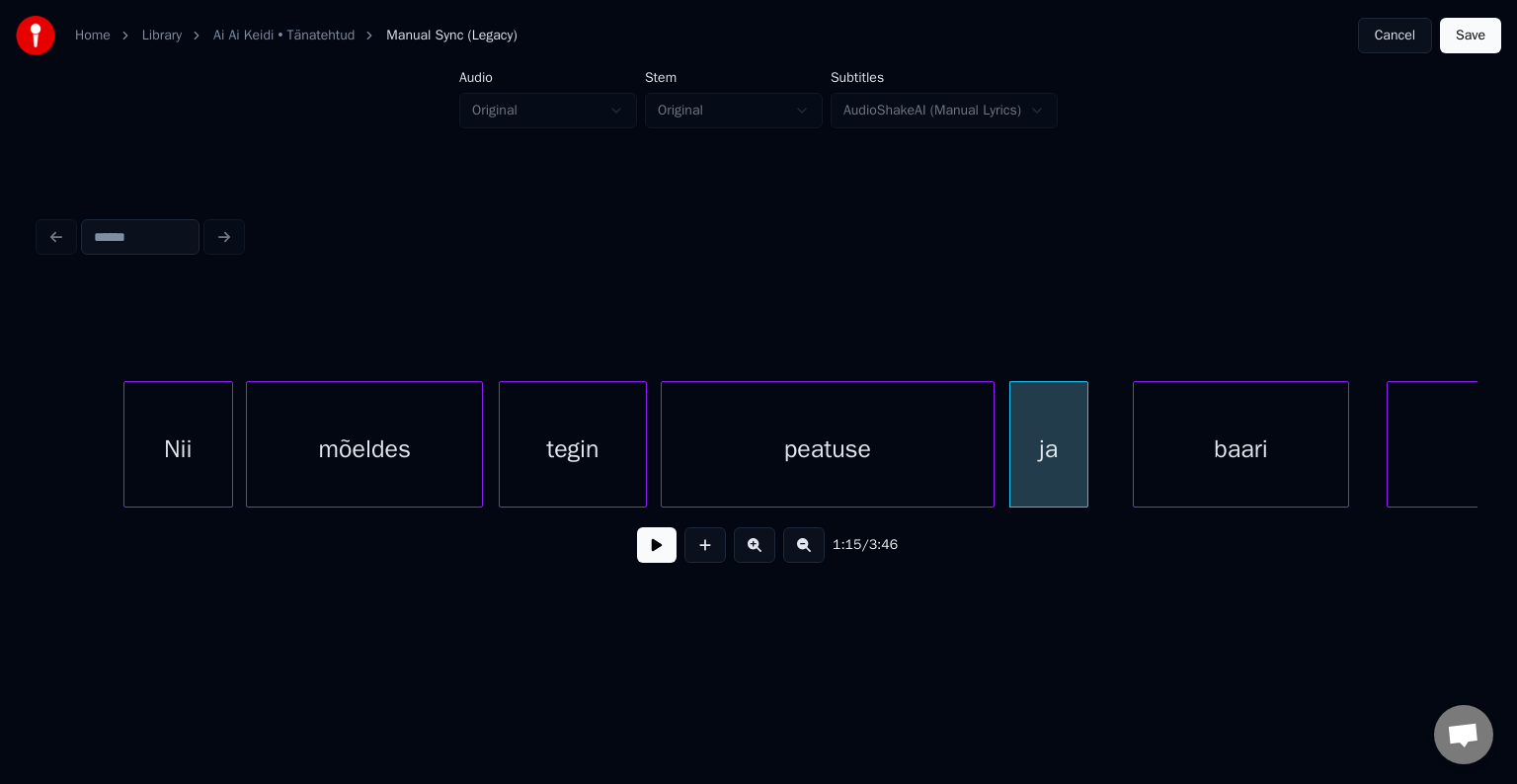 click on "baari" at bounding box center (1241, 449) 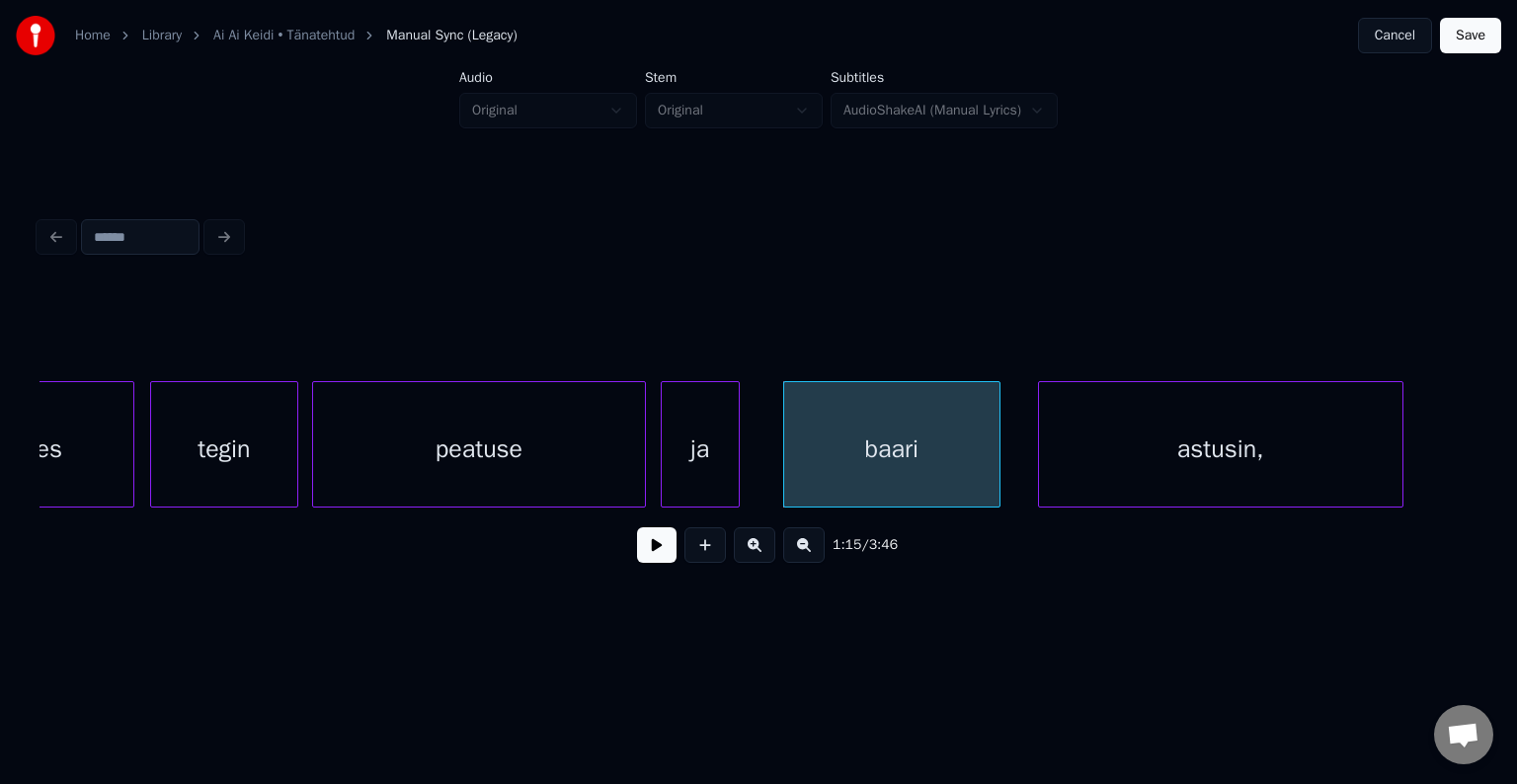 scroll, scrollTop: 0, scrollLeft: 36725, axis: horizontal 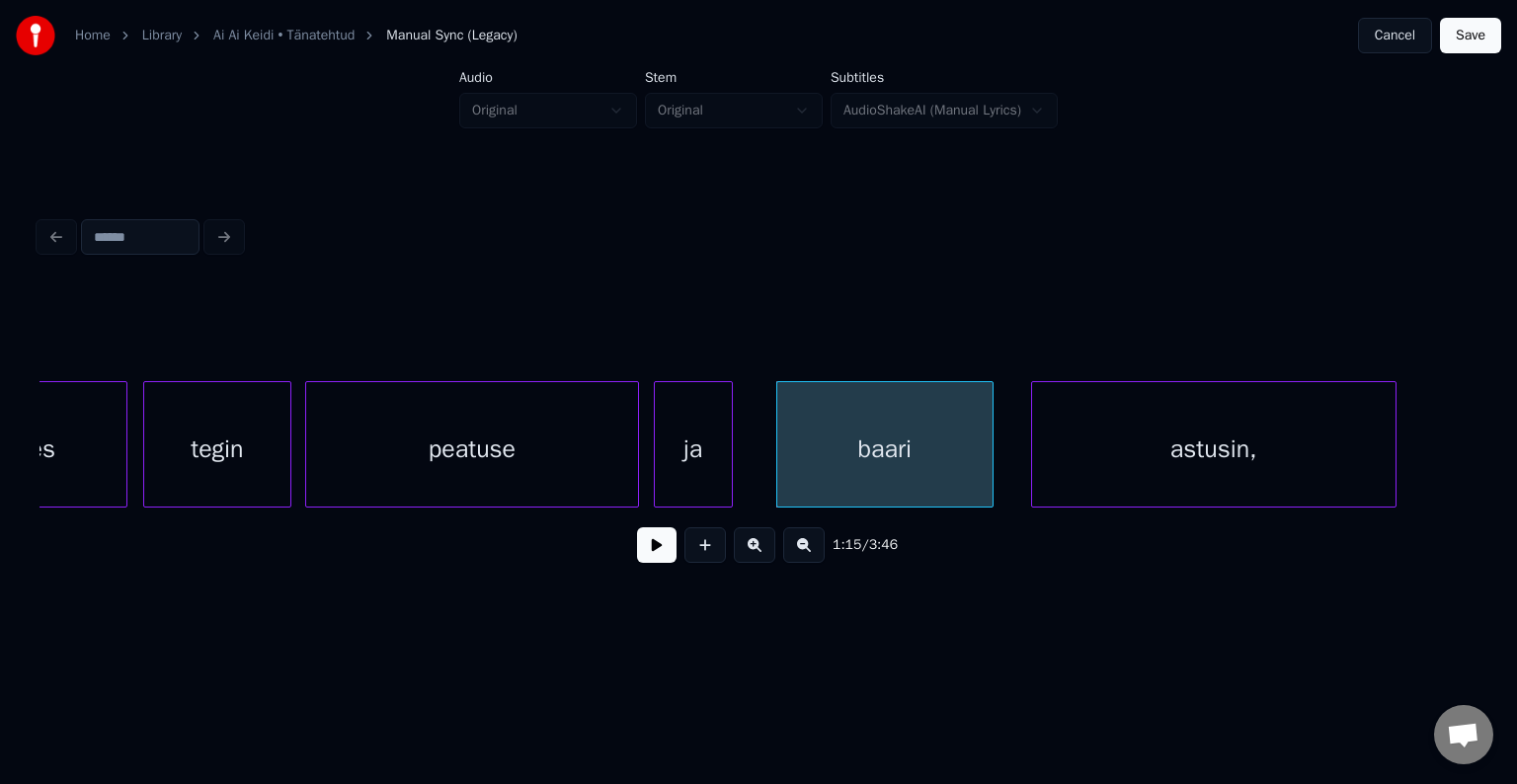 click on "ja" at bounding box center [693, 449] 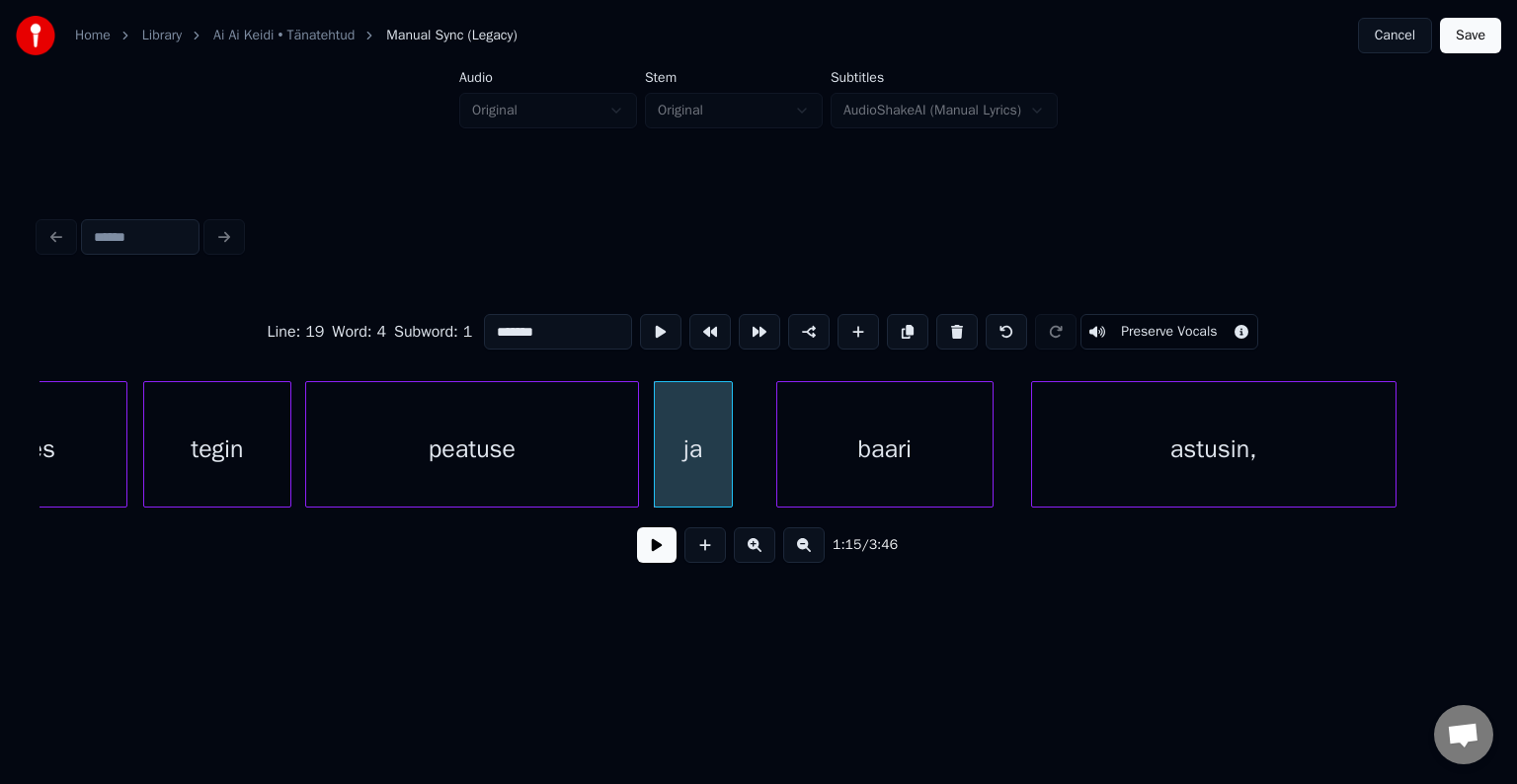 type on "**" 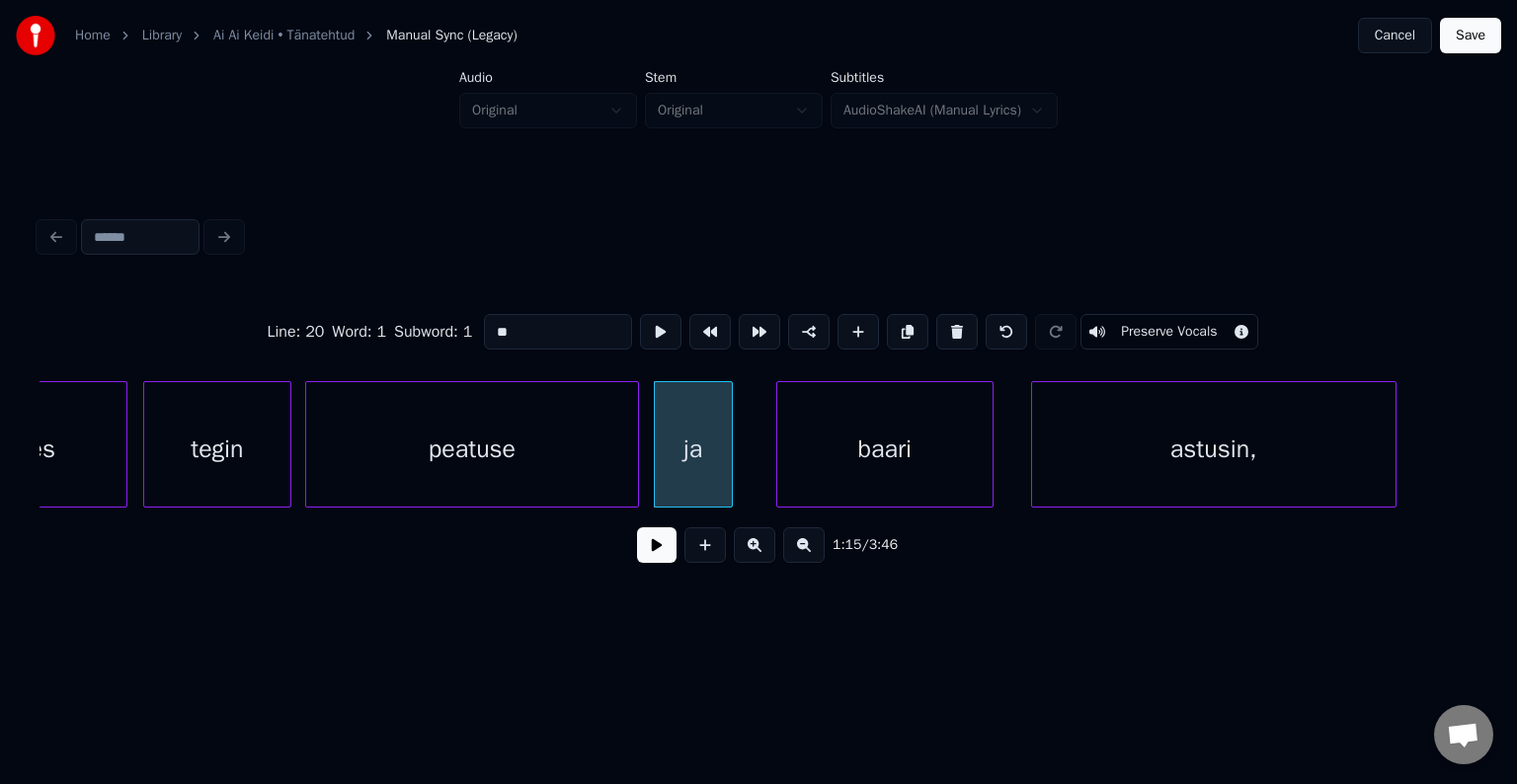 click at bounding box center (657, 545) 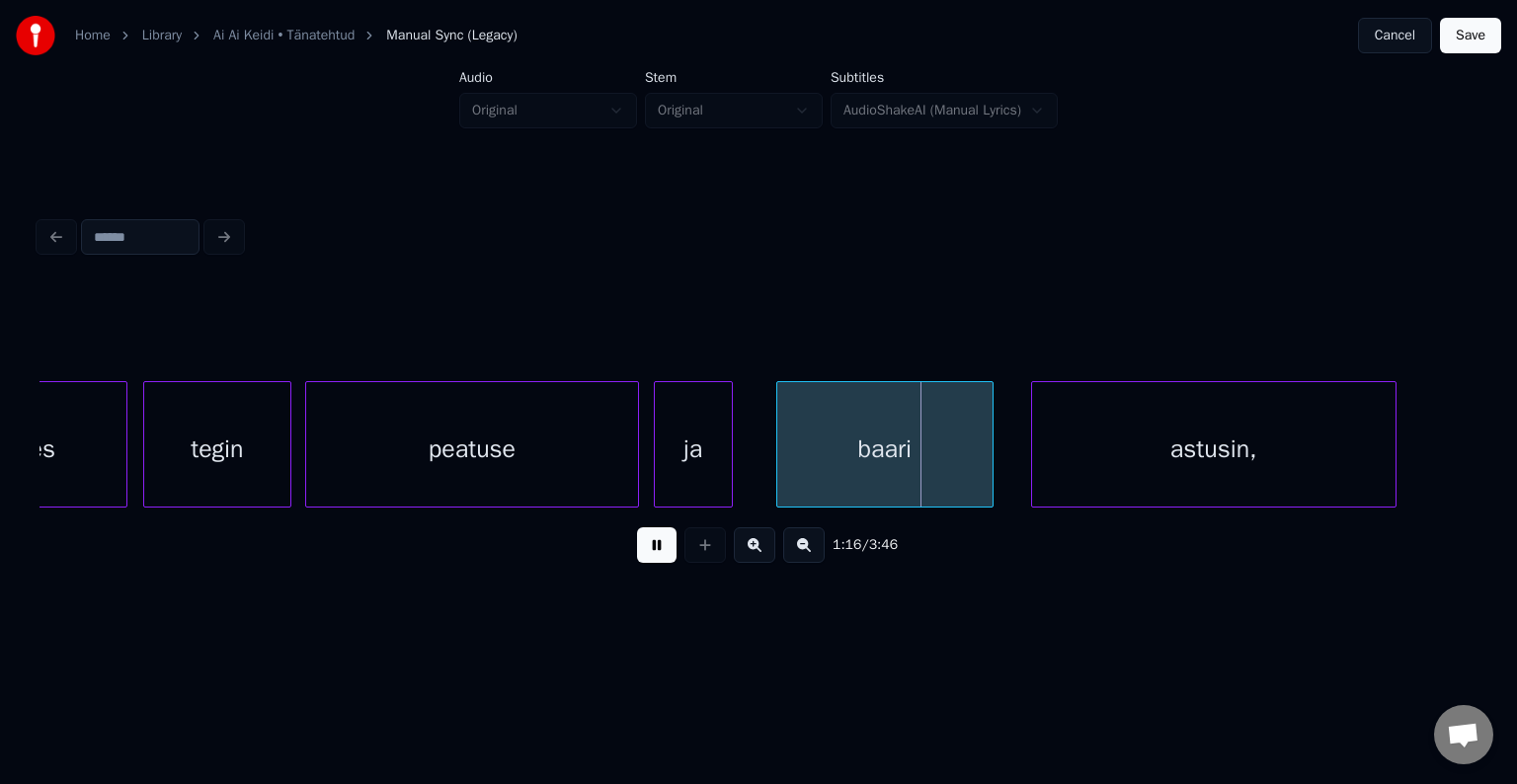 click at bounding box center (657, 545) 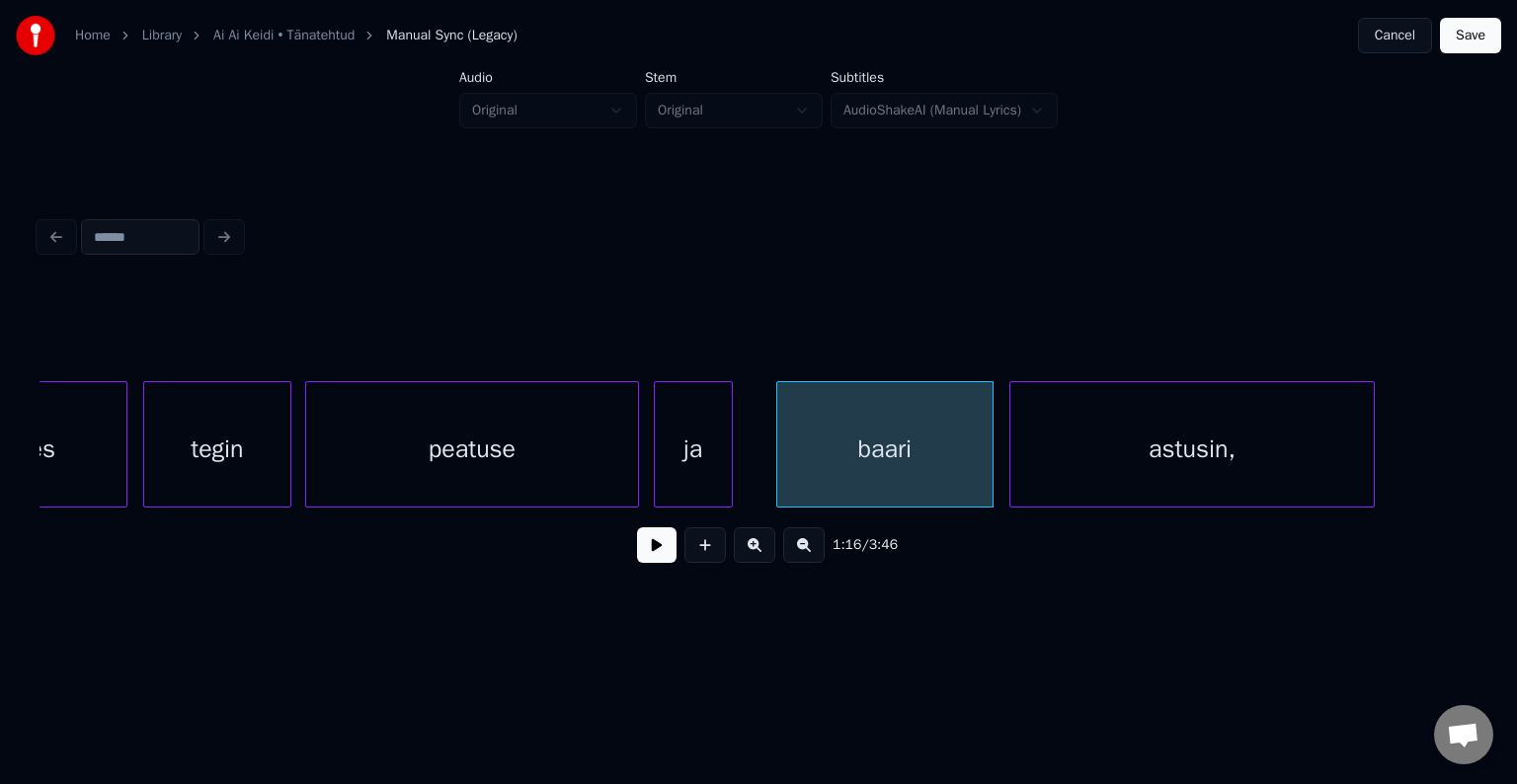 click on "astusin," at bounding box center (1192, 449) 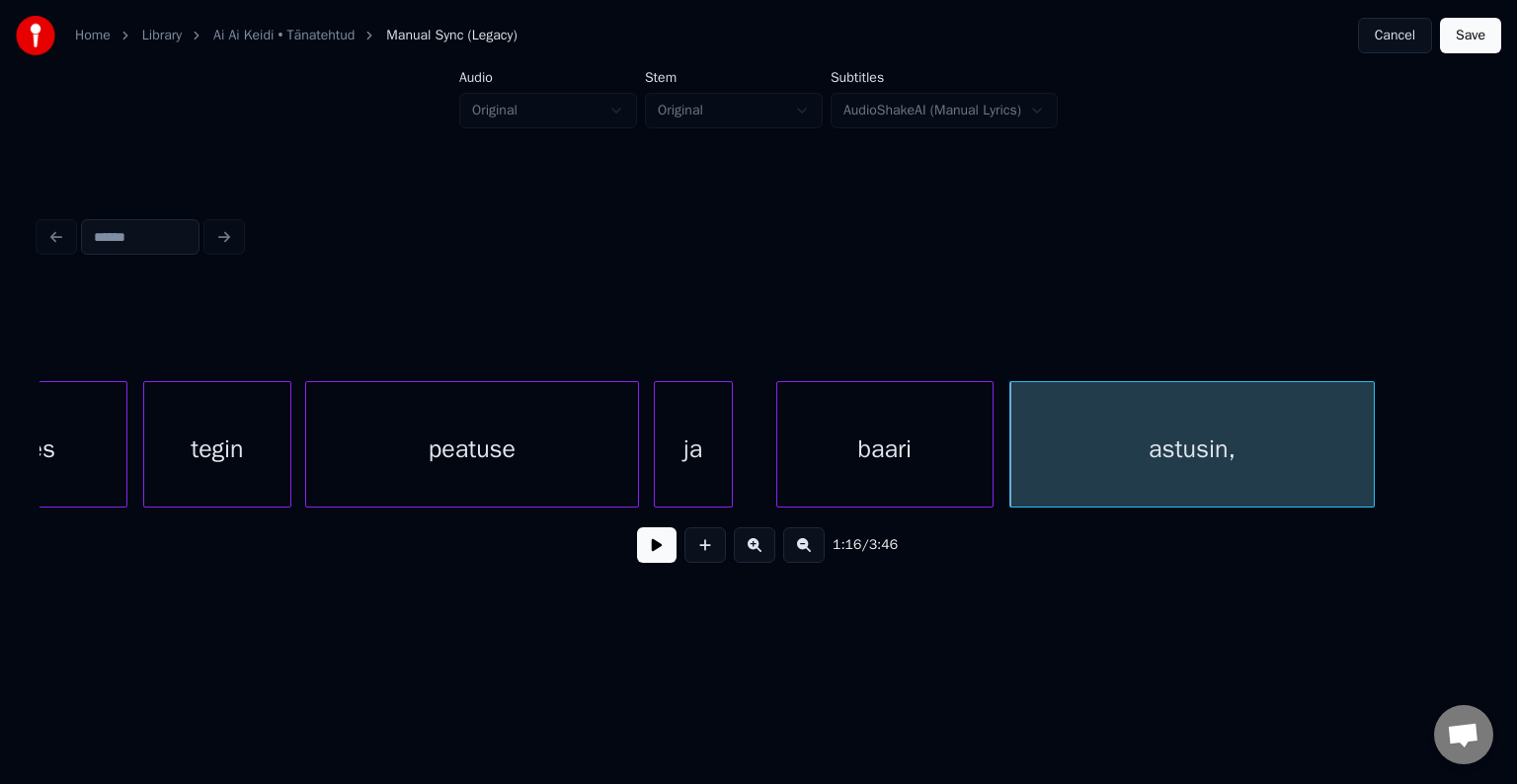 click at bounding box center [657, 545] 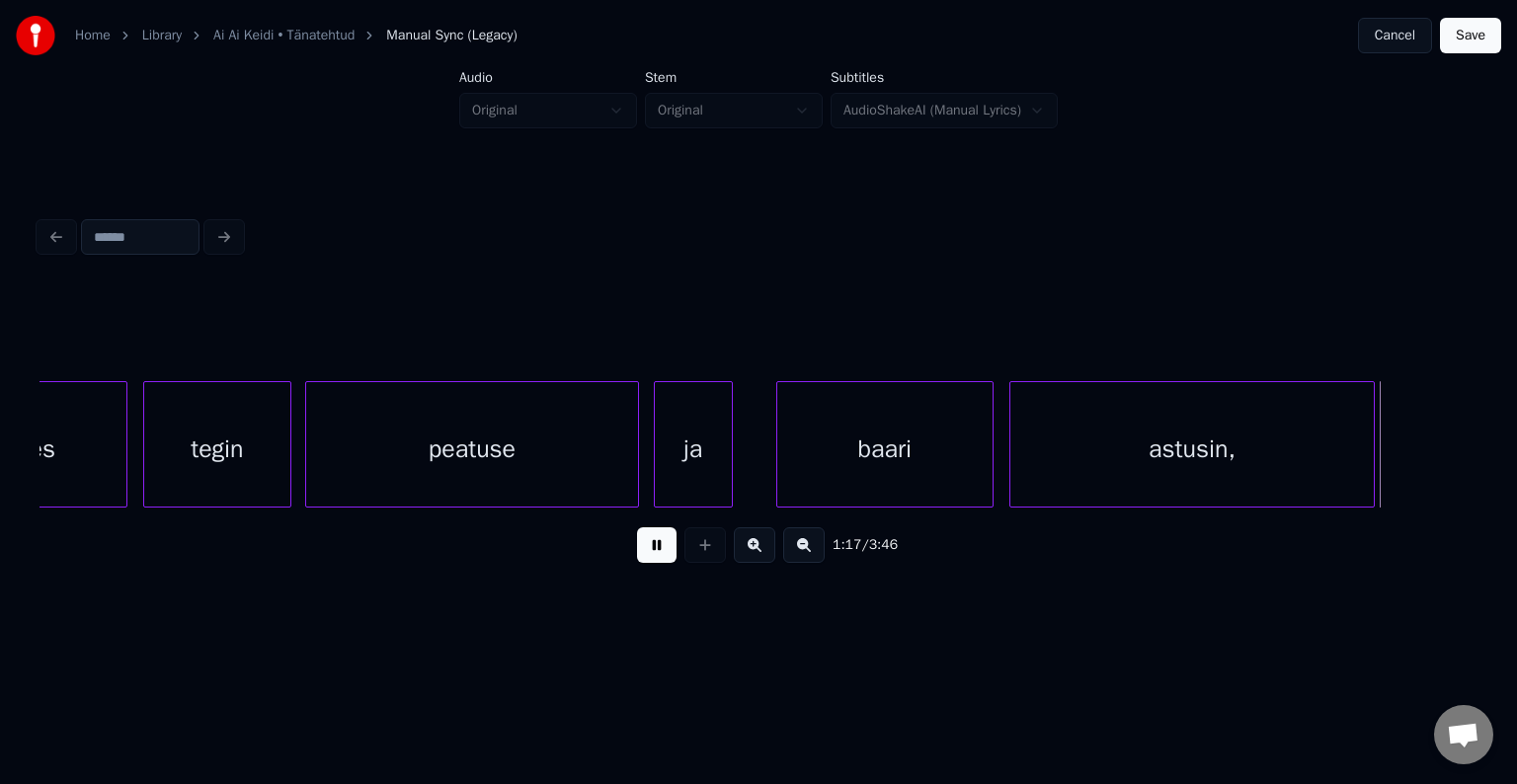 click at bounding box center (657, 545) 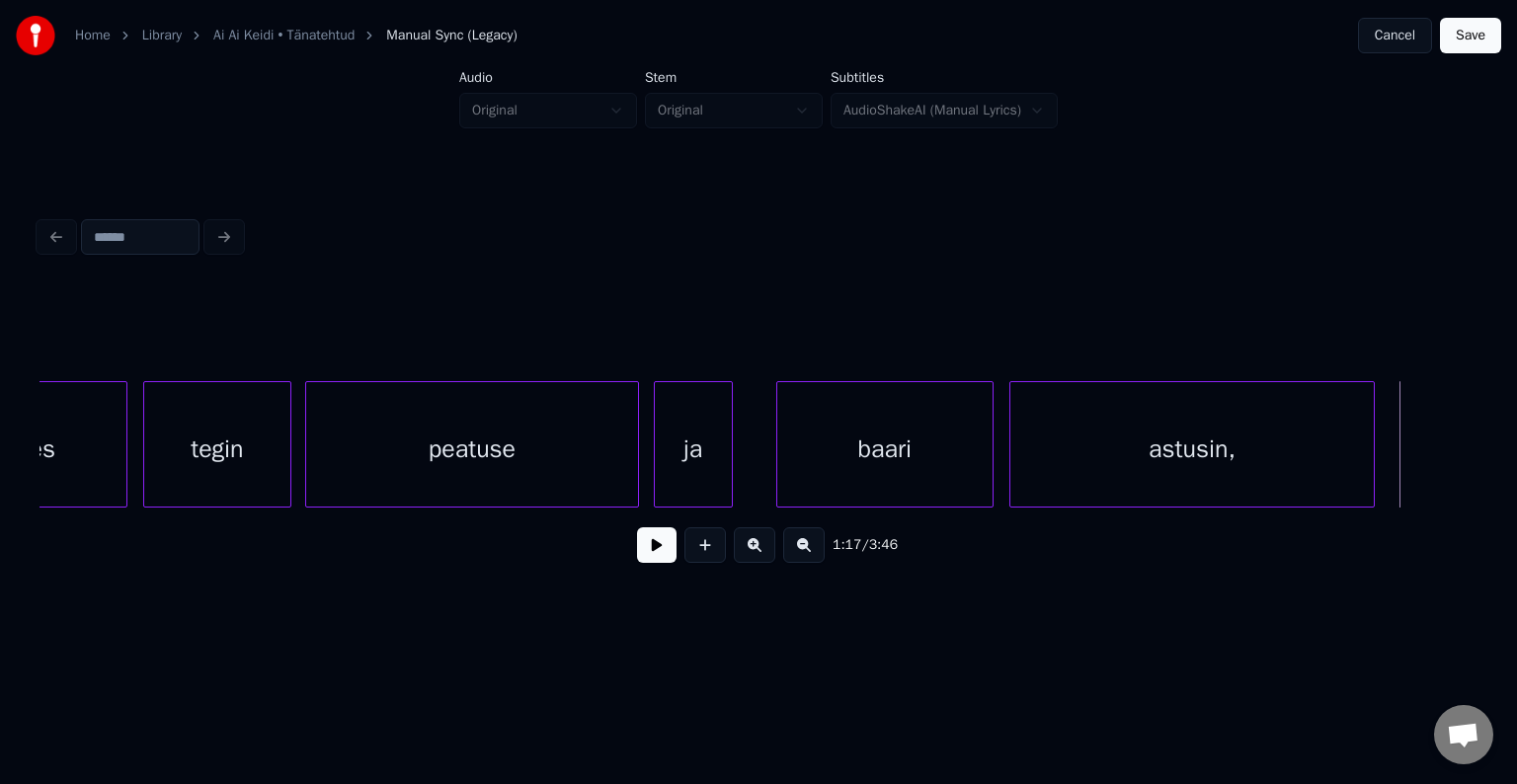 click on "1:17  /  3:46" at bounding box center [758, 395] 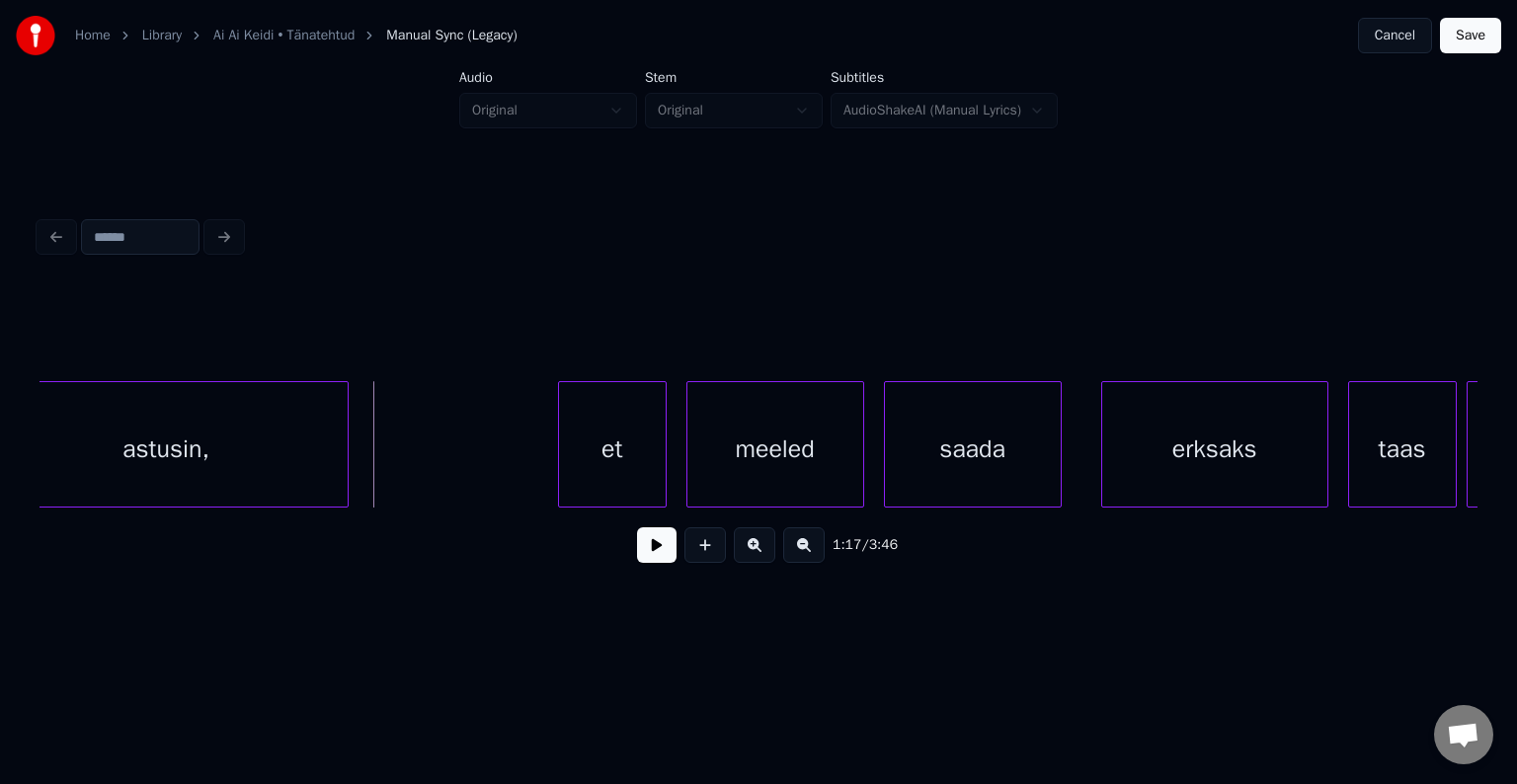 scroll, scrollTop: 0, scrollLeft: 37792, axis: horizontal 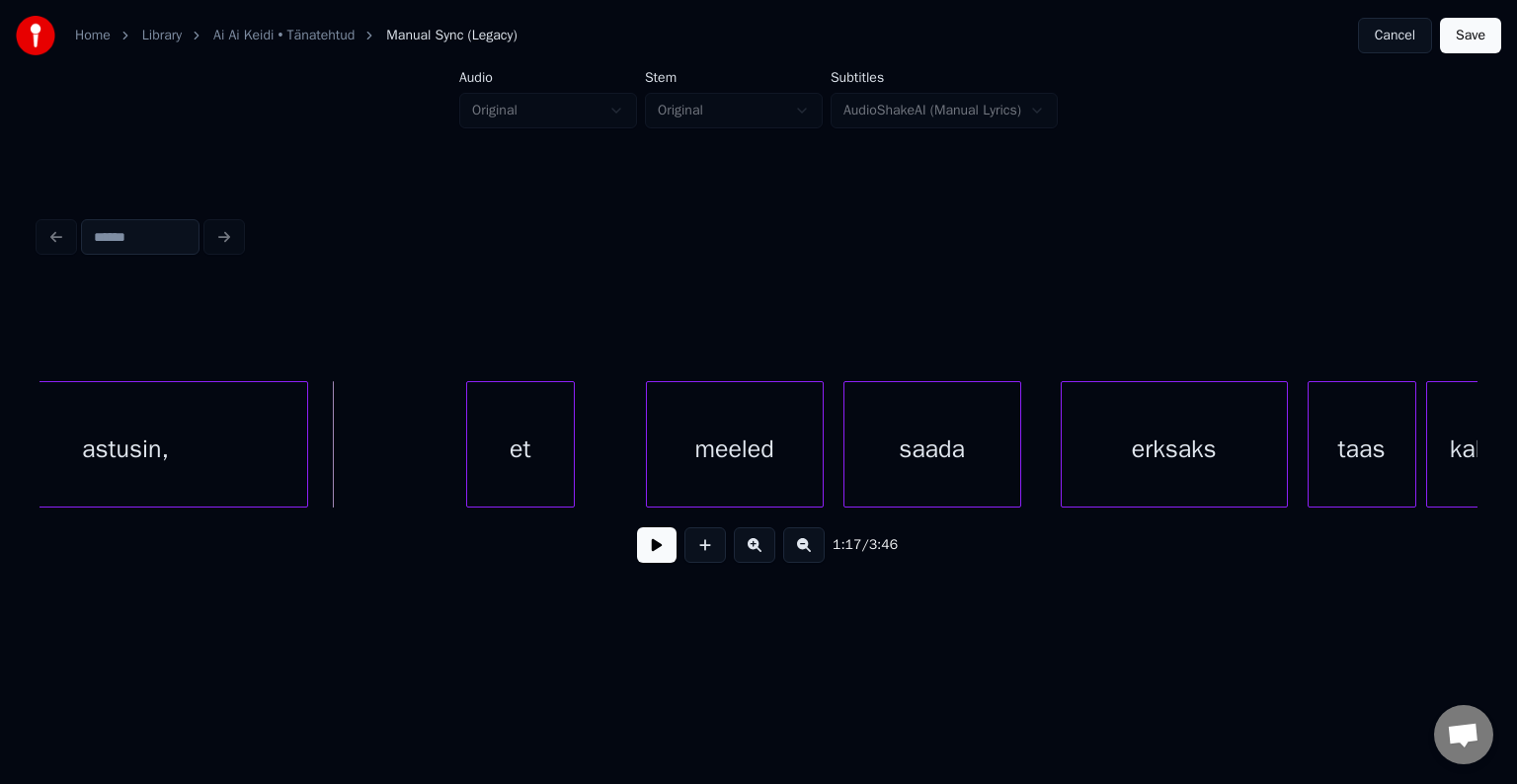click on "et" at bounding box center (520, 449) 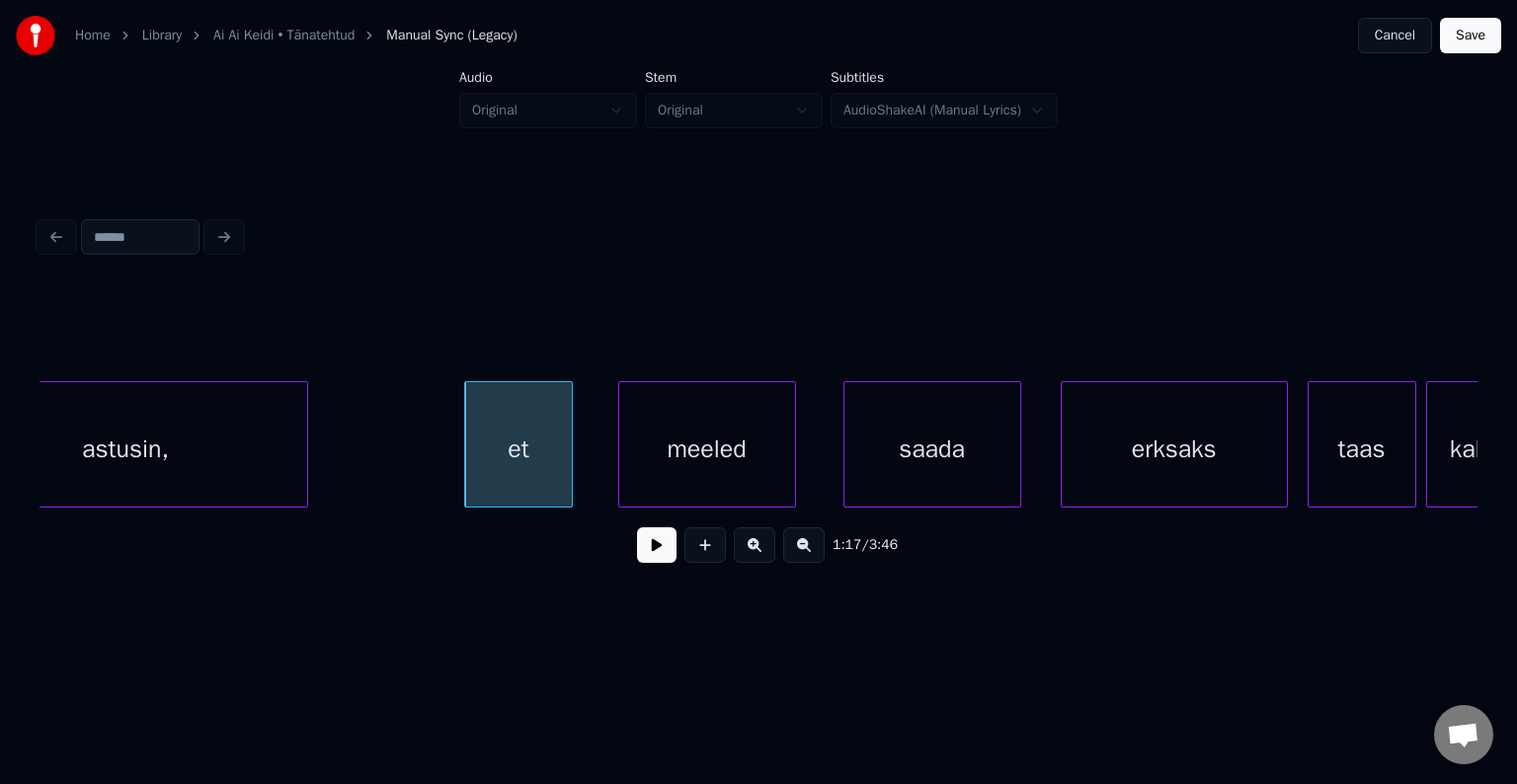 click on "meeled" at bounding box center (707, 449) 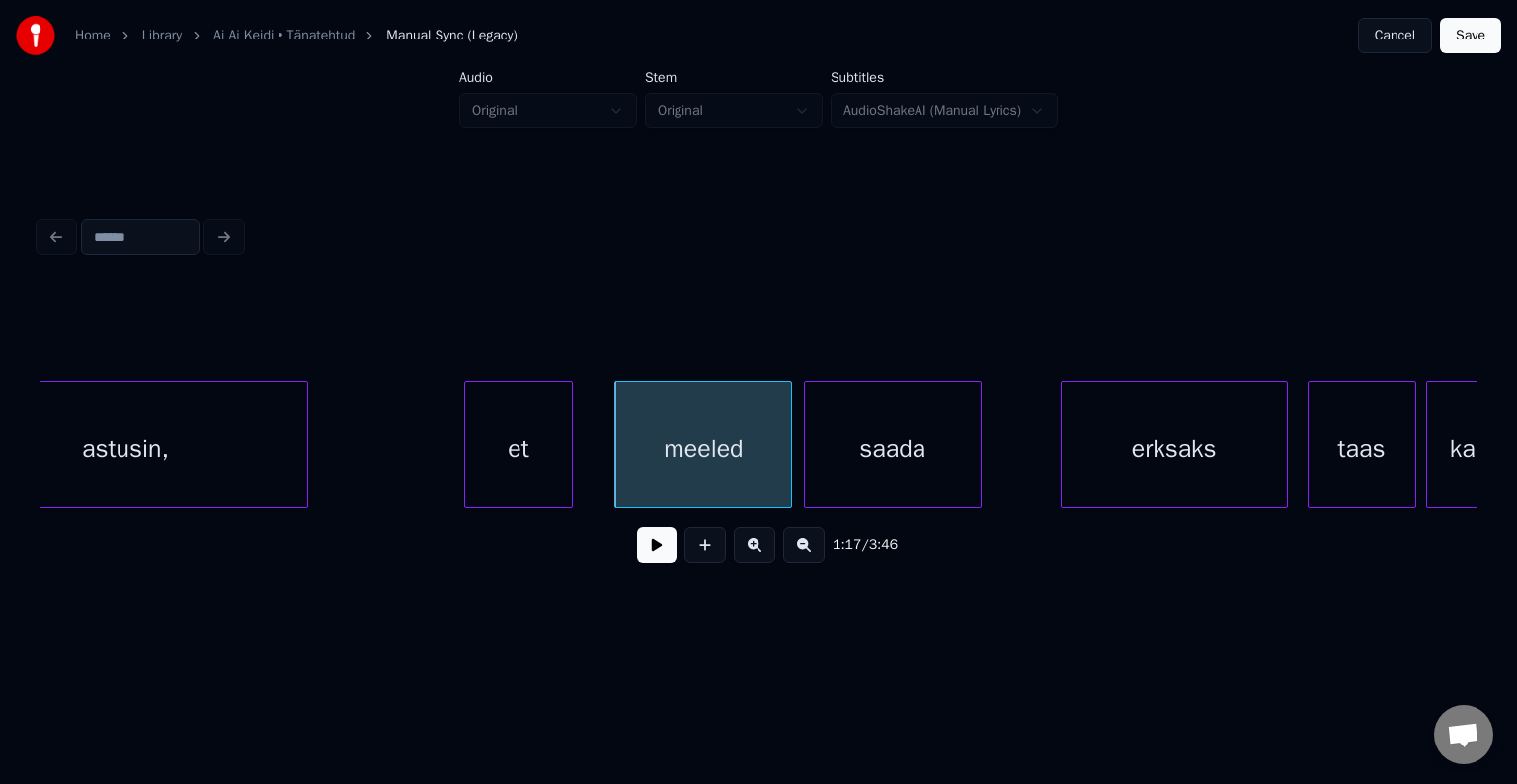 click on "saada" at bounding box center (893, 449) 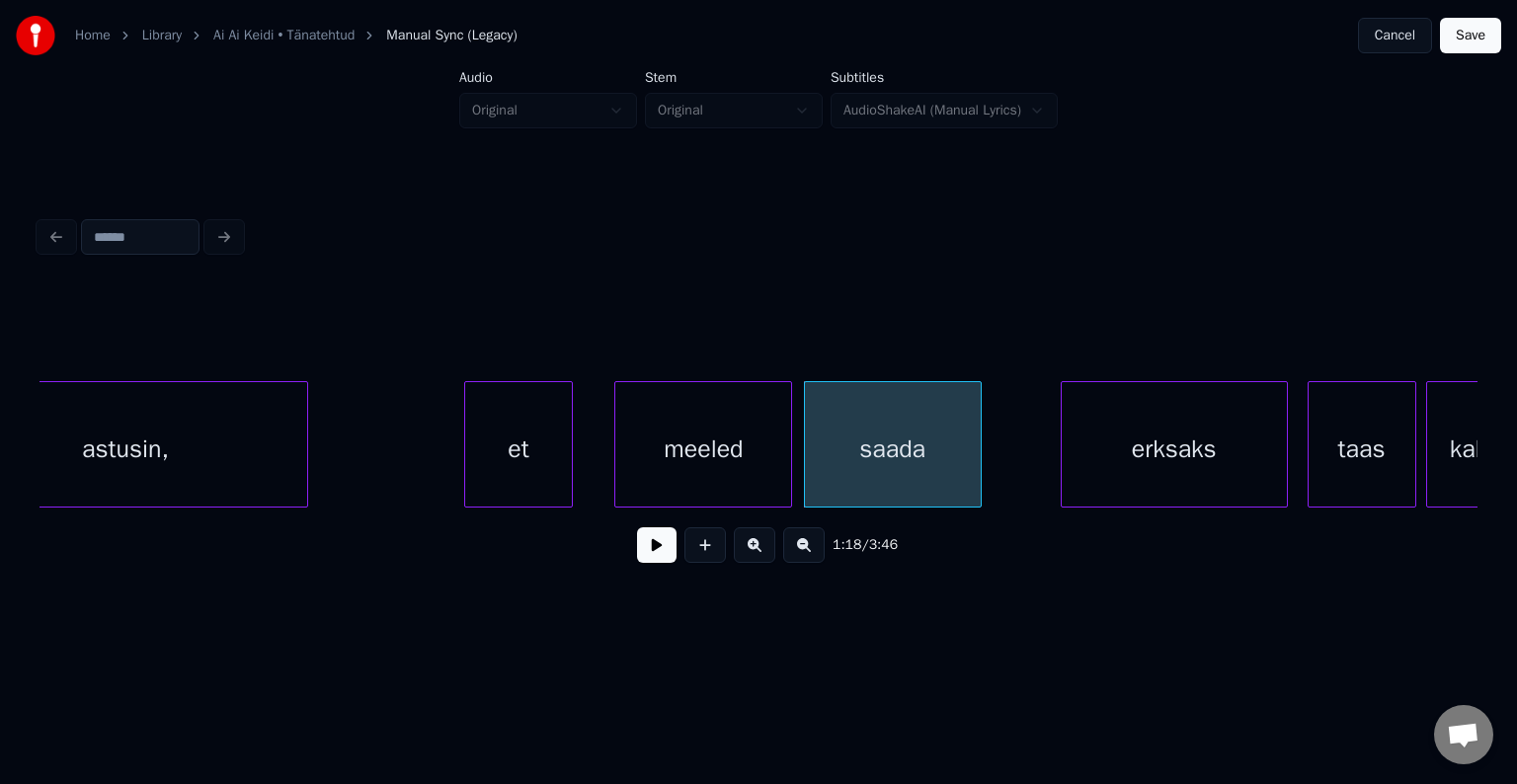 click on "et" at bounding box center [519, 449] 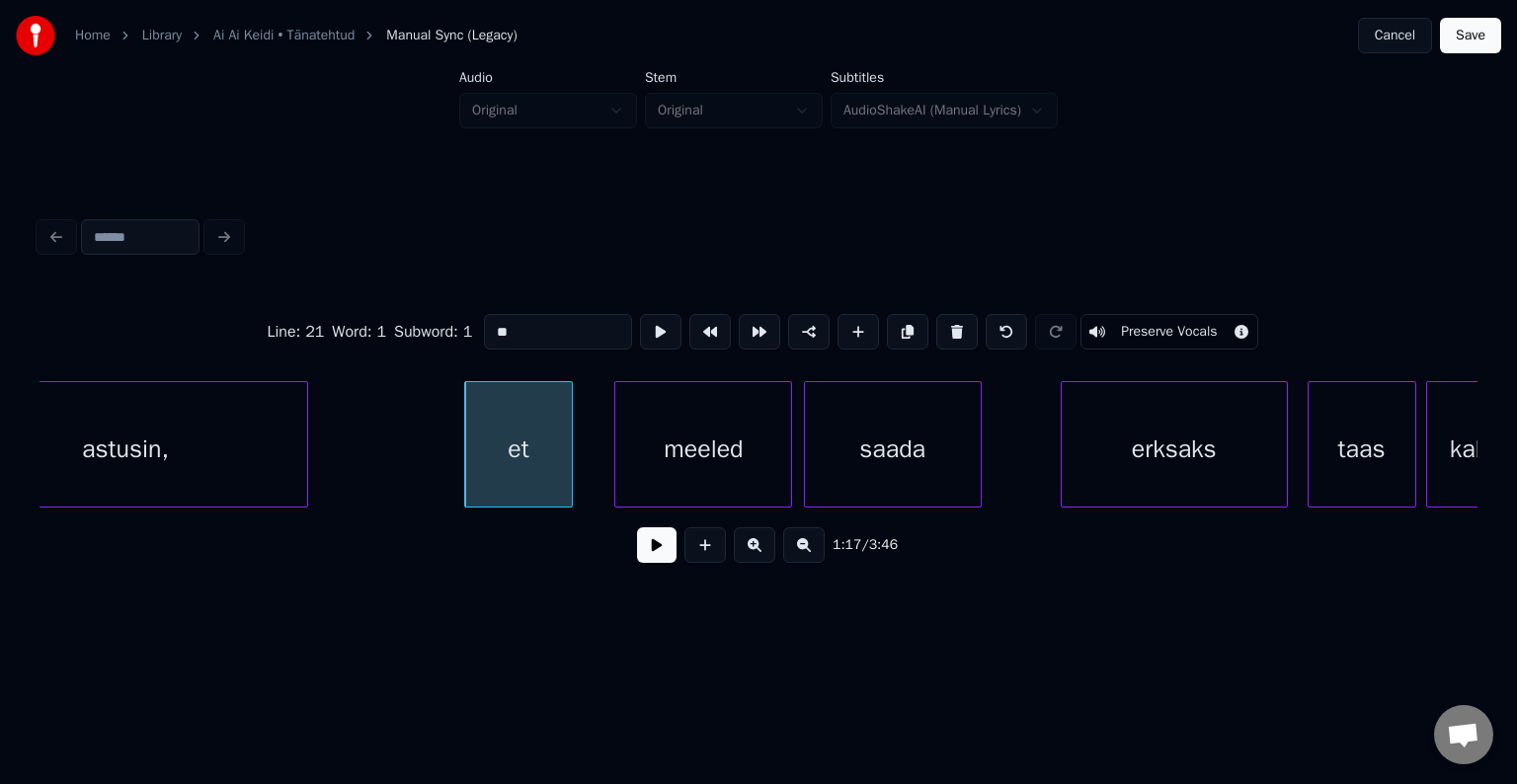 click at bounding box center [657, 545] 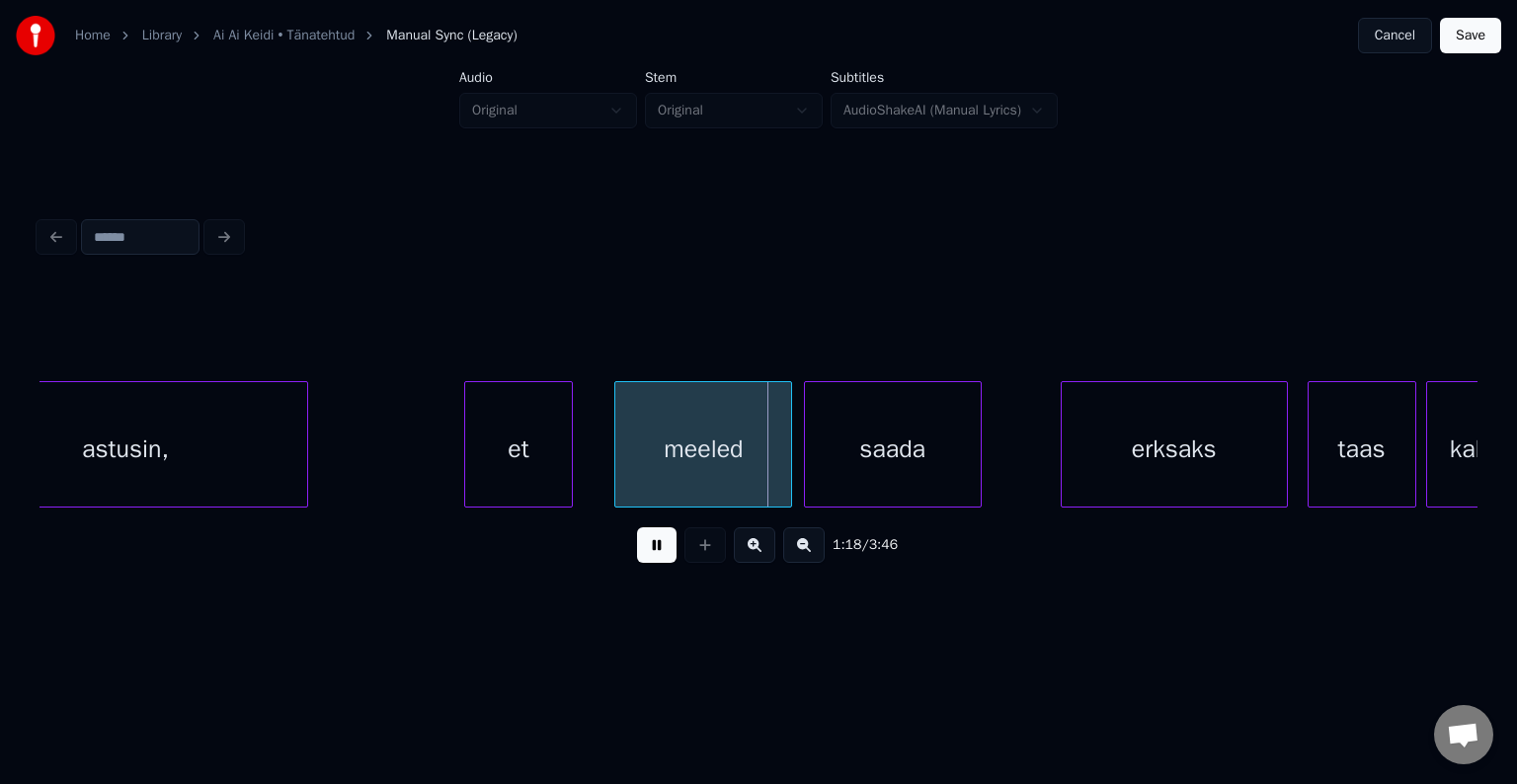 click at bounding box center [657, 545] 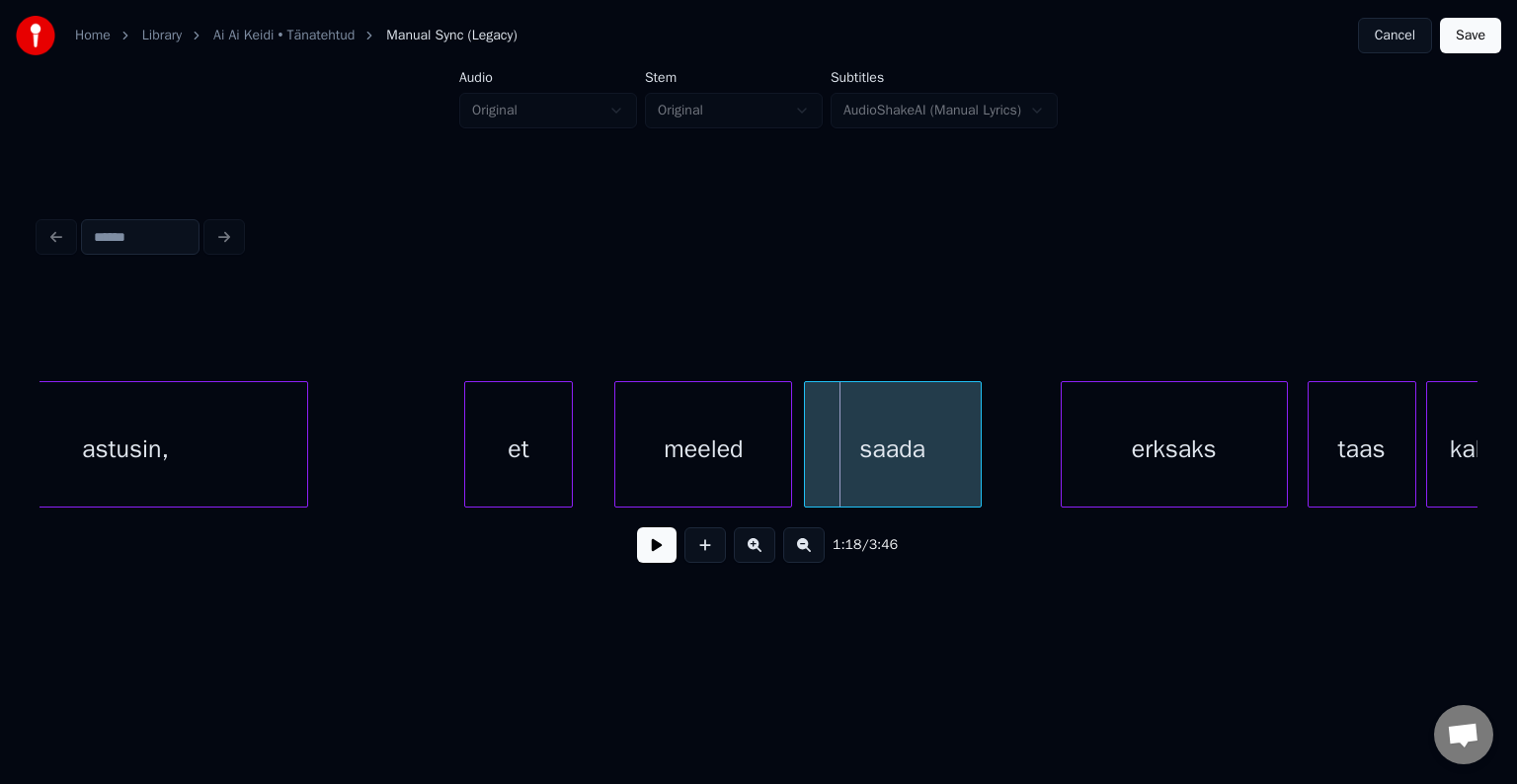 click at bounding box center [657, 545] 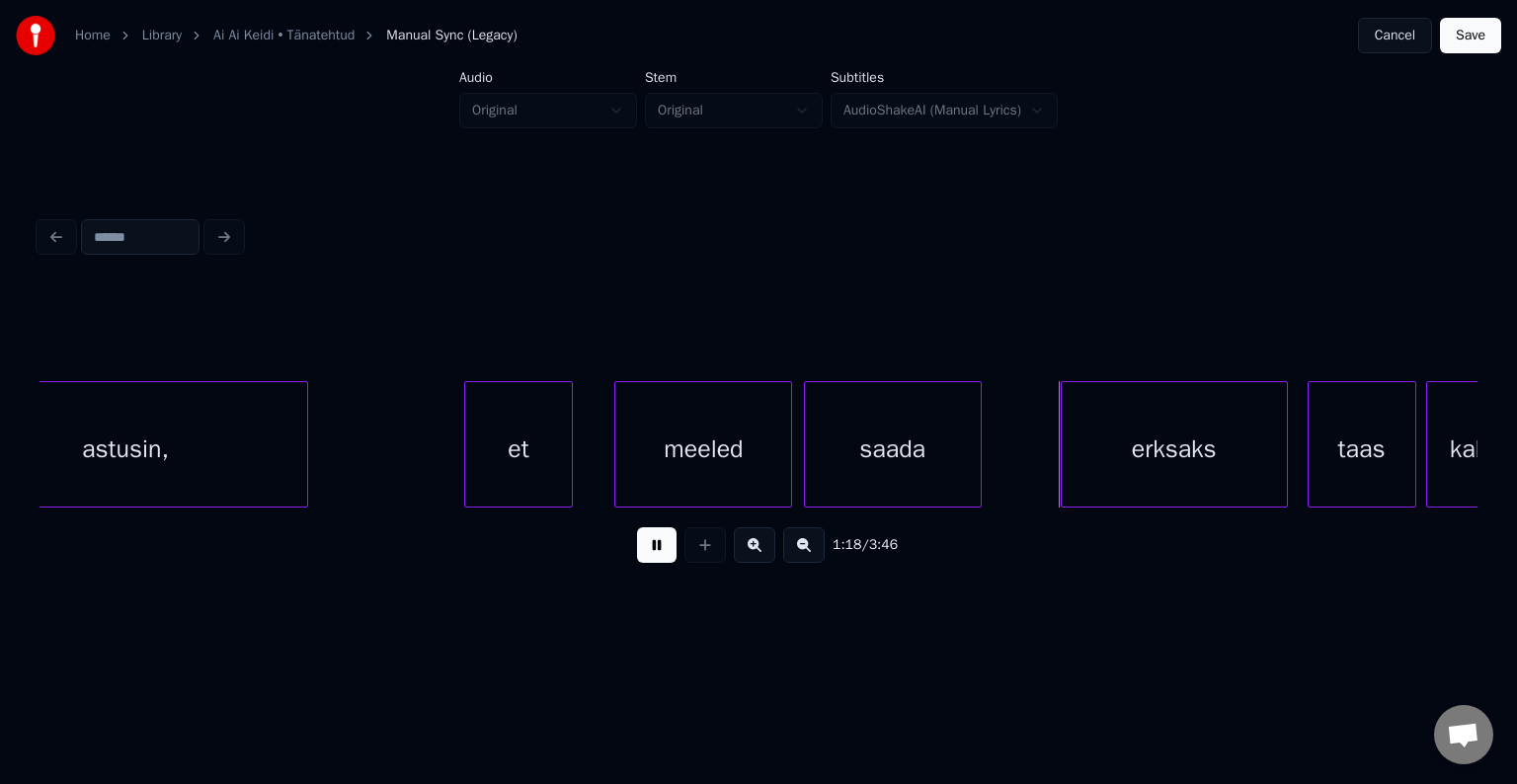 click at bounding box center [657, 545] 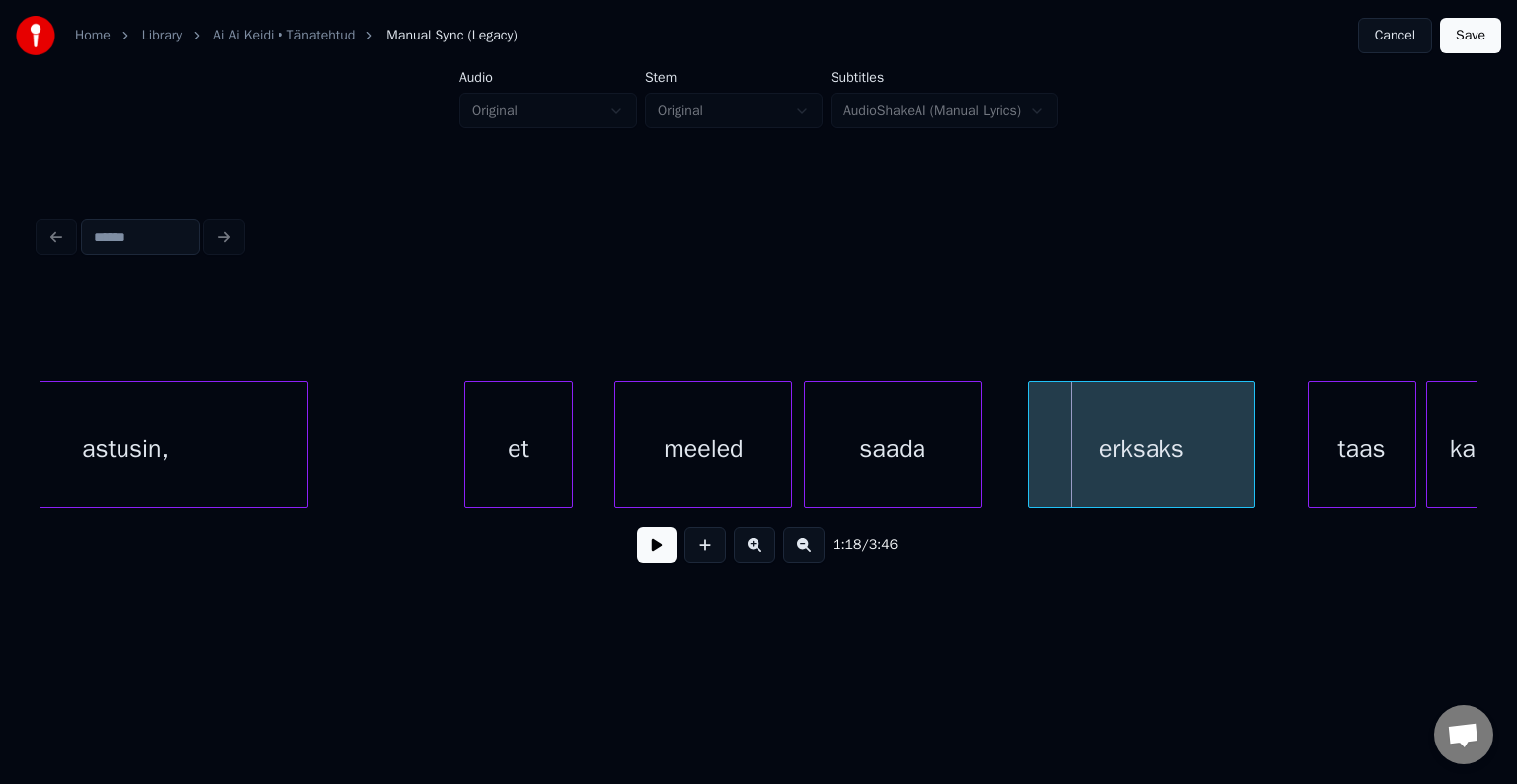click on "erksaks" at bounding box center (1142, 449) 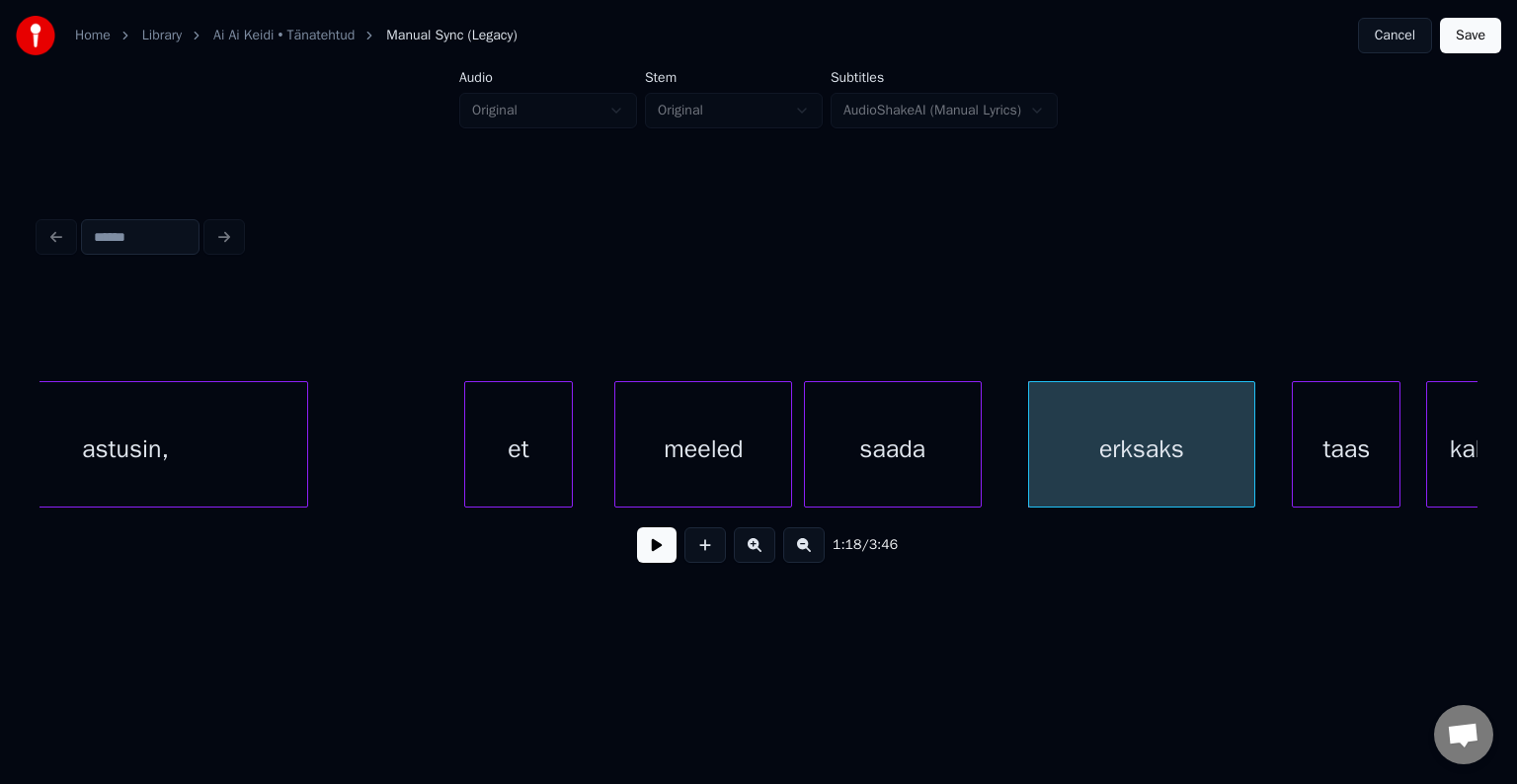 click on "taas" at bounding box center [1346, 449] 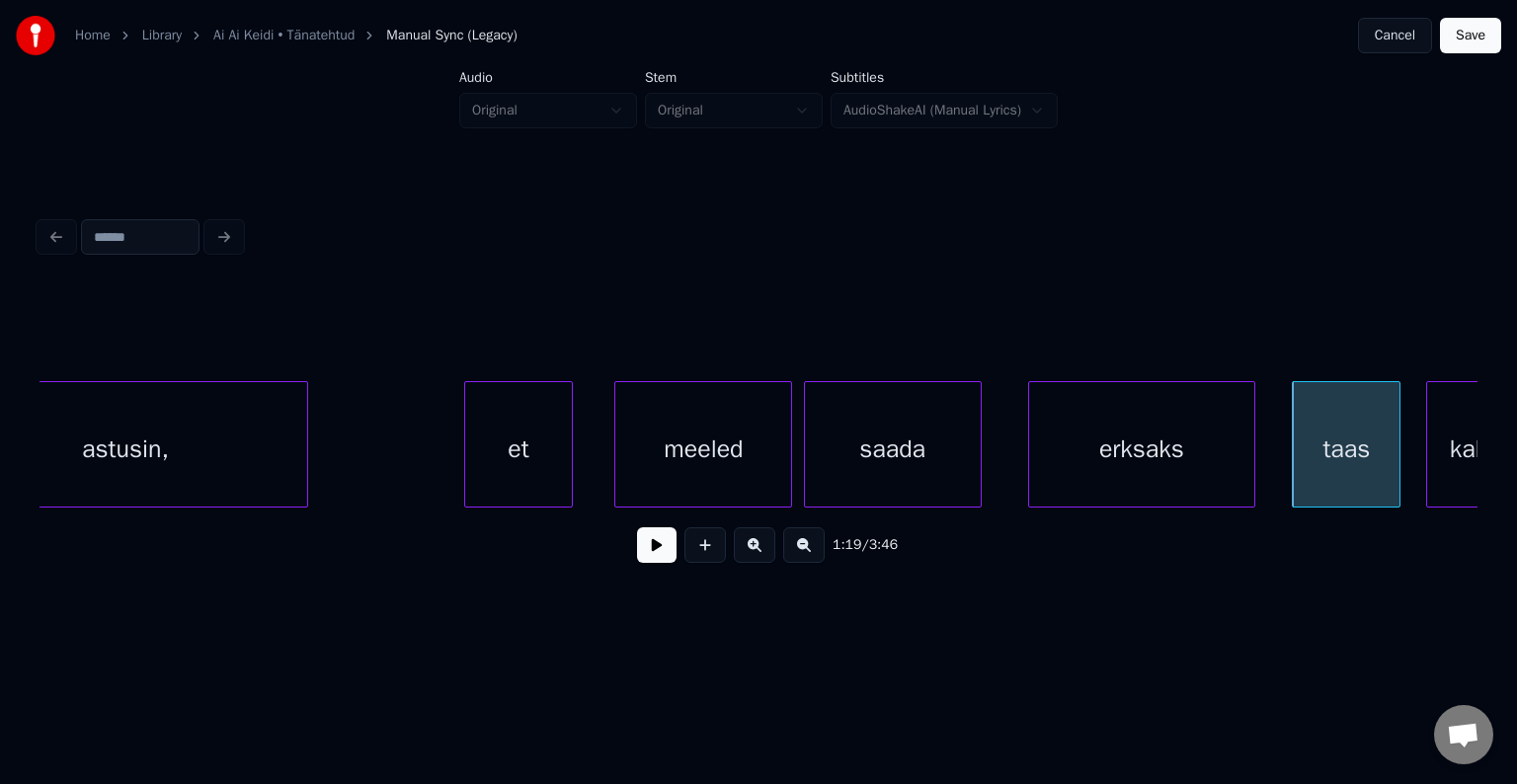 click on "erksaks" at bounding box center [1142, 449] 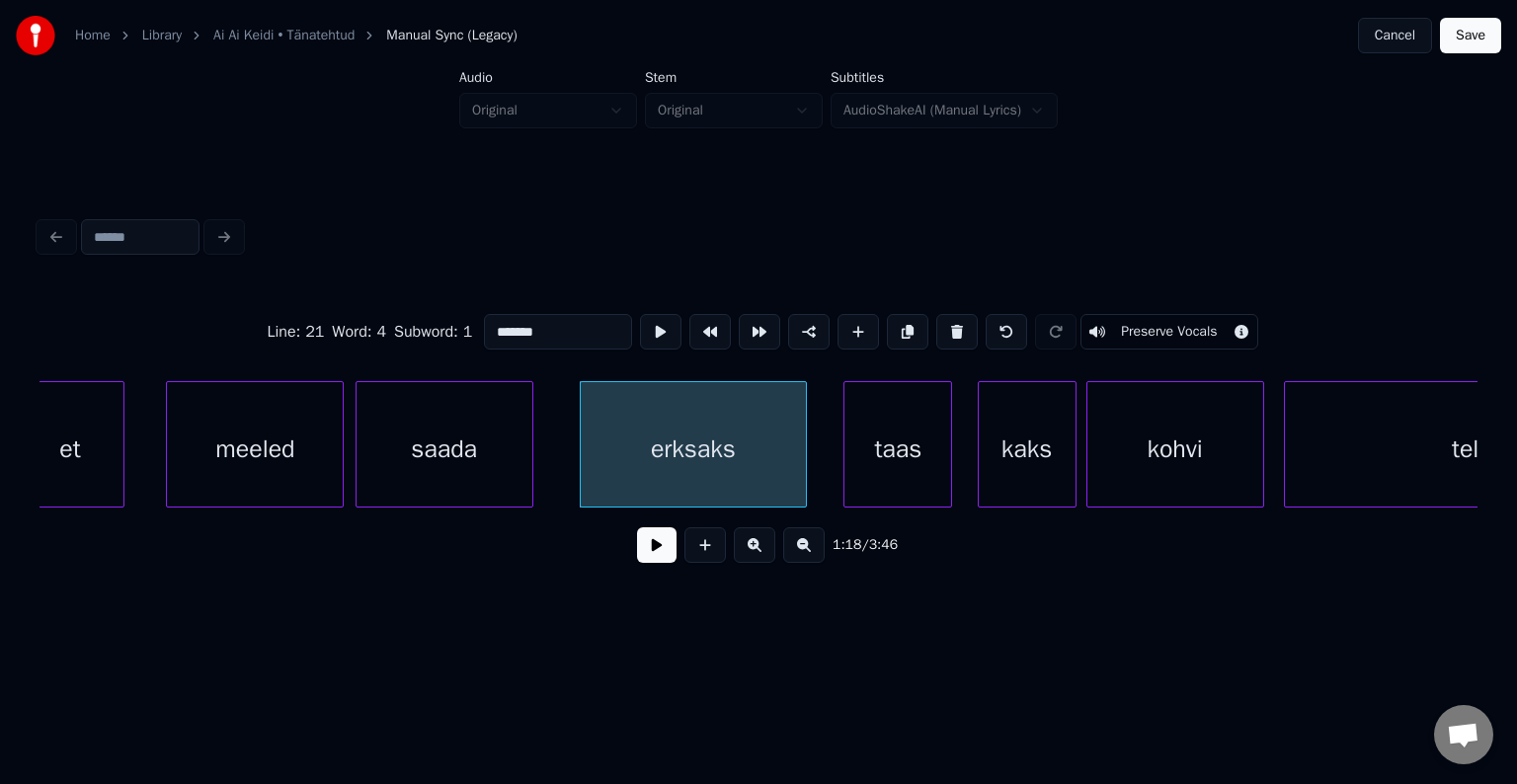 scroll, scrollTop: 0, scrollLeft: 38266, axis: horizontal 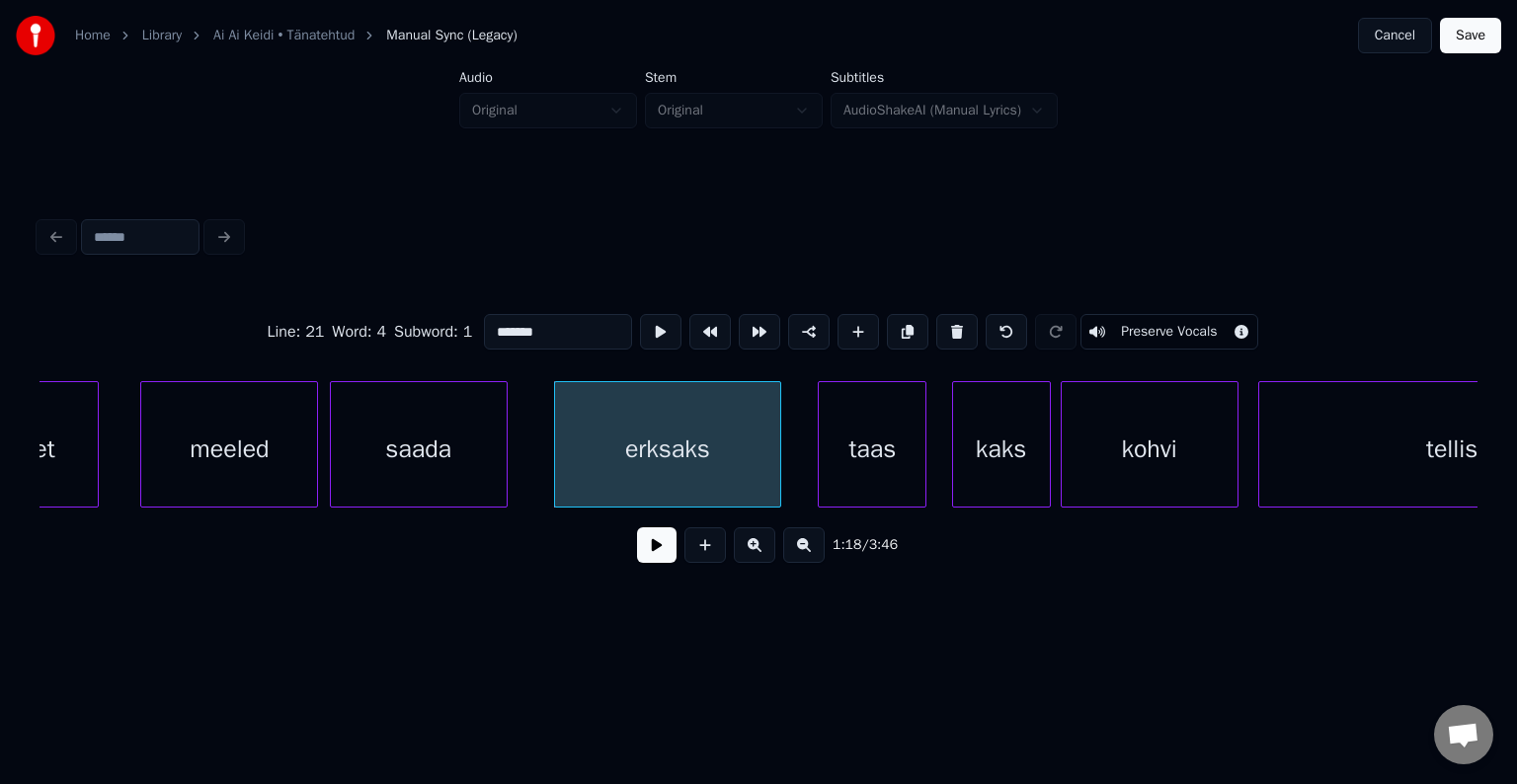 click at bounding box center (657, 545) 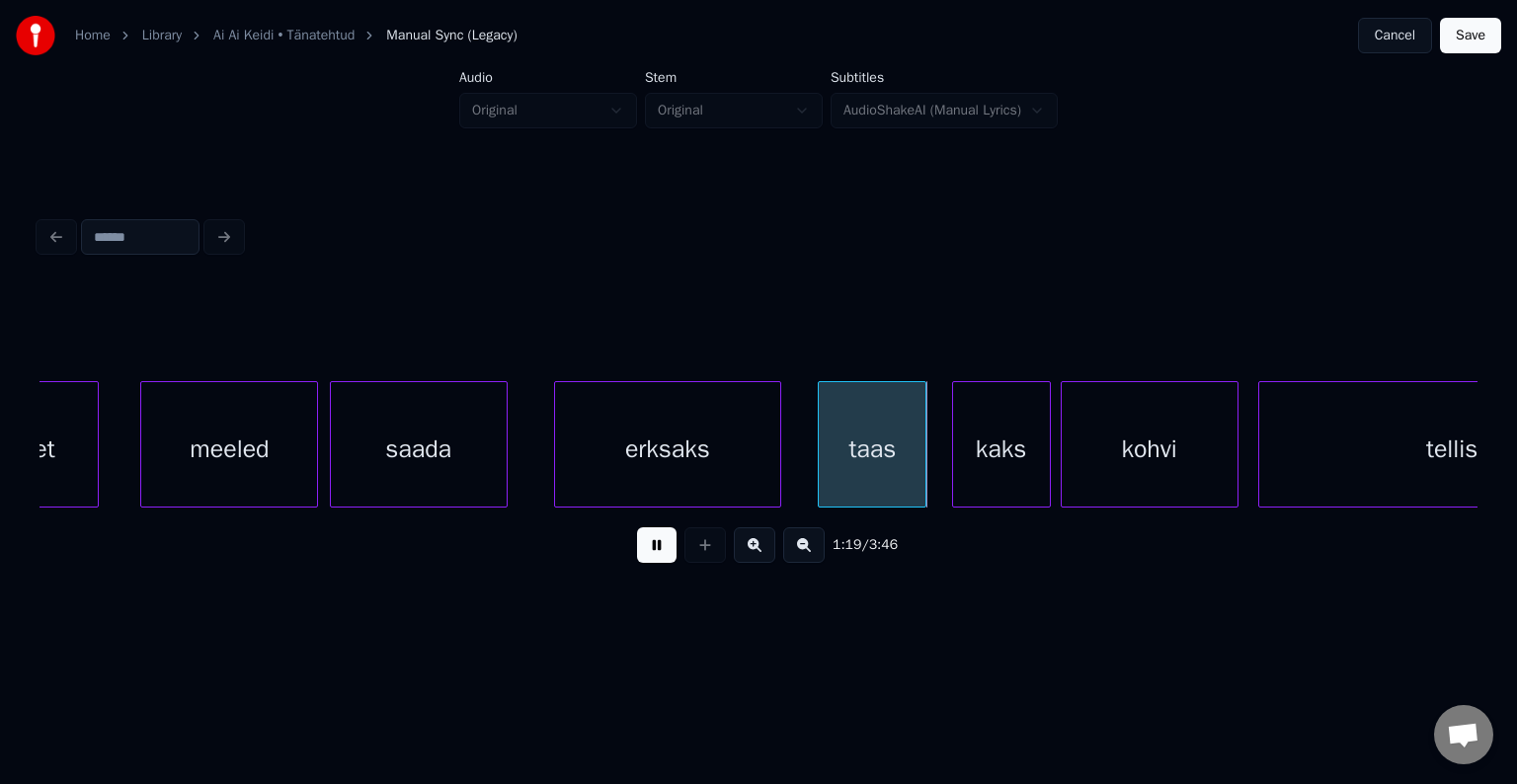 click at bounding box center (657, 545) 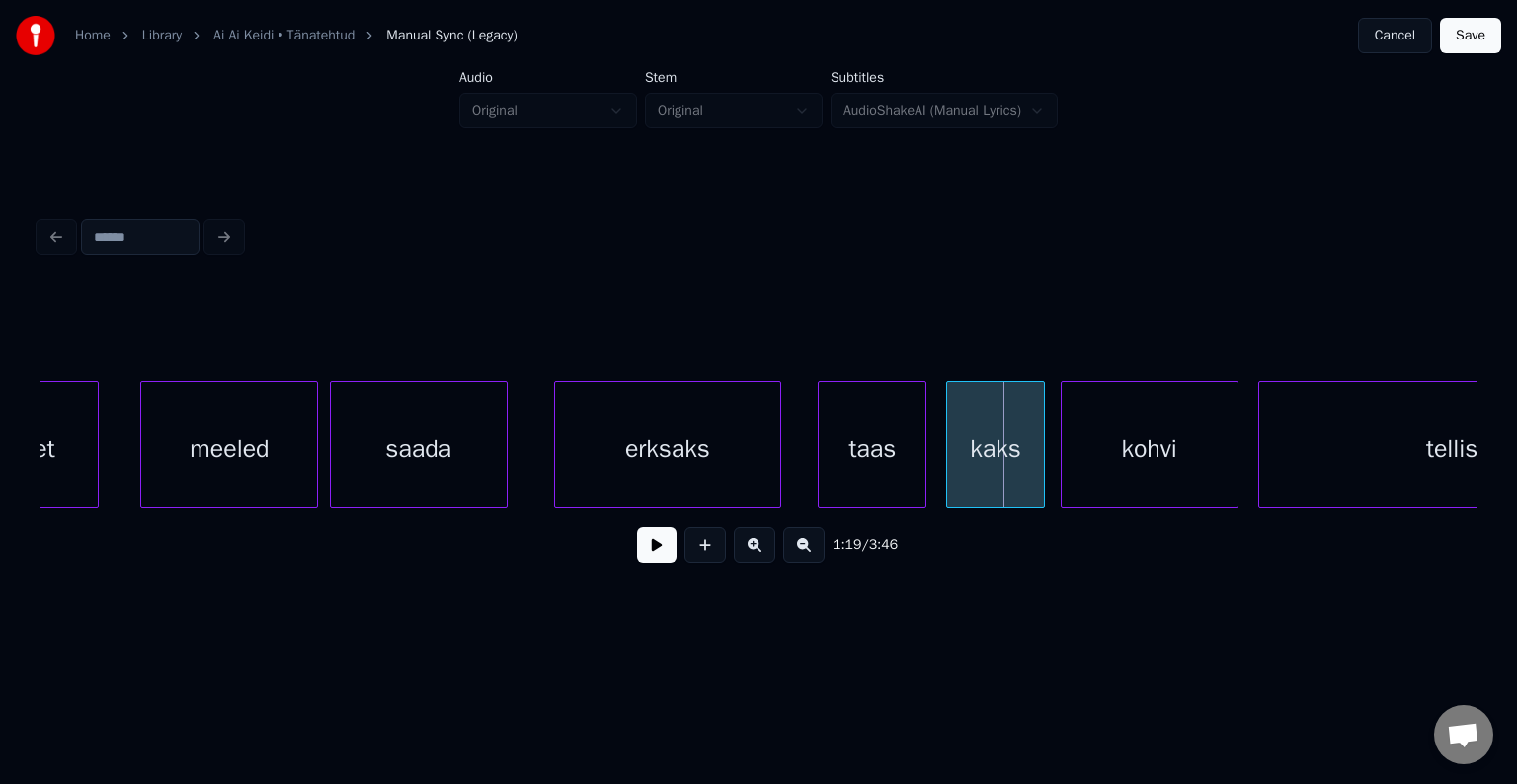 click on "kaks" at bounding box center [996, 449] 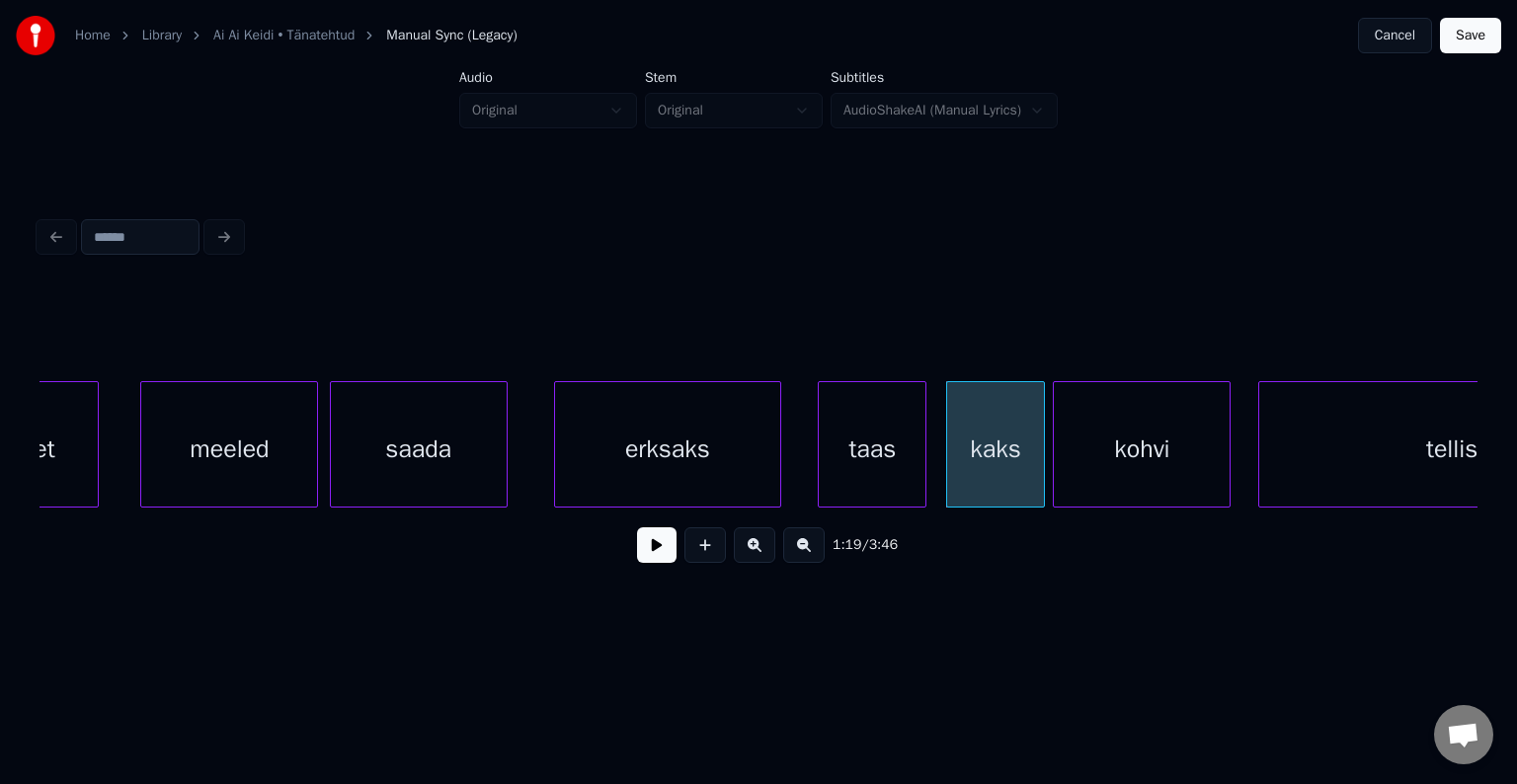 click on "kohvi" at bounding box center [1142, 449] 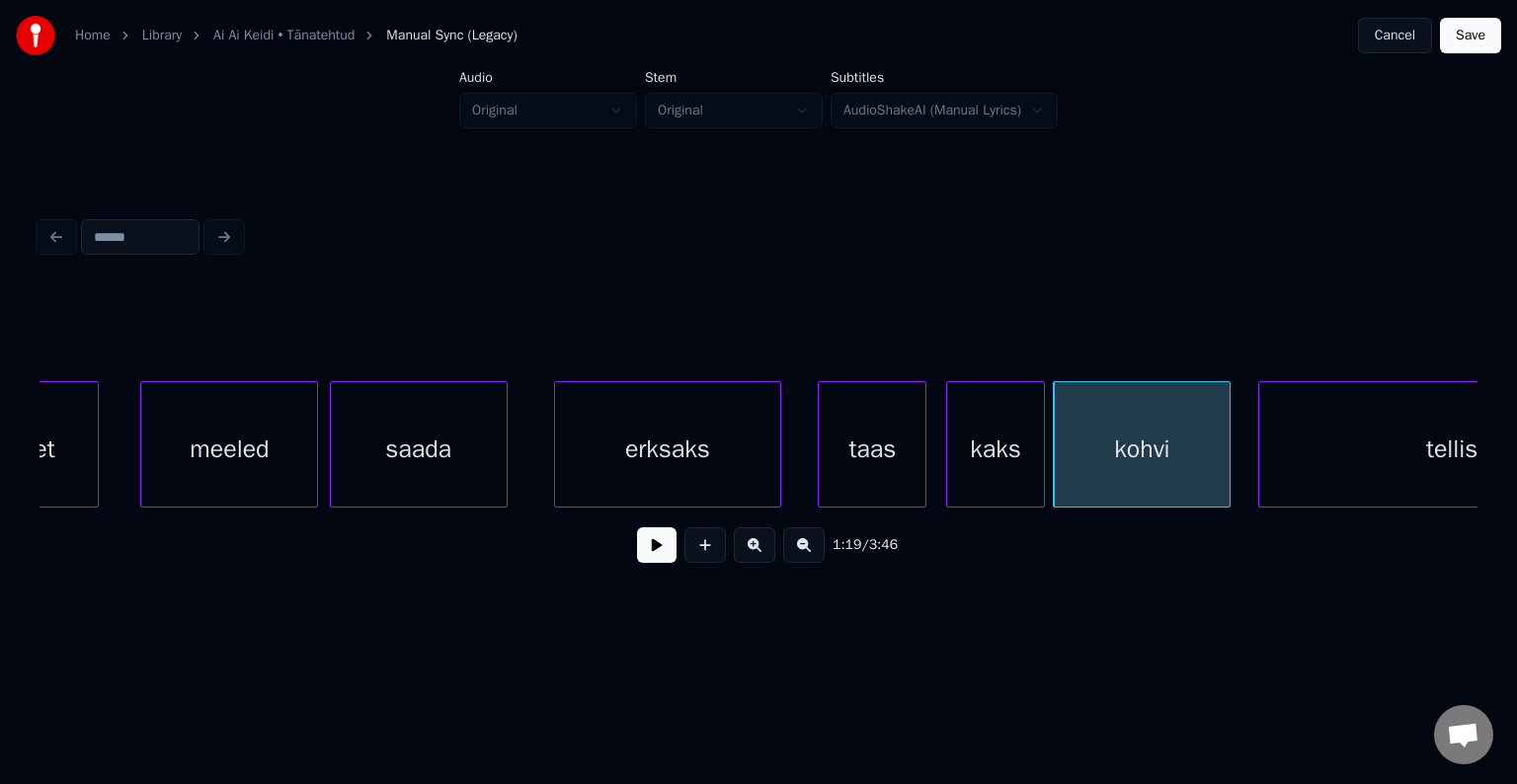 click on "kaks" at bounding box center (996, 449) 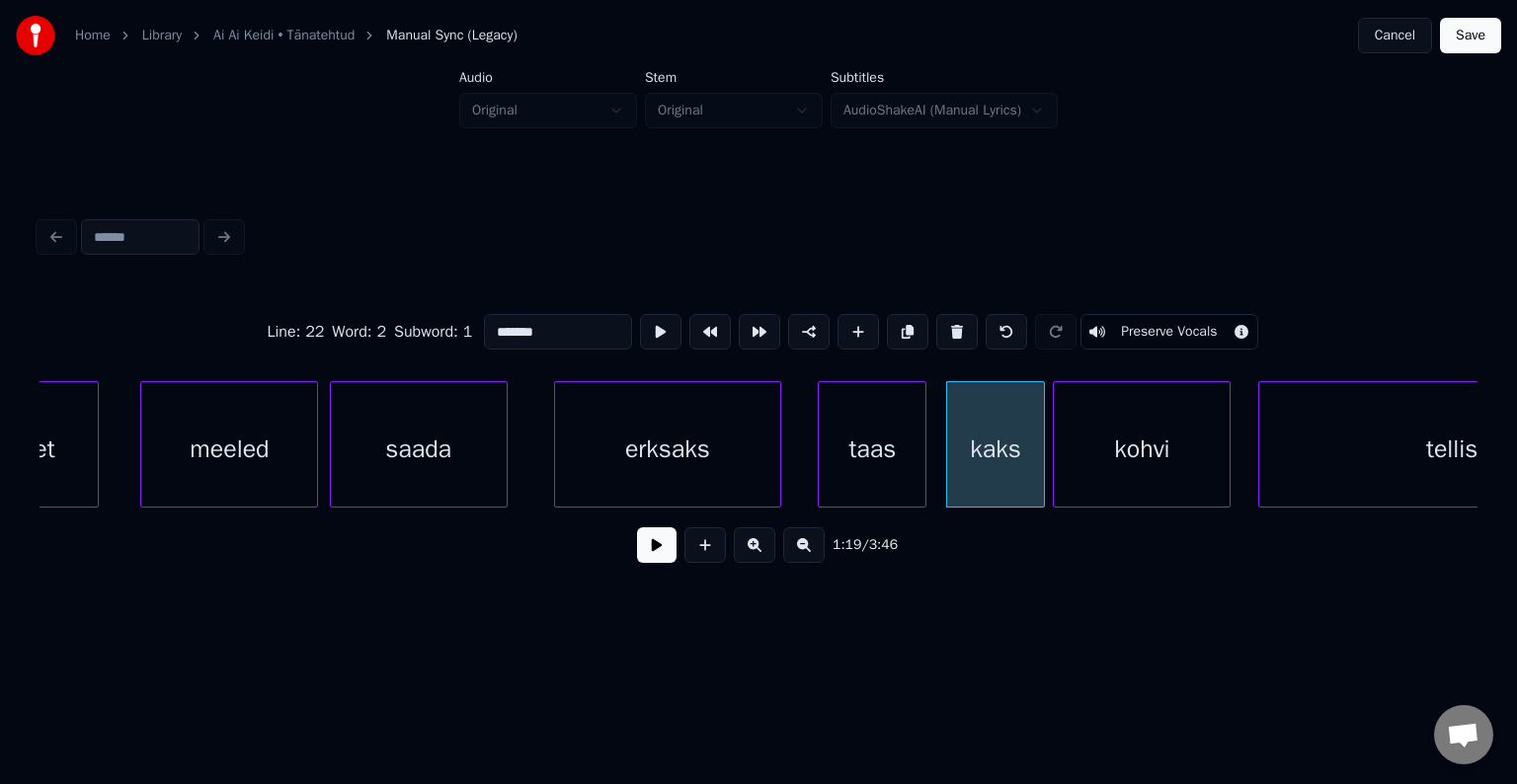 type on "****" 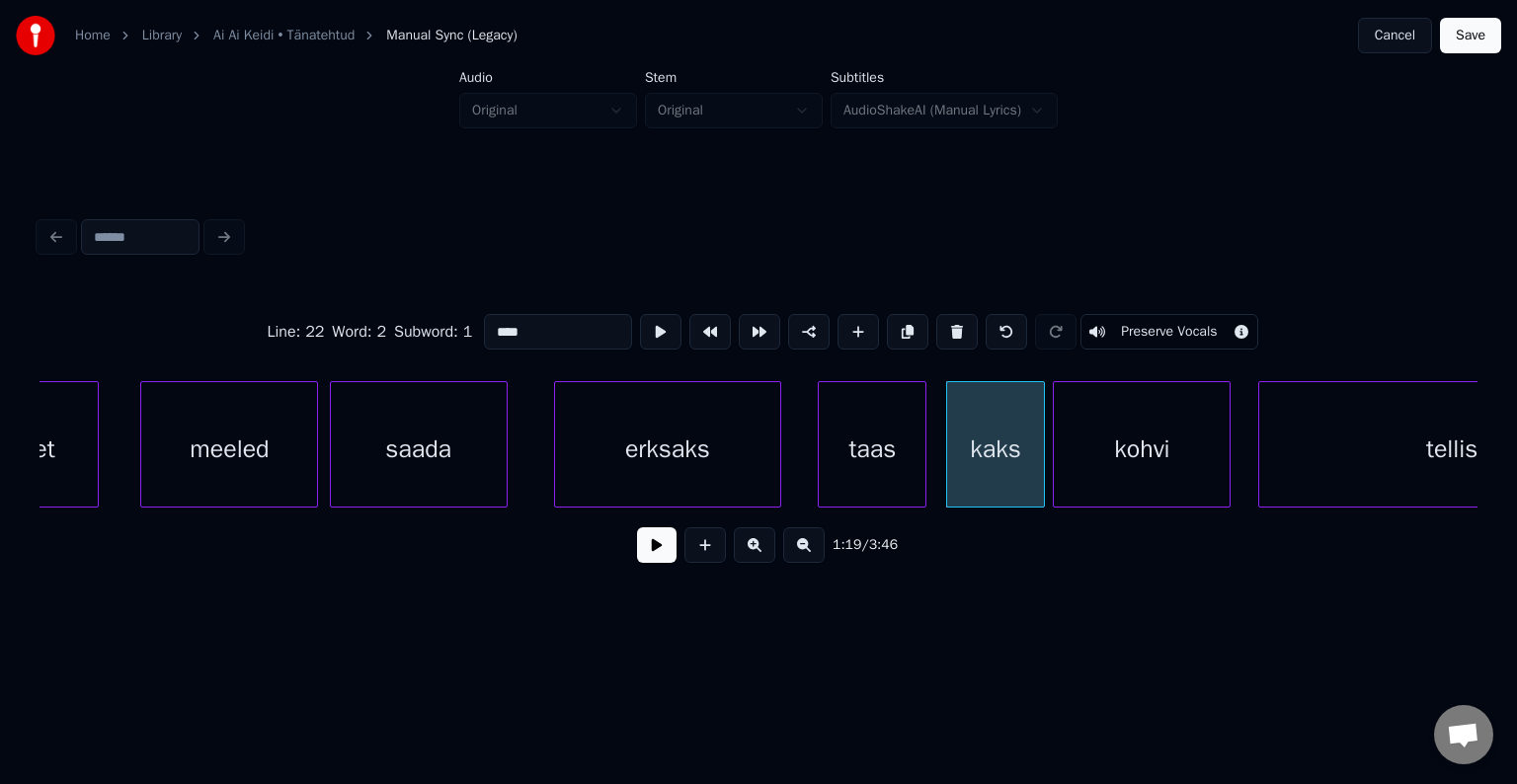 click at bounding box center (657, 545) 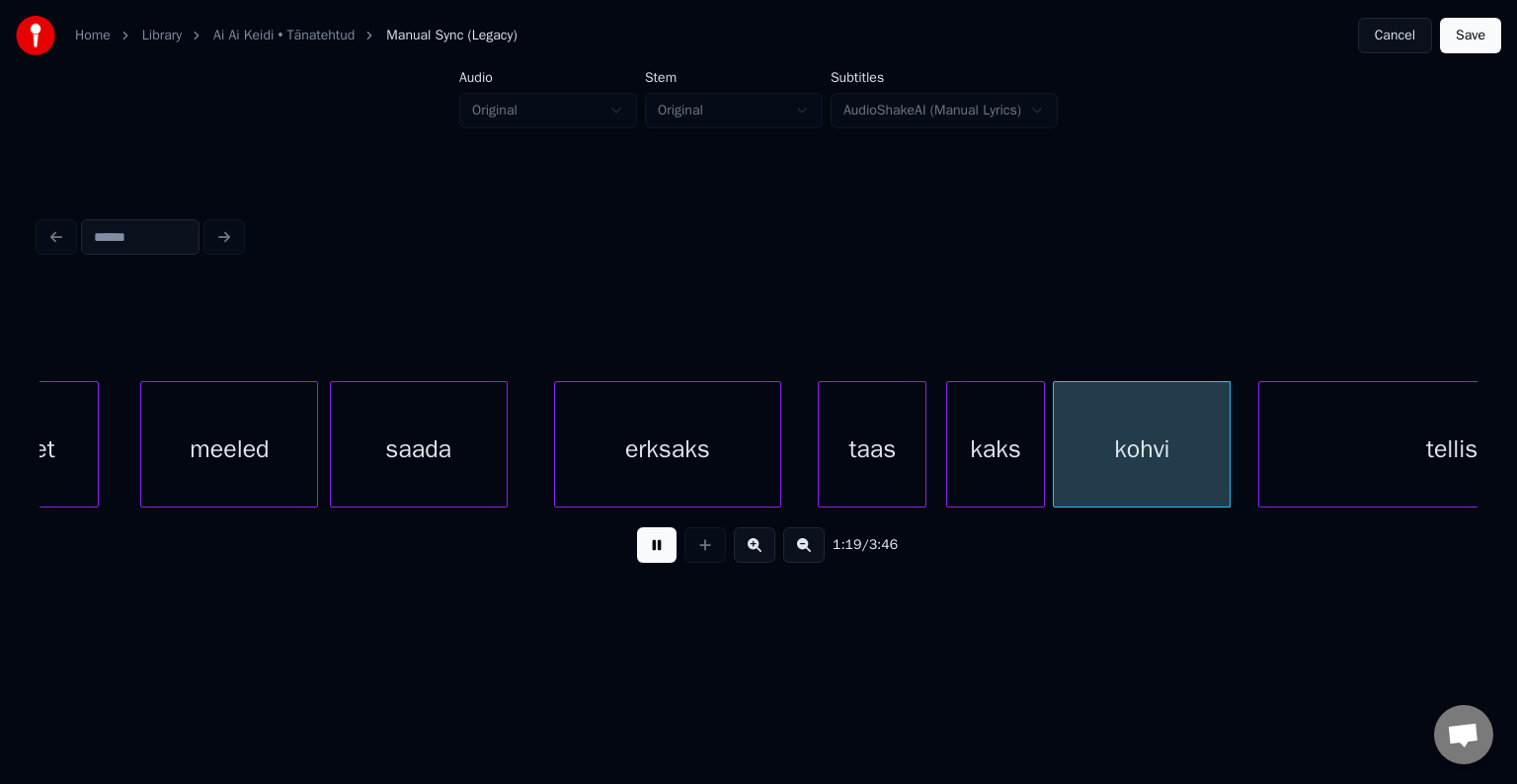 click at bounding box center [657, 545] 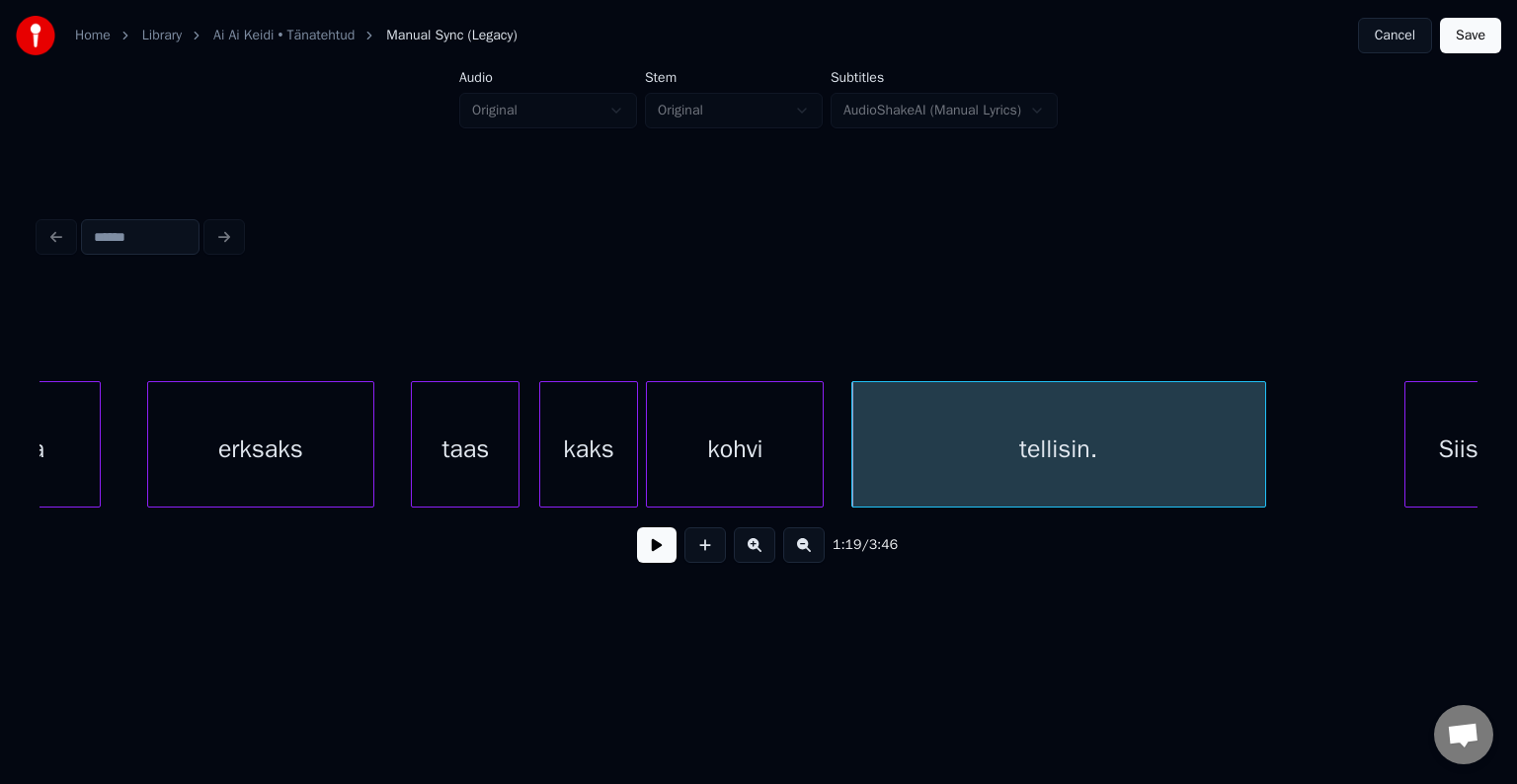 scroll, scrollTop: 0, scrollLeft: 38700, axis: horizontal 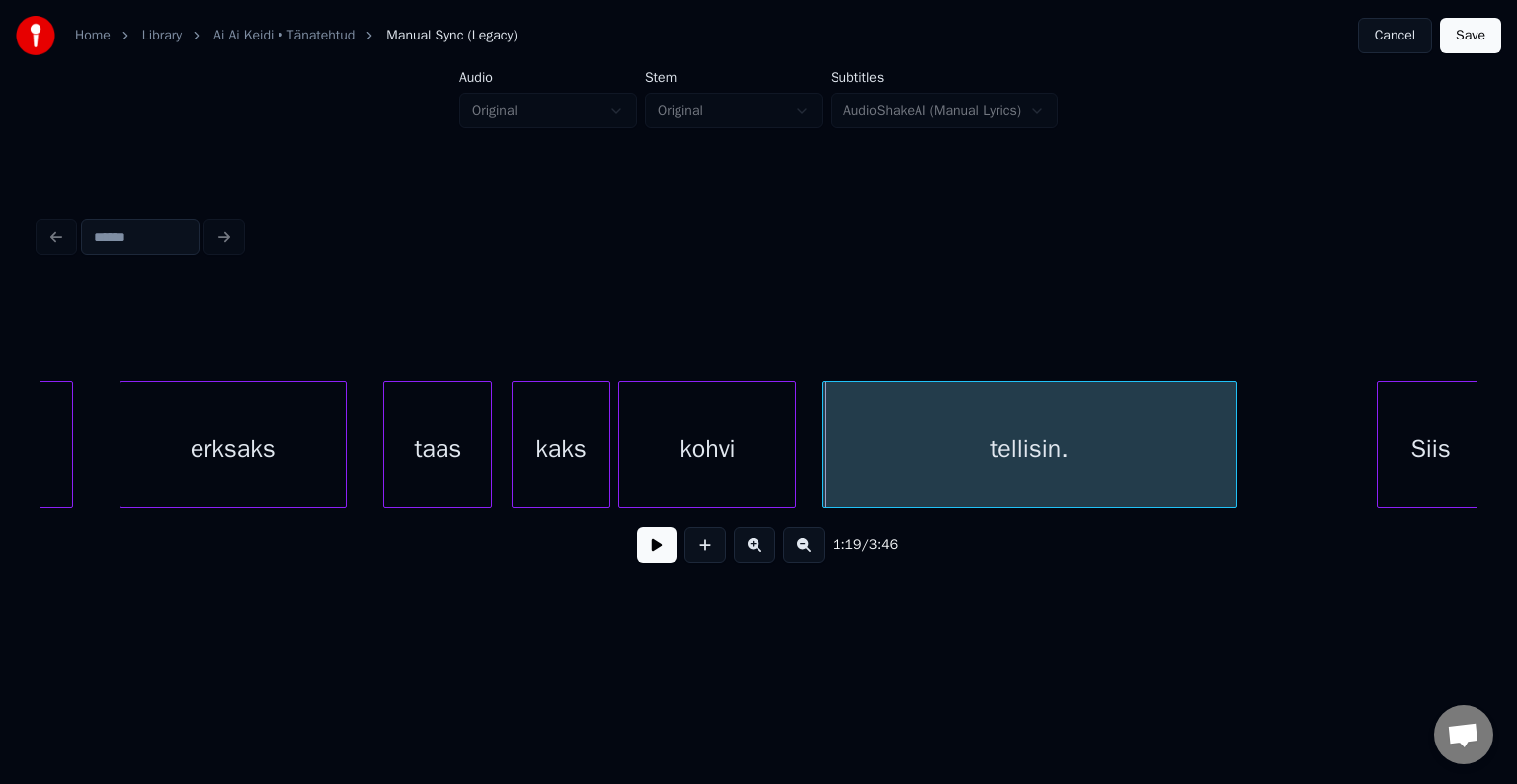click on "tellisin." at bounding box center [1029, 449] 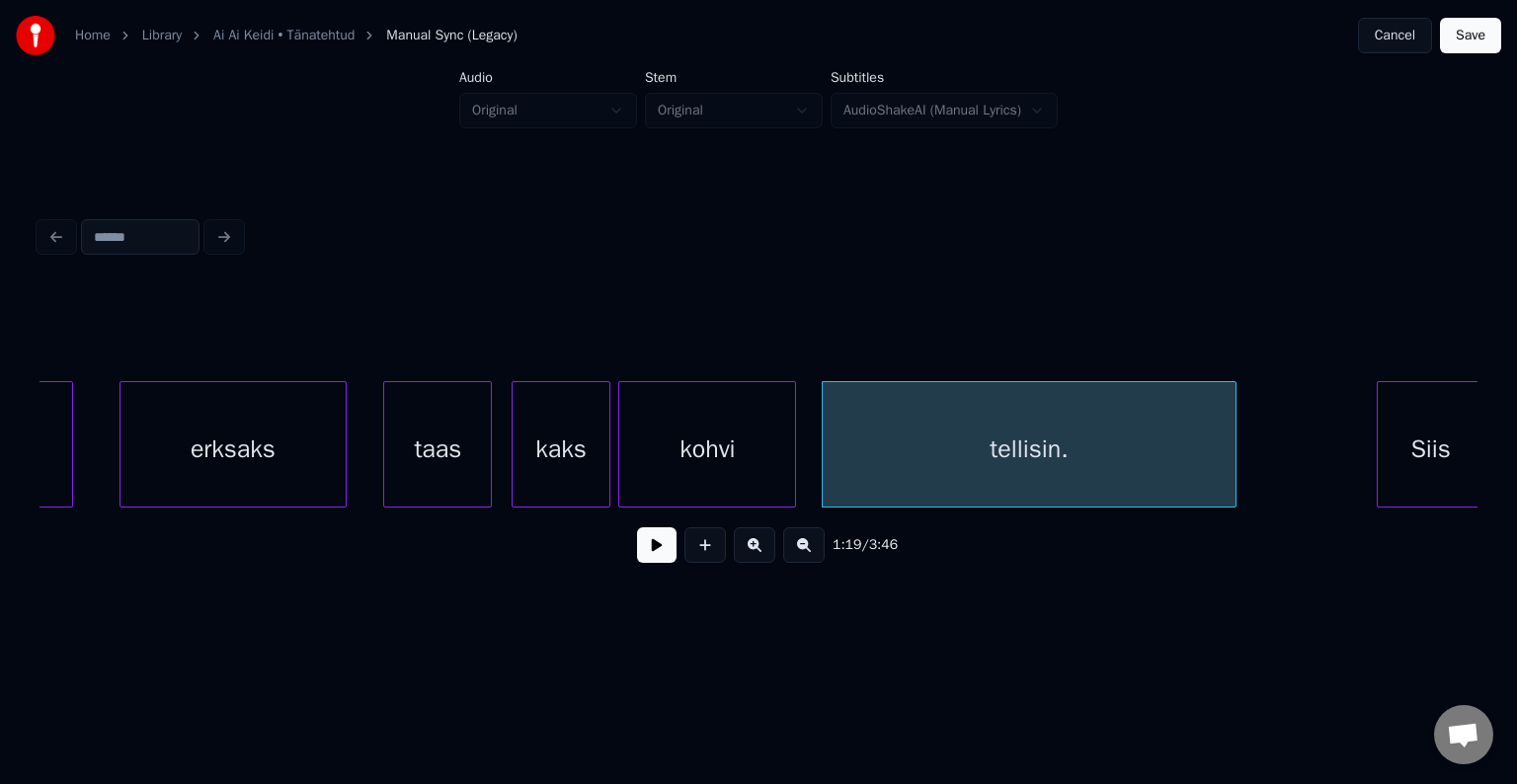 click at bounding box center (657, 545) 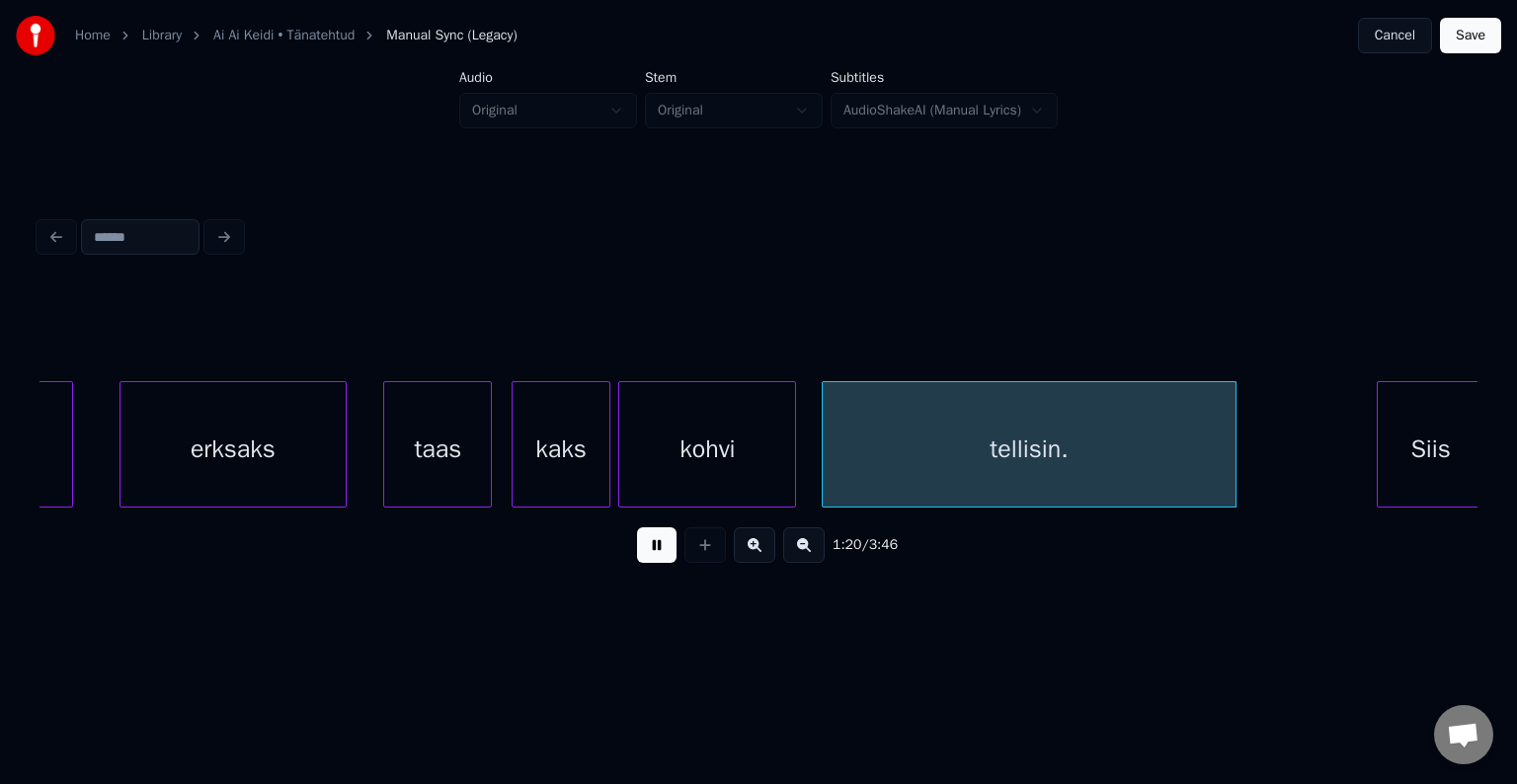 click at bounding box center [657, 545] 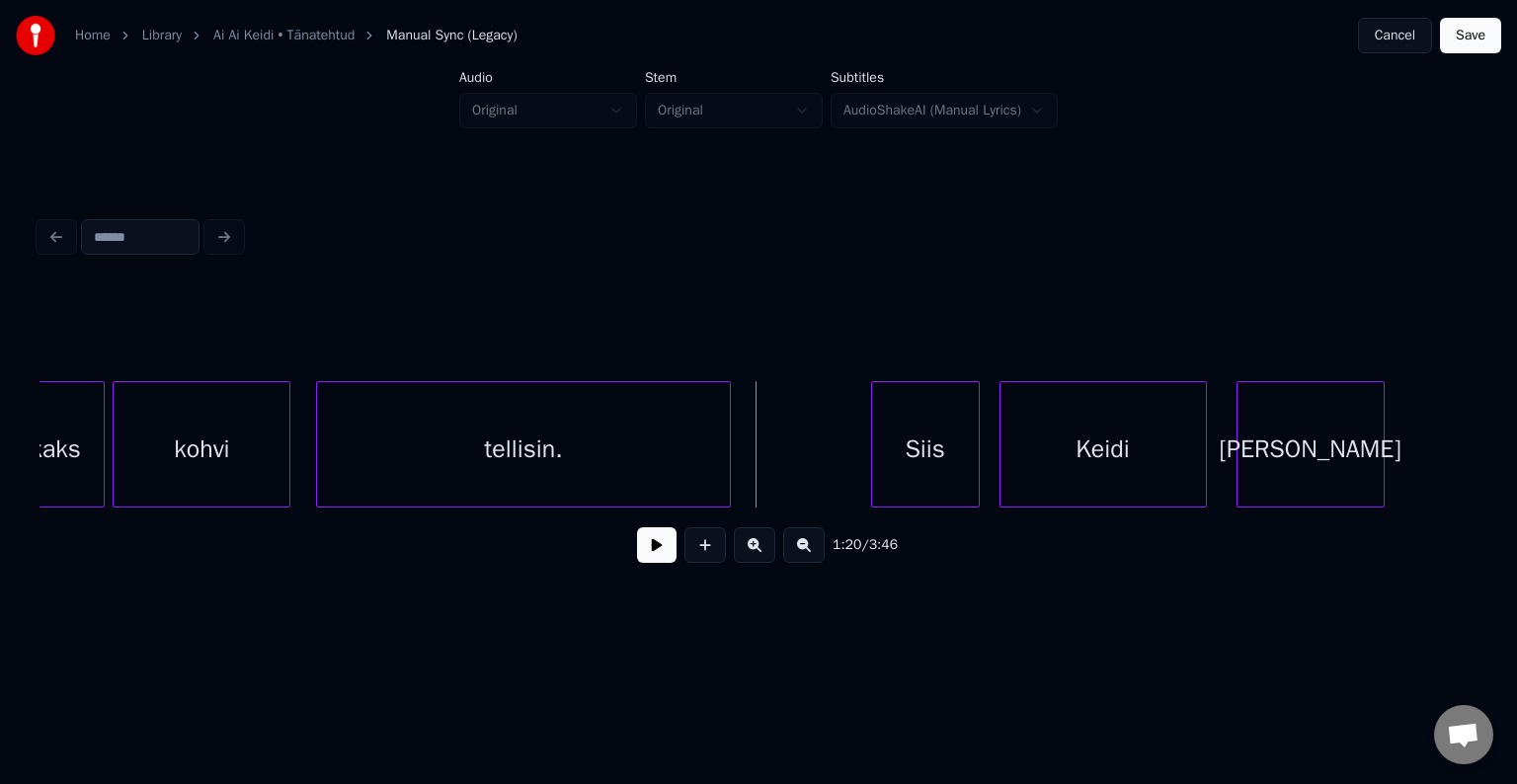 scroll, scrollTop: 0, scrollLeft: 39214, axis: horizontal 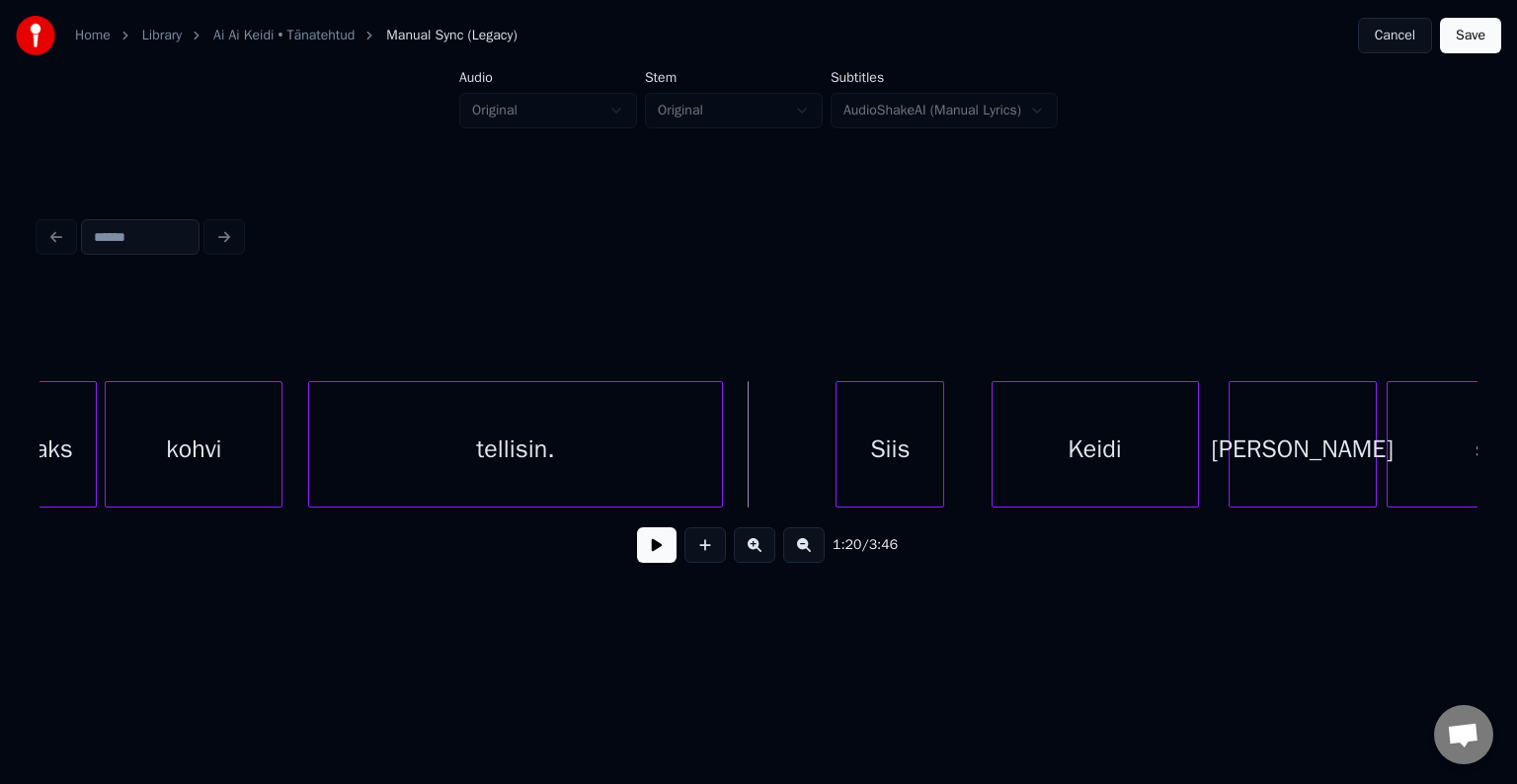 click on "Siis" at bounding box center [890, 449] 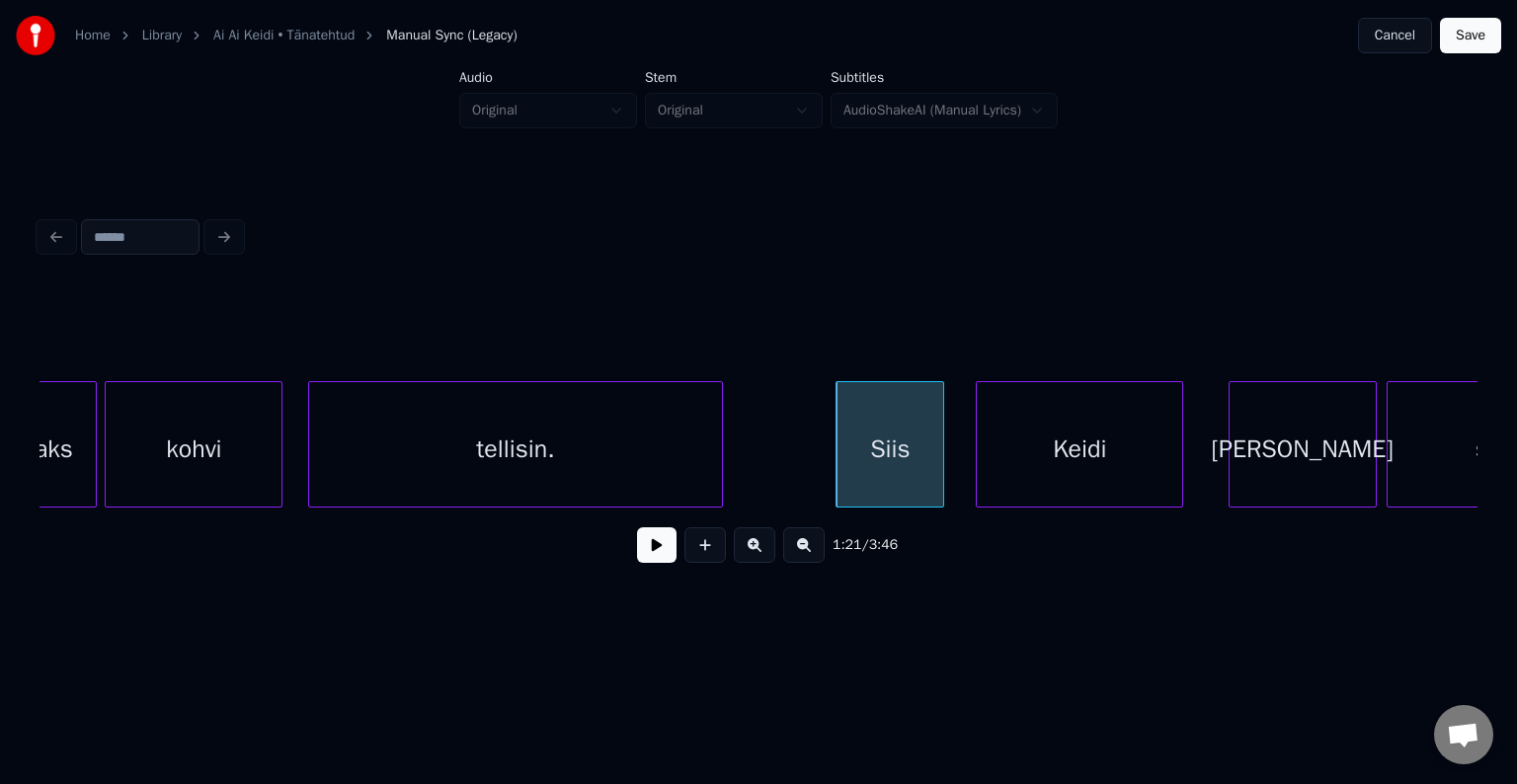click on "Keidi" at bounding box center [1079, 449] 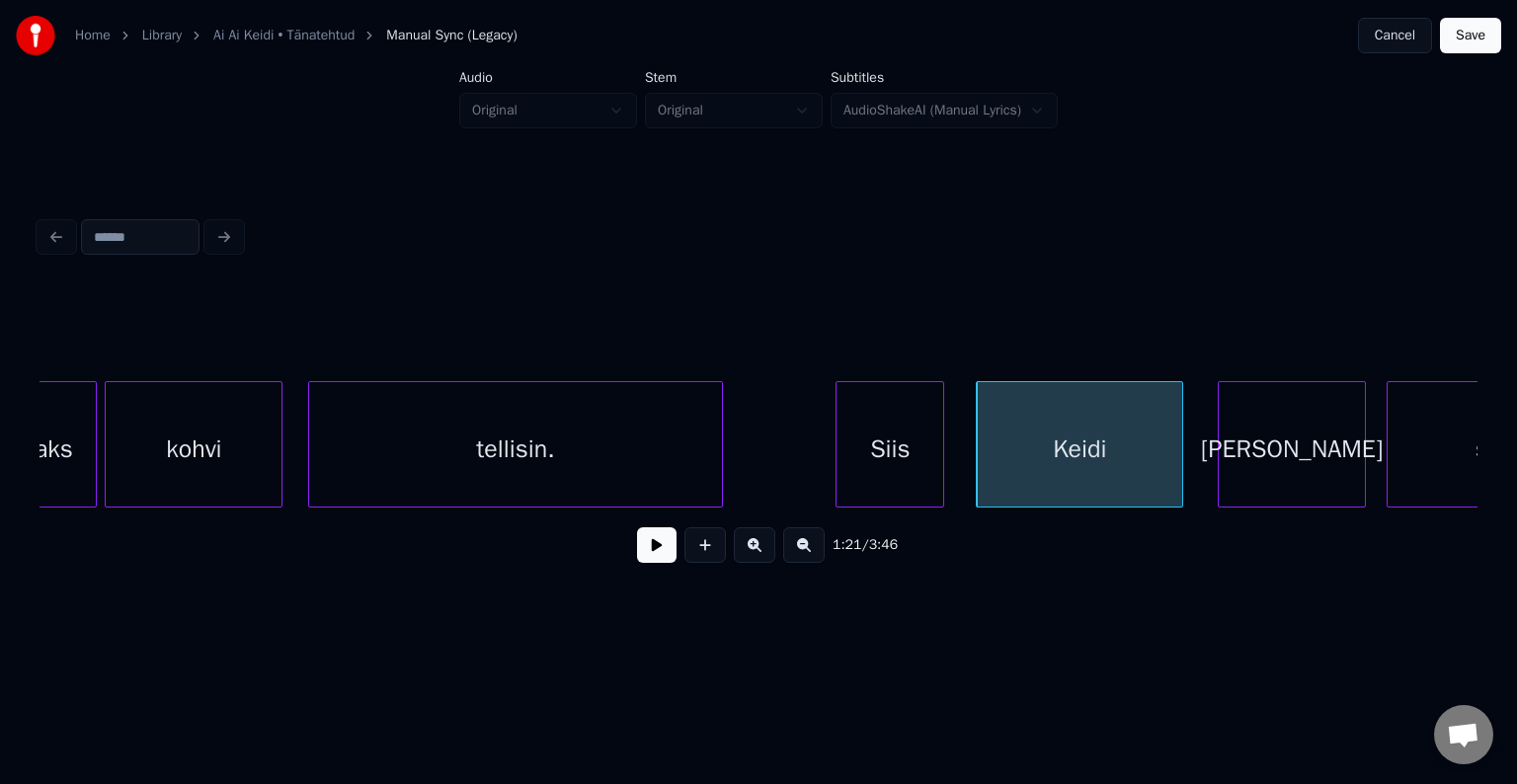 click on "[PERSON_NAME]" at bounding box center (1292, 449) 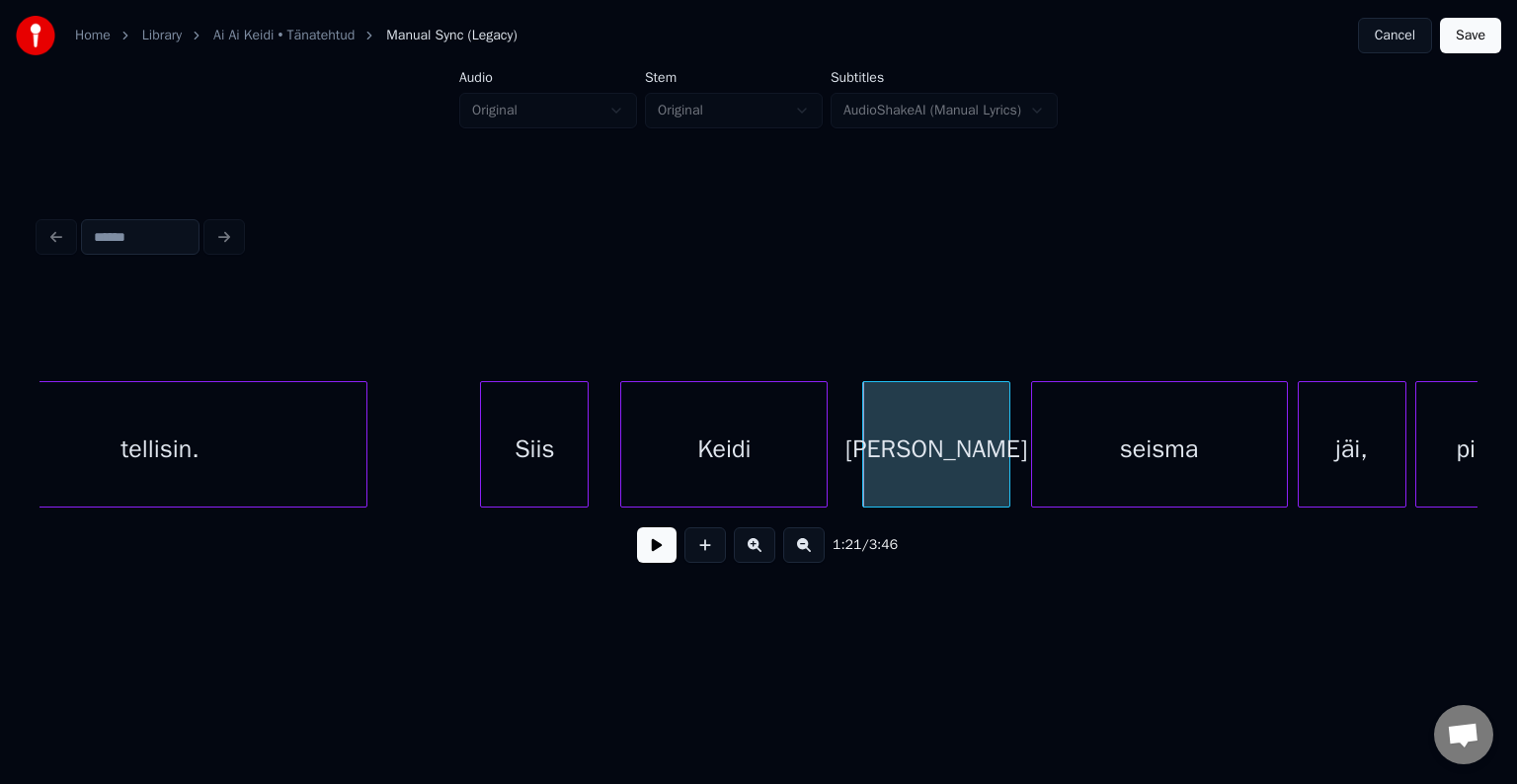 scroll, scrollTop: 0, scrollLeft: 39609, axis: horizontal 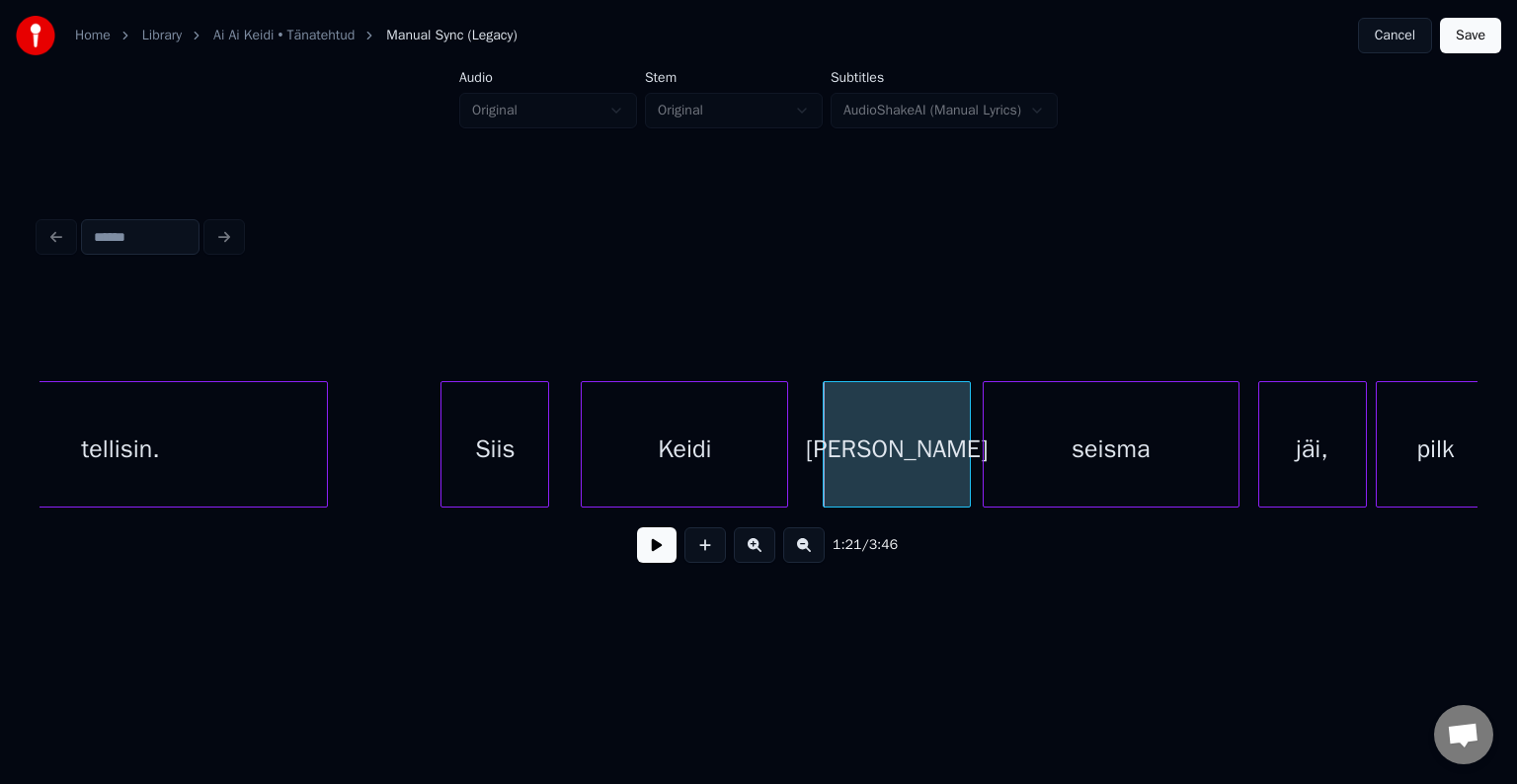 click on "seisma" at bounding box center (1111, 449) 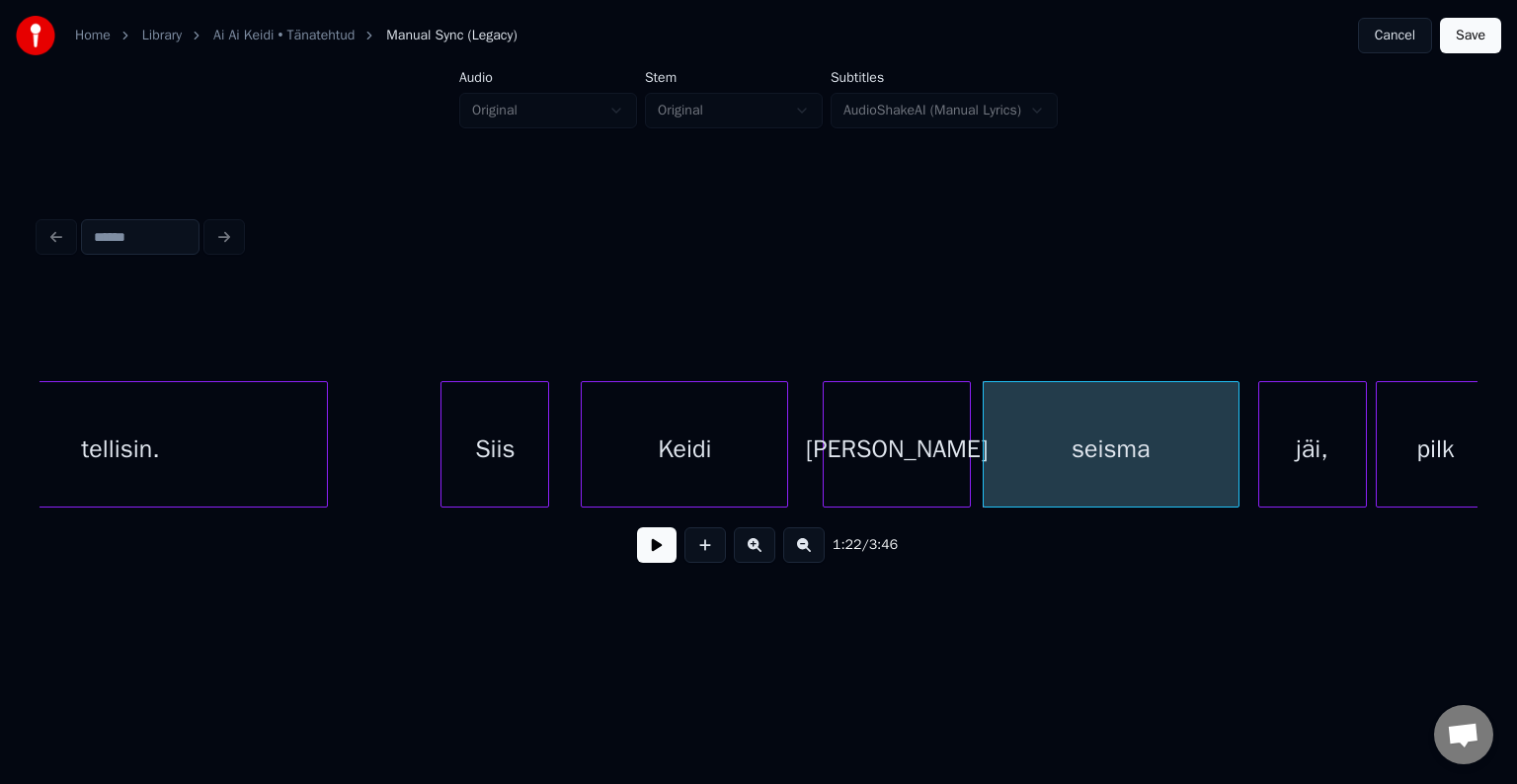 click on "[PERSON_NAME]" at bounding box center [897, 449] 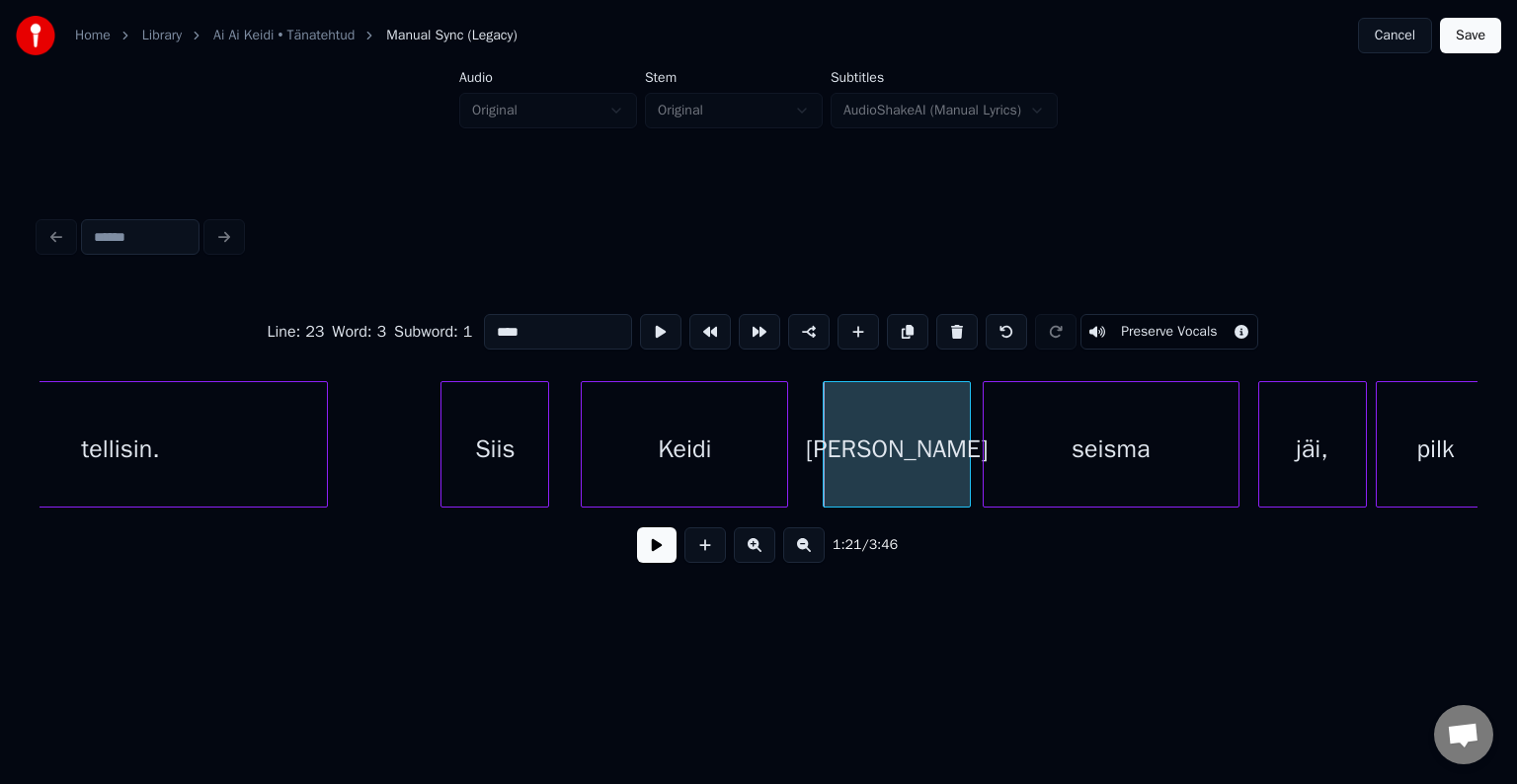 click at bounding box center [657, 545] 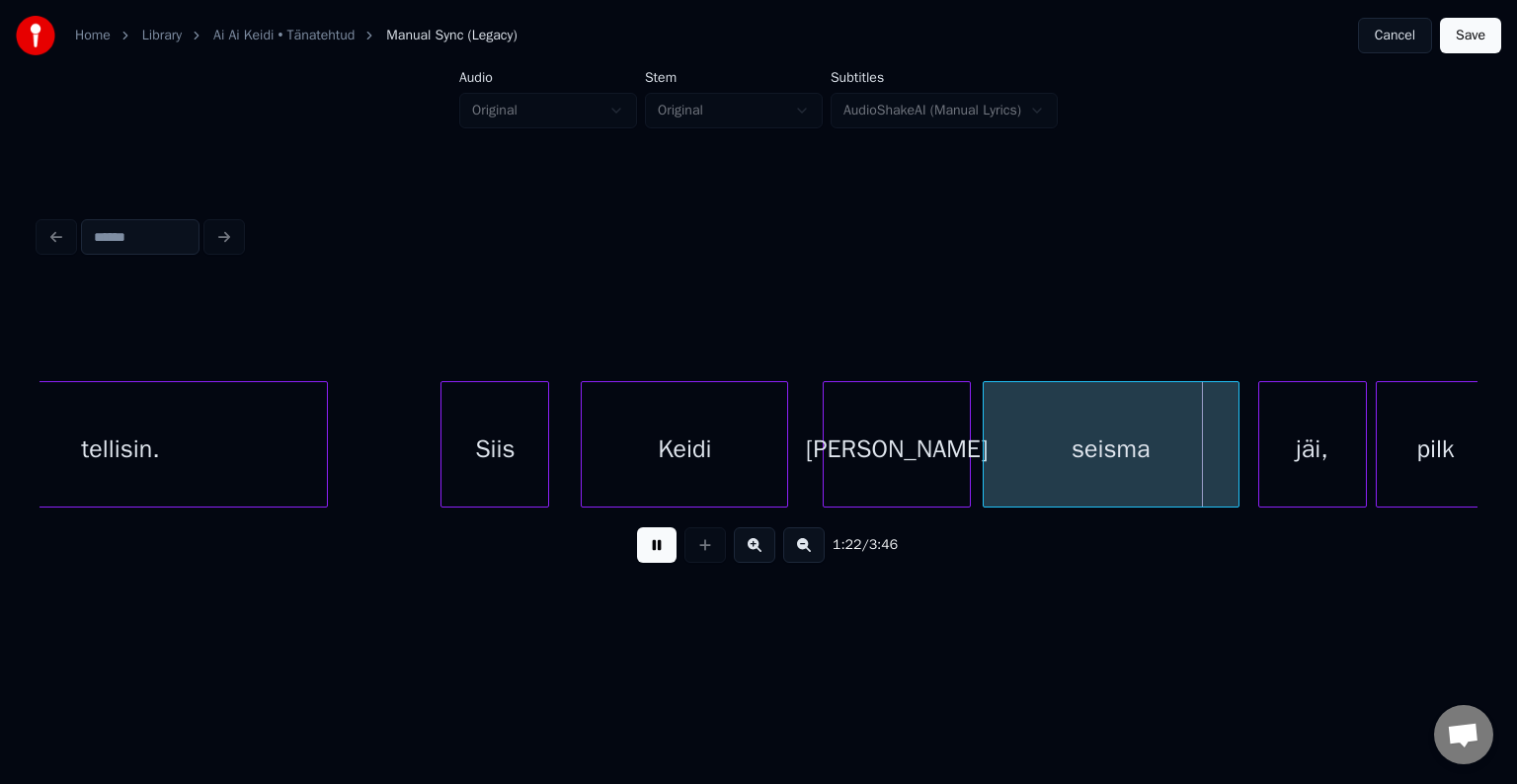 click at bounding box center (657, 545) 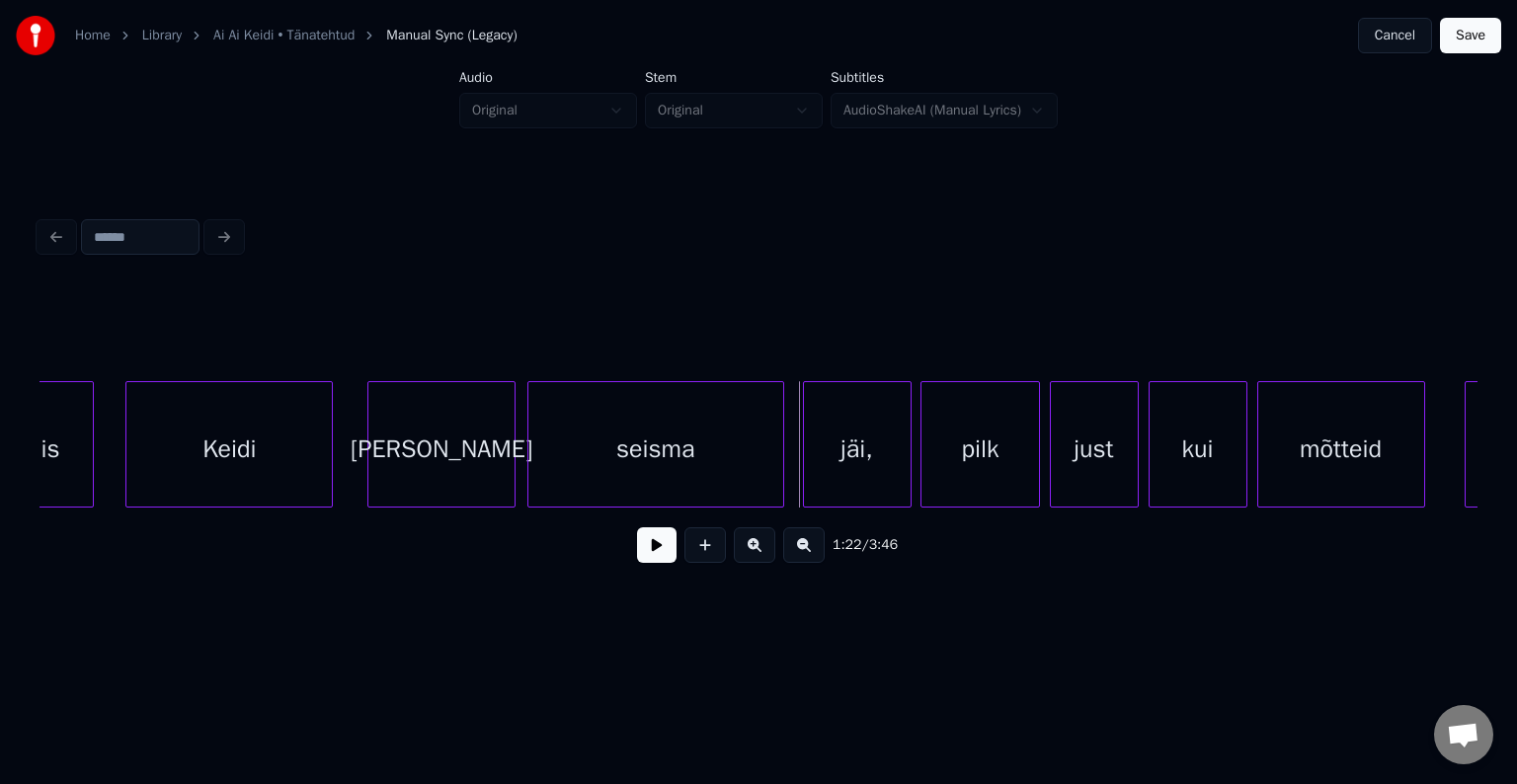 scroll, scrollTop: 0, scrollLeft: 40083, axis: horizontal 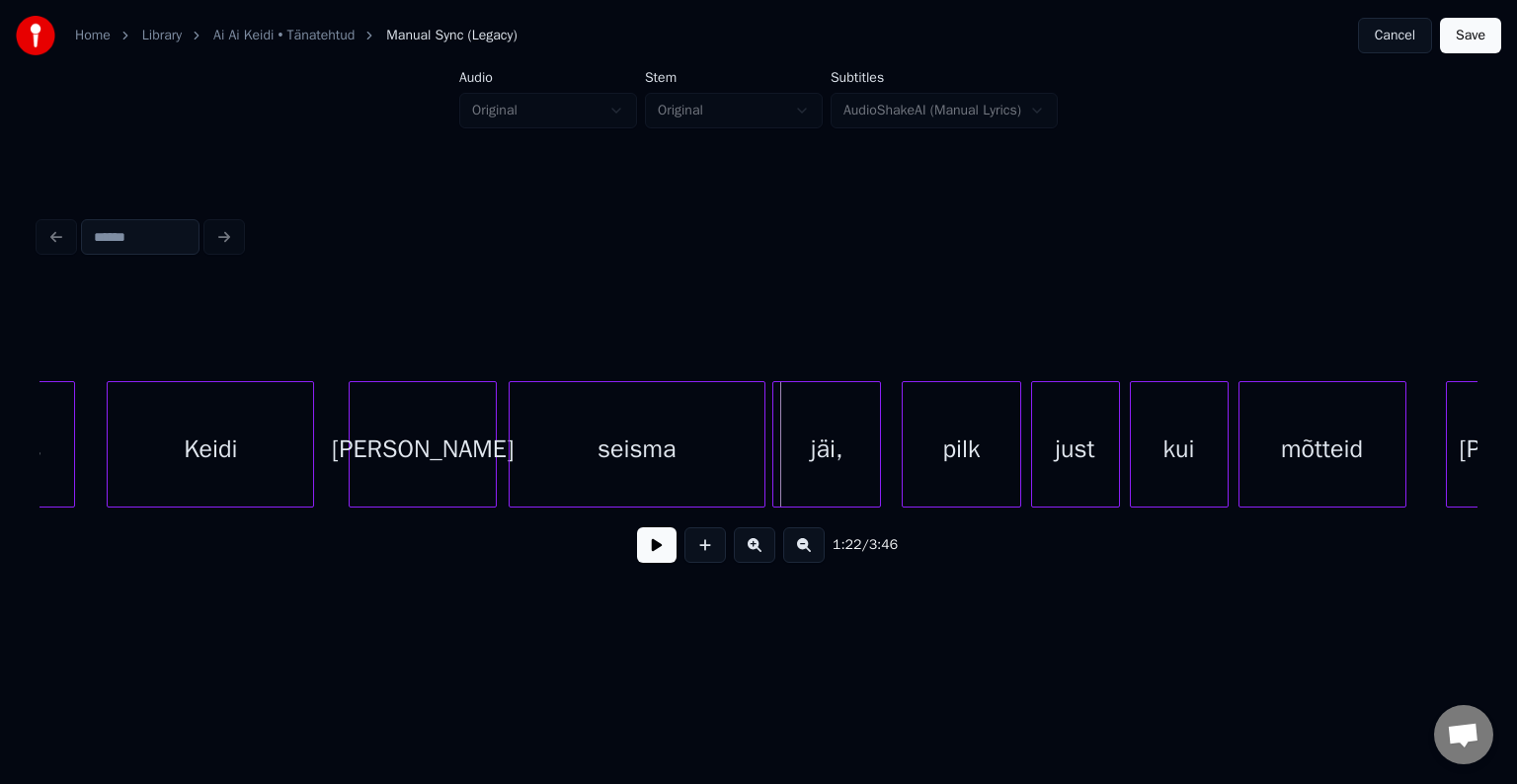 click on "jäi," at bounding box center (827, 449) 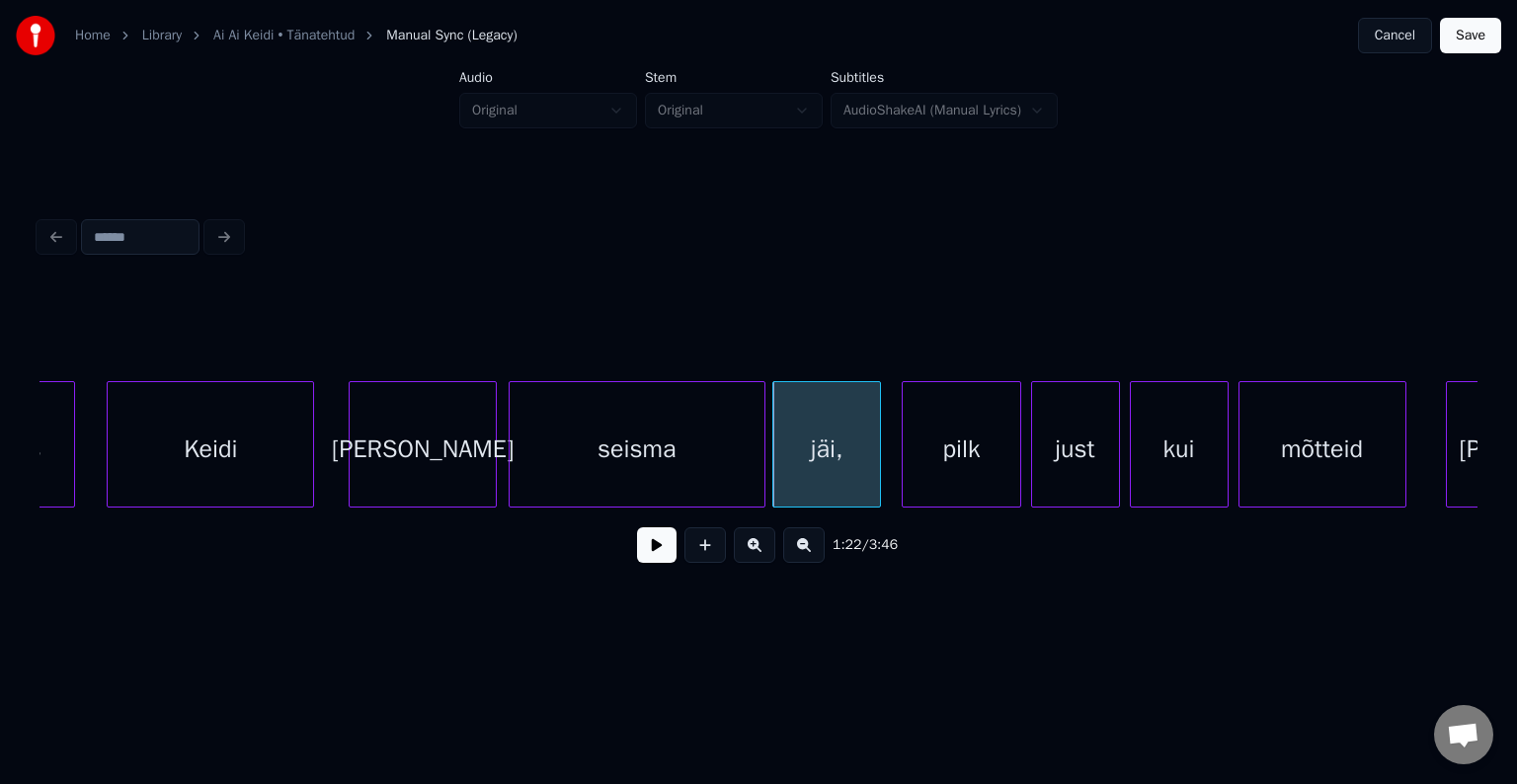 click on "jäi," at bounding box center [827, 449] 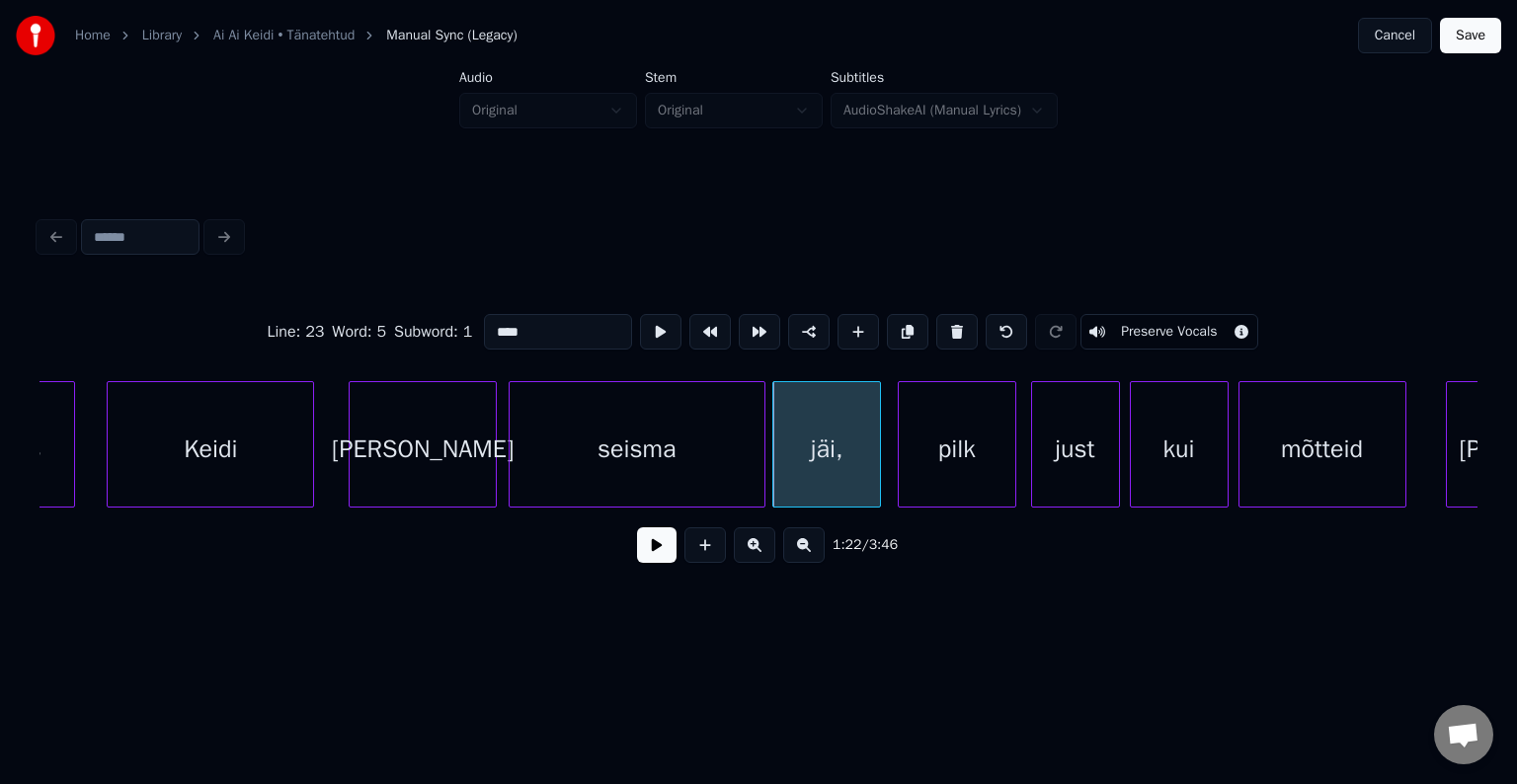 click on "pilk" at bounding box center (957, 449) 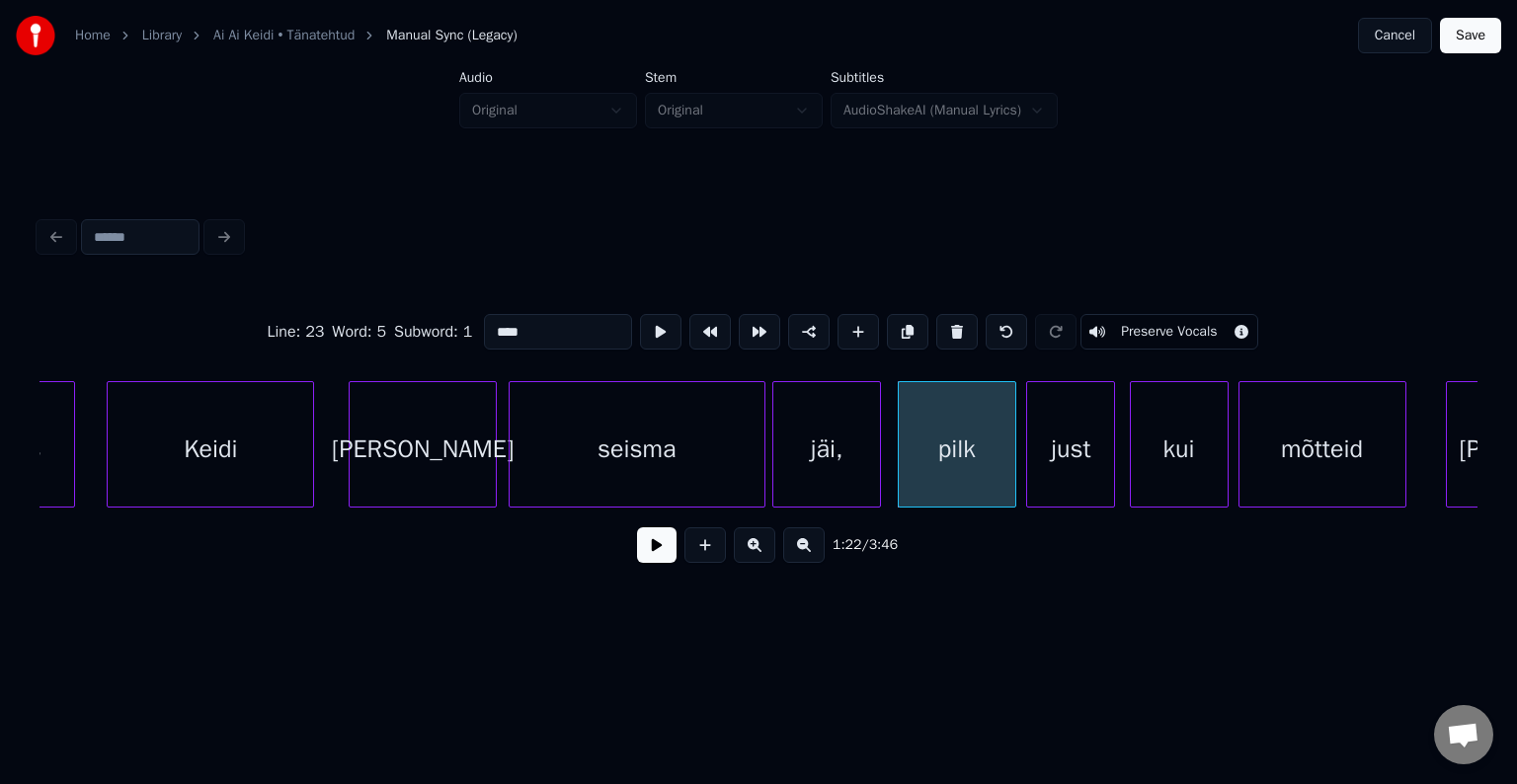 click on "just" at bounding box center [1071, 449] 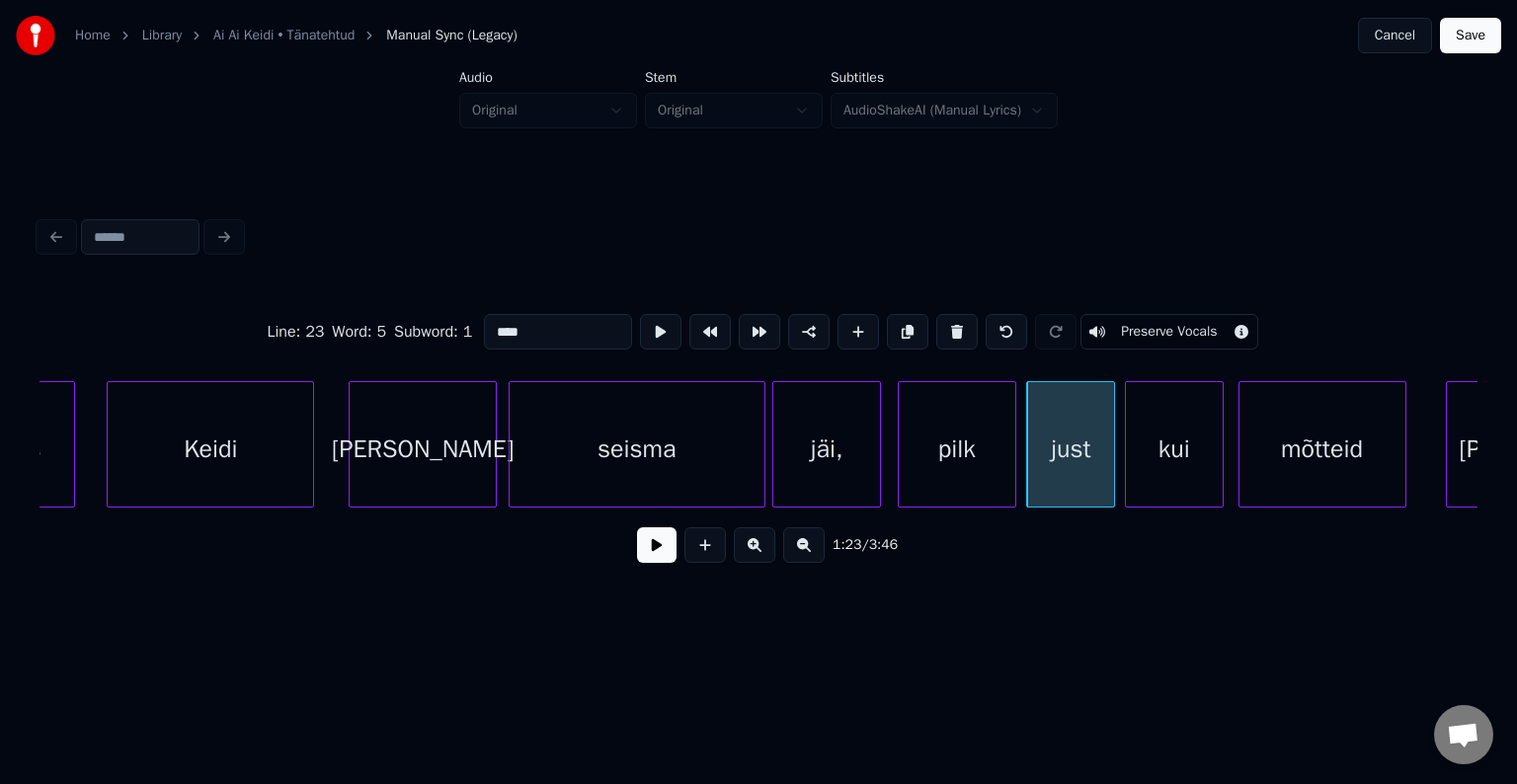 click on "kui" at bounding box center (1174, 449) 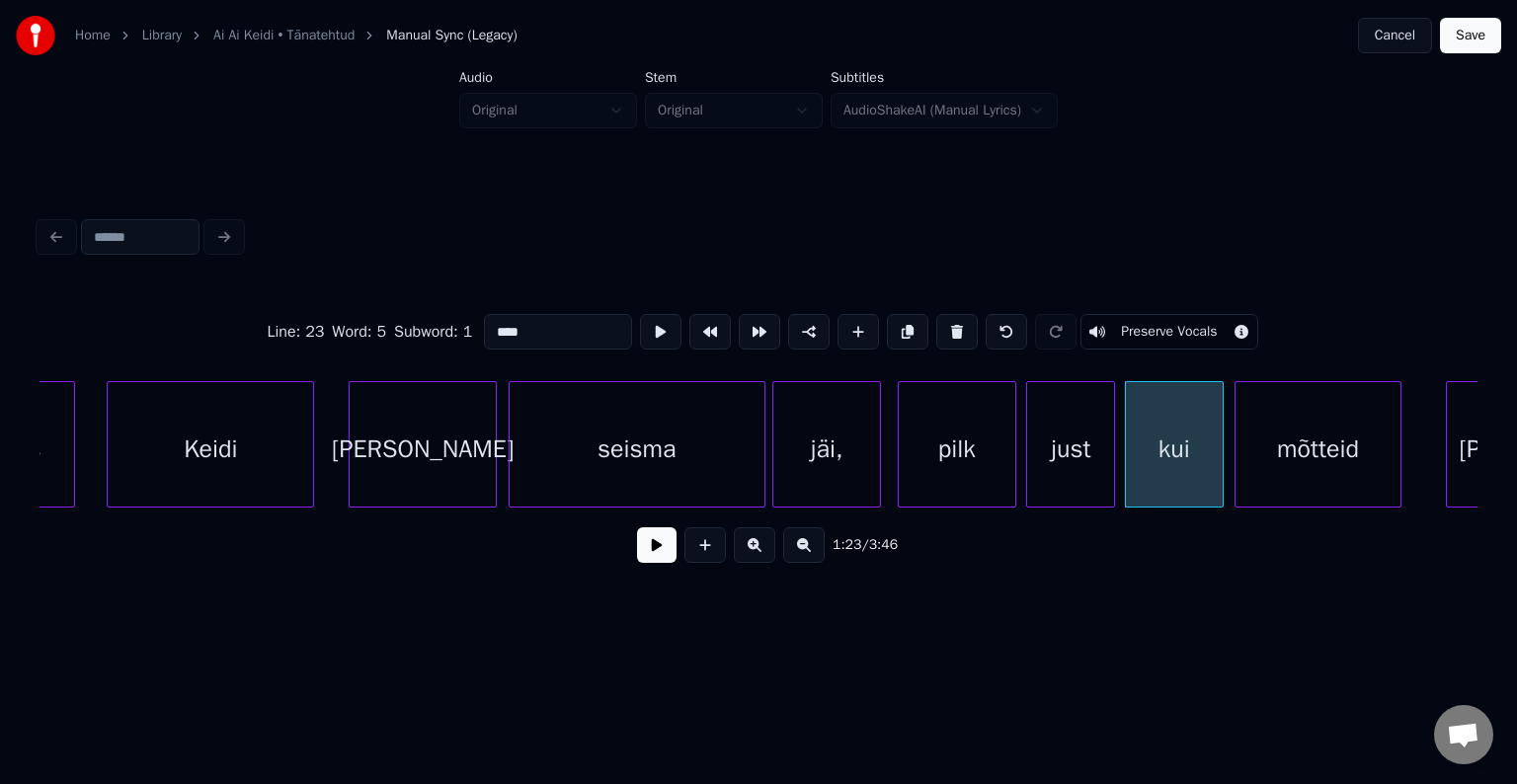 click on "mõtteid" at bounding box center [1318, 449] 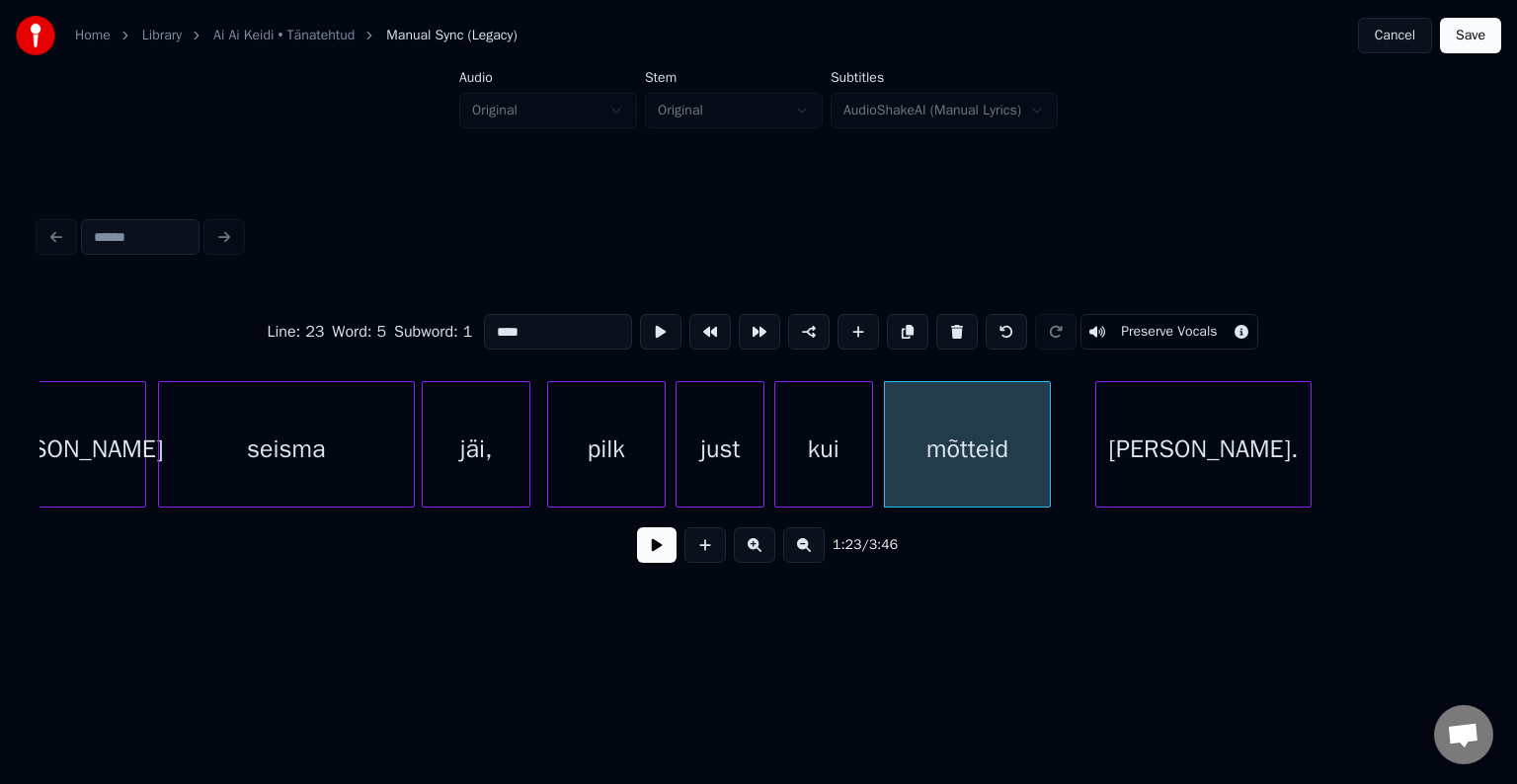 scroll, scrollTop: 0, scrollLeft: 40478, axis: horizontal 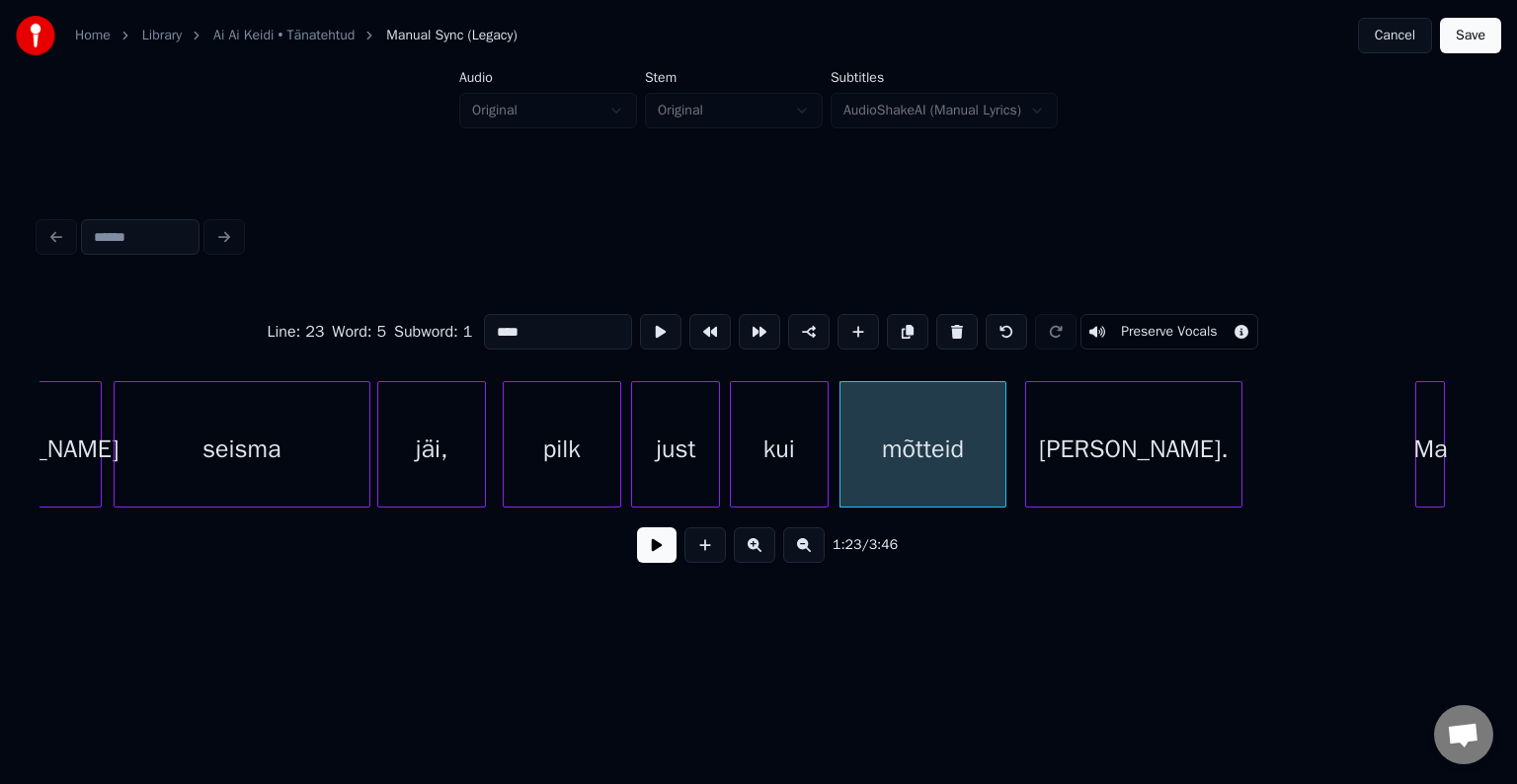 click on "[PERSON_NAME]." at bounding box center [1134, 449] 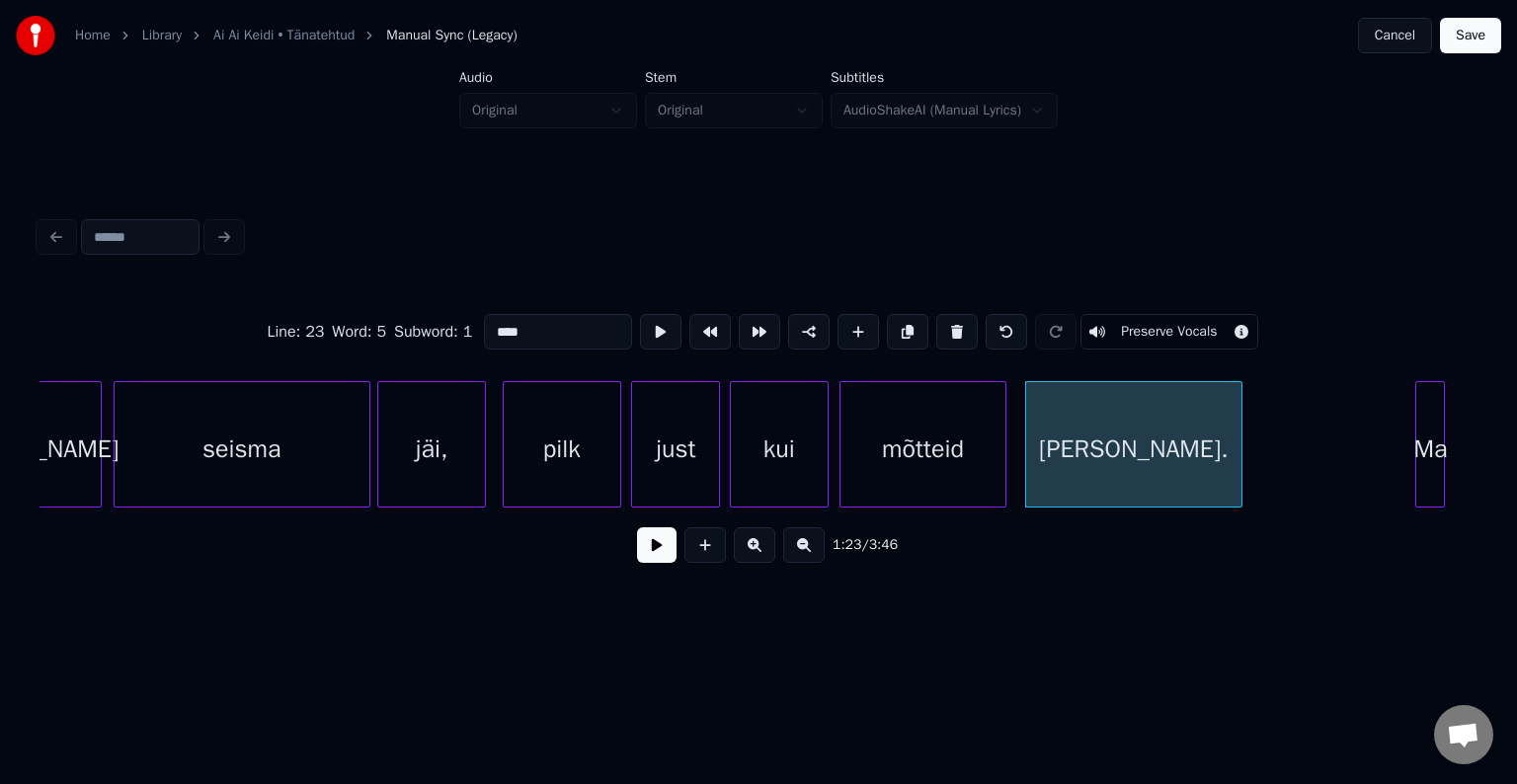 click at bounding box center (1238, 444) 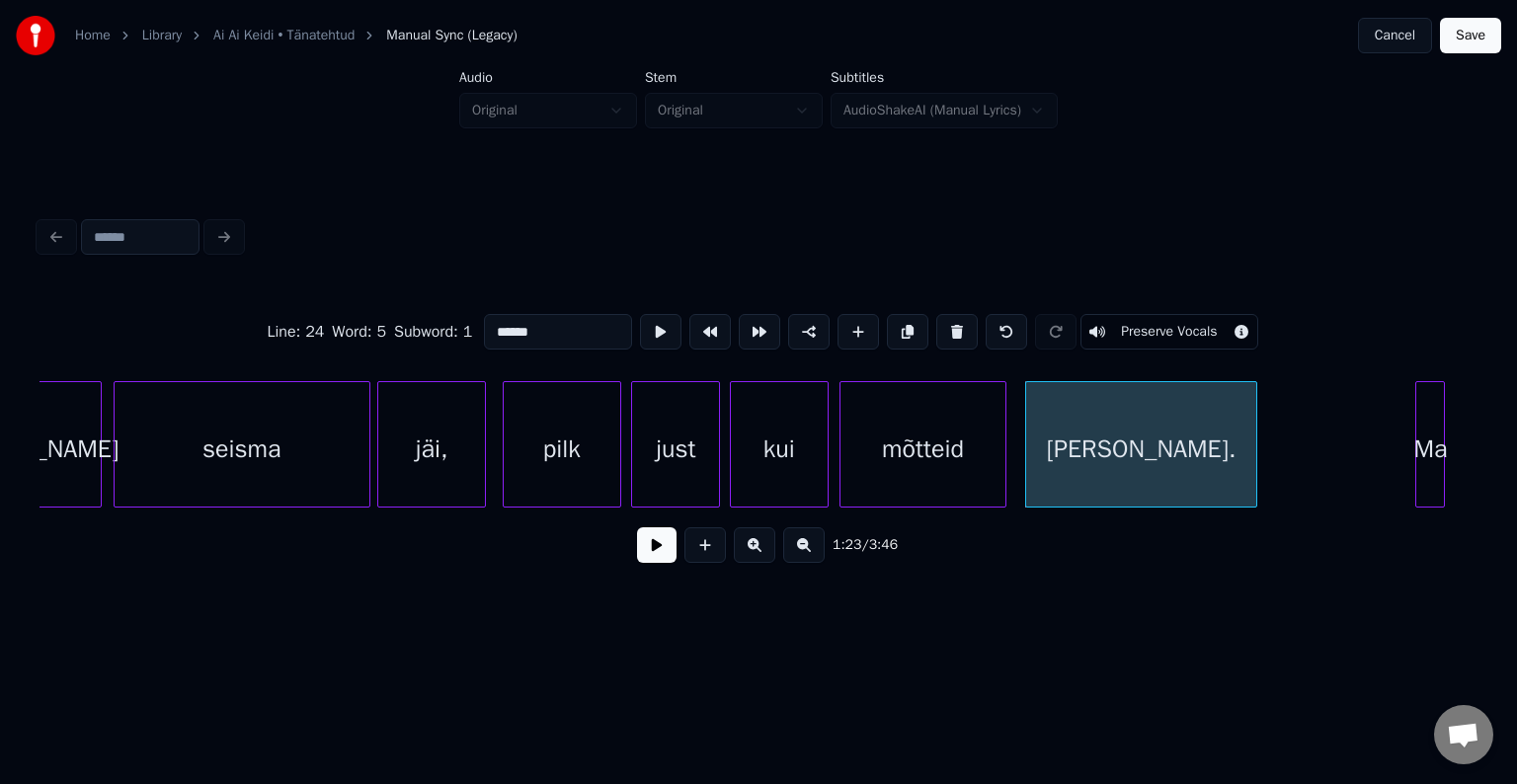 click at bounding box center (1253, 444) 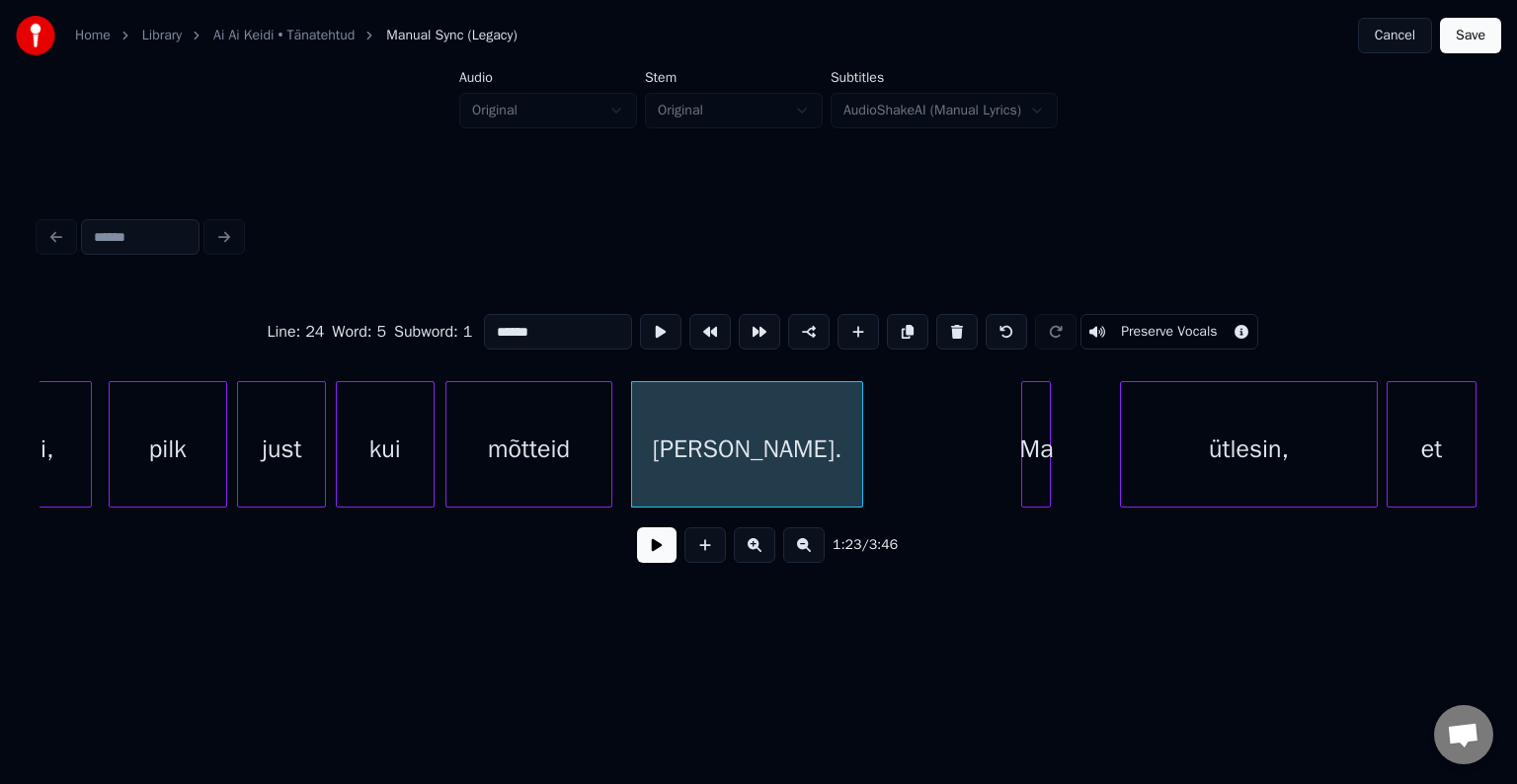 scroll, scrollTop: 0, scrollLeft: 40873, axis: horizontal 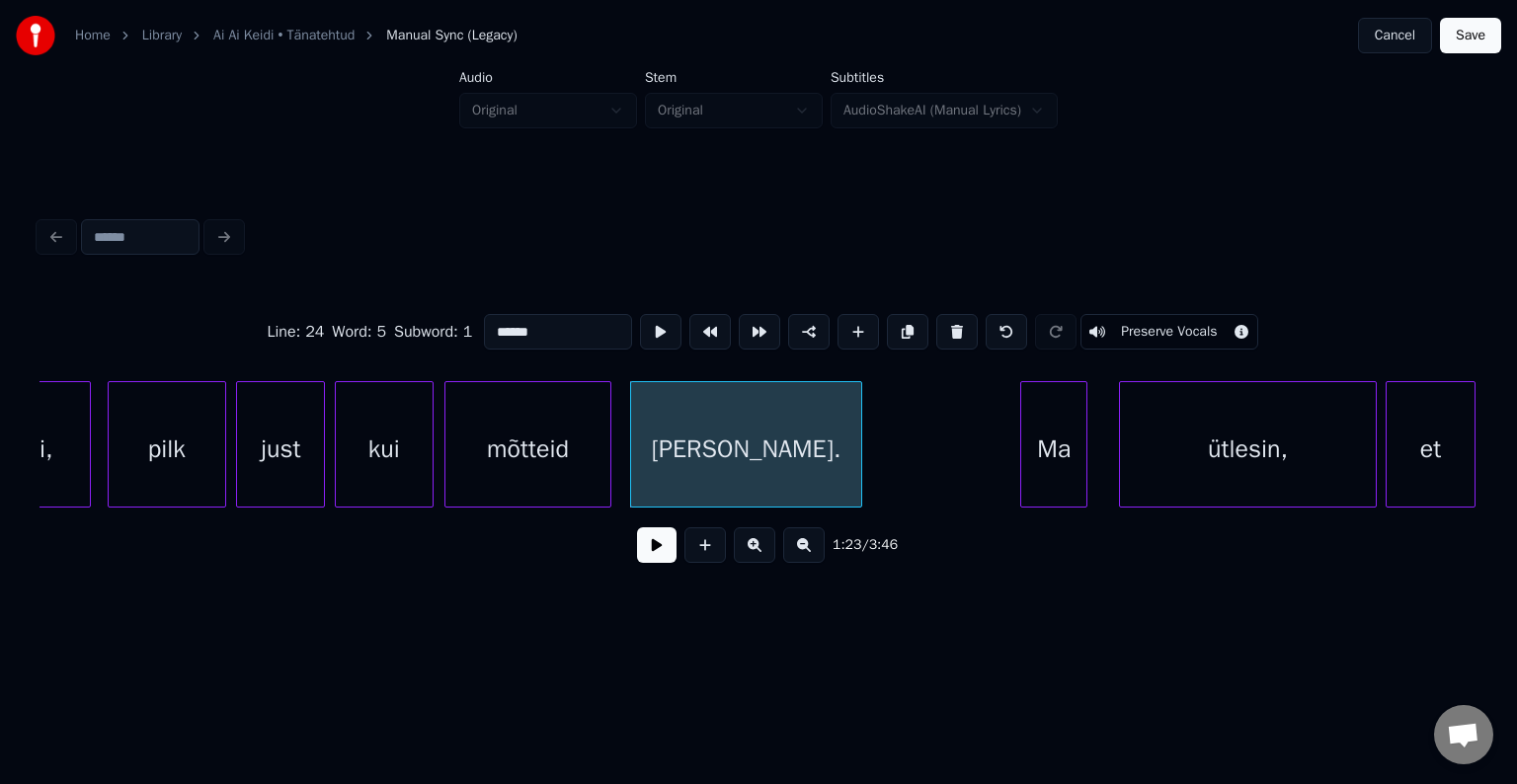click at bounding box center (1083, 444) 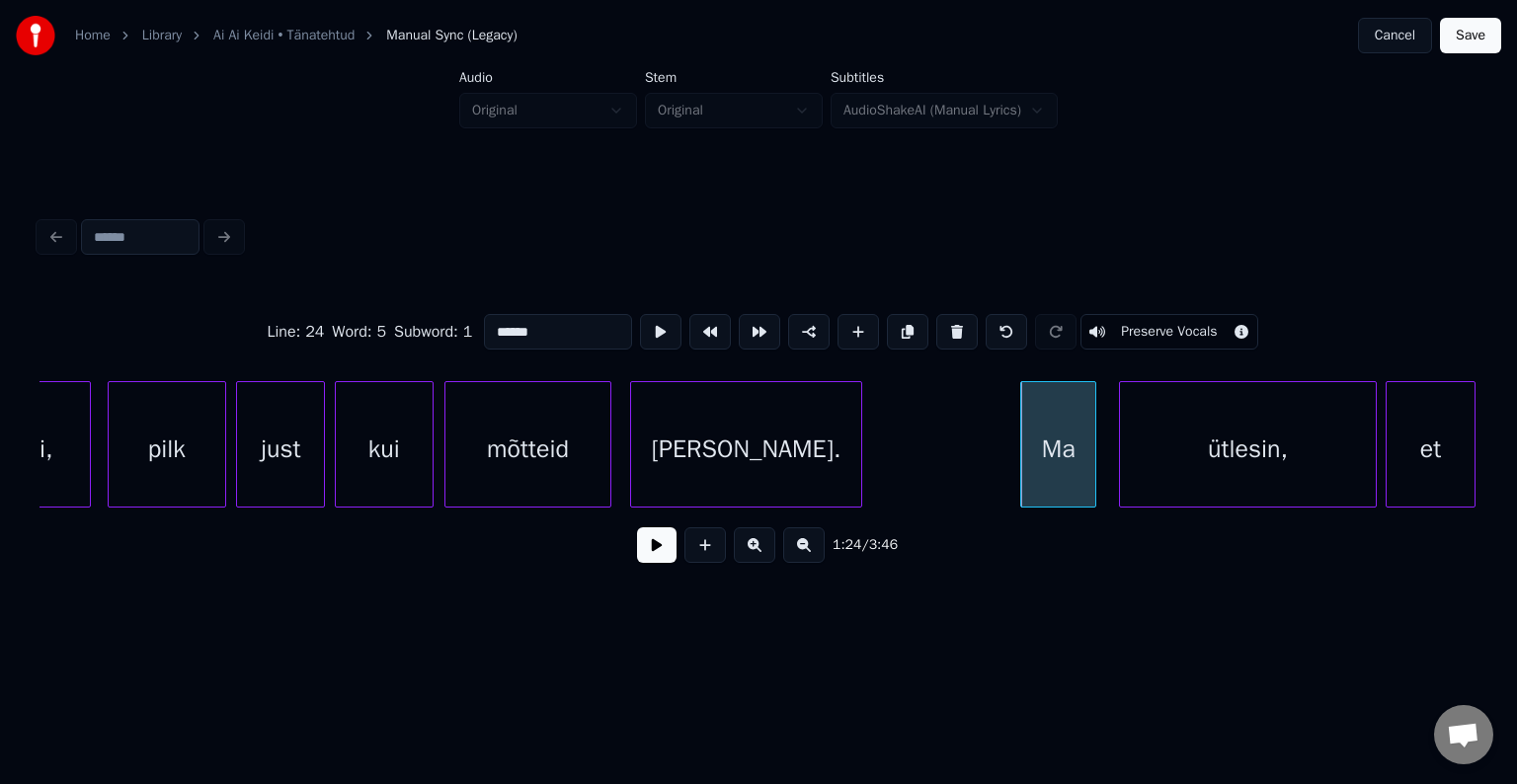 click on "kui" at bounding box center [384, 449] 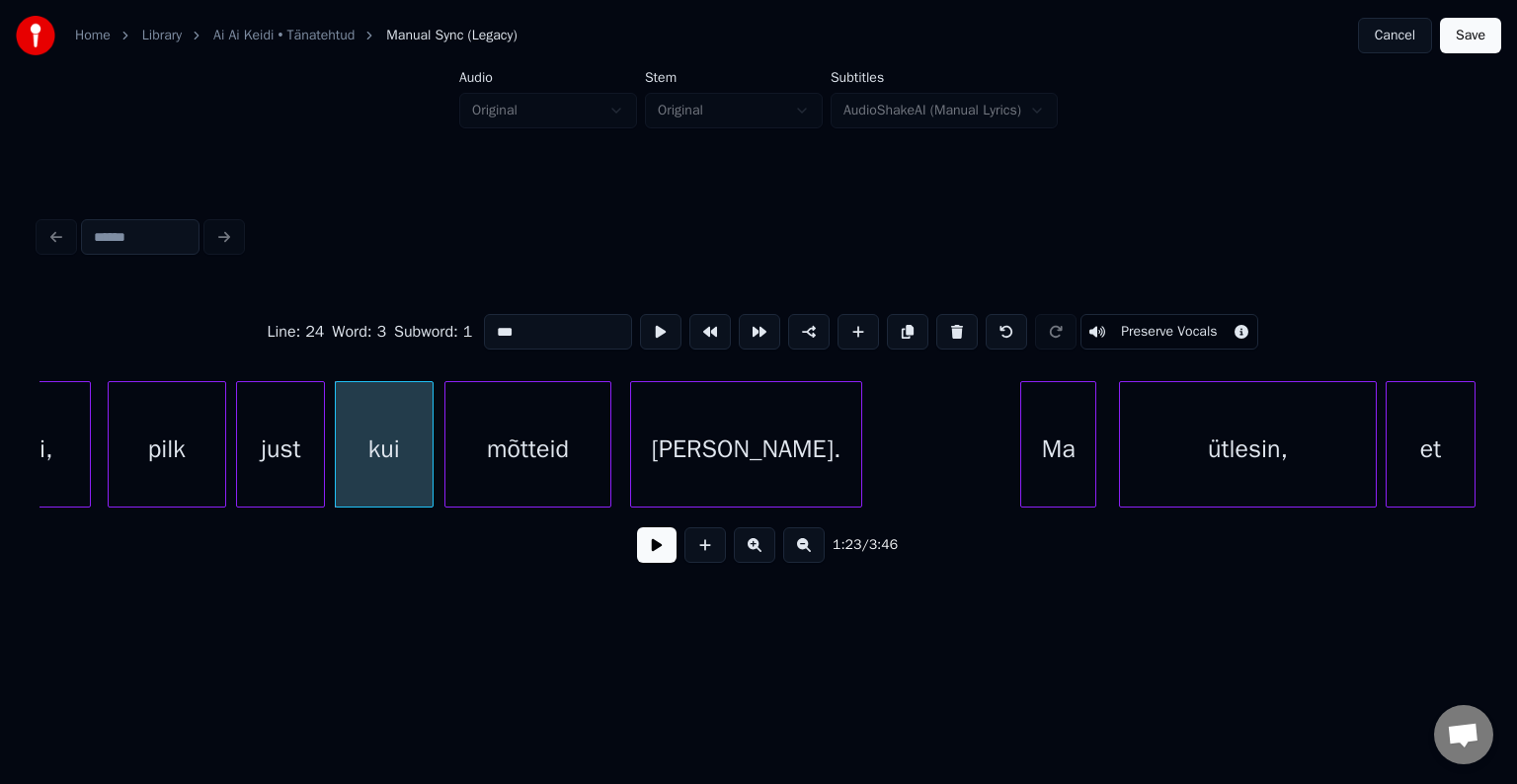 click on "1:23  /  3:46" at bounding box center (758, 545) 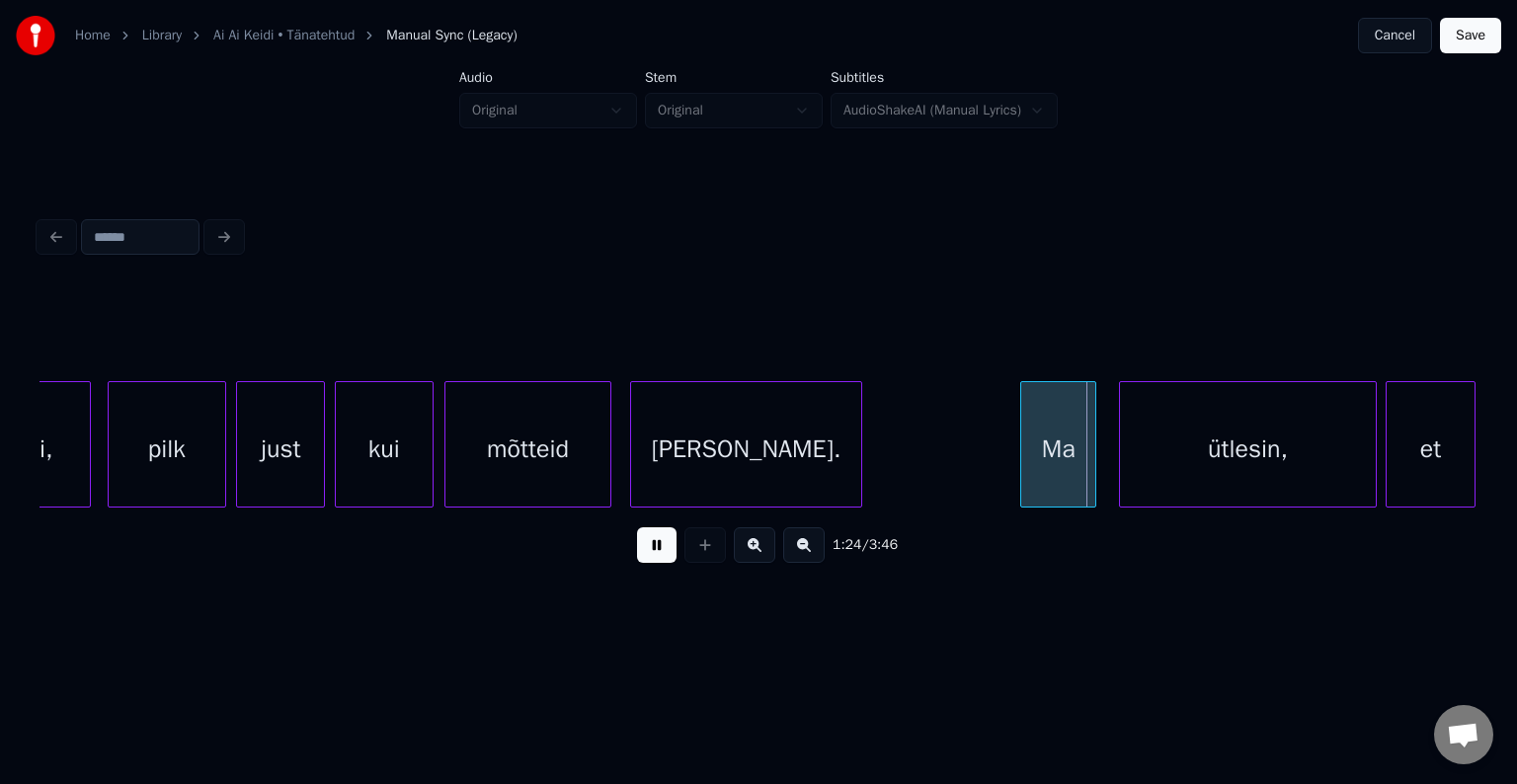 click at bounding box center [657, 545] 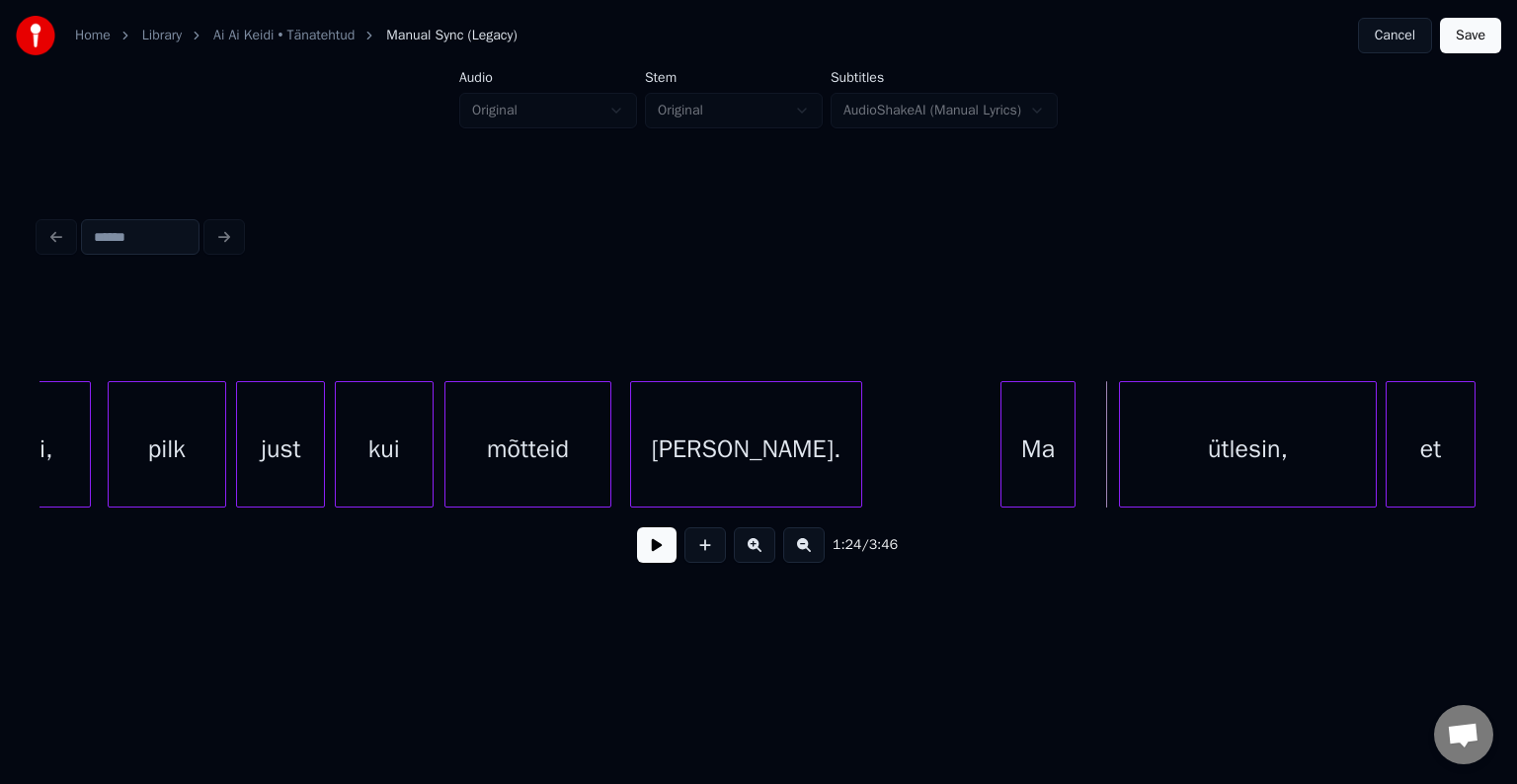 click on "Ma" at bounding box center (1038, 449) 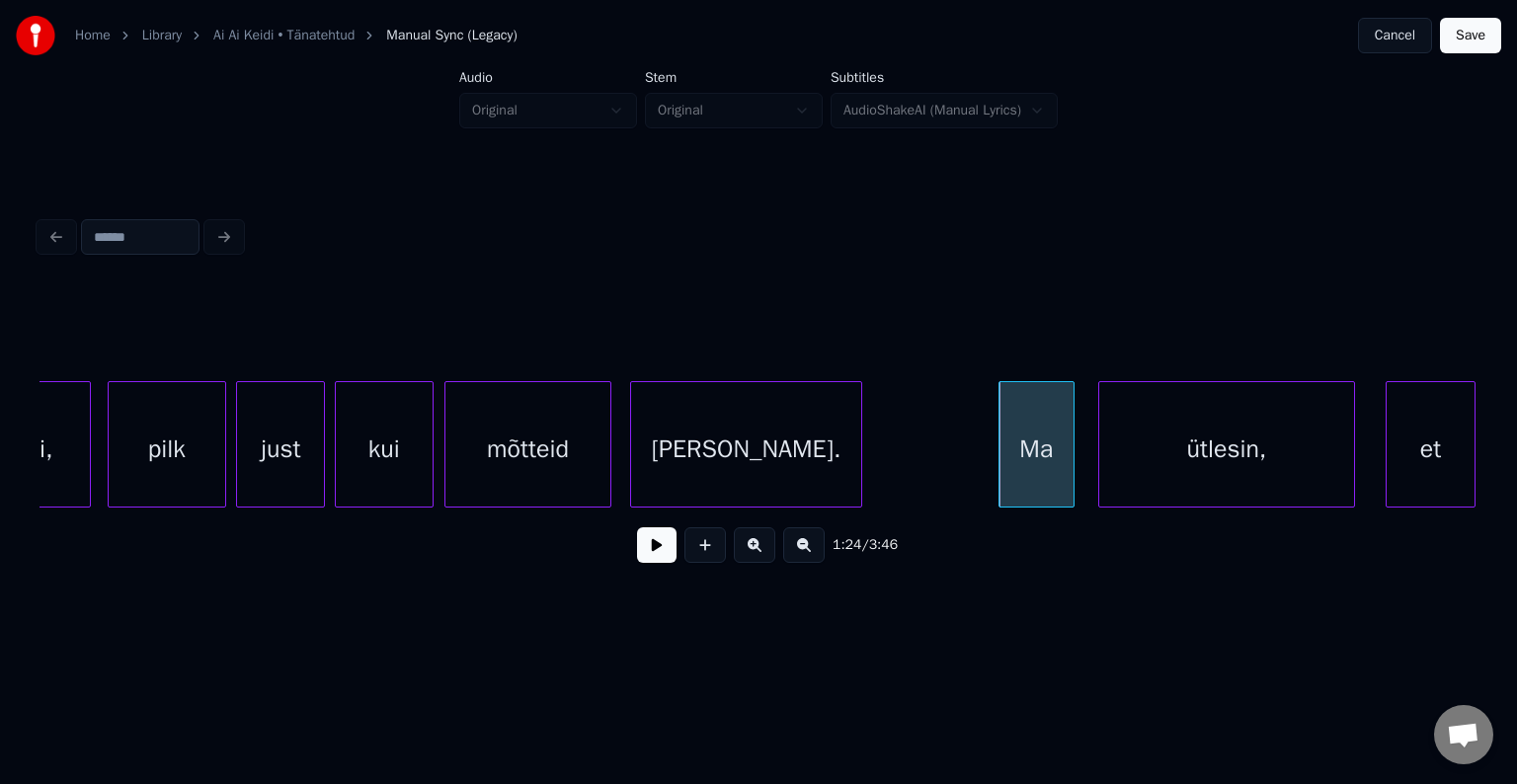 click on "ütlesin," at bounding box center [1227, 449] 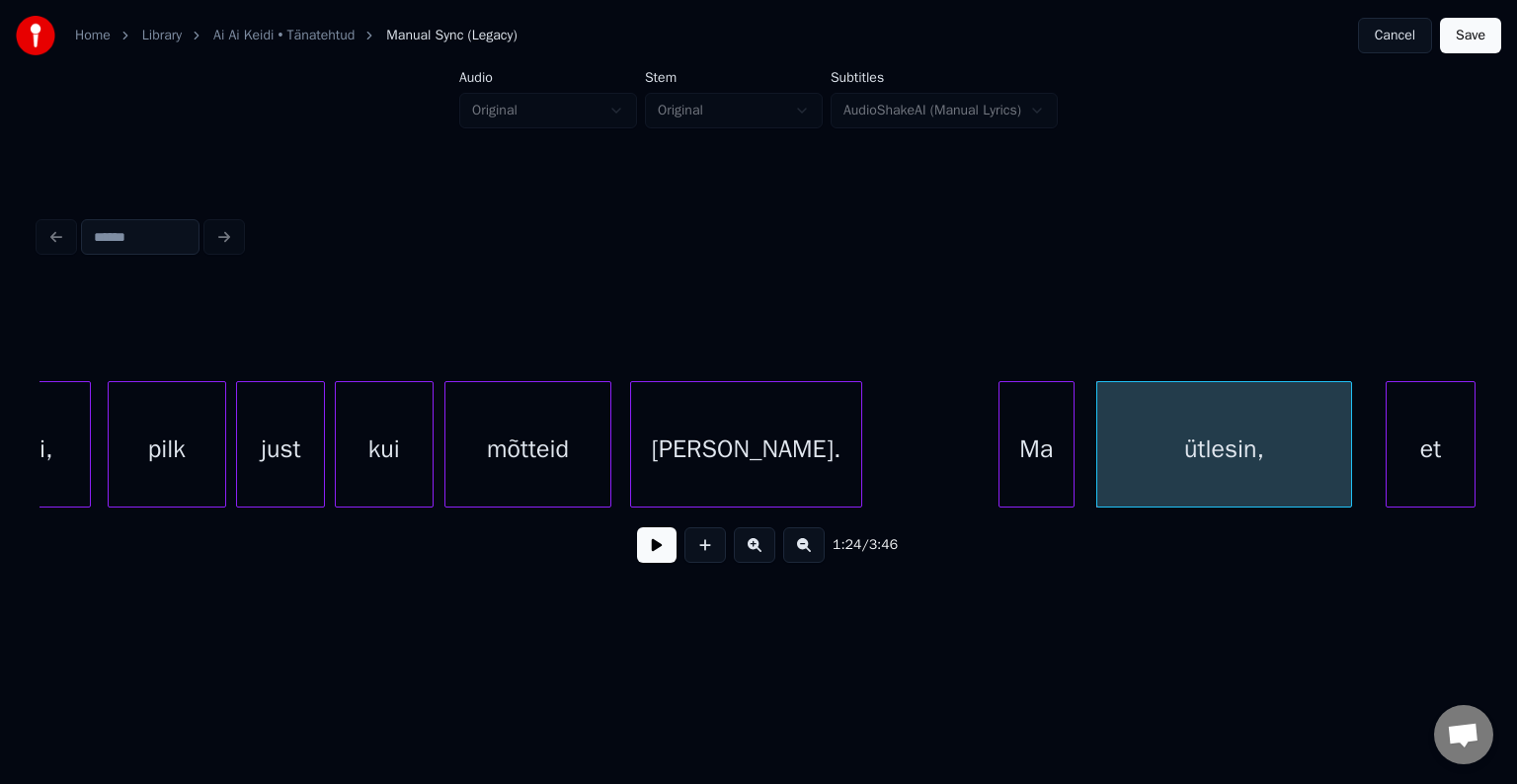 click on "Ma" at bounding box center [1036, 449] 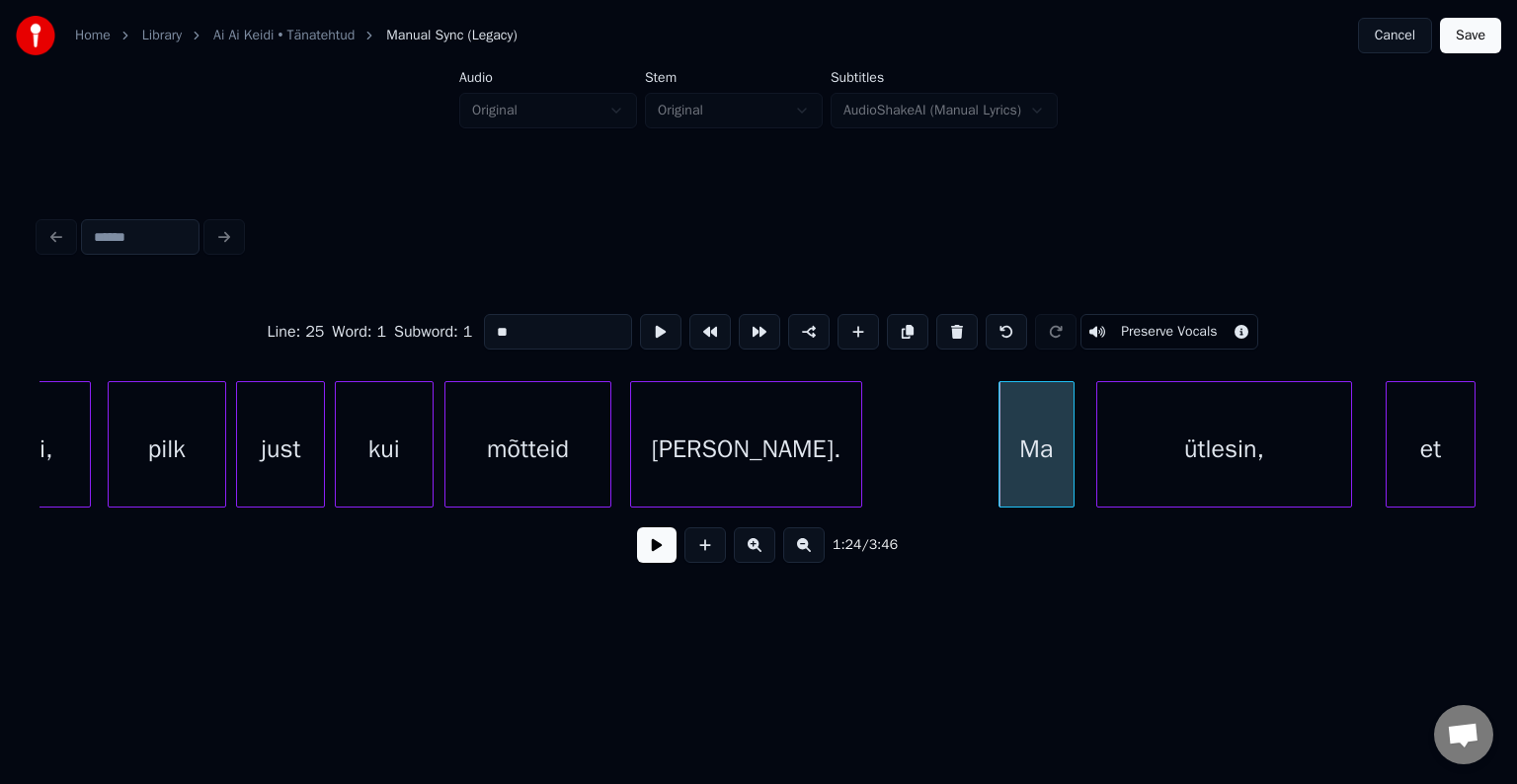 click at bounding box center [657, 545] 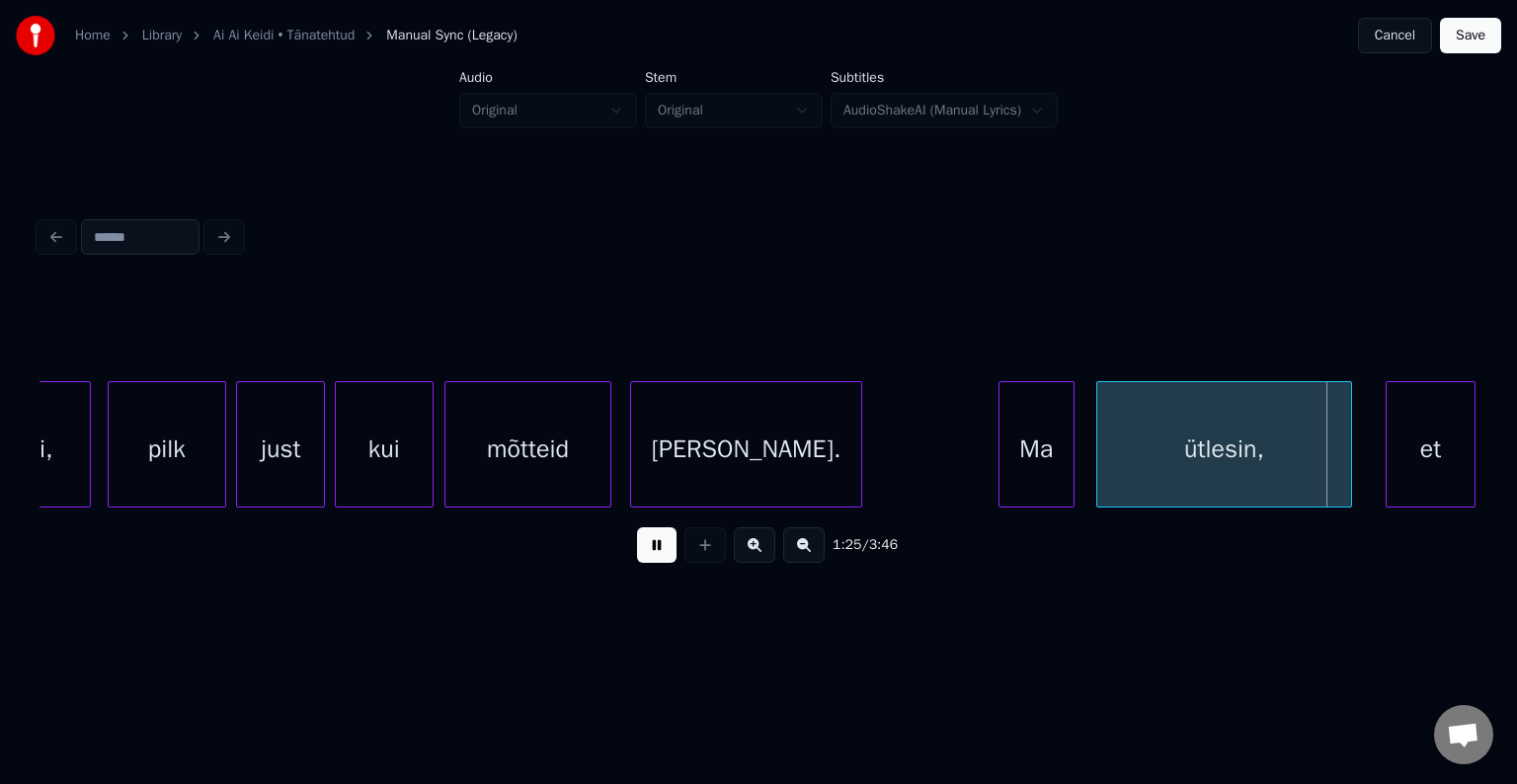 click at bounding box center [657, 545] 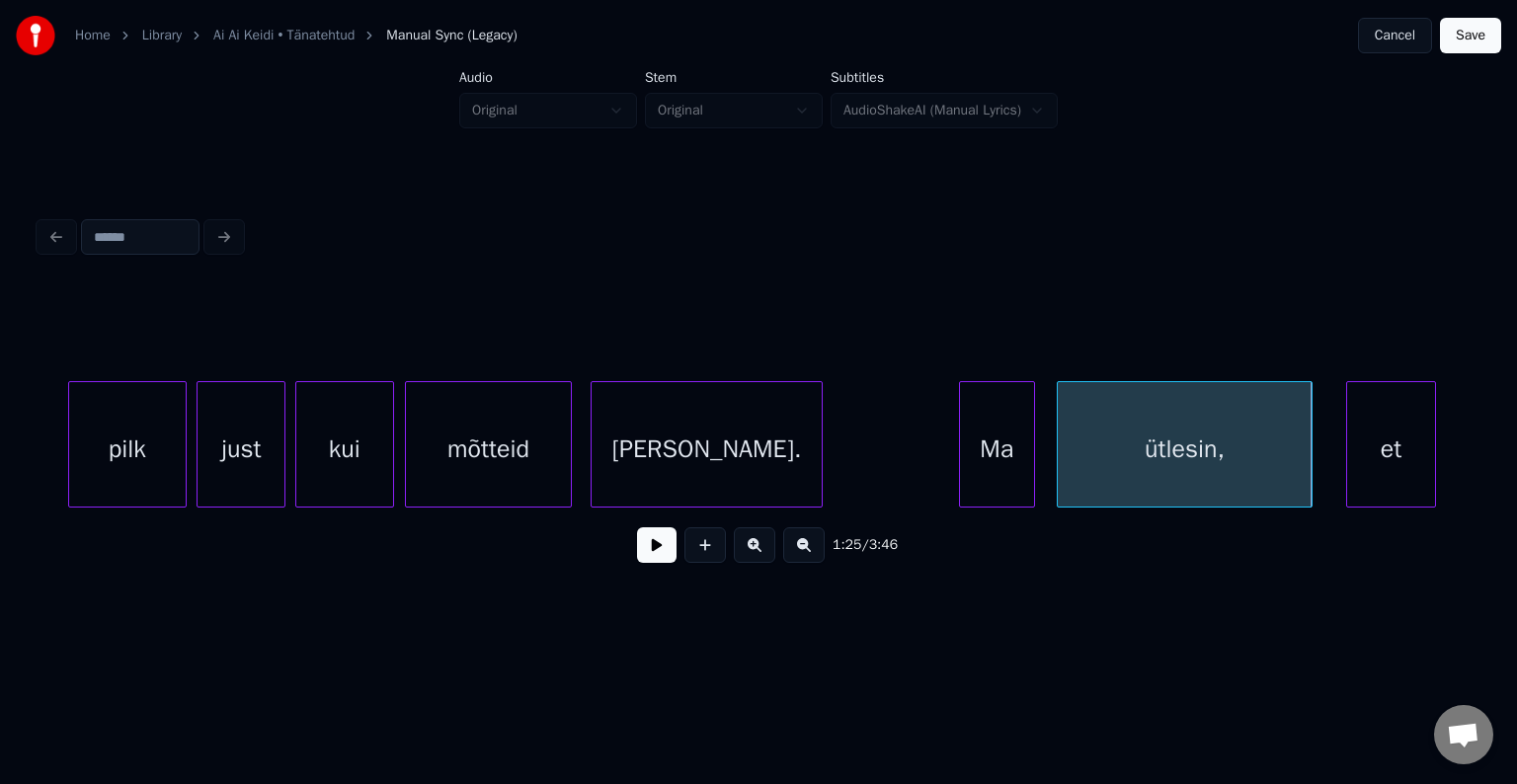 scroll, scrollTop: 0, scrollLeft: 40952, axis: horizontal 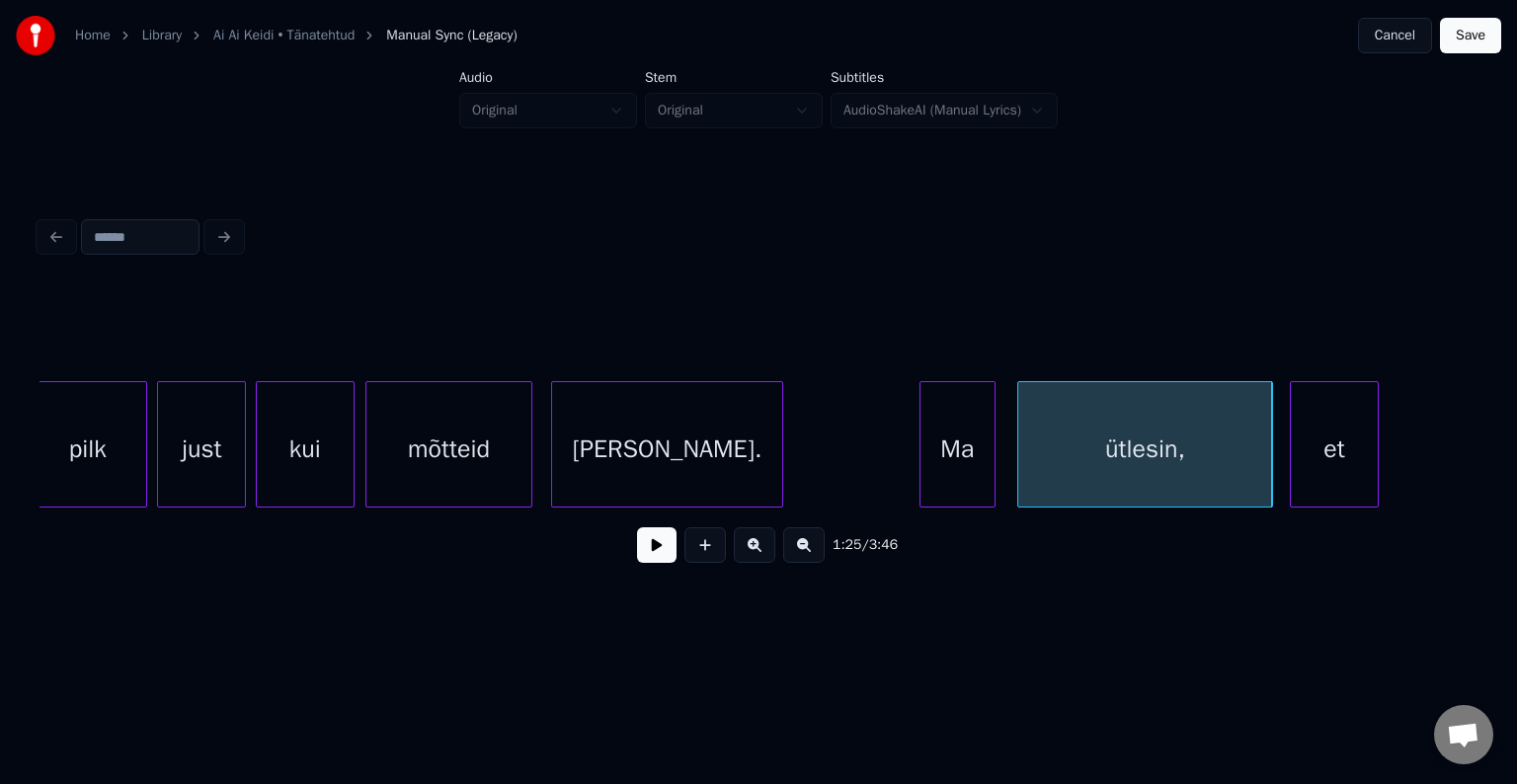 click on "et" at bounding box center (1334, 449) 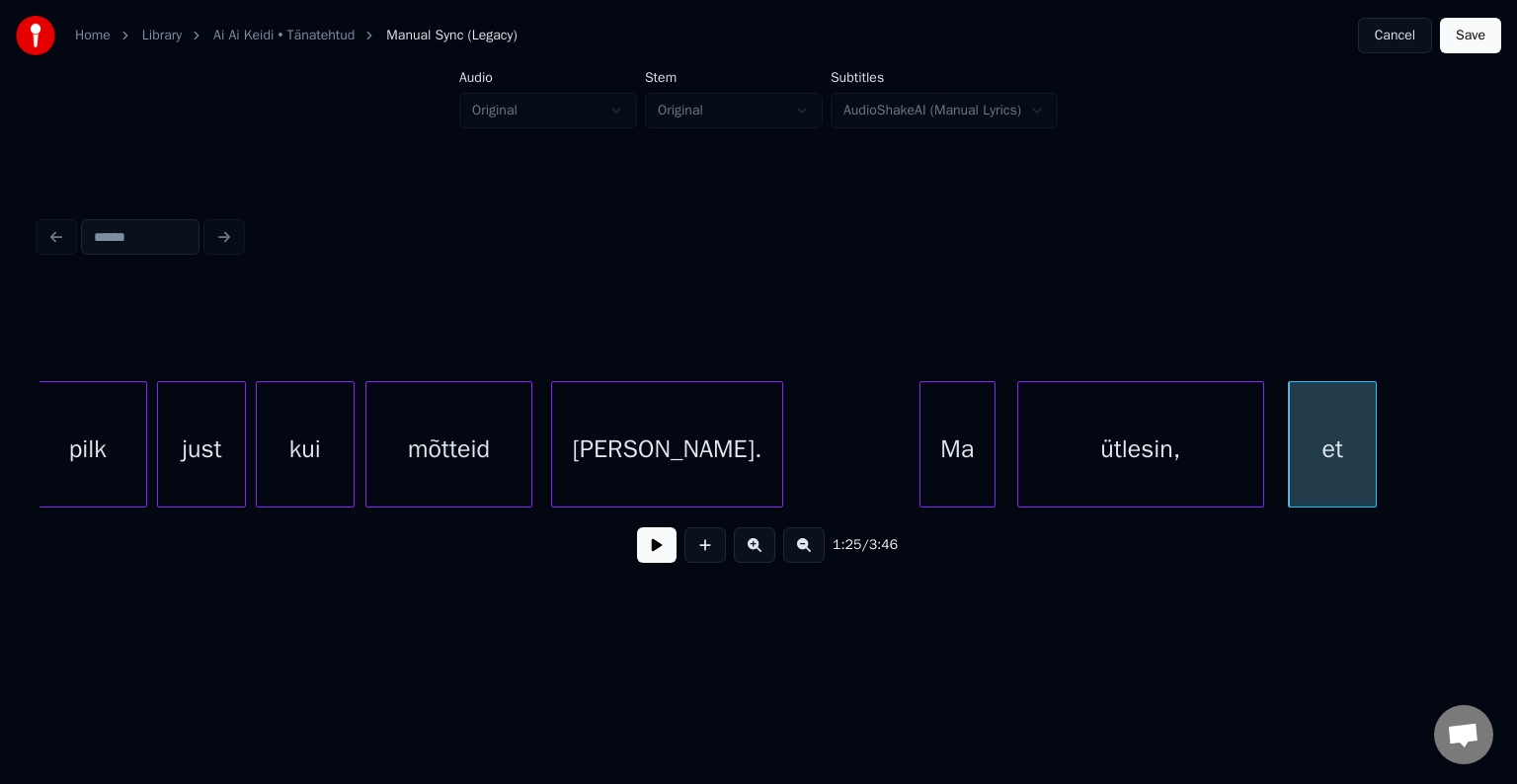 click at bounding box center [1260, 444] 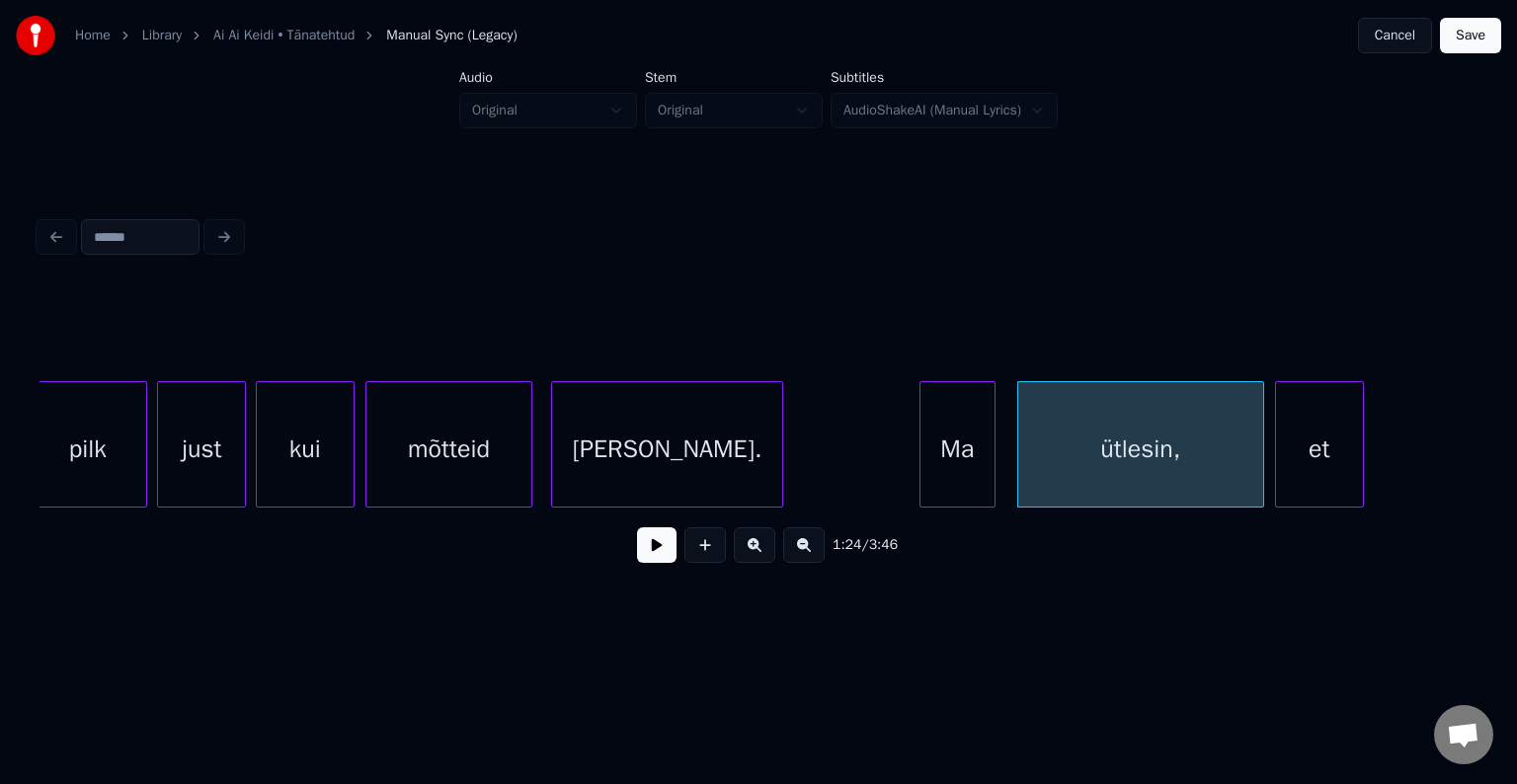 click on "et" at bounding box center [1319, 449] 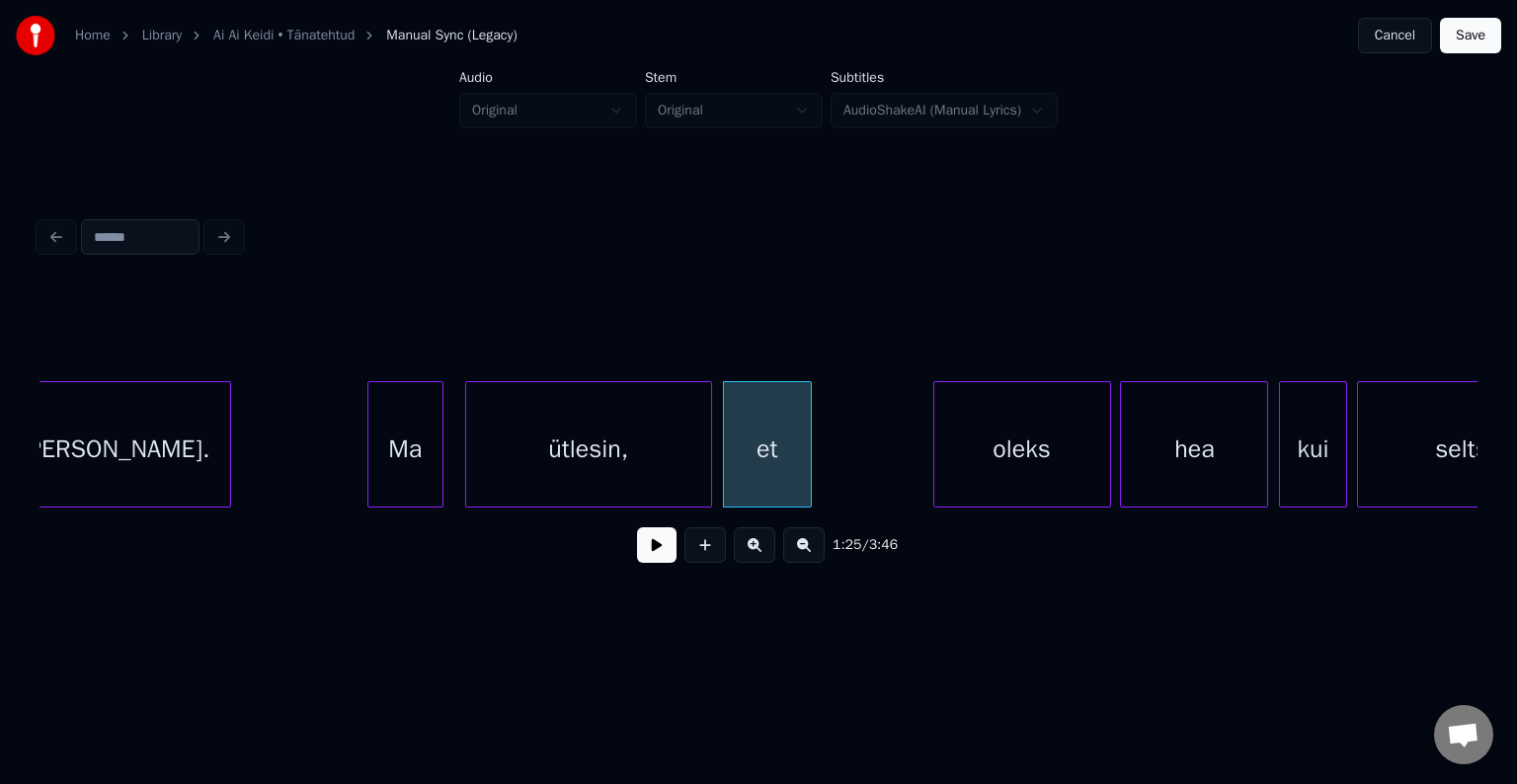scroll, scrollTop: 0, scrollLeft: 41505, axis: horizontal 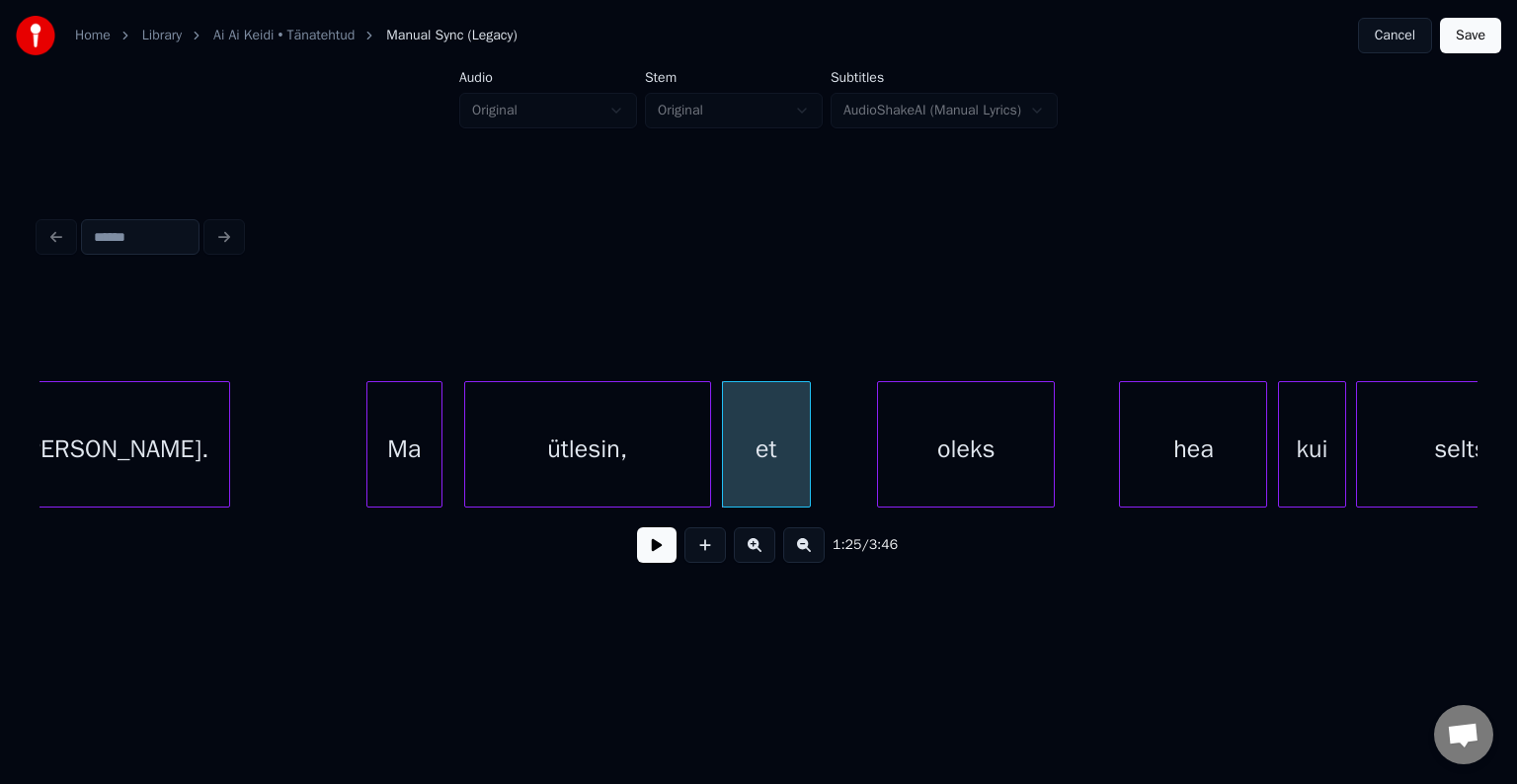 click on "oleks" at bounding box center (966, 449) 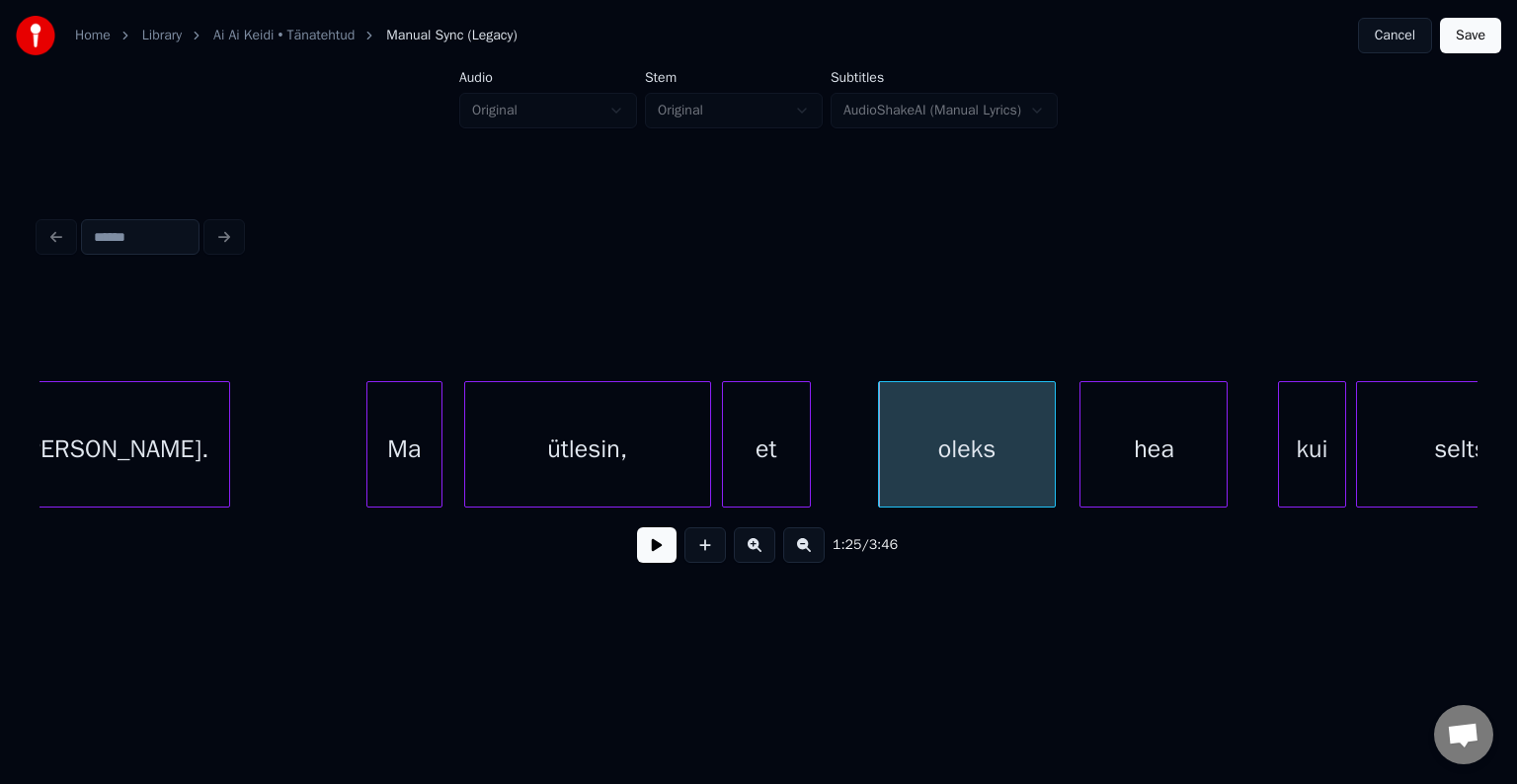 click on "hea" at bounding box center [1154, 449] 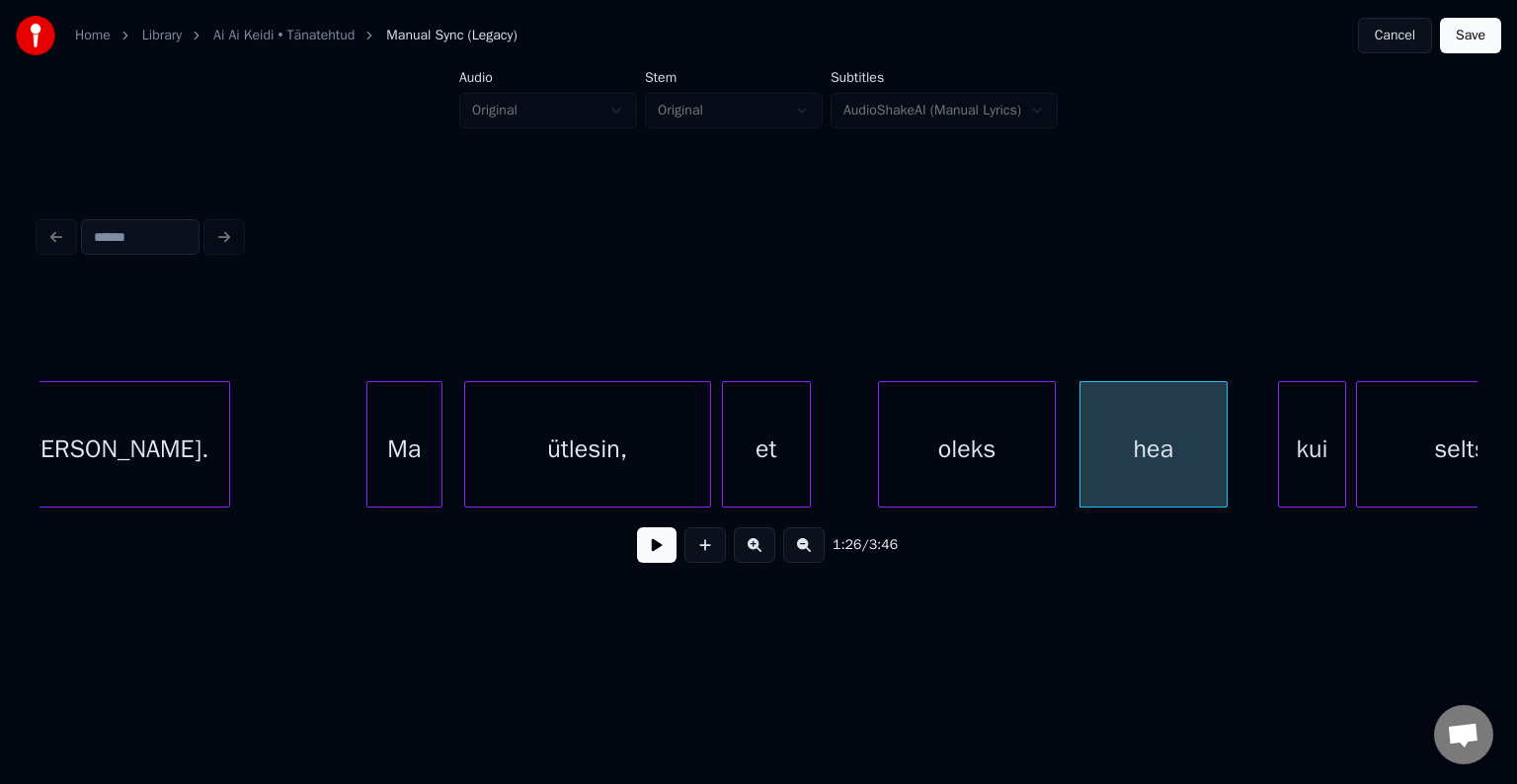 click on "oleks" at bounding box center (967, 449) 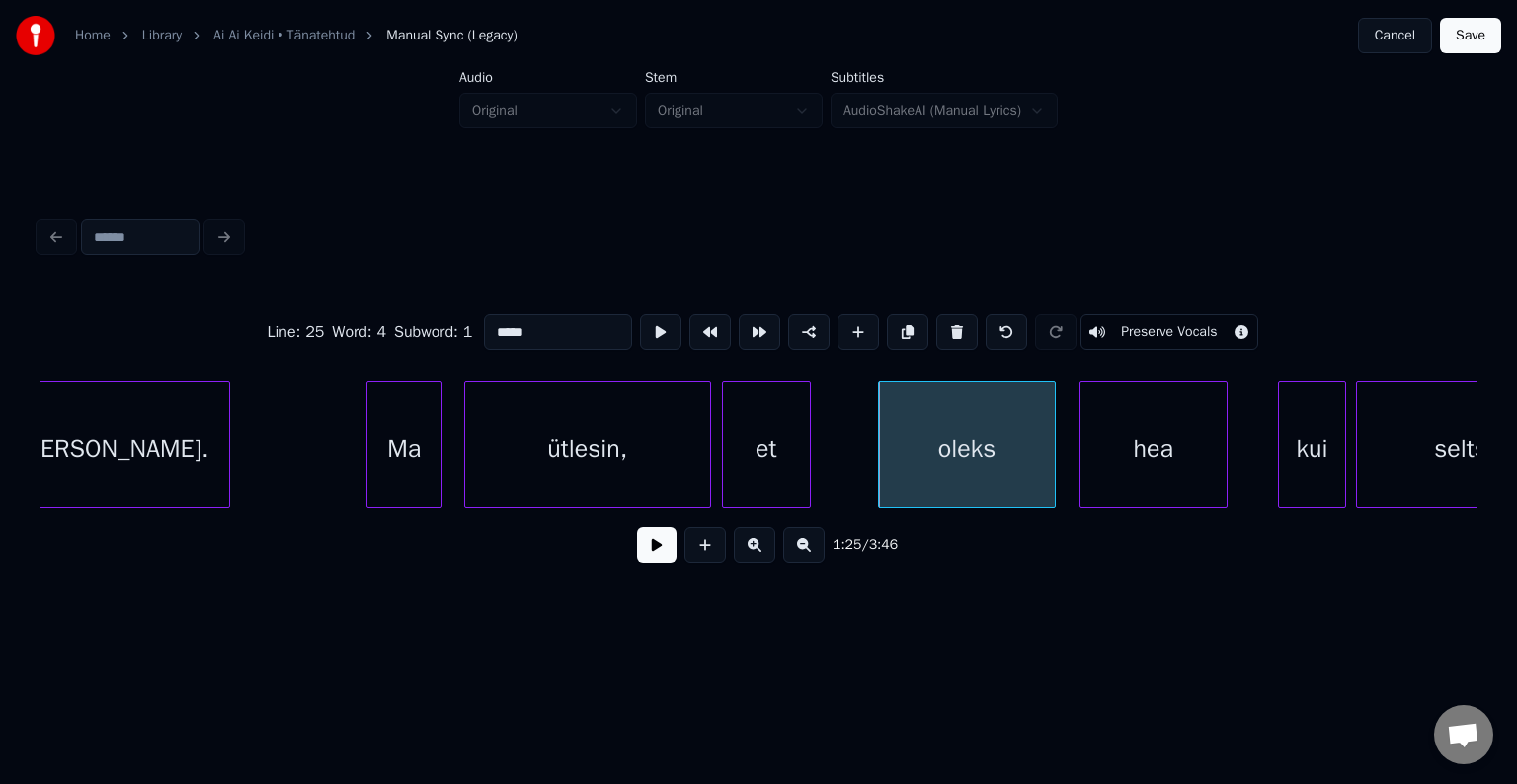 click at bounding box center [657, 545] 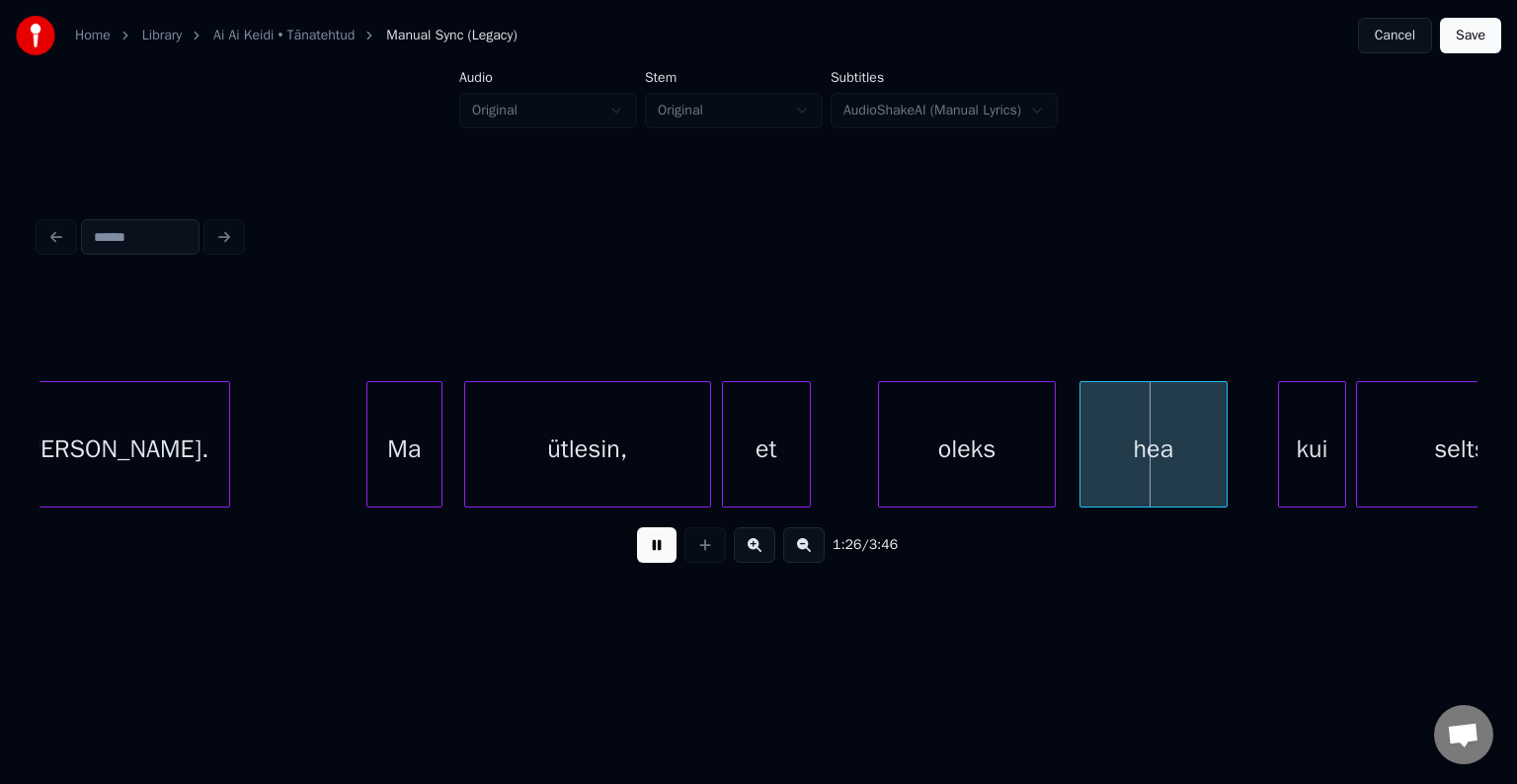 click at bounding box center (657, 545) 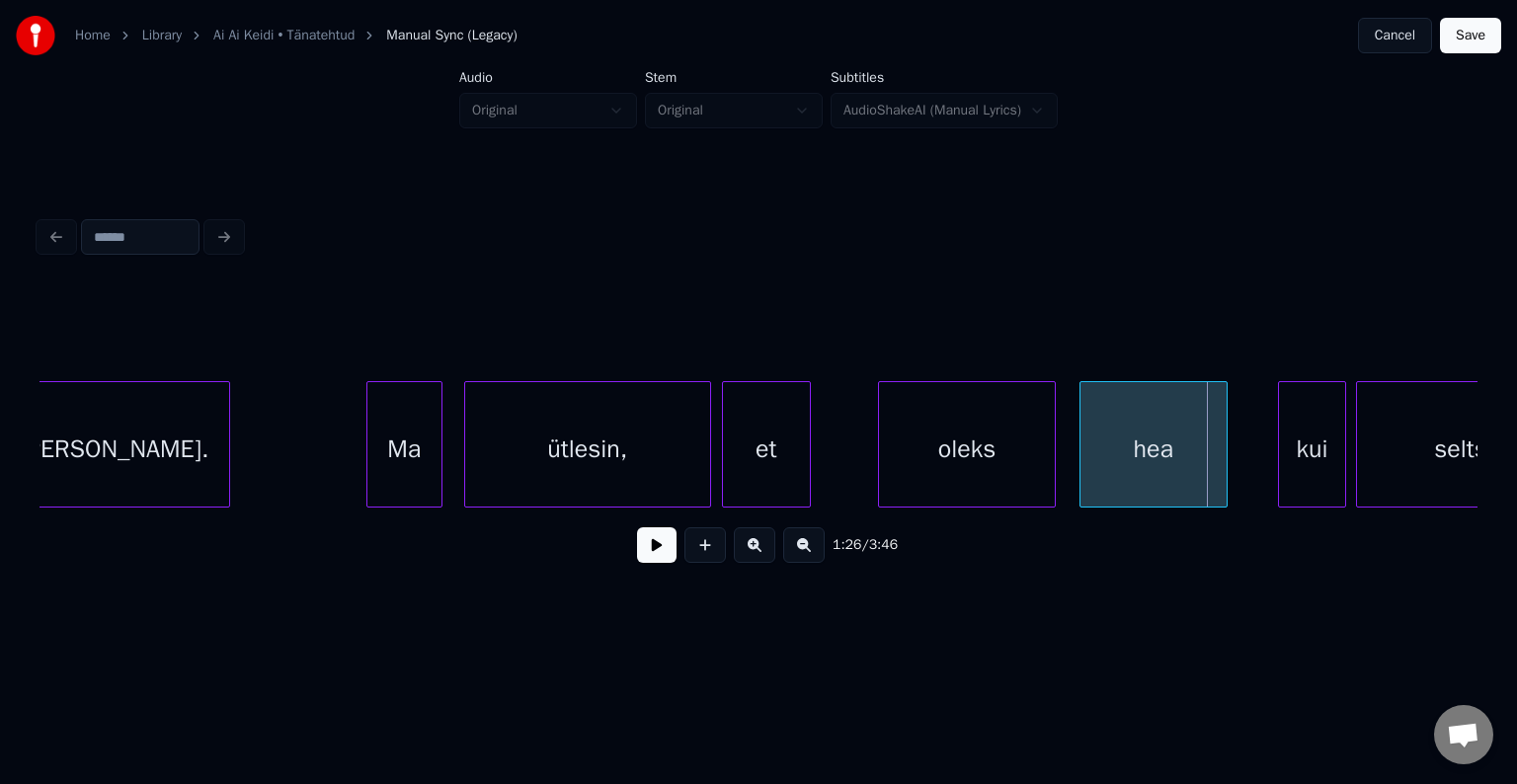 click at bounding box center [657, 545] 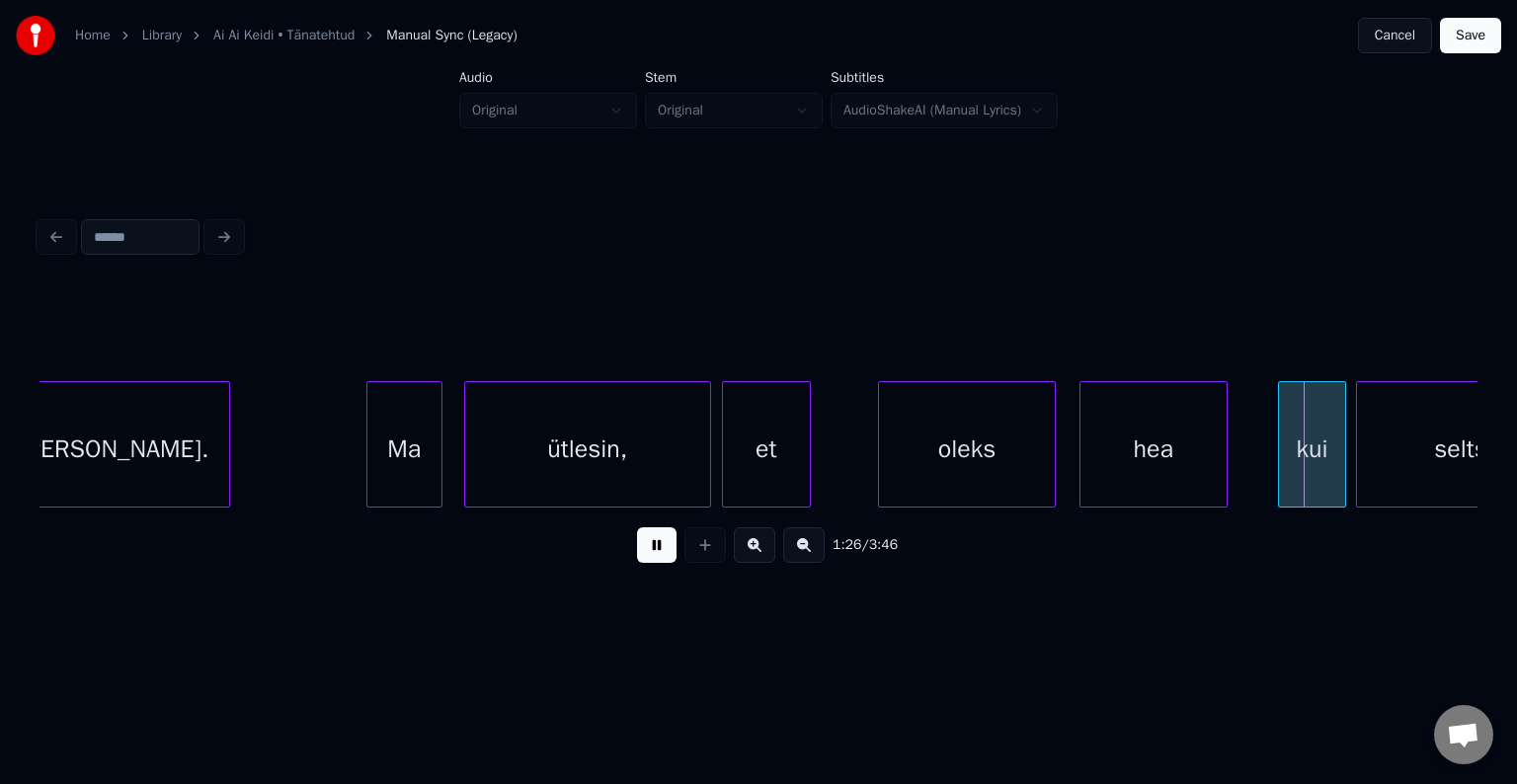 click at bounding box center [657, 545] 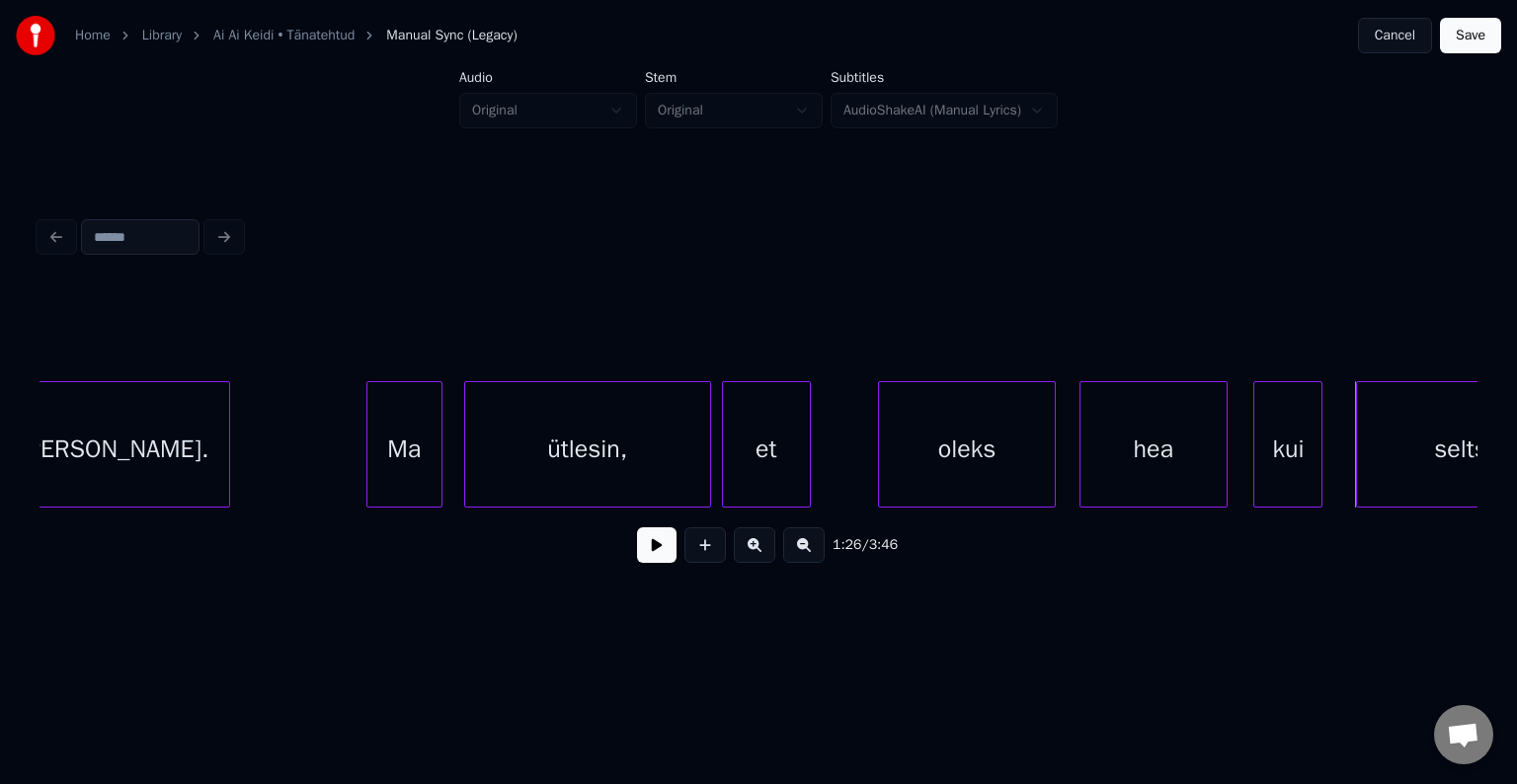 click on "kui" at bounding box center (1288, 449) 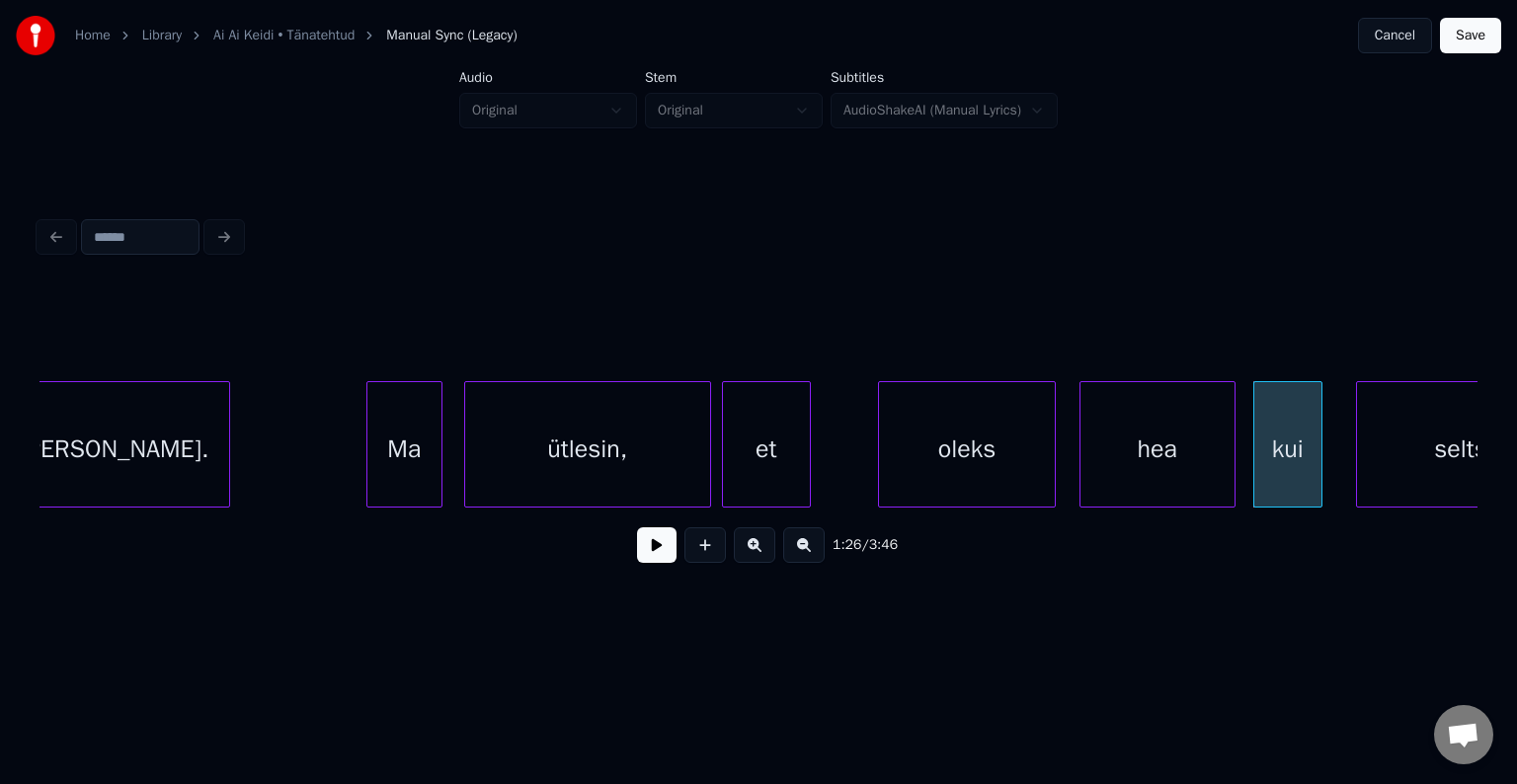 click at bounding box center [1232, 444] 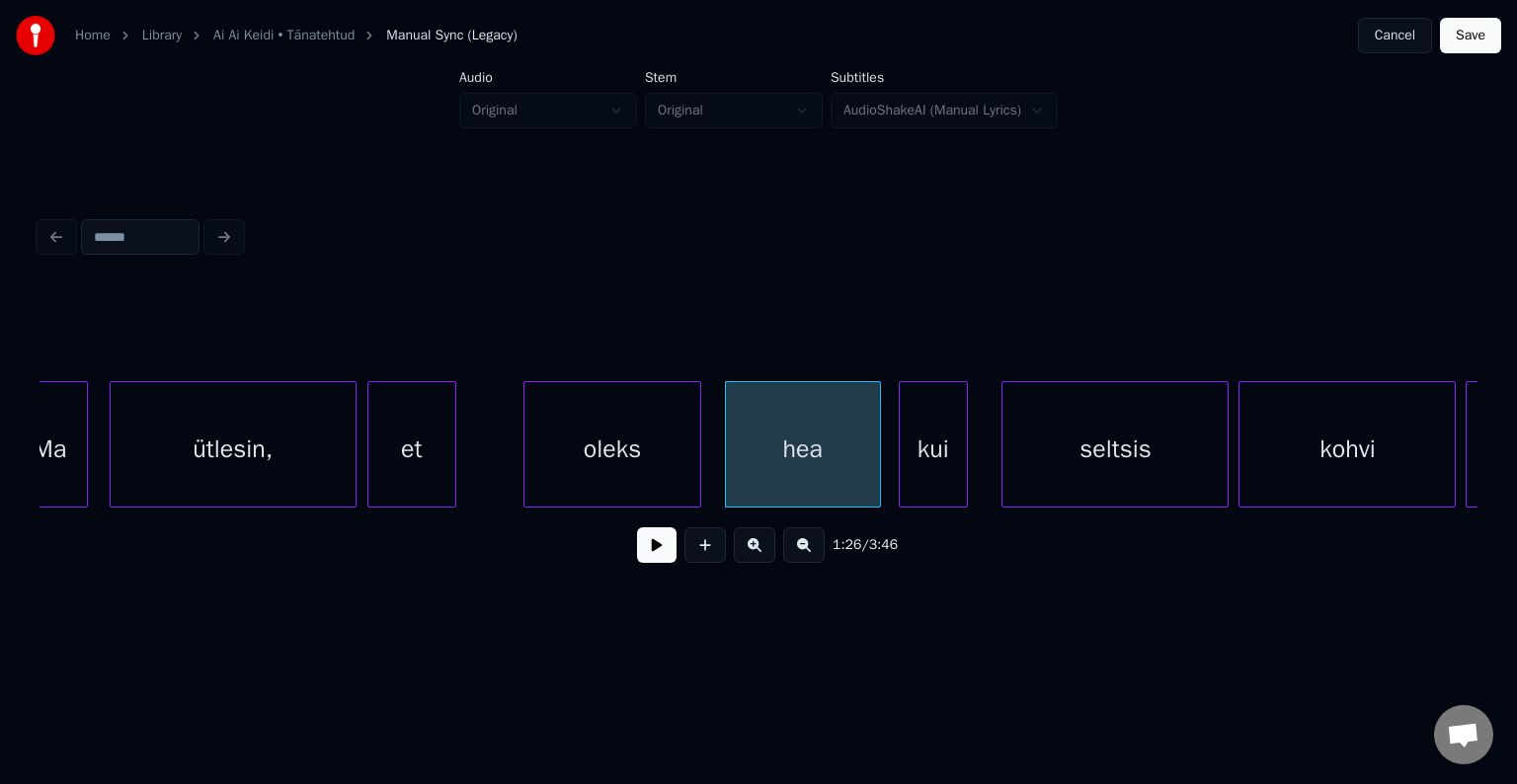 scroll, scrollTop: 0, scrollLeft: 41900, axis: horizontal 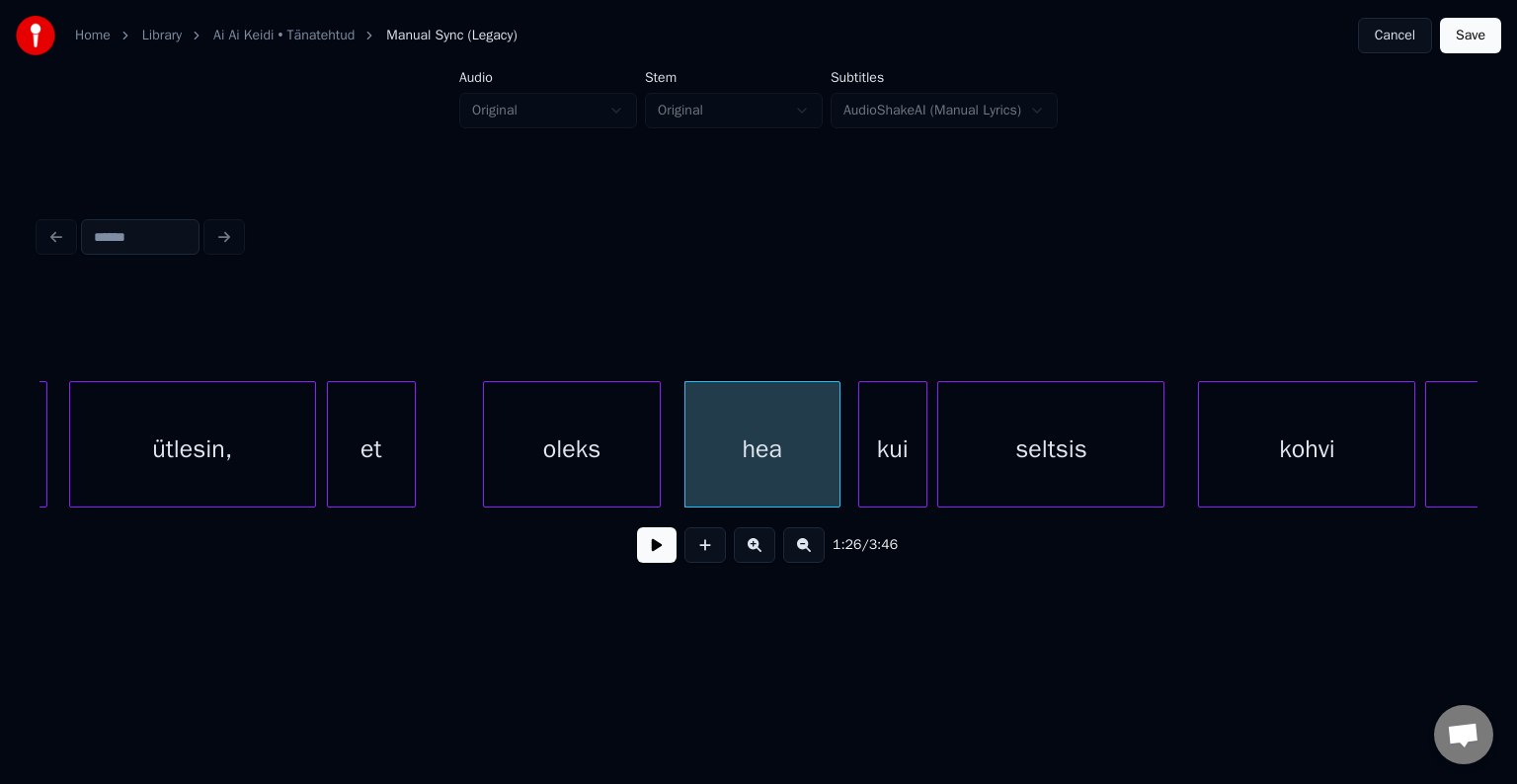 click on "seltsis" at bounding box center [1051, 449] 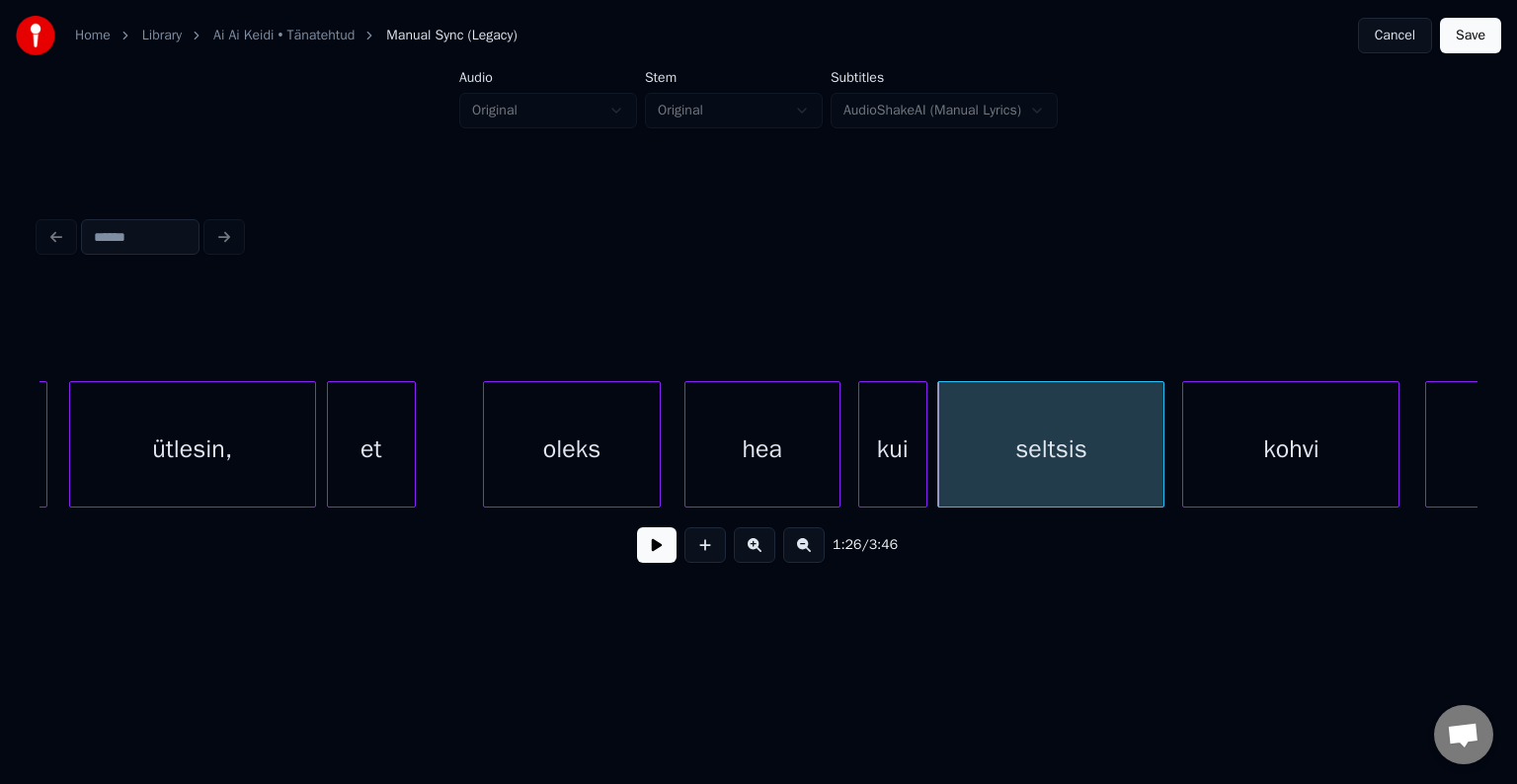 click on "kohvi" at bounding box center (1291, 449) 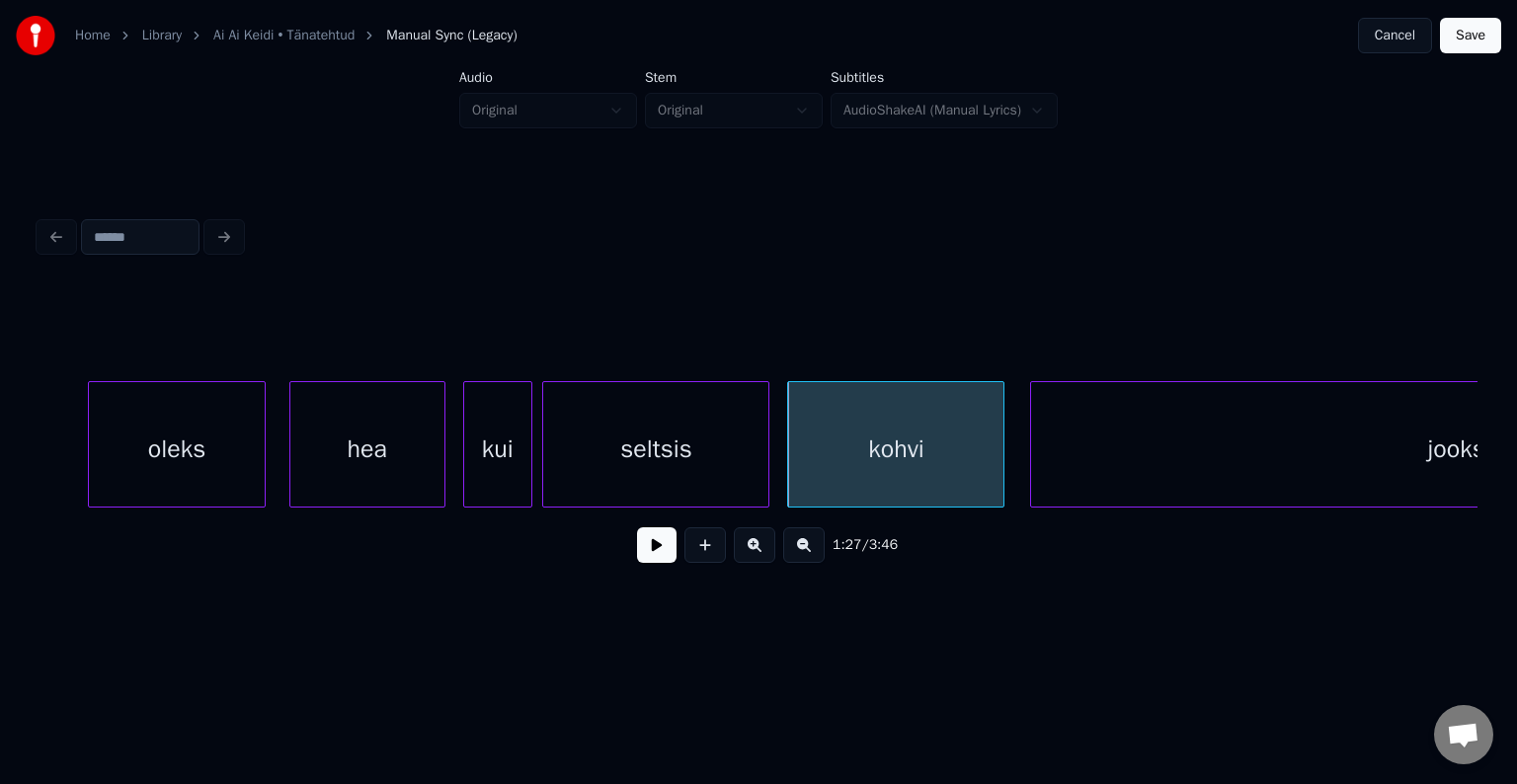 scroll, scrollTop: 0, scrollLeft: 42704, axis: horizontal 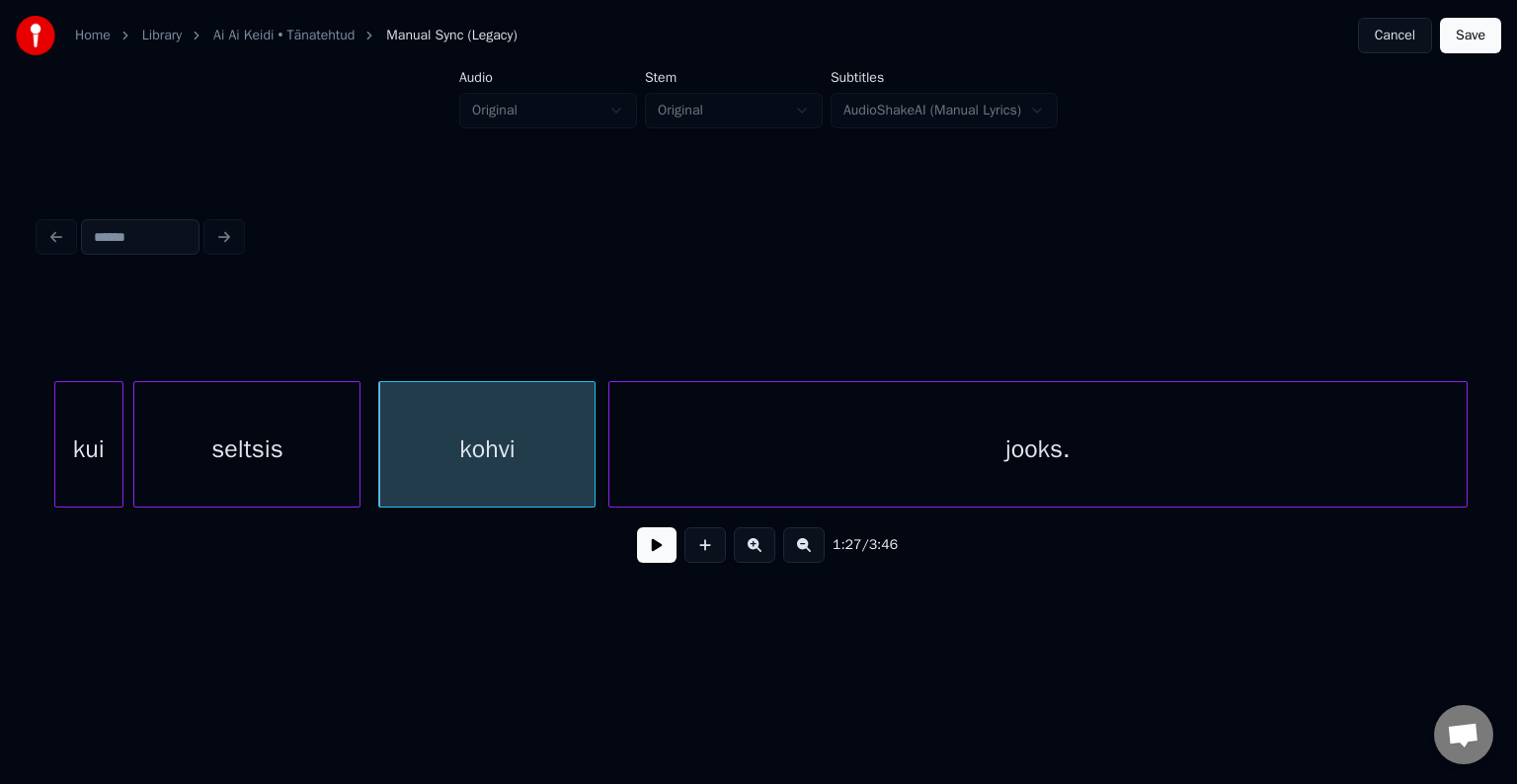 click on "jooks." at bounding box center (1038, 449) 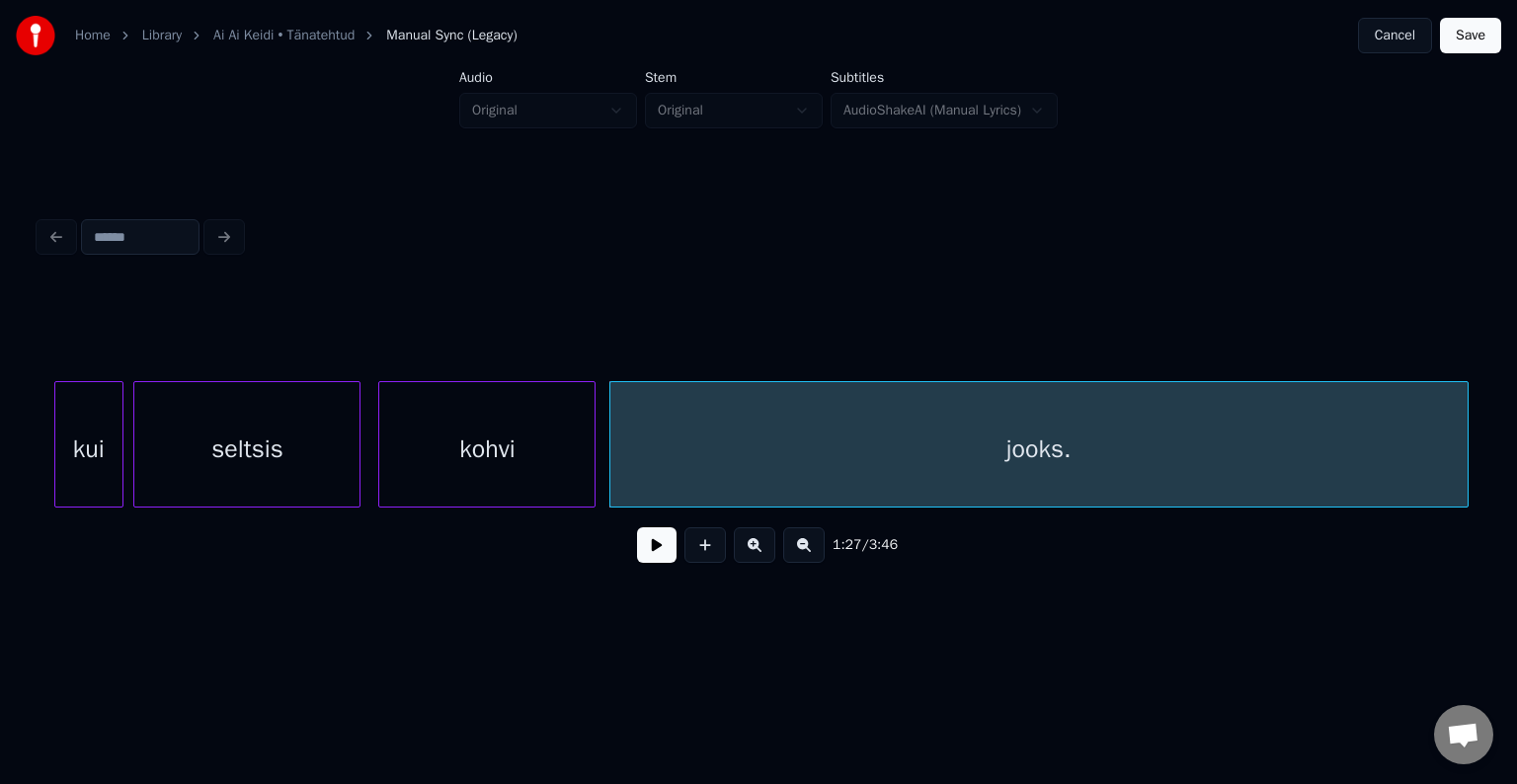click at bounding box center (120, 444) 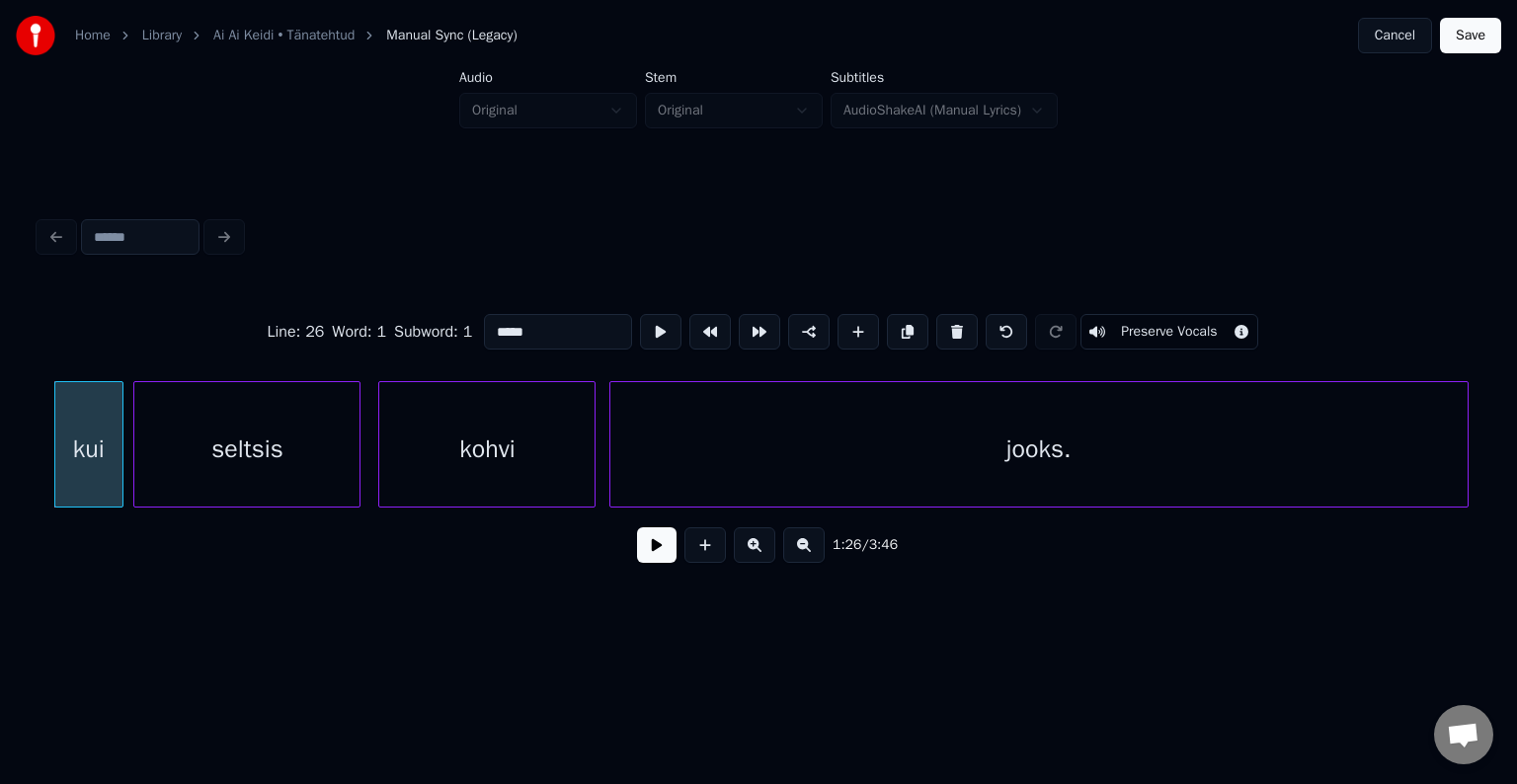 type on "***" 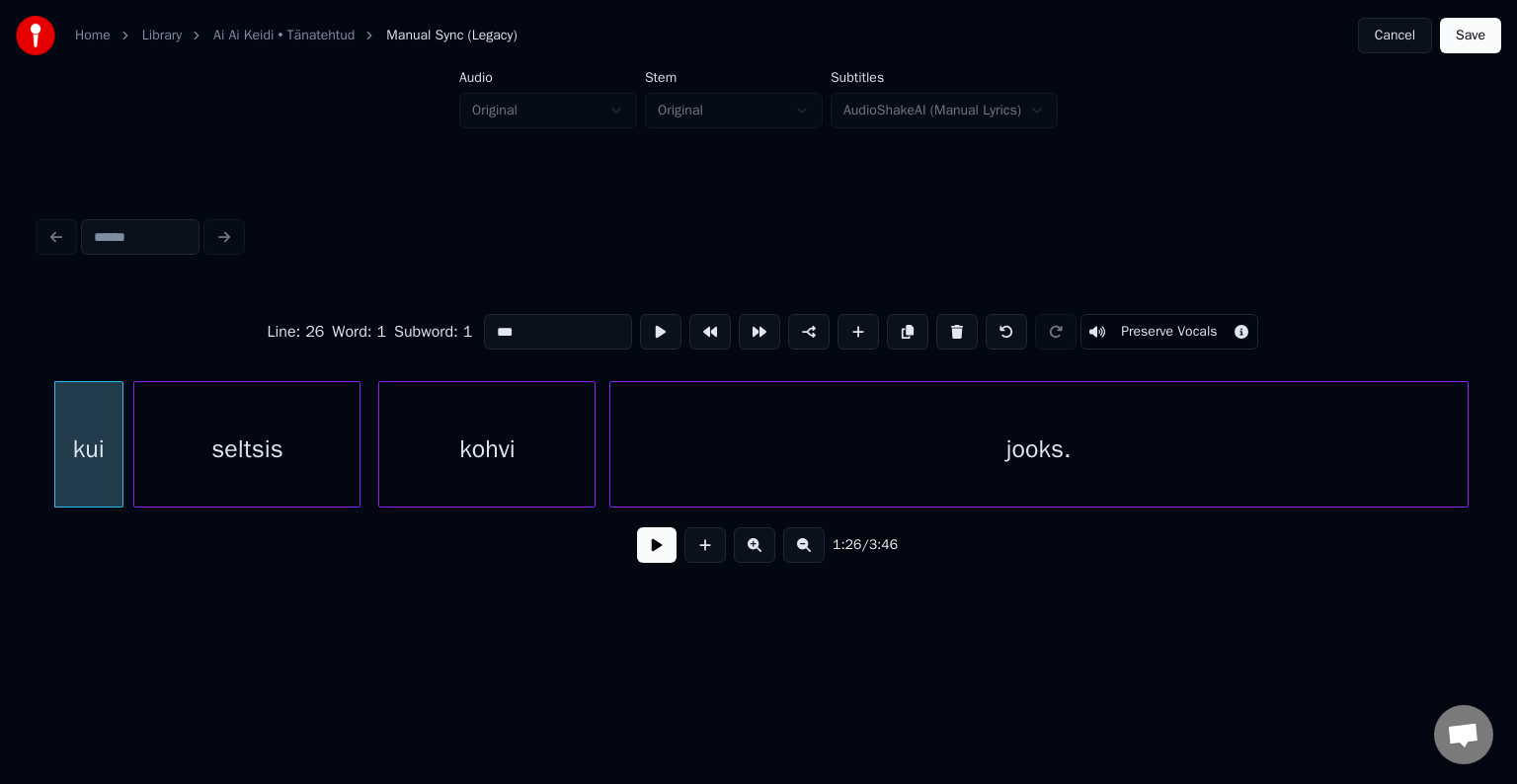 click at bounding box center (657, 545) 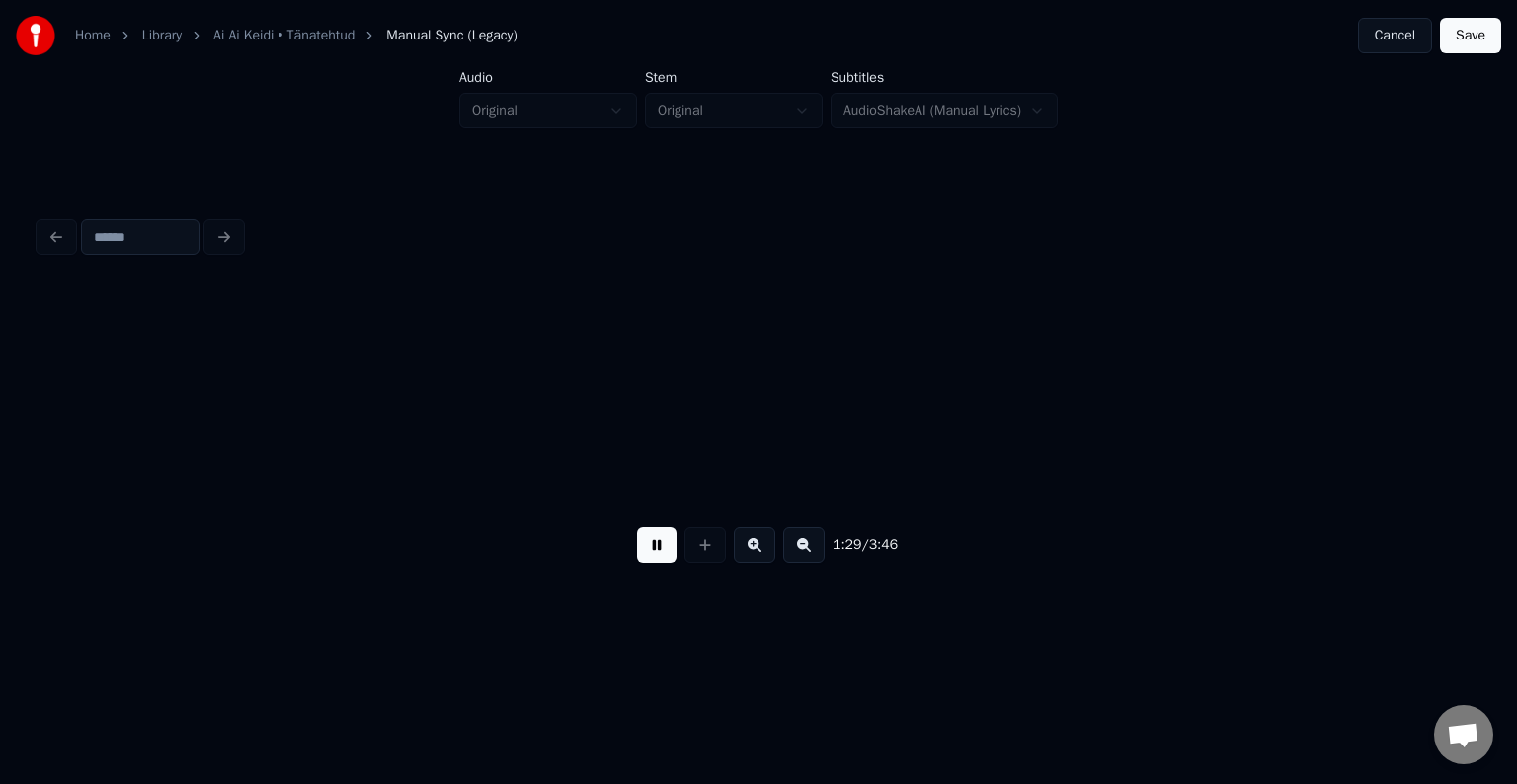 scroll, scrollTop: 0, scrollLeft: 44149, axis: horizontal 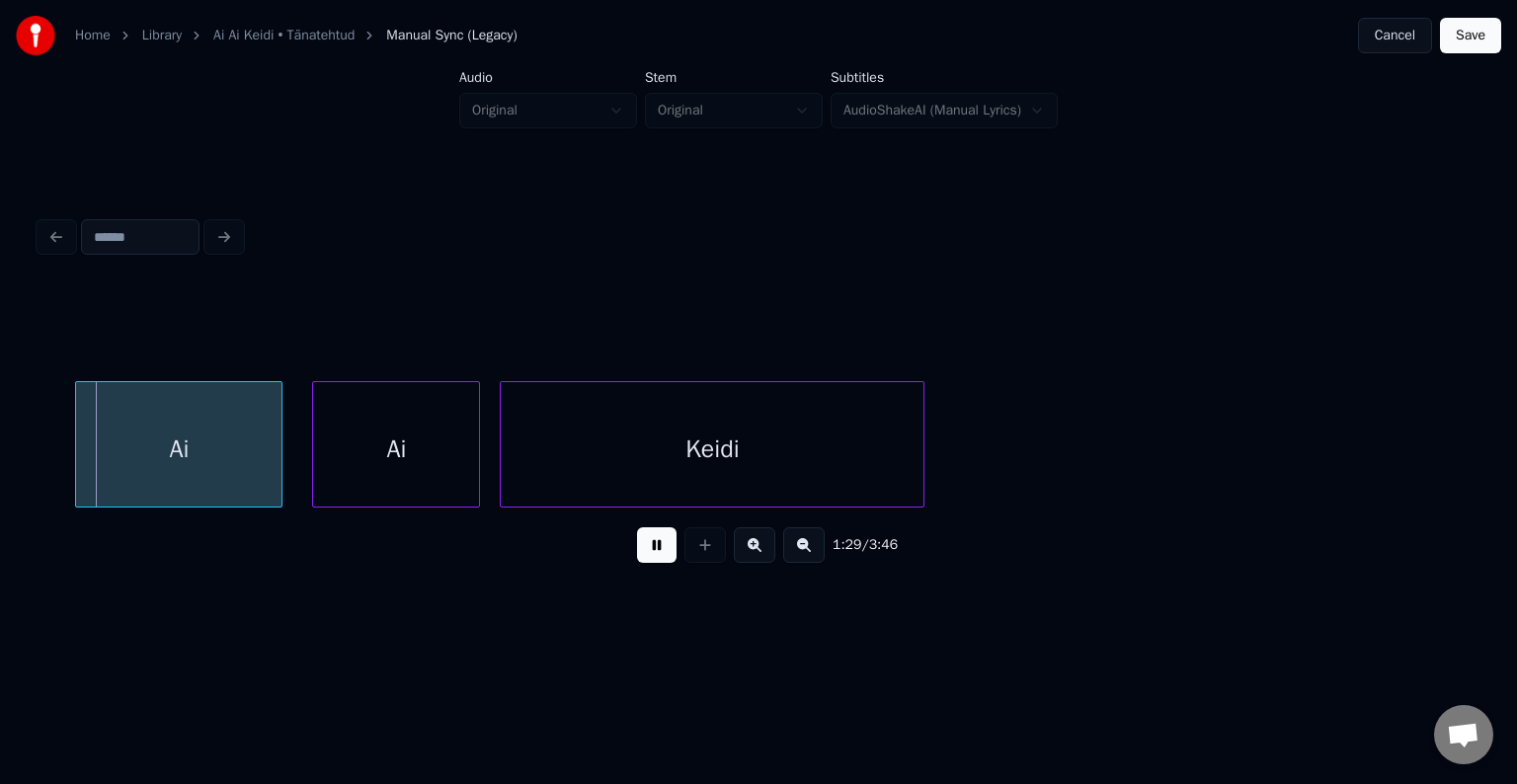 click at bounding box center [657, 545] 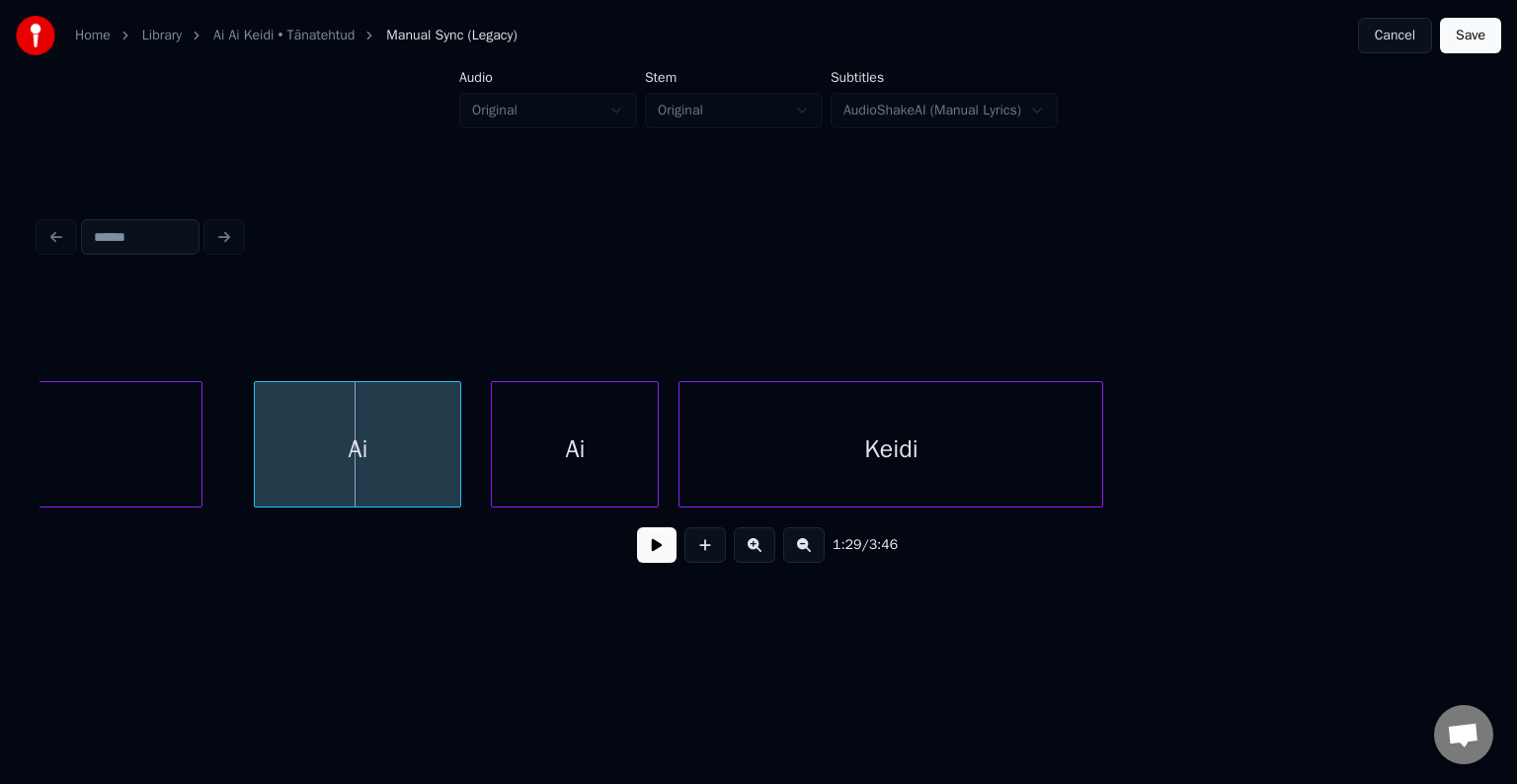 scroll, scrollTop: 0, scrollLeft: 43952, axis: horizontal 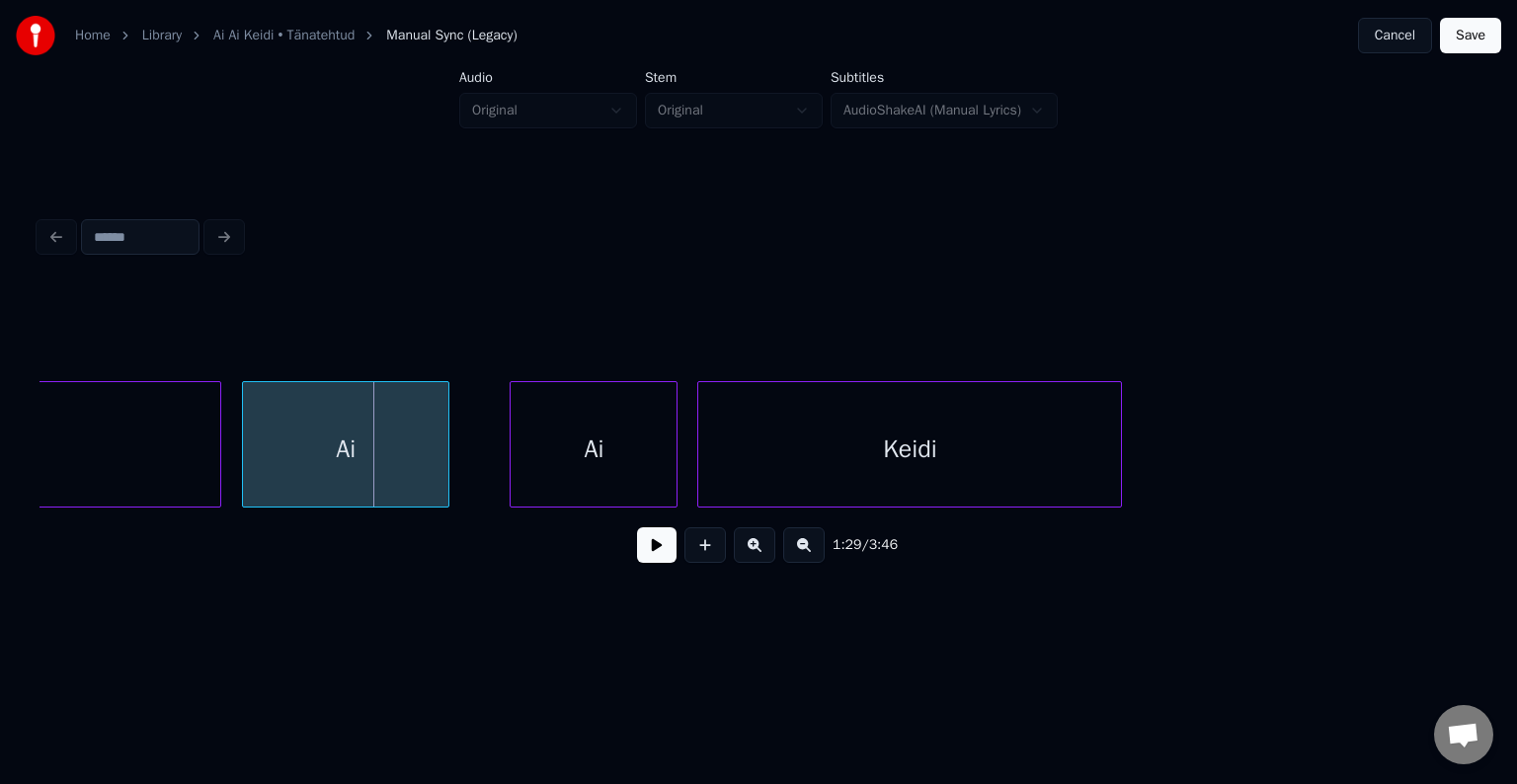 click on "Ai" at bounding box center (346, 449) 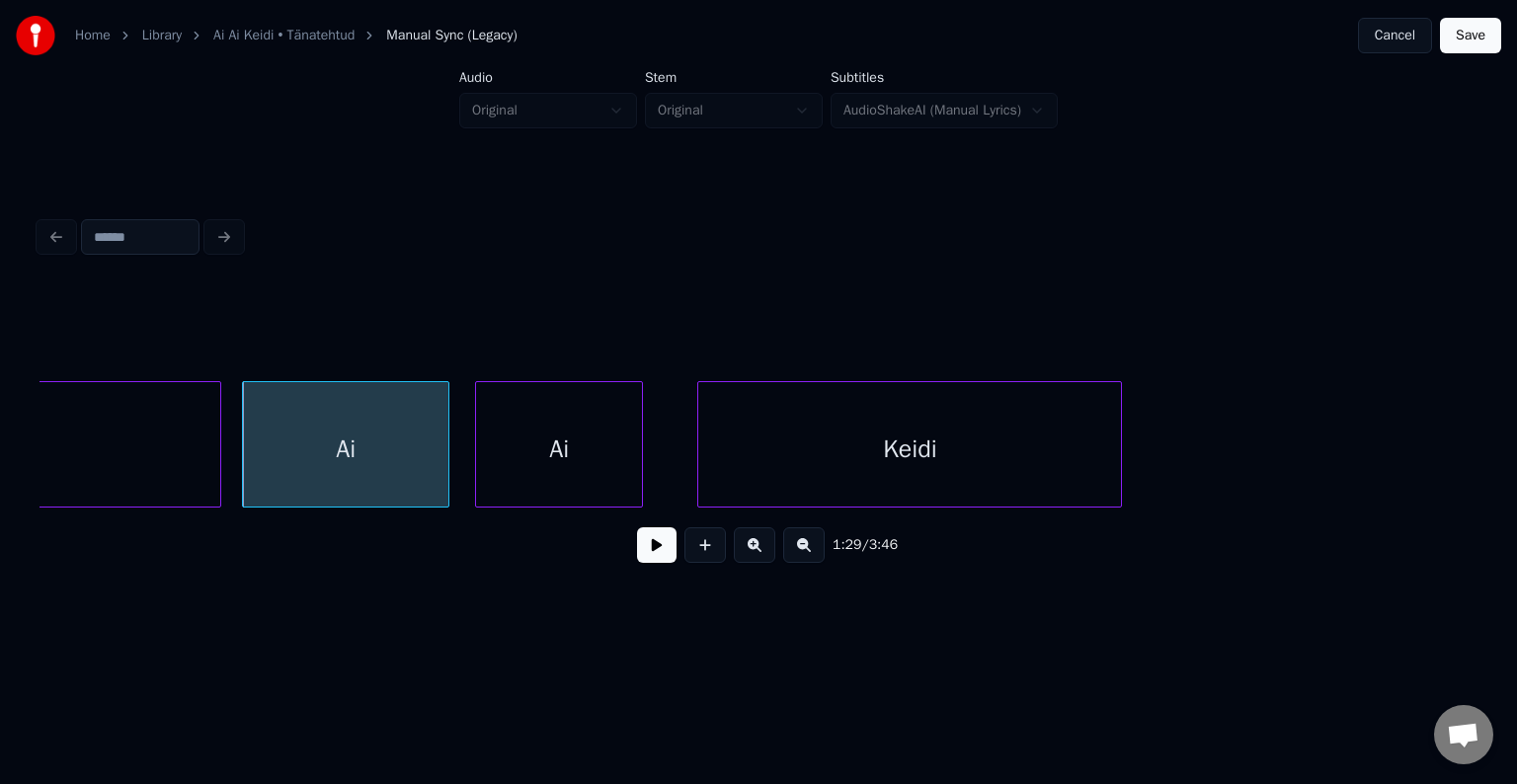 click on "Ai" at bounding box center [559, 449] 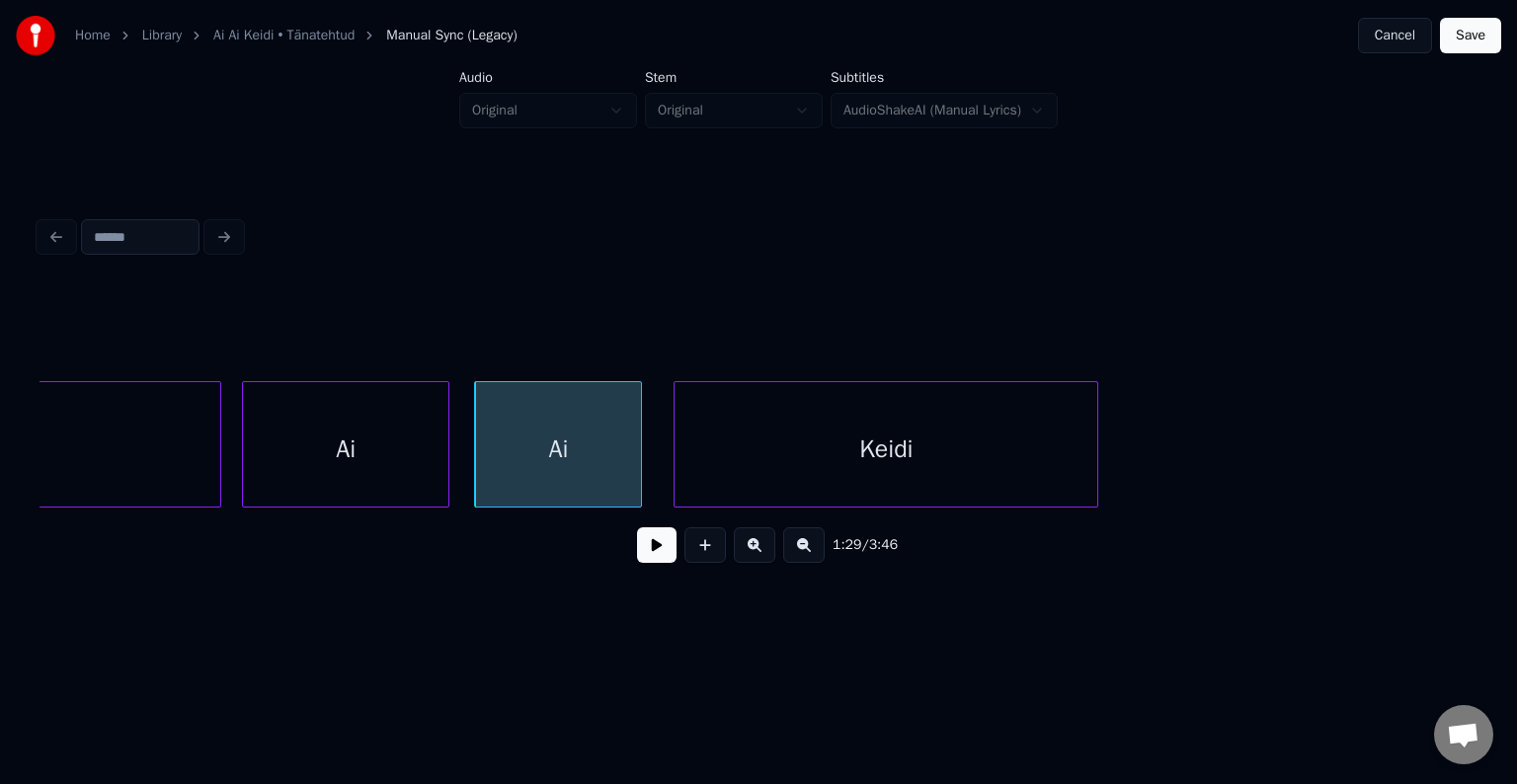click on "Keidi" at bounding box center (886, 449) 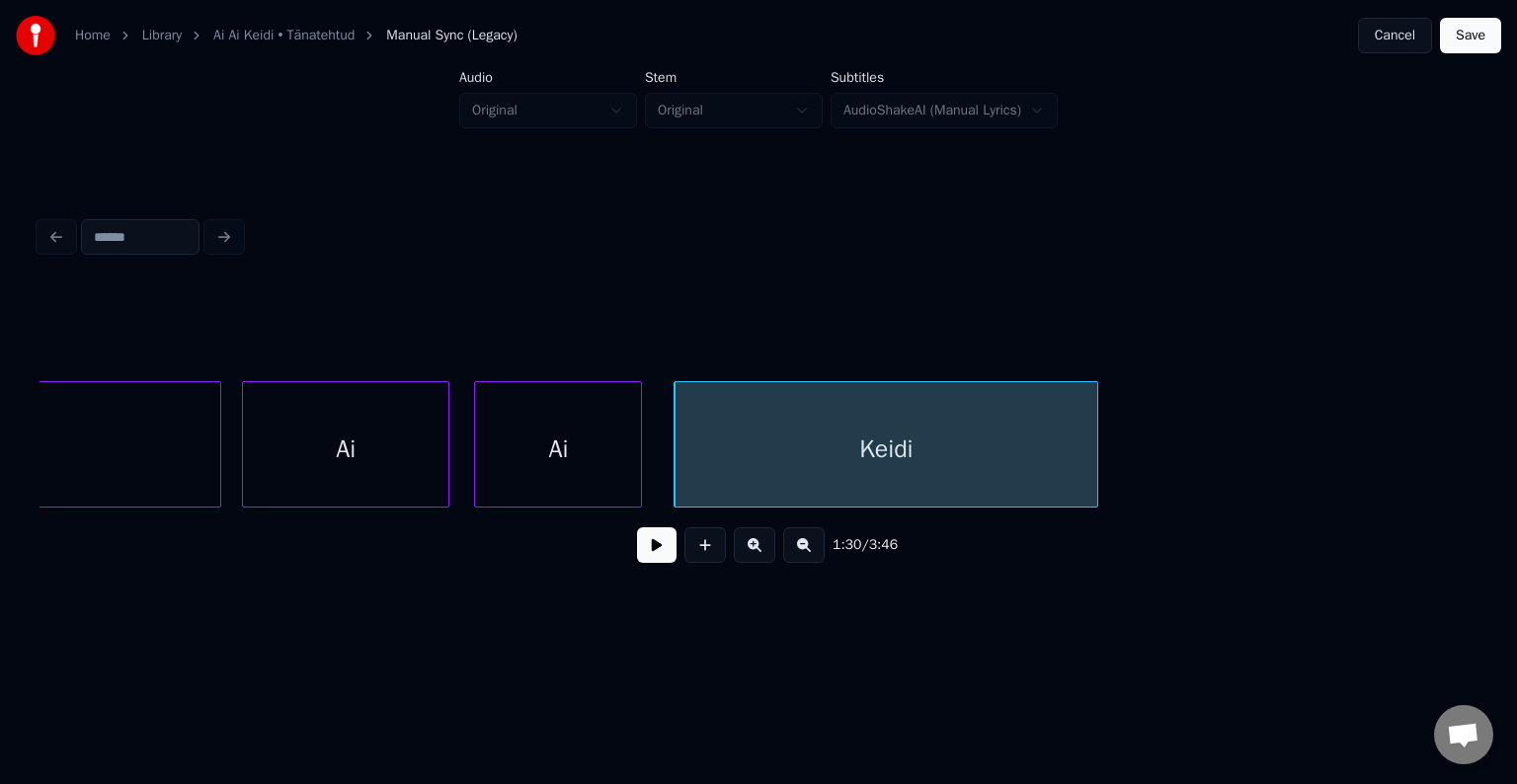 click on "Ai" at bounding box center [346, 449] 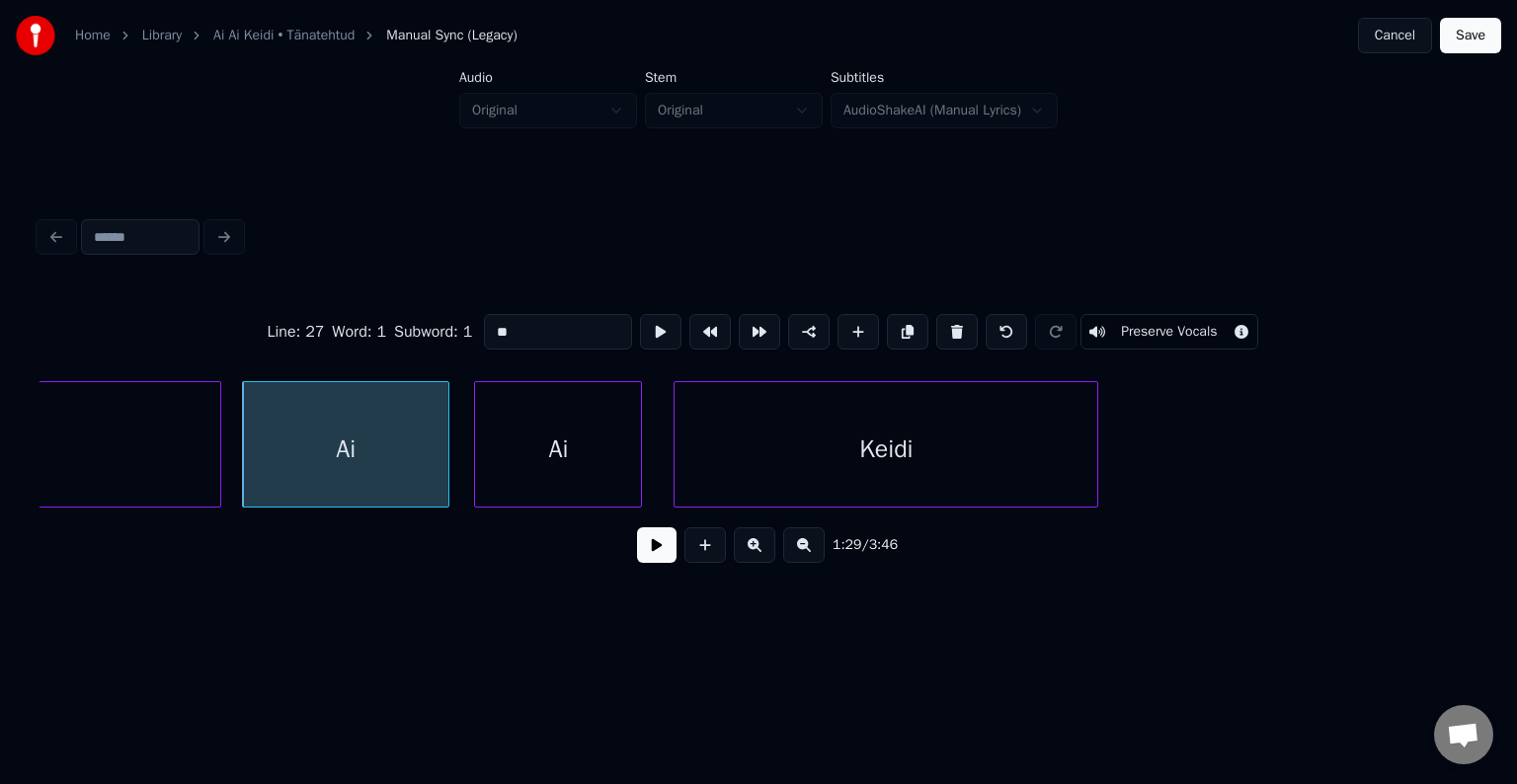 click at bounding box center [657, 545] 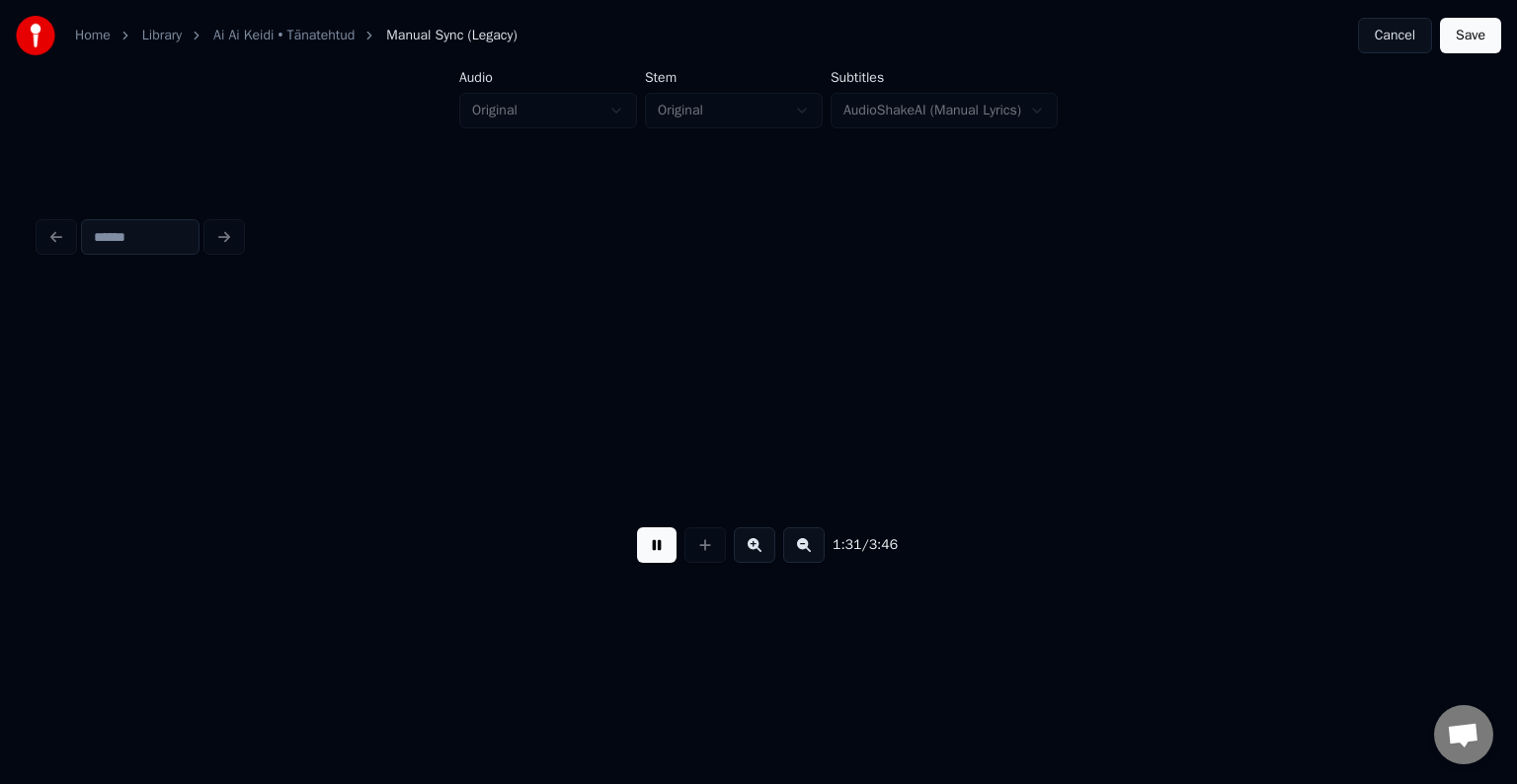 scroll, scrollTop: 0, scrollLeft: 45392, axis: horizontal 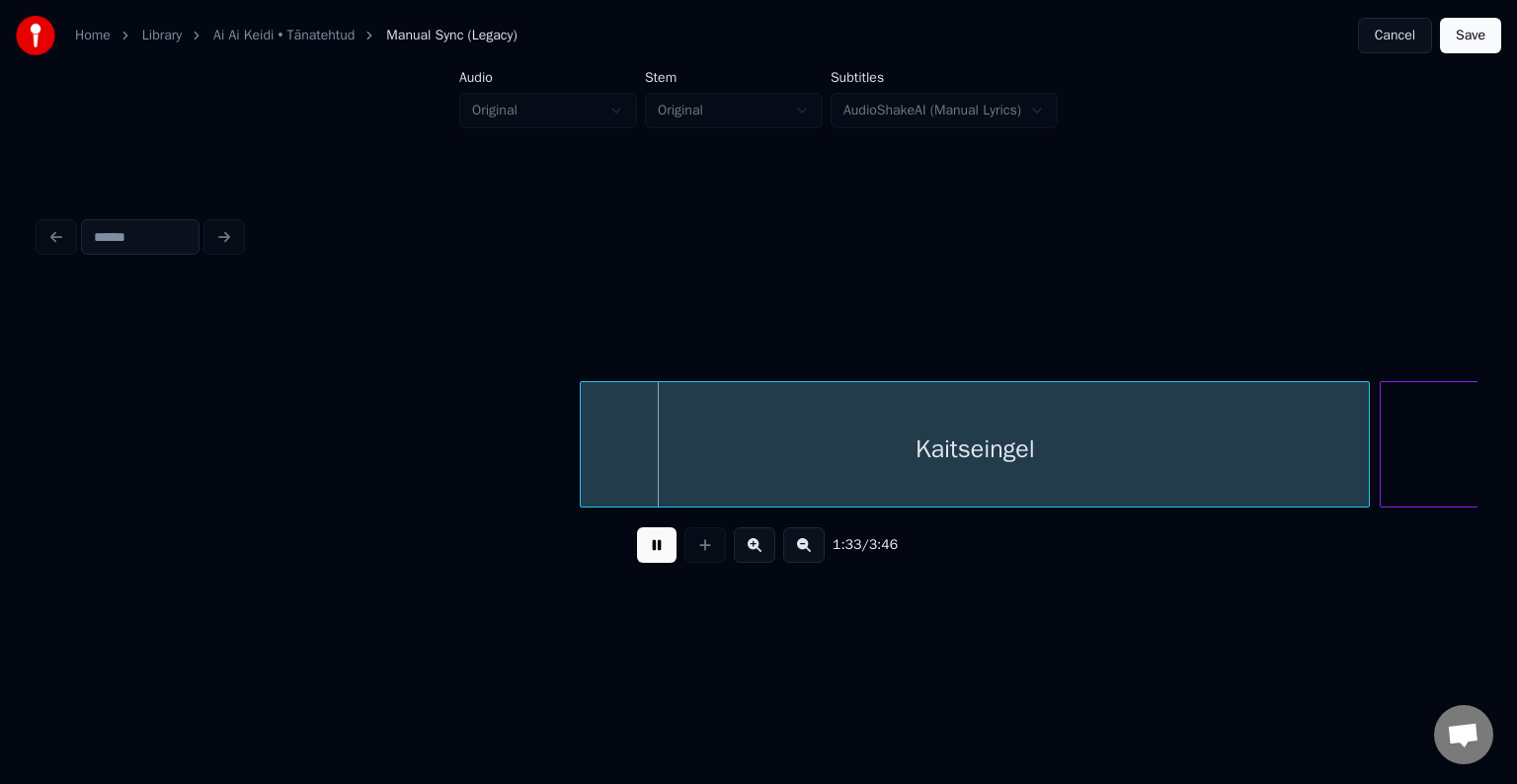 click at bounding box center (657, 545) 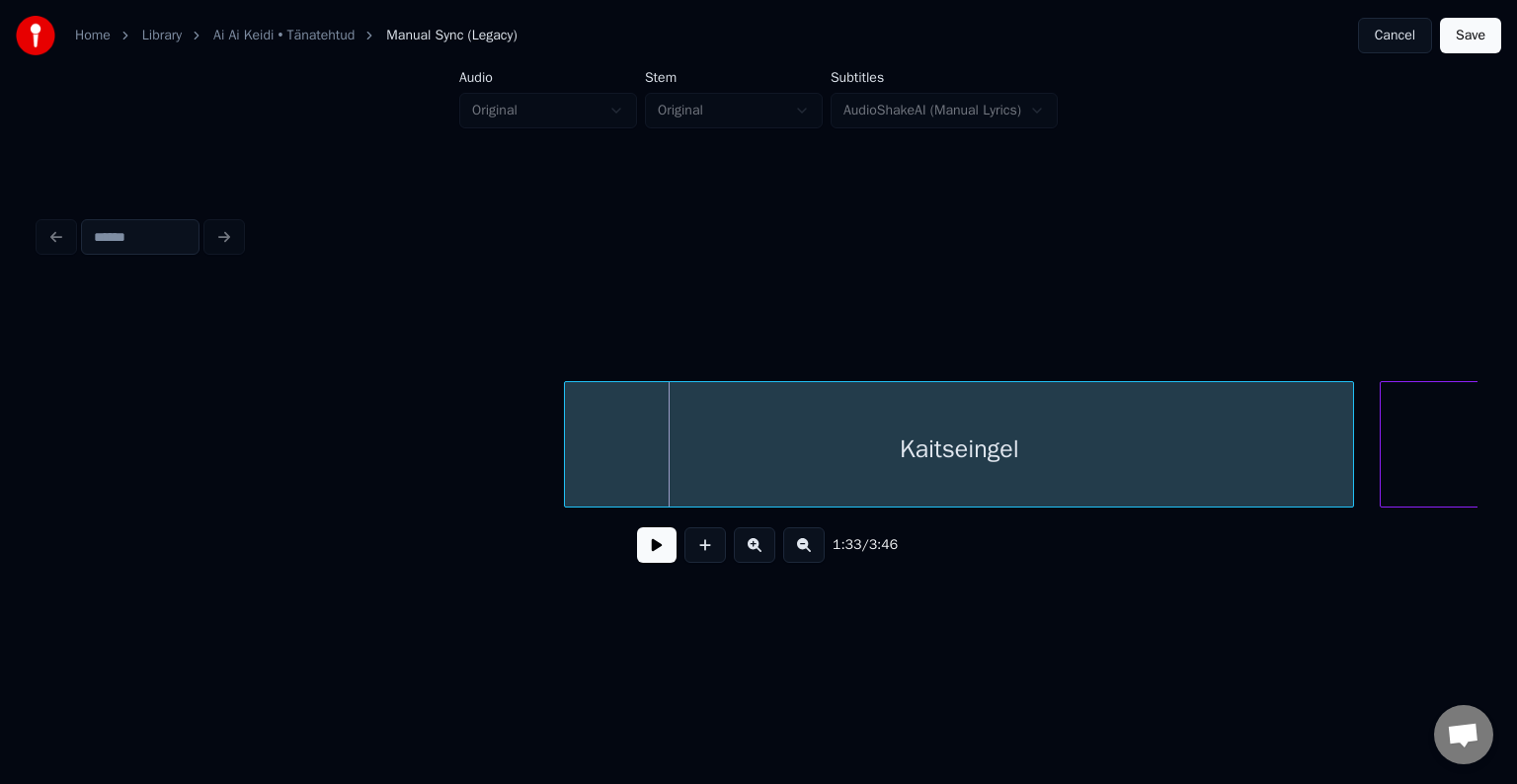 click on "Kaitseingel" at bounding box center [959, 449] 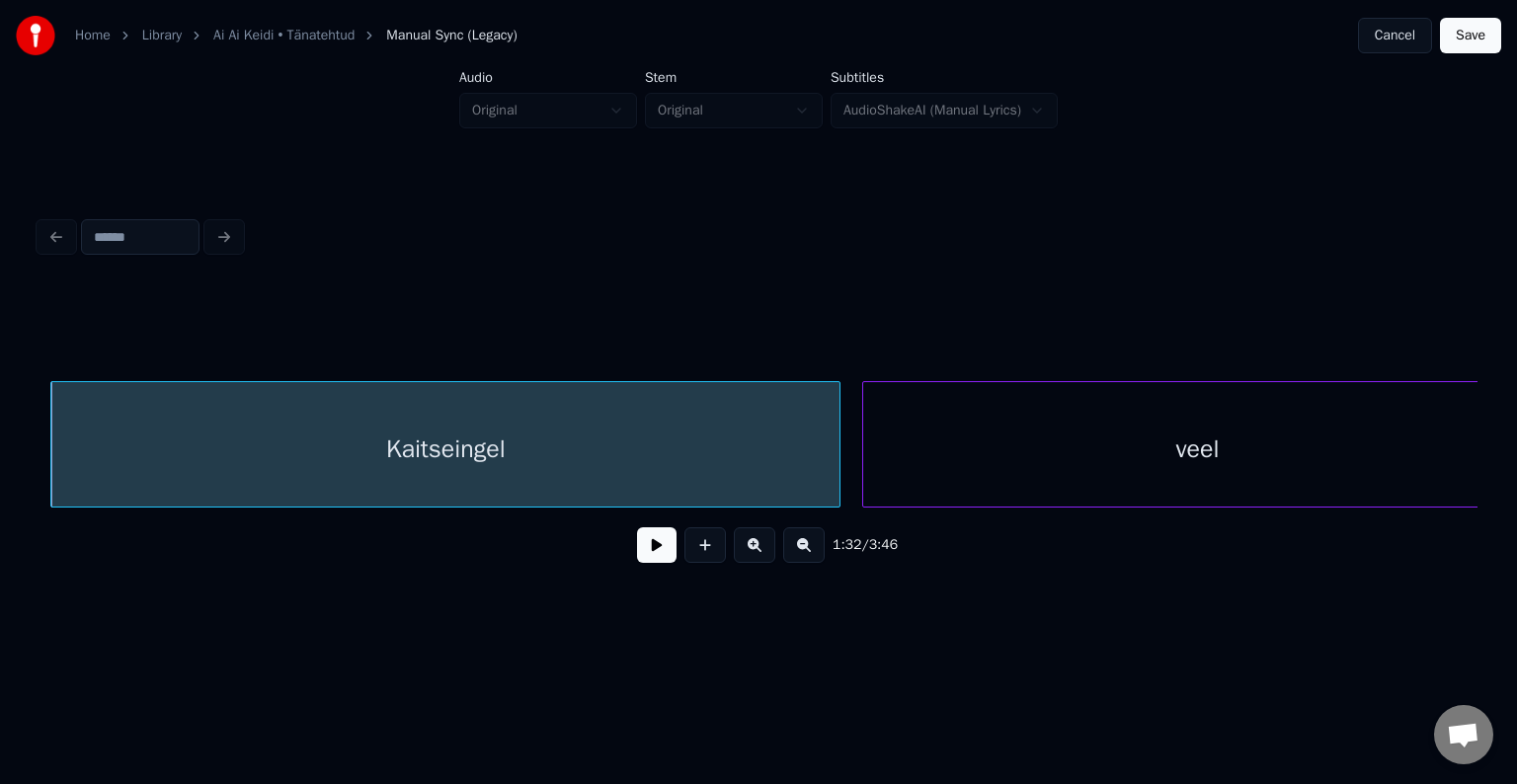 scroll, scrollTop: 0, scrollLeft: 45962, axis: horizontal 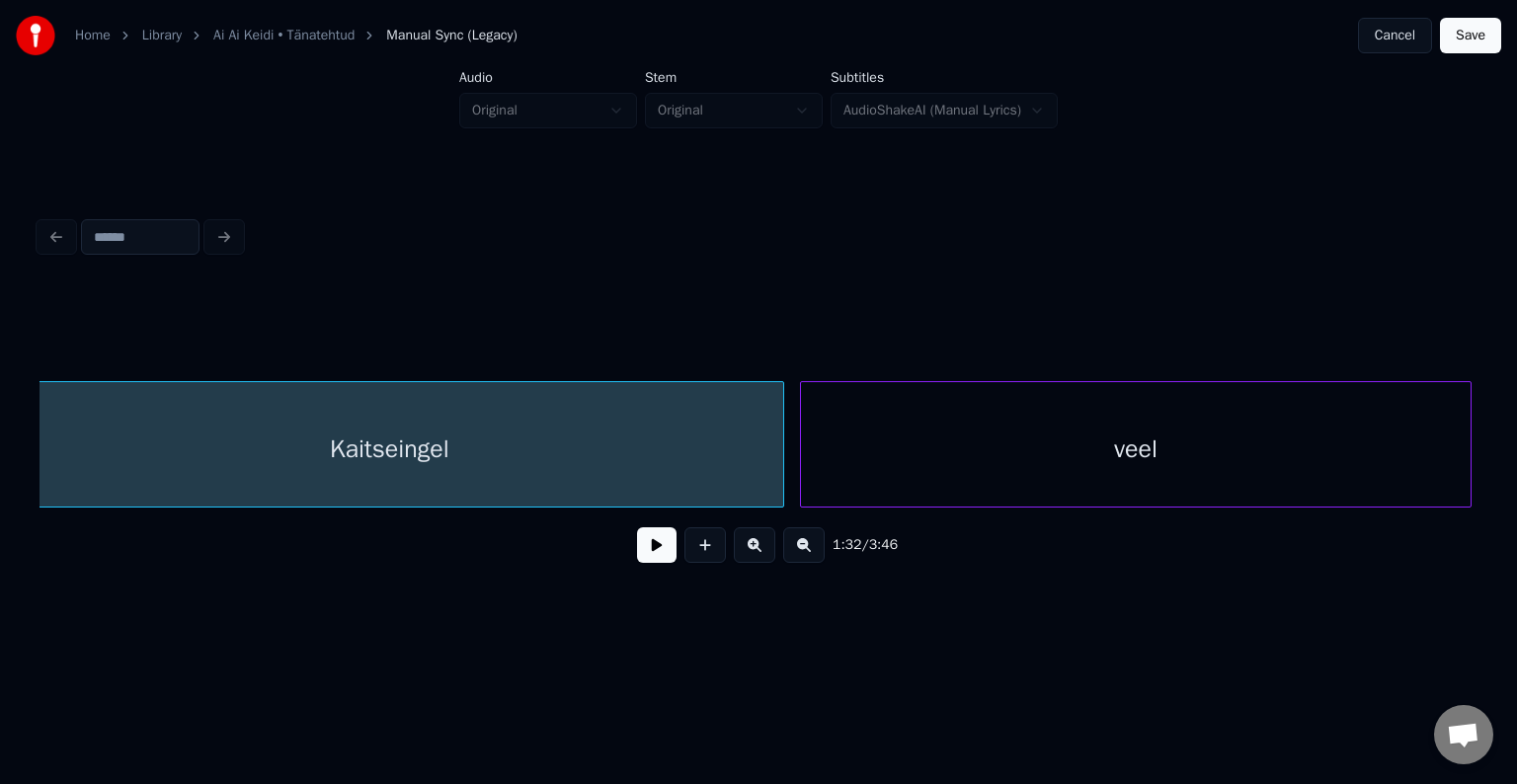 click on "veel" at bounding box center [1136, 449] 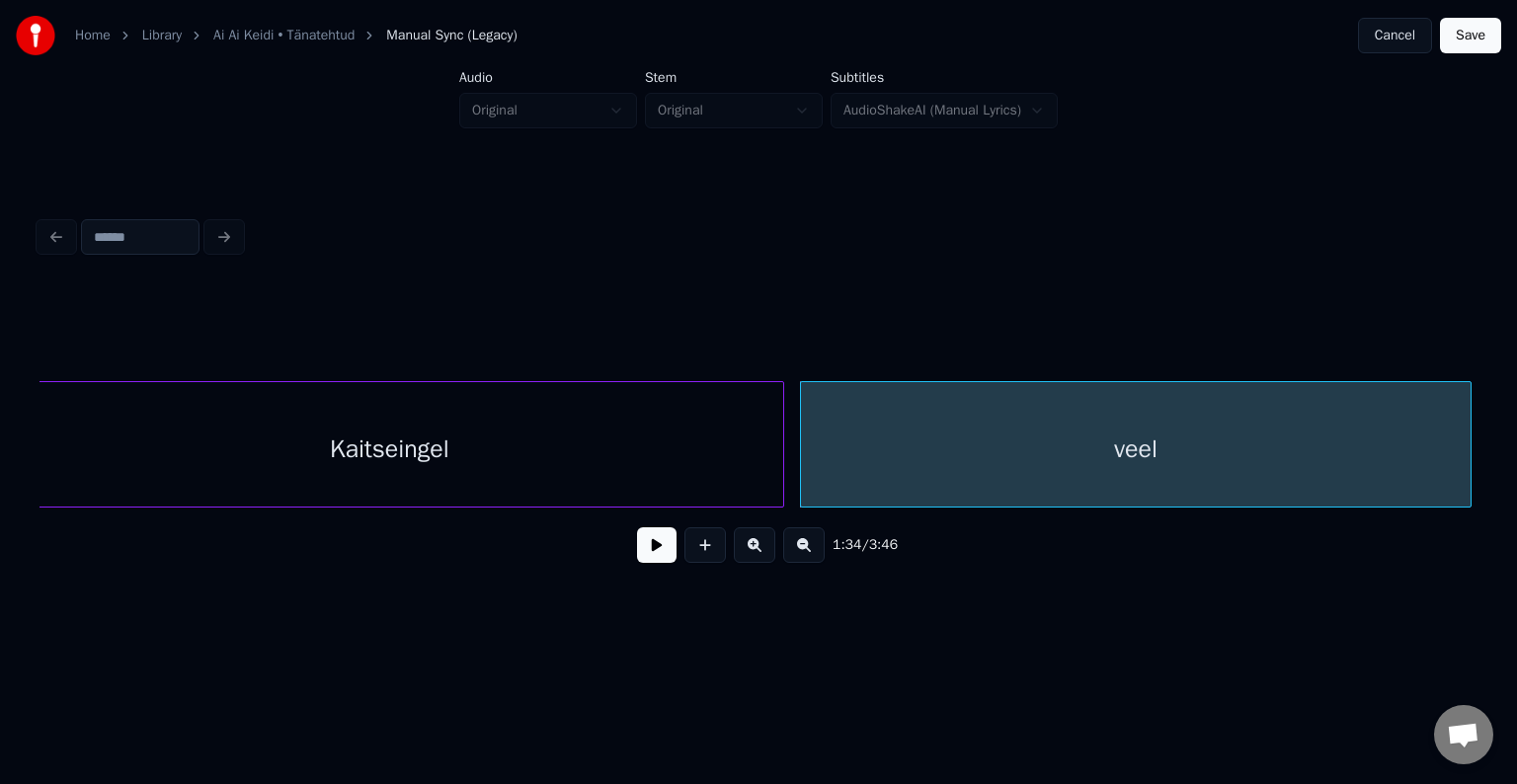 click on "Kaitseingel" at bounding box center (389, 449) 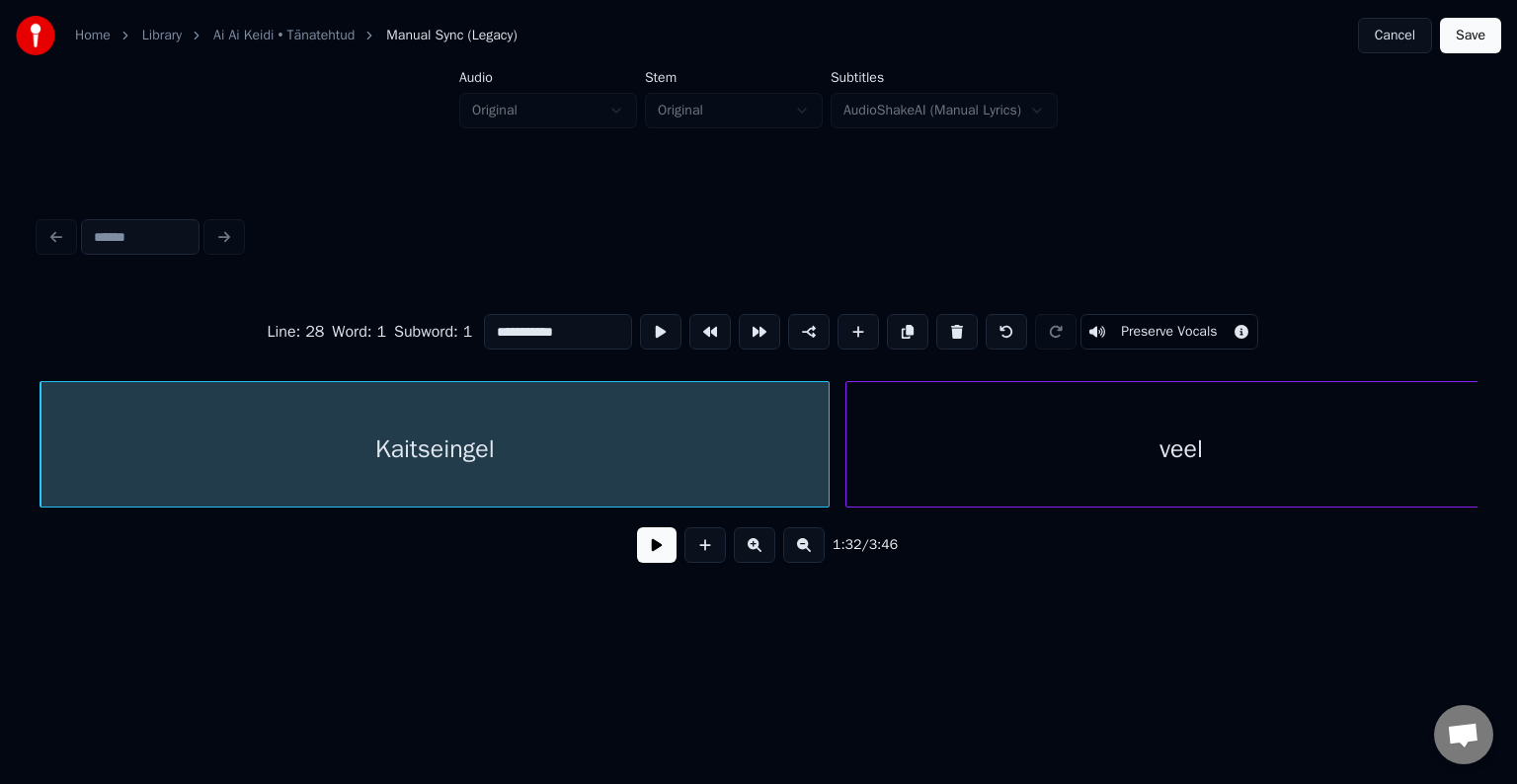 click at bounding box center [657, 545] 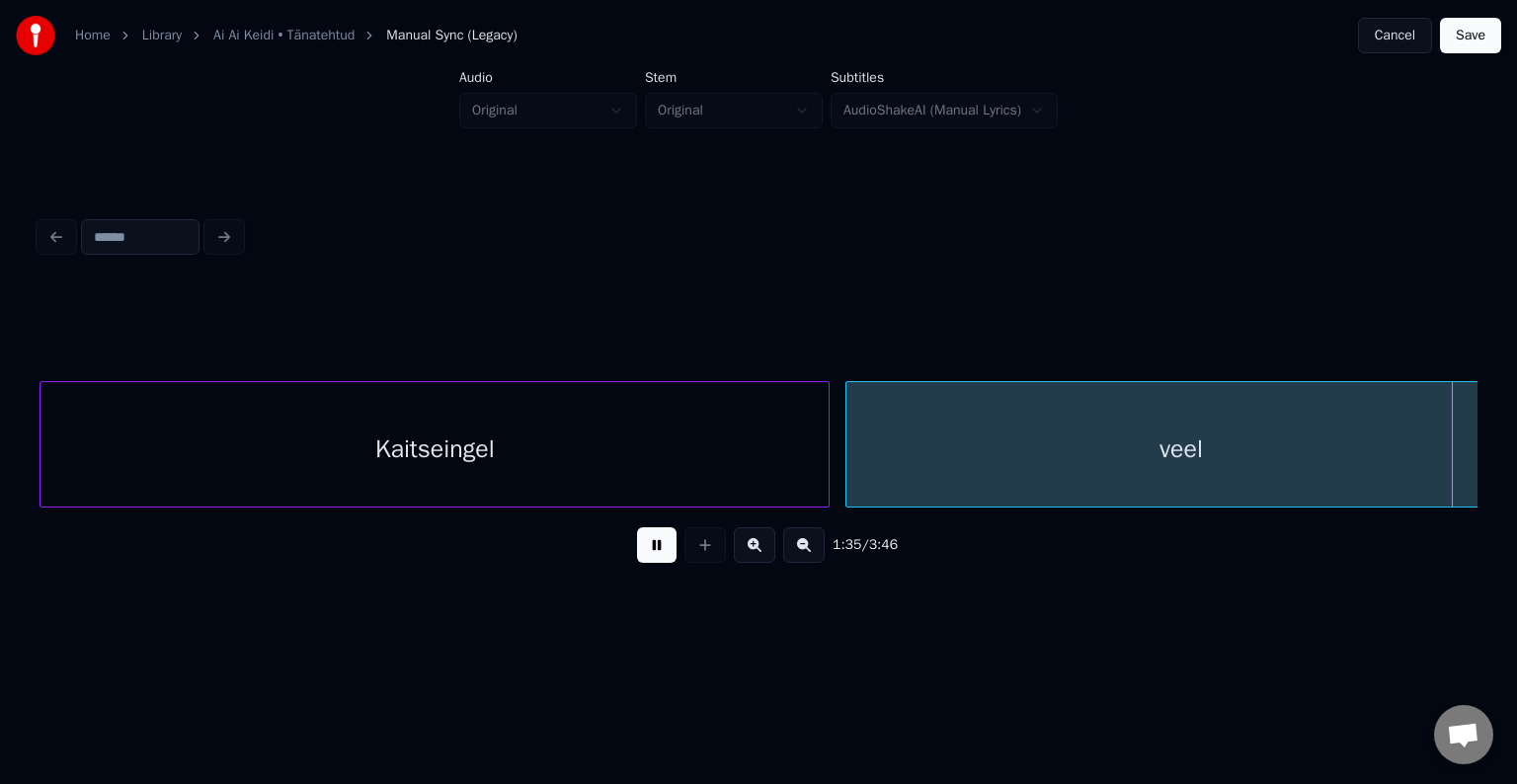scroll, scrollTop: 0, scrollLeft: 47362, axis: horizontal 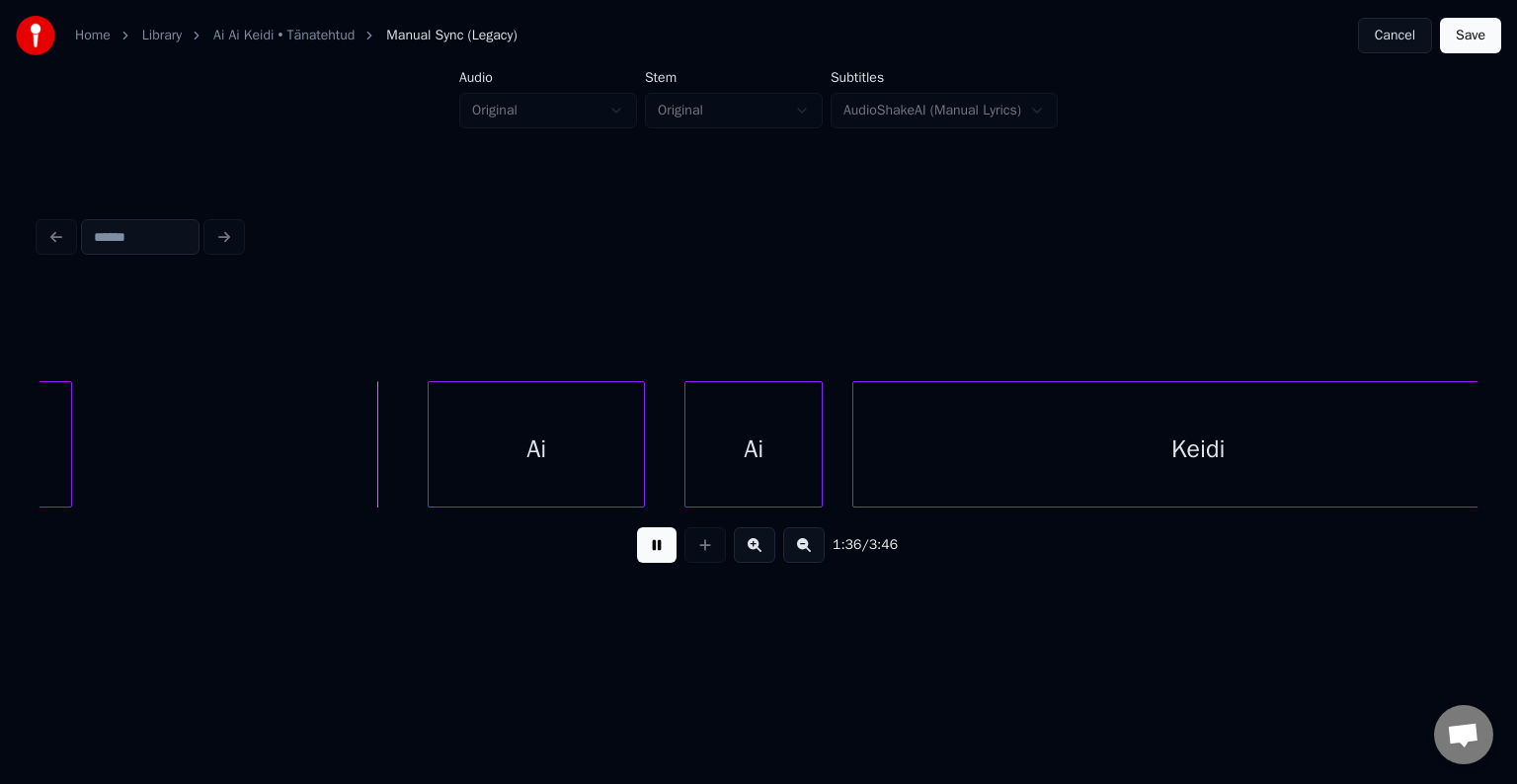 click at bounding box center [657, 545] 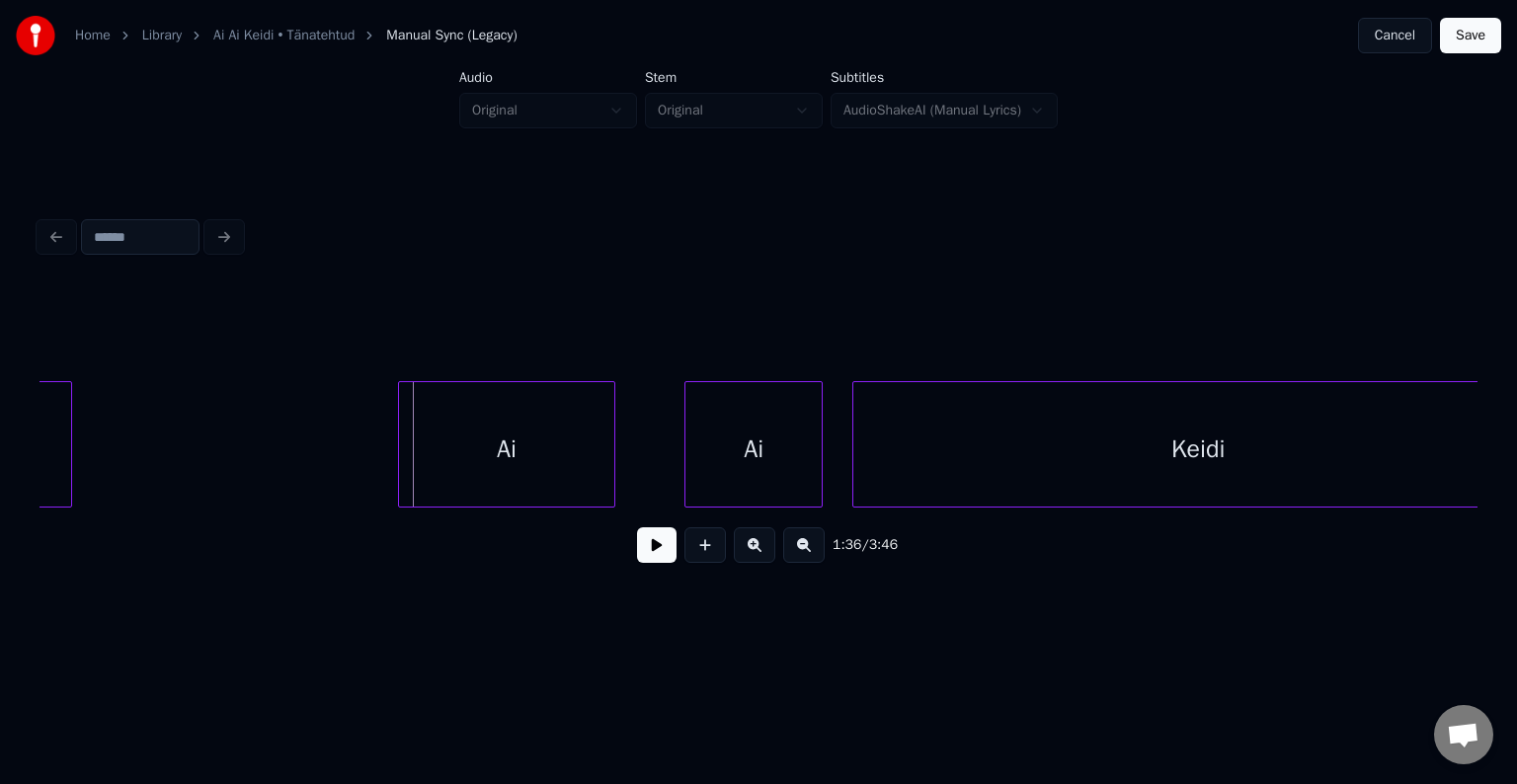 click on "Ai" at bounding box center [507, 449] 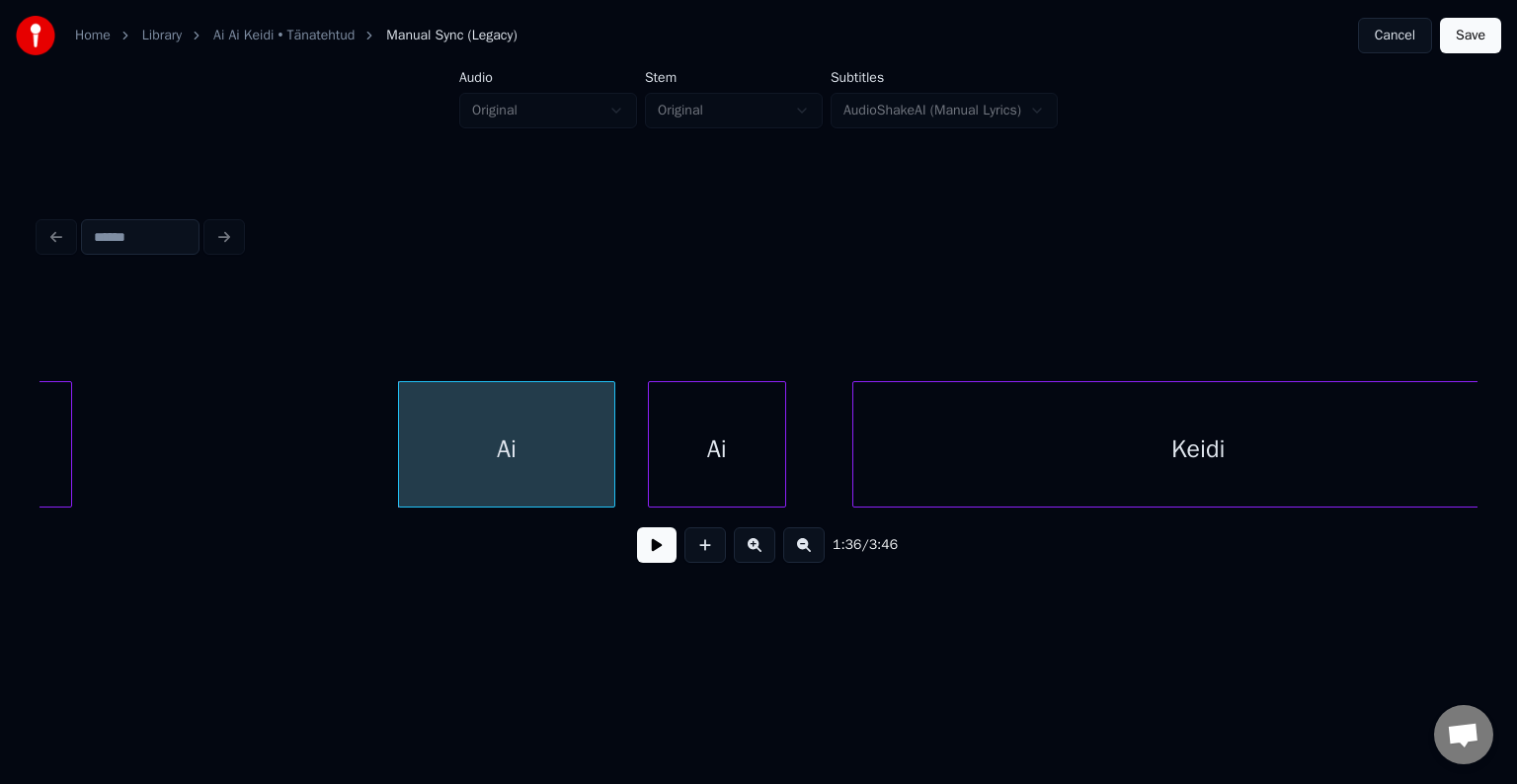 click on "Ai" at bounding box center (717, 449) 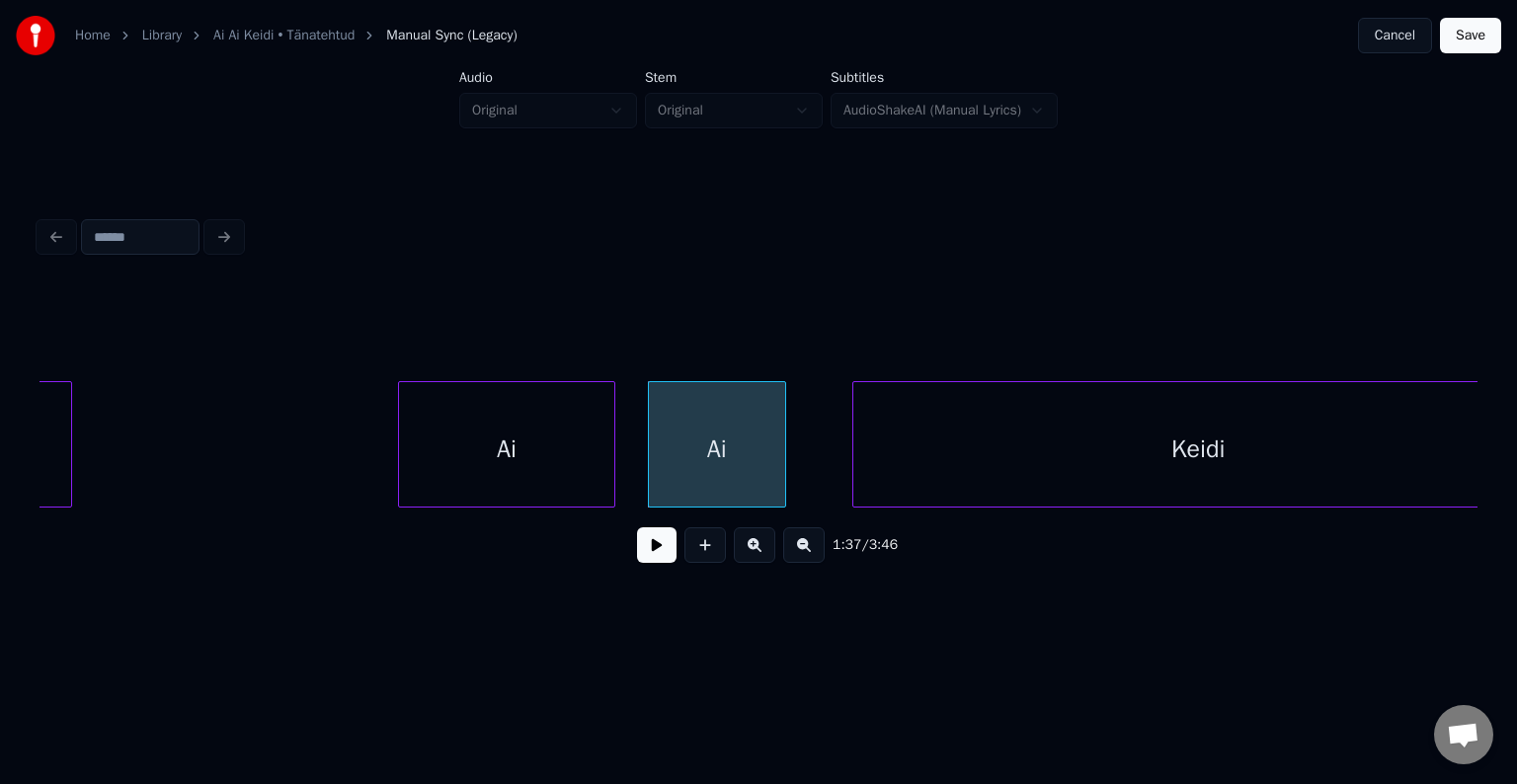 scroll, scrollTop: 0, scrollLeft: 47424, axis: horizontal 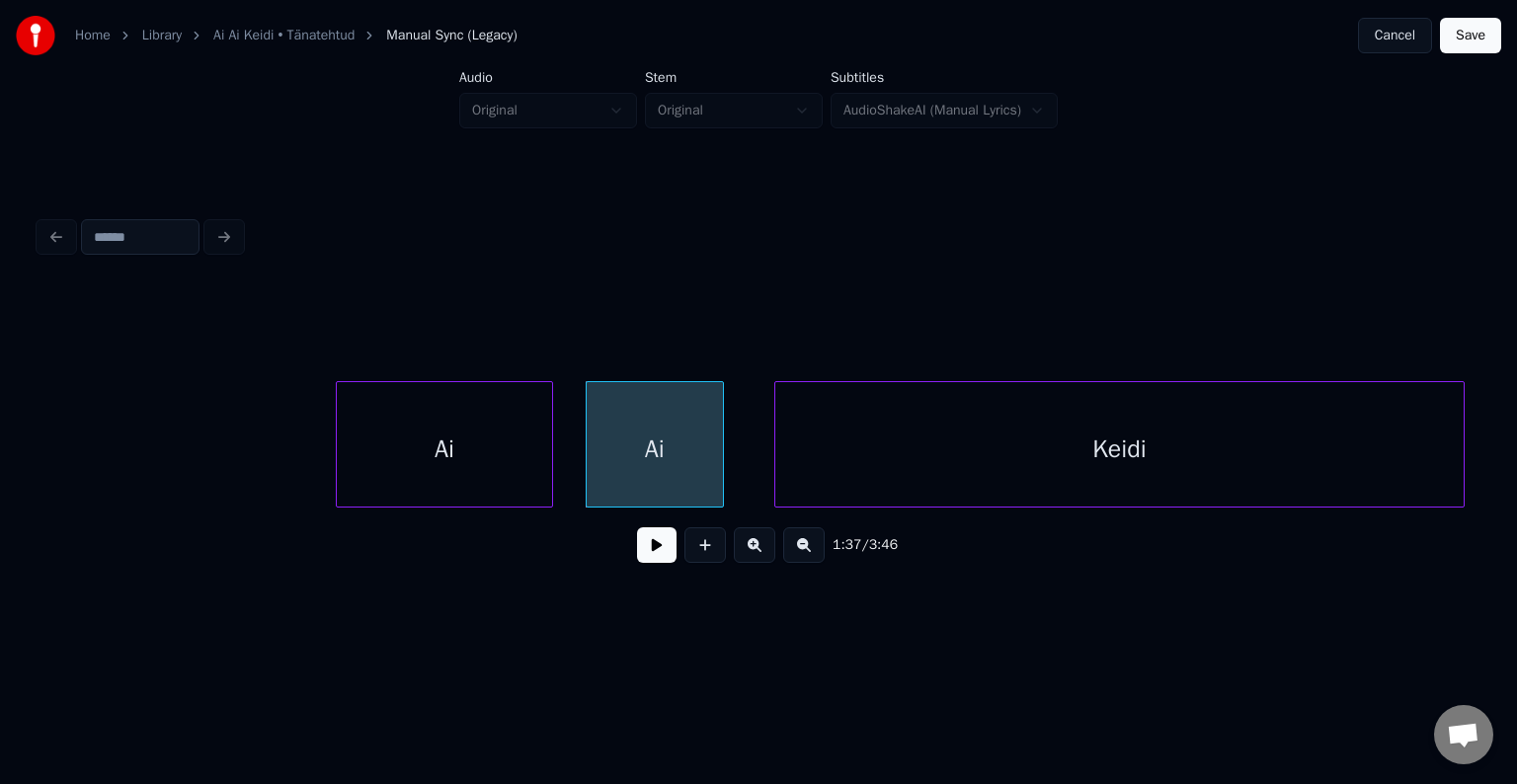 click on "Keidi" at bounding box center (1120, 449) 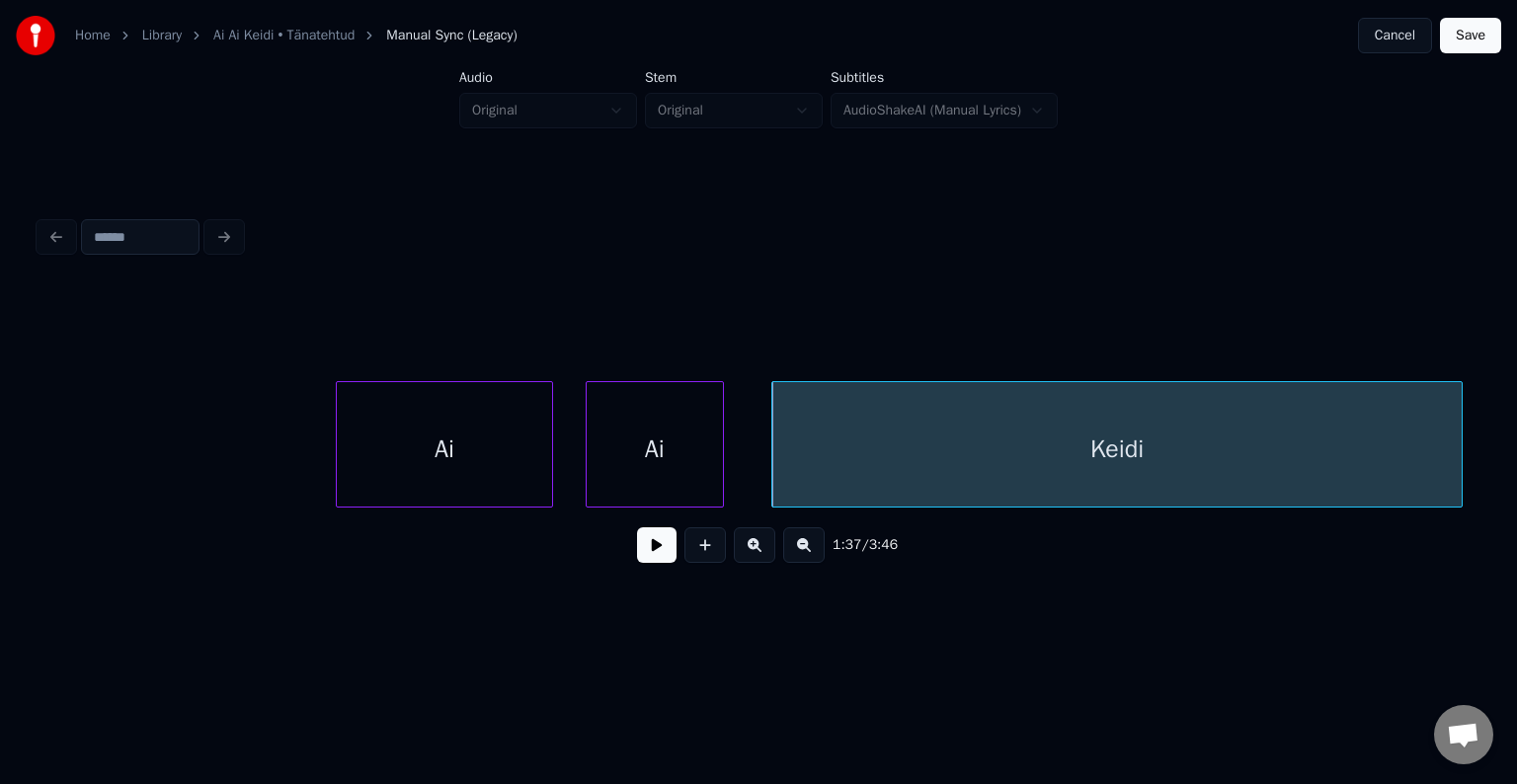 click on "Ai" at bounding box center [444, 449] 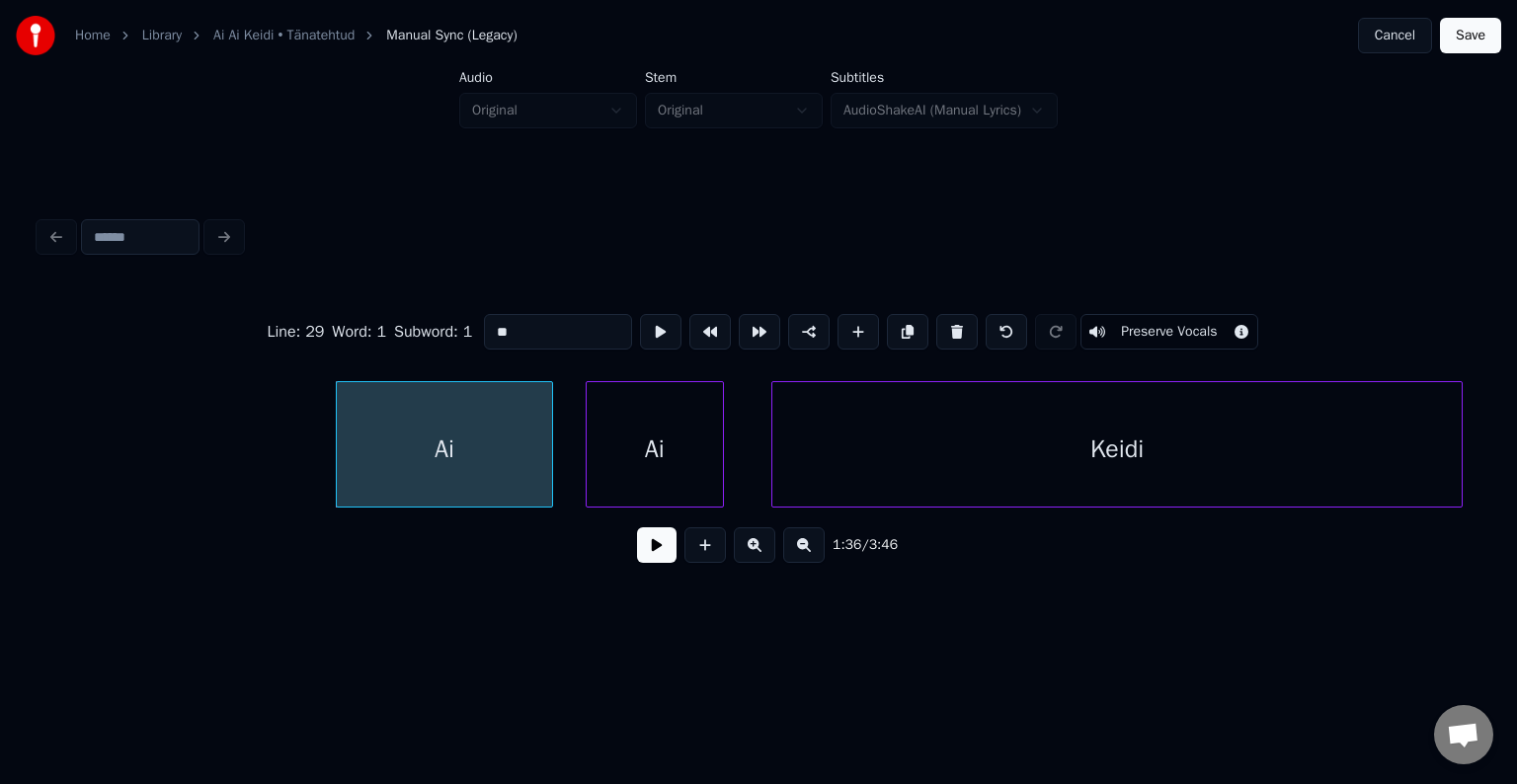 click at bounding box center (657, 545) 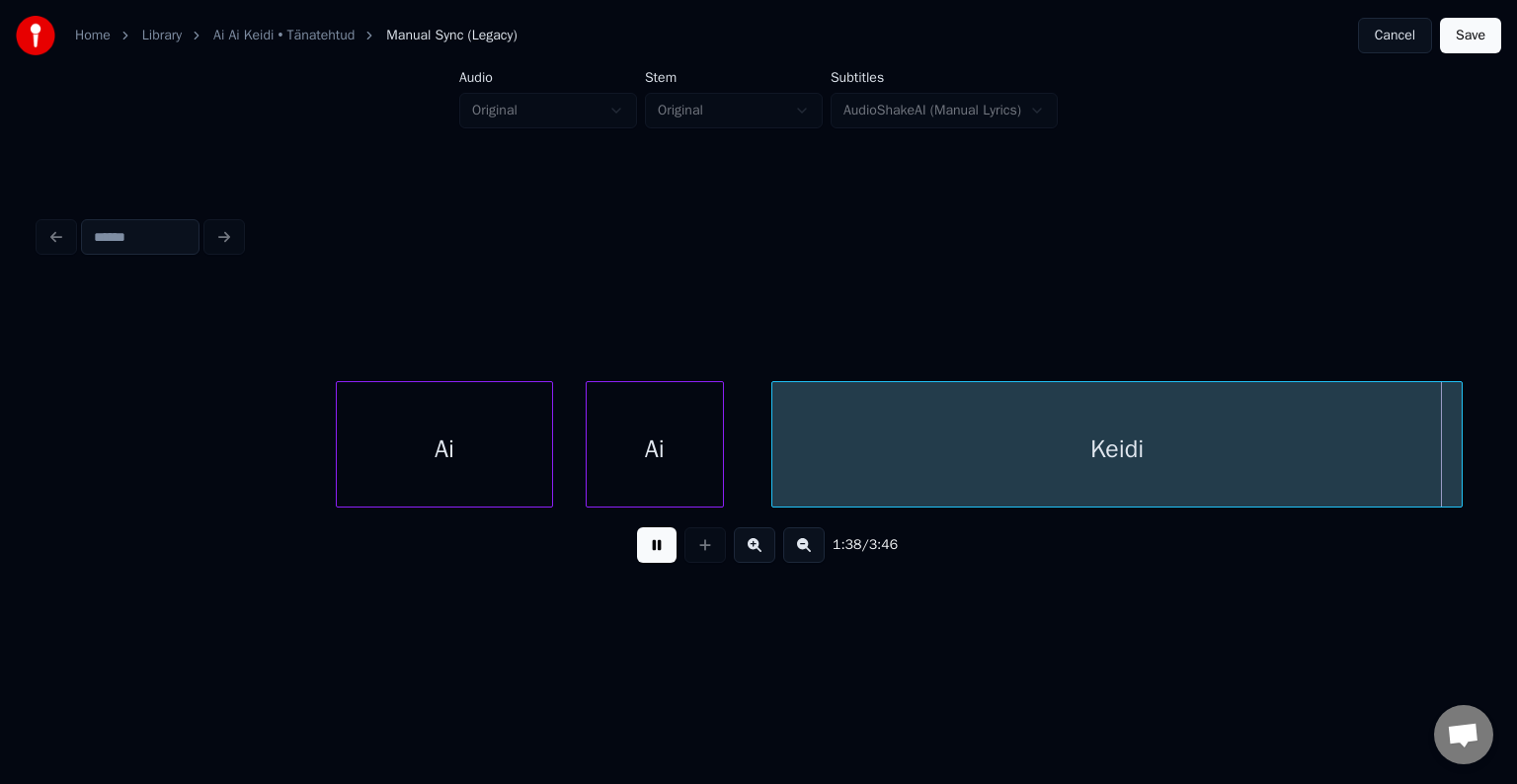 scroll, scrollTop: 0, scrollLeft: 48866, axis: horizontal 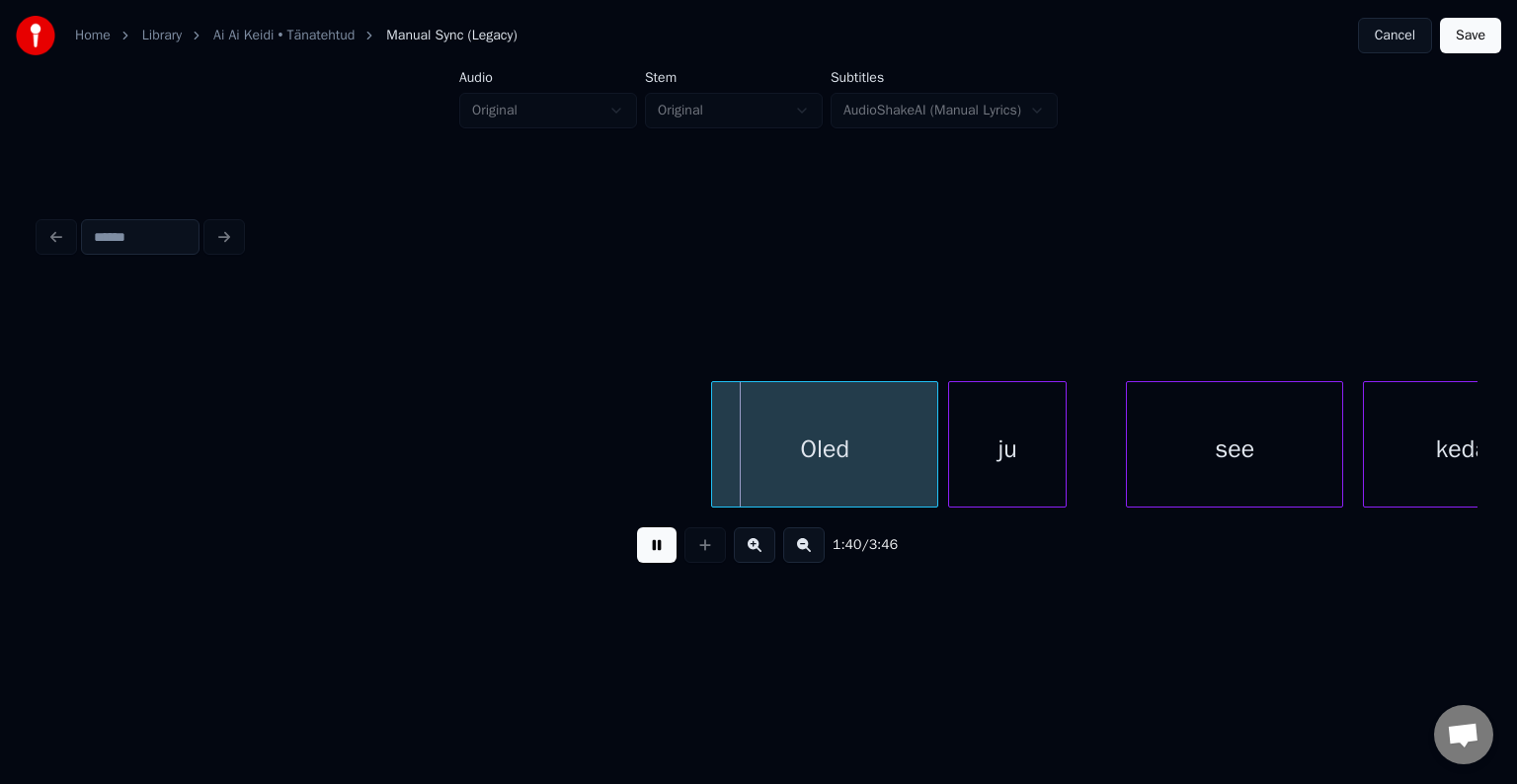 click at bounding box center [657, 545] 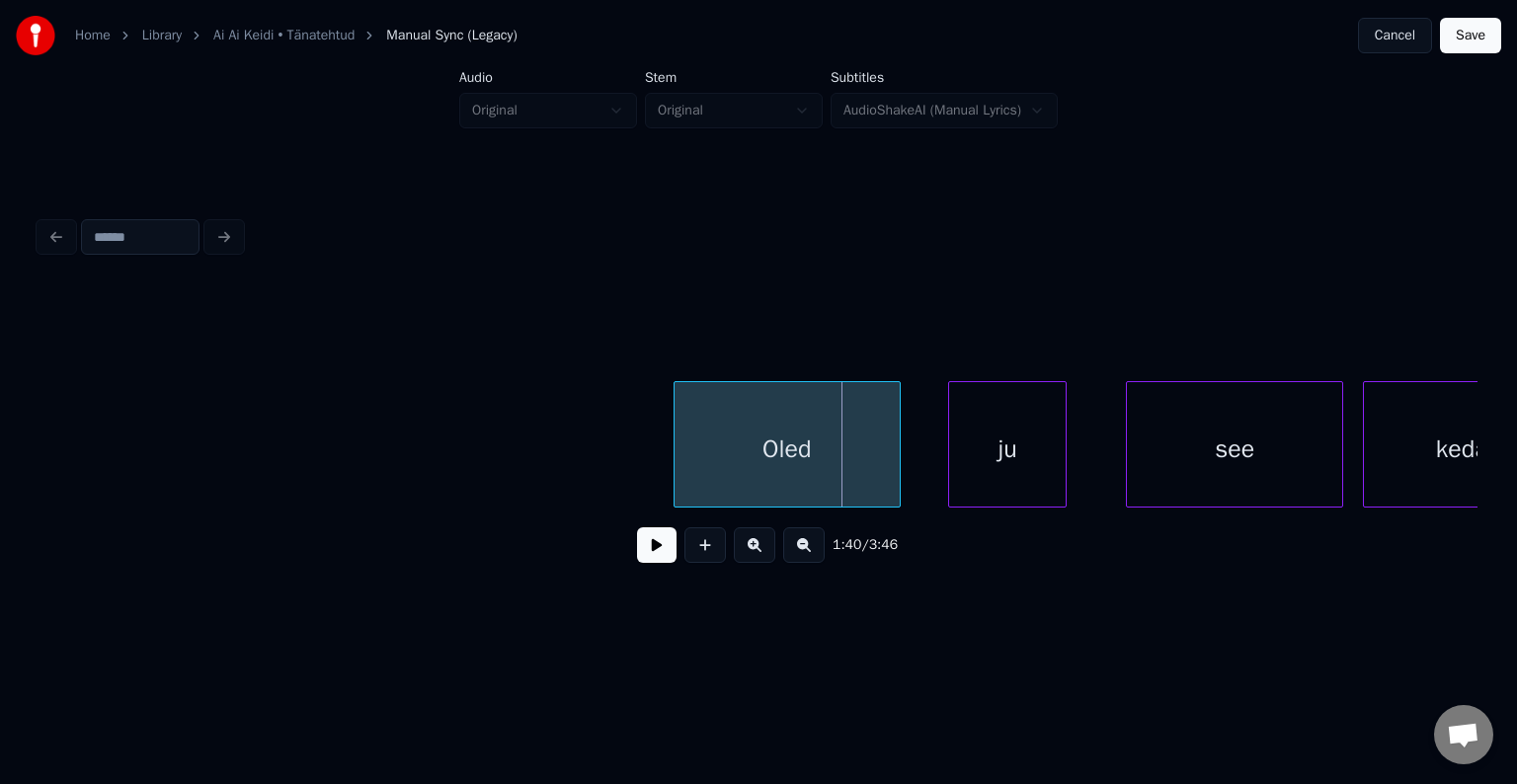 click on "Oled" at bounding box center (787, 449) 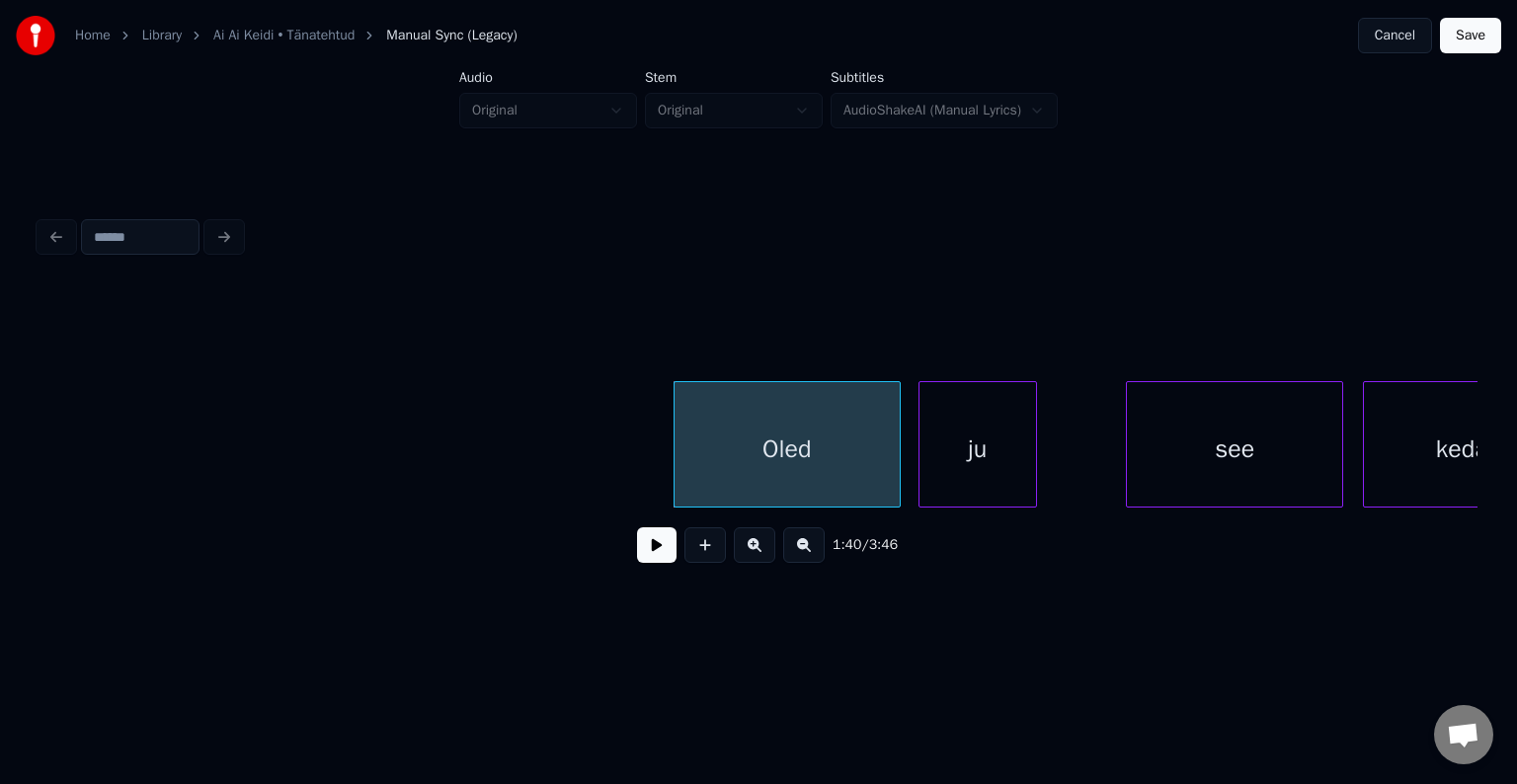 click on "ju" at bounding box center (978, 449) 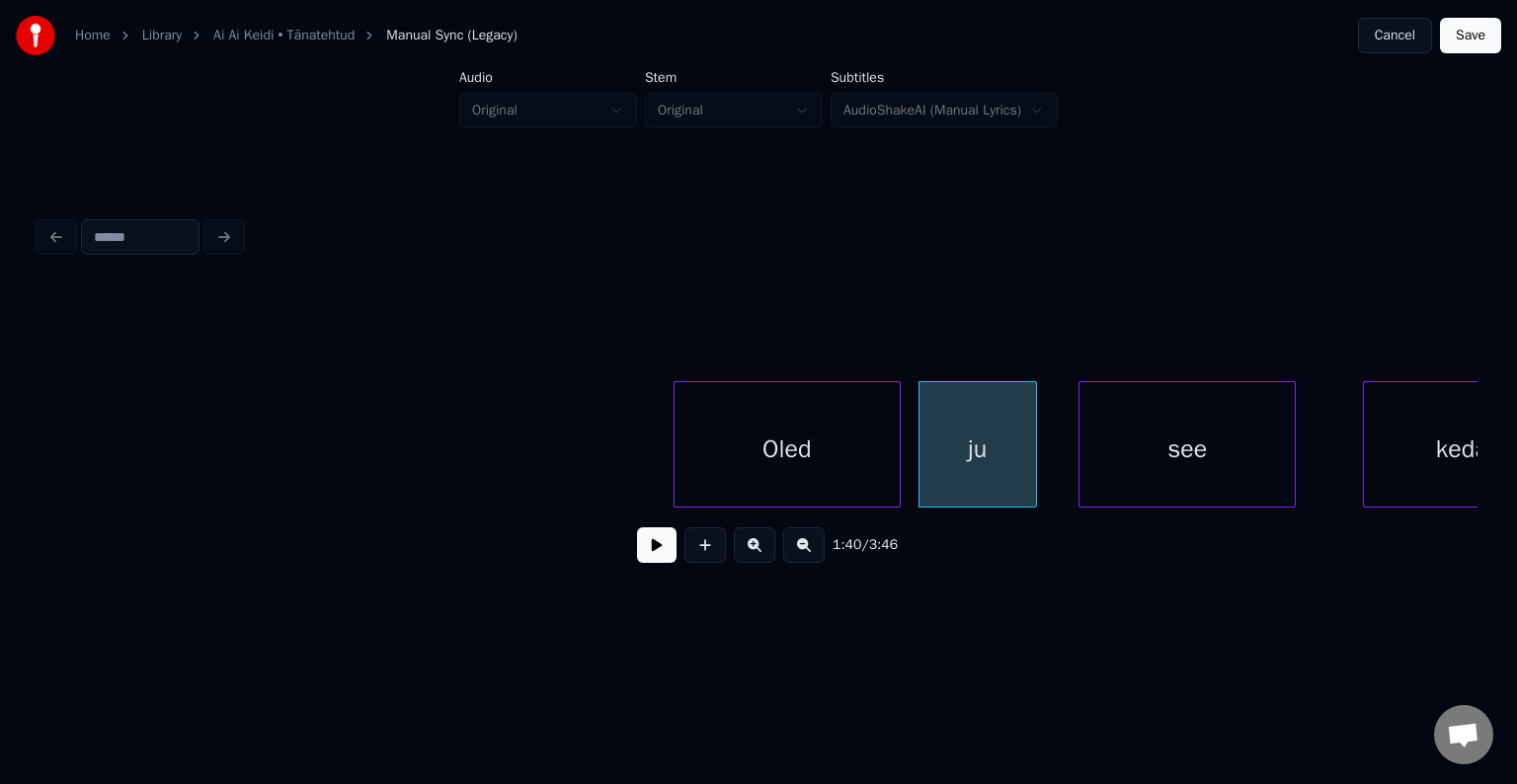 click on "see" at bounding box center (1187, 449) 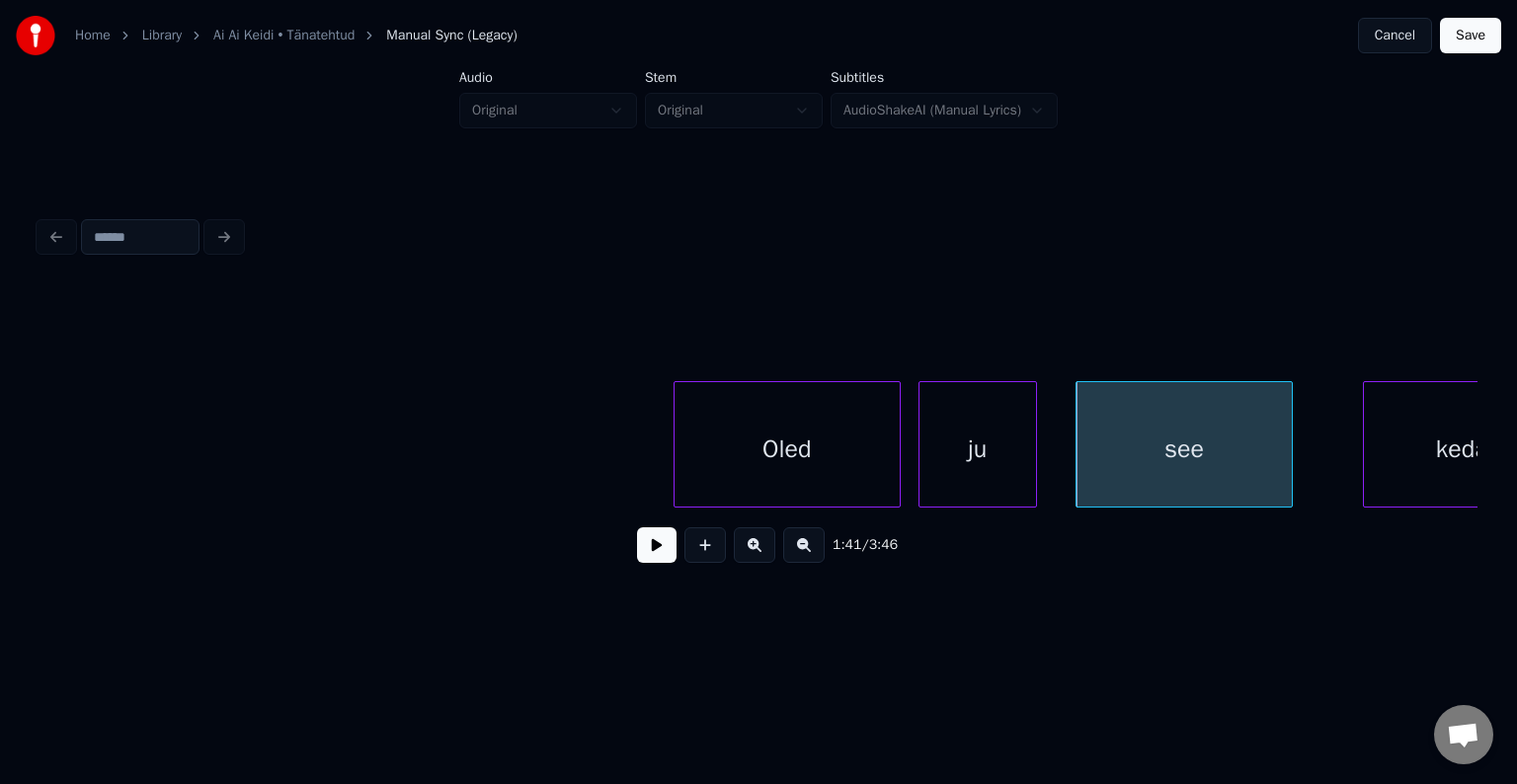 click on "ju" at bounding box center [978, 449] 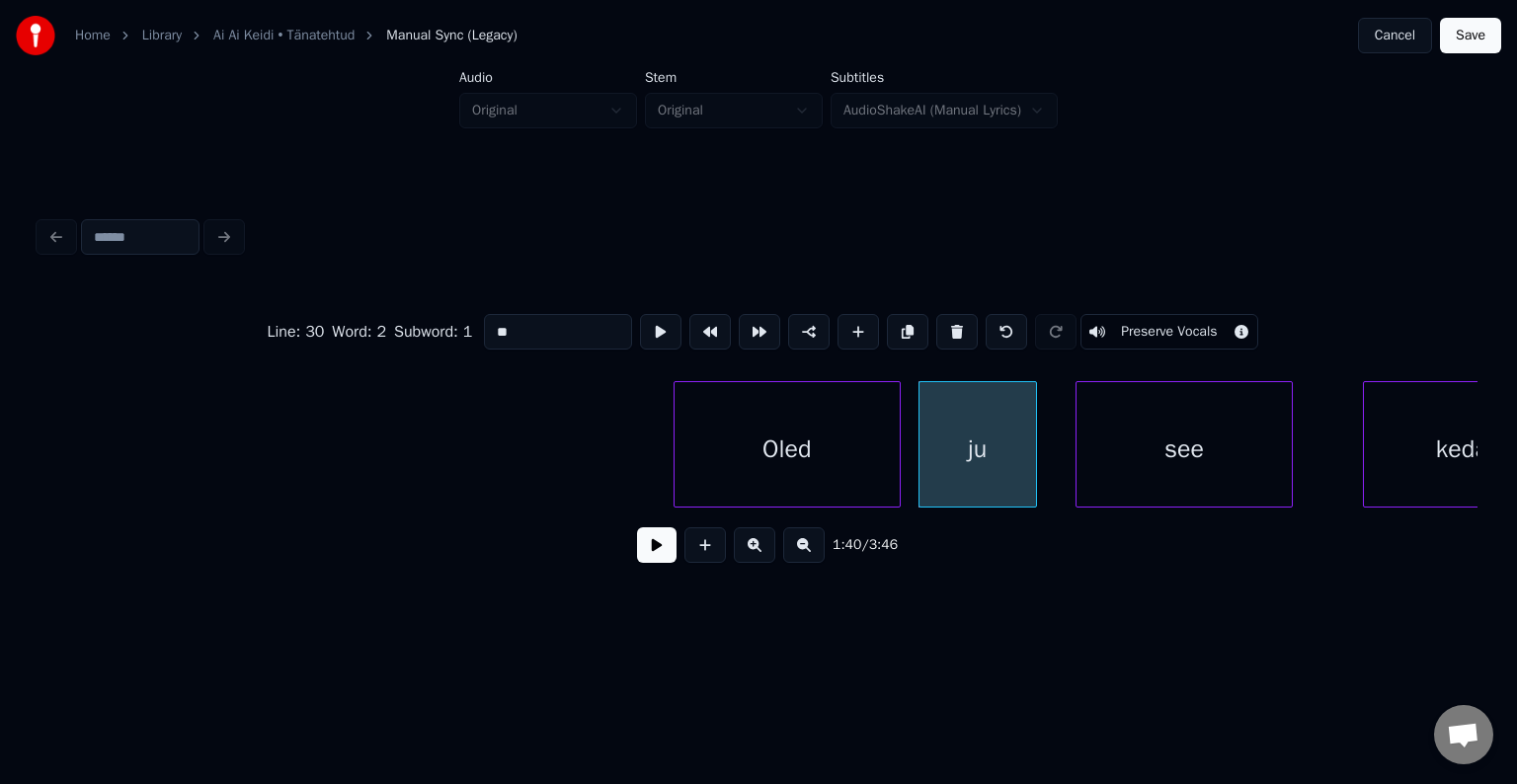click at bounding box center [657, 545] 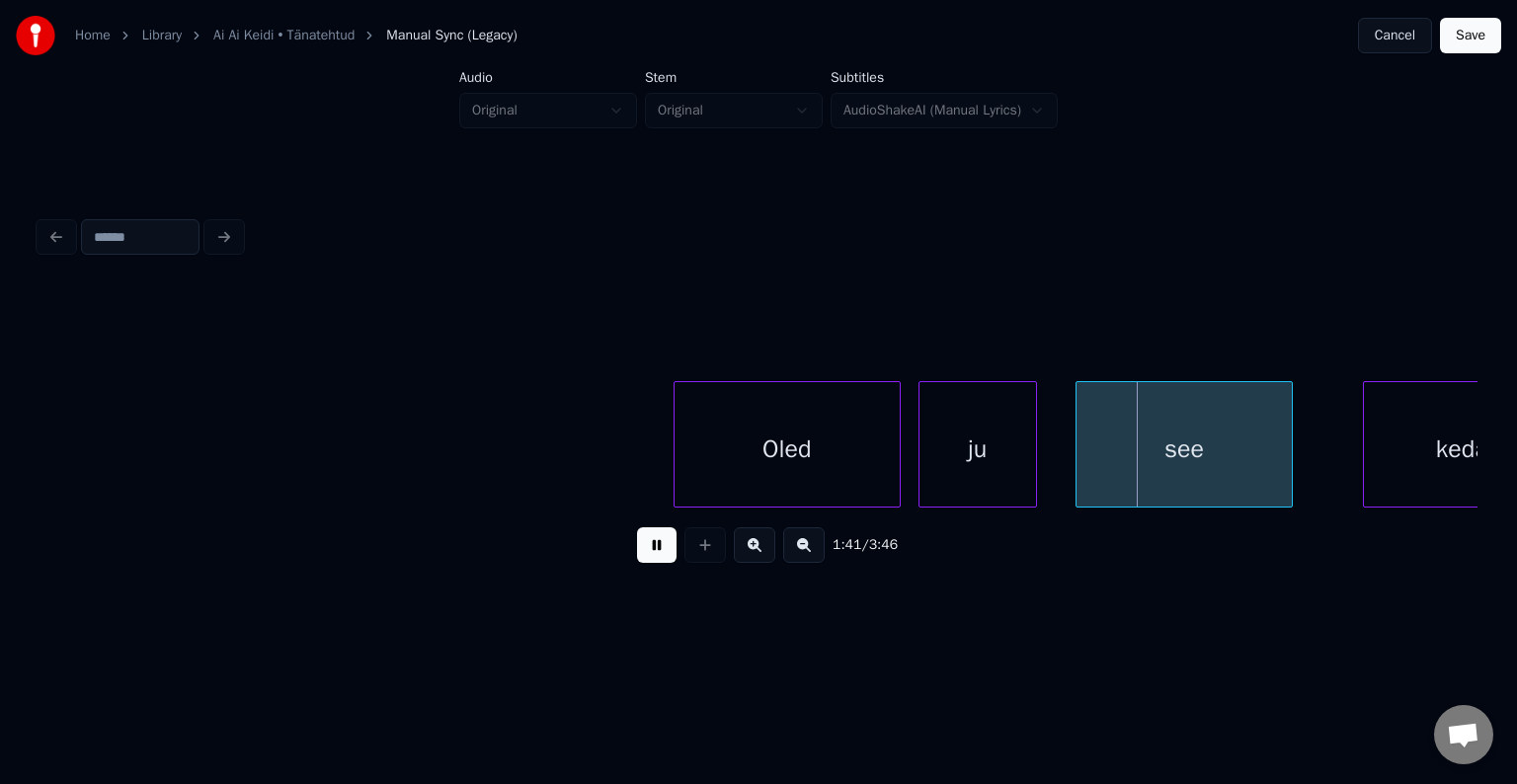 click at bounding box center (657, 545) 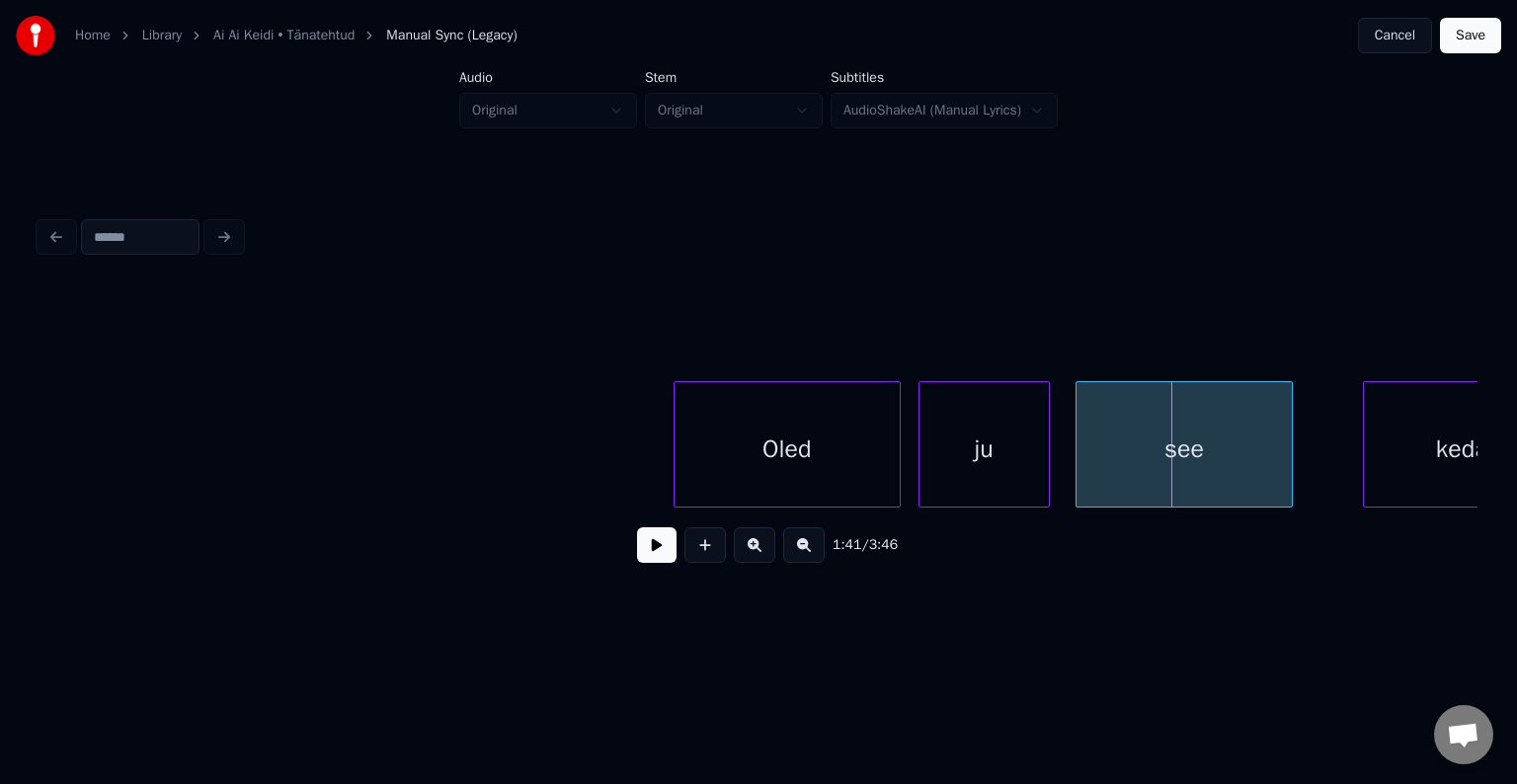 click at bounding box center (1046, 444) 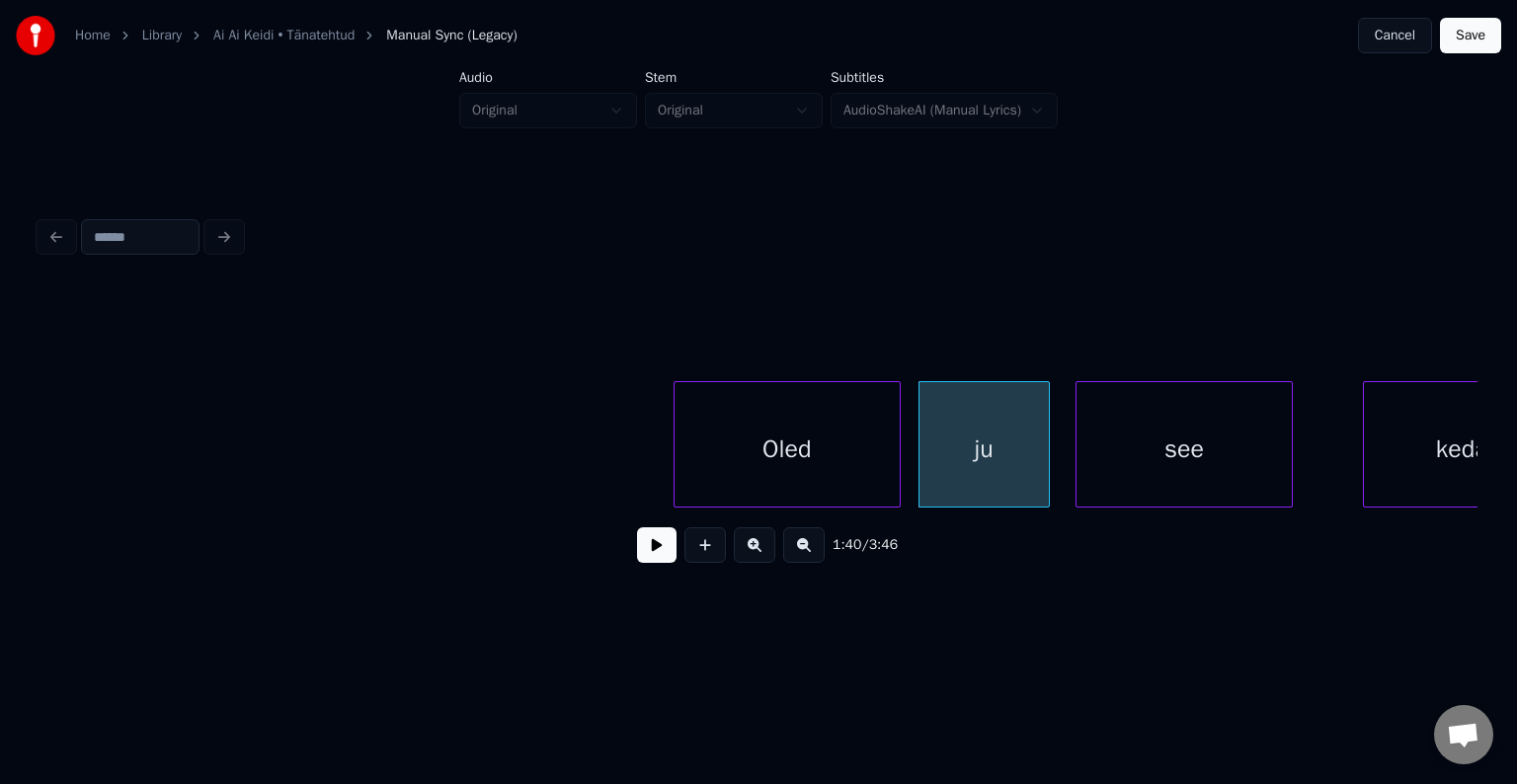 click on "ju" at bounding box center [984, 449] 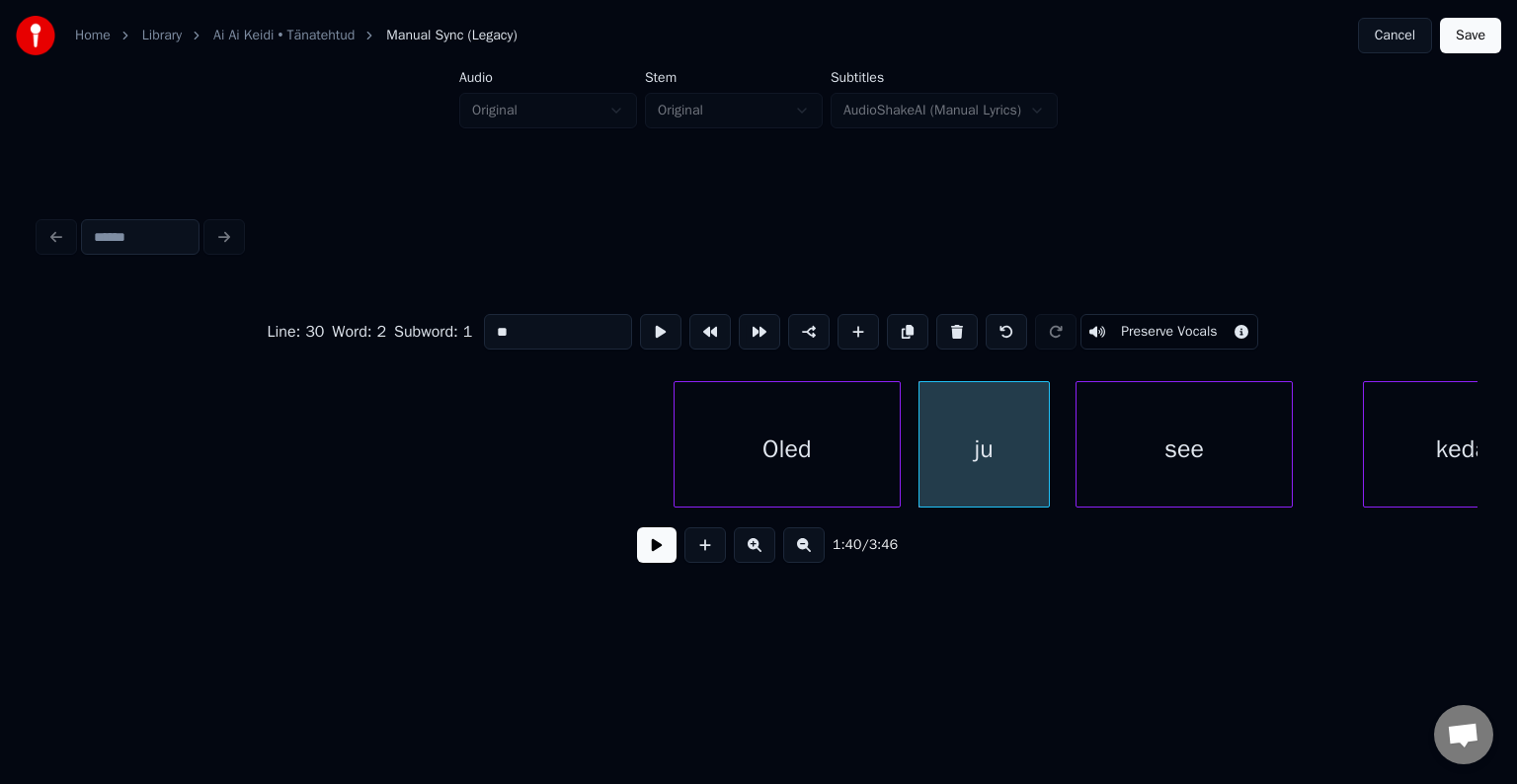 click at bounding box center [657, 545] 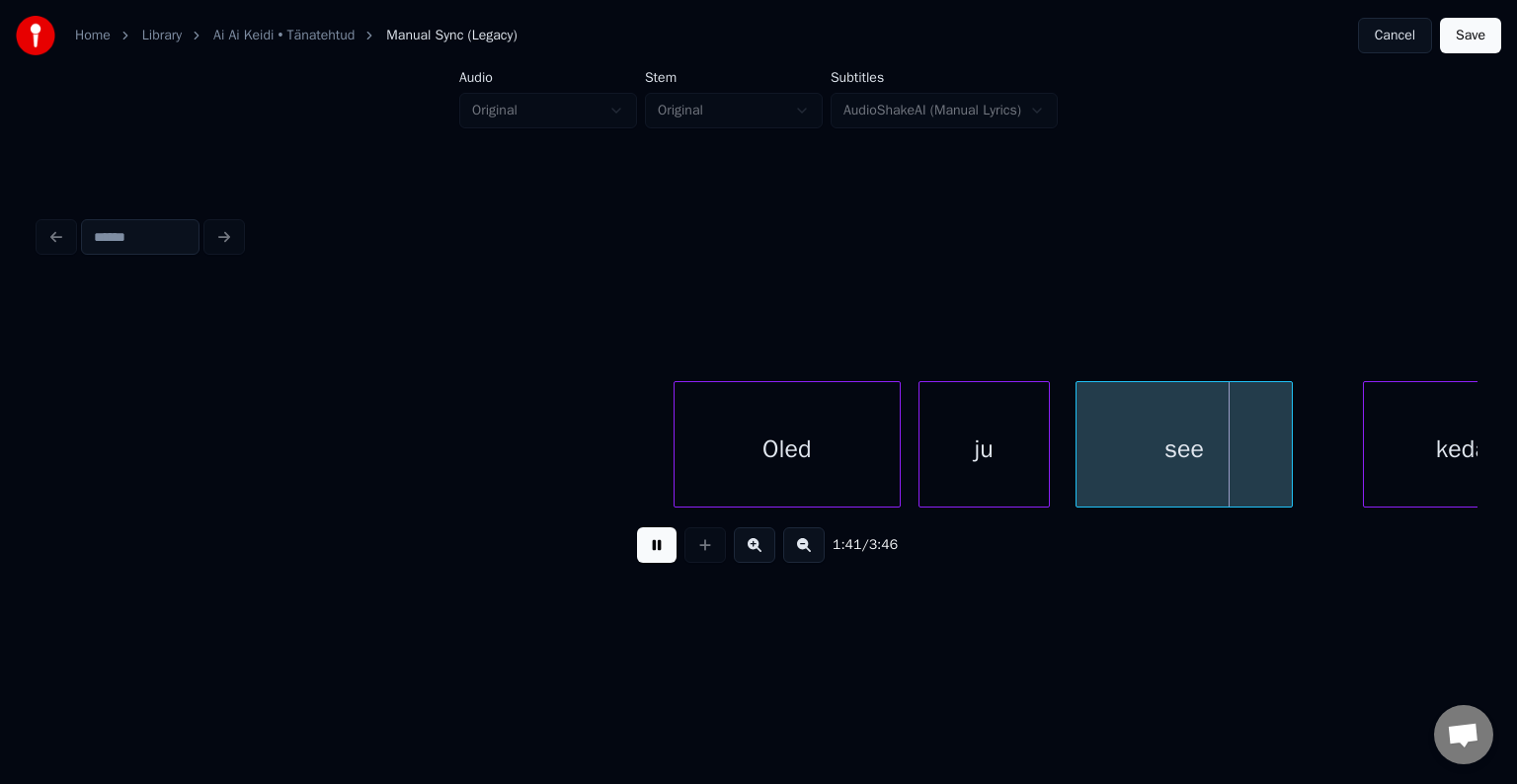 click at bounding box center (657, 545) 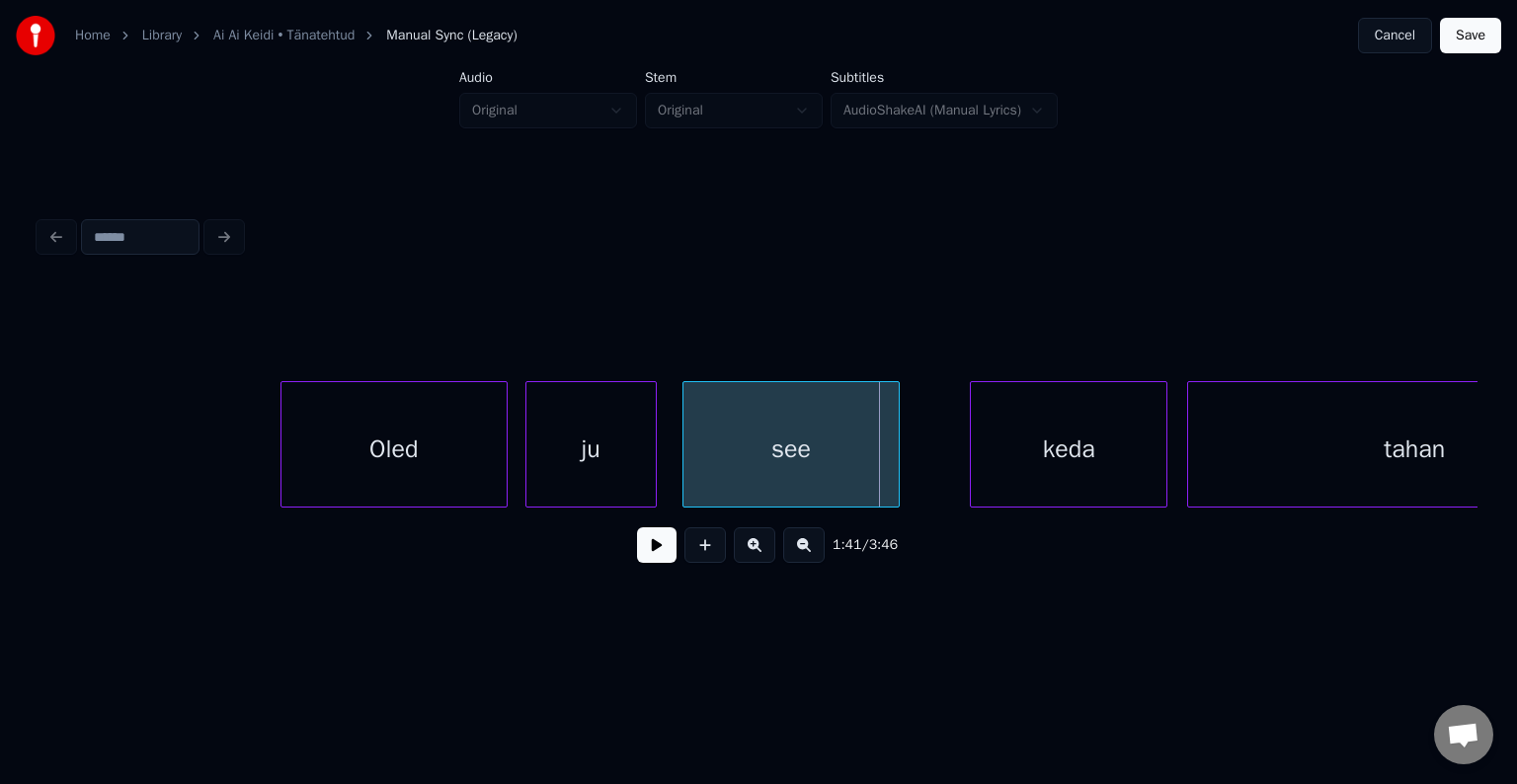 scroll, scrollTop: 0, scrollLeft: 49261, axis: horizontal 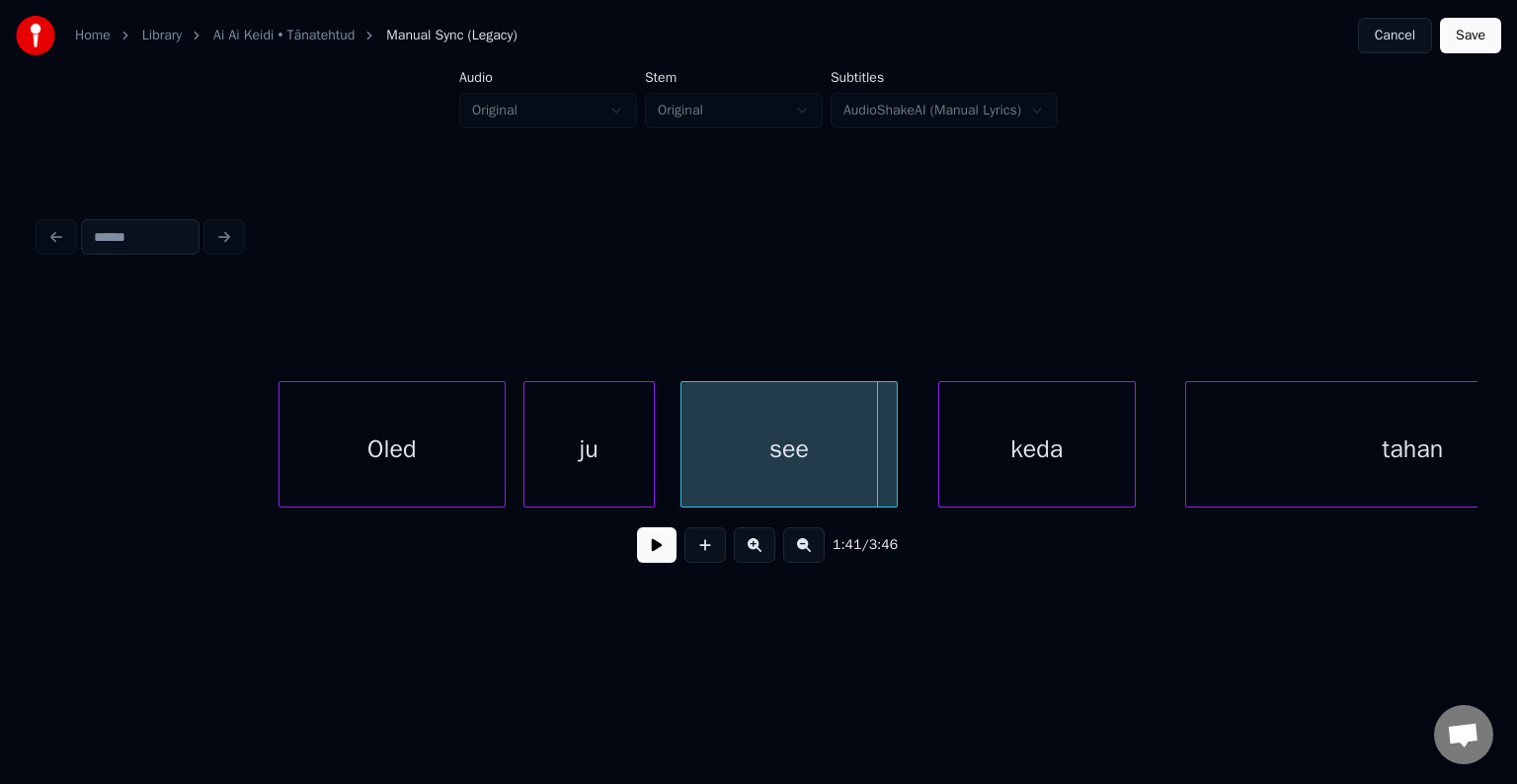 click on "keda" at bounding box center [1037, 449] 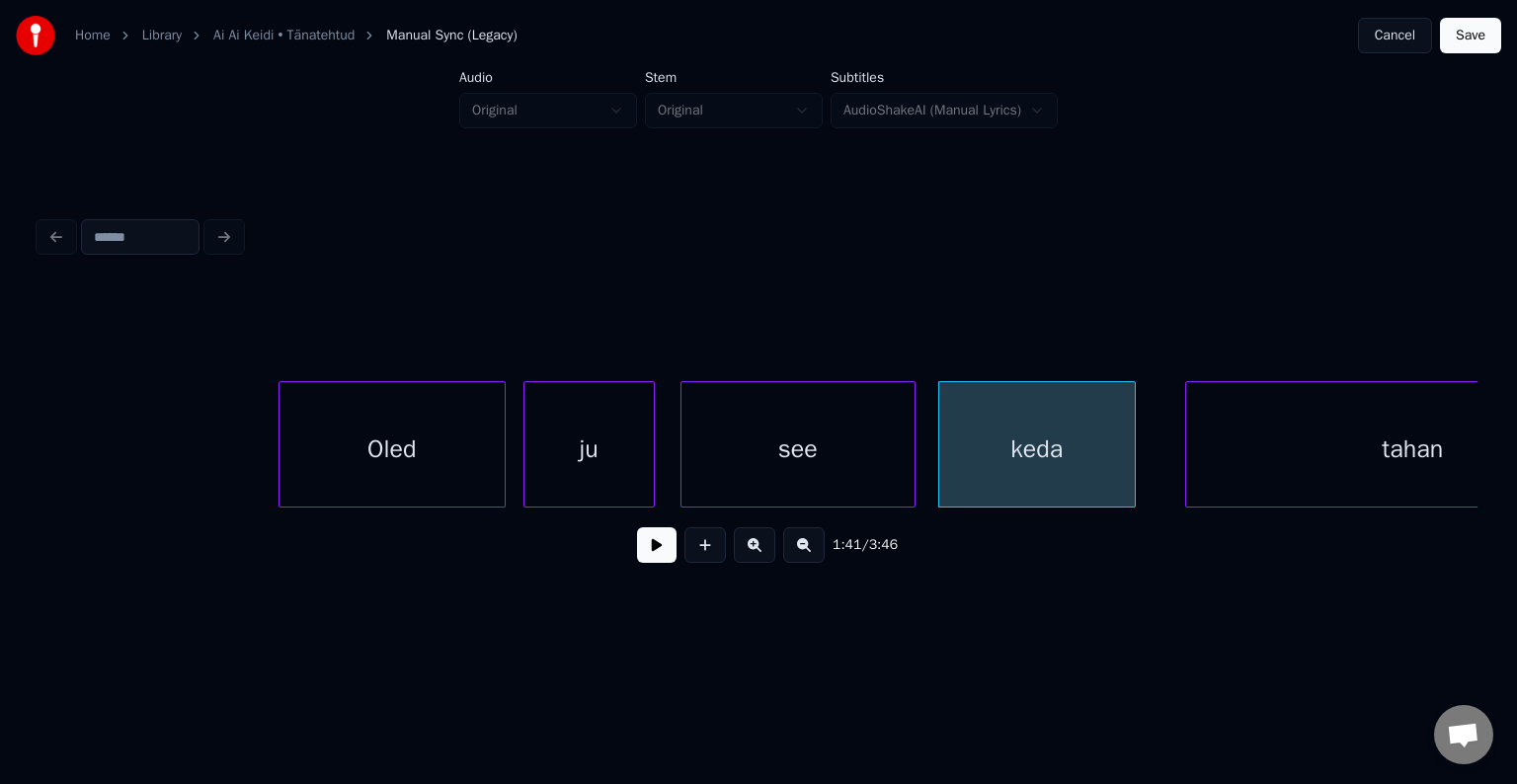click at bounding box center (912, 444) 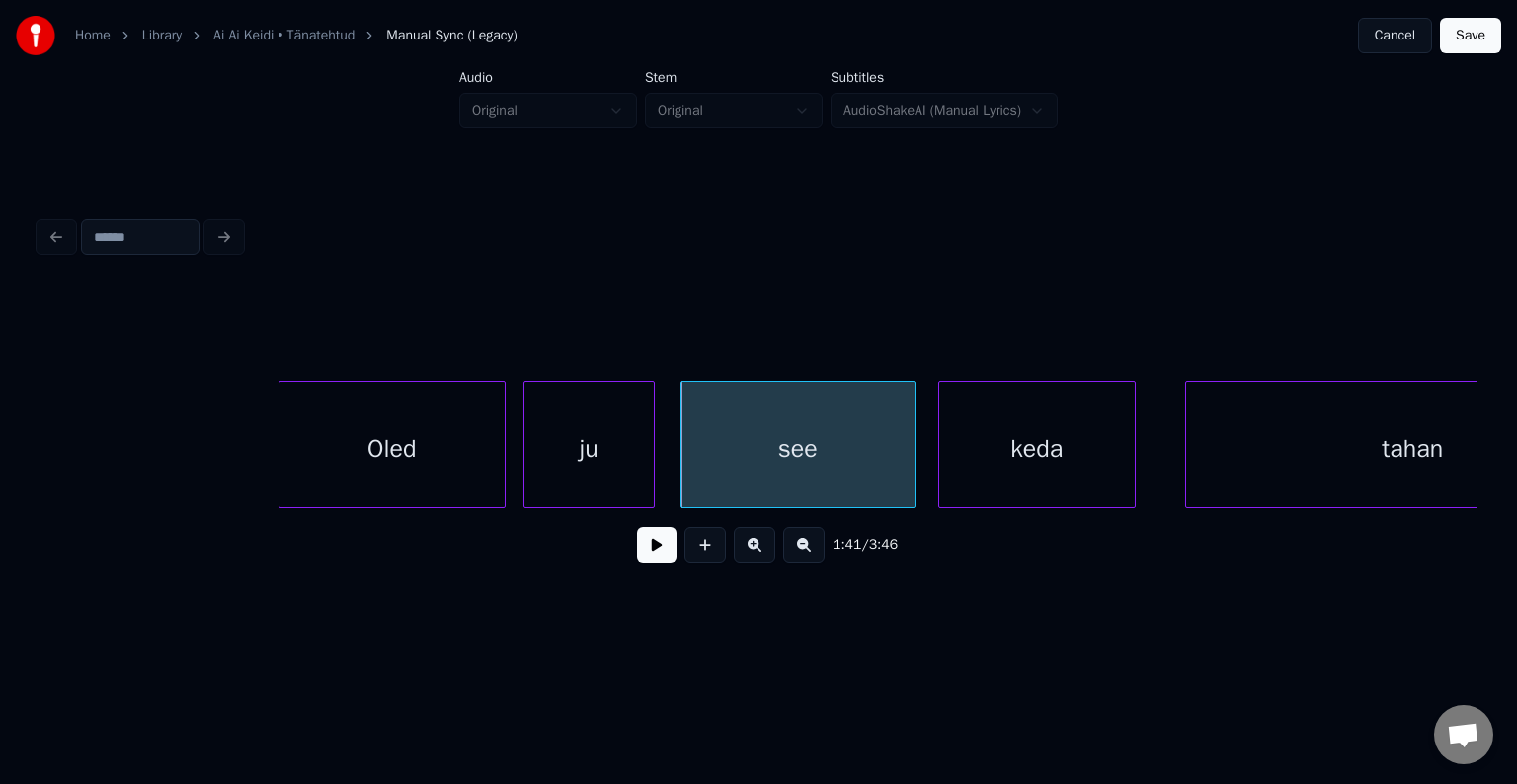 click on "see" at bounding box center [798, 449] 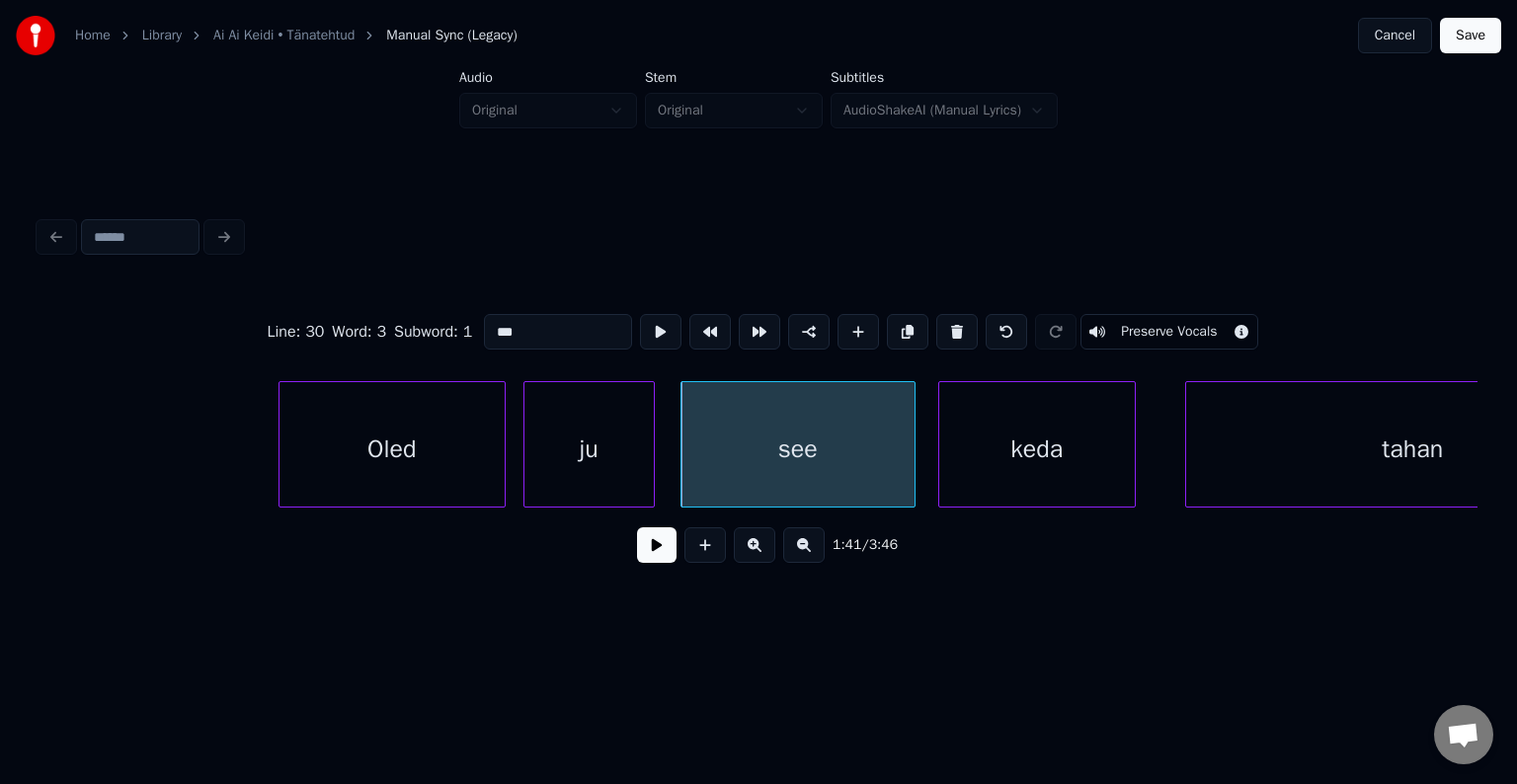 click at bounding box center (657, 545) 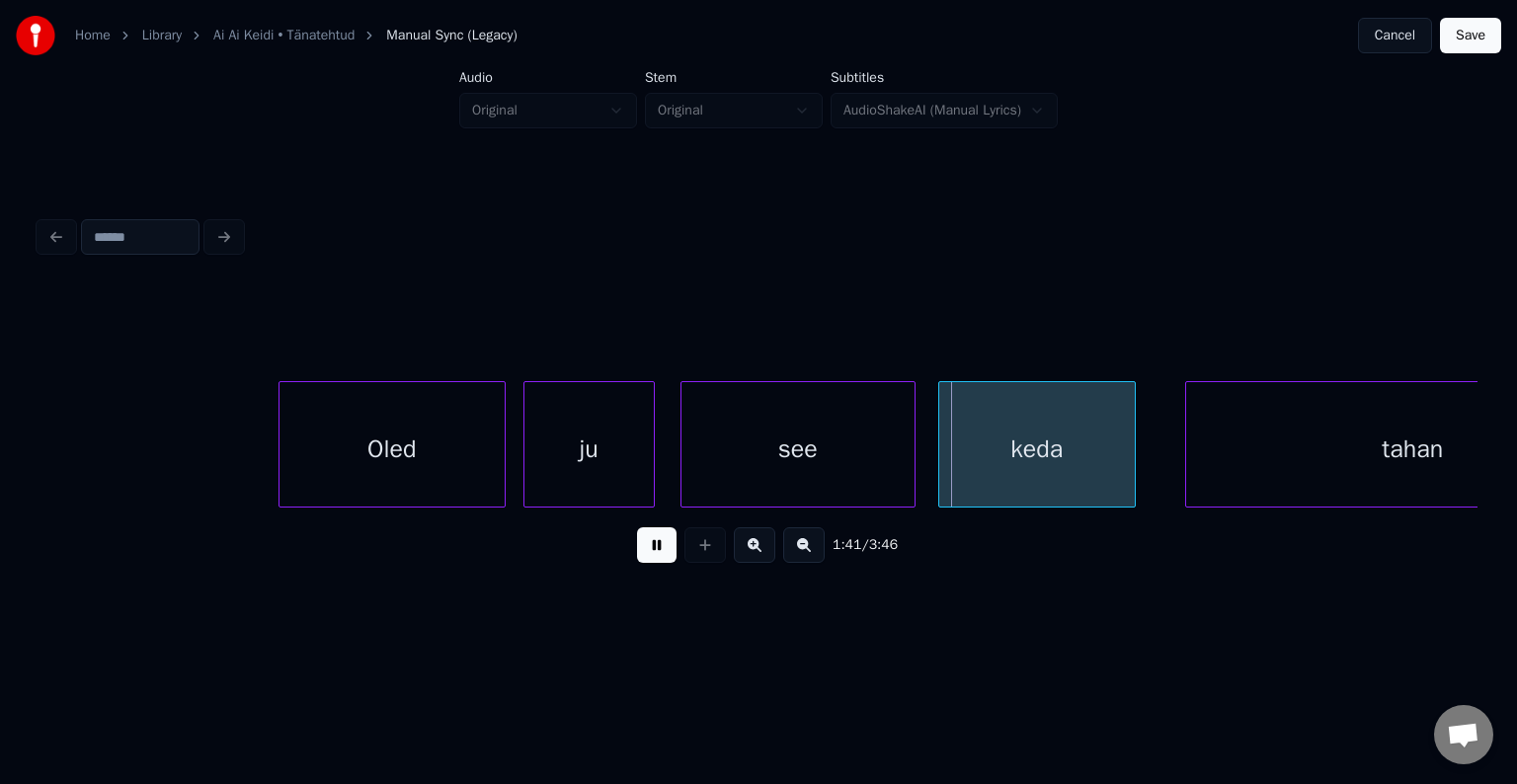 click at bounding box center (657, 545) 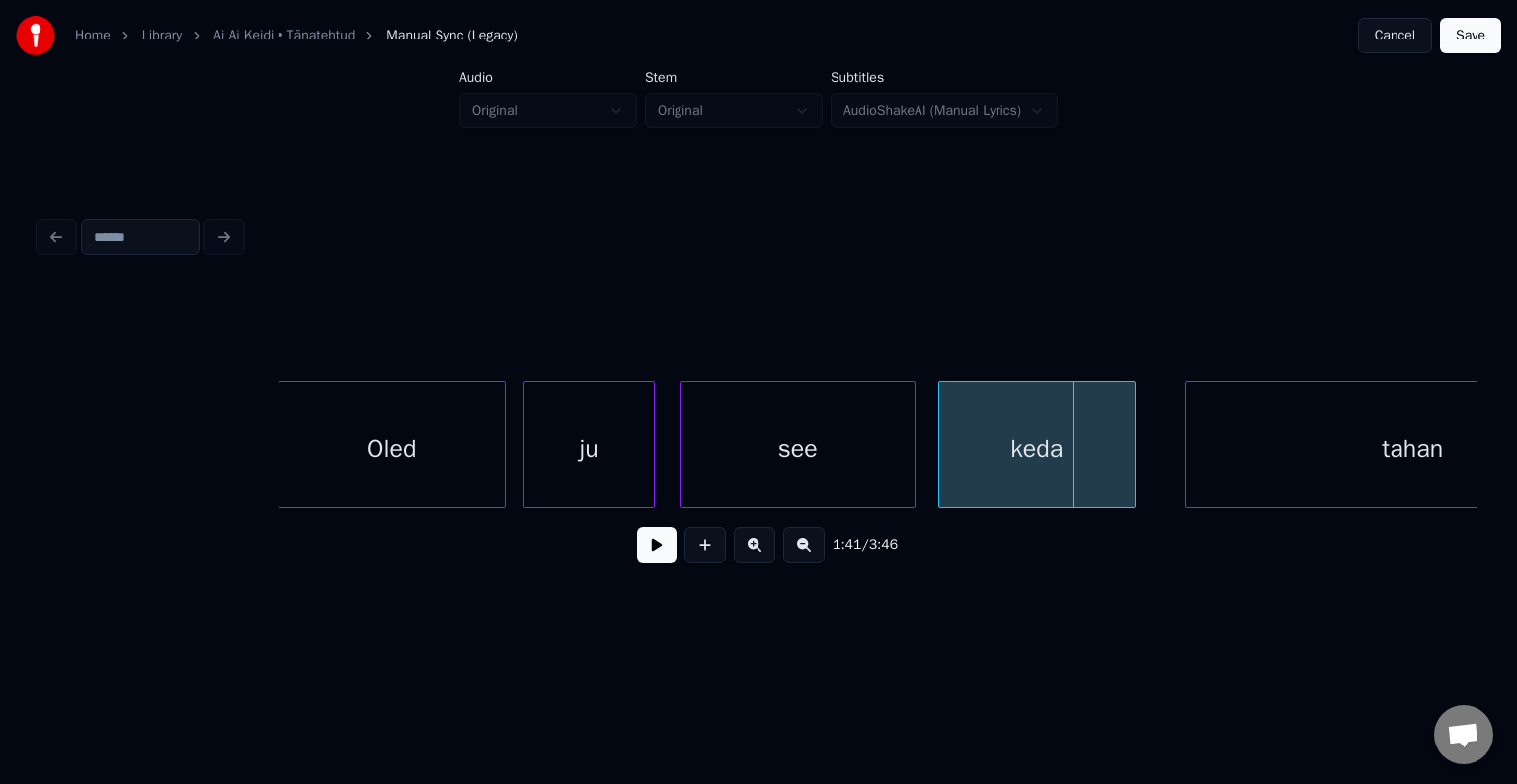 scroll, scrollTop: 0, scrollLeft: 49419, axis: horizontal 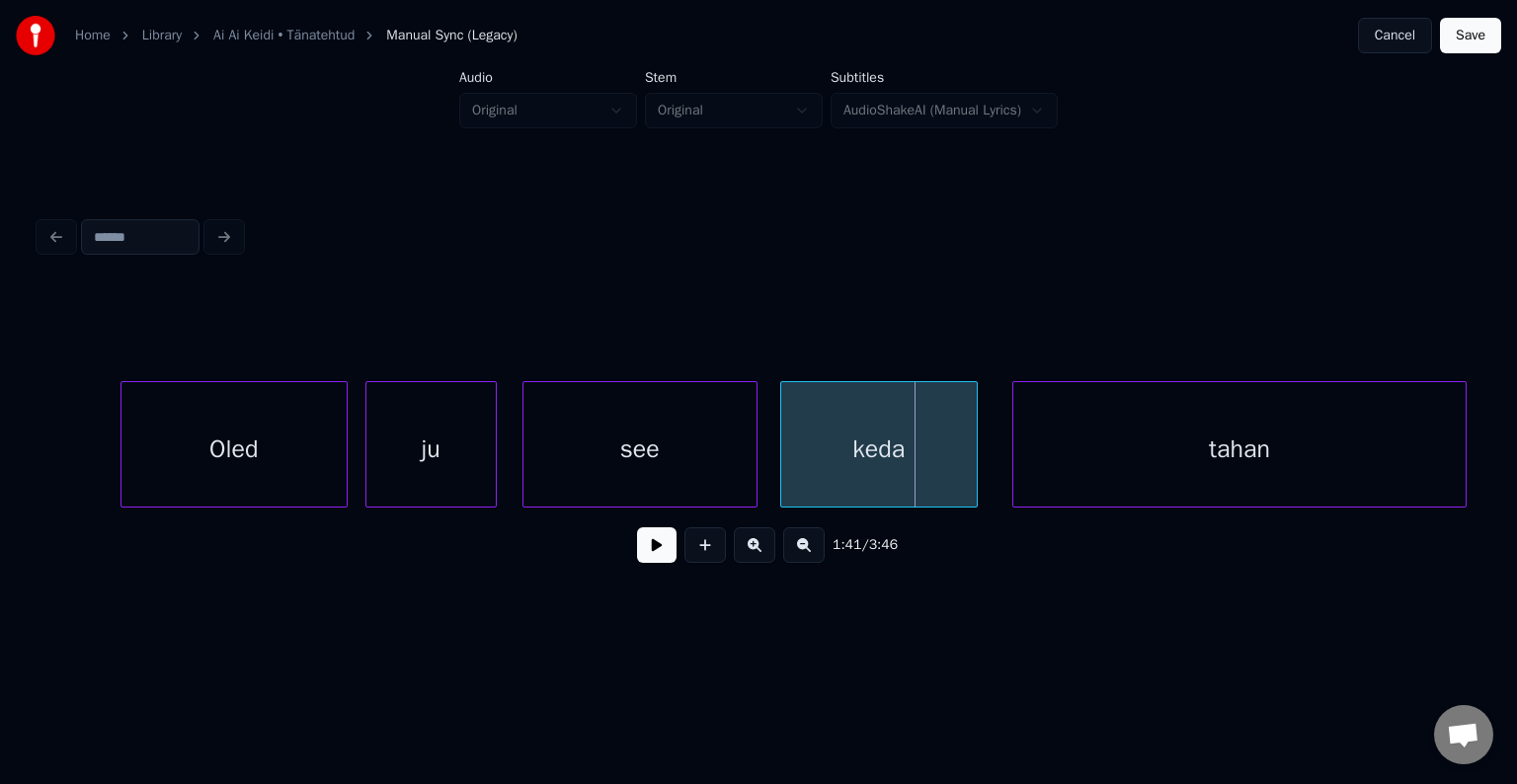 click on "tahan" at bounding box center [1239, 449] 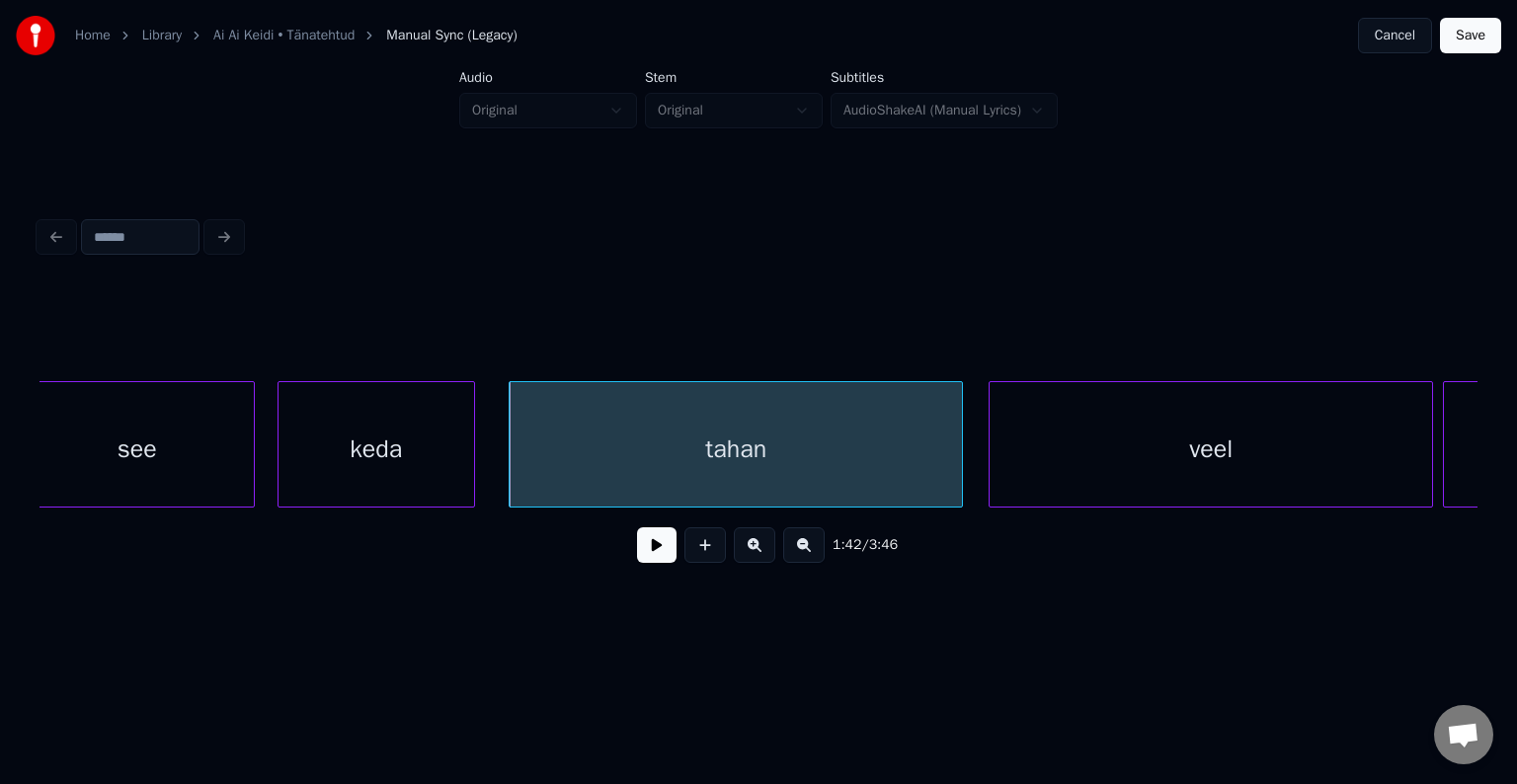 scroll, scrollTop: 0, scrollLeft: 49933, axis: horizontal 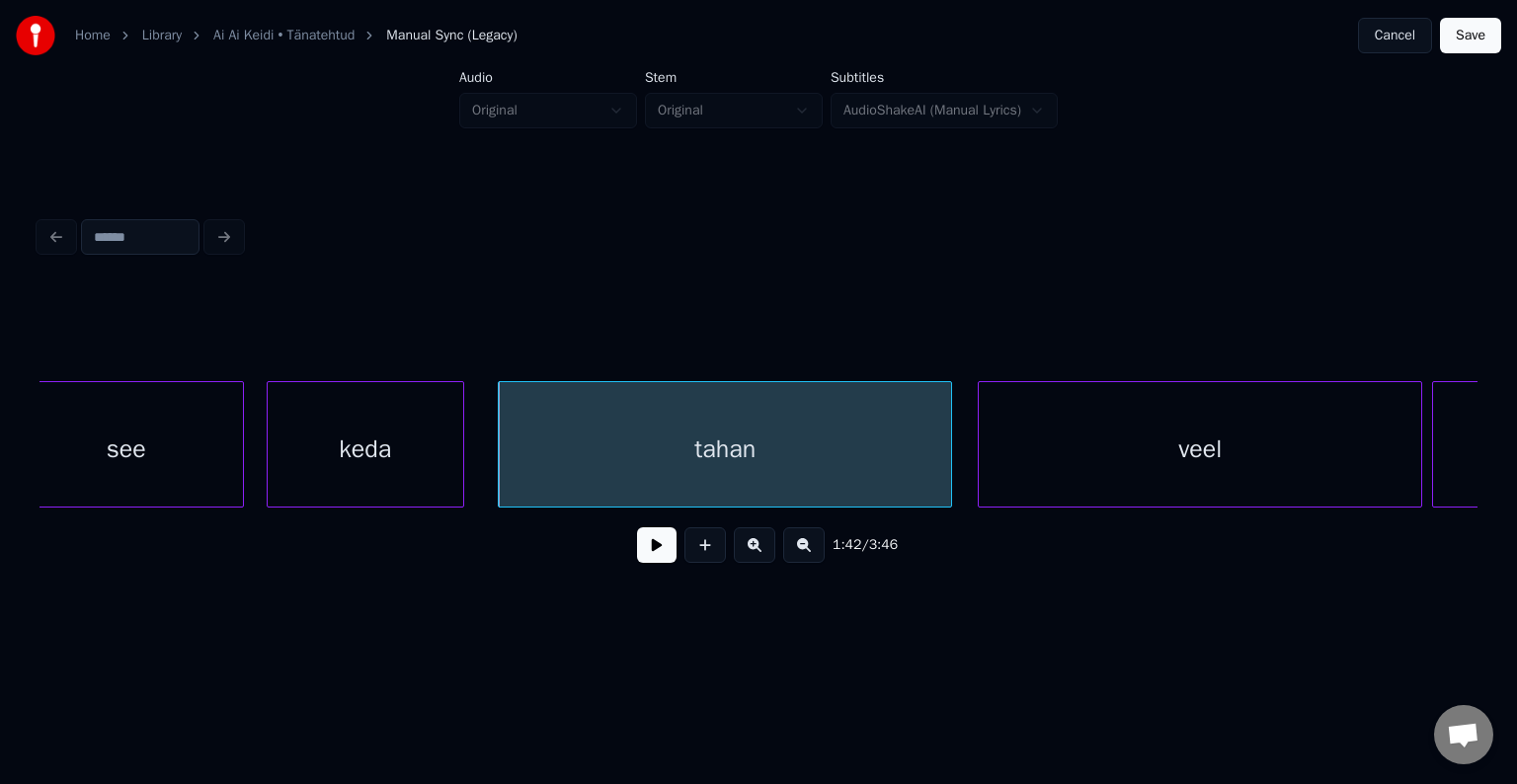 click on "tahan" at bounding box center [725, 449] 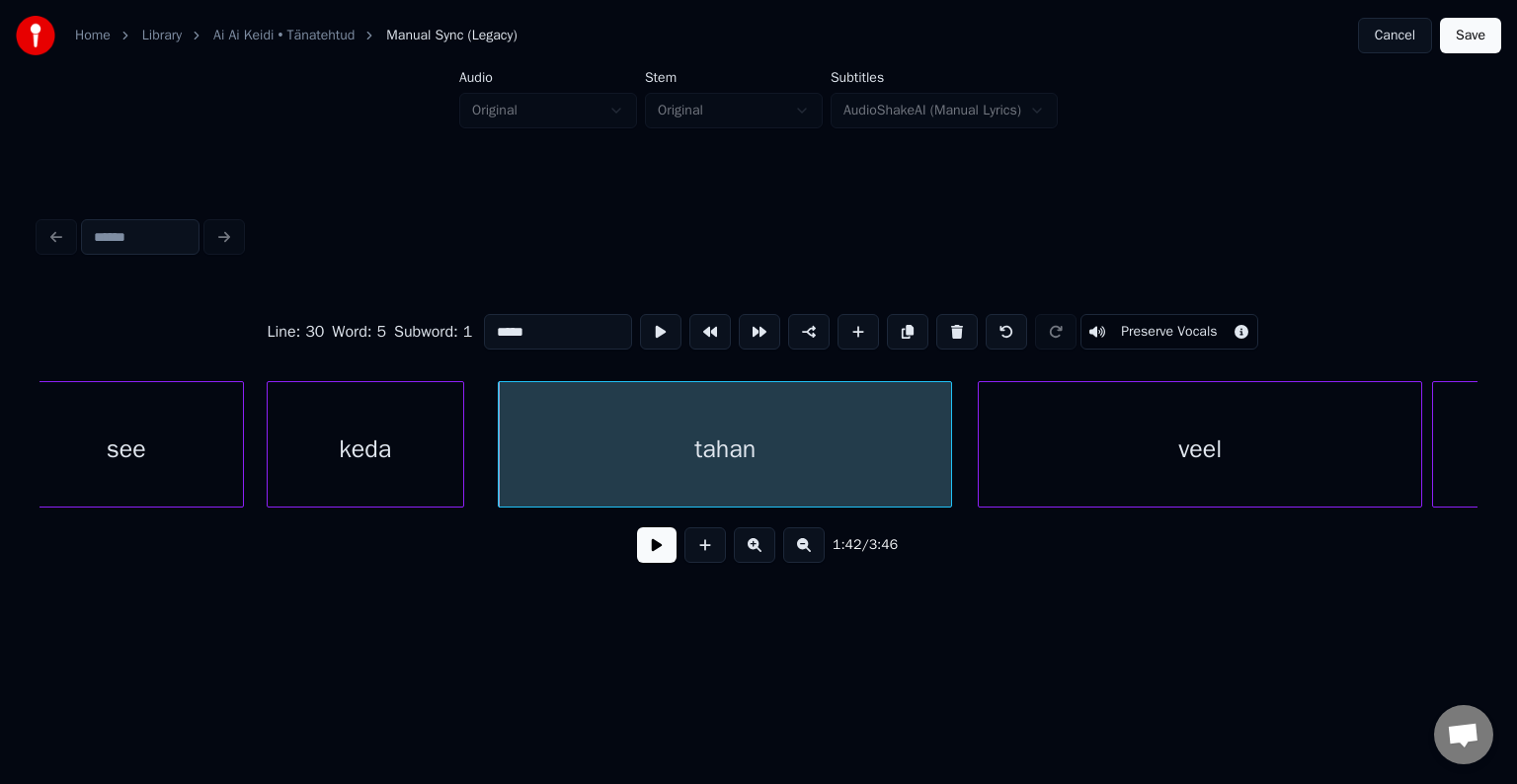 click at bounding box center [657, 545] 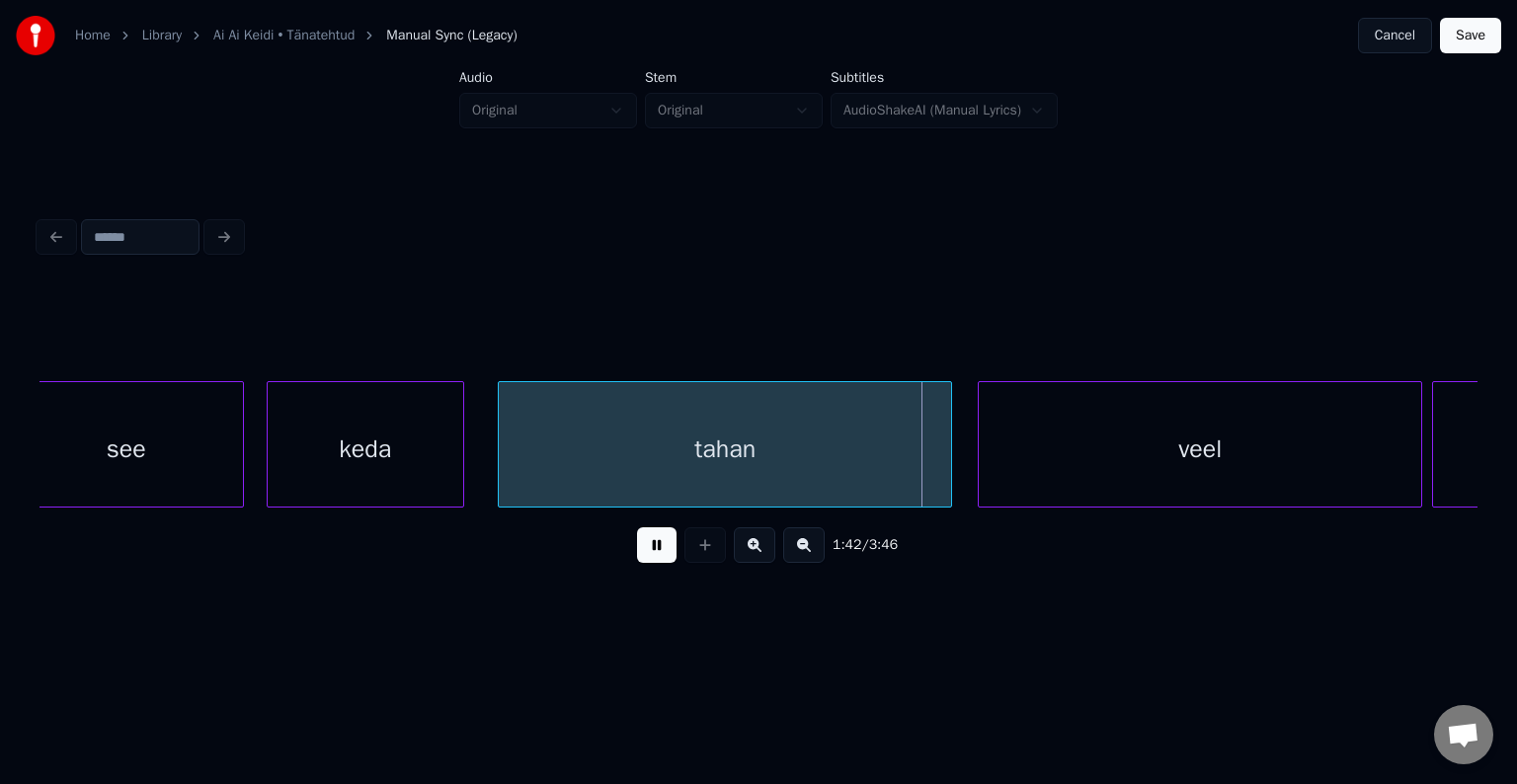click at bounding box center [657, 545] 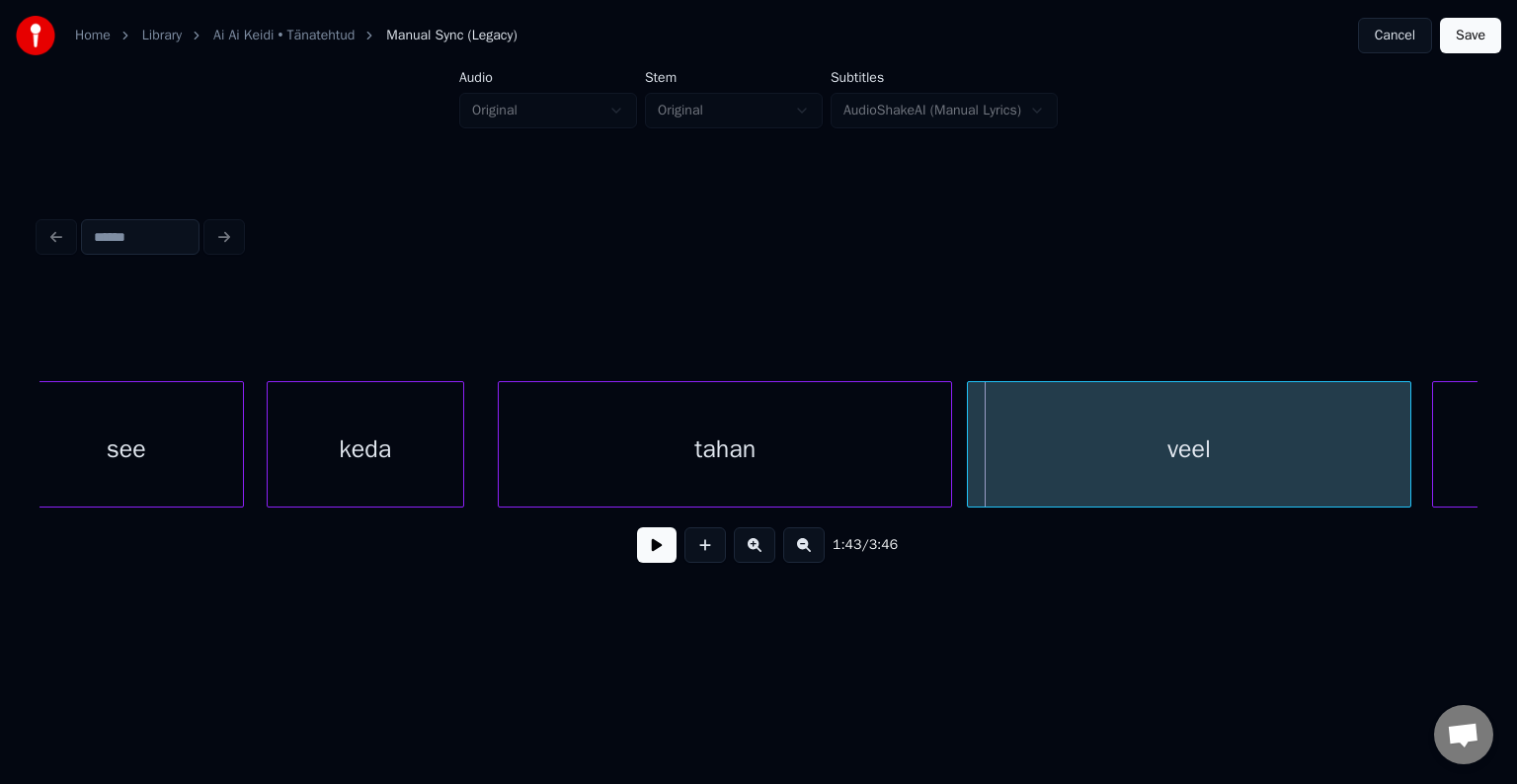 click on "veel" at bounding box center (1189, 449) 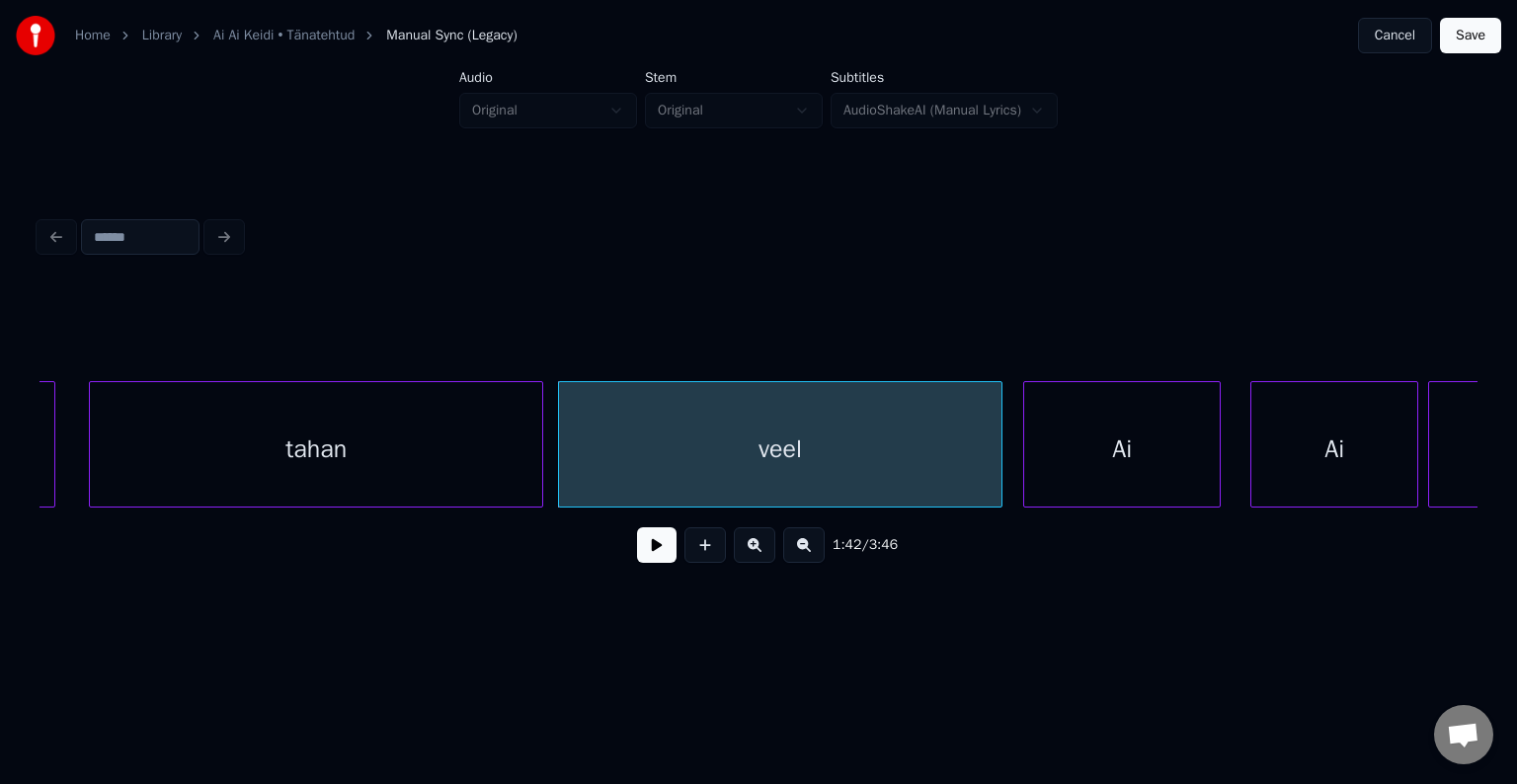 scroll, scrollTop: 0, scrollLeft: 50367, axis: horizontal 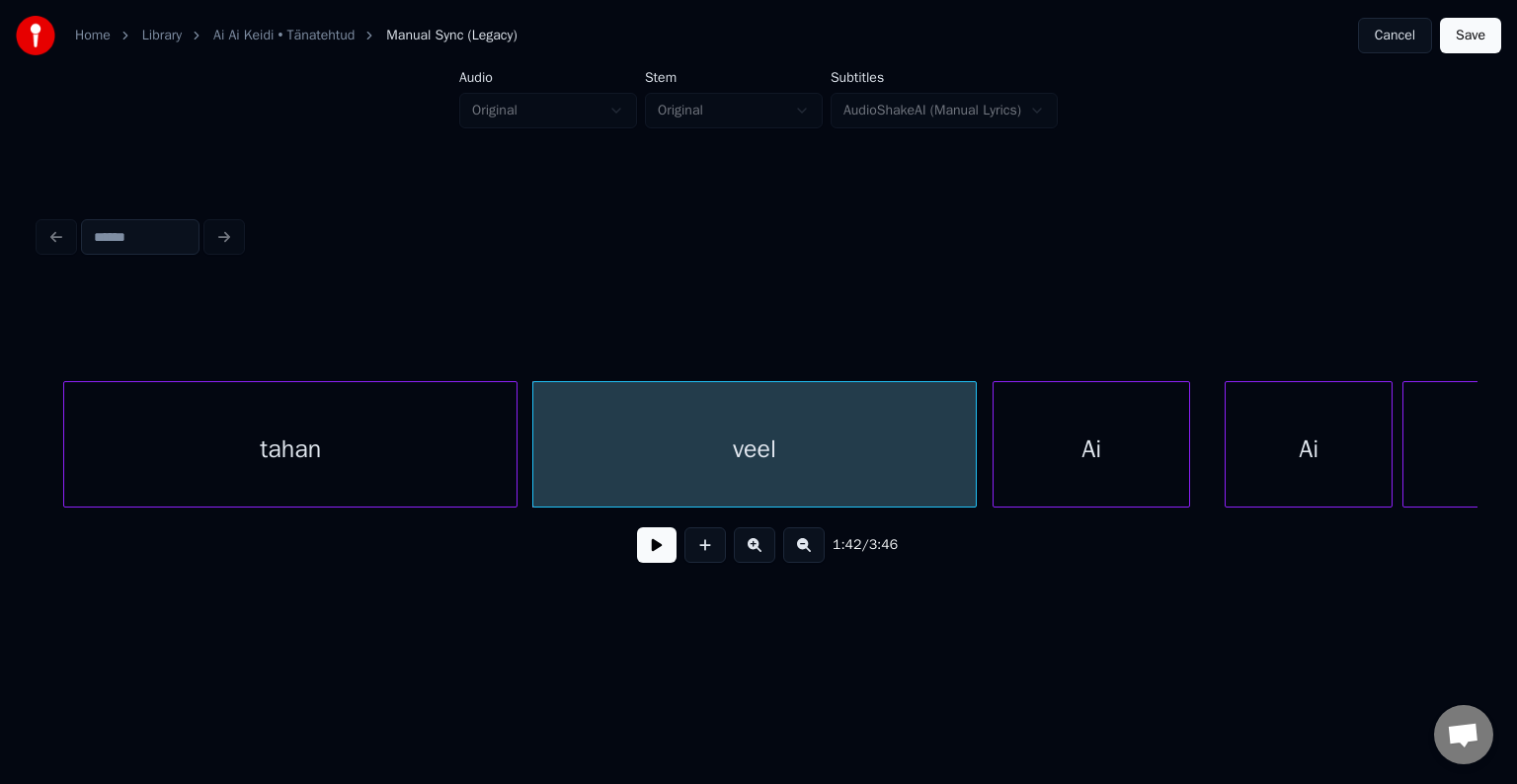 click on "Ai" at bounding box center [1091, 449] 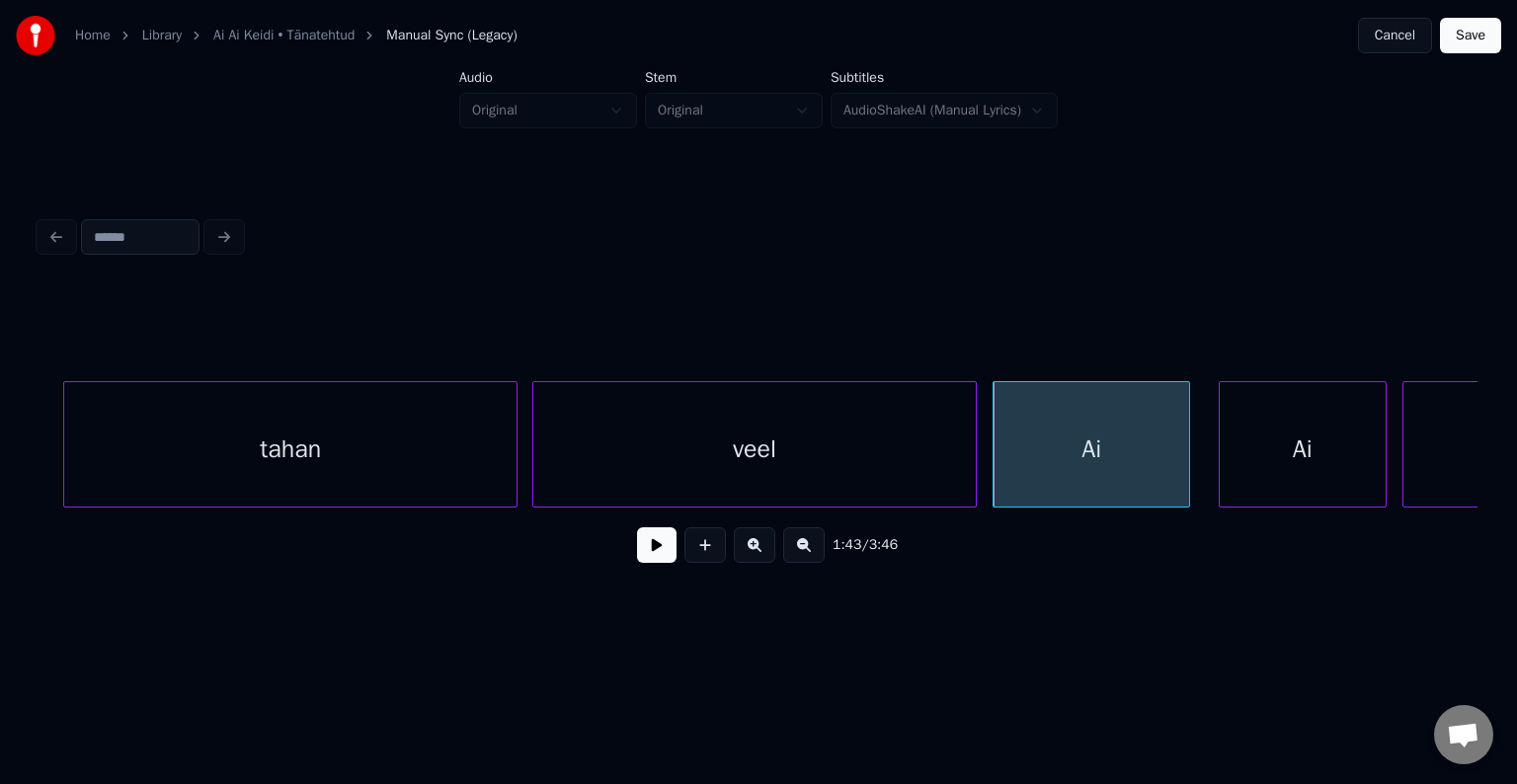 click on "Ai" at bounding box center (1303, 449) 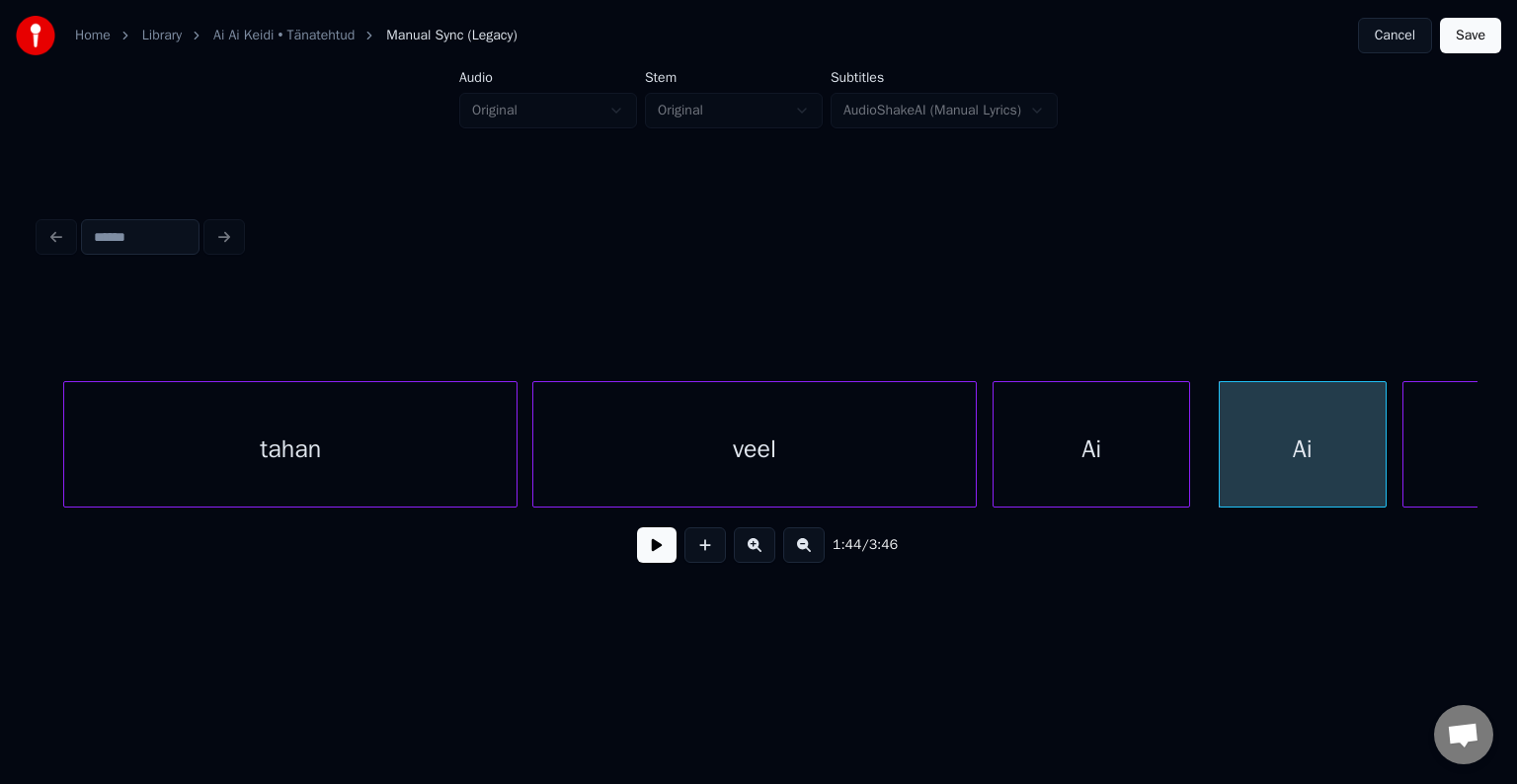click on "veel" at bounding box center [755, 449] 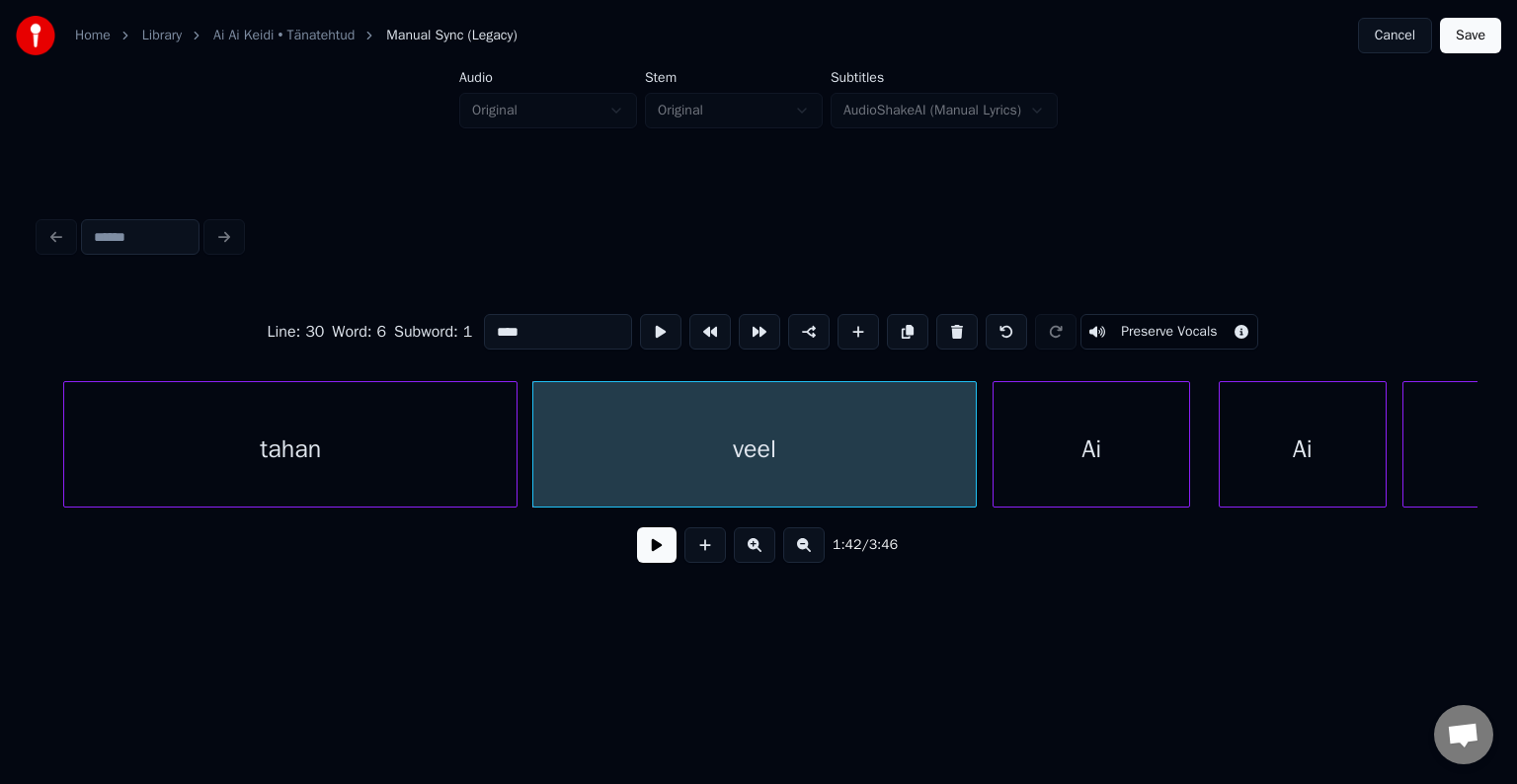 click at bounding box center [657, 545] 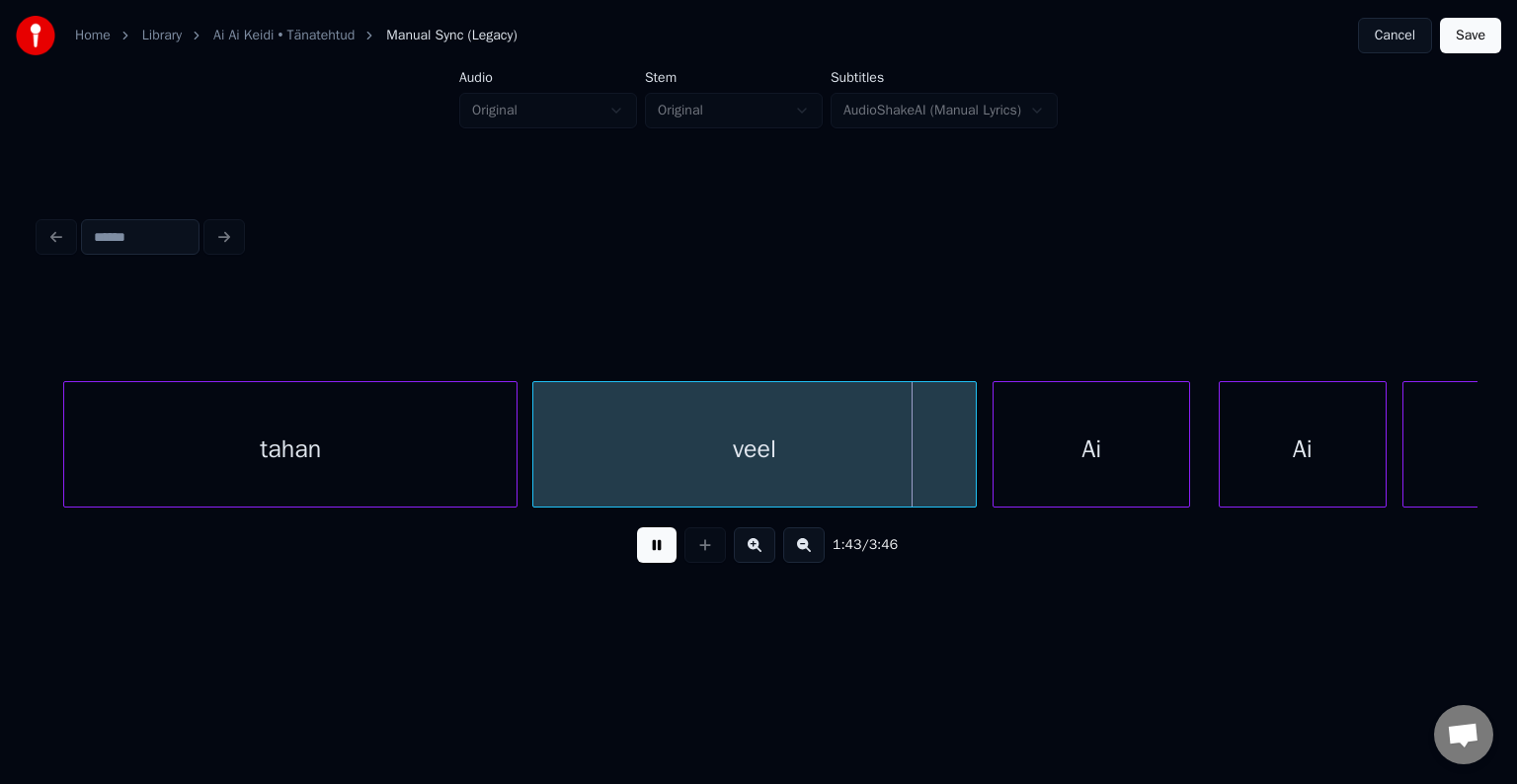 click at bounding box center (657, 545) 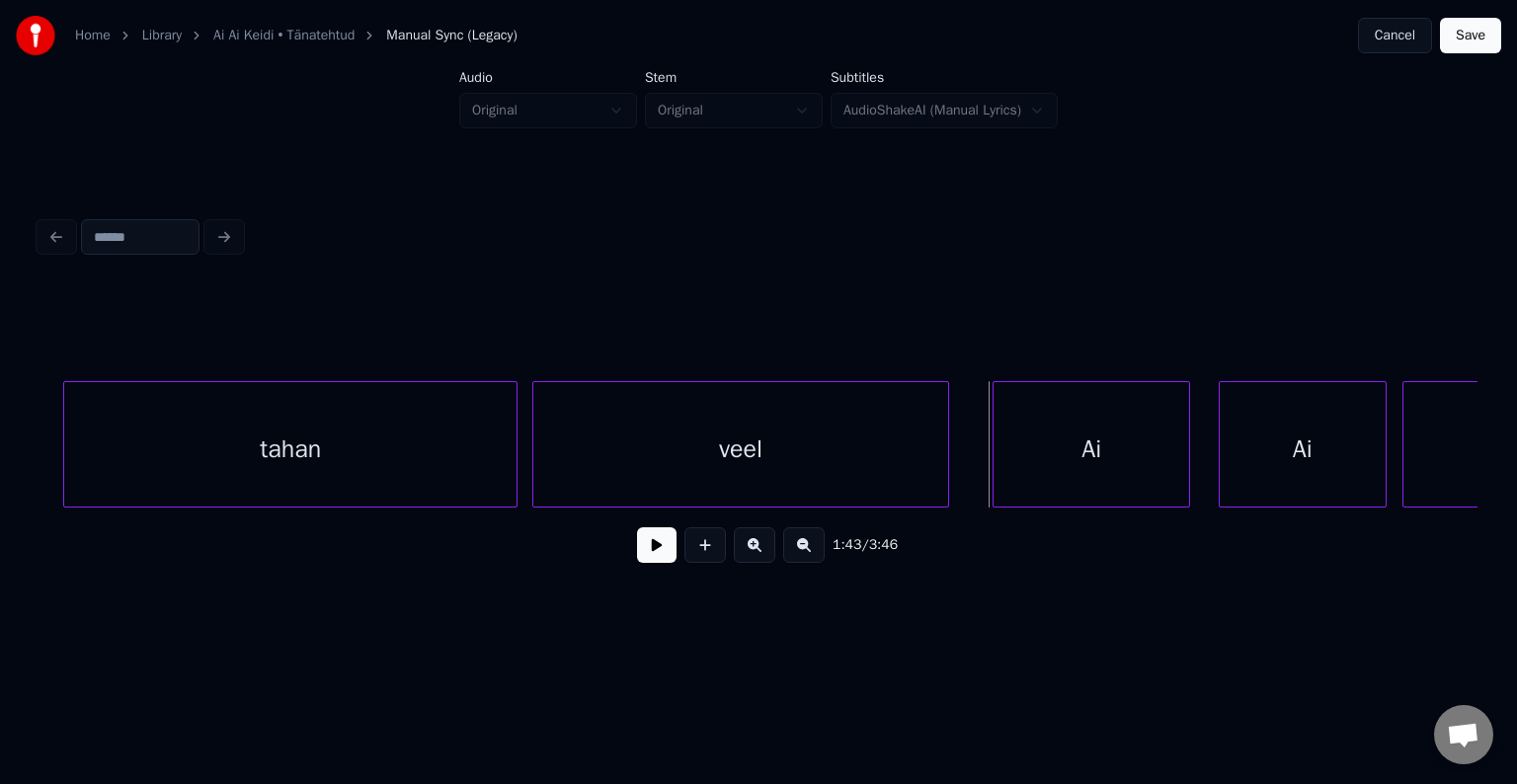 click at bounding box center (945, 444) 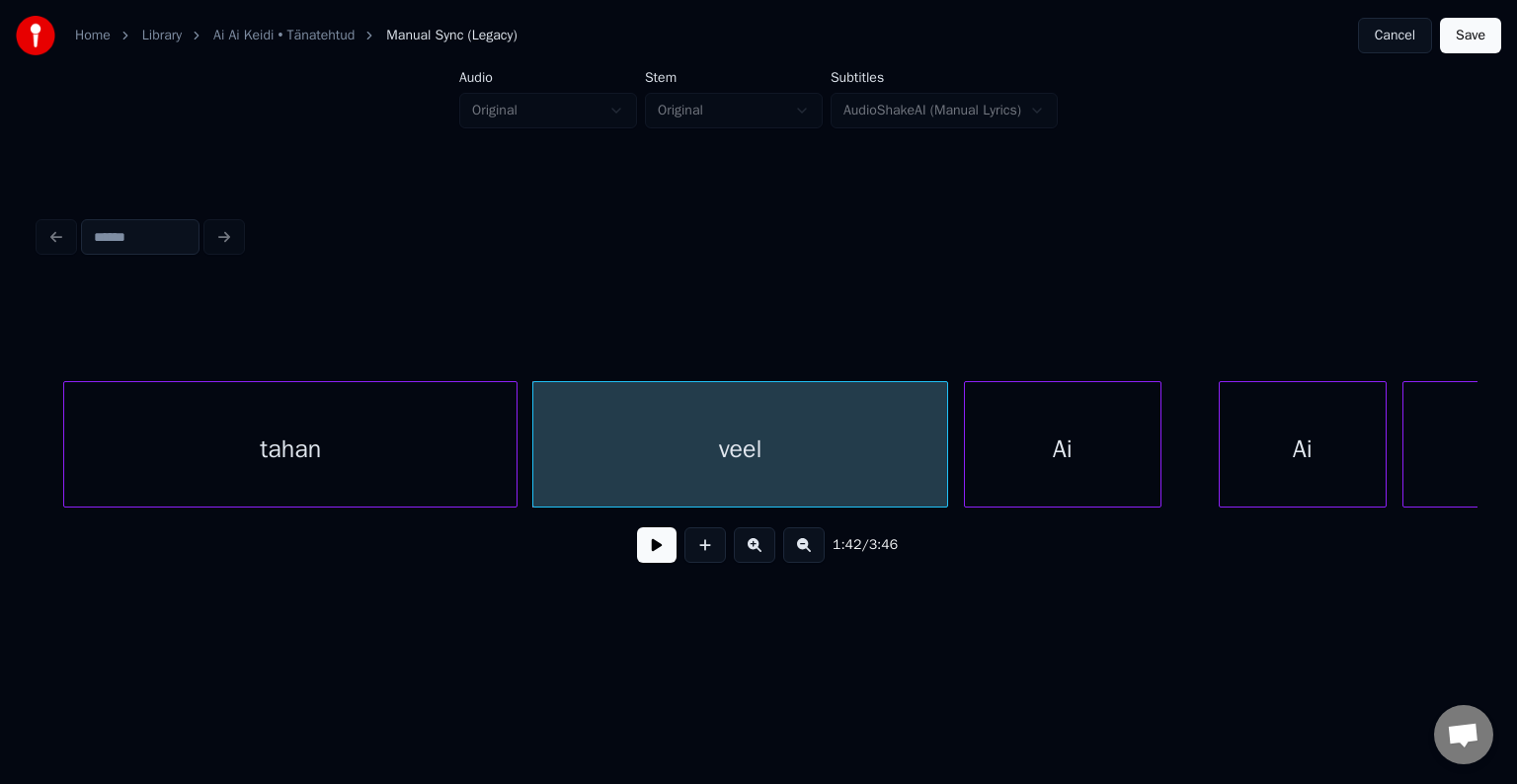 click on "Ai" at bounding box center (1063, 449) 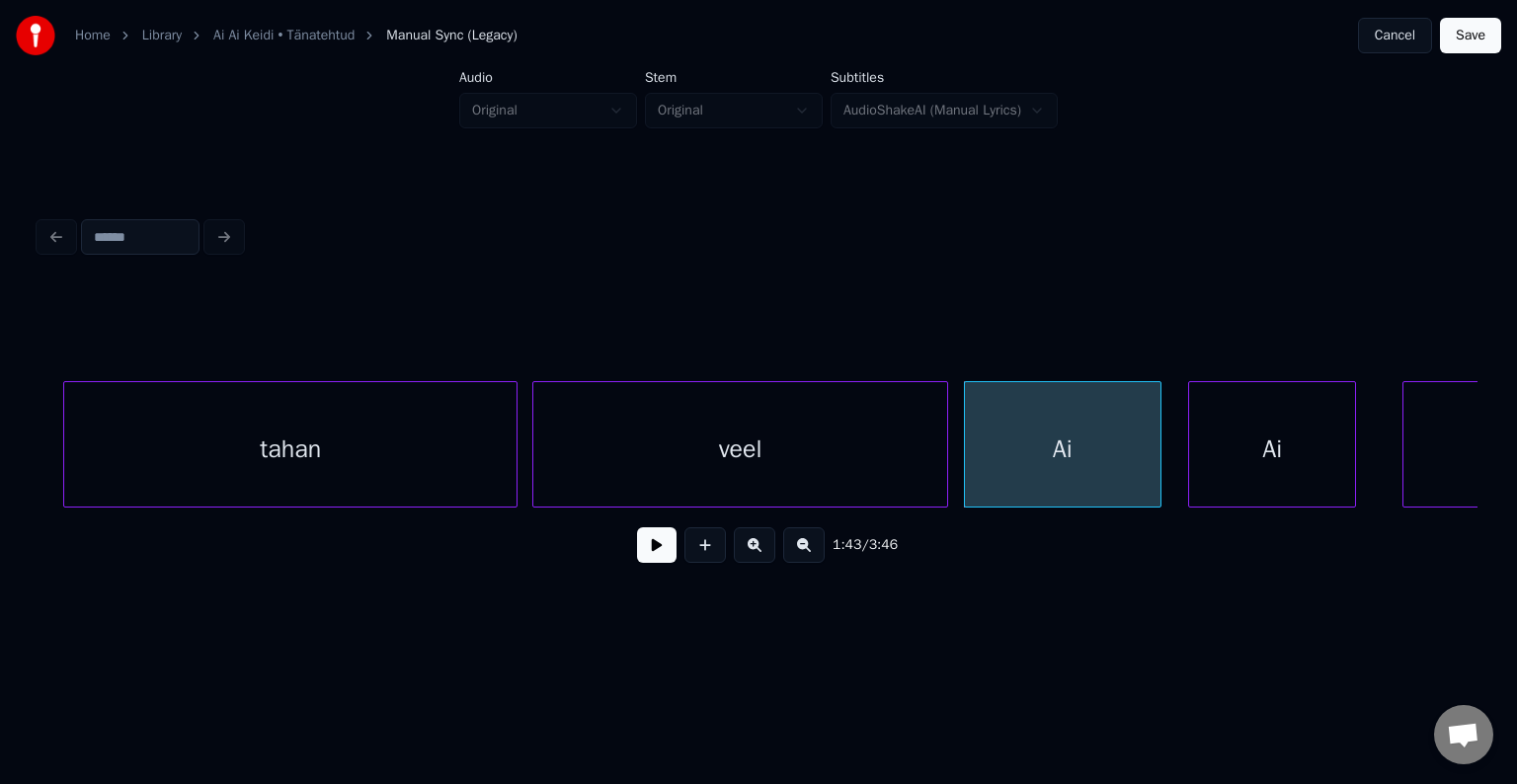 click on "Ai" at bounding box center [1272, 449] 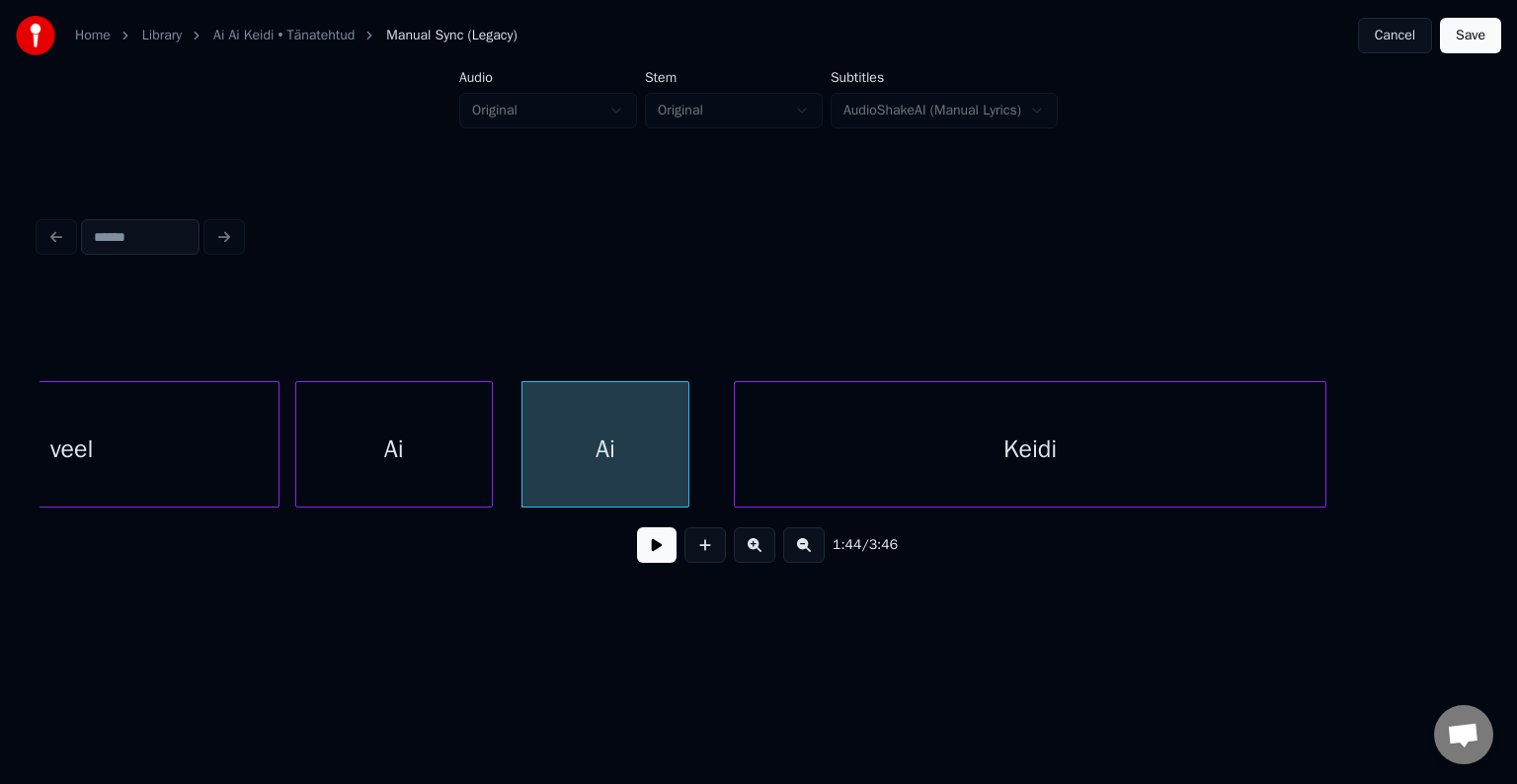 scroll, scrollTop: 0, scrollLeft: 51039, axis: horizontal 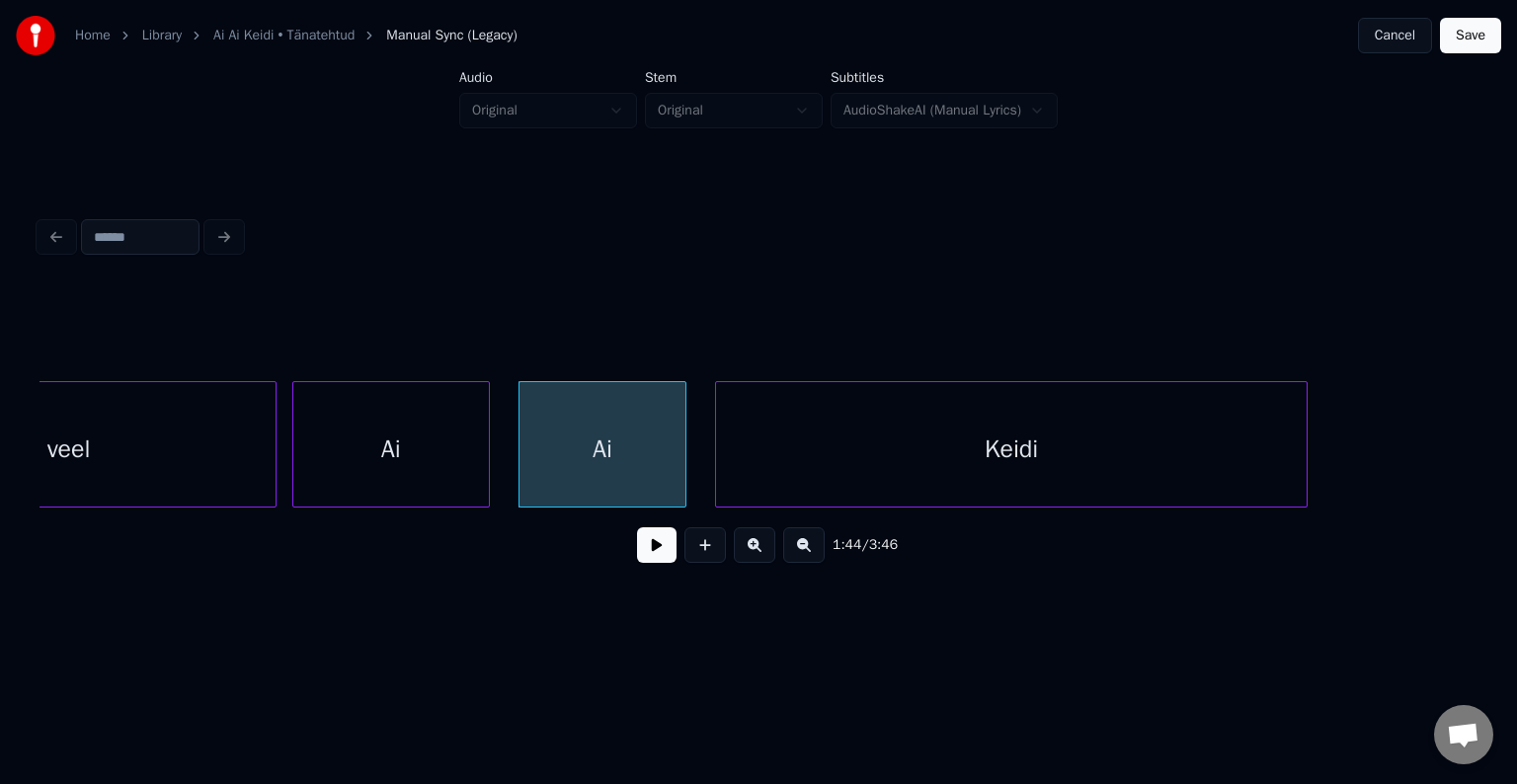click on "Keidi" at bounding box center (1011, 449) 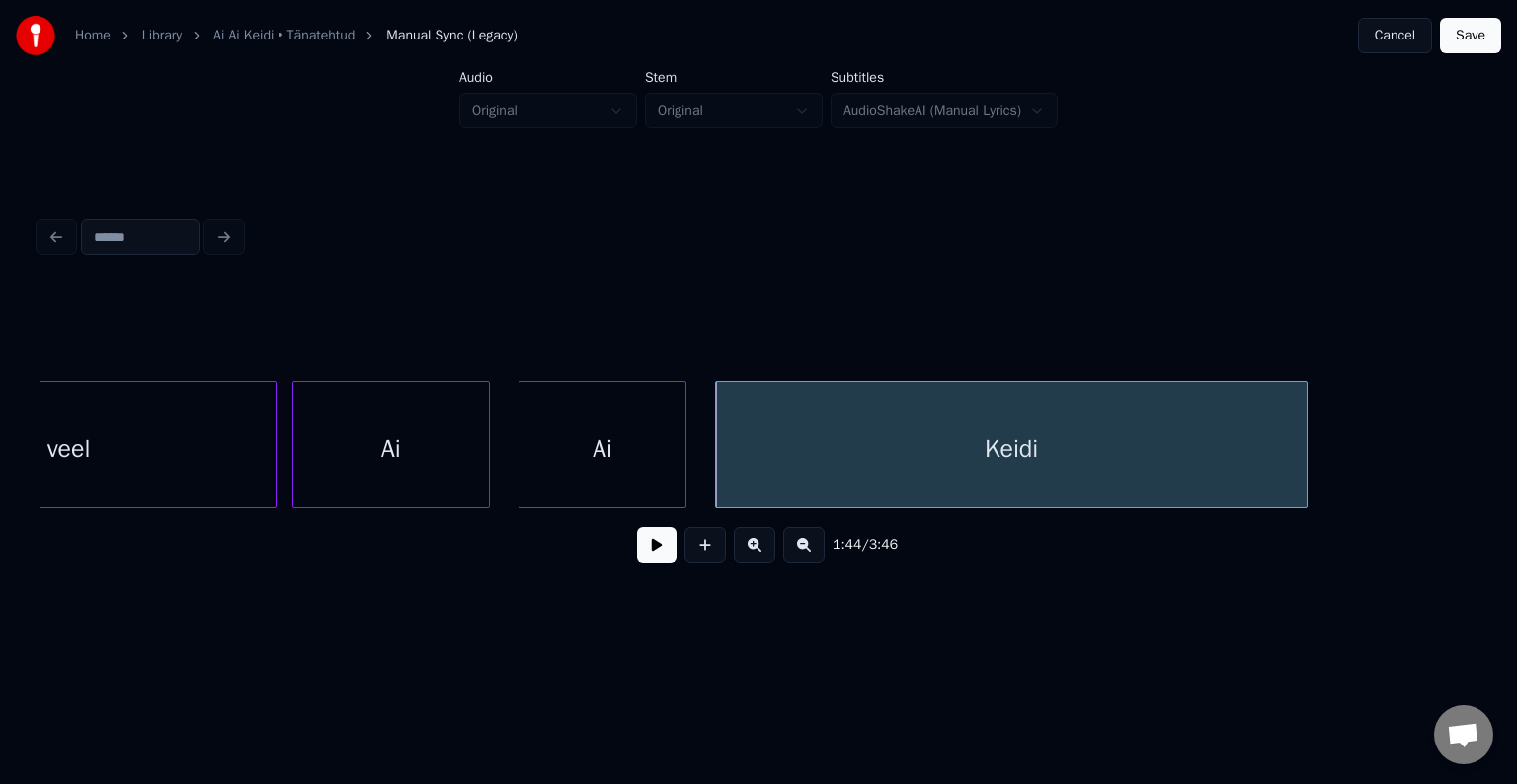 click on "Ai" at bounding box center [602, 449] 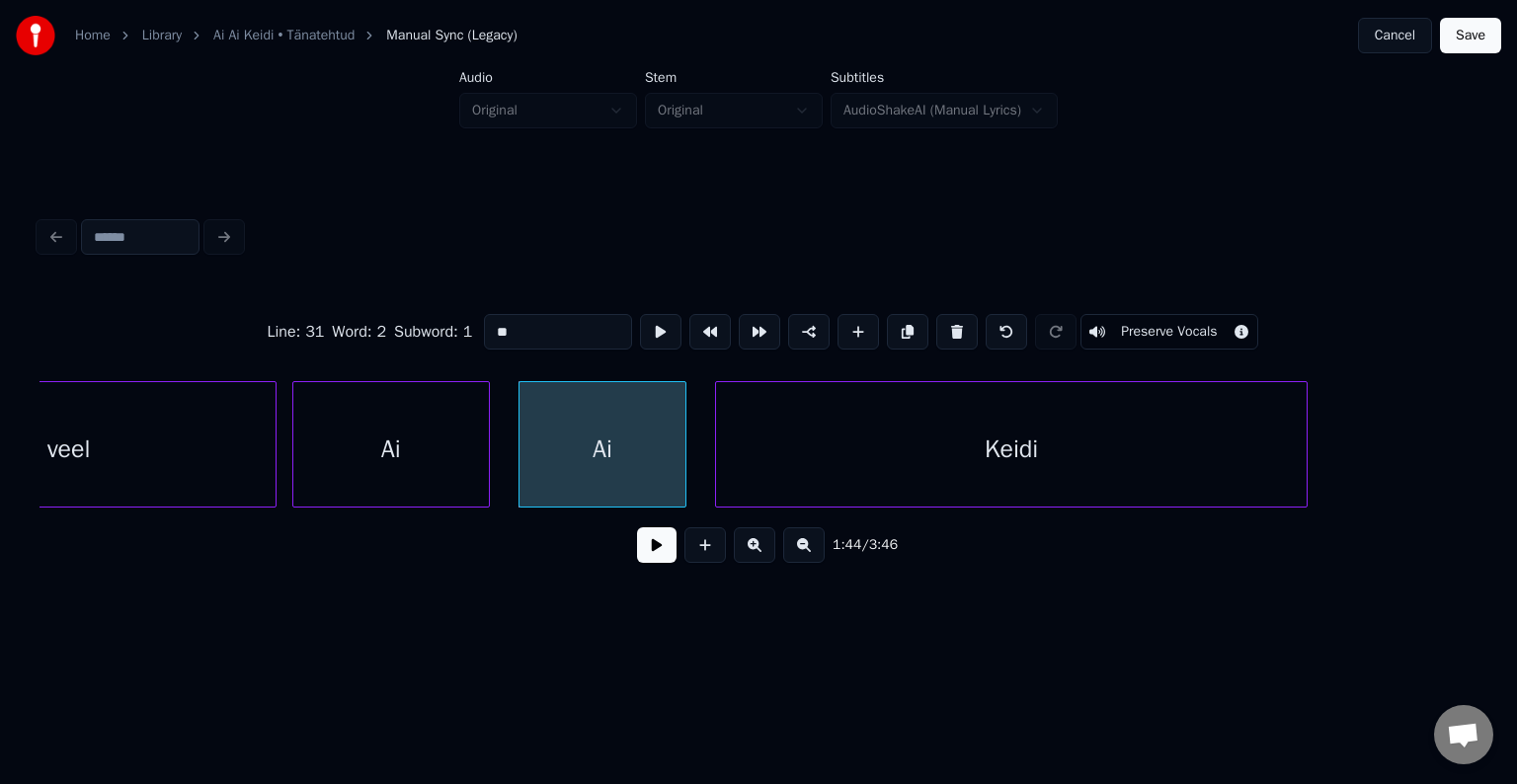 click at bounding box center (657, 545) 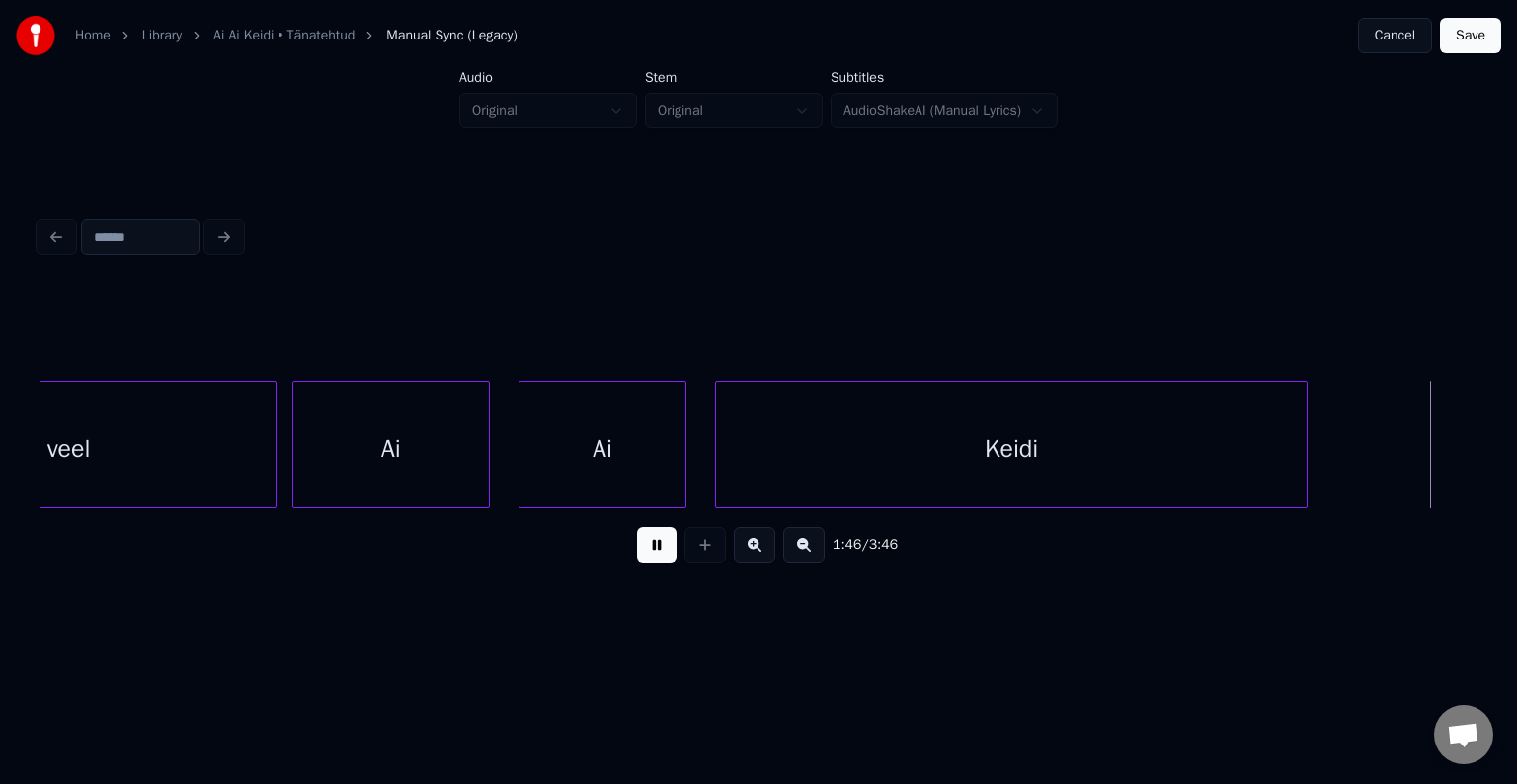 scroll, scrollTop: 0, scrollLeft: 52477, axis: horizontal 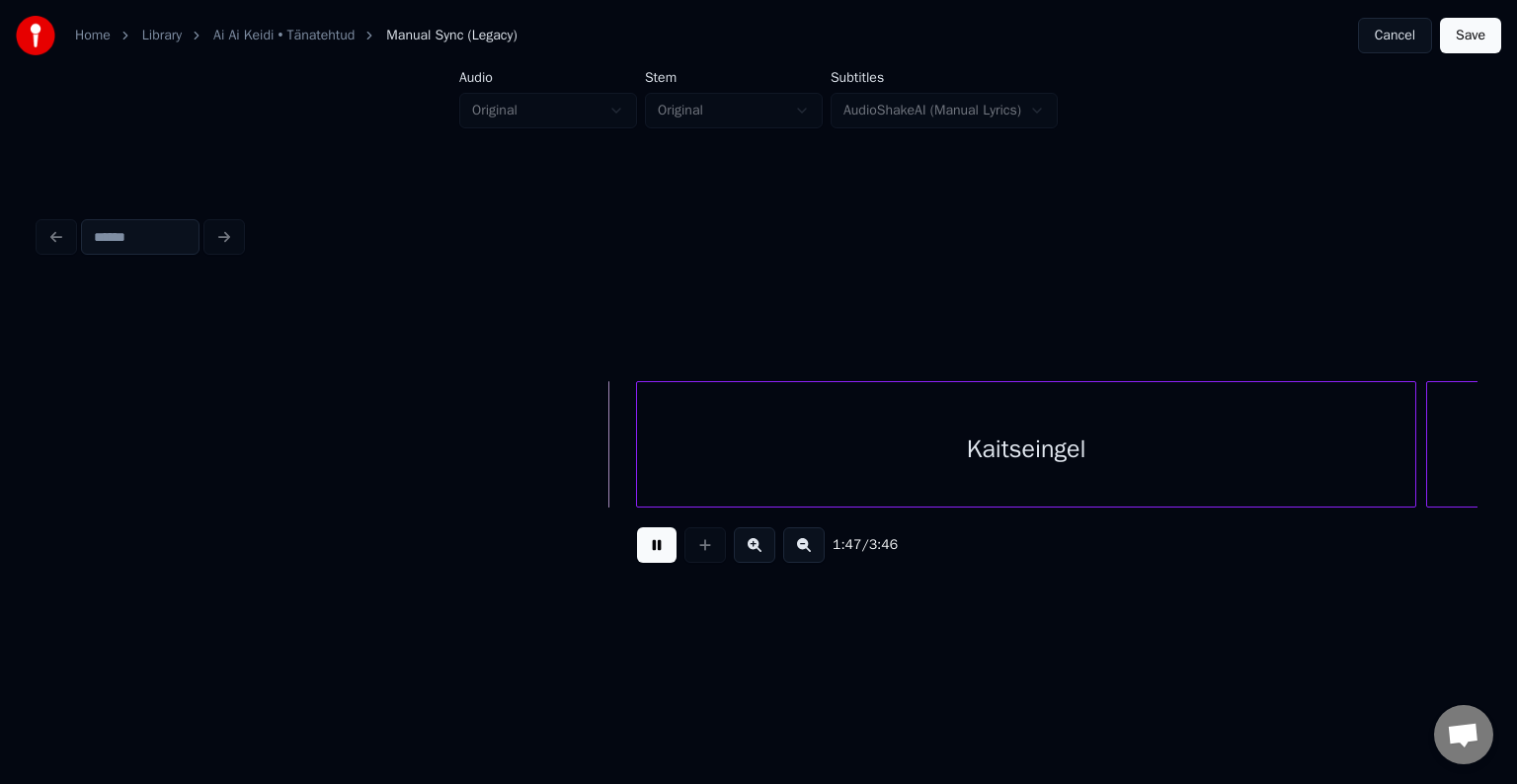 click at bounding box center (657, 545) 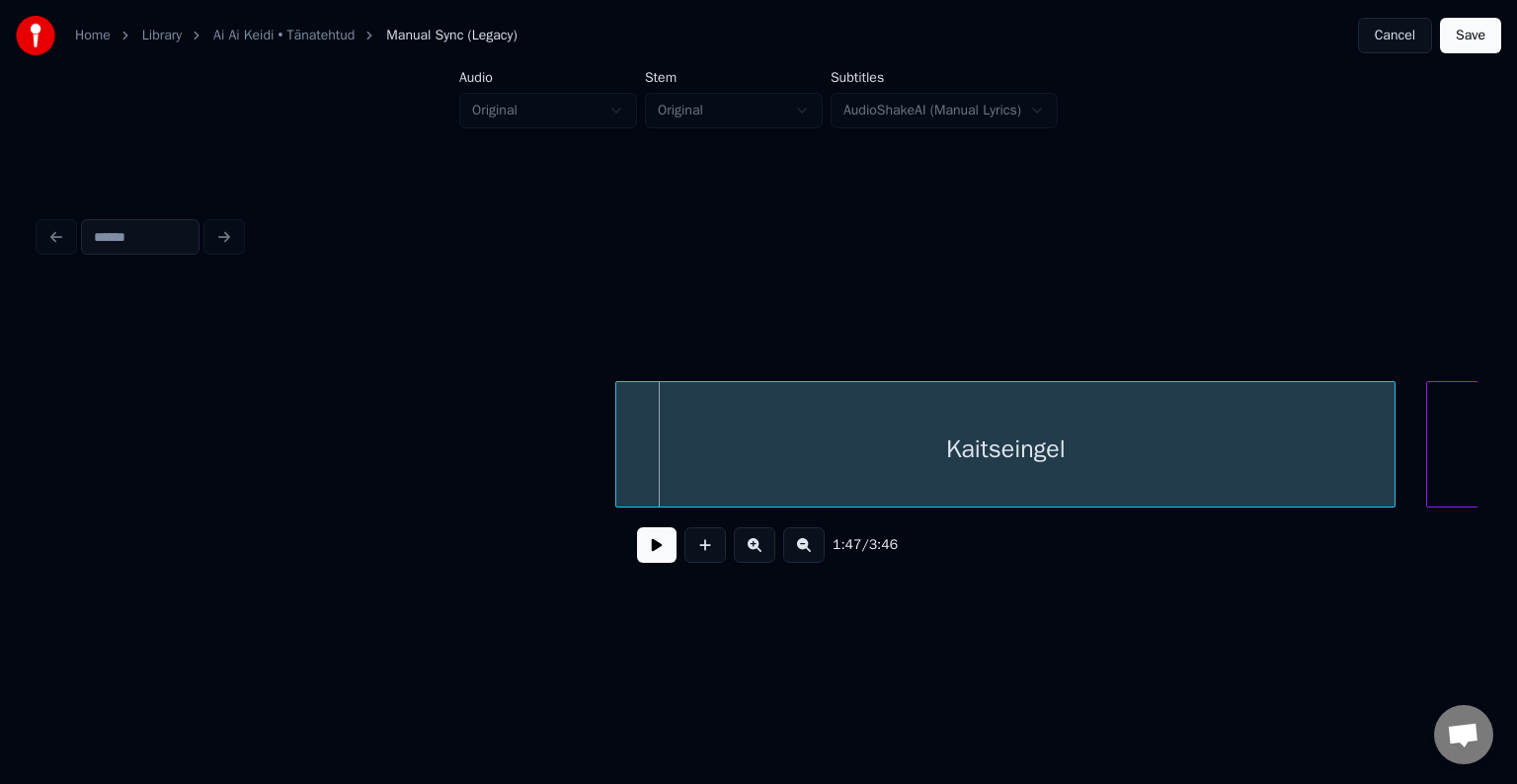 click on "Kaitseingel" at bounding box center (1005, 449) 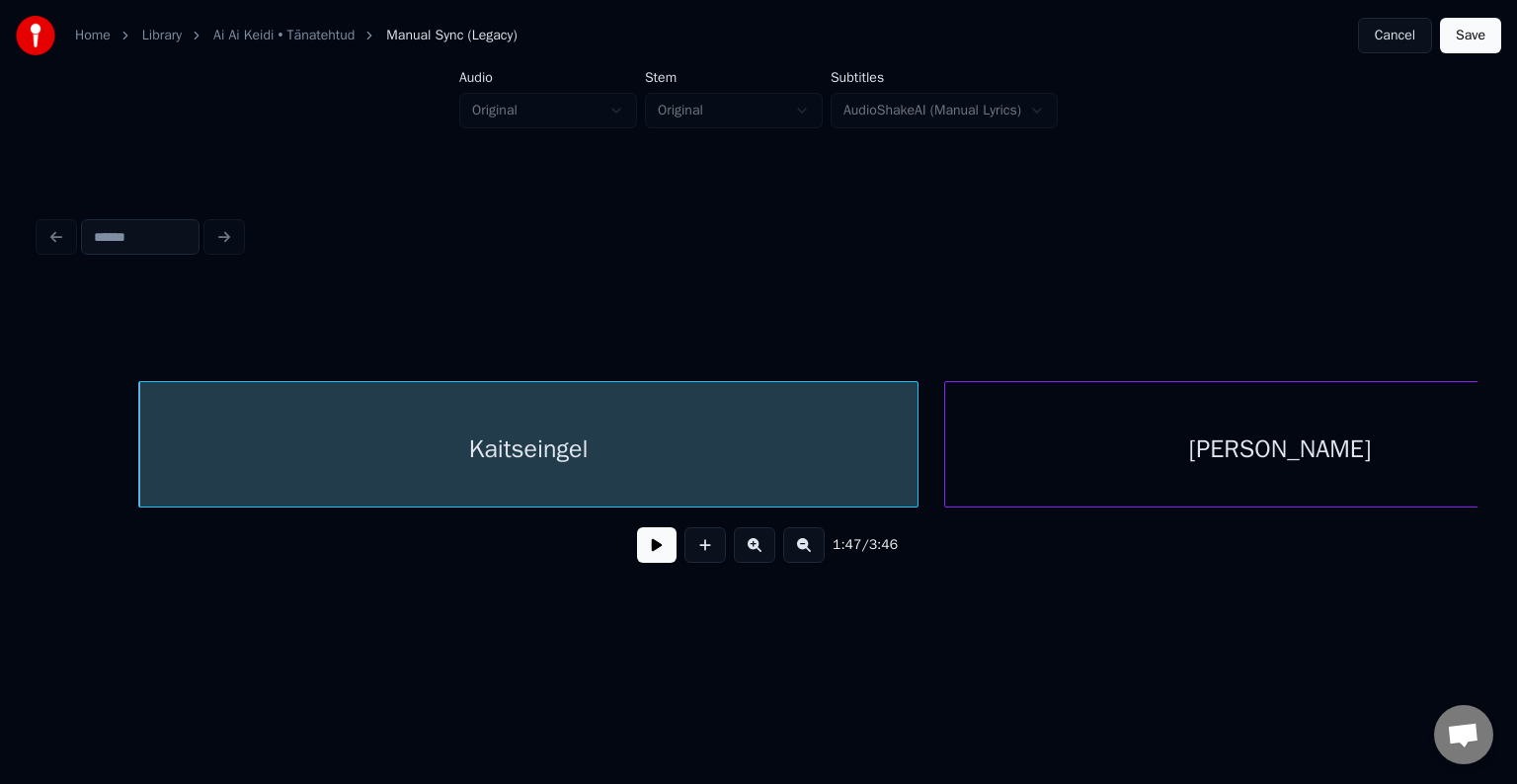 scroll, scrollTop: 0, scrollLeft: 53092, axis: horizontal 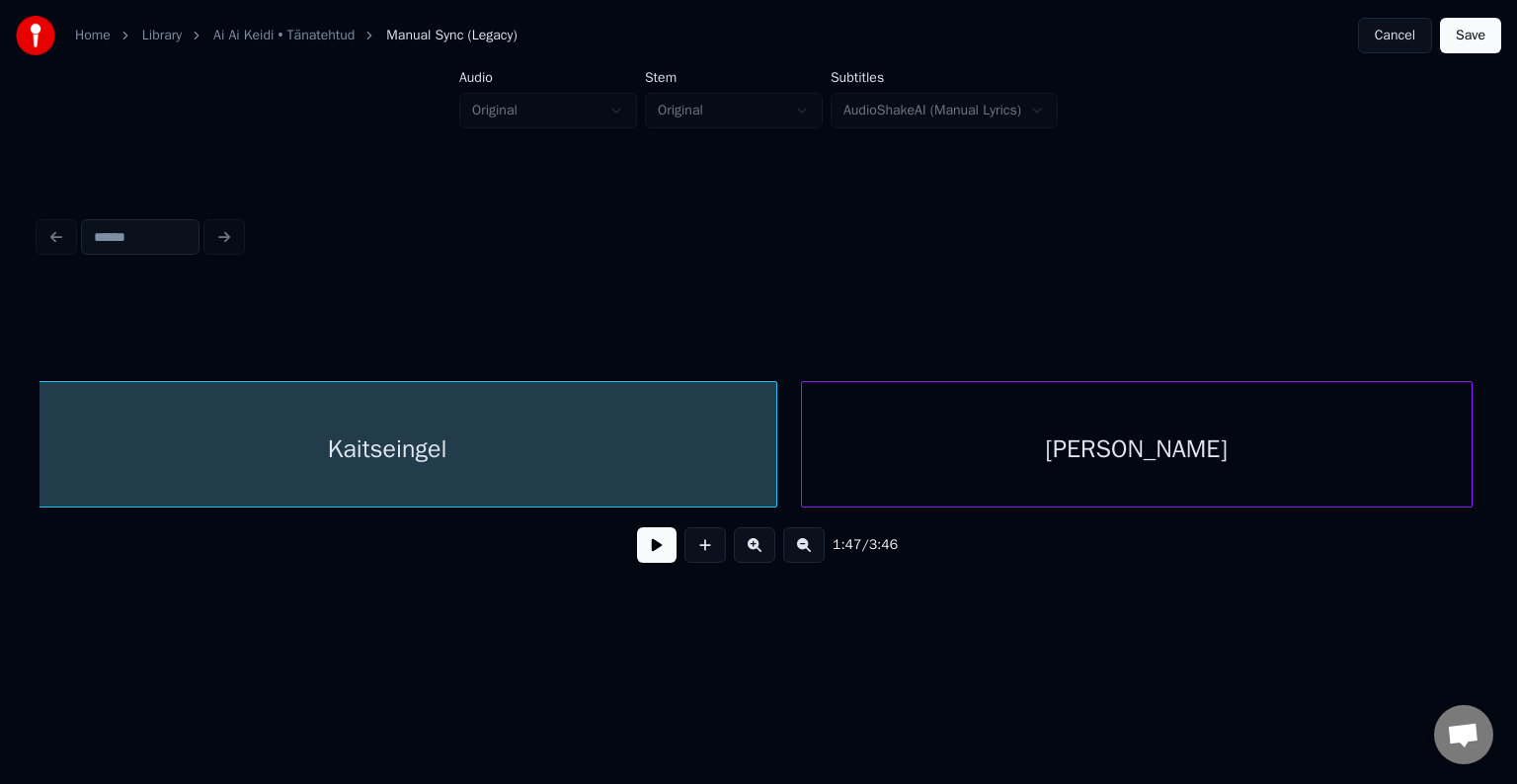 click on "[PERSON_NAME]" at bounding box center [1137, 449] 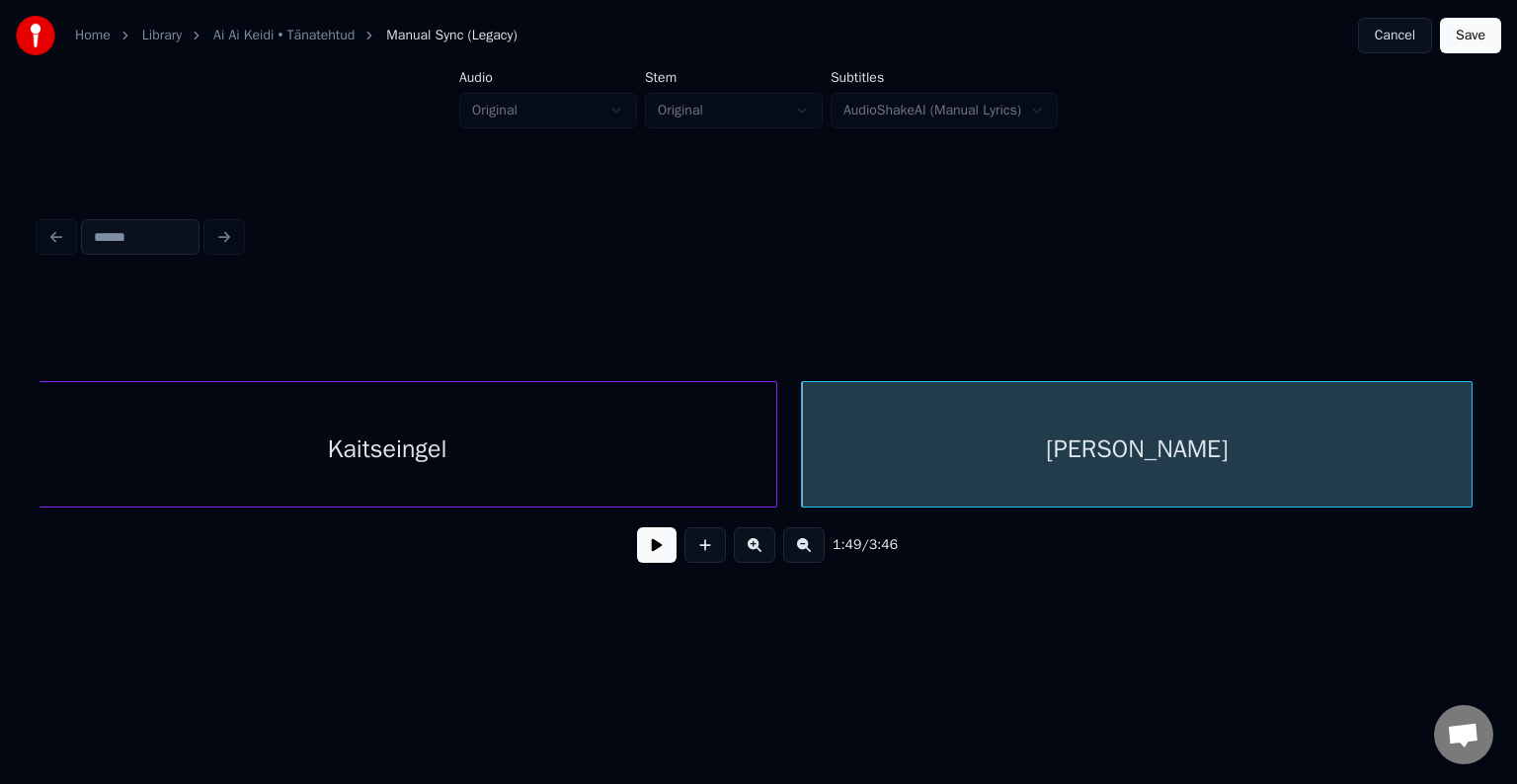 click on "Kaitseingel" at bounding box center (387, 449) 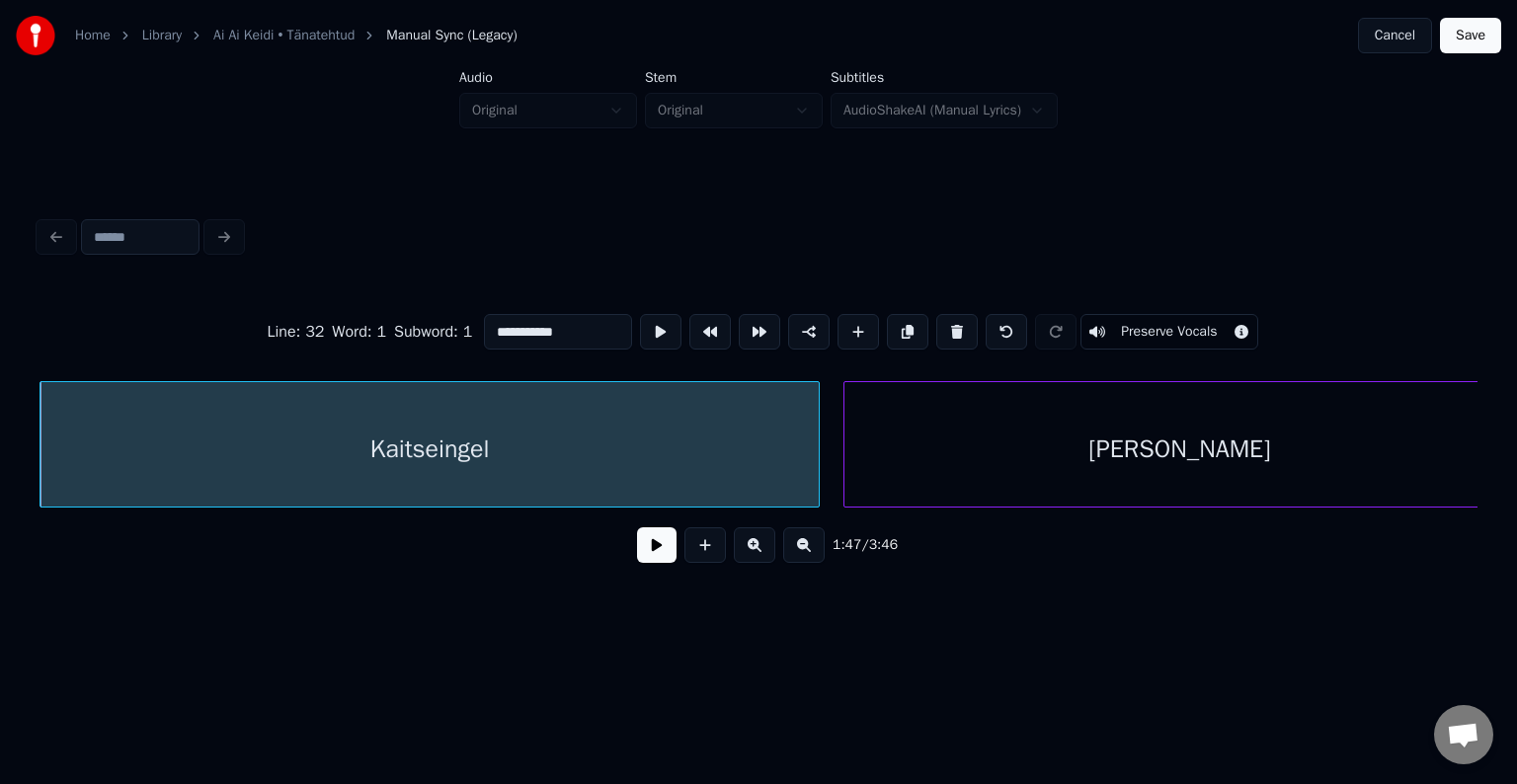click at bounding box center (657, 545) 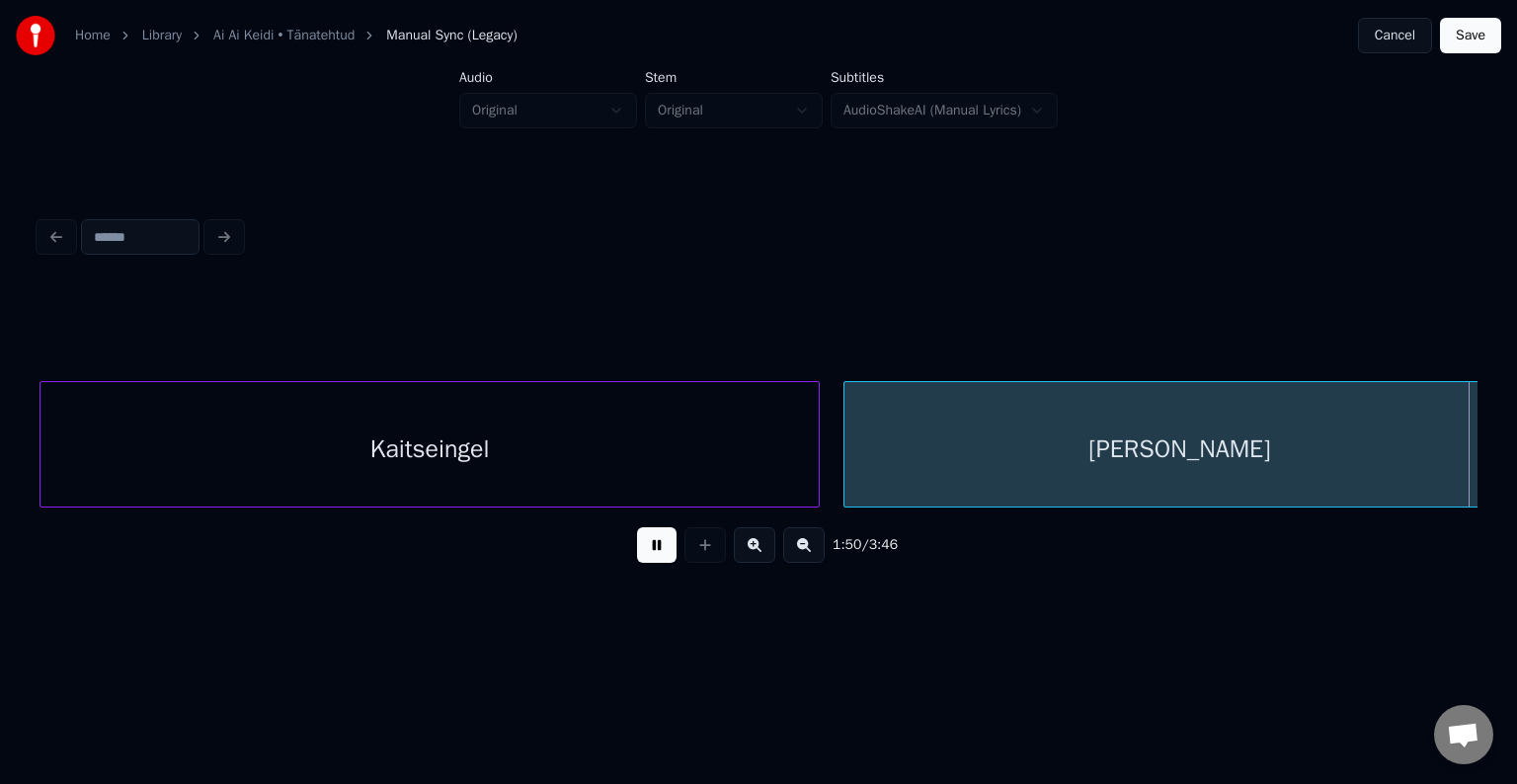 scroll, scrollTop: 0, scrollLeft: 54494, axis: horizontal 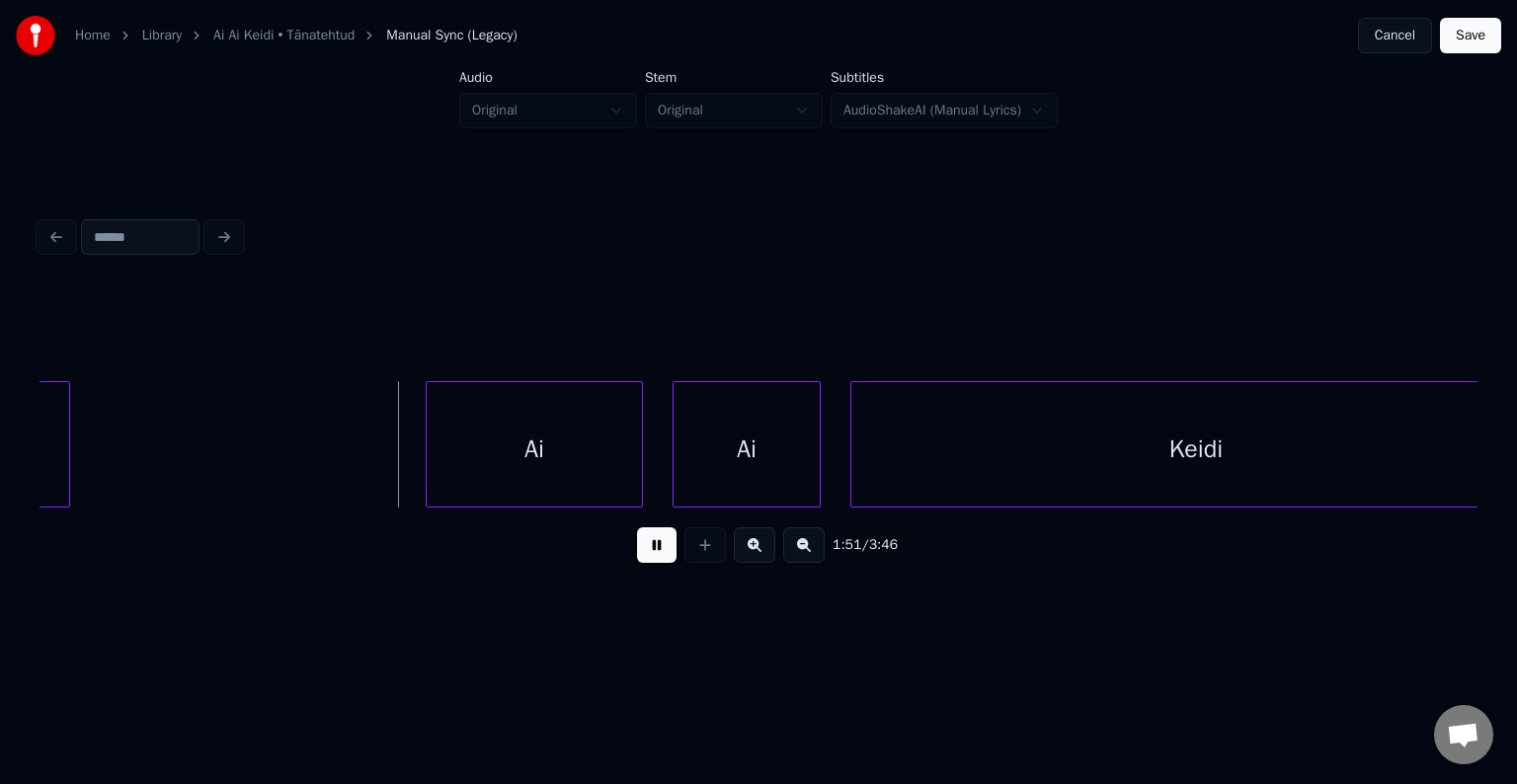click at bounding box center (657, 545) 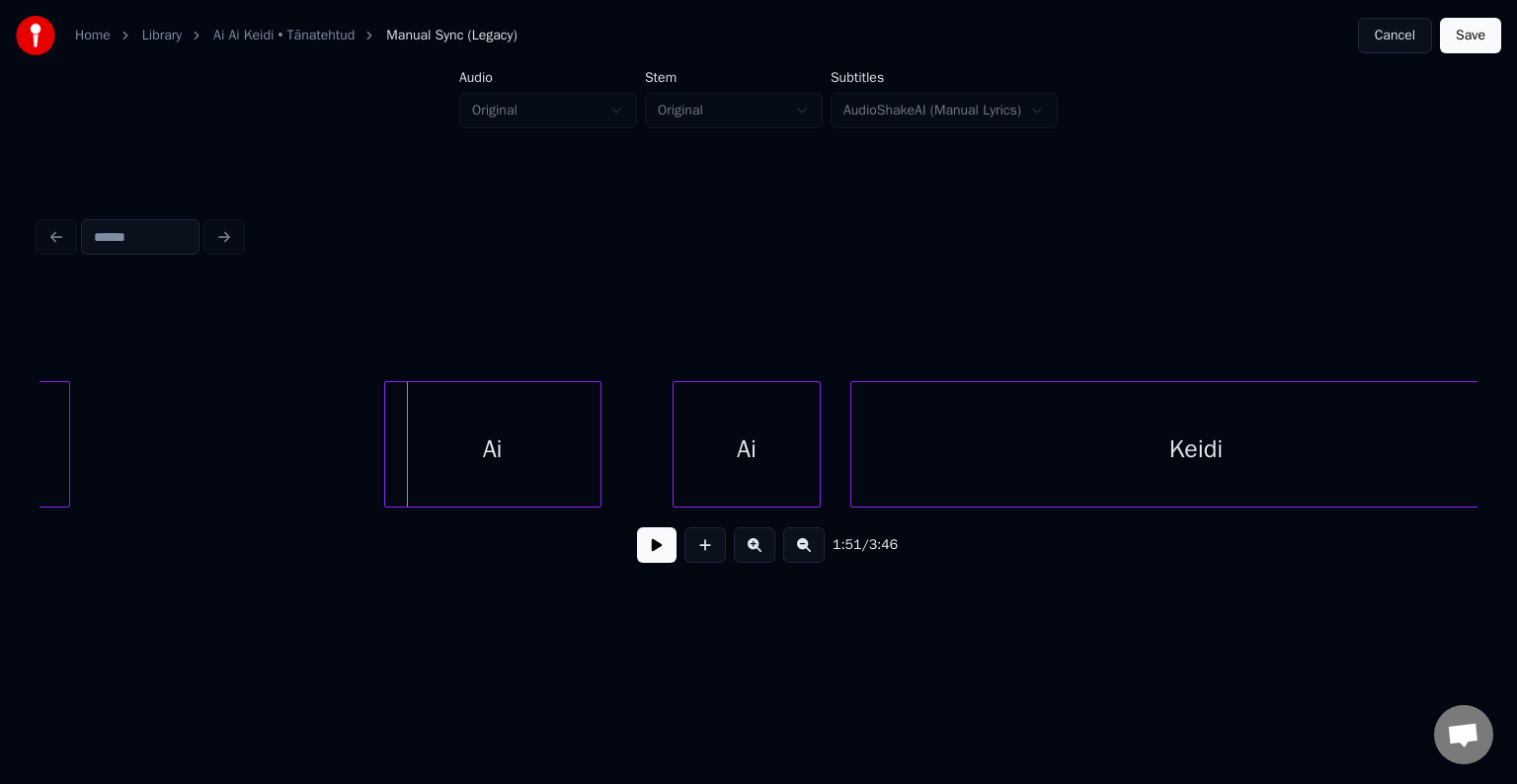click on "Ai" at bounding box center (493, 449) 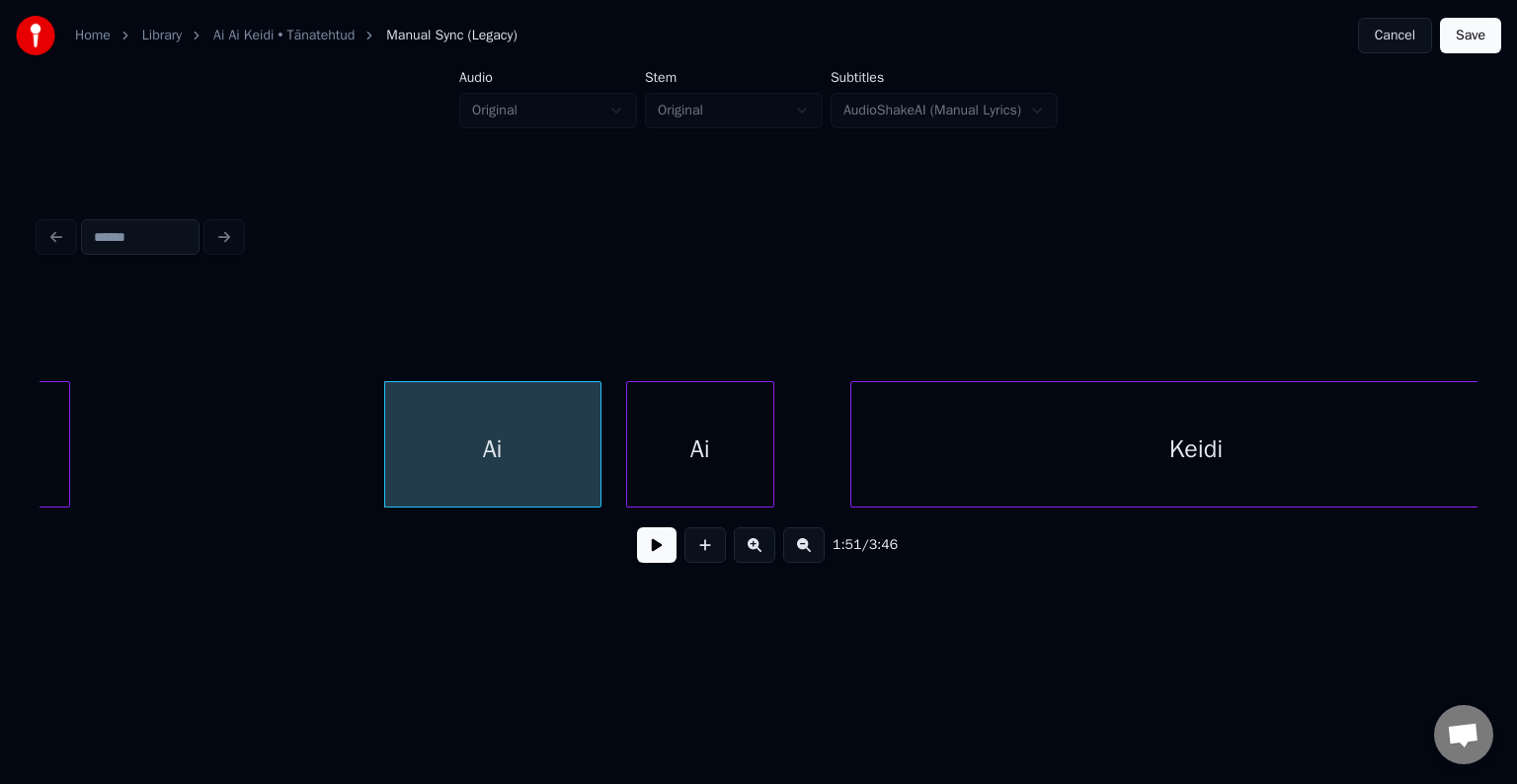 click on "Ai" at bounding box center [700, 449] 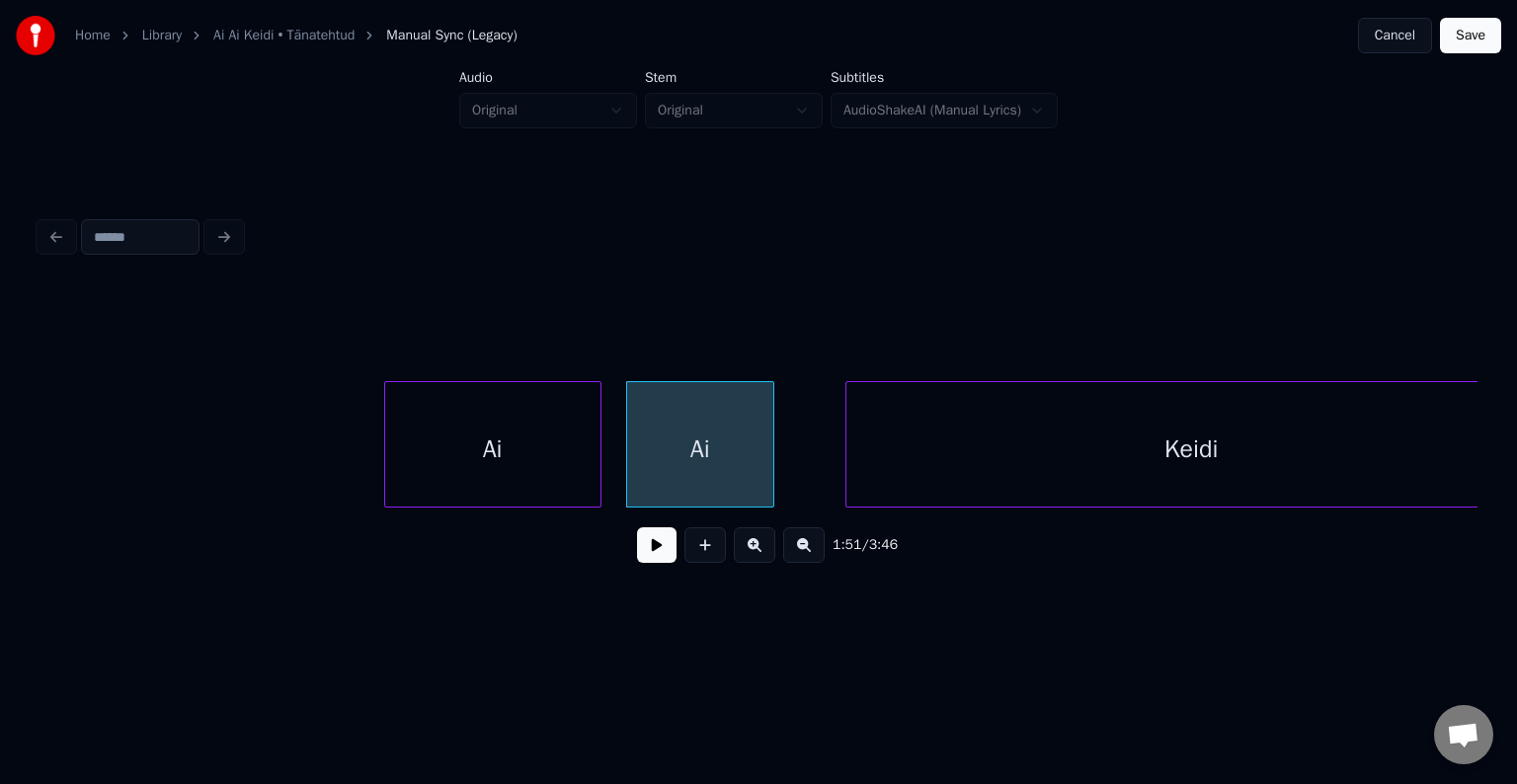 scroll, scrollTop: 0, scrollLeft: 54555, axis: horizontal 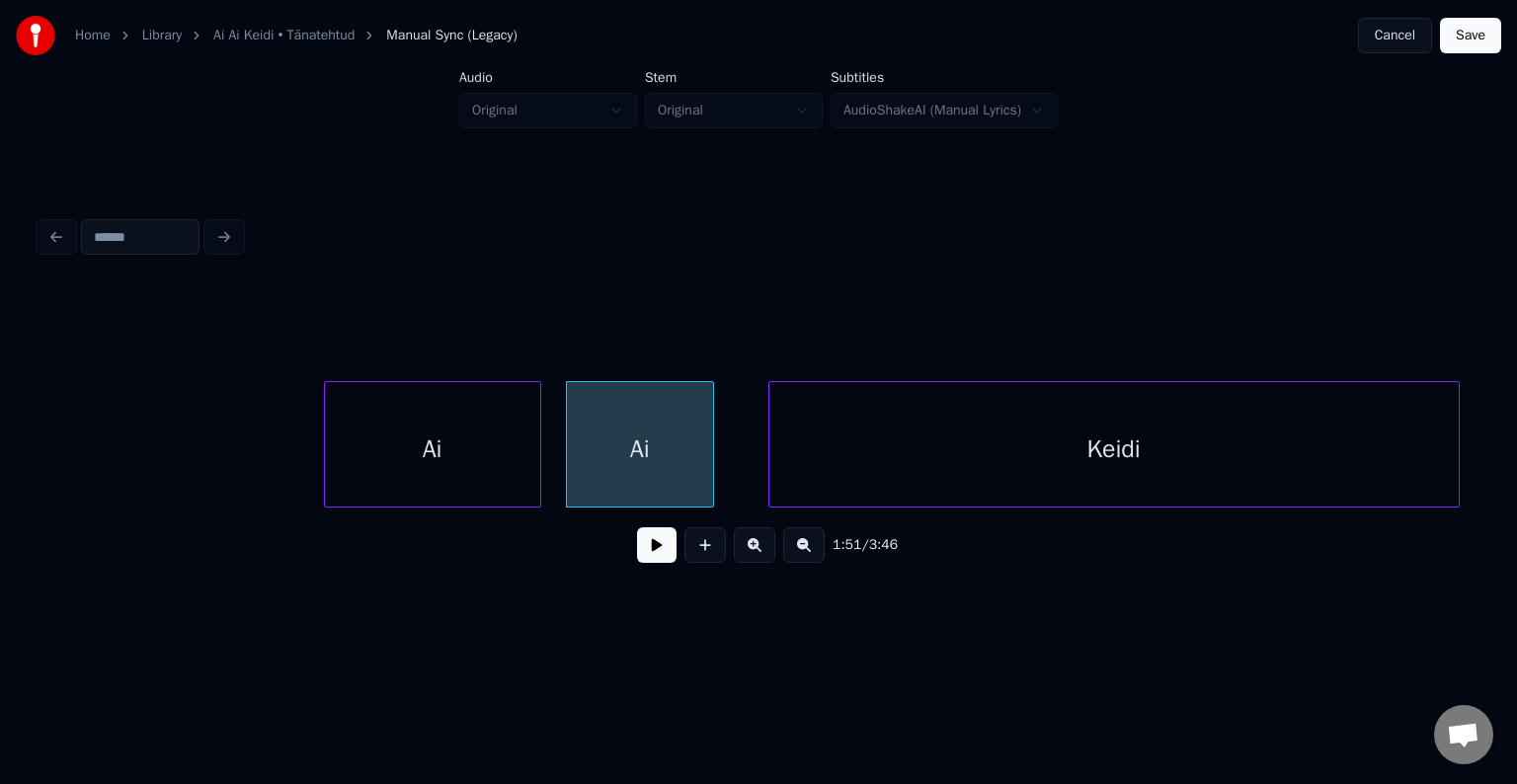 click on "Keidi" at bounding box center (1114, 449) 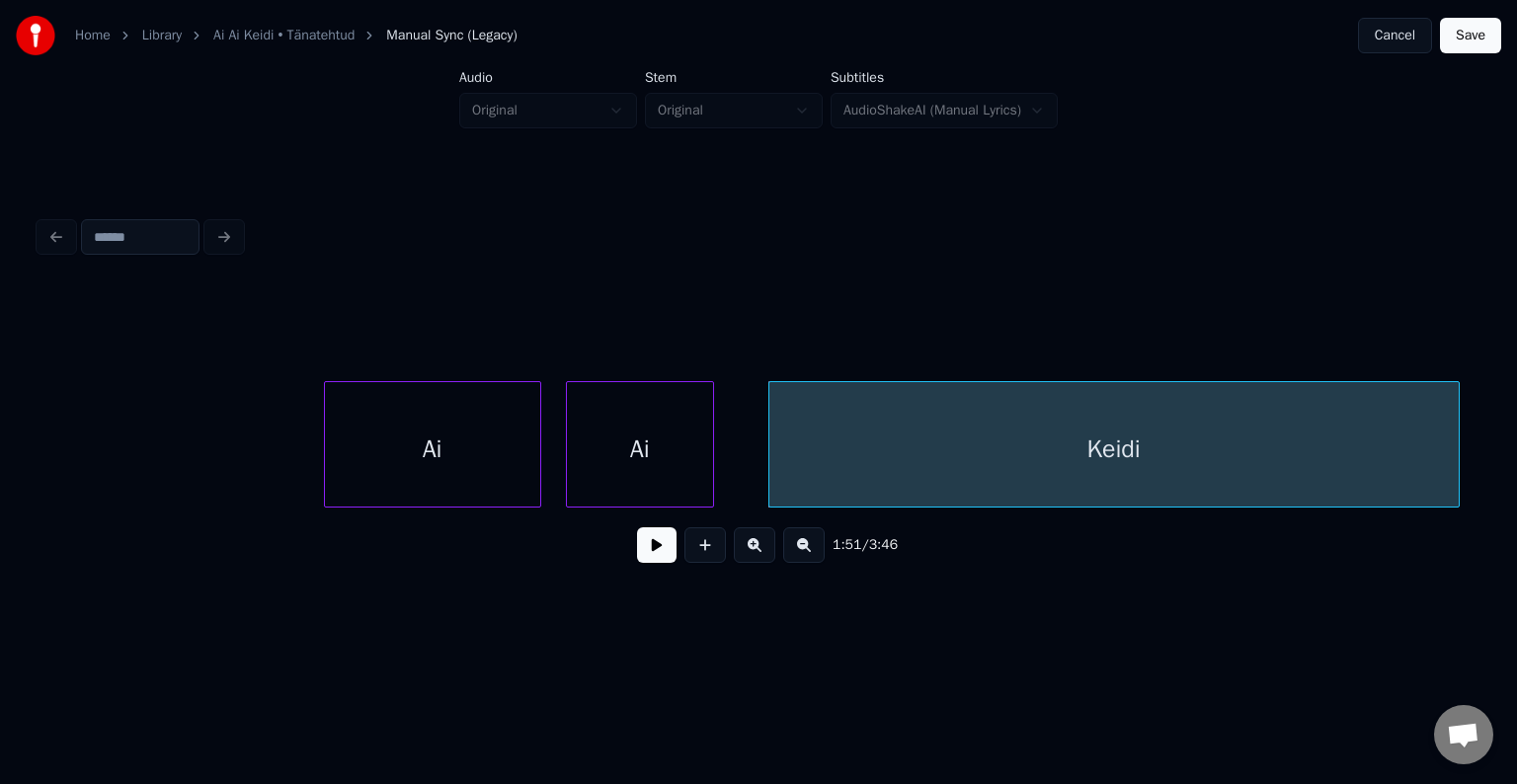 click on "Ai" at bounding box center [433, 449] 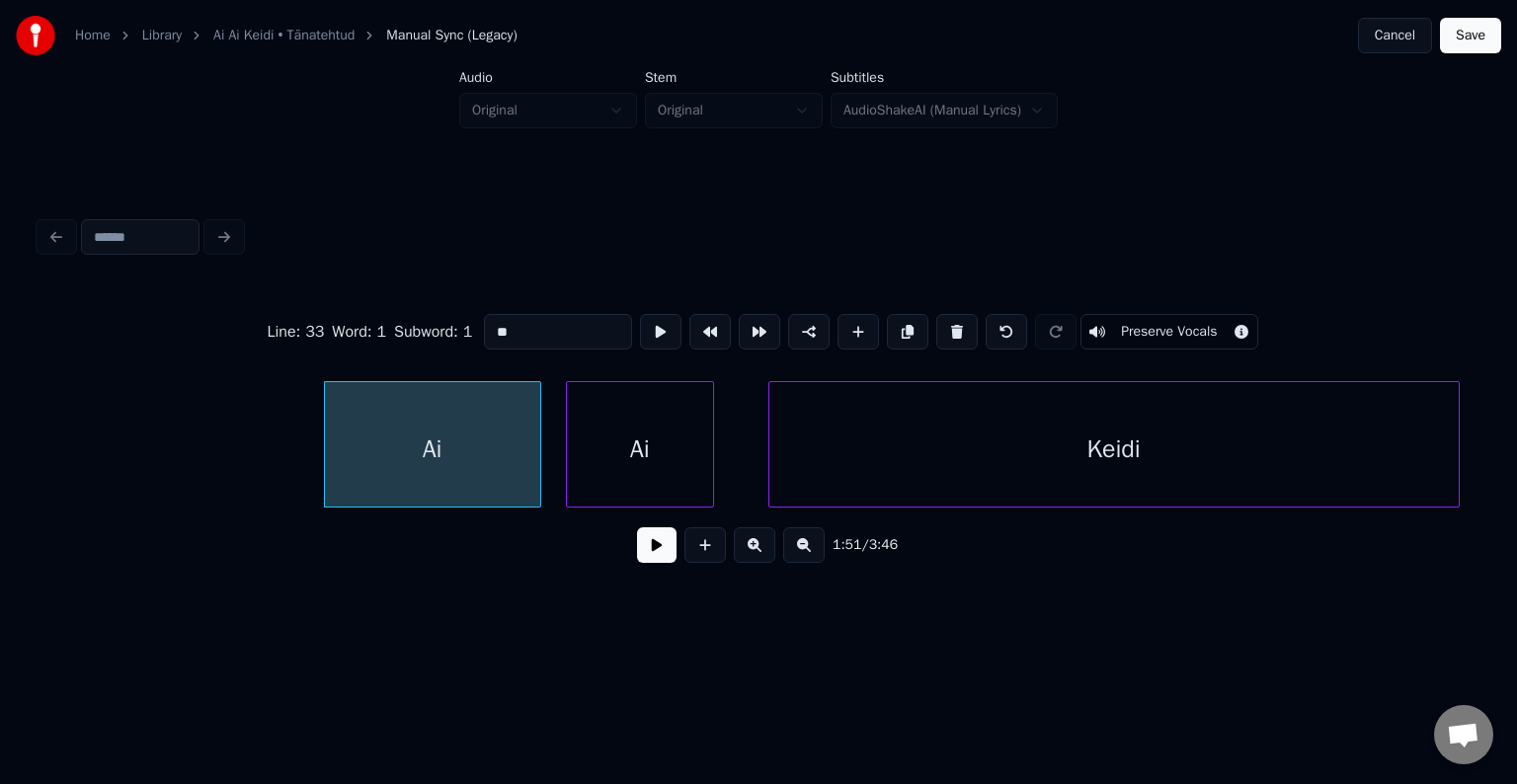 click at bounding box center [657, 545] 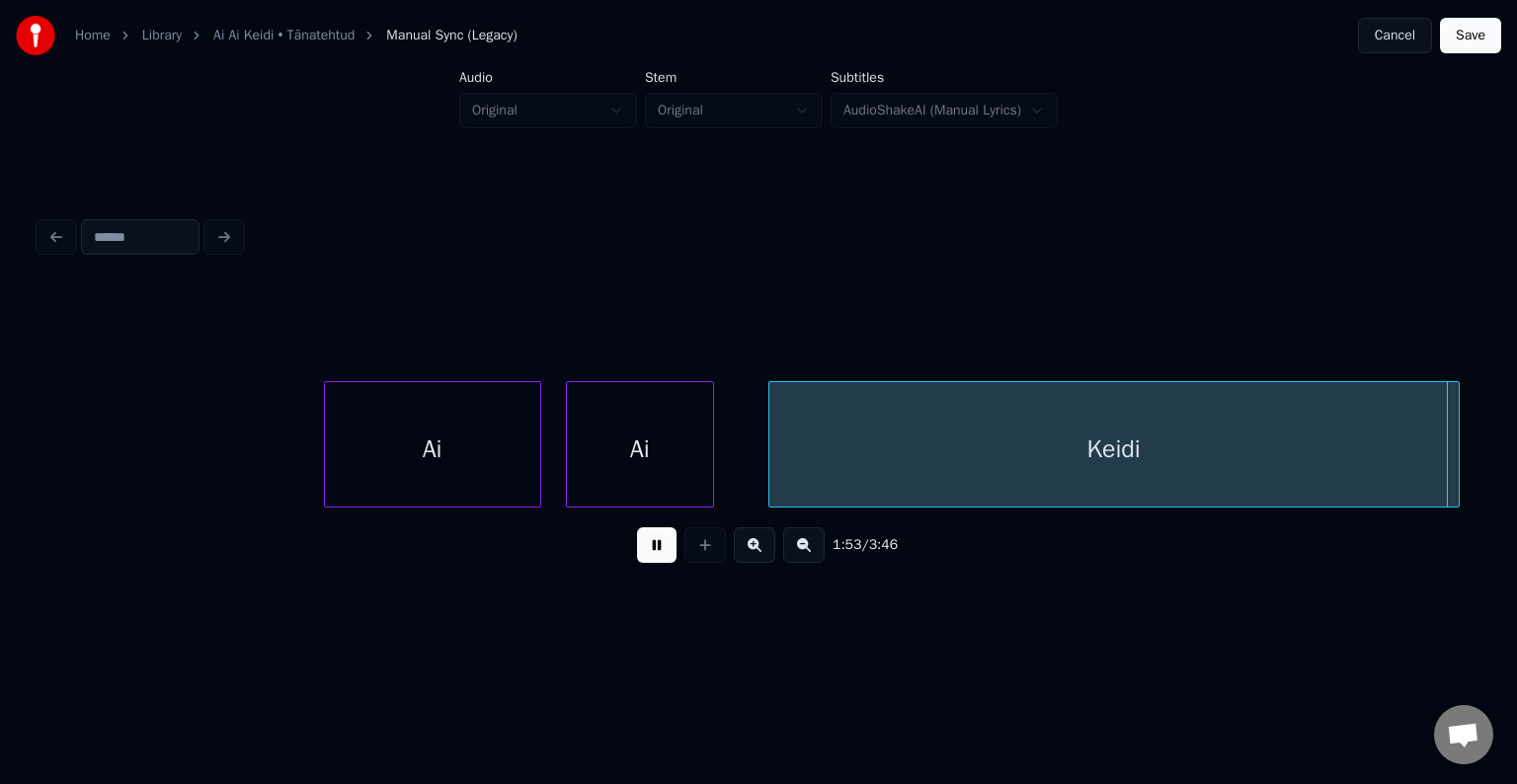 scroll, scrollTop: 0, scrollLeft: 55995, axis: horizontal 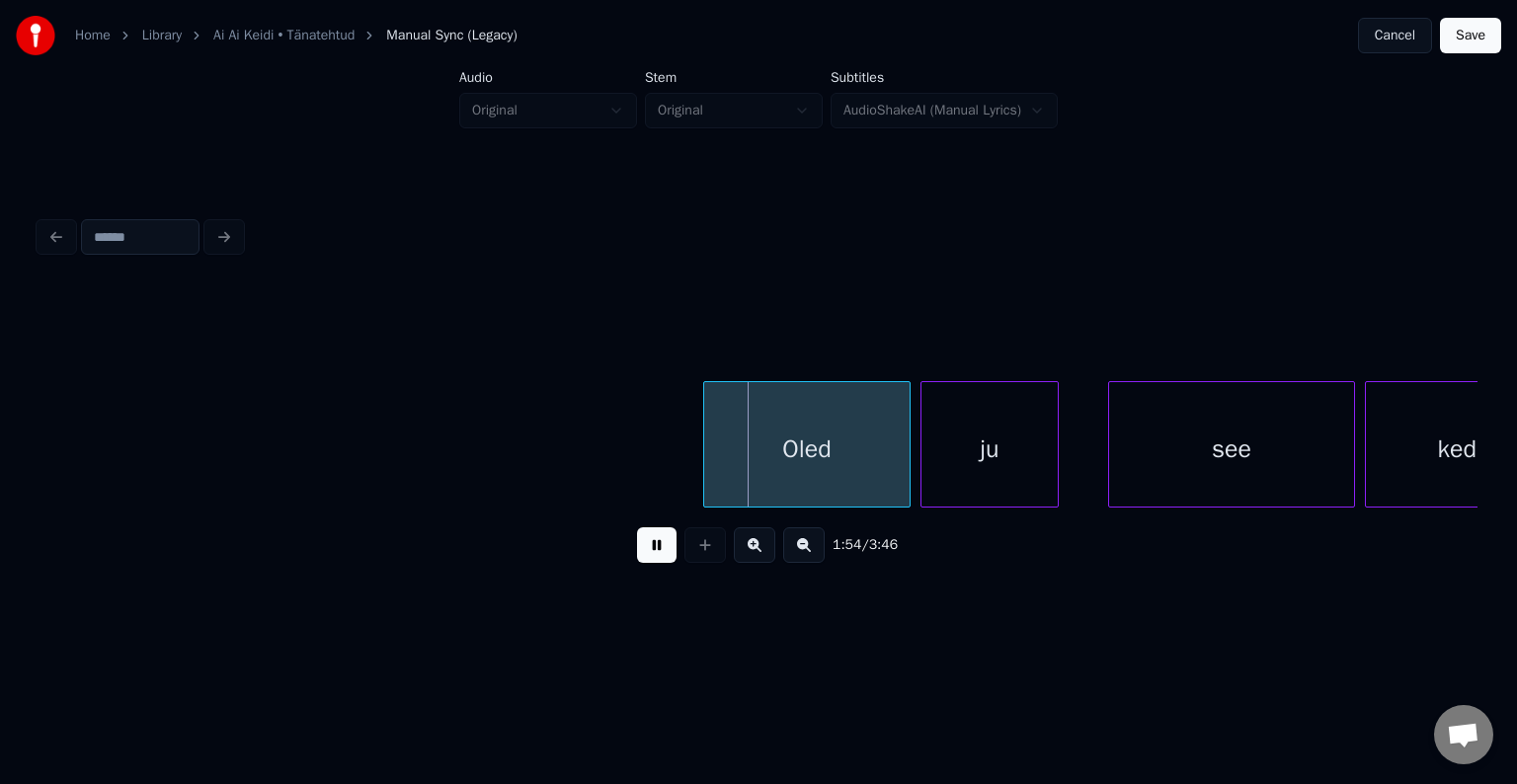 click at bounding box center (657, 545) 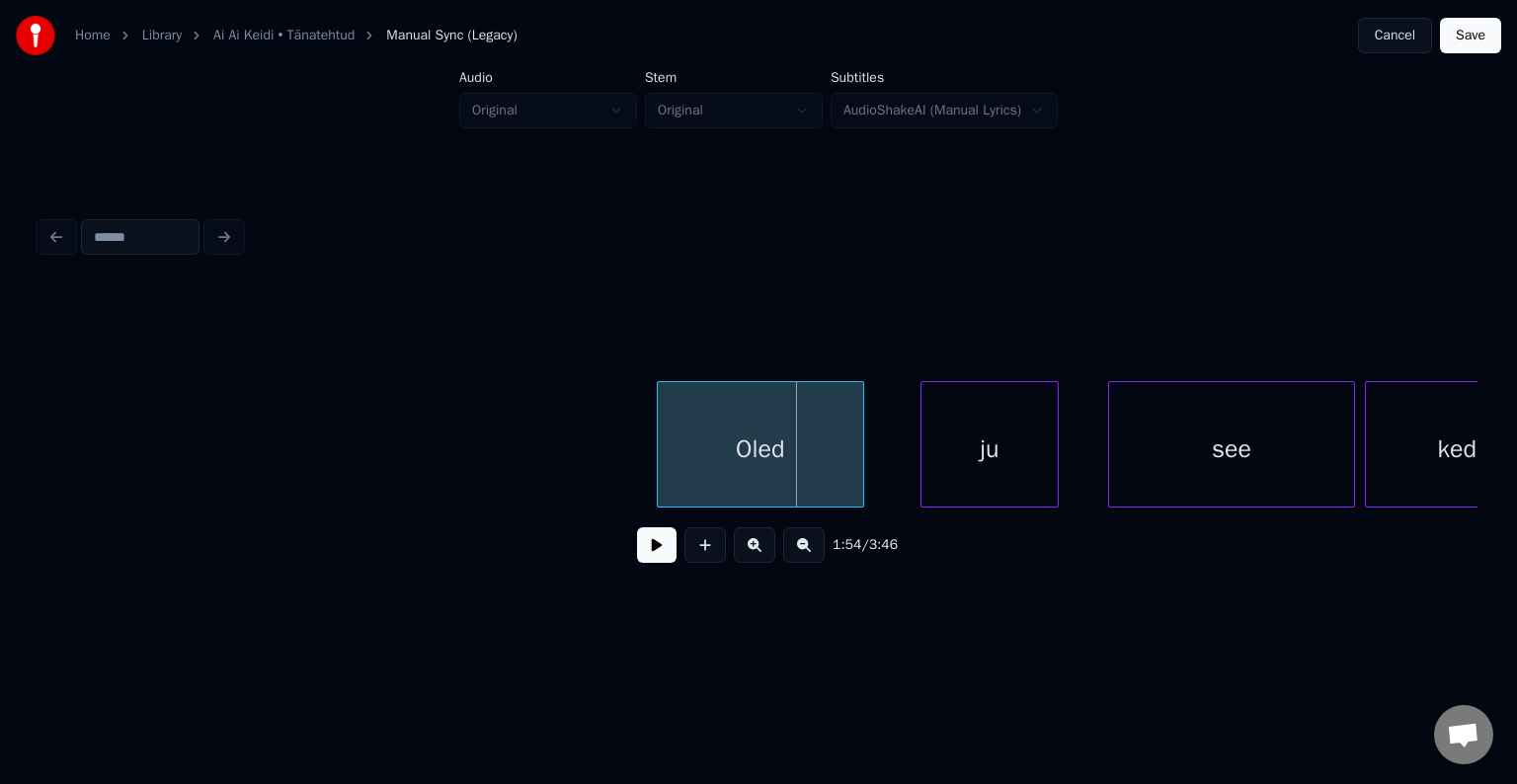 click on "Oled" at bounding box center (760, 449) 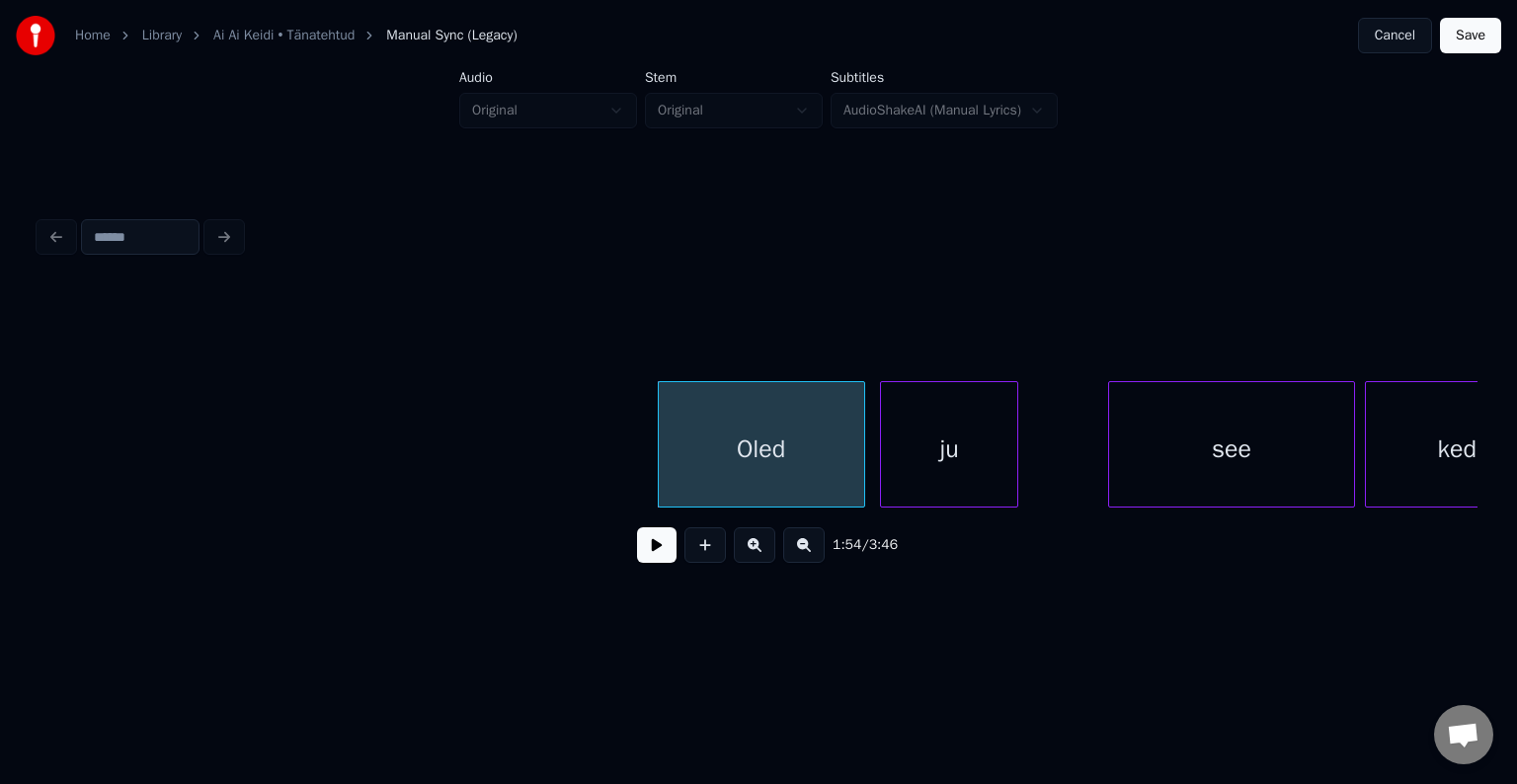 click on "ju" at bounding box center [949, 449] 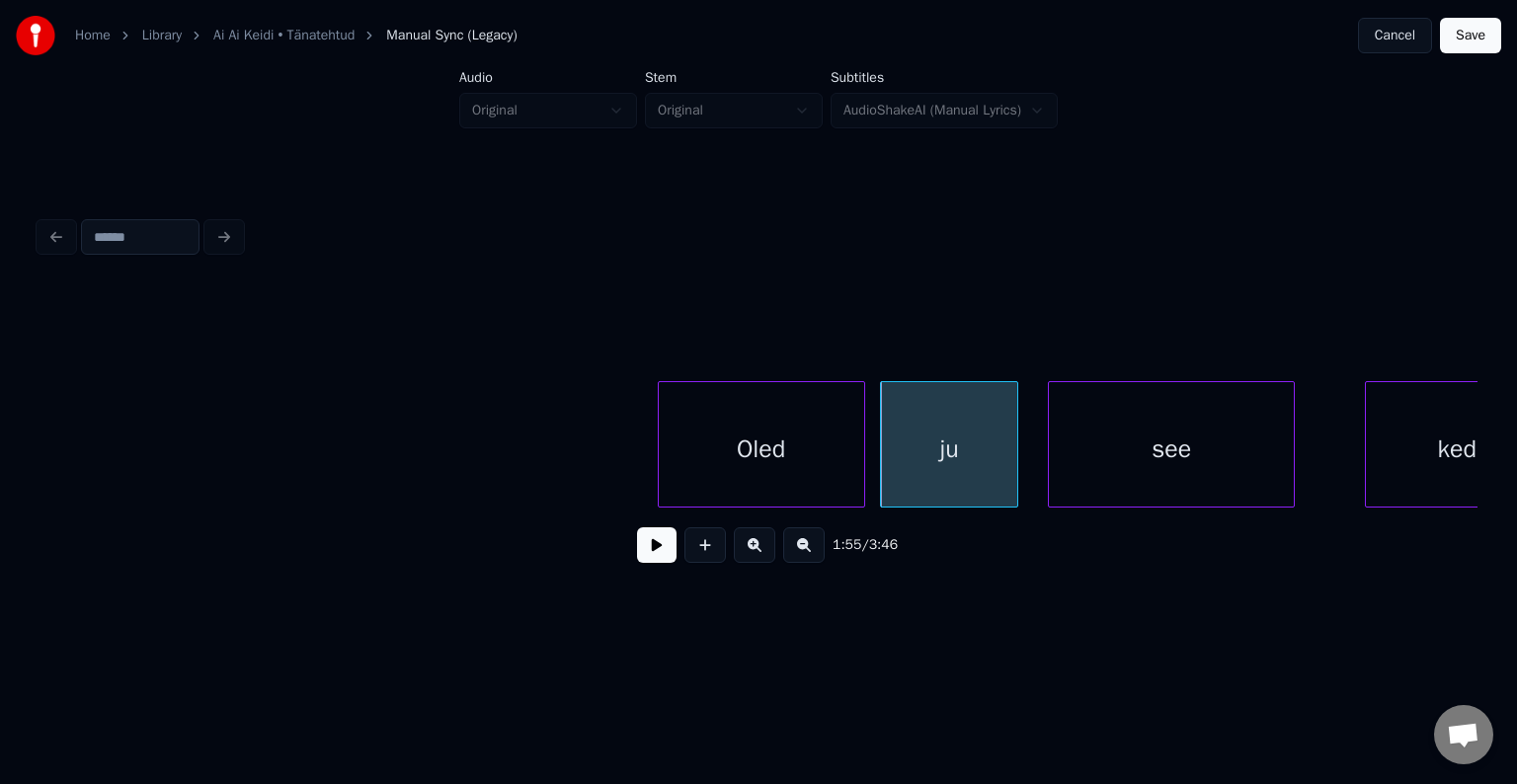 click on "see" at bounding box center (1171, 449) 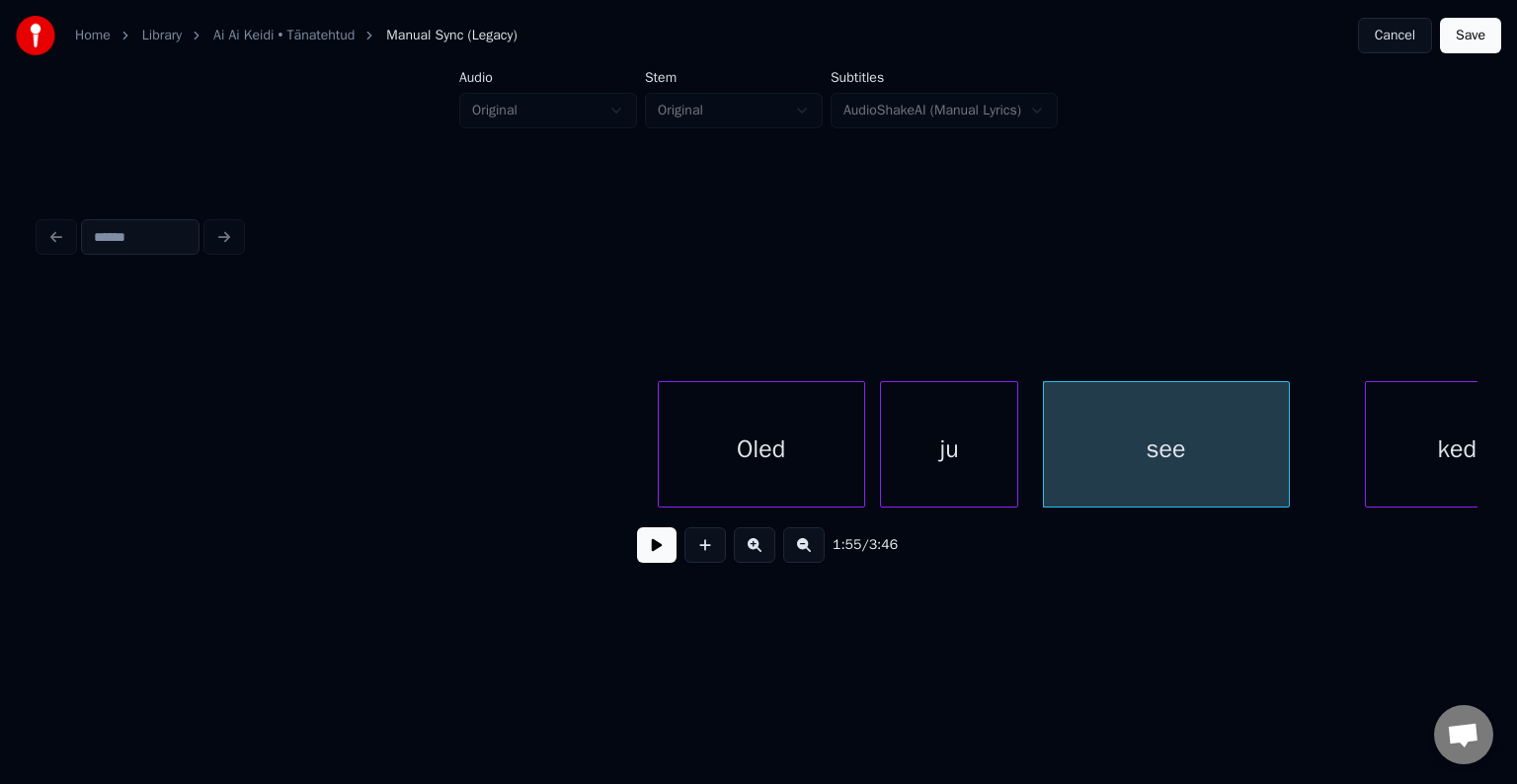 click on "ju" at bounding box center [949, 449] 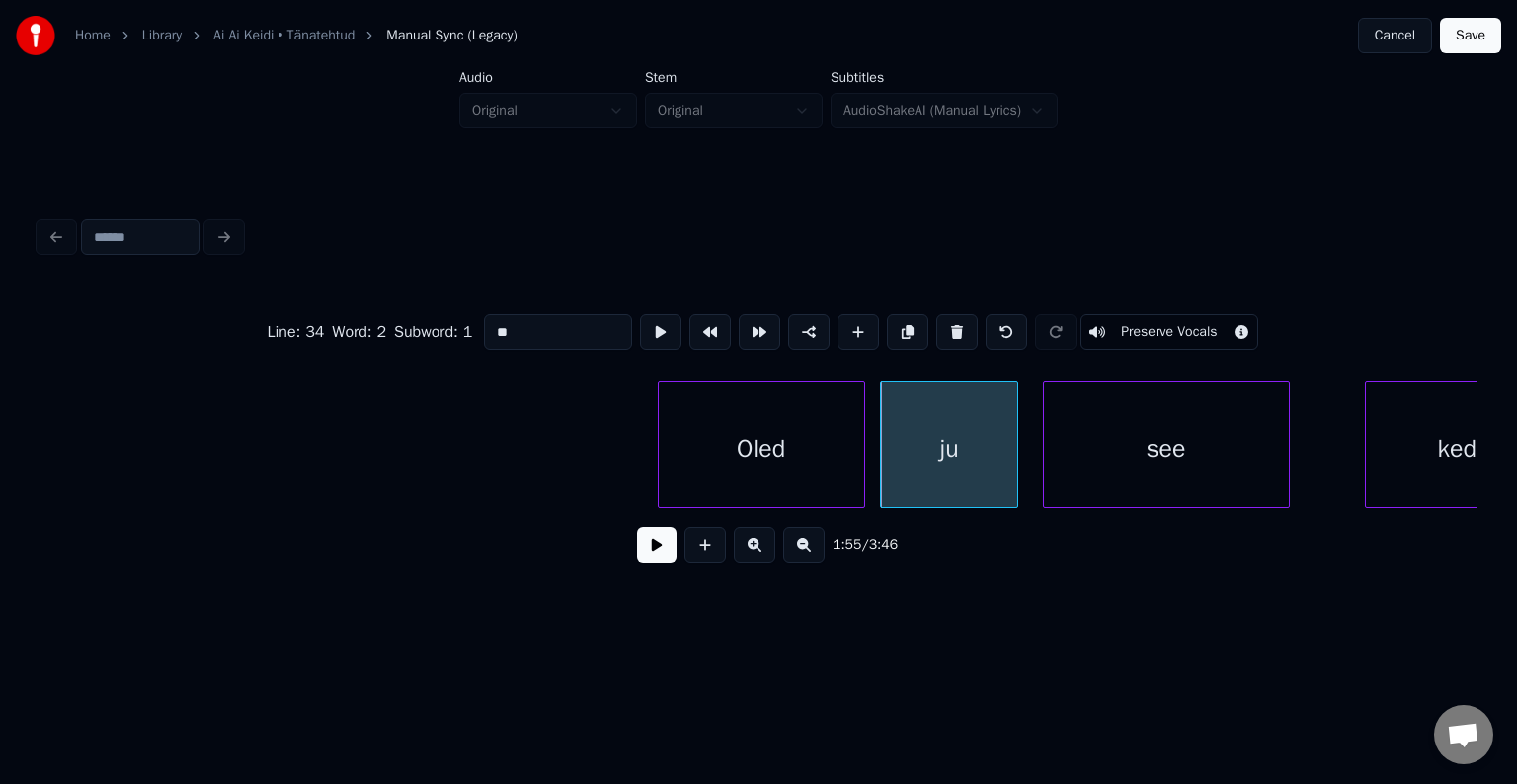 click at bounding box center [657, 545] 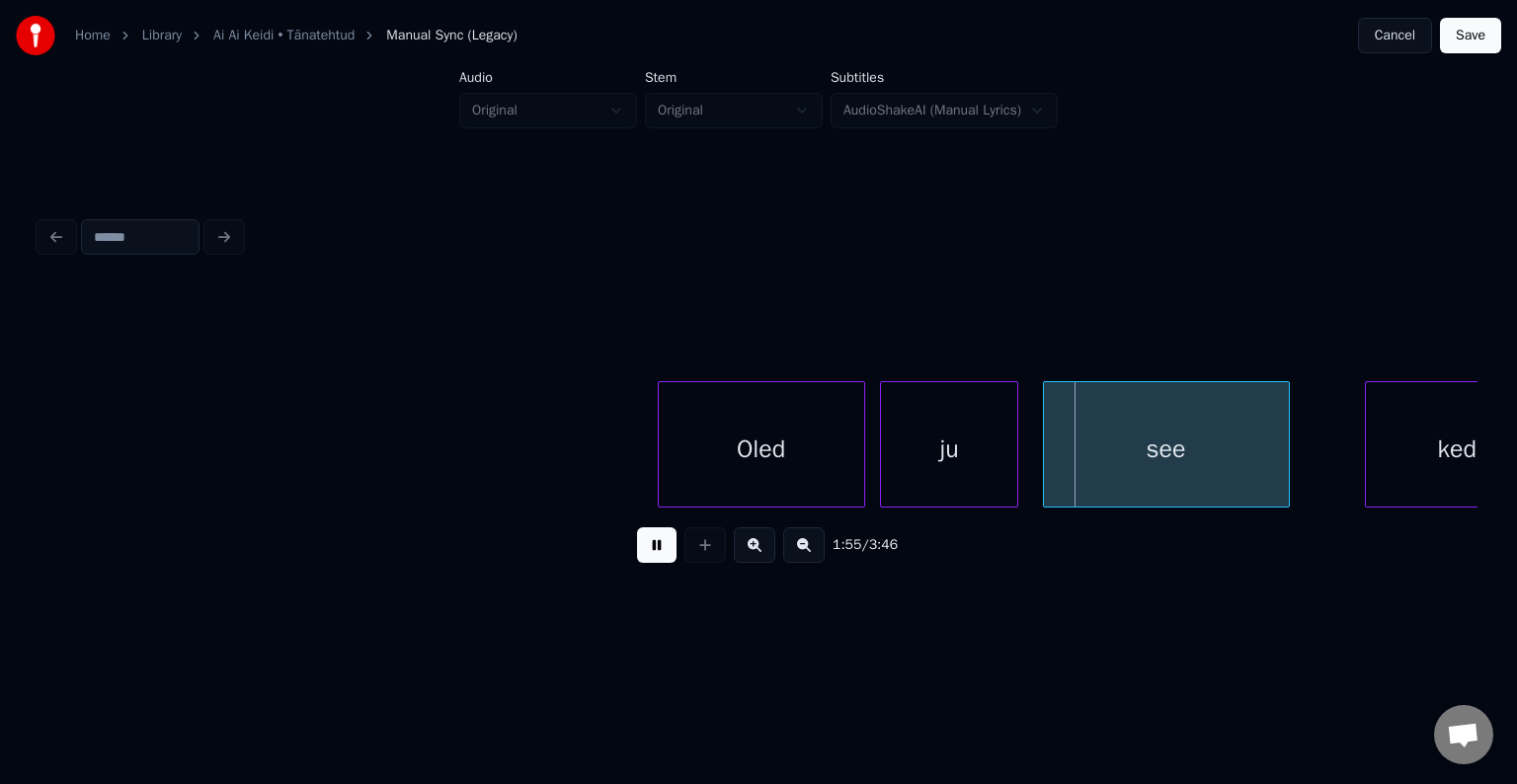 click at bounding box center (657, 545) 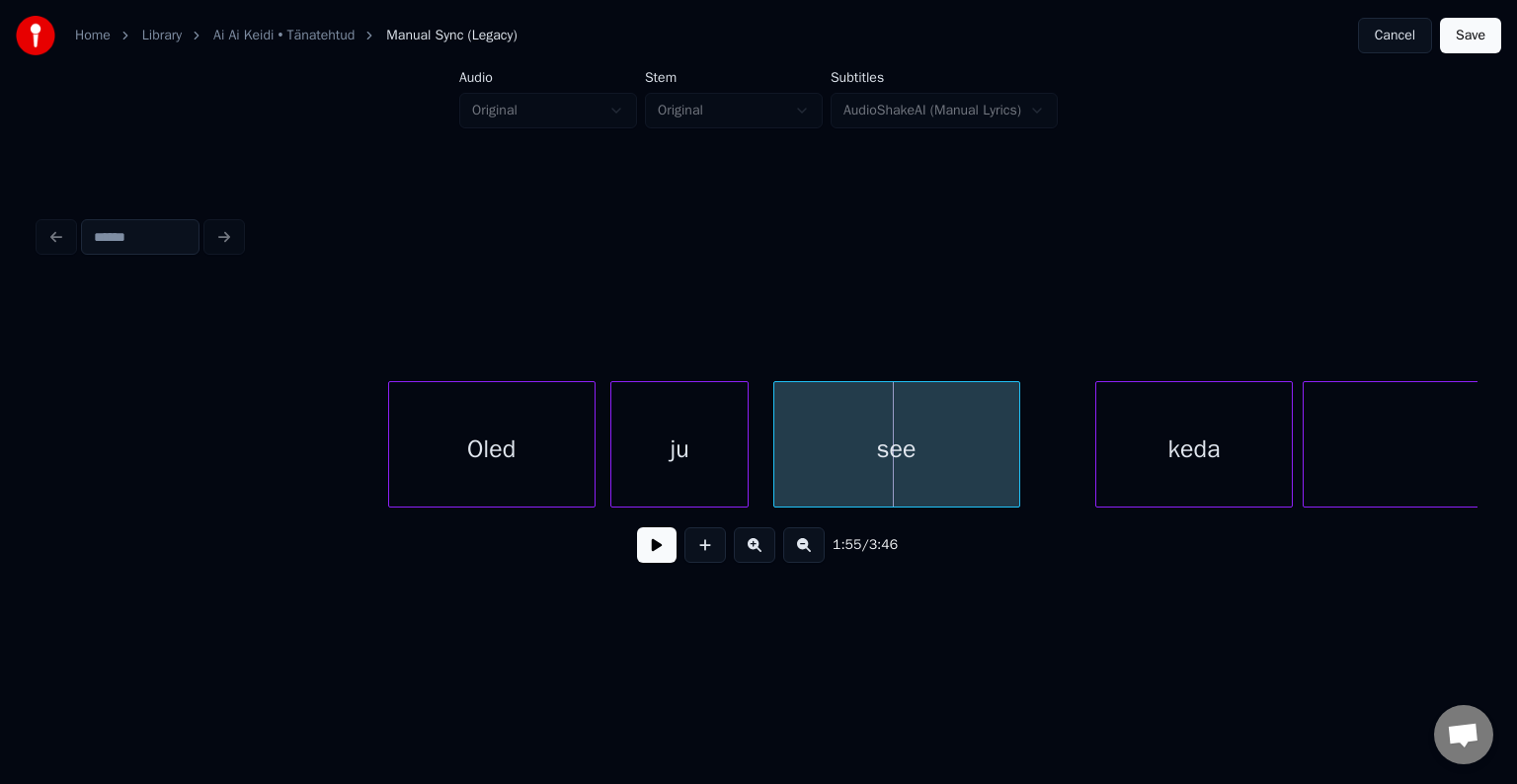 scroll, scrollTop: 0, scrollLeft: 56311, axis: horizontal 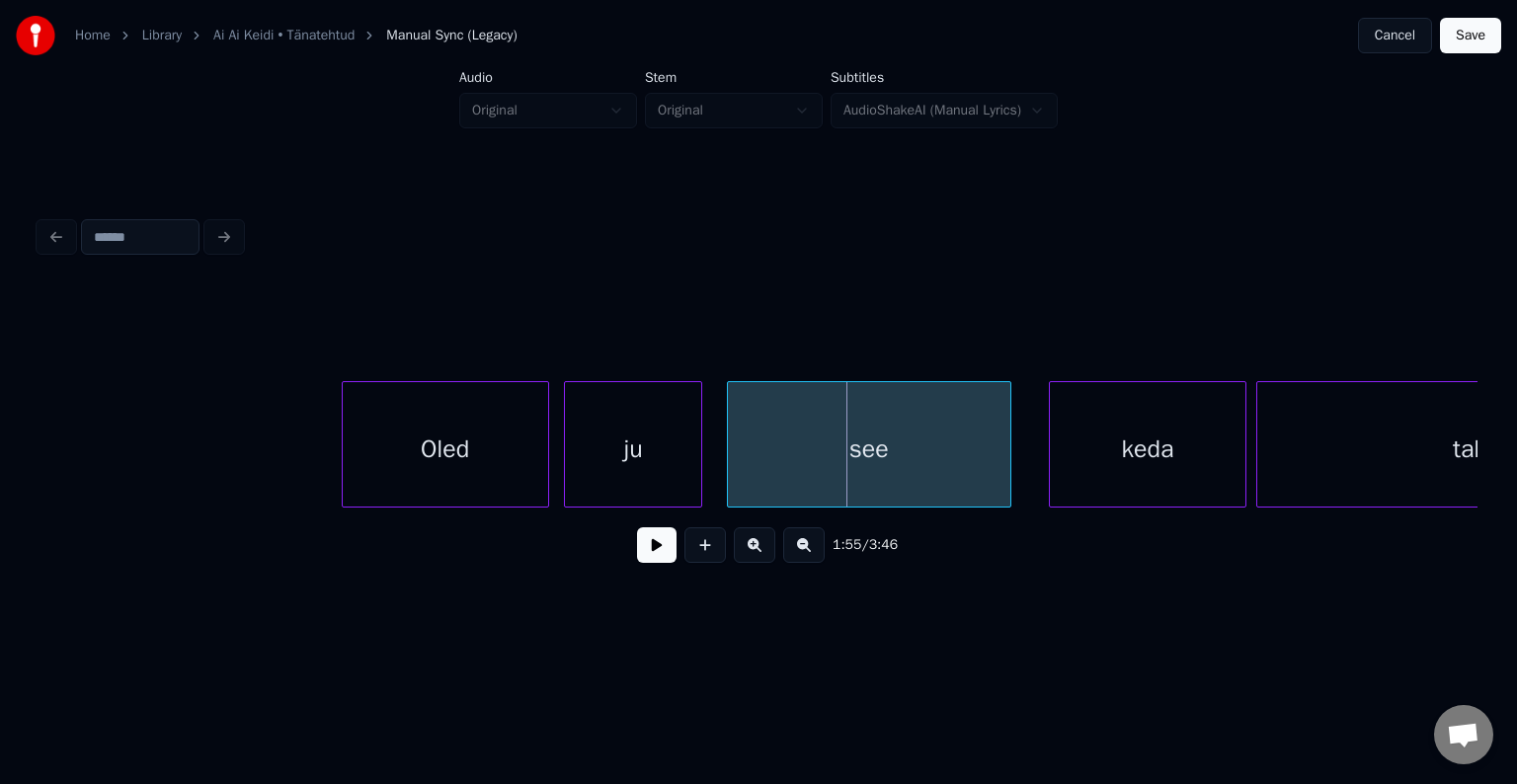 click at bounding box center [1007, 444] 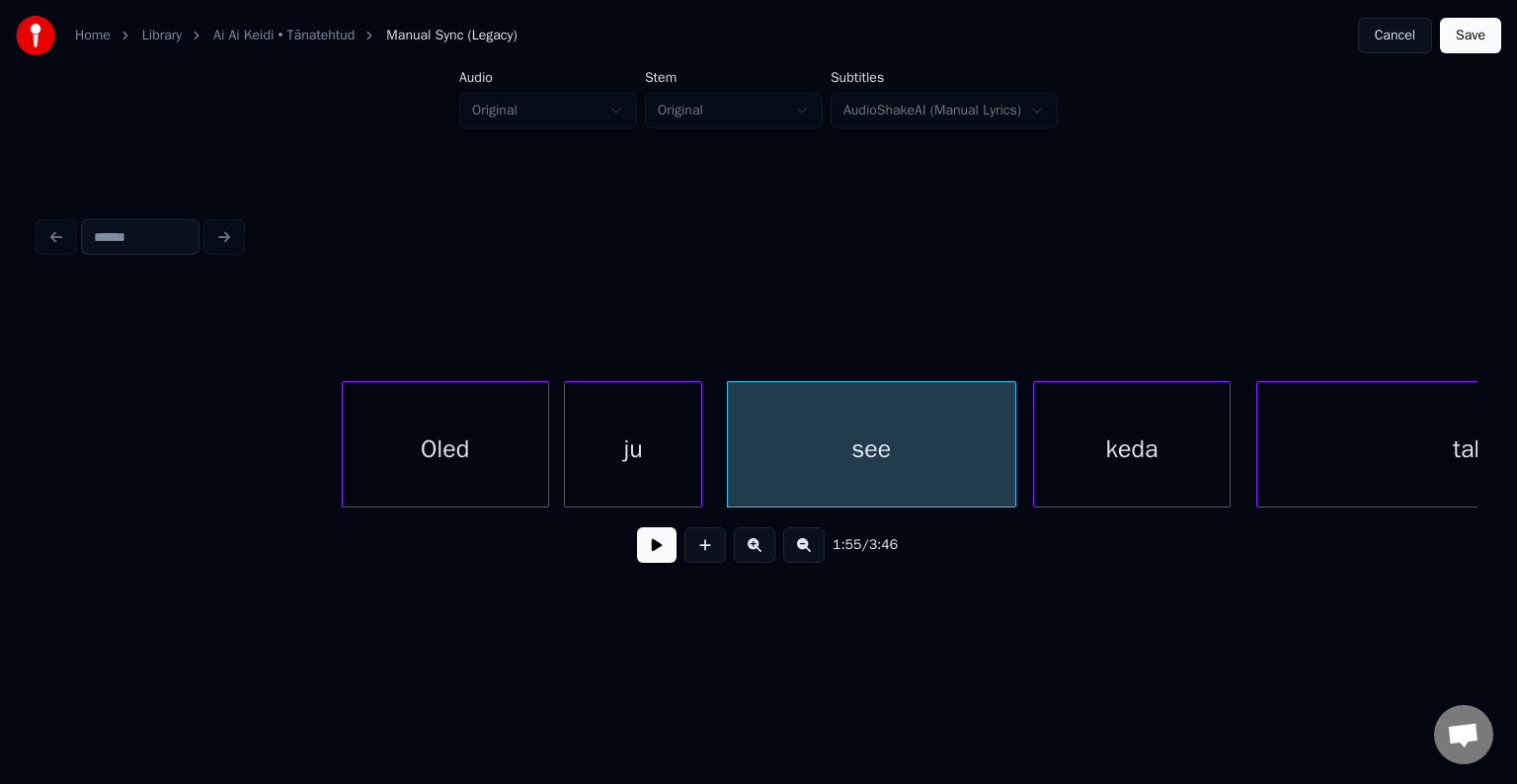 click on "keda" at bounding box center (1132, 449) 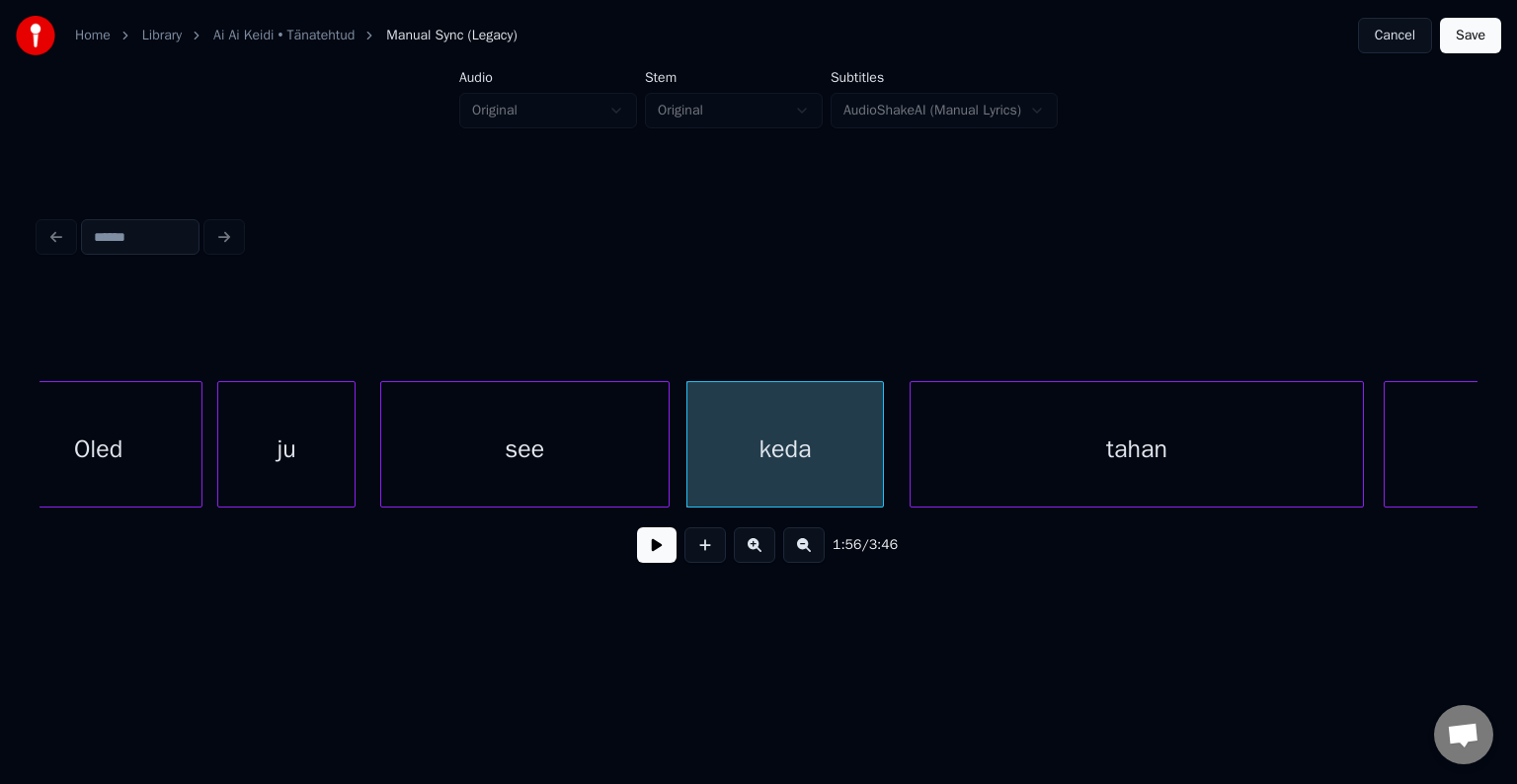 scroll, scrollTop: 0, scrollLeft: 56666, axis: horizontal 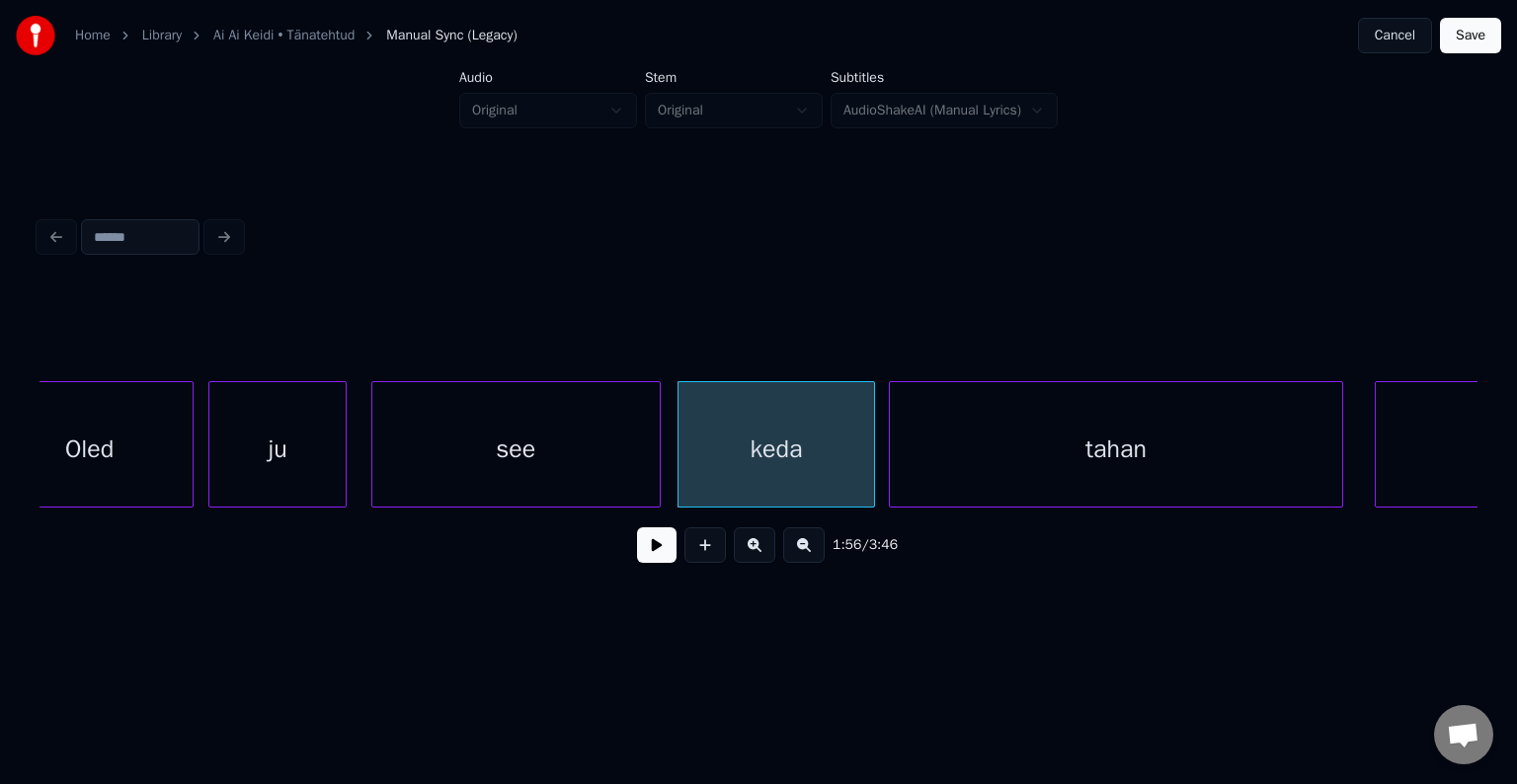click on "tahan" at bounding box center (1116, 449) 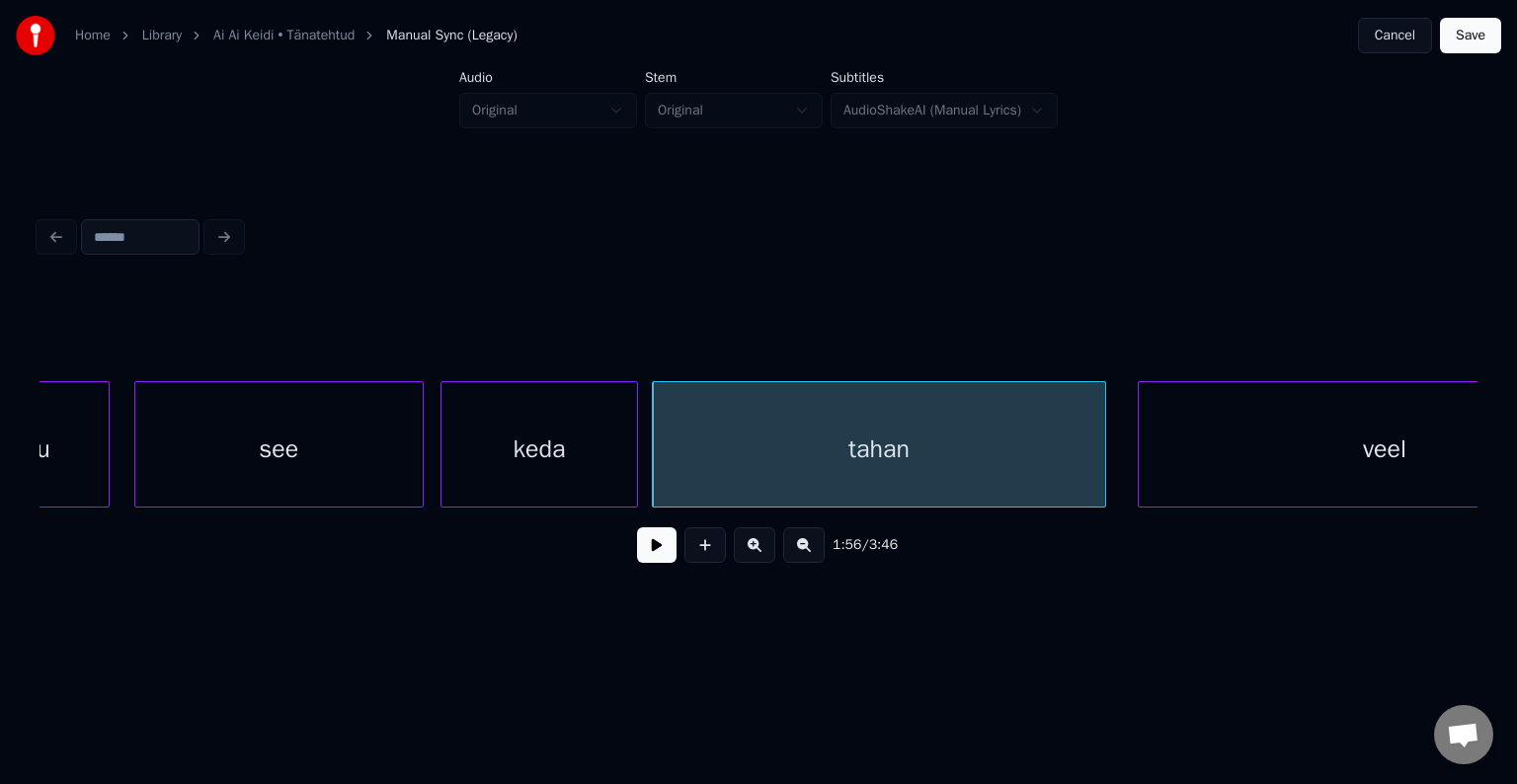 scroll, scrollTop: 0, scrollLeft: 57053, axis: horizontal 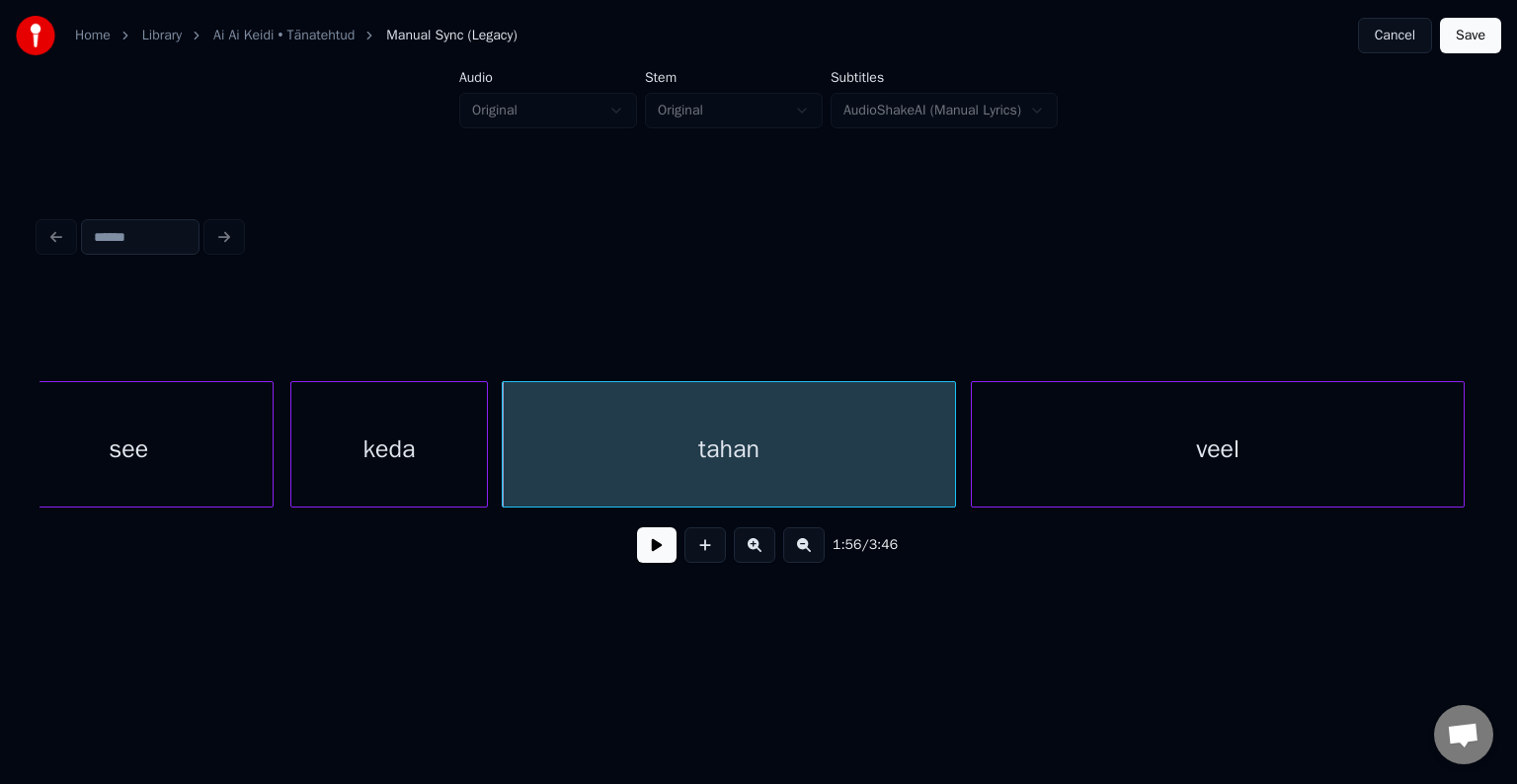 click on "veel" at bounding box center (1218, 449) 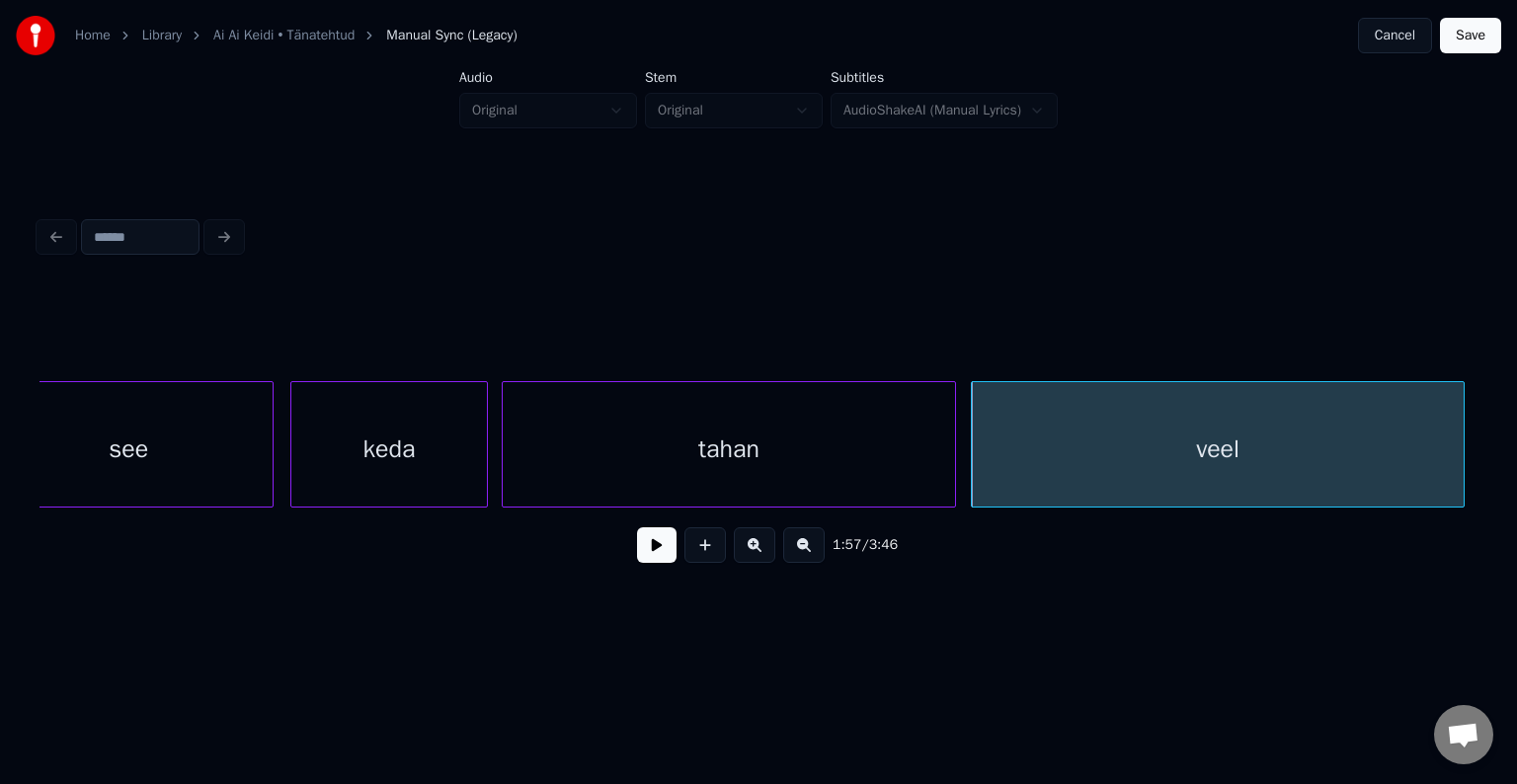 click on "tahan" at bounding box center (729, 449) 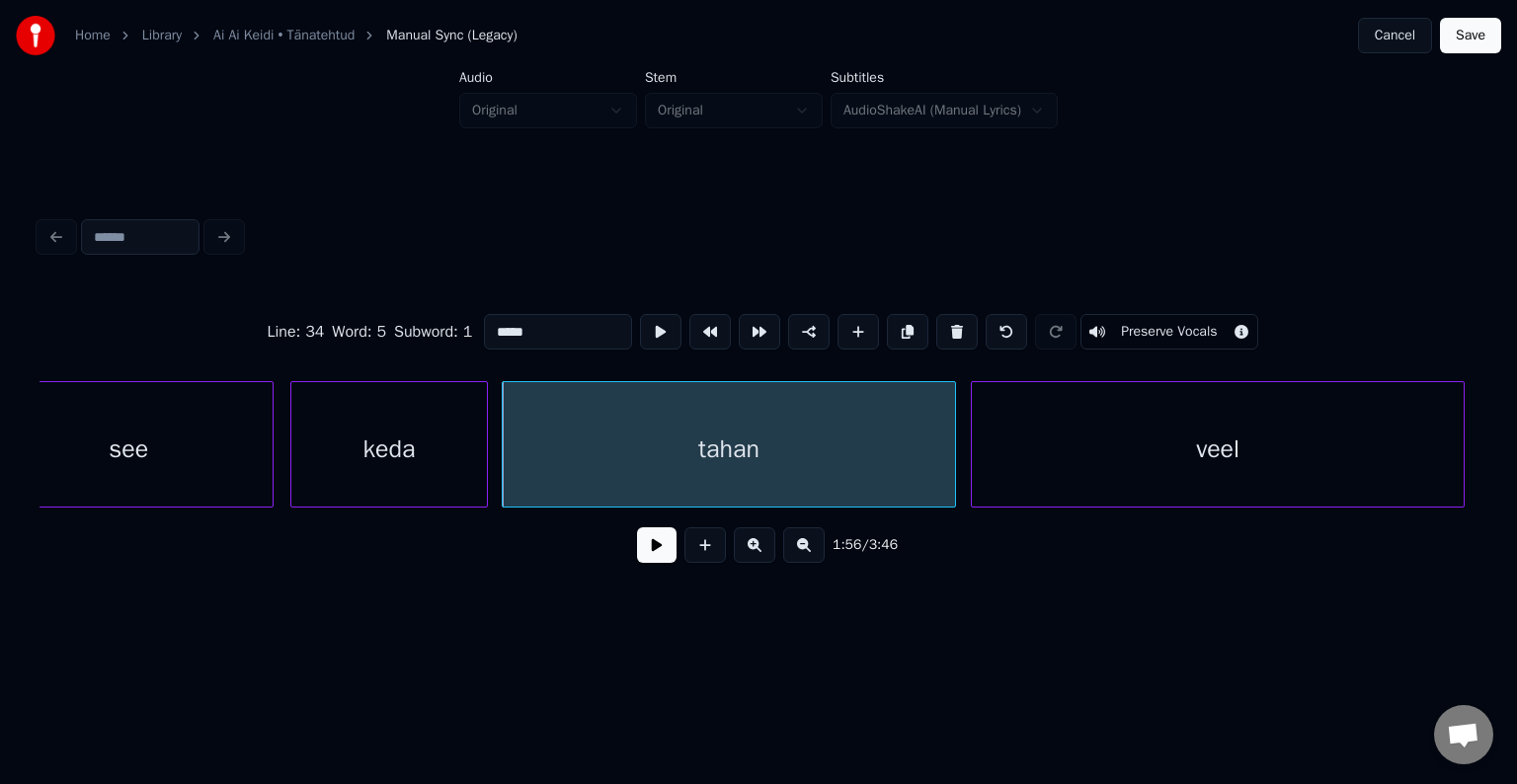 click at bounding box center (657, 545) 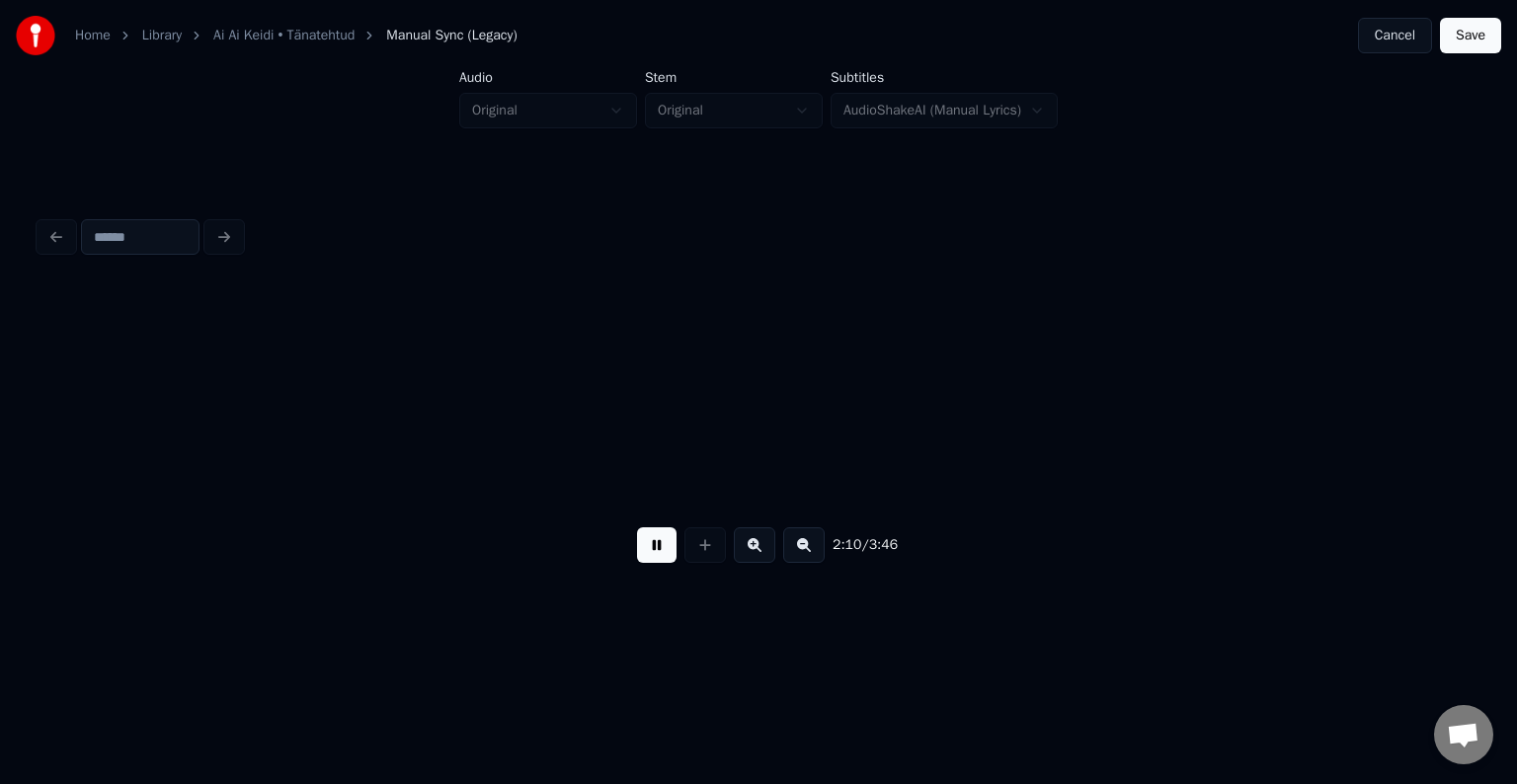 scroll, scrollTop: 0, scrollLeft: 64253, axis: horizontal 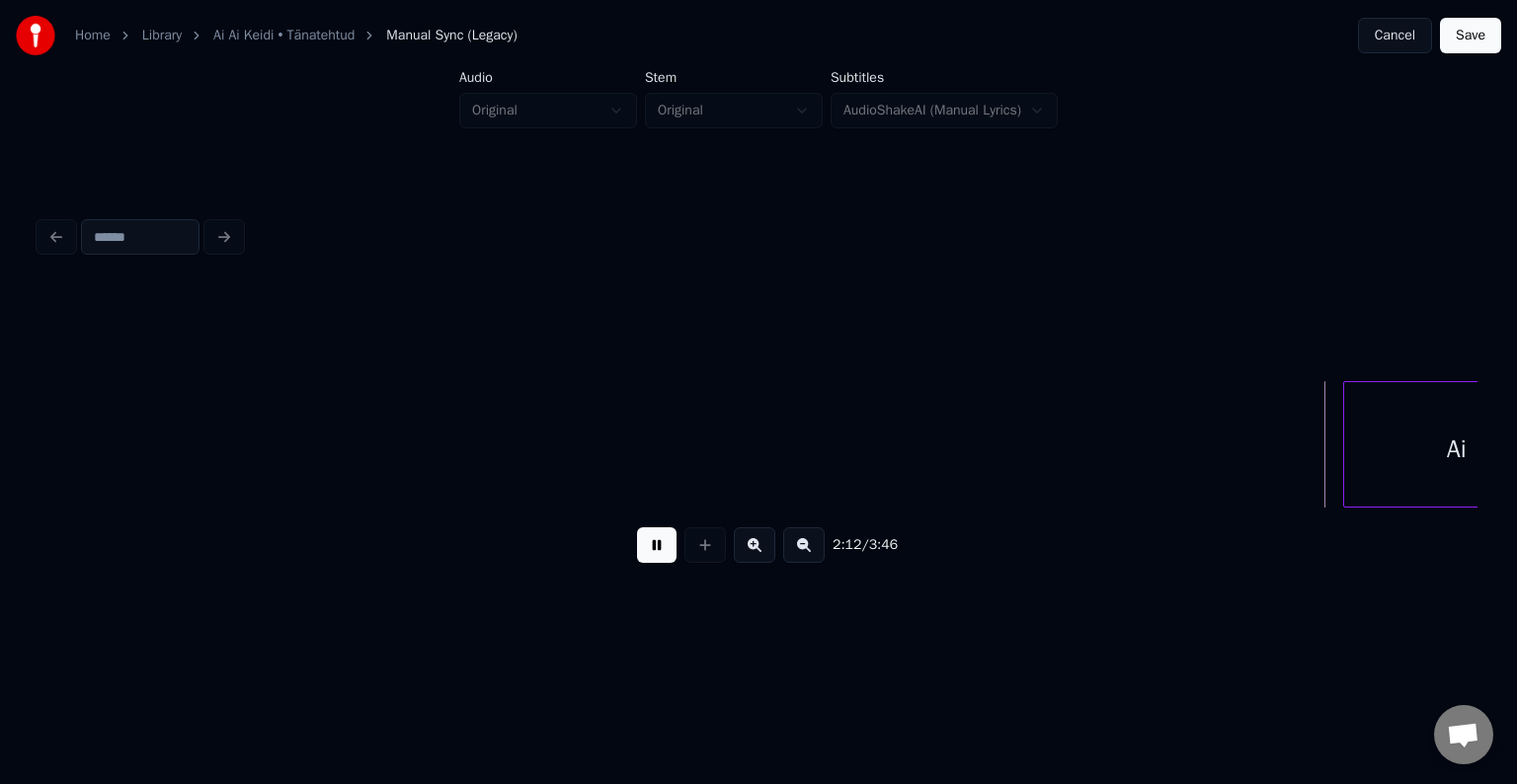click at bounding box center [657, 545] 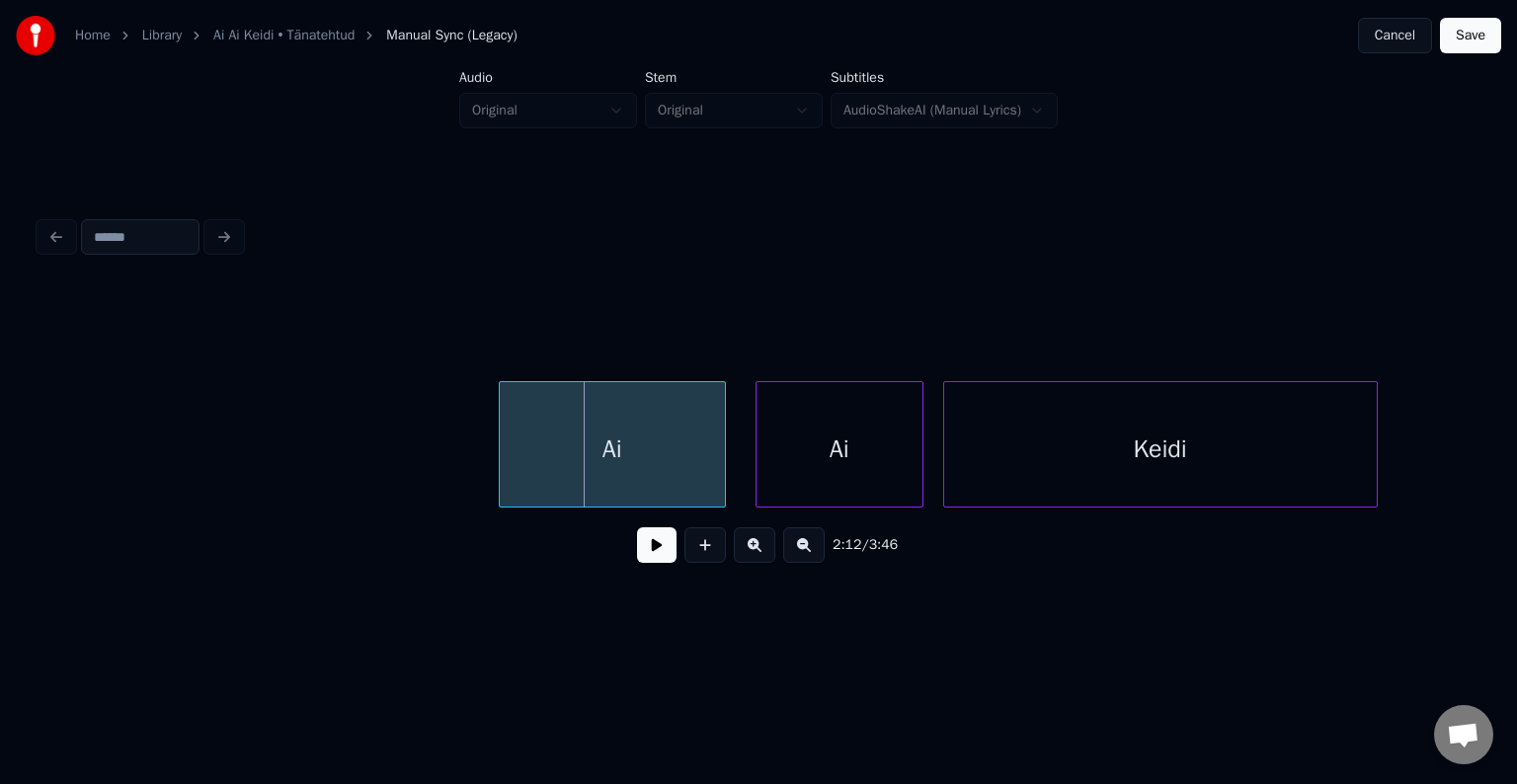 scroll, scrollTop: 0, scrollLeft: 65122, axis: horizontal 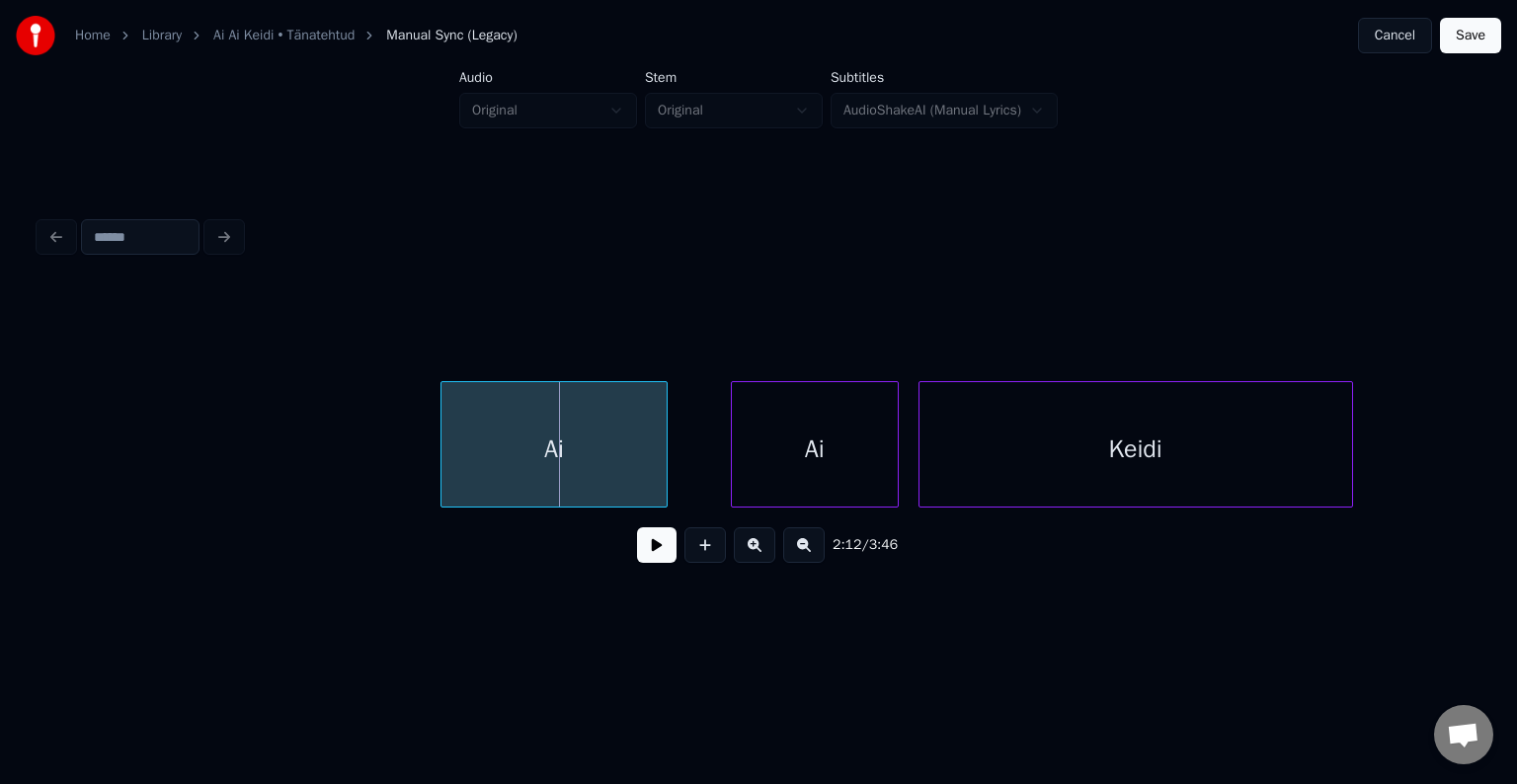 click on "Ai" at bounding box center (554, 449) 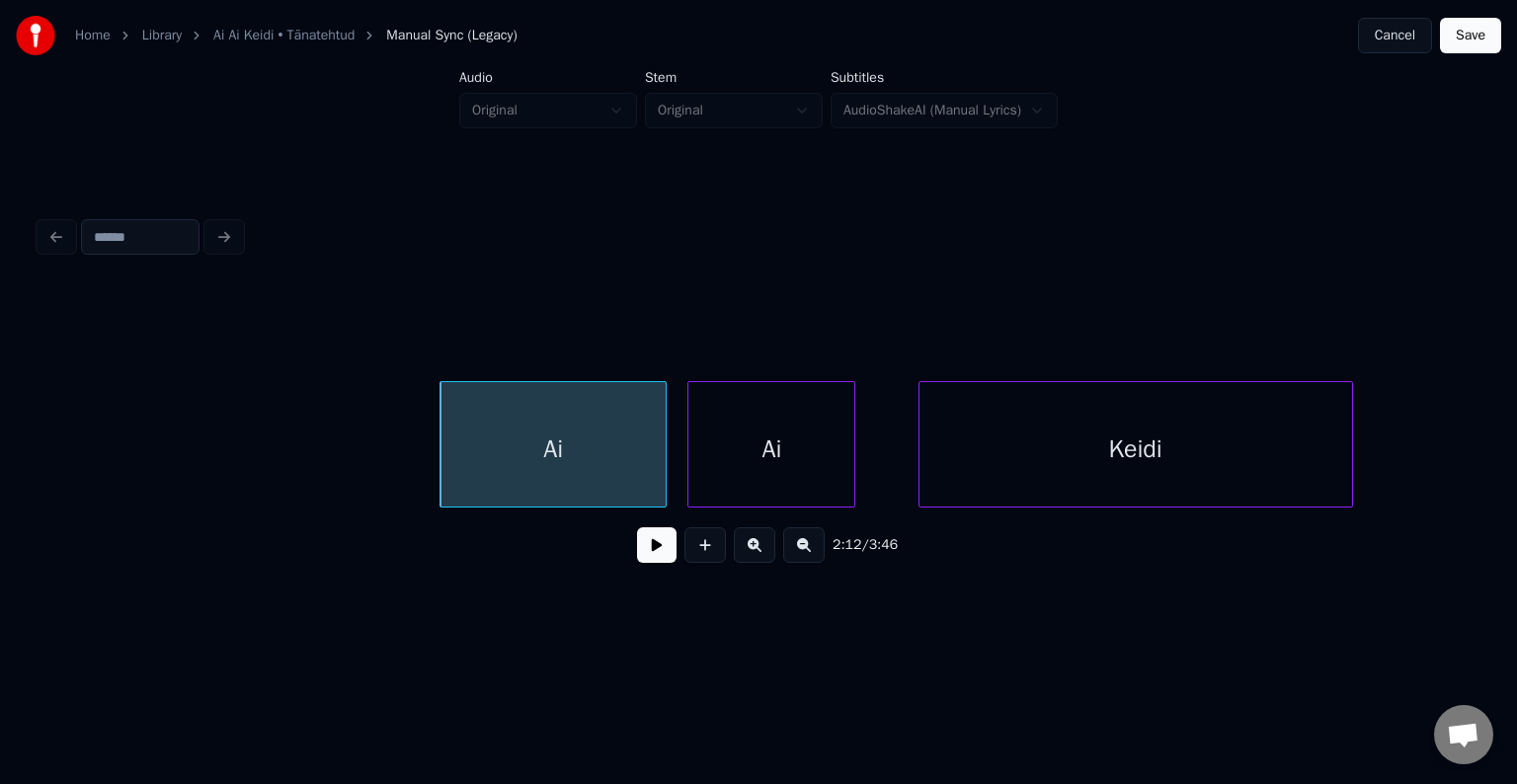 click on "Ai" at bounding box center (771, 449) 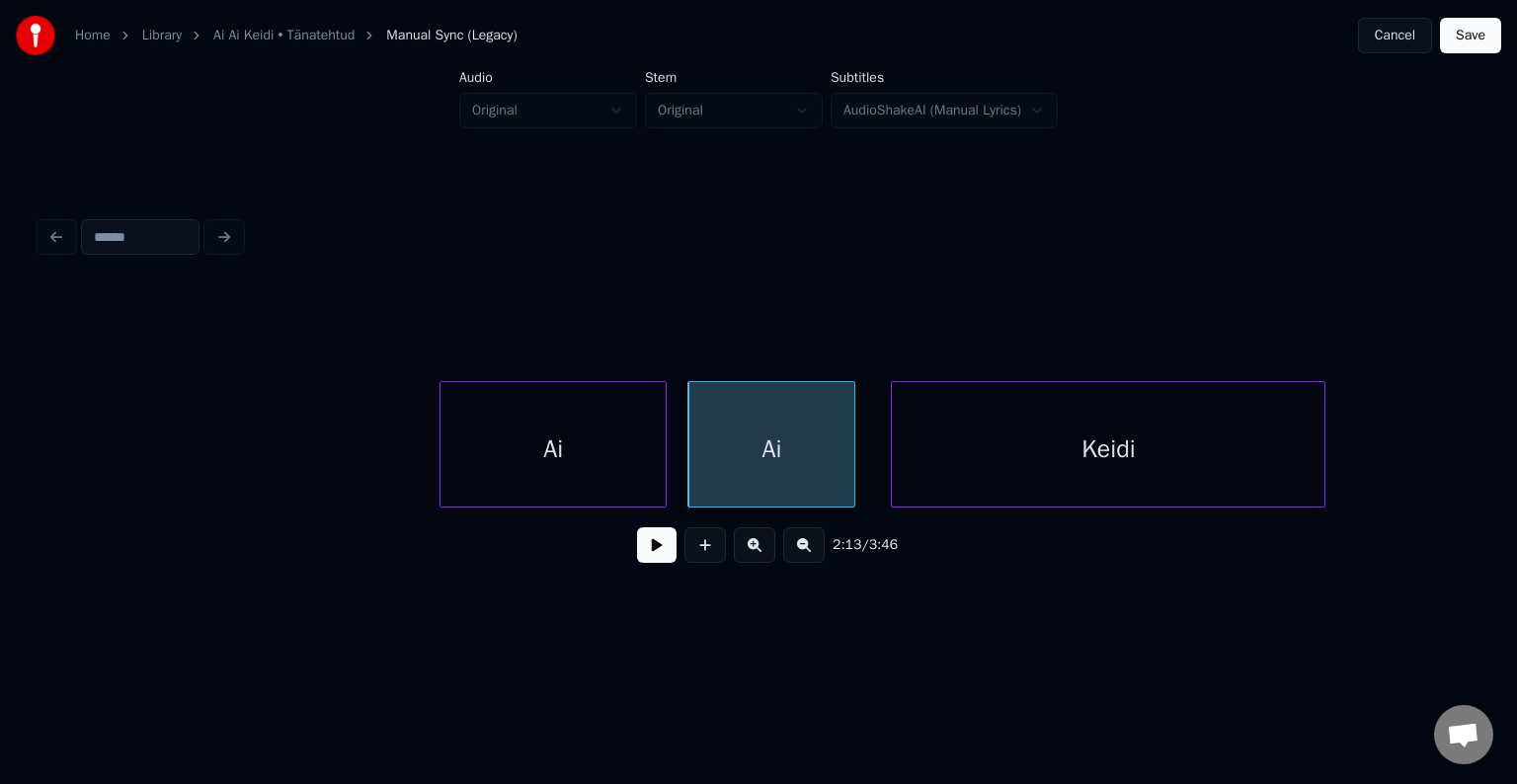 click on "Keidi" at bounding box center [1108, 449] 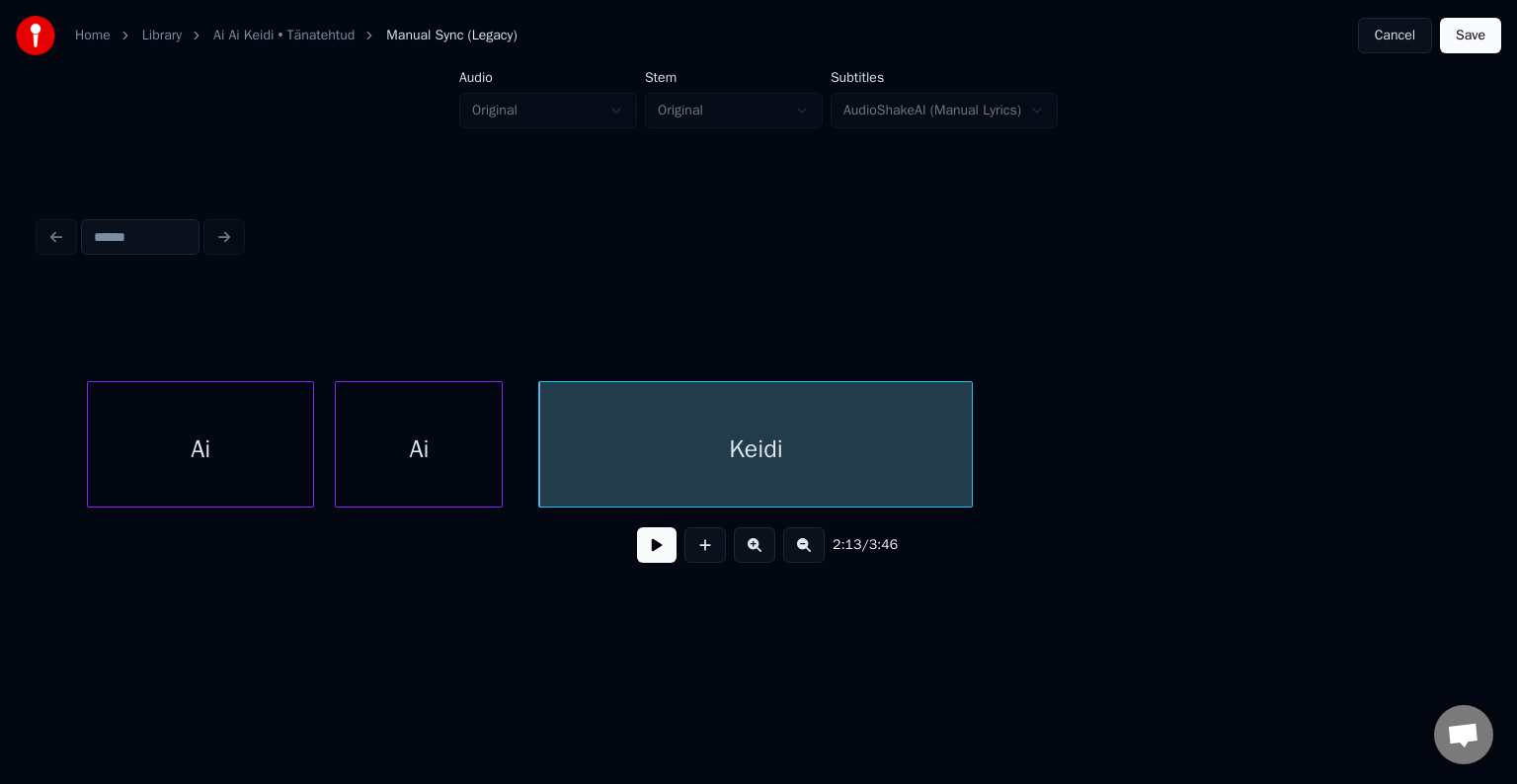 scroll, scrollTop: 0, scrollLeft: 65478, axis: horizontal 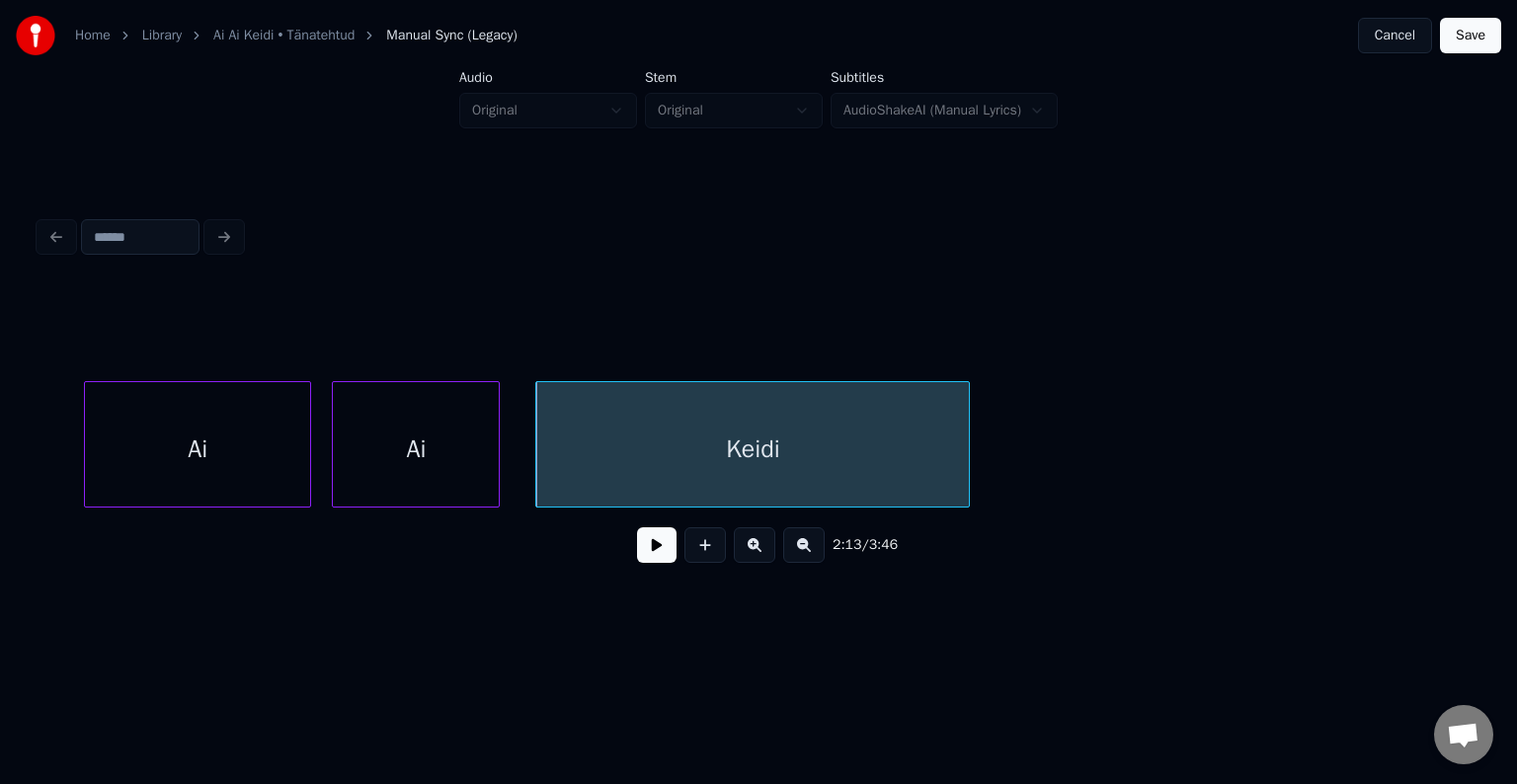 click on "Ai" at bounding box center [198, 449] 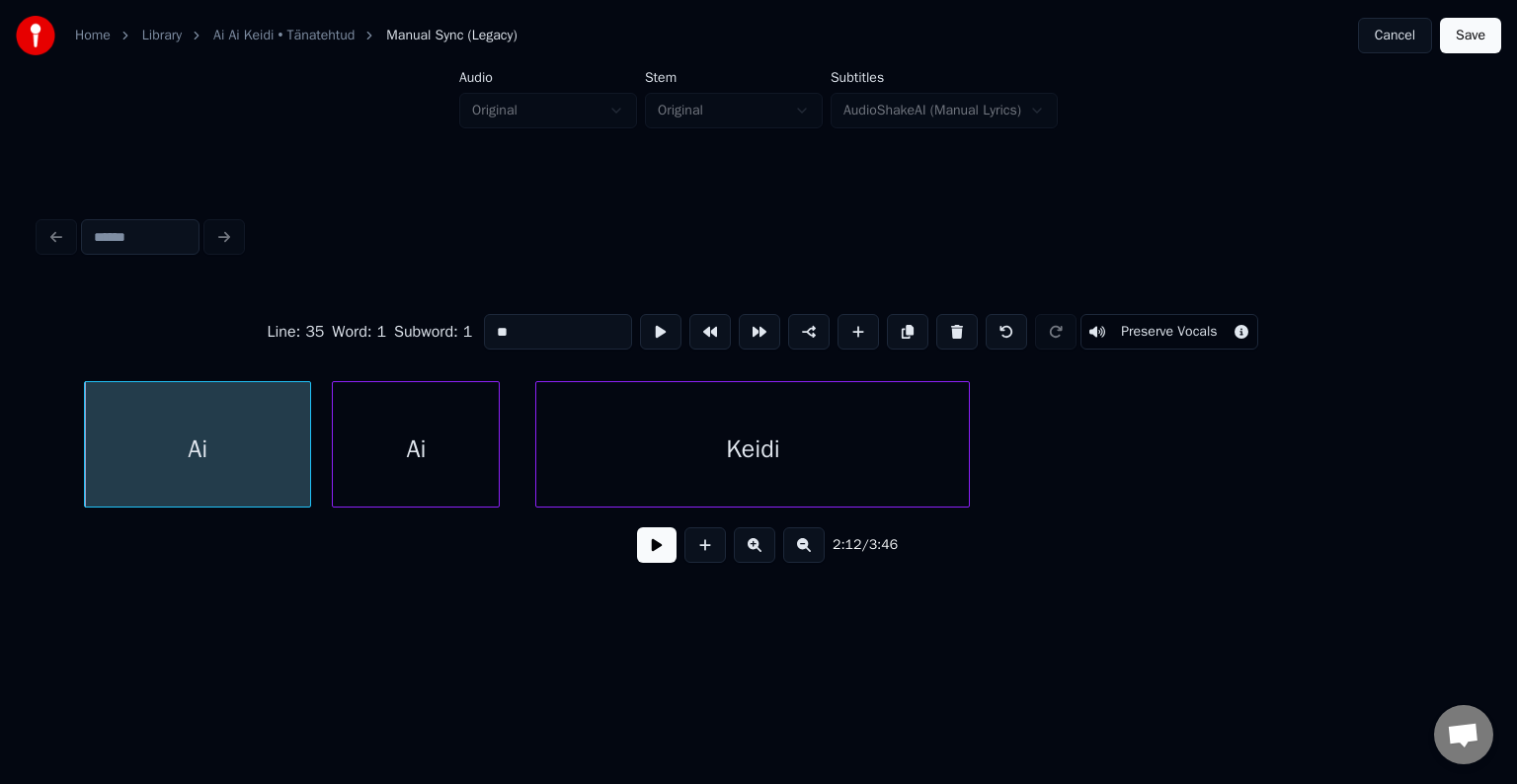 click at bounding box center (657, 545) 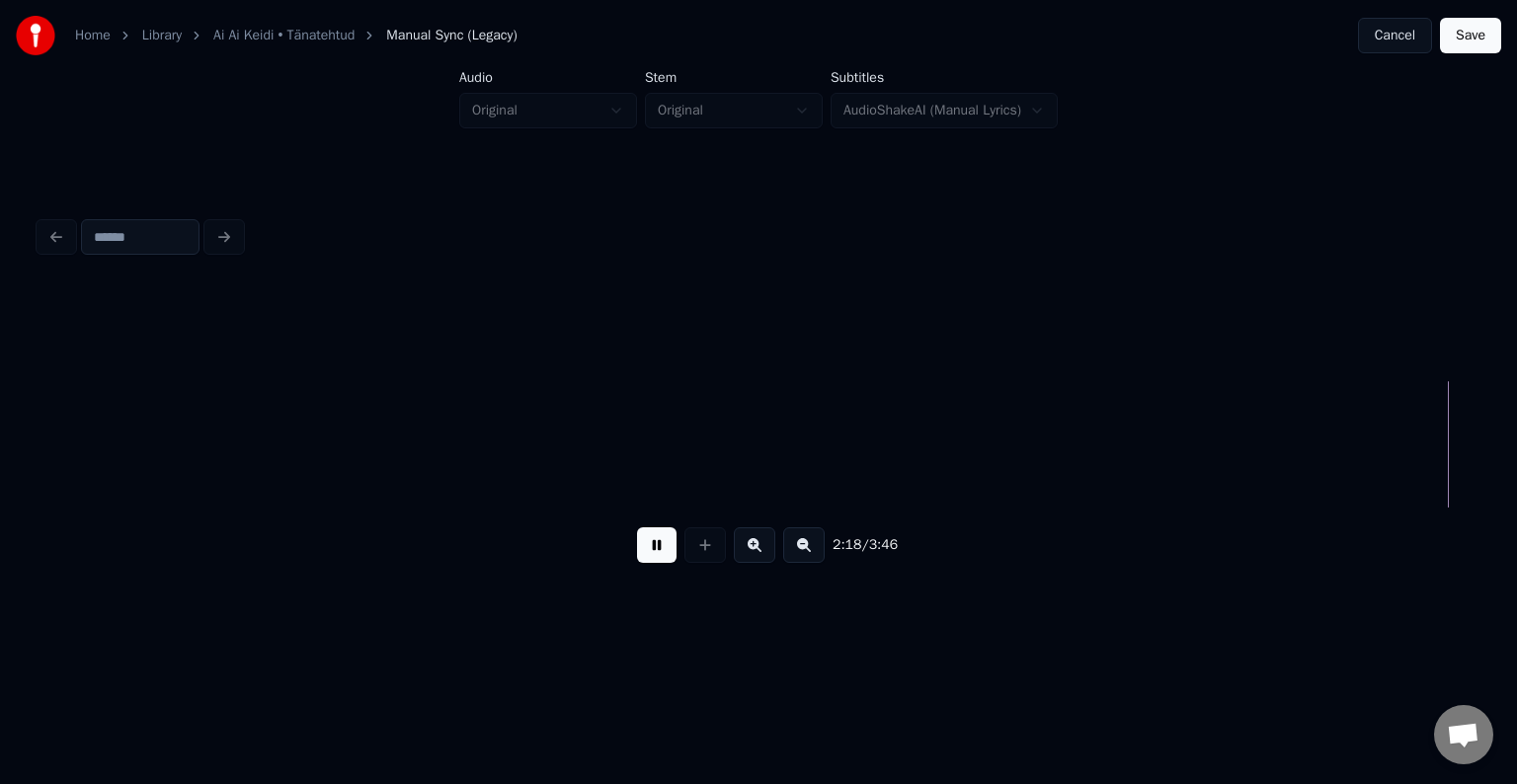 scroll, scrollTop: 0, scrollLeft: 68356, axis: horizontal 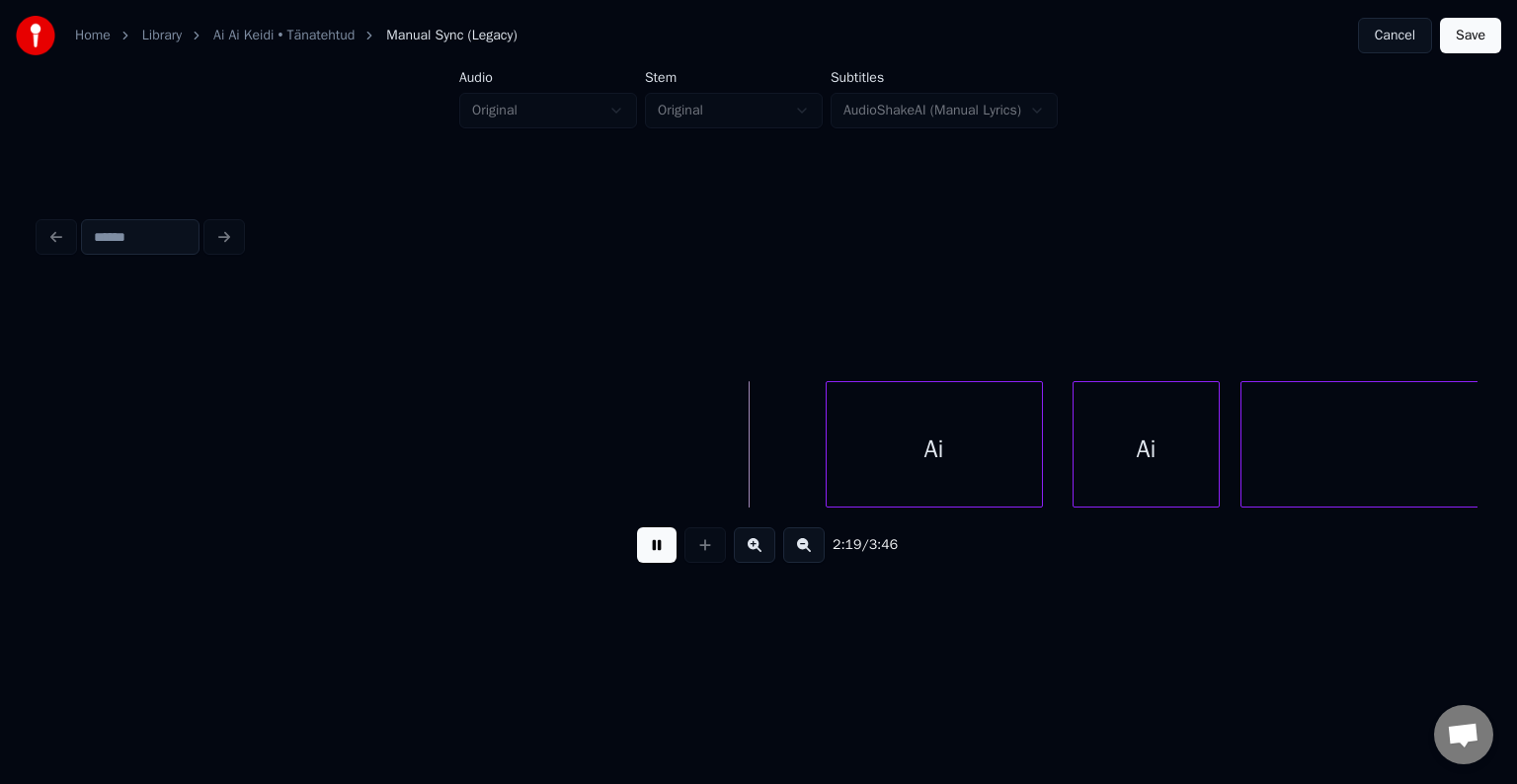 click at bounding box center [657, 545] 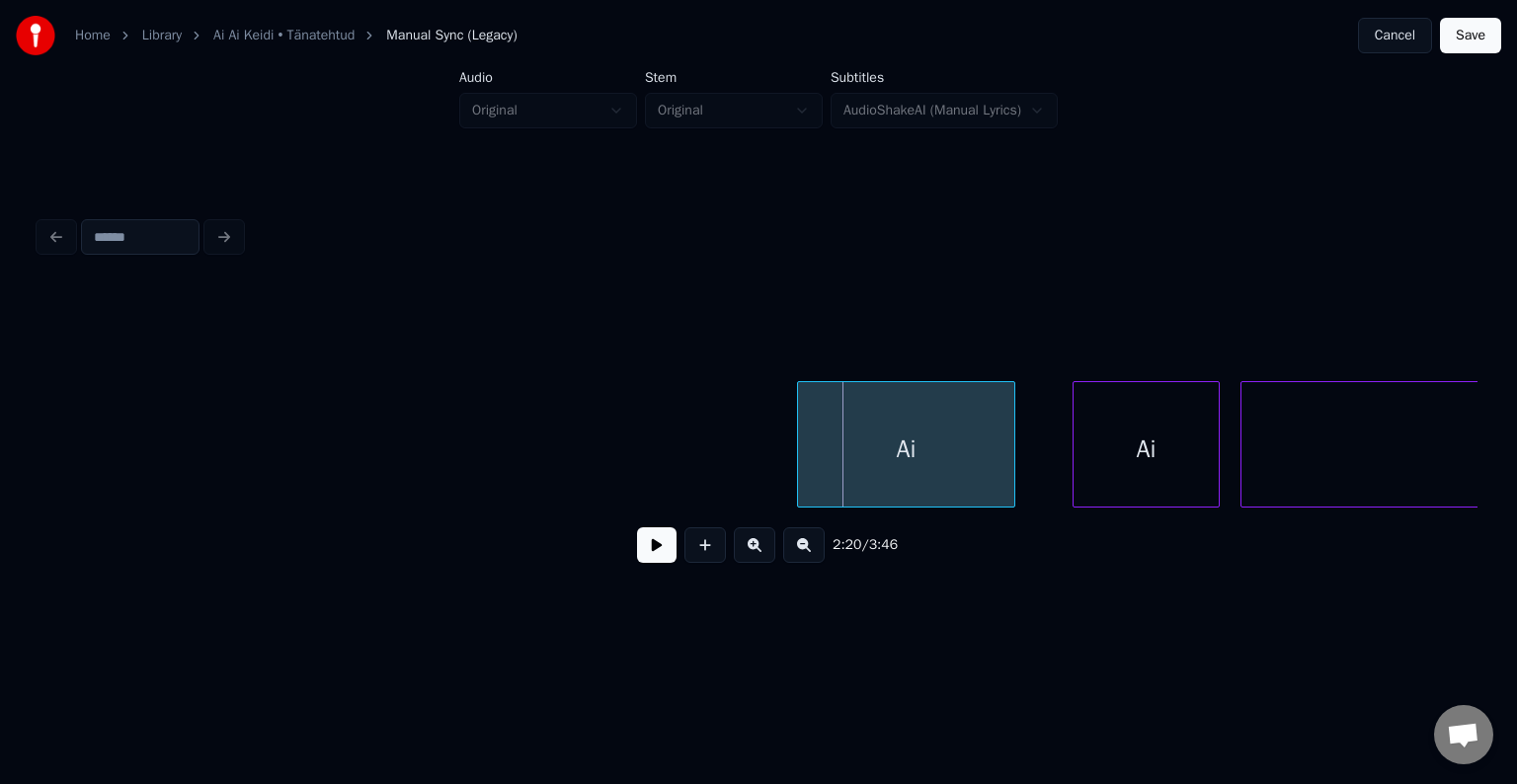 click on "Ai" at bounding box center [906, 449] 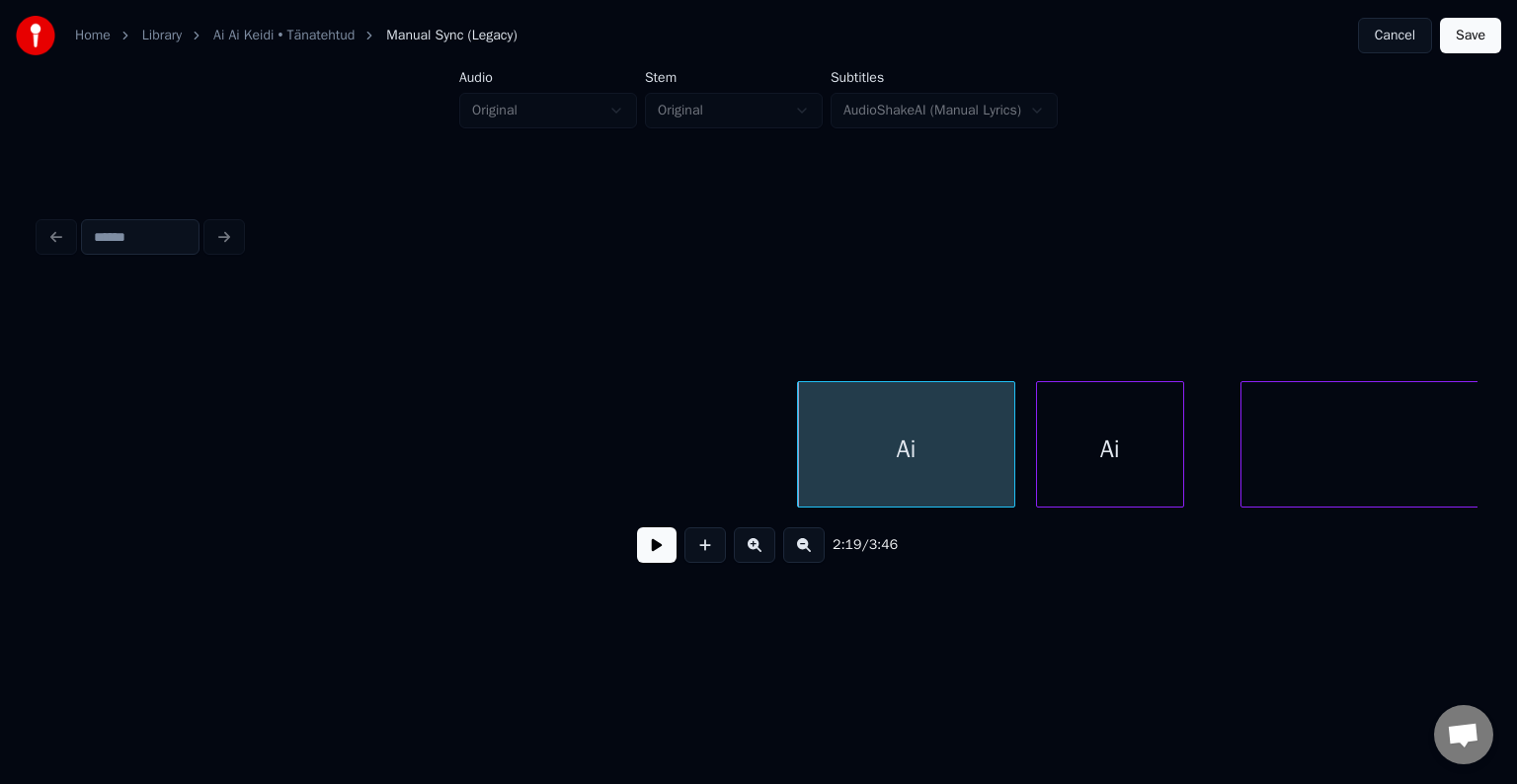 click on "Ai" at bounding box center [1110, 449] 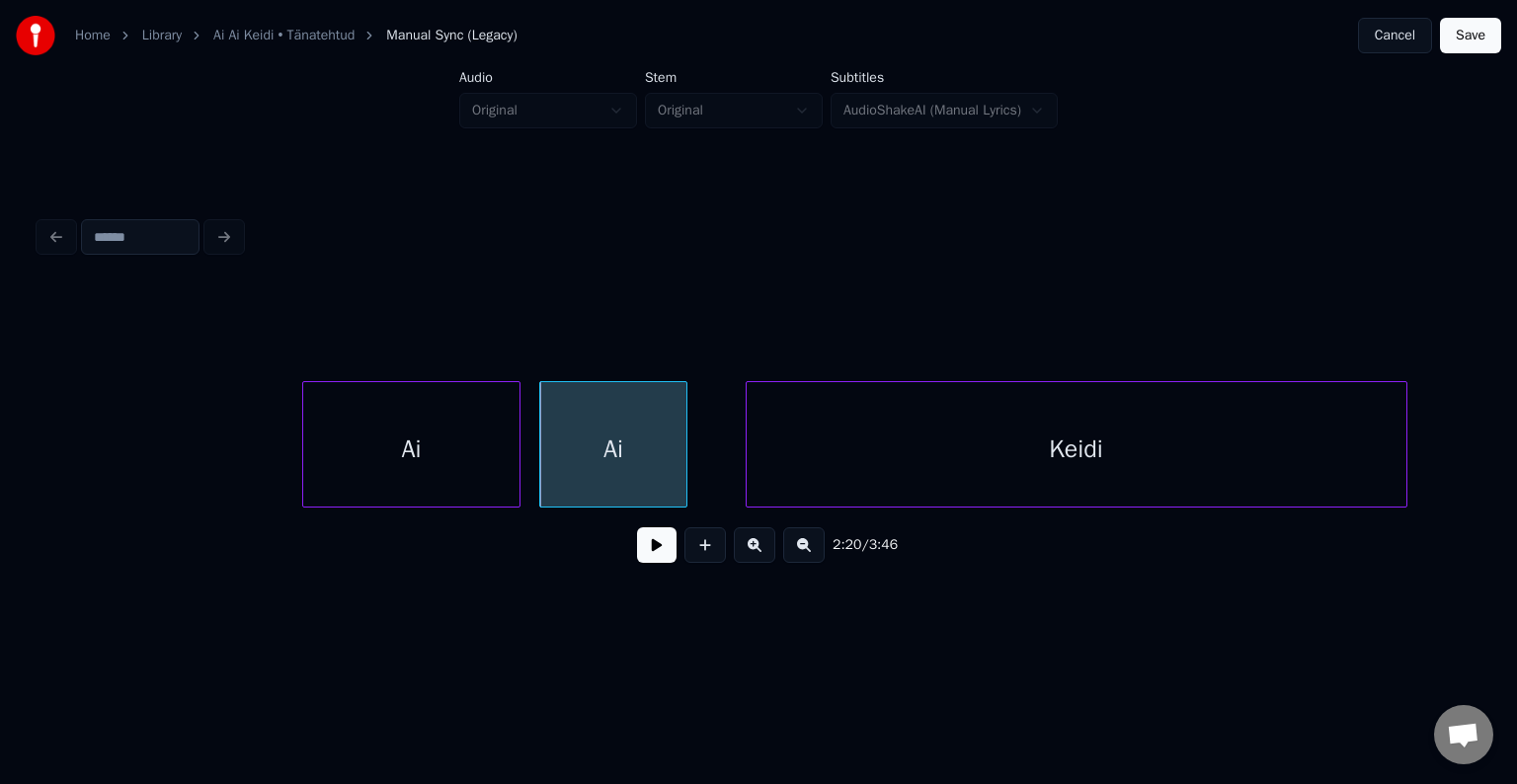 scroll, scrollTop: 0, scrollLeft: 68869, axis: horizontal 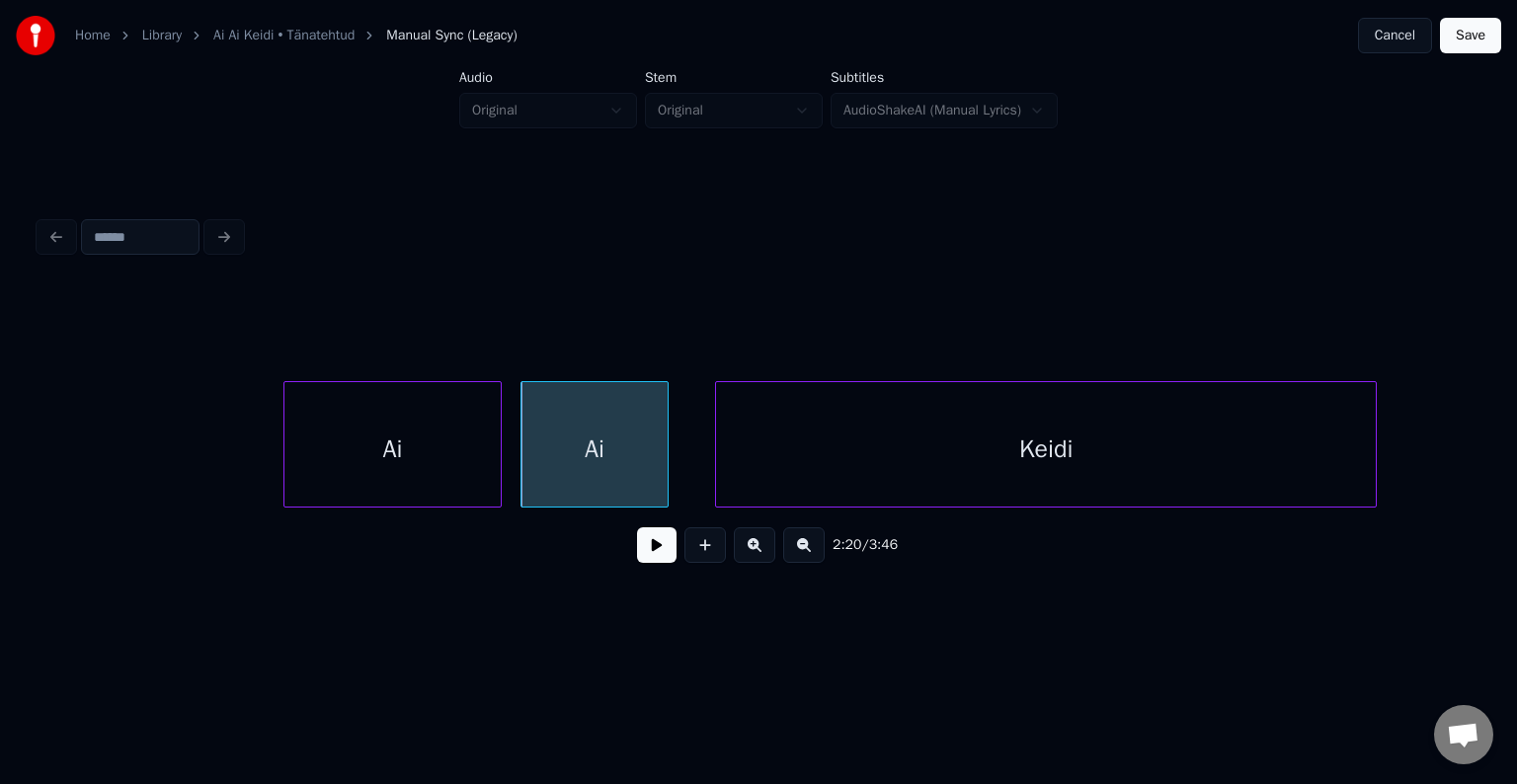 click on "Keidi" at bounding box center [1046, 449] 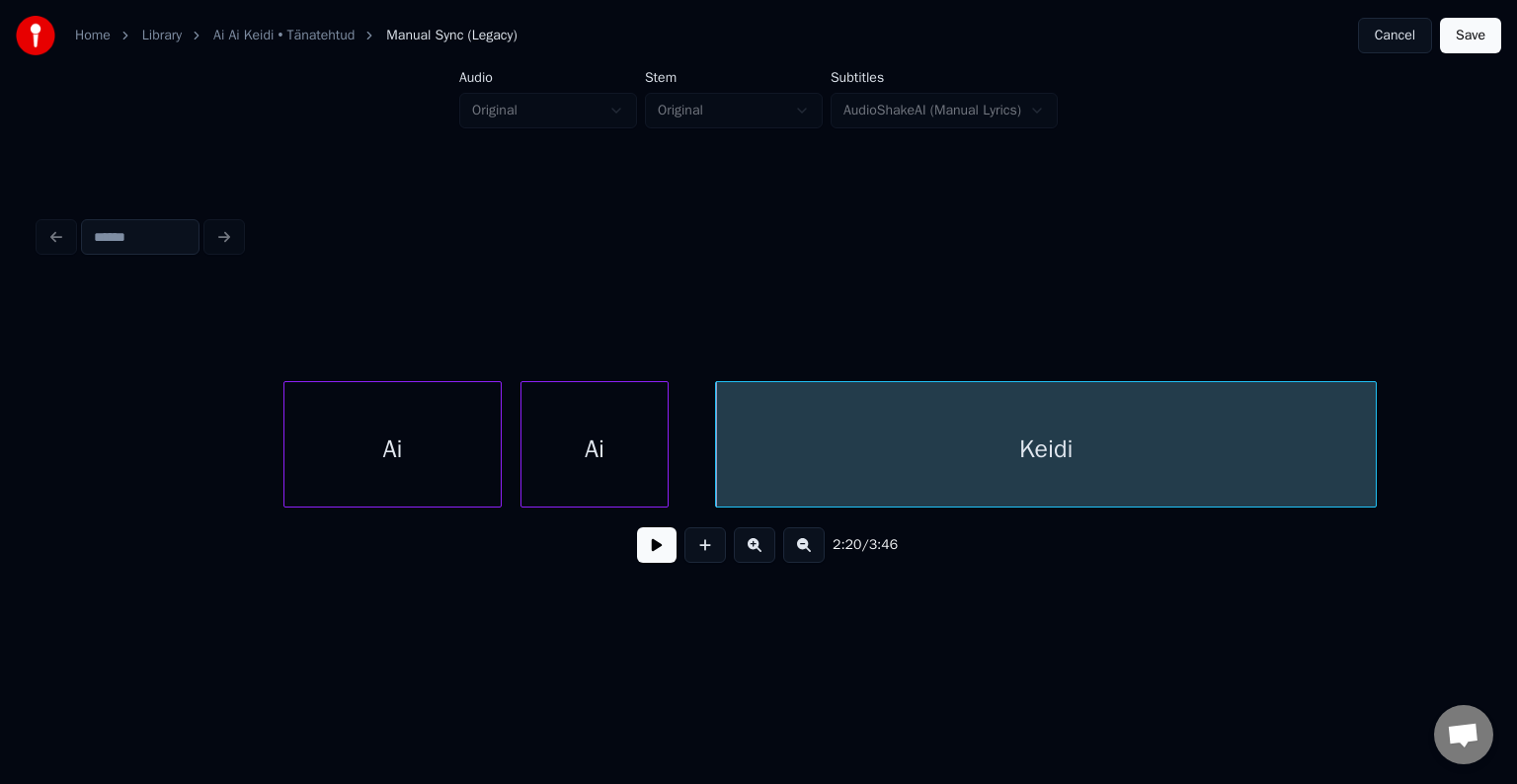 click on "Ai" at bounding box center (392, 449) 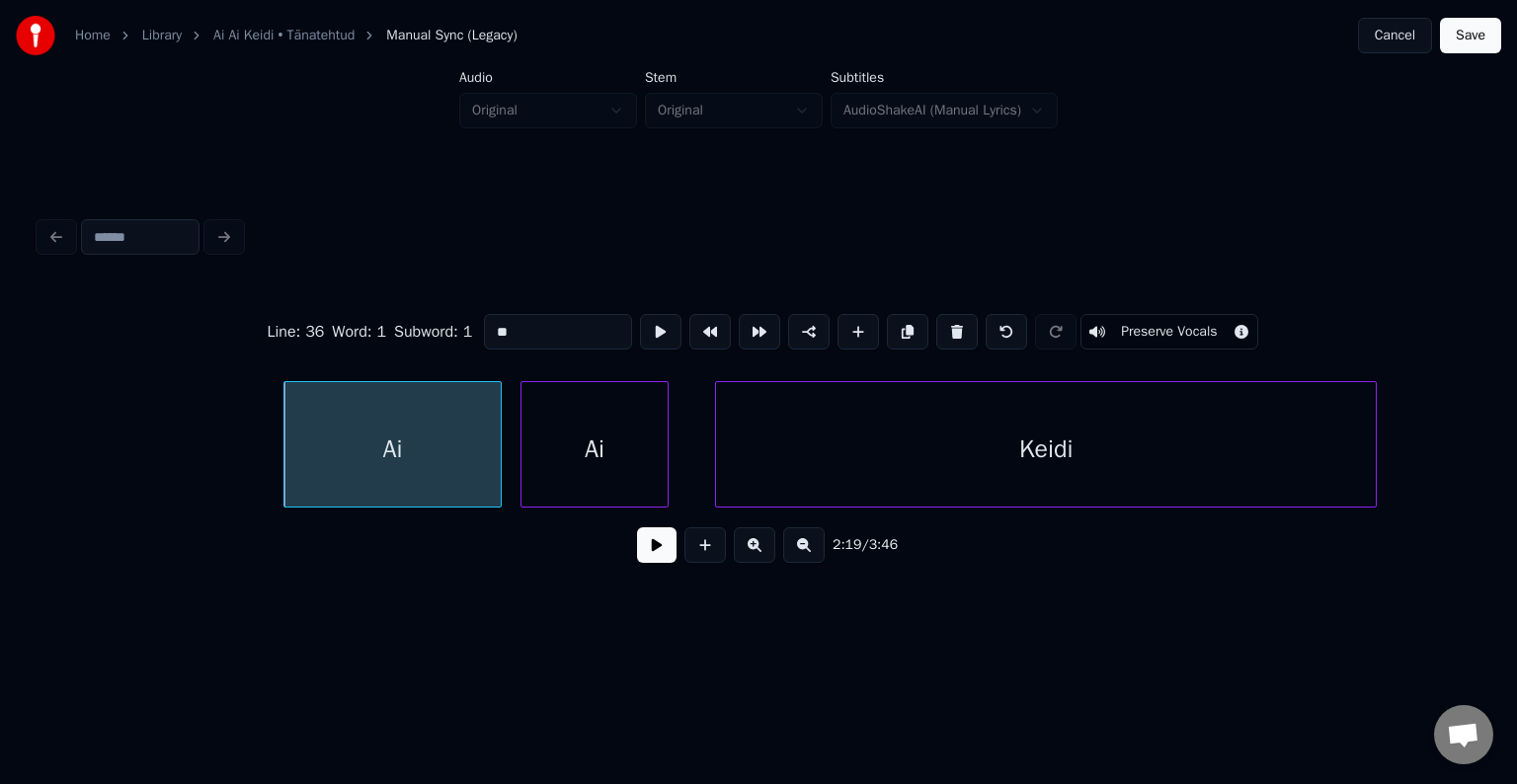 click at bounding box center (657, 545) 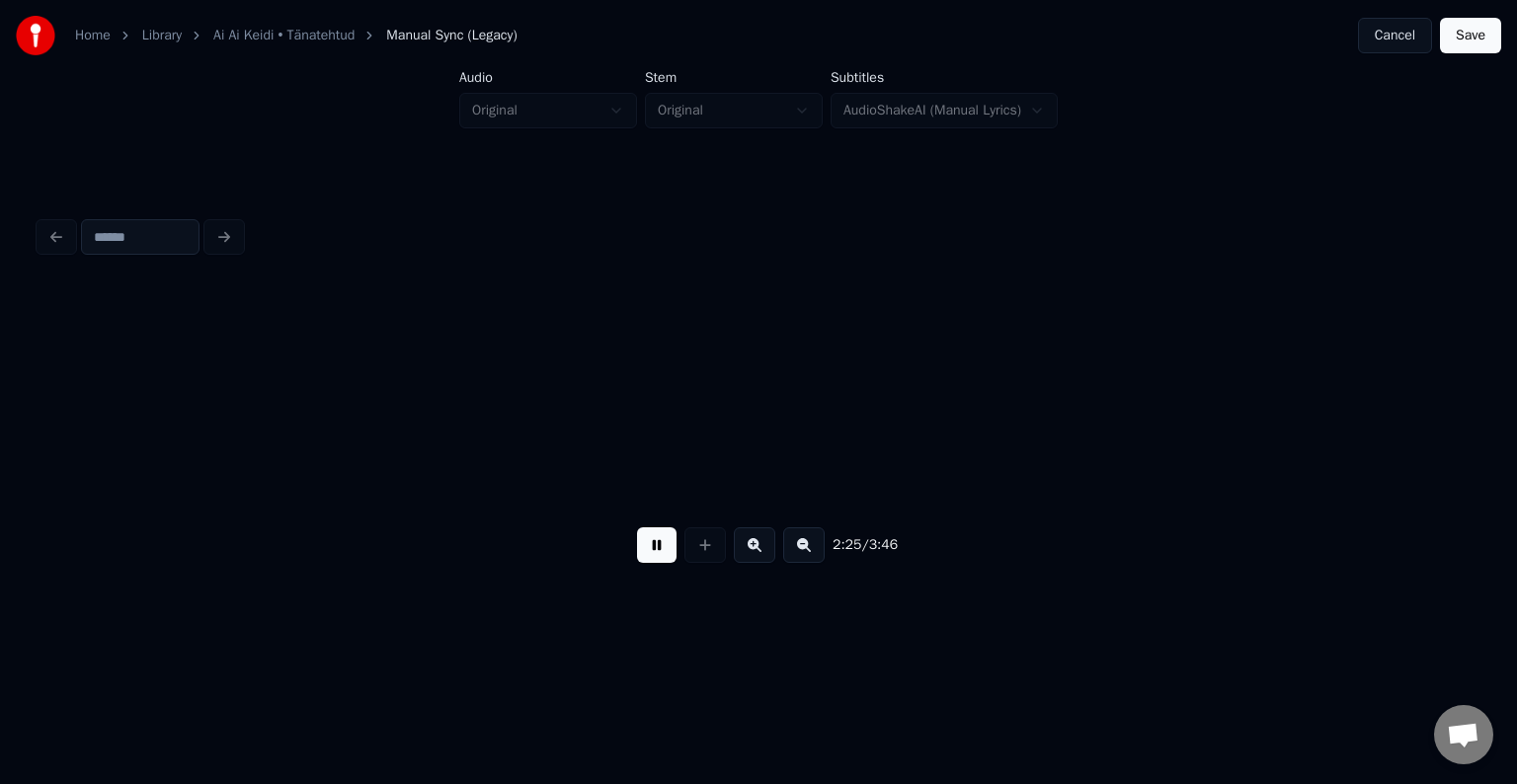 scroll, scrollTop: 0, scrollLeft: 71748, axis: horizontal 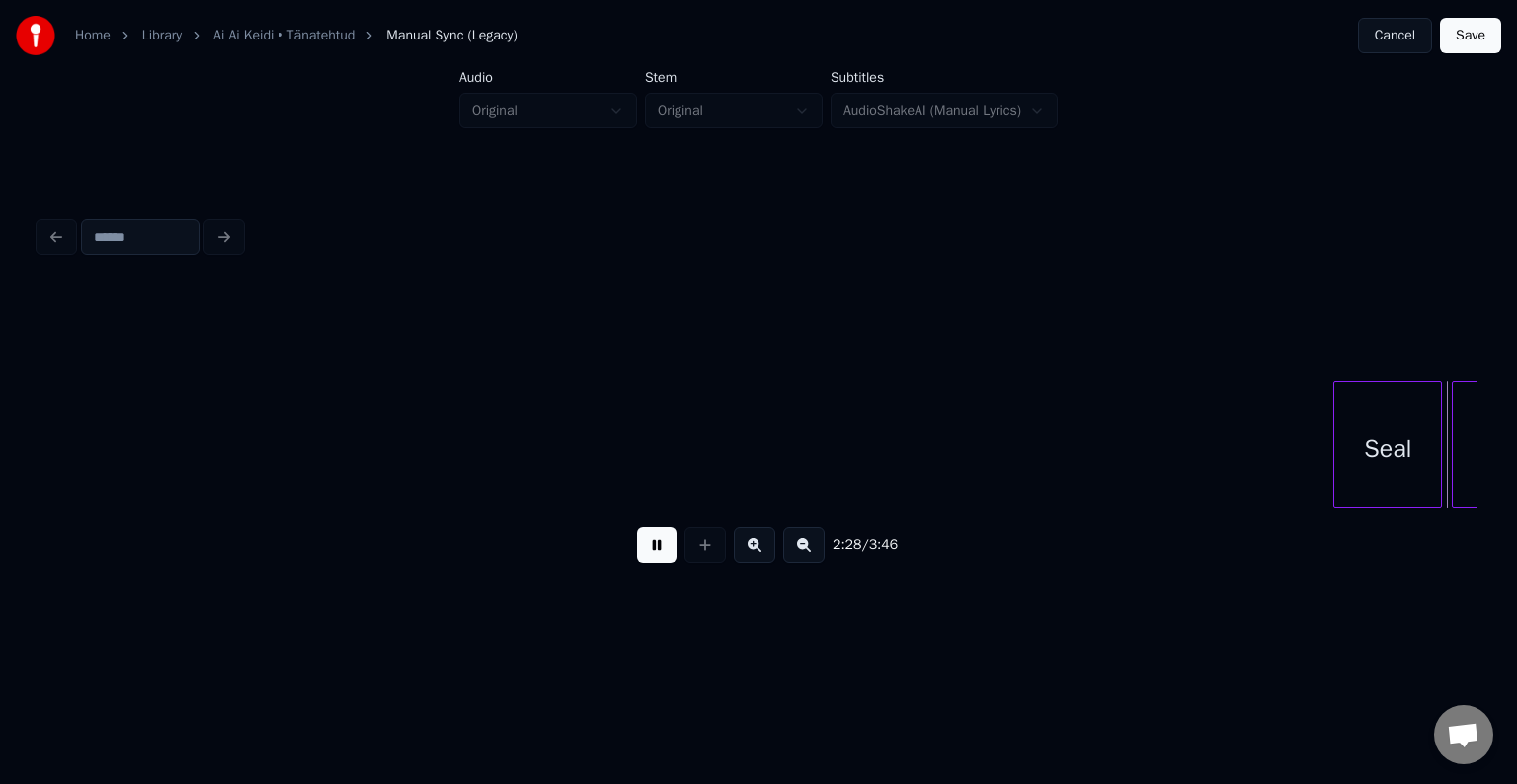 click at bounding box center [657, 545] 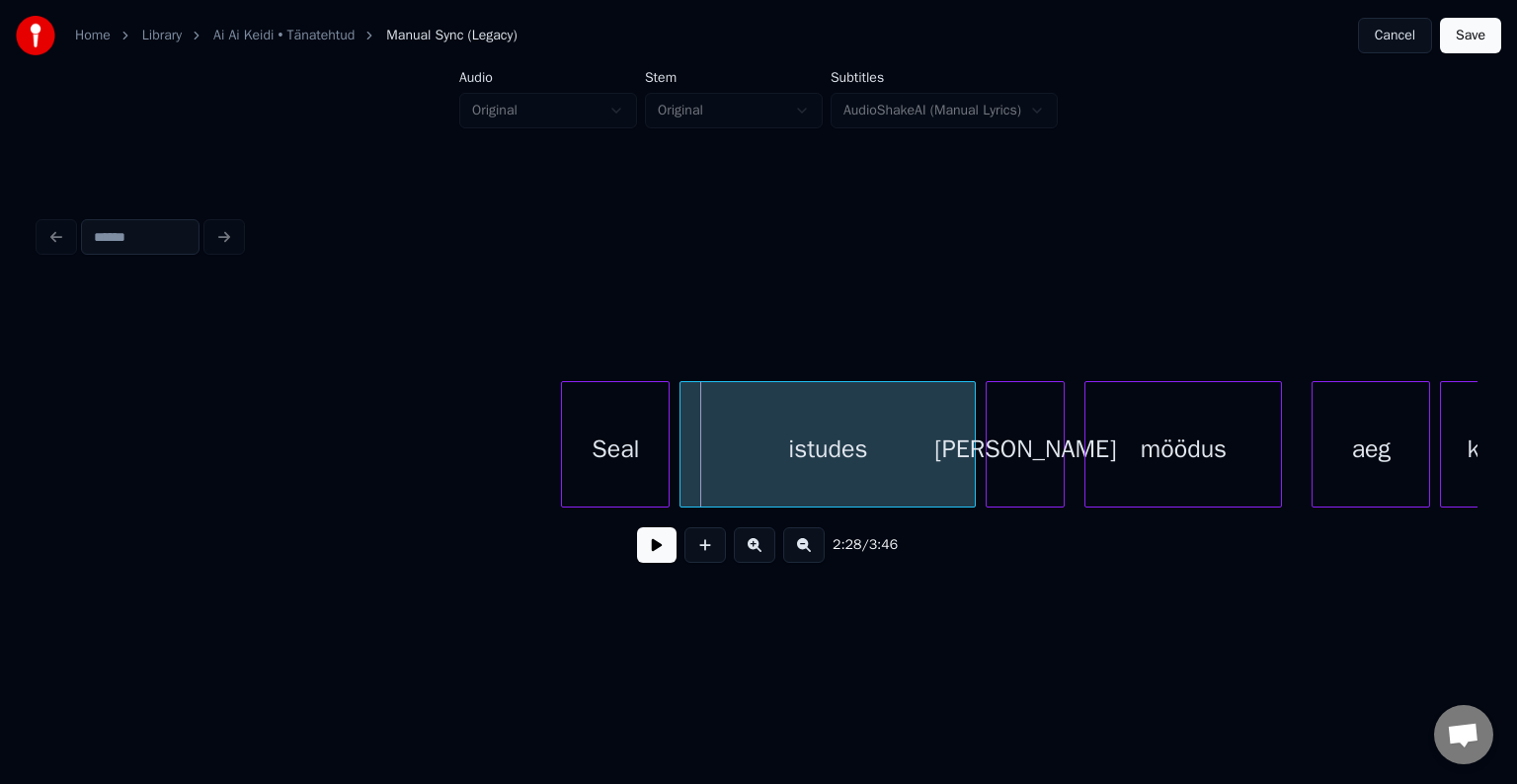 scroll, scrollTop: 0, scrollLeft: 72538, axis: horizontal 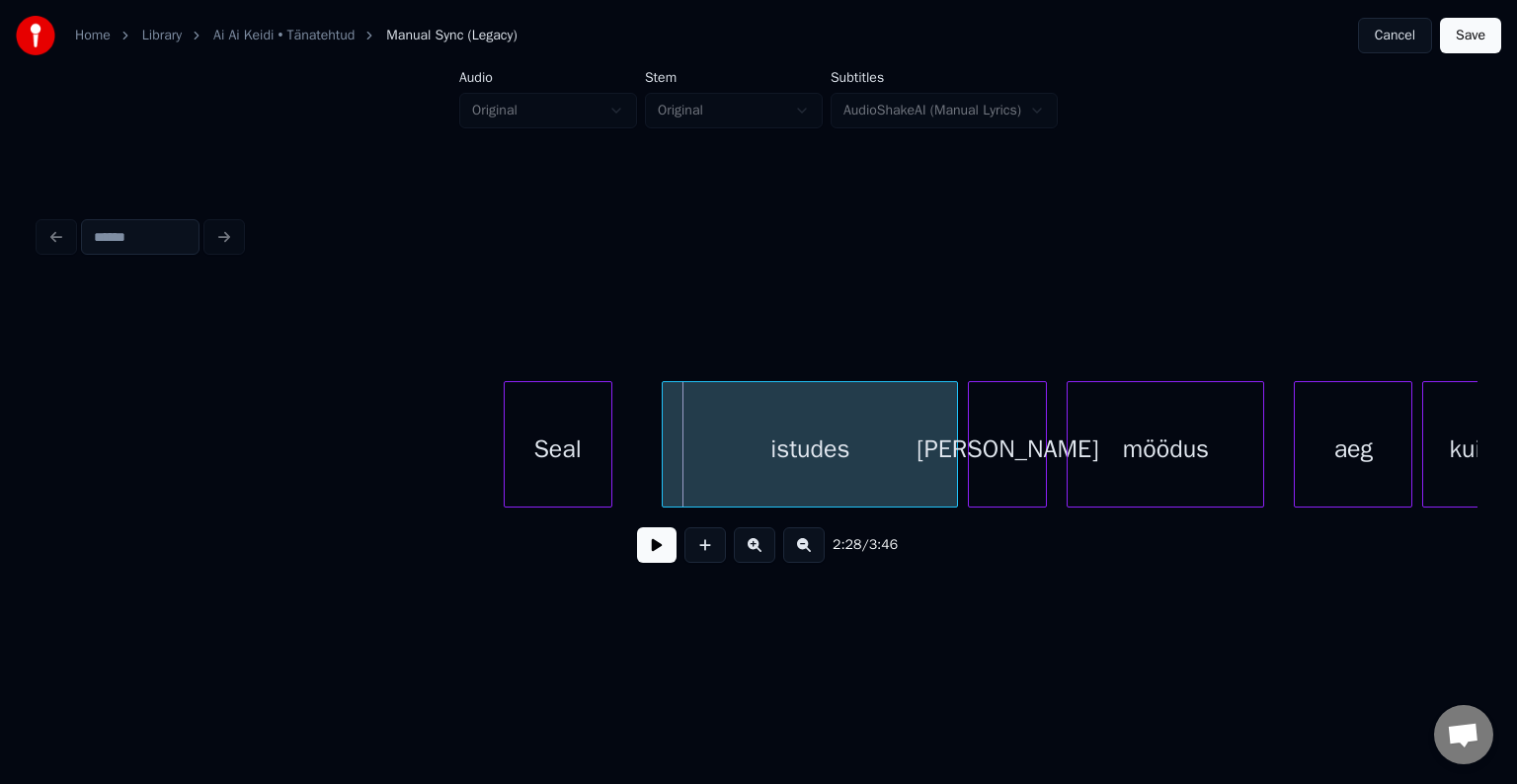 click on "Seal" at bounding box center [558, 449] 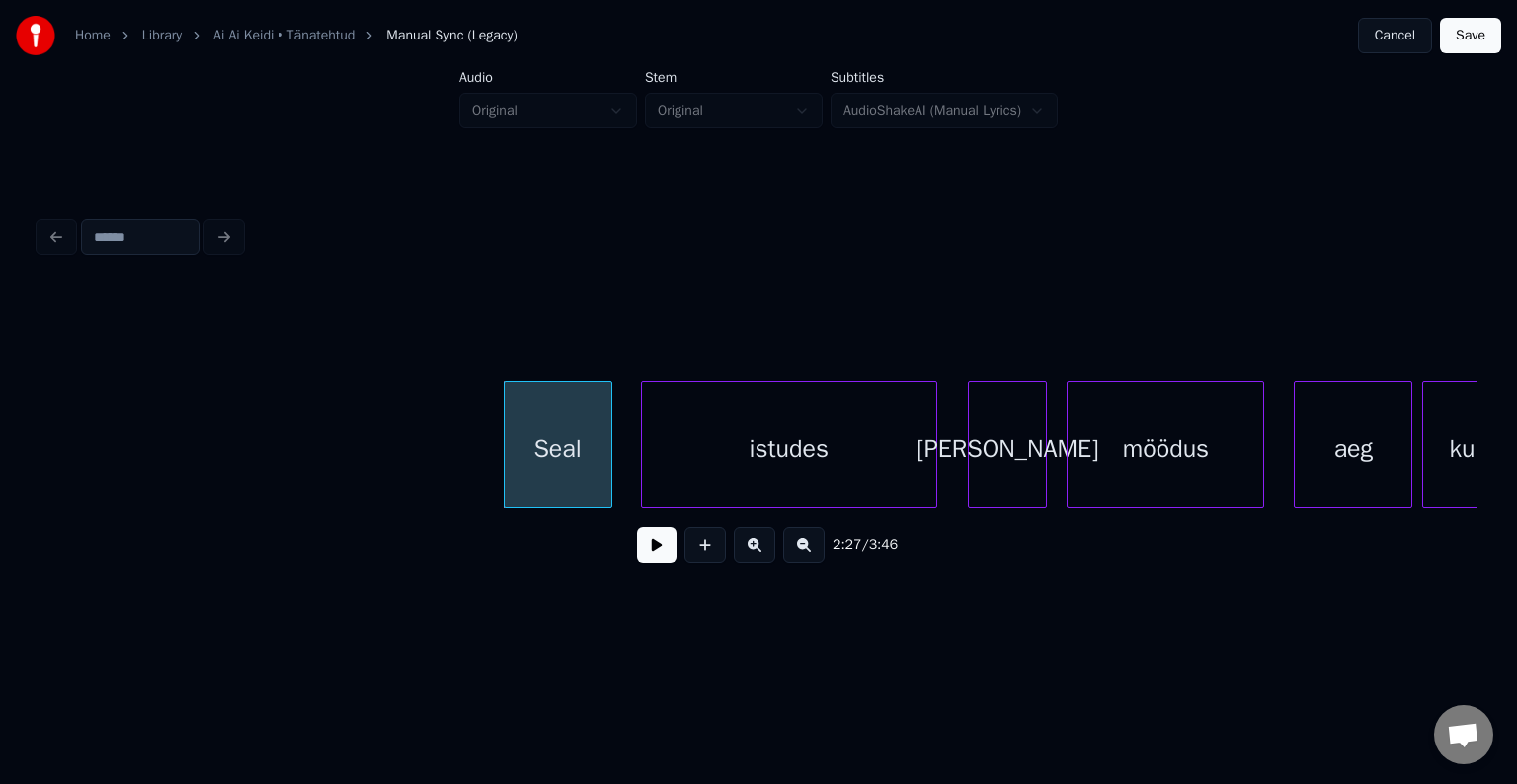 click on "istudes" at bounding box center [789, 449] 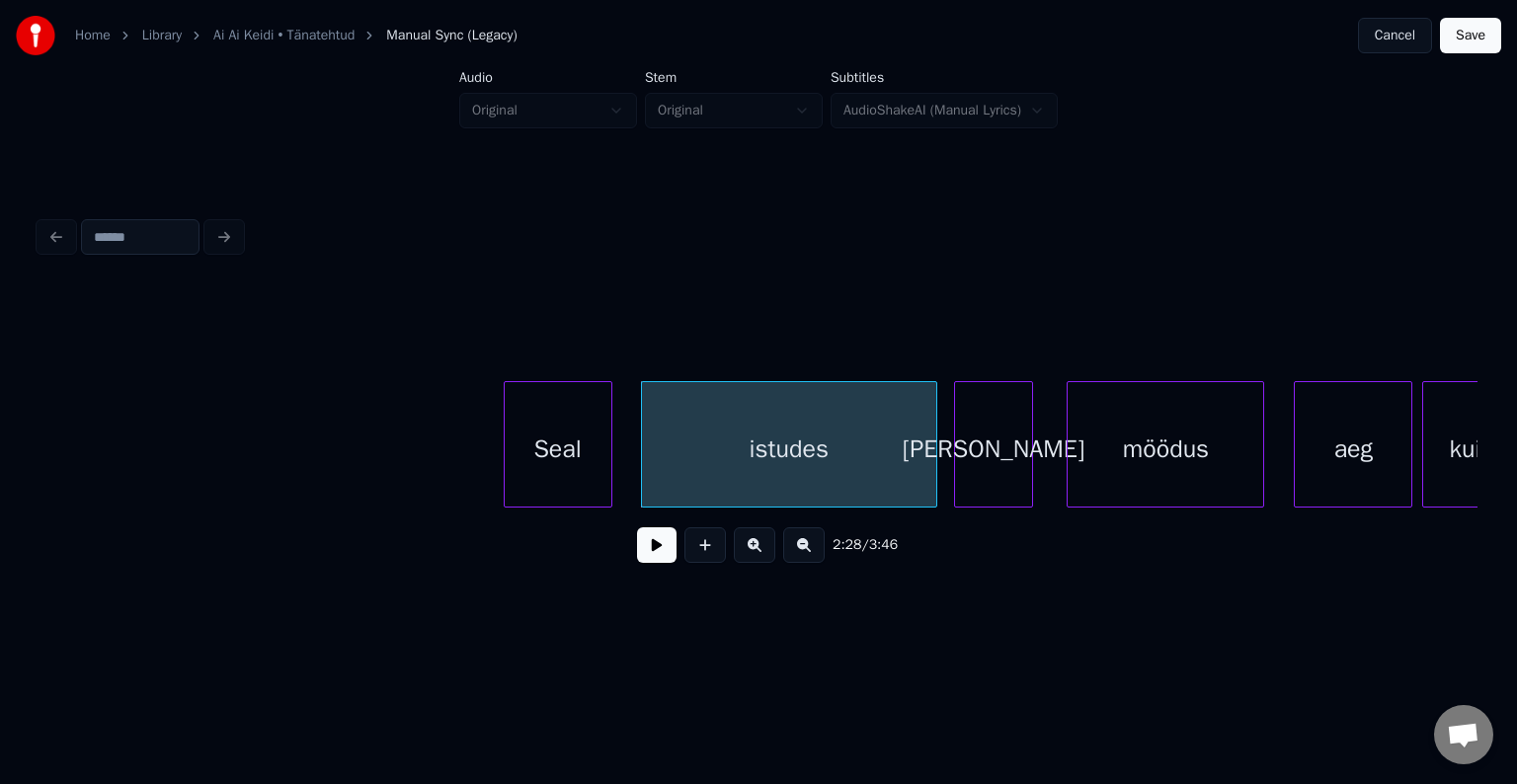 click on "[PERSON_NAME]" at bounding box center (994, 449) 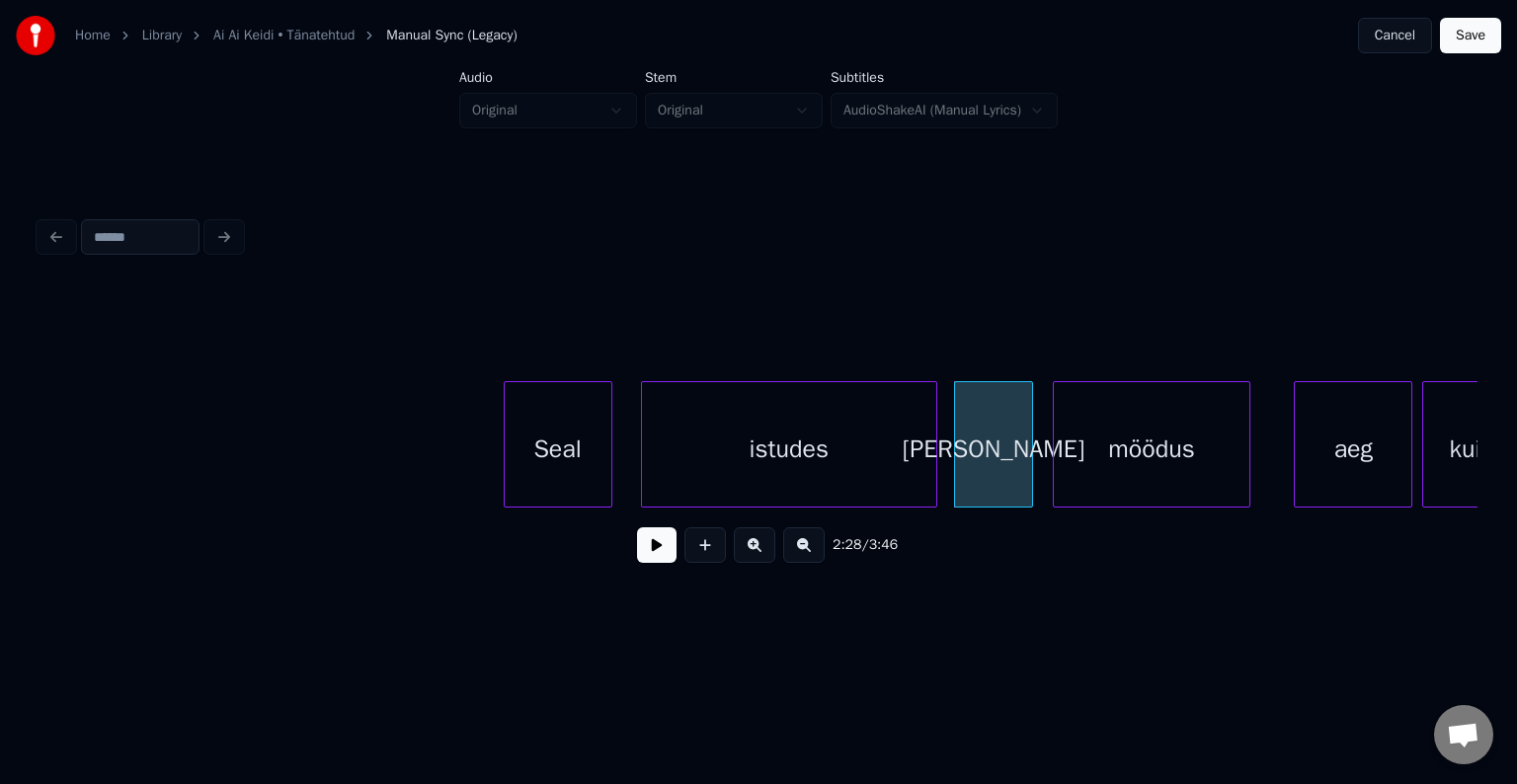 click on "möödus" at bounding box center [1152, 449] 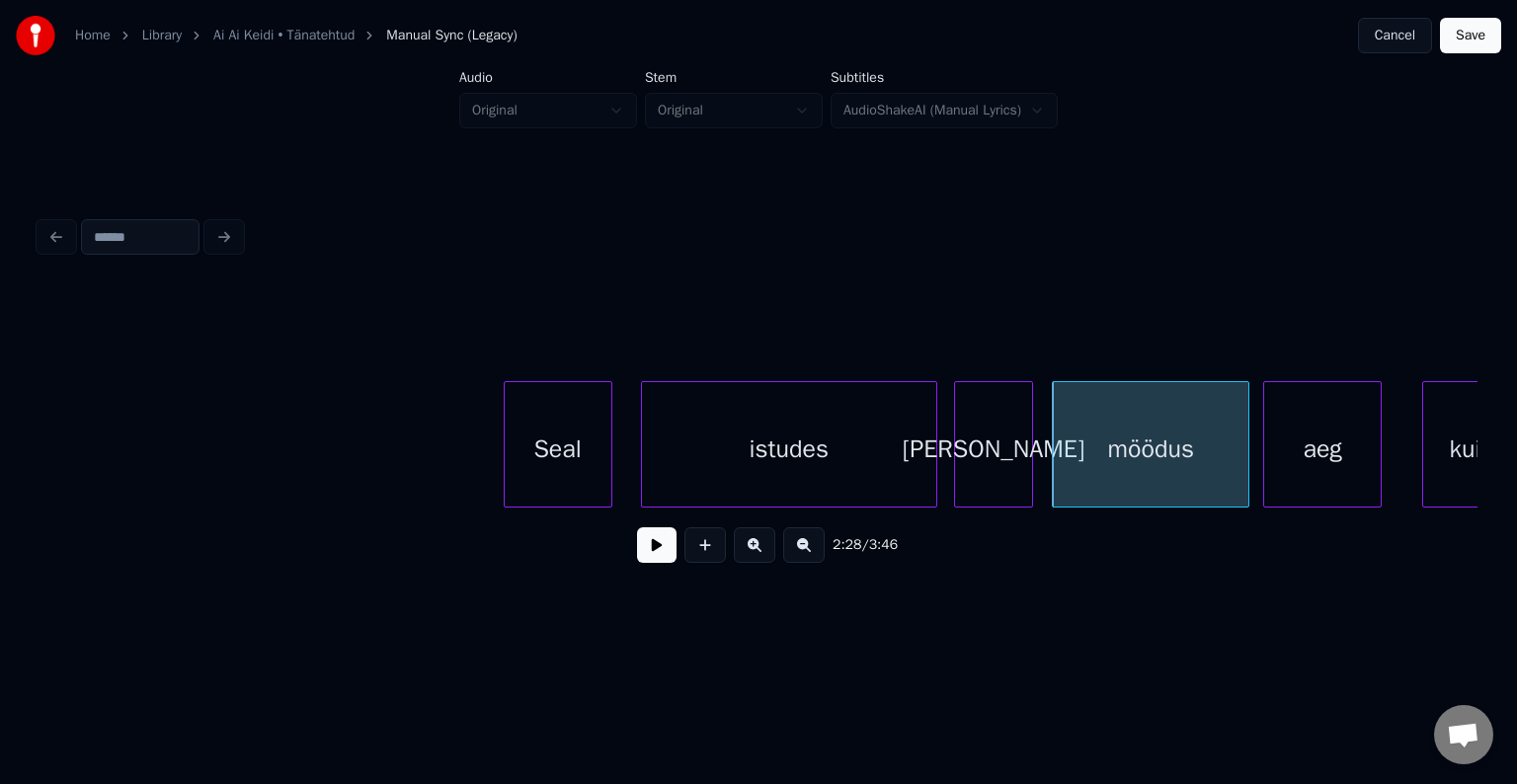 click on "aeg" at bounding box center (1322, 449) 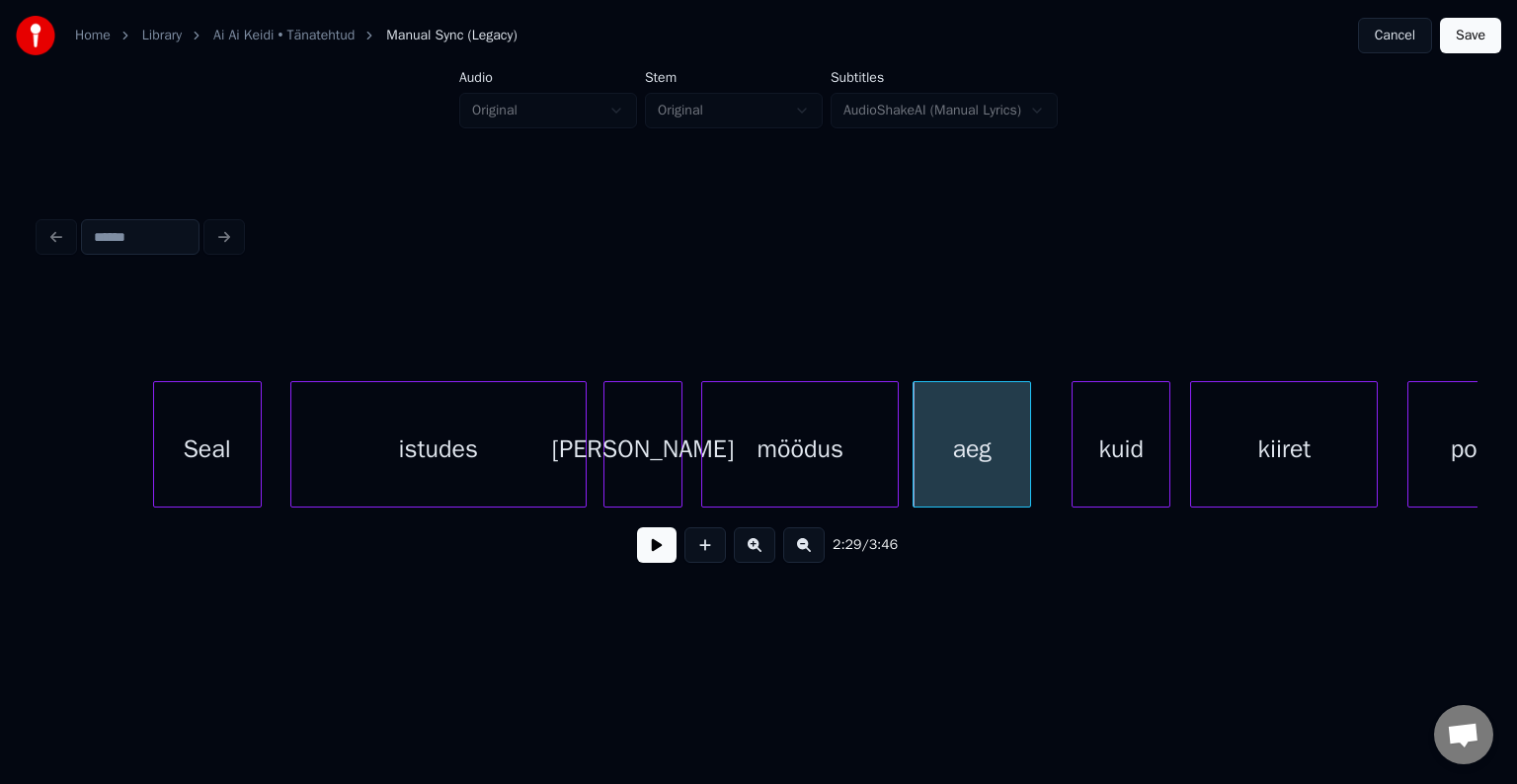 scroll, scrollTop: 0, scrollLeft: 72894, axis: horizontal 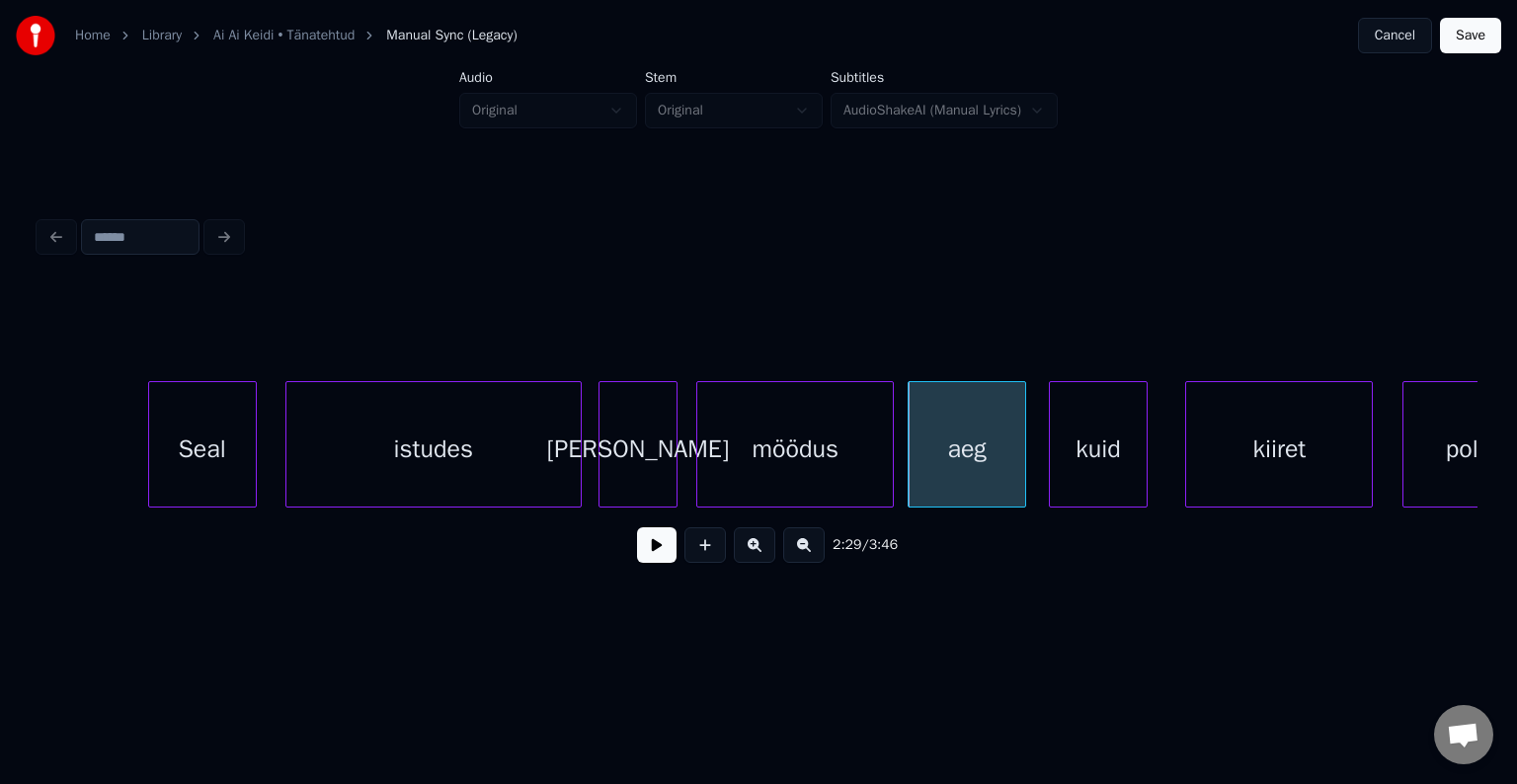 click on "kuid" at bounding box center [1098, 449] 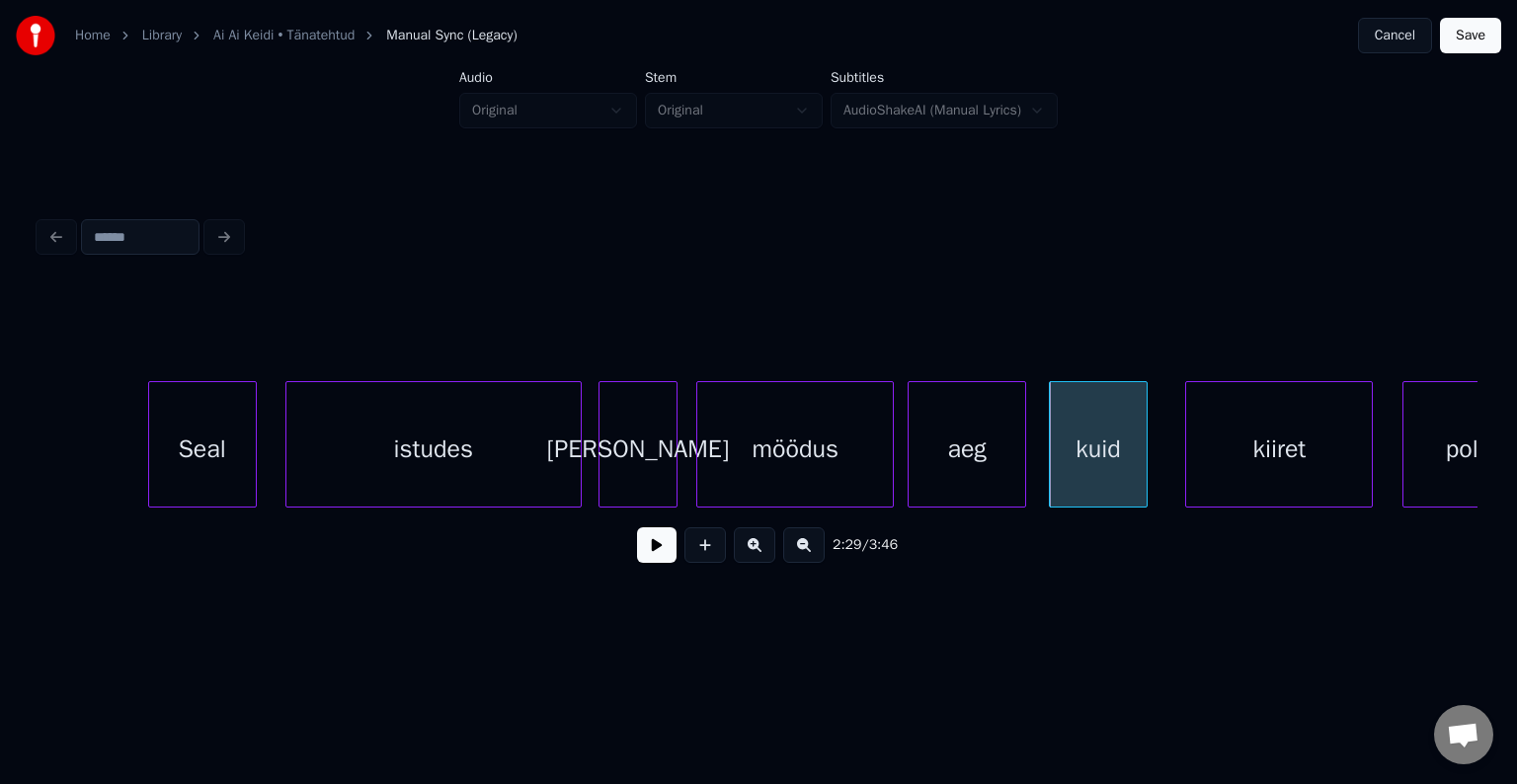click on "Seal" at bounding box center [202, 449] 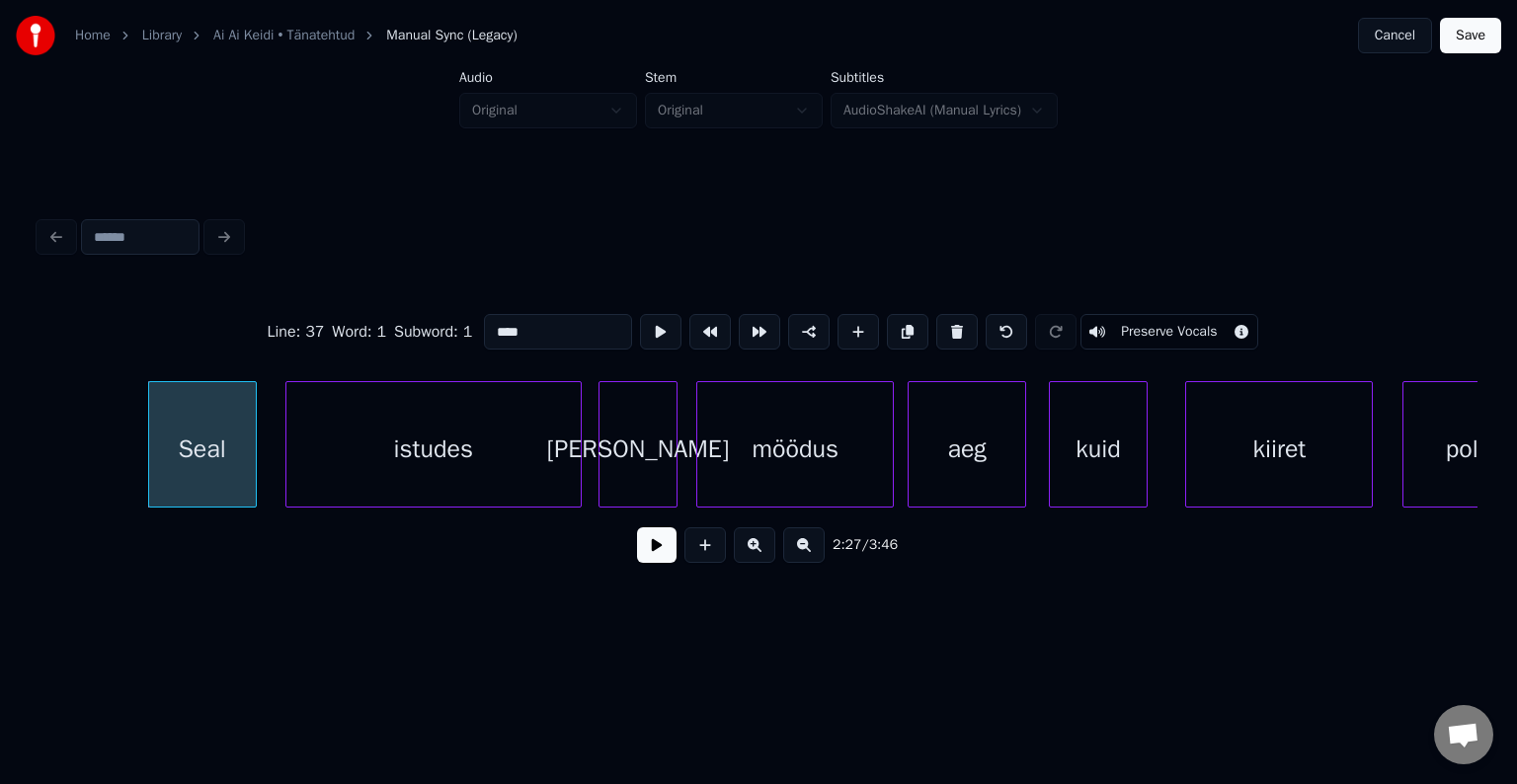 click at bounding box center [657, 545] 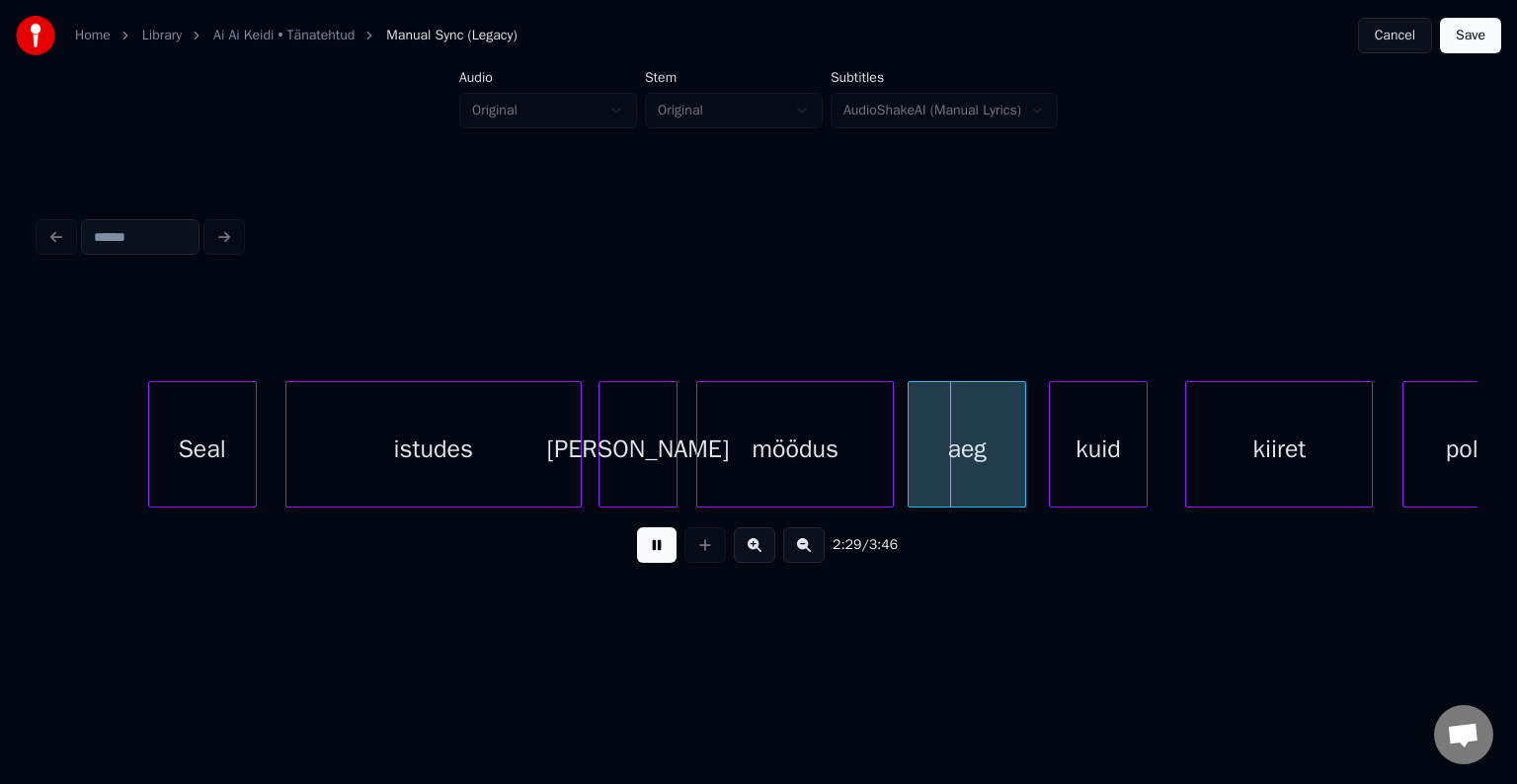 click at bounding box center (657, 545) 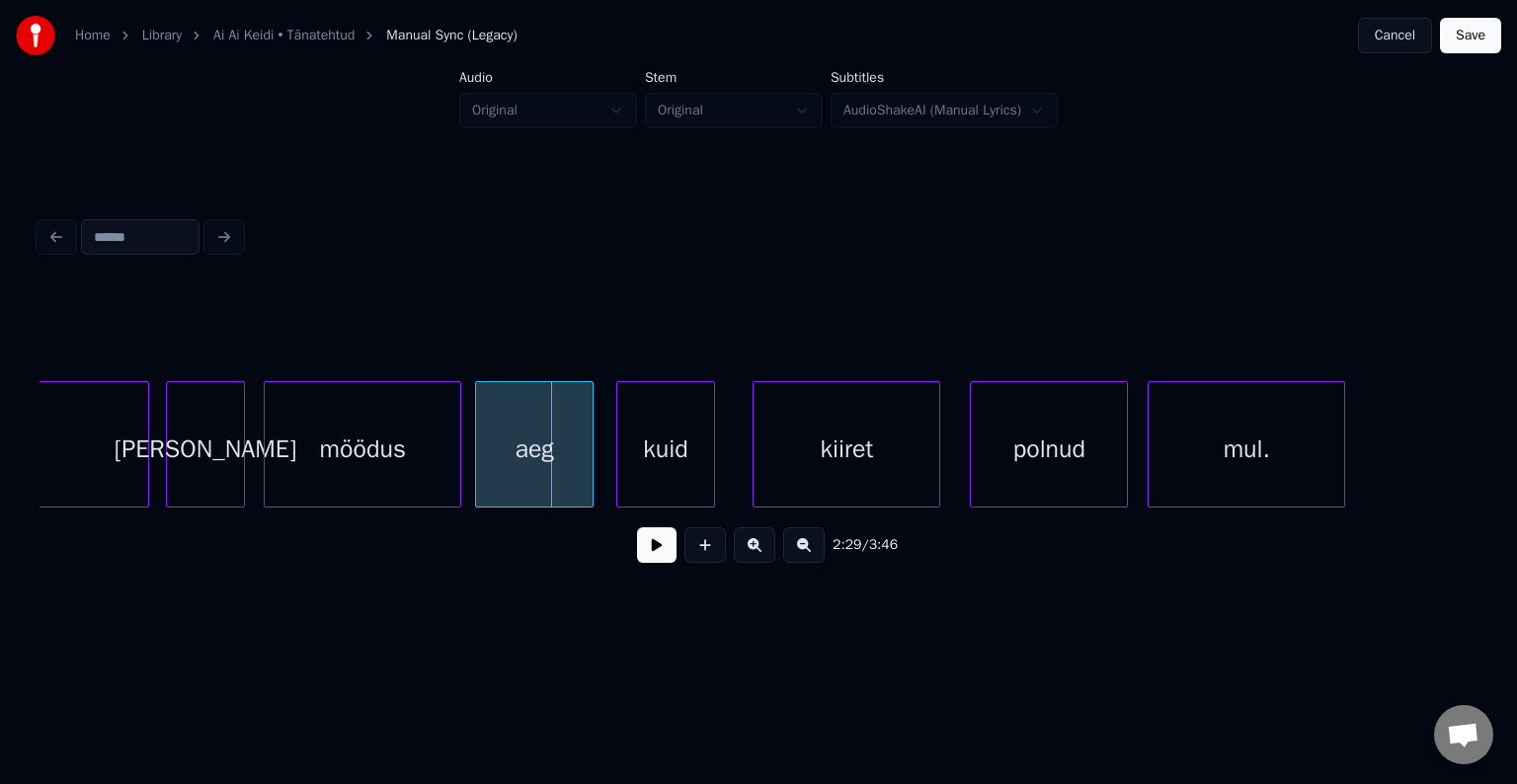 scroll, scrollTop: 0, scrollLeft: 73329, axis: horizontal 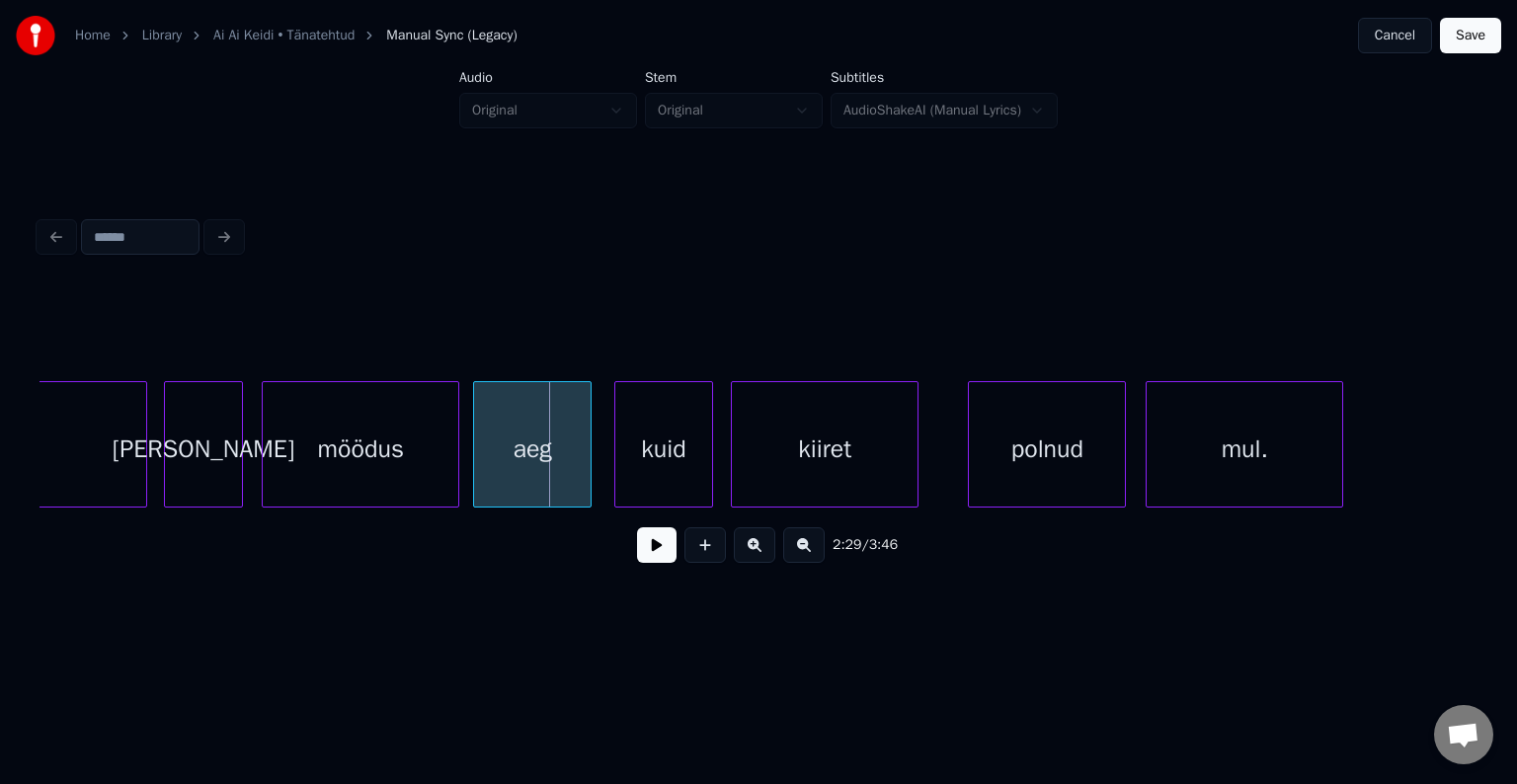 click on "kiiret" at bounding box center (825, 449) 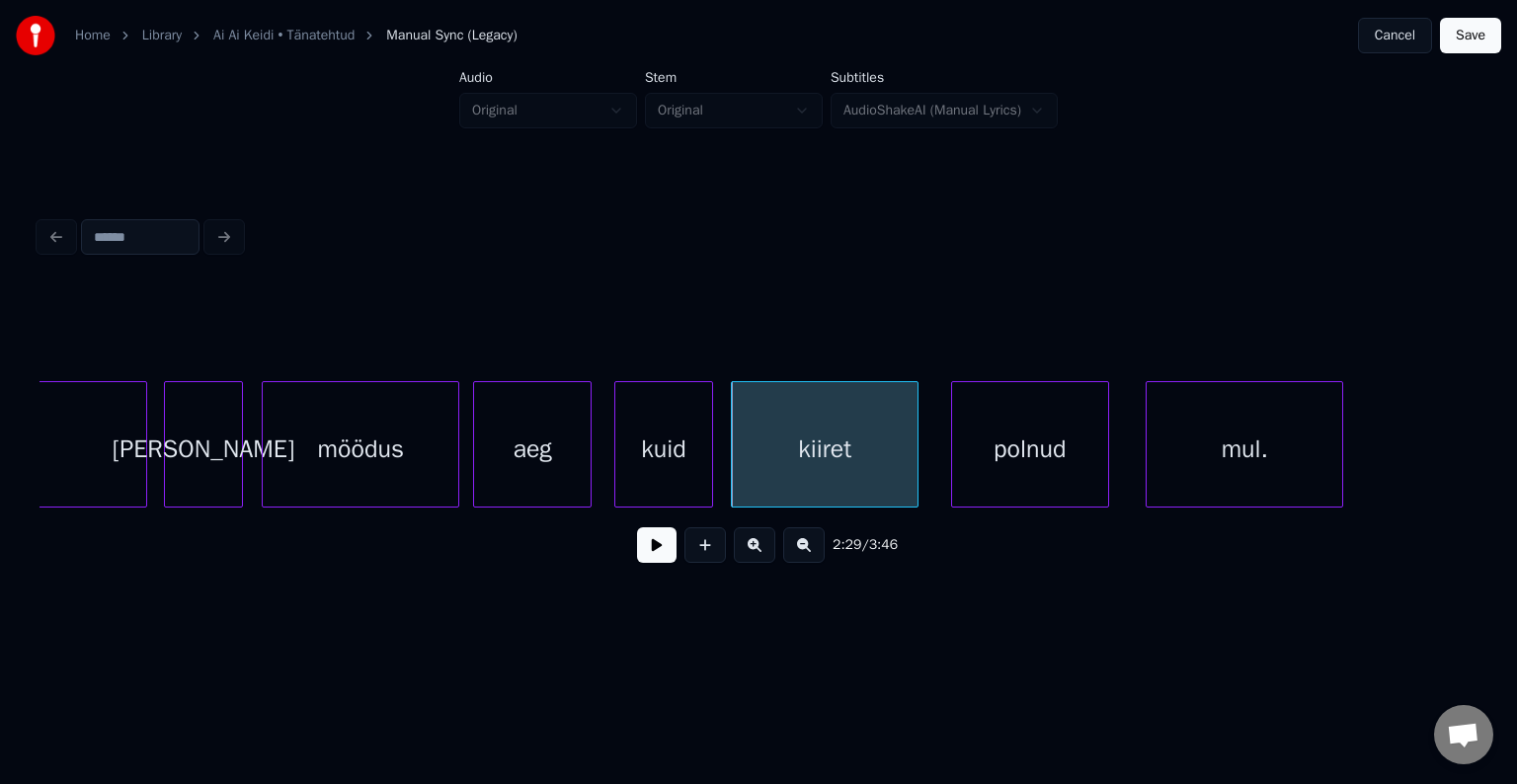 click on "polnud" at bounding box center [1030, 449] 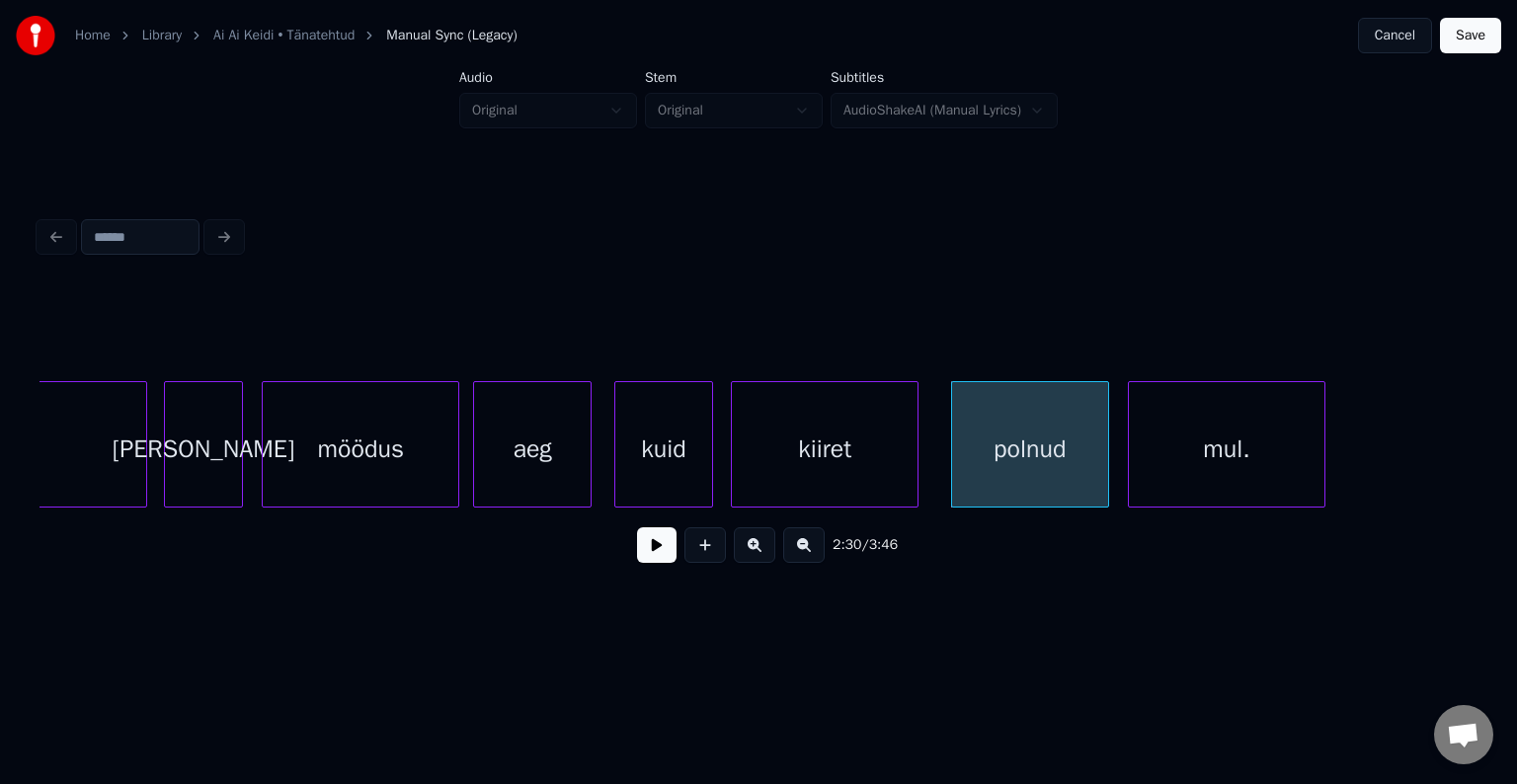 click on "mul." at bounding box center [1227, 449] 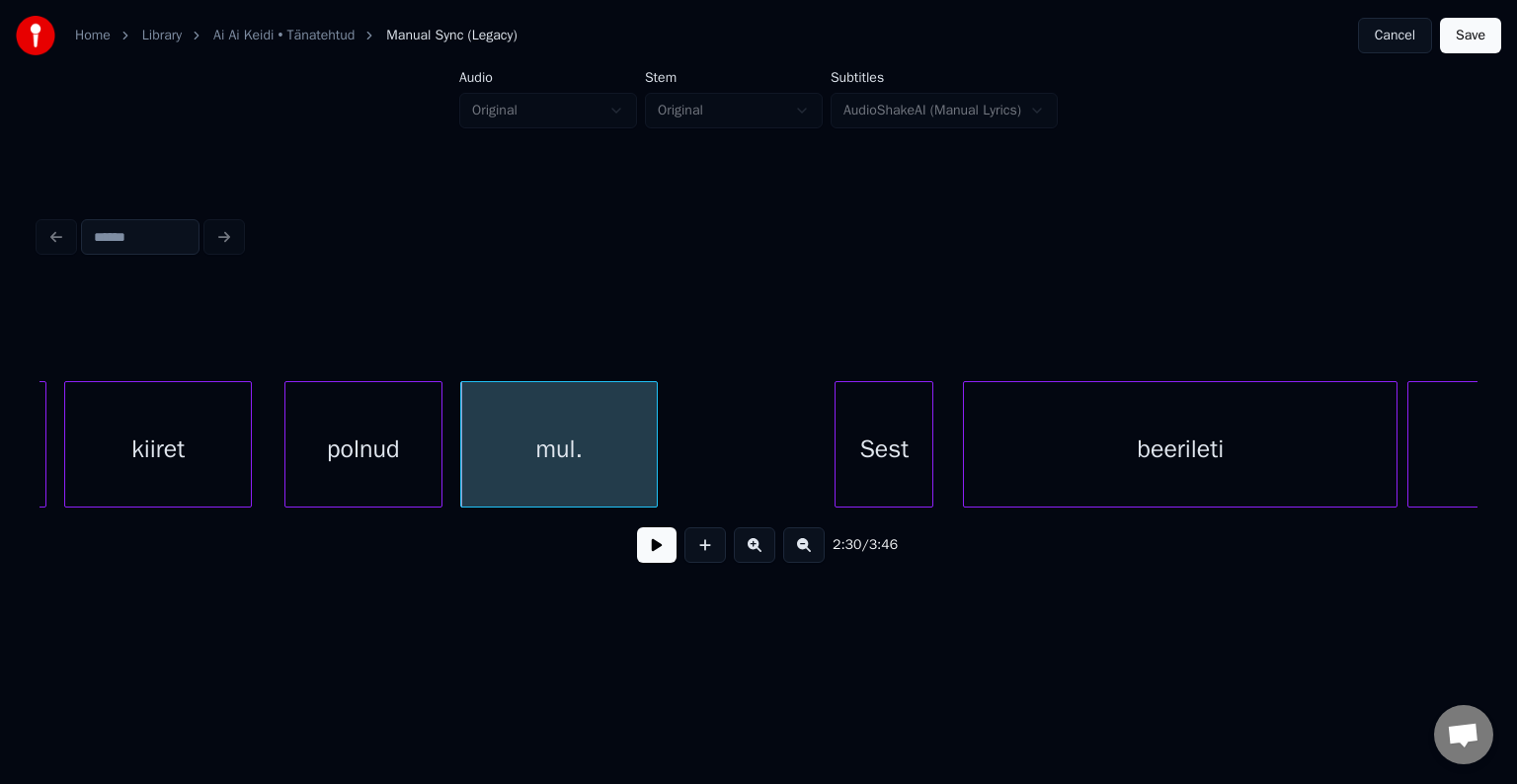 scroll, scrollTop: 0, scrollLeft: 74000, axis: horizontal 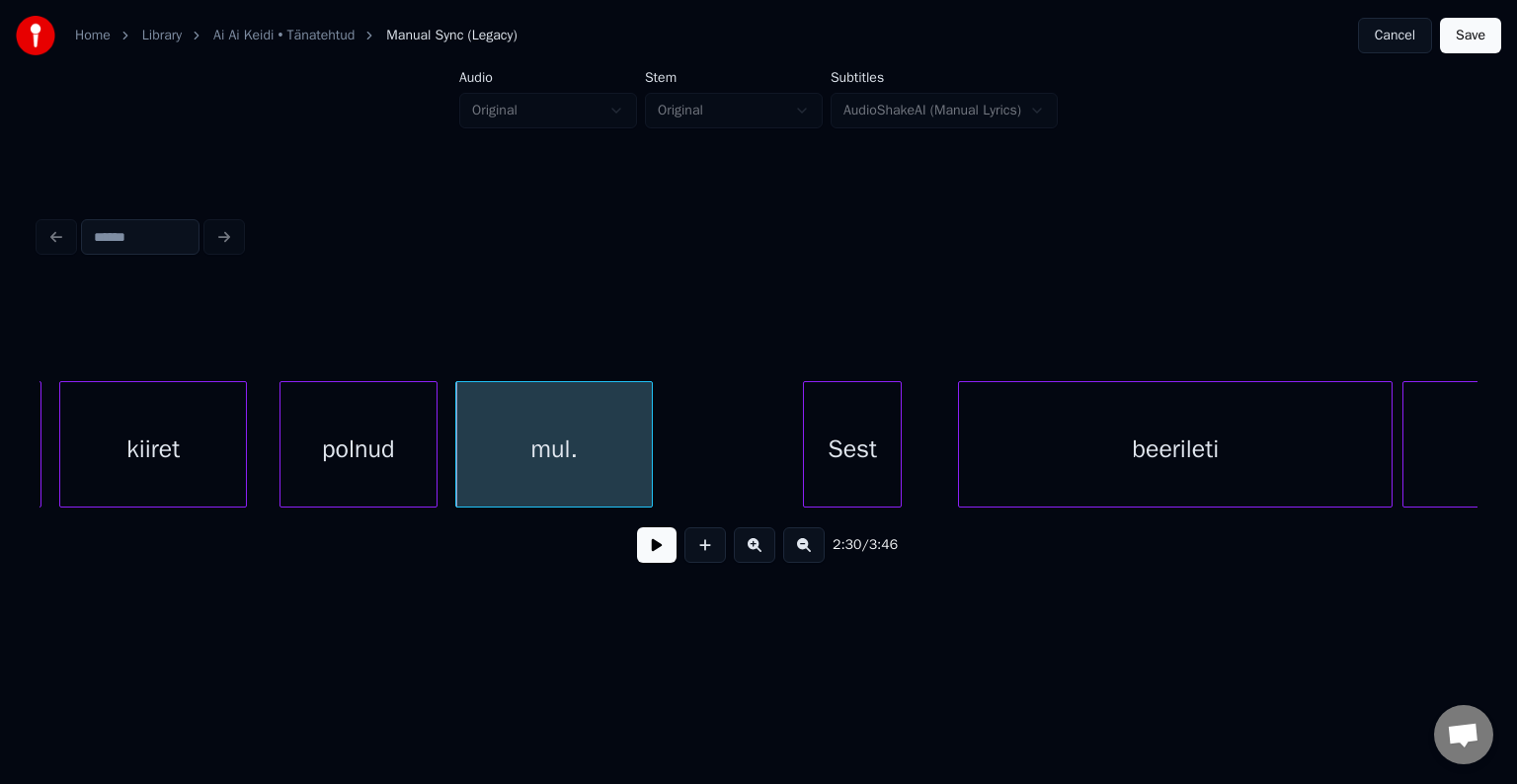 click on "Sest" at bounding box center (852, 449) 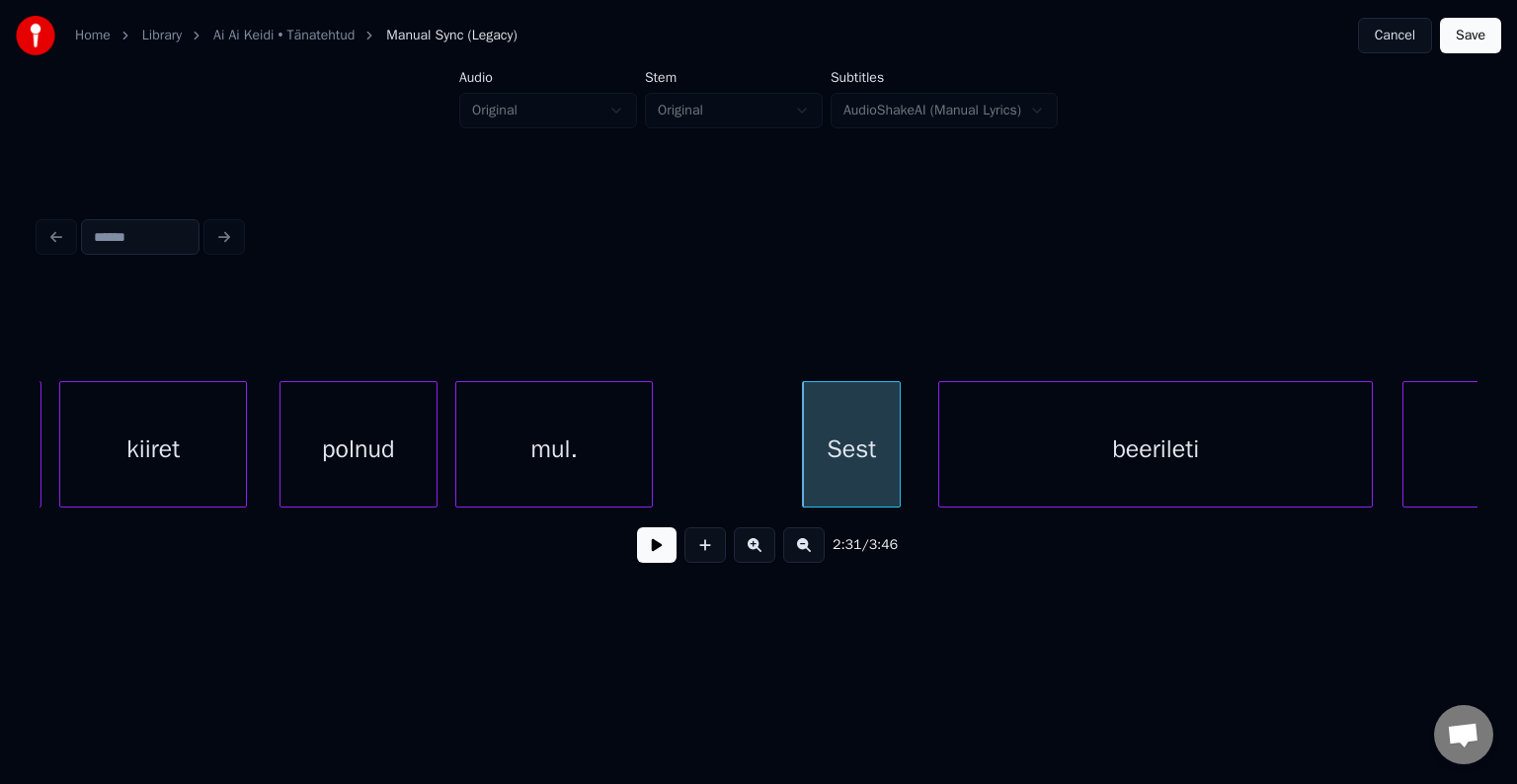click on "beerileti" at bounding box center [1156, 449] 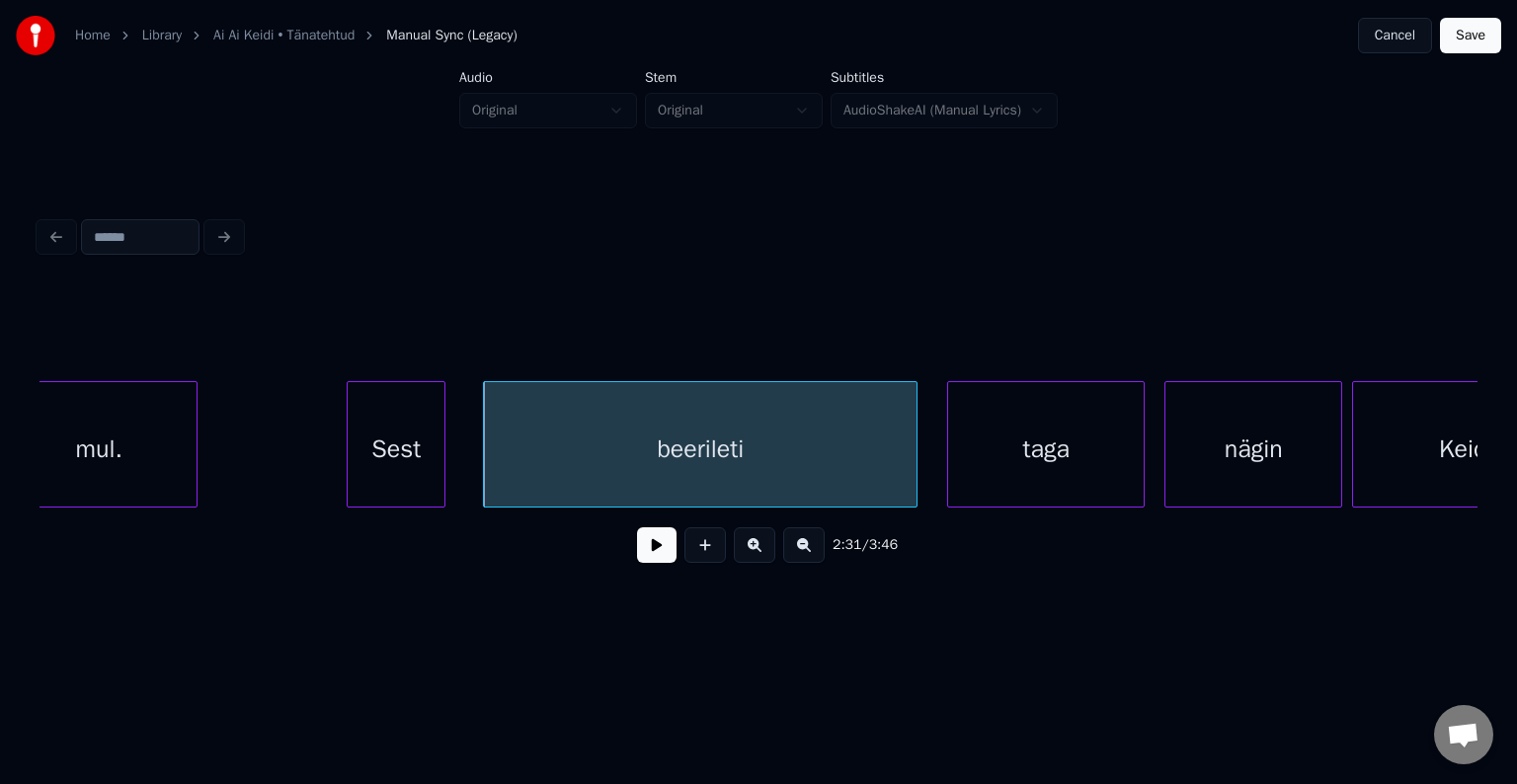scroll, scrollTop: 0, scrollLeft: 74474, axis: horizontal 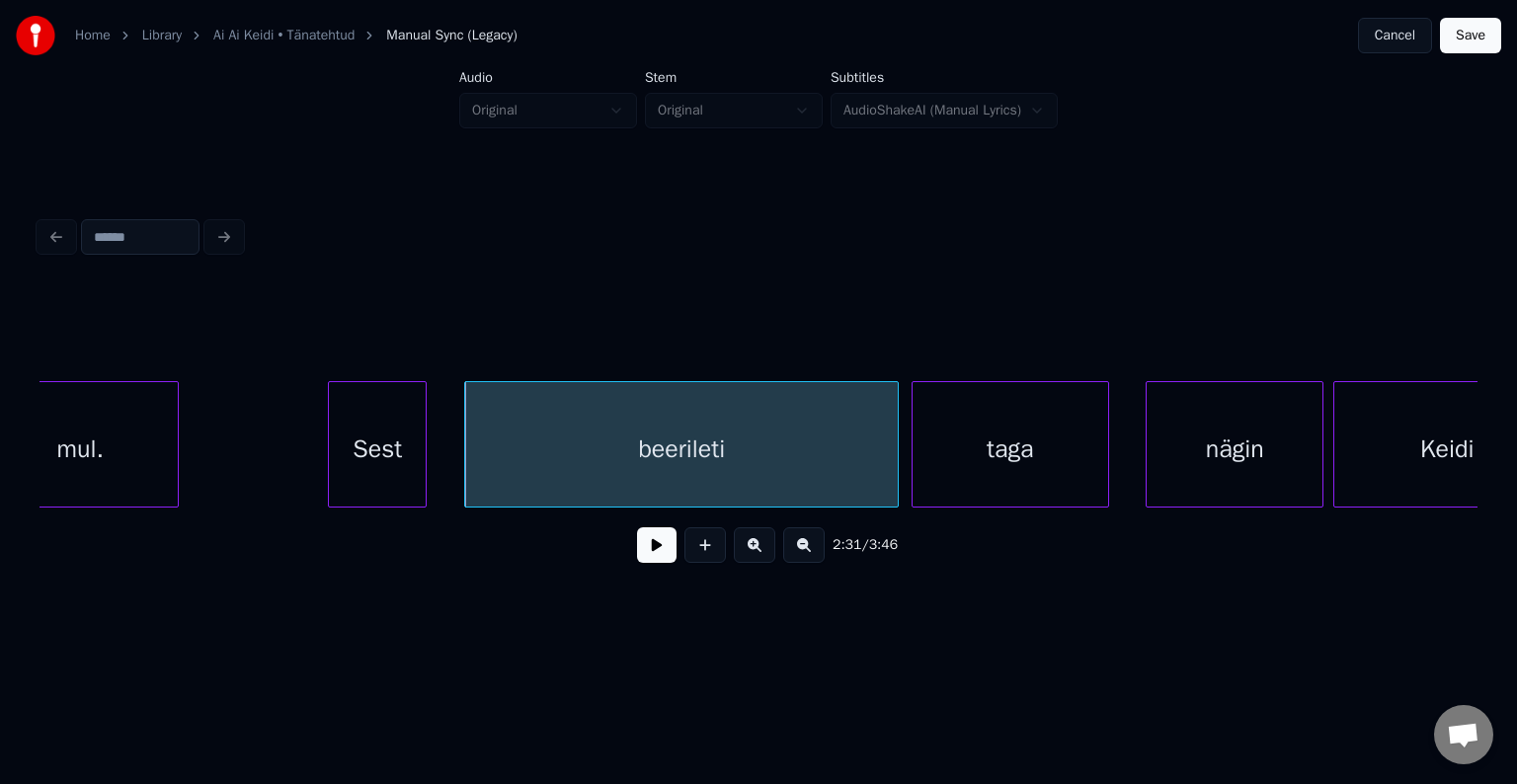 click on "taga" at bounding box center (1010, 449) 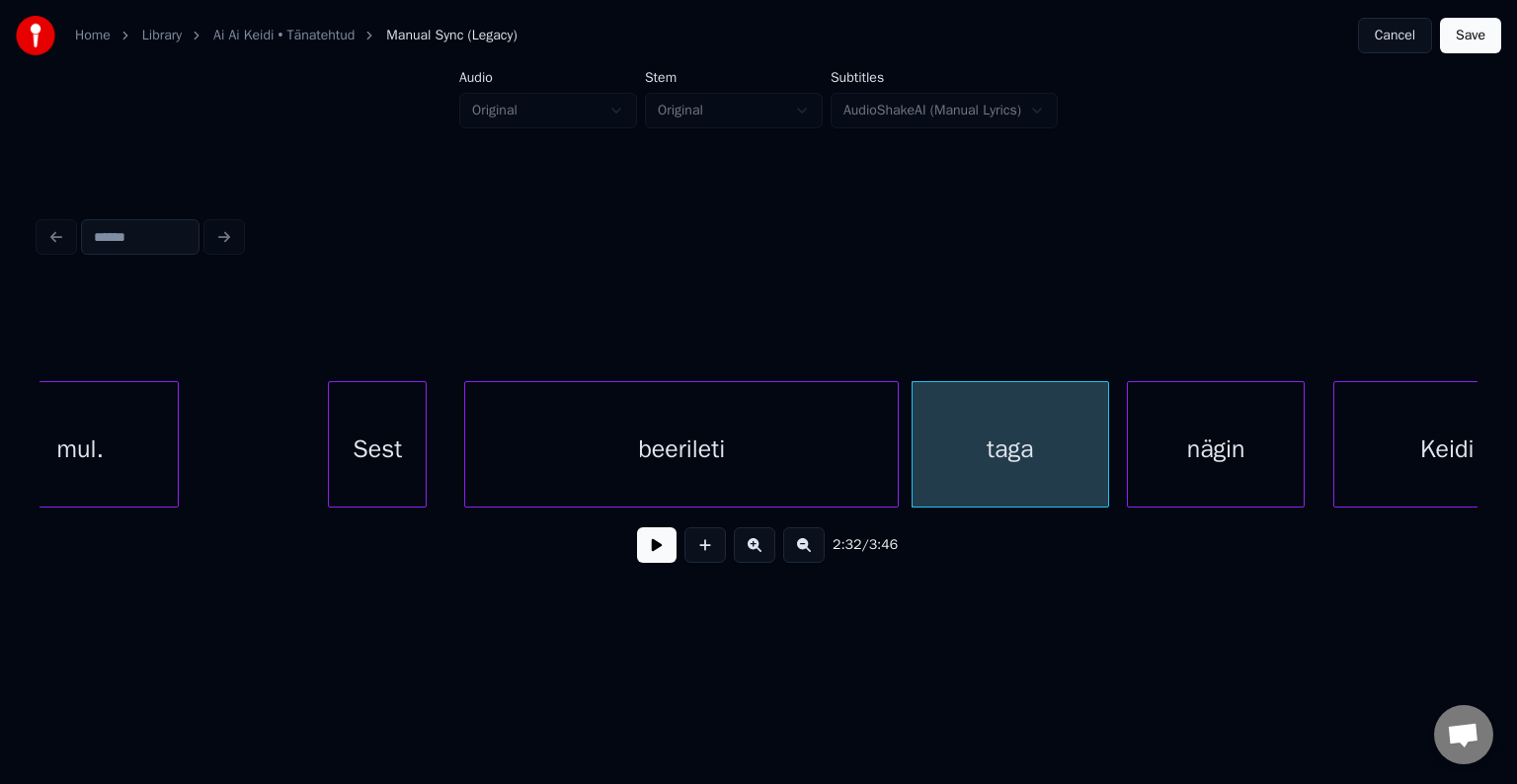 click on "nägin" at bounding box center [1216, 449] 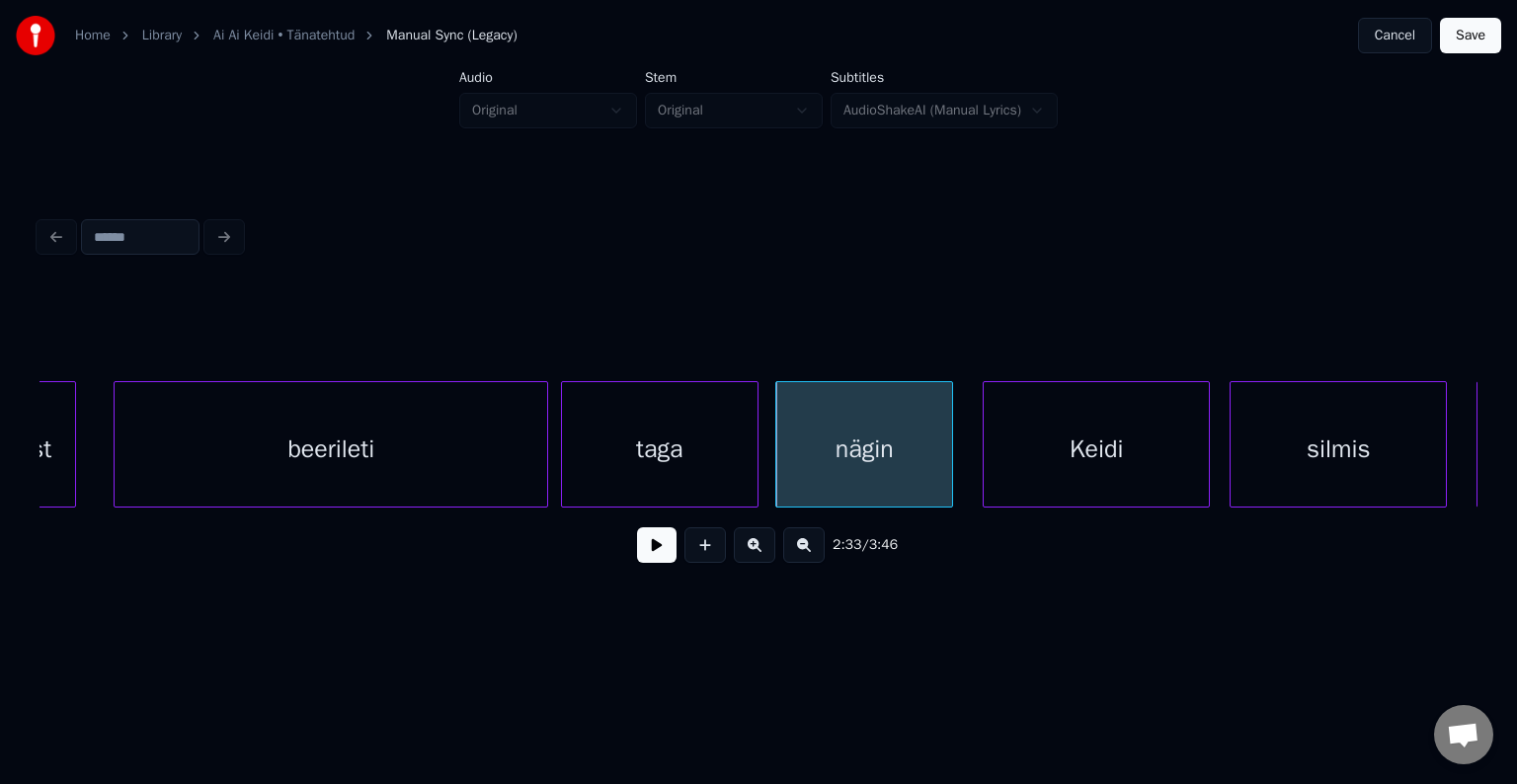 scroll, scrollTop: 0, scrollLeft: 74830, axis: horizontal 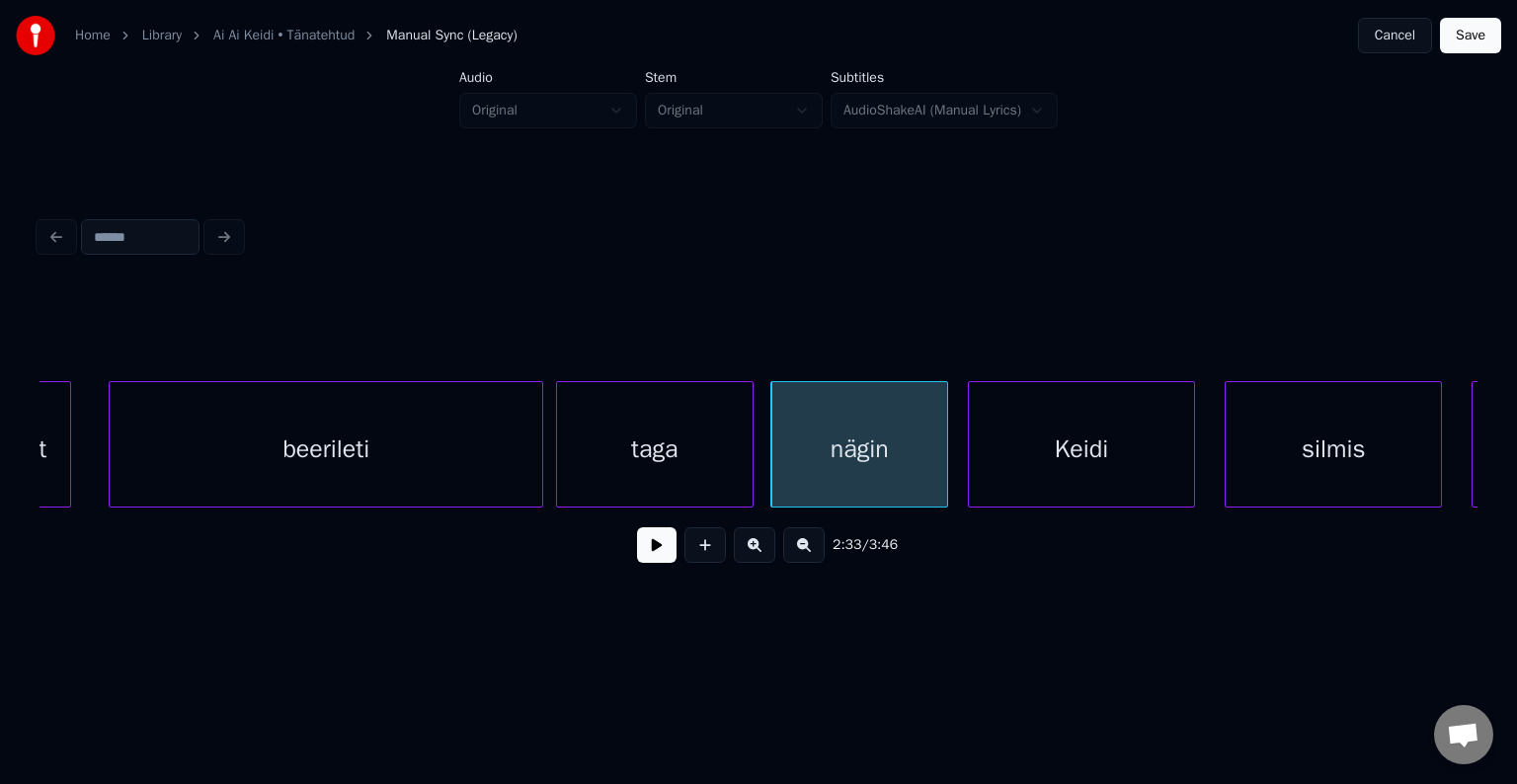 click on "Keidi" at bounding box center [1081, 449] 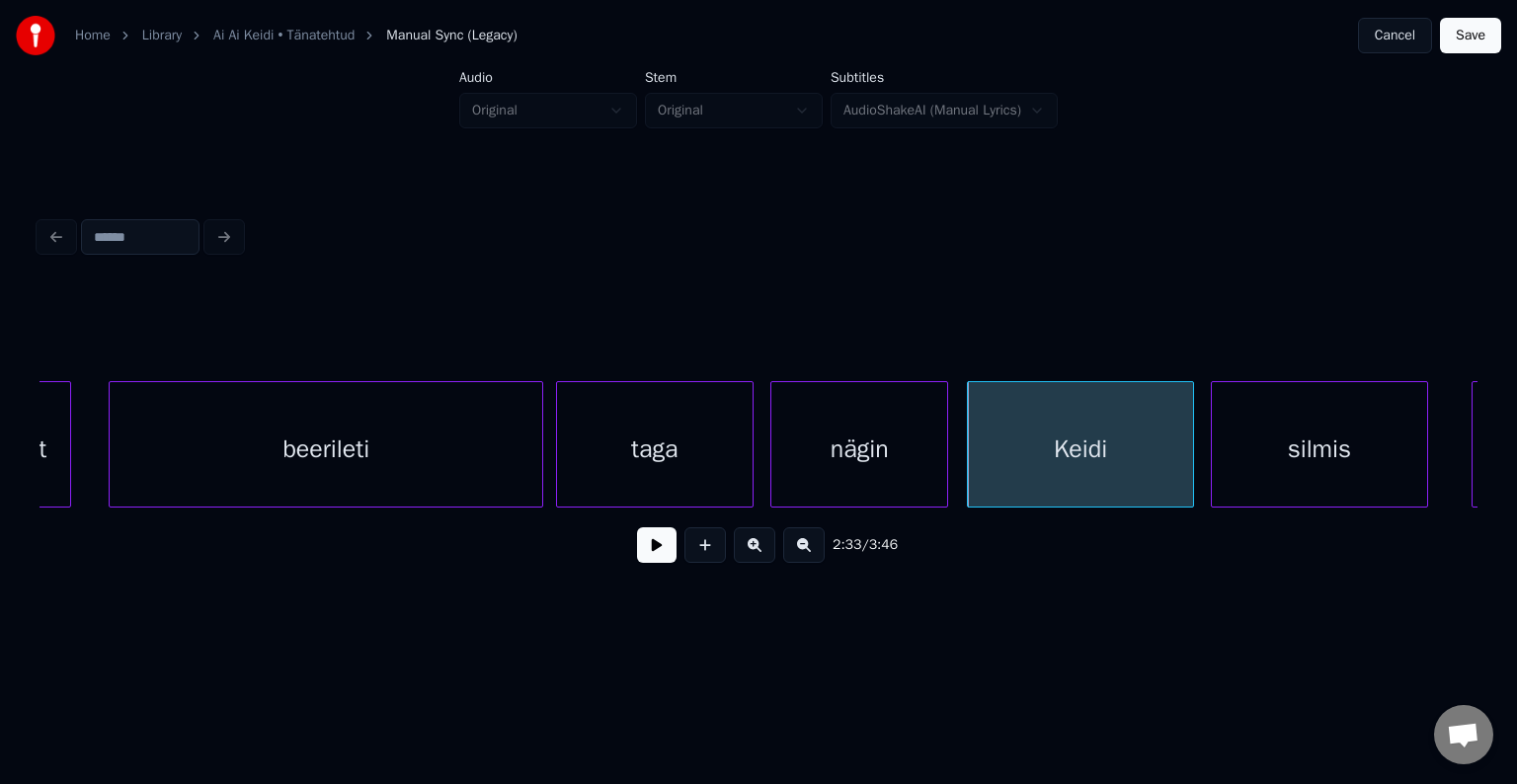 click on "silmis" at bounding box center [1319, 449] 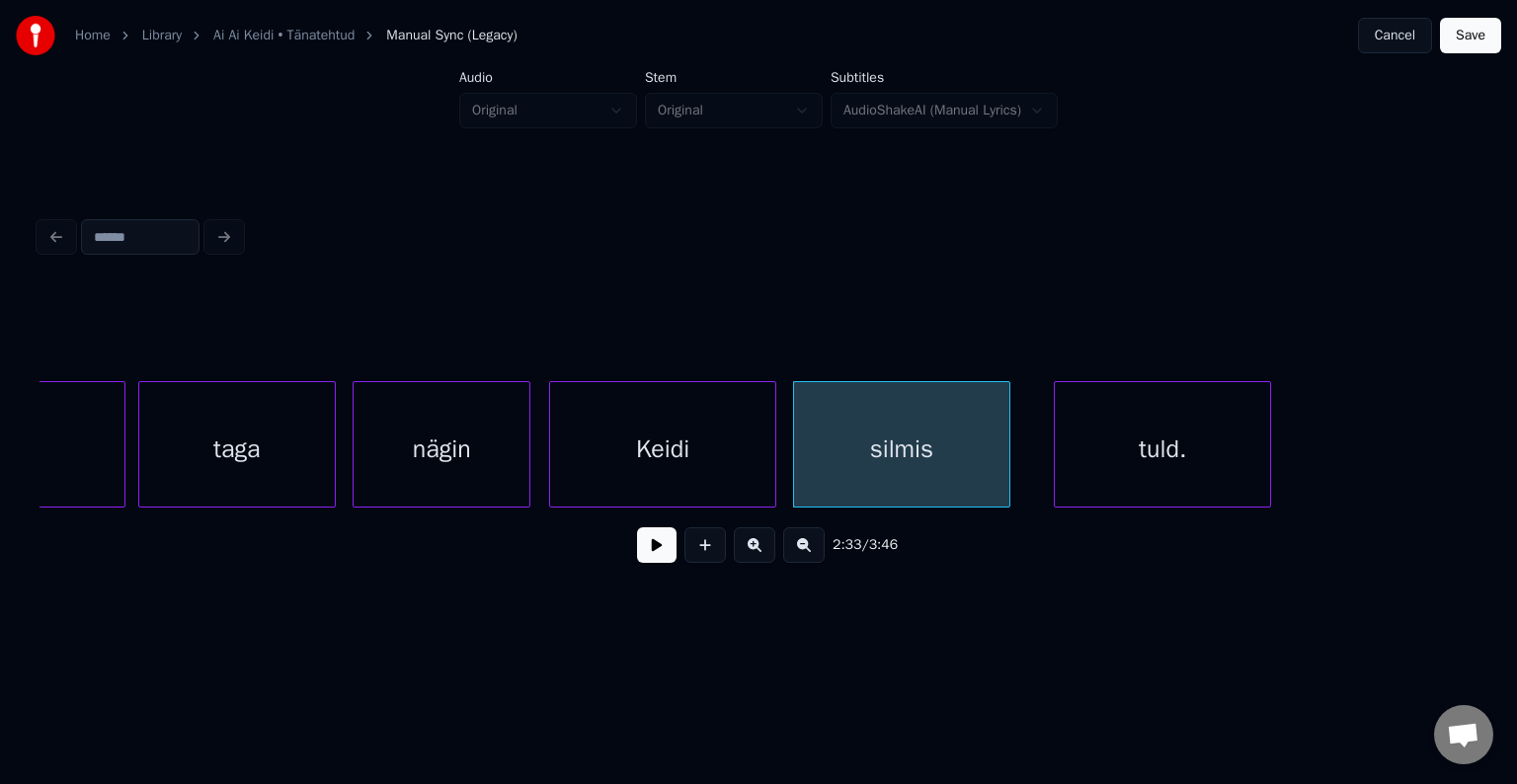 scroll, scrollTop: 0, scrollLeft: 75264, axis: horizontal 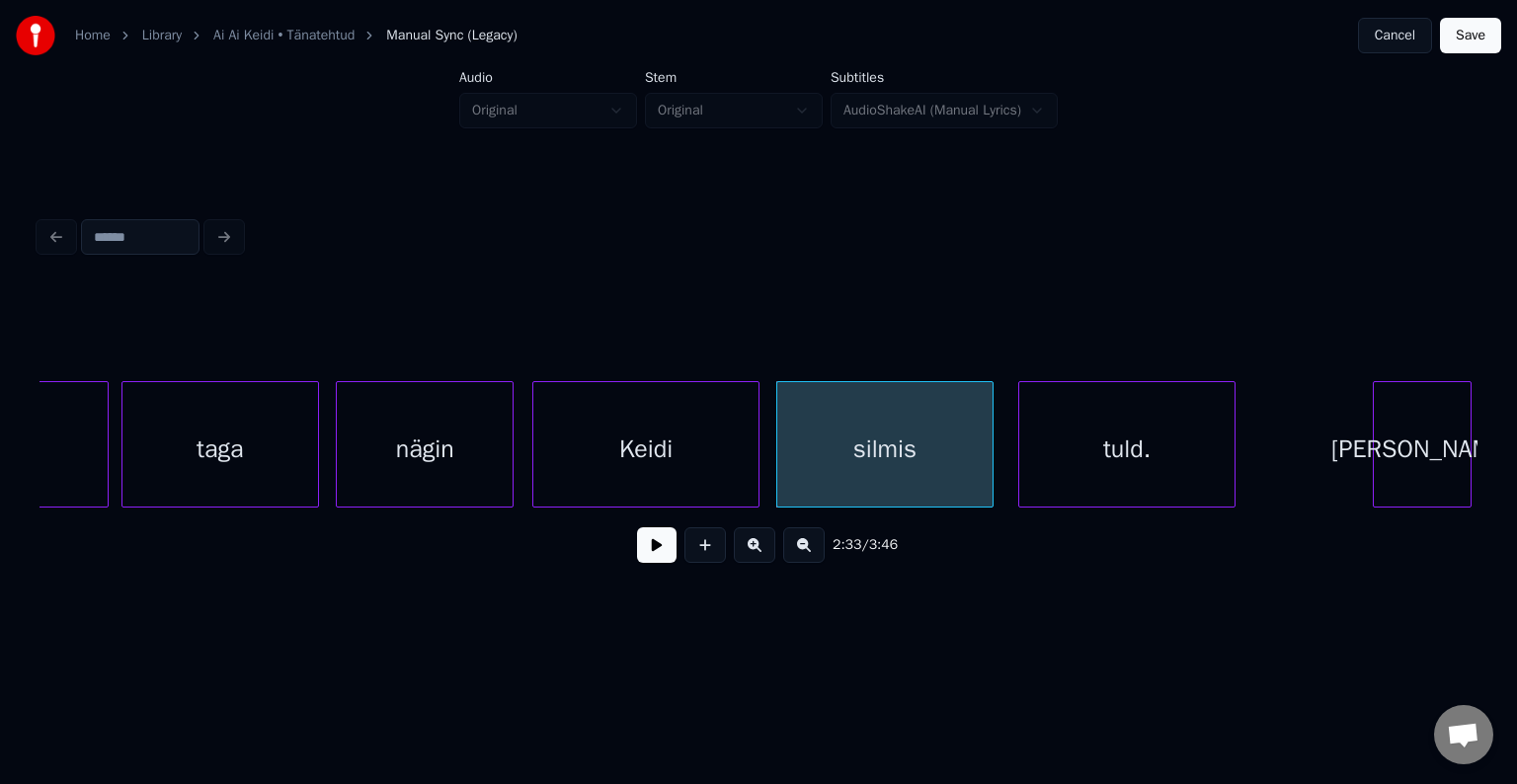 click on "tuld." at bounding box center [1127, 449] 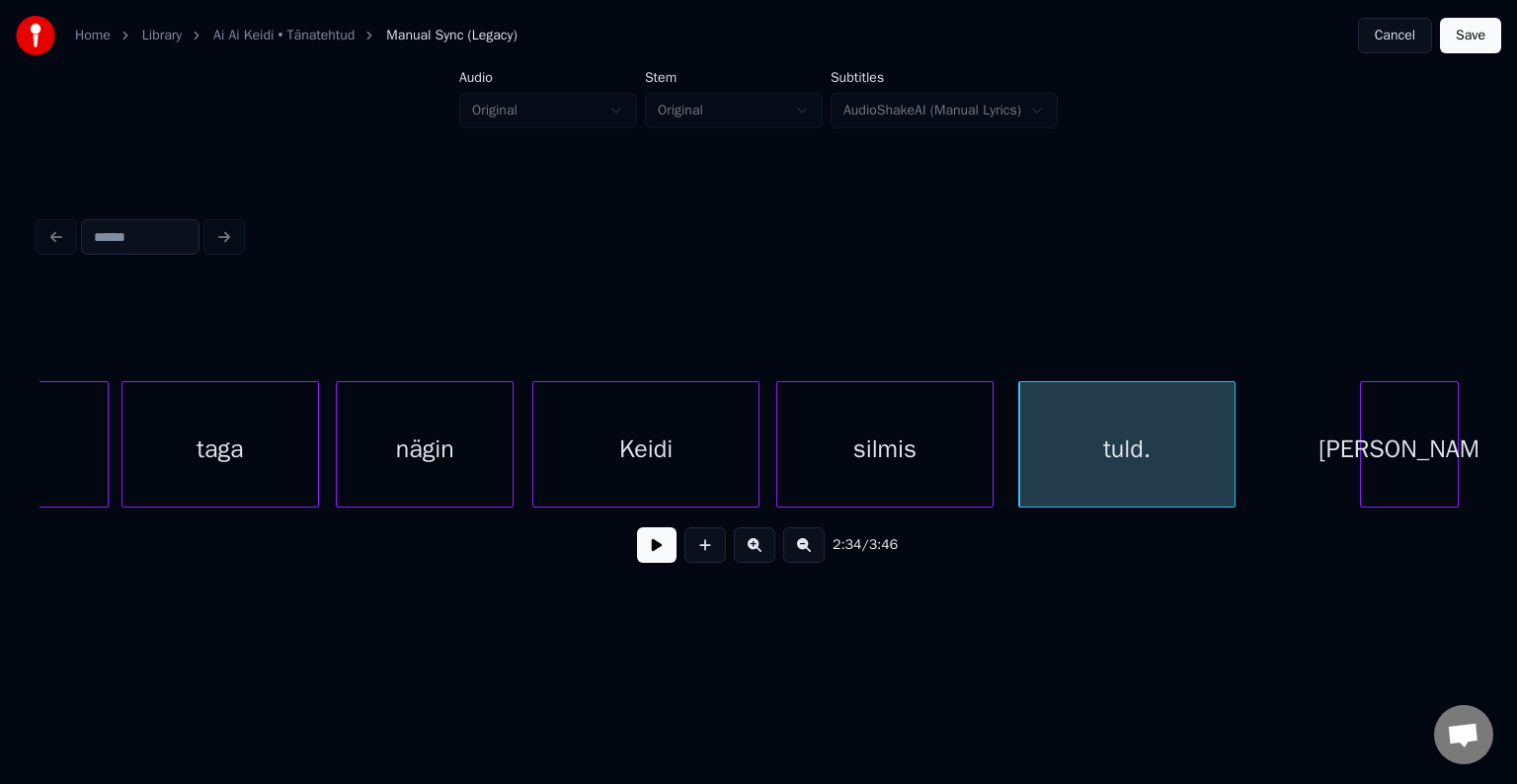 click on "[PERSON_NAME]" at bounding box center [1409, 449] 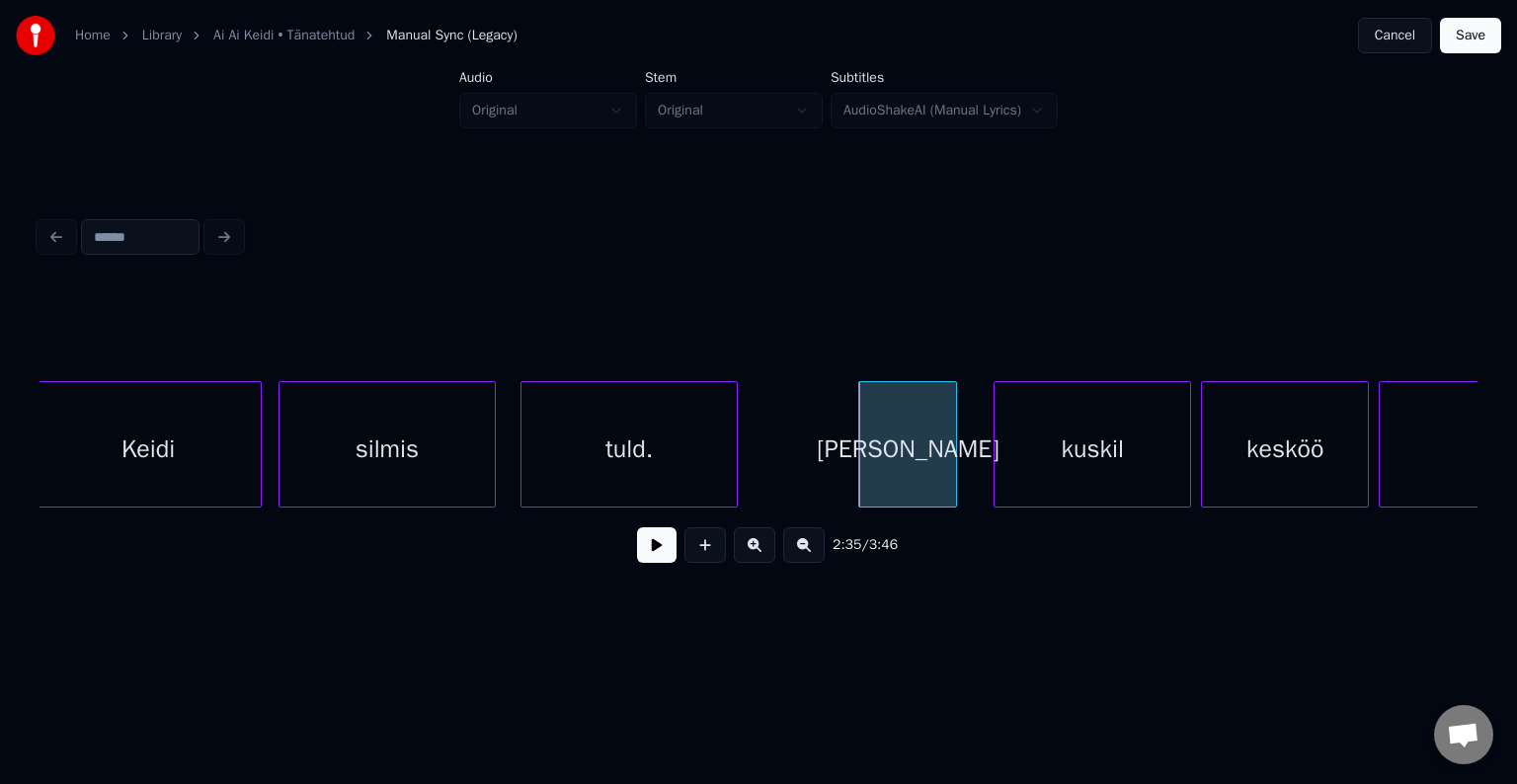 scroll, scrollTop: 0, scrollLeft: 75817, axis: horizontal 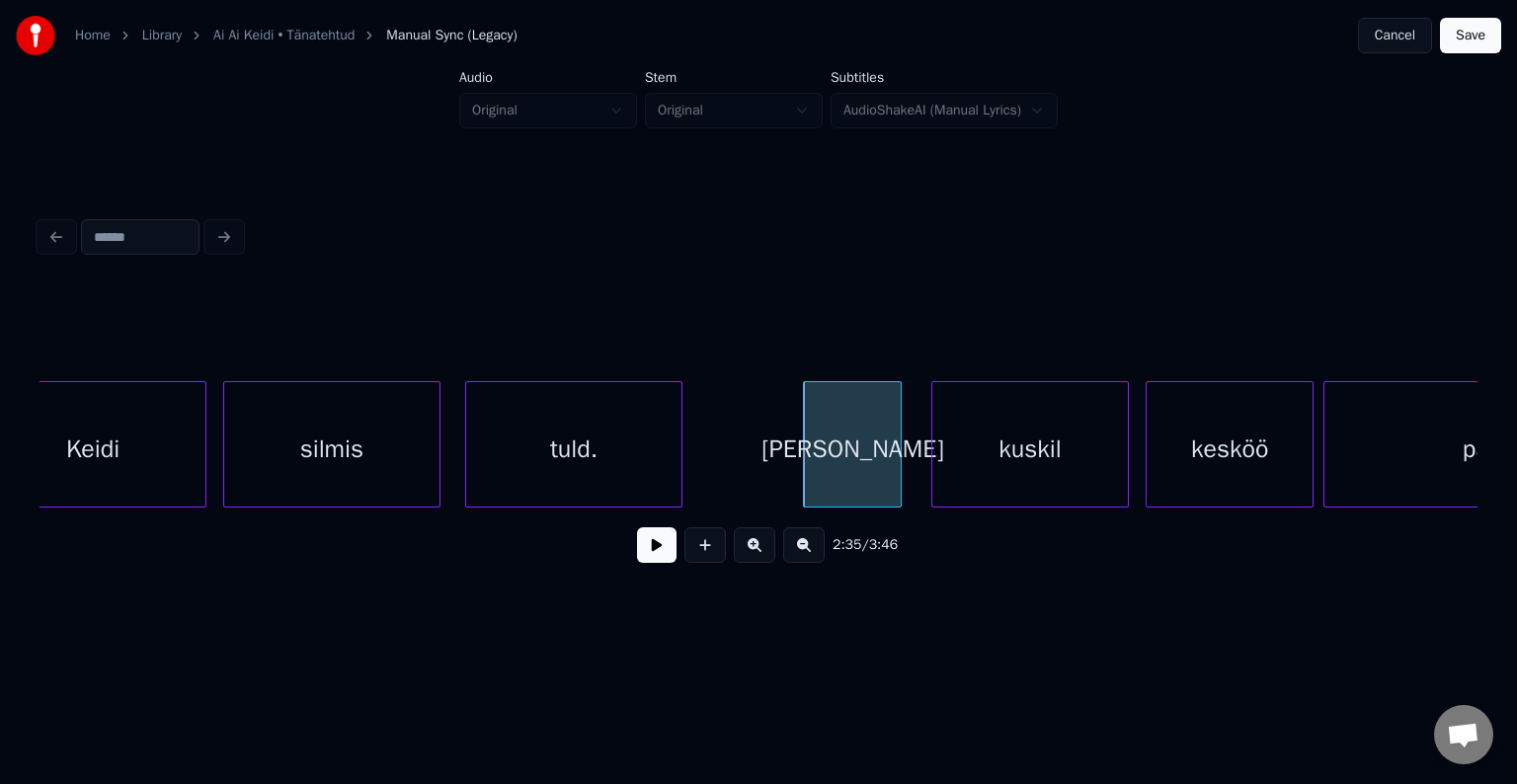 click on "kuskil" at bounding box center [1030, 449] 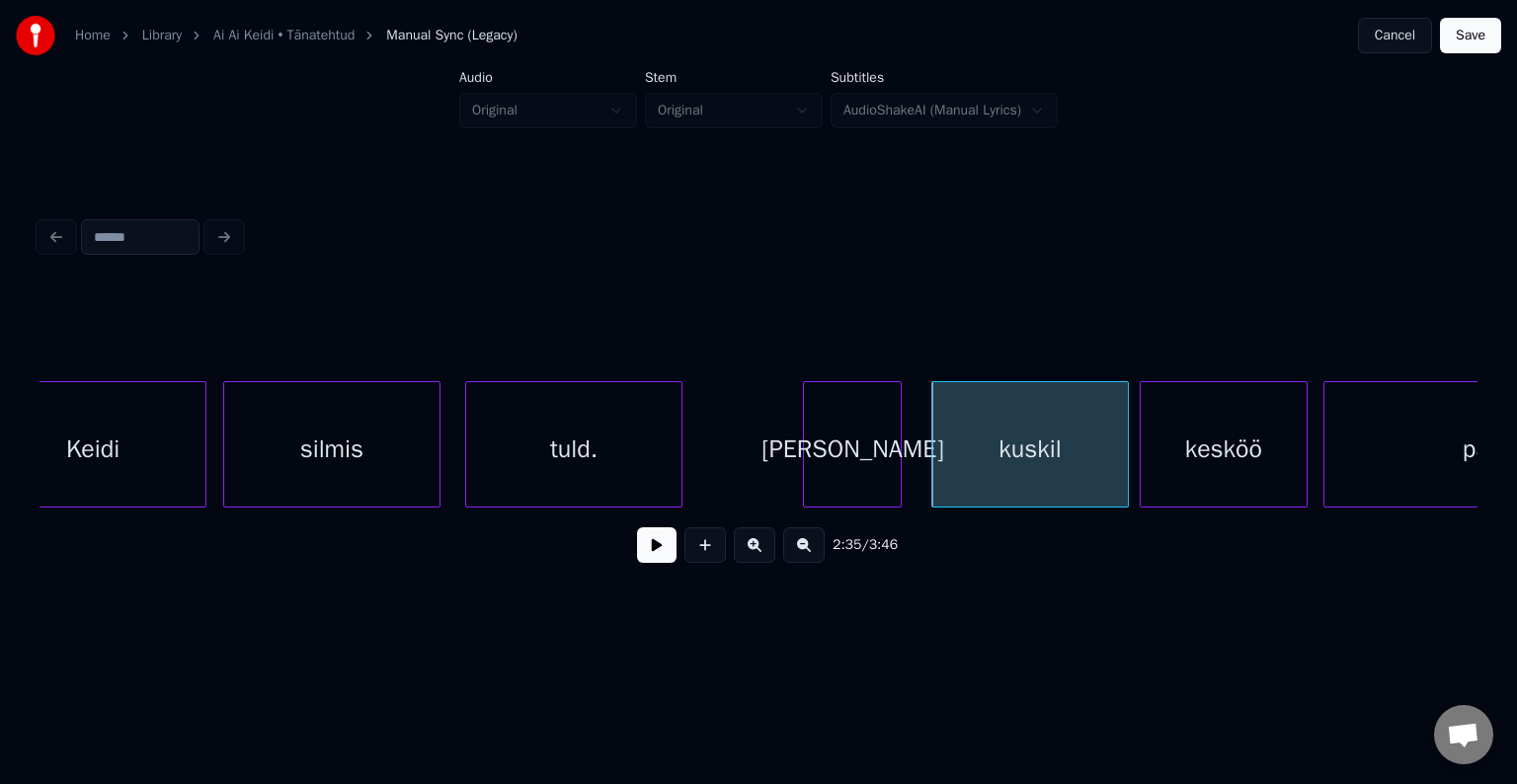 click on "kesköö" at bounding box center (1224, 449) 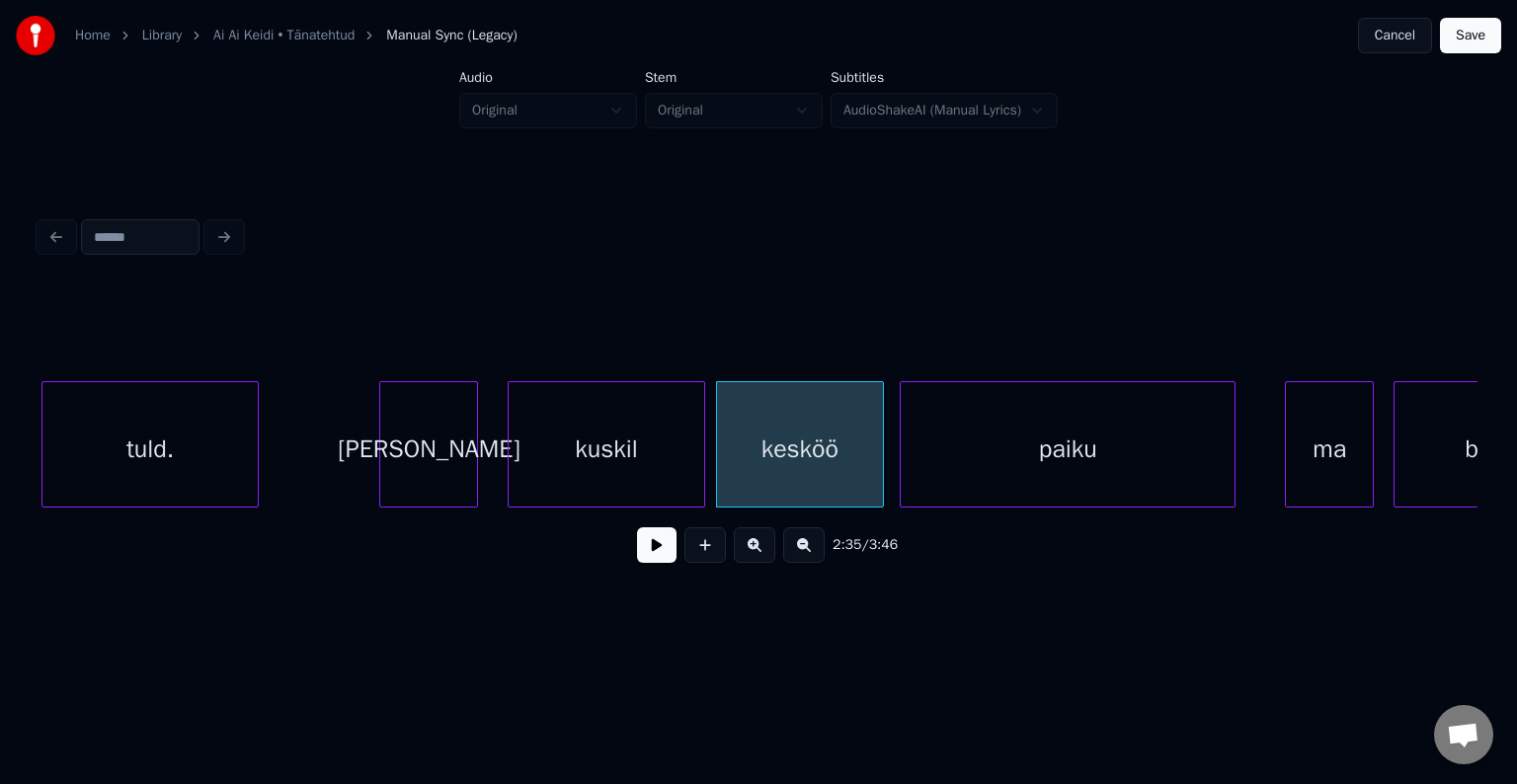 scroll, scrollTop: 0, scrollLeft: 76252, axis: horizontal 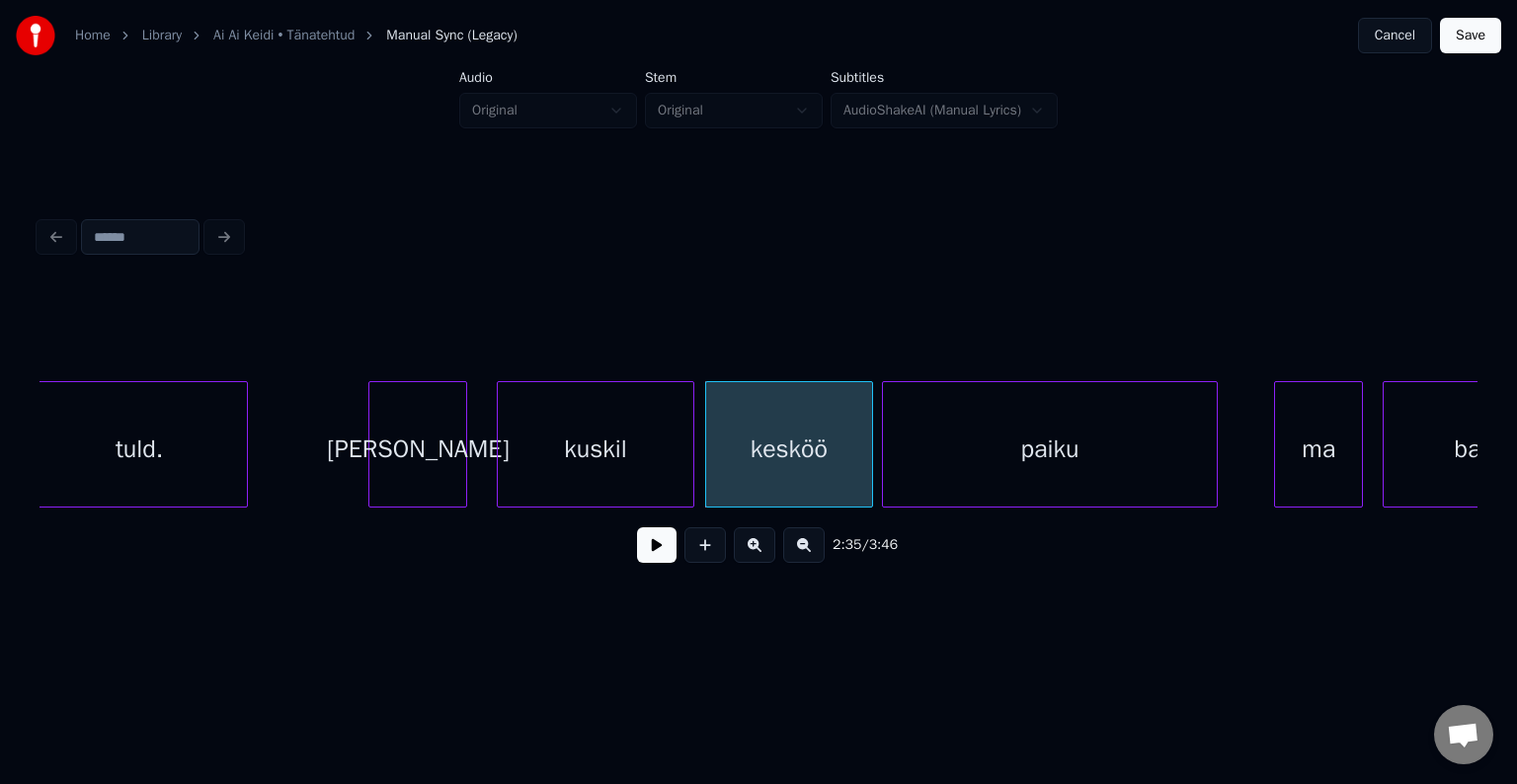 click on "paiku" at bounding box center (1050, 449) 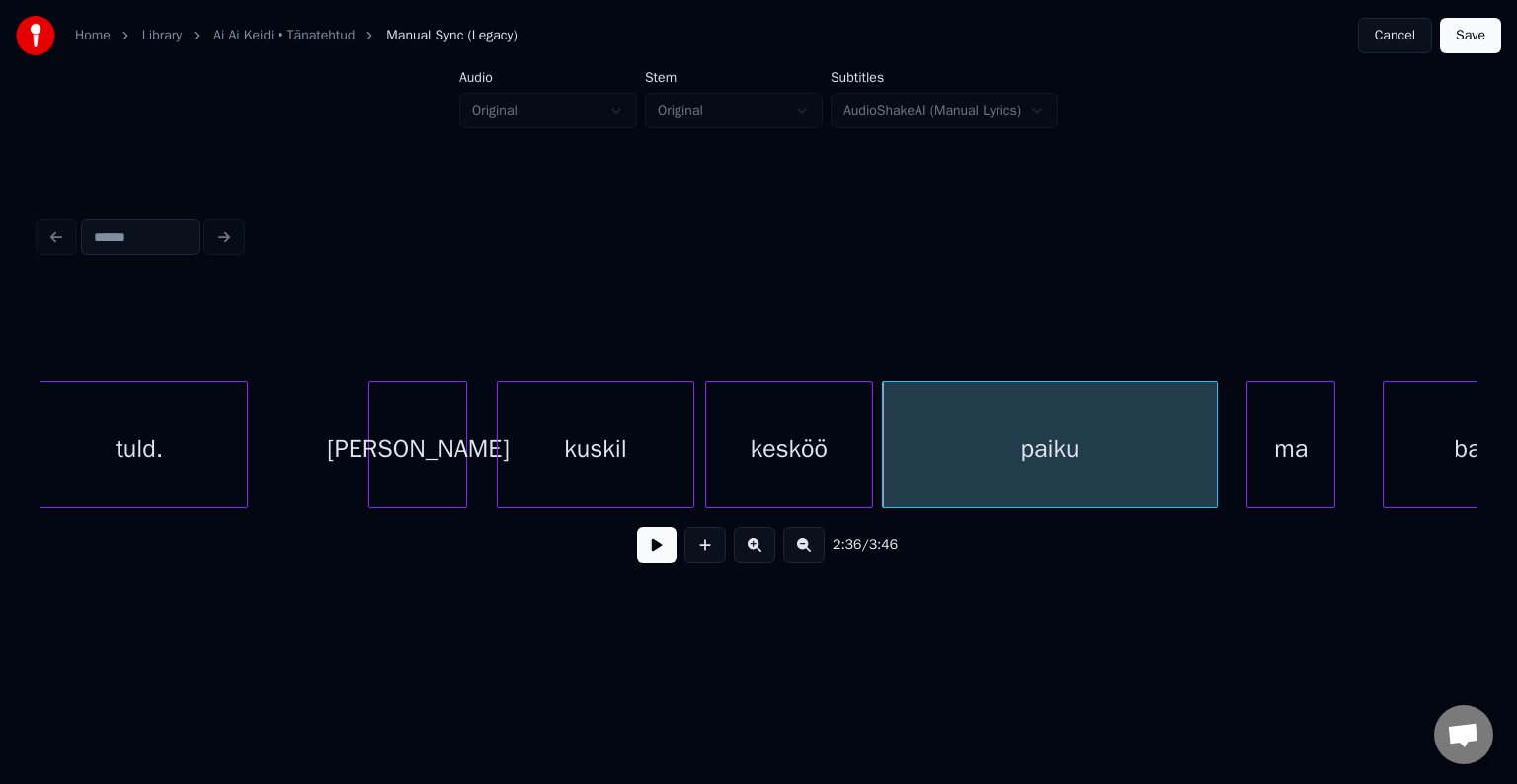 click on "ma" at bounding box center (1291, 449) 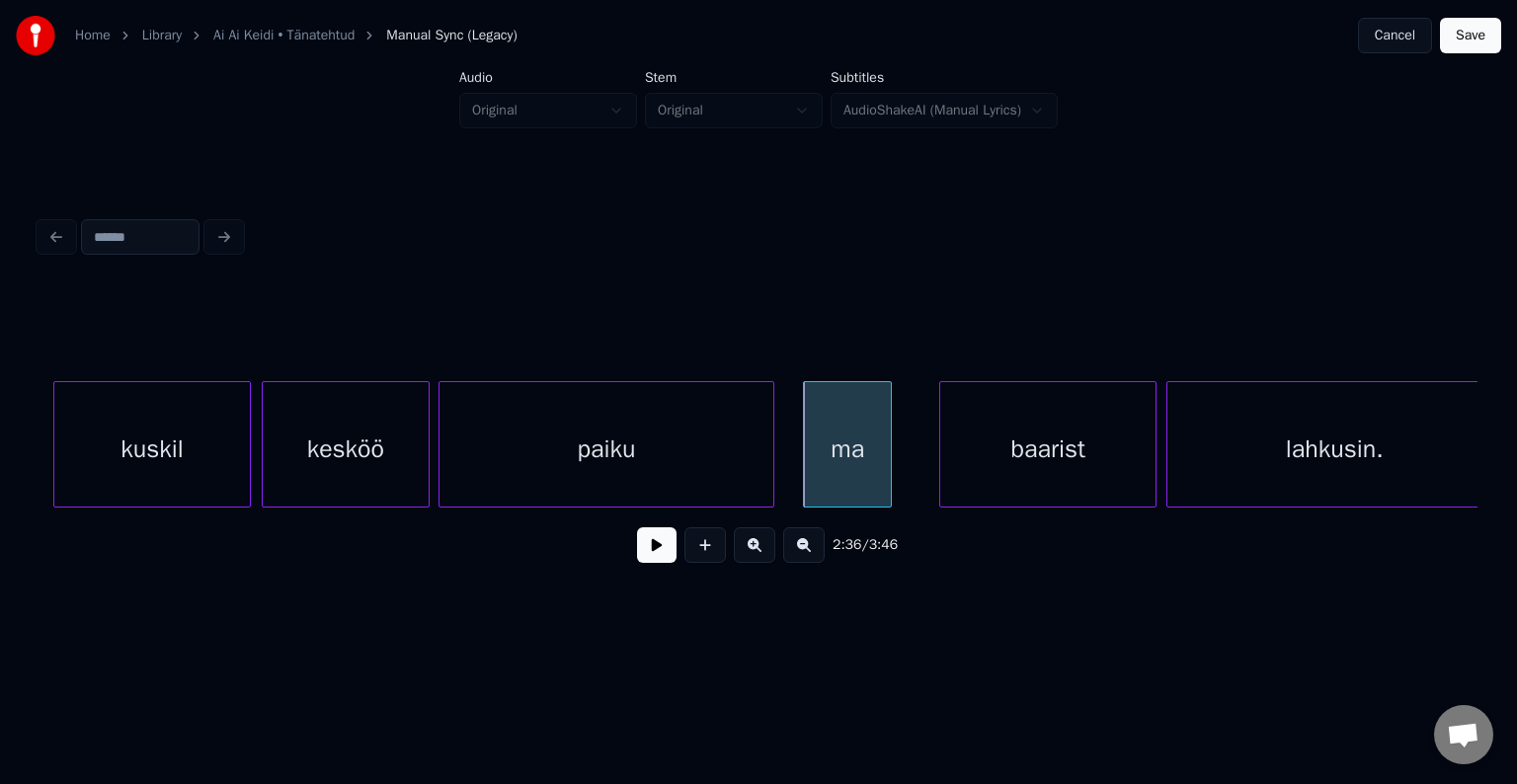 scroll, scrollTop: 0, scrollLeft: 76726, axis: horizontal 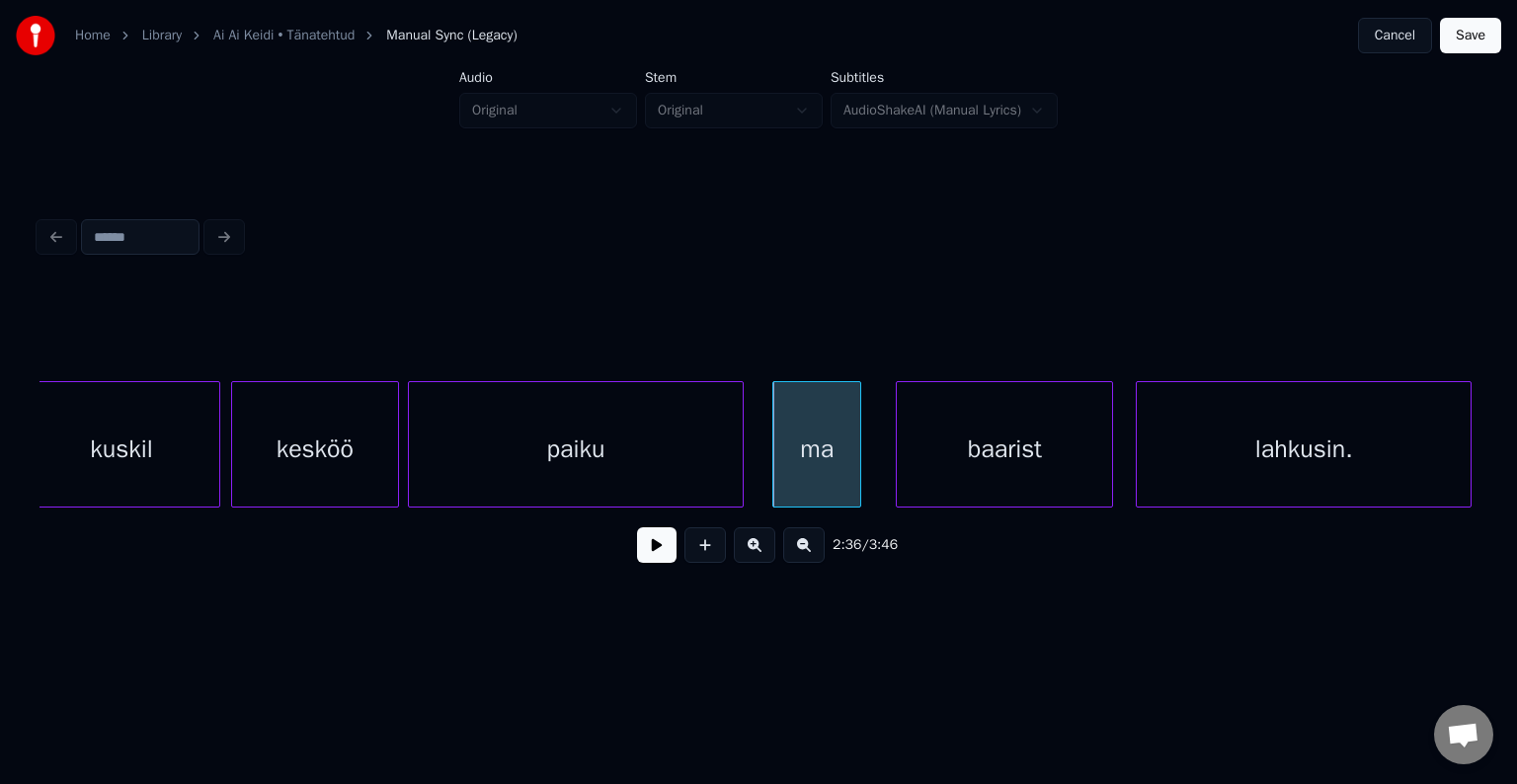 click on "baarist" at bounding box center (1004, 449) 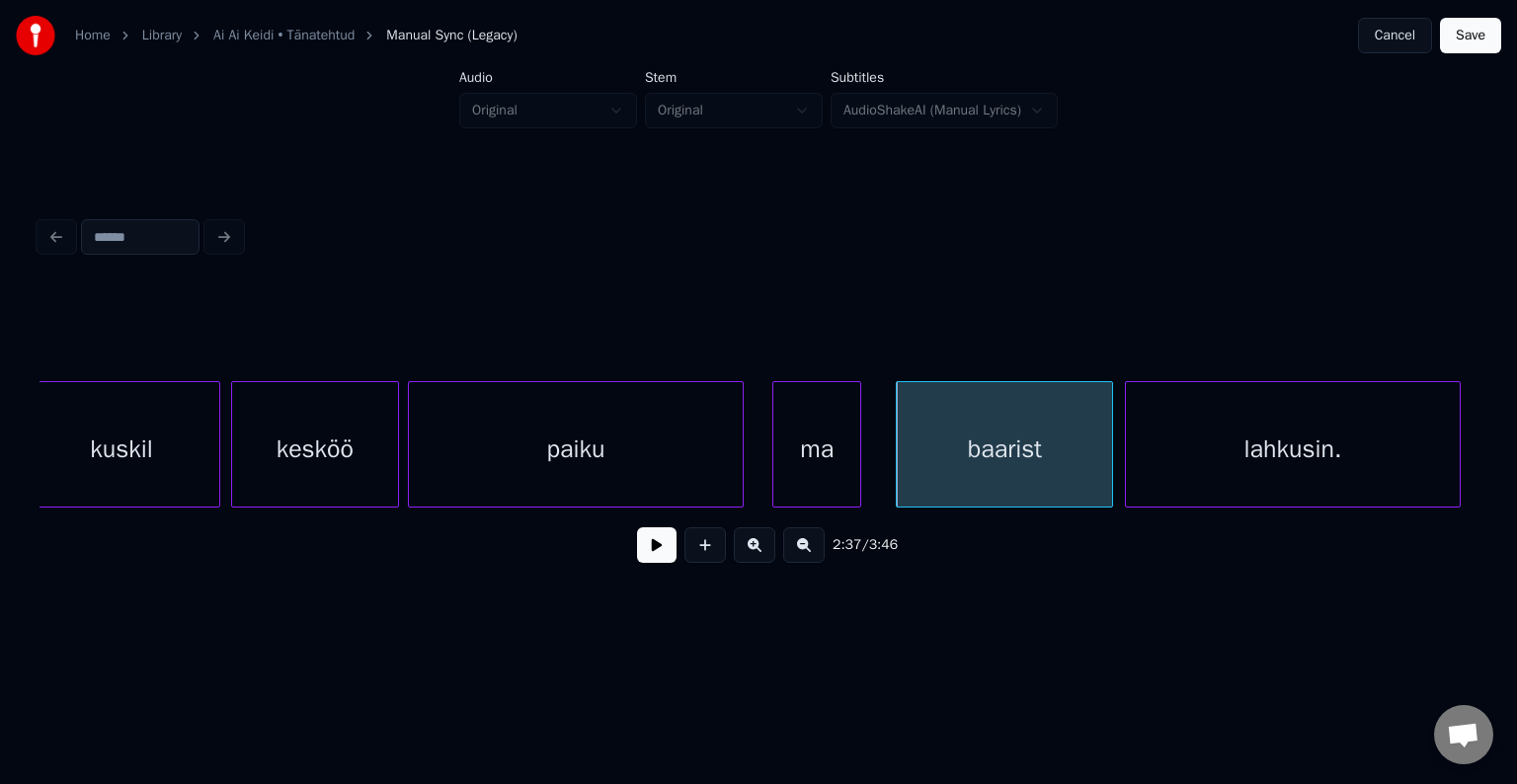 click on "lahkusin." at bounding box center [1293, 449] 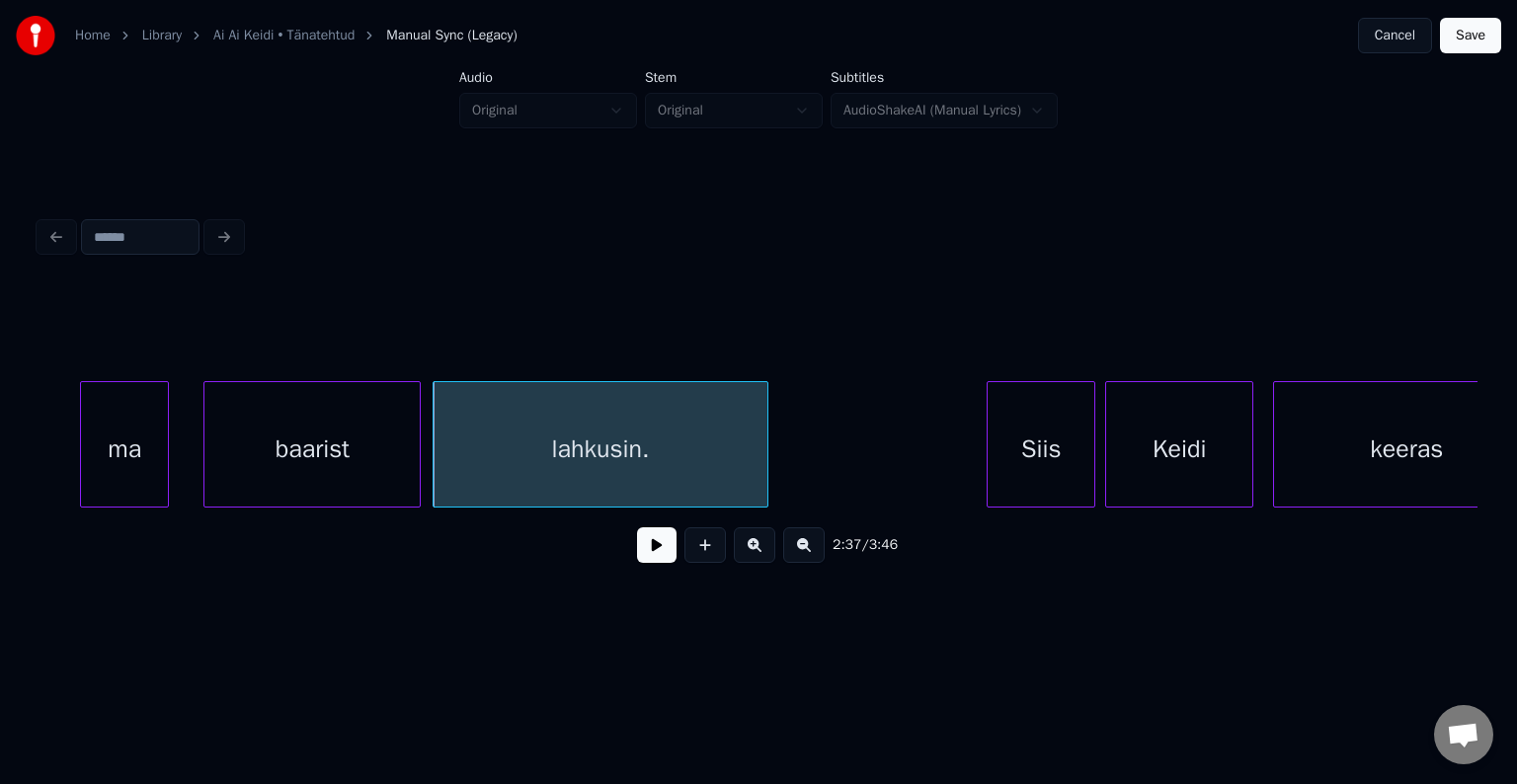 scroll, scrollTop: 0, scrollLeft: 77437, axis: horizontal 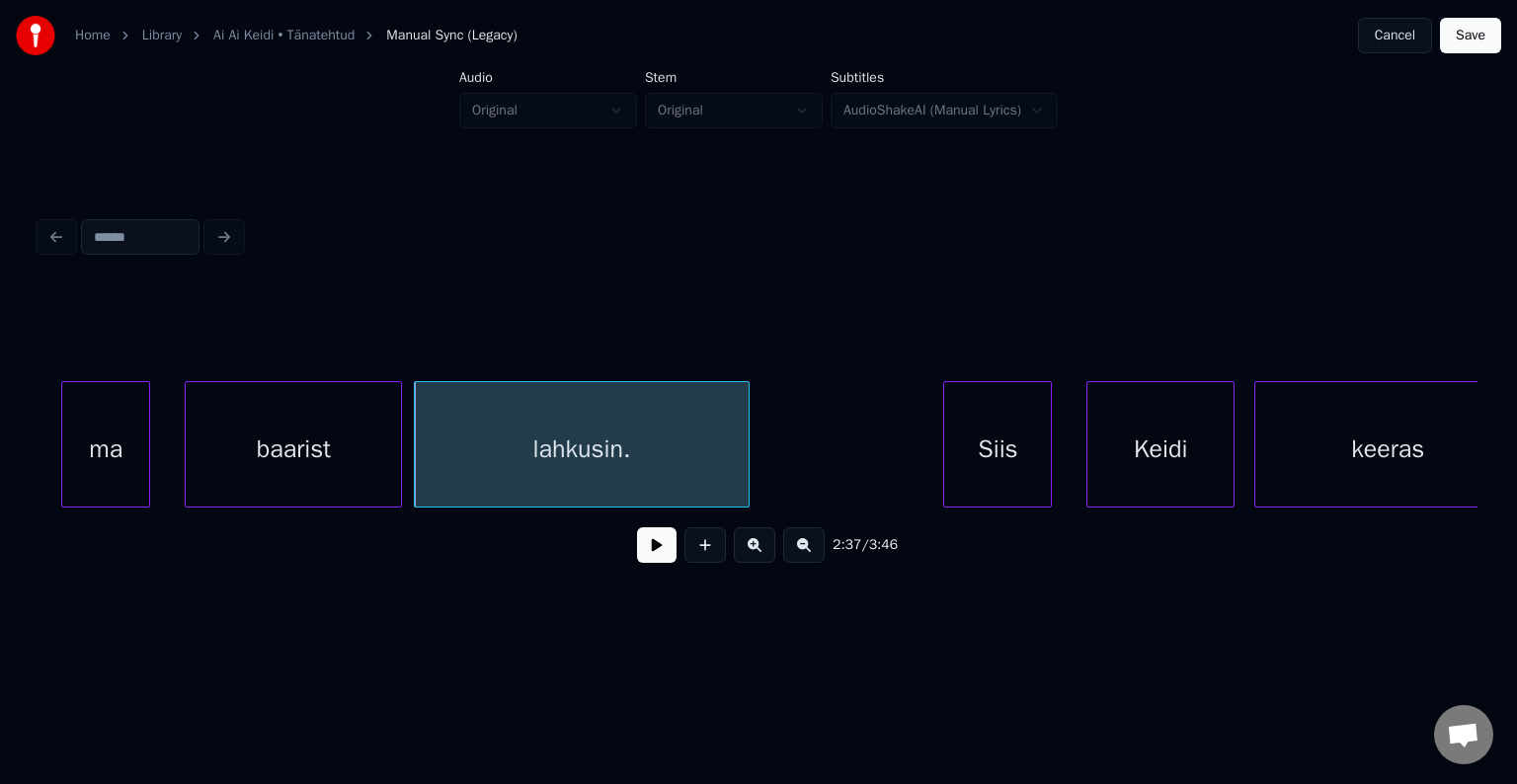 click on "Siis" at bounding box center [998, 449] 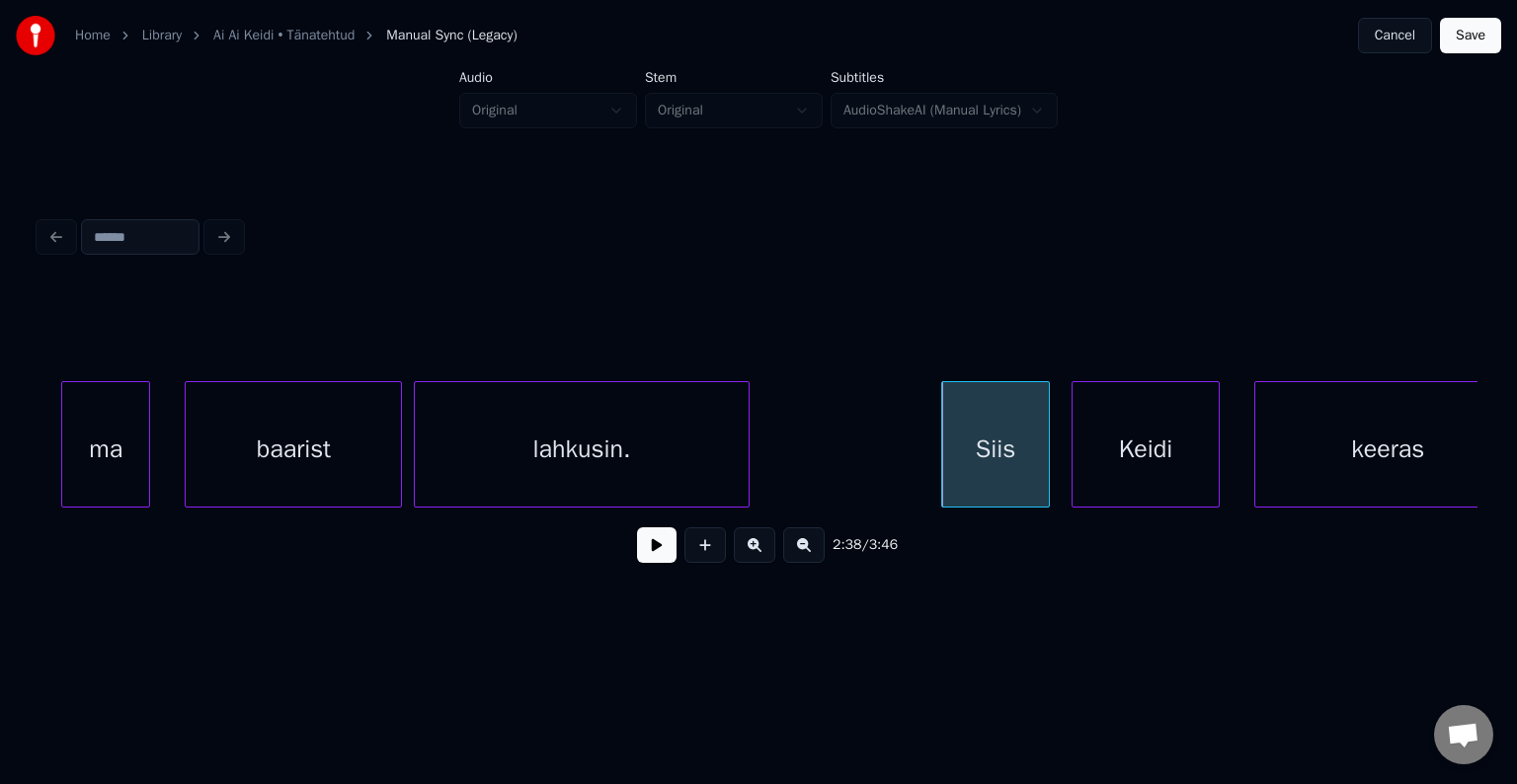 click on "Keidi" at bounding box center [1146, 449] 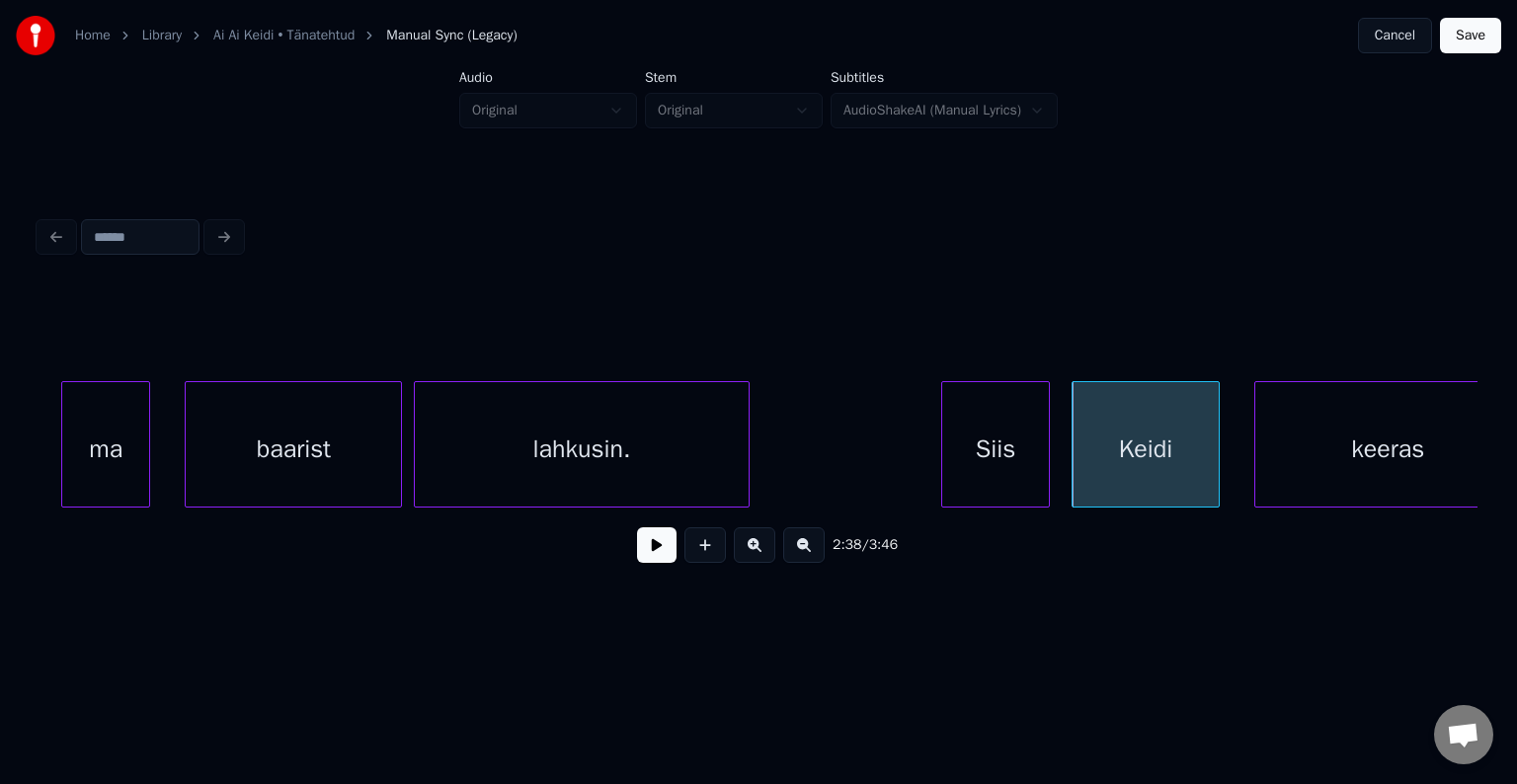 scroll, scrollTop: 0, scrollLeft: 77476, axis: horizontal 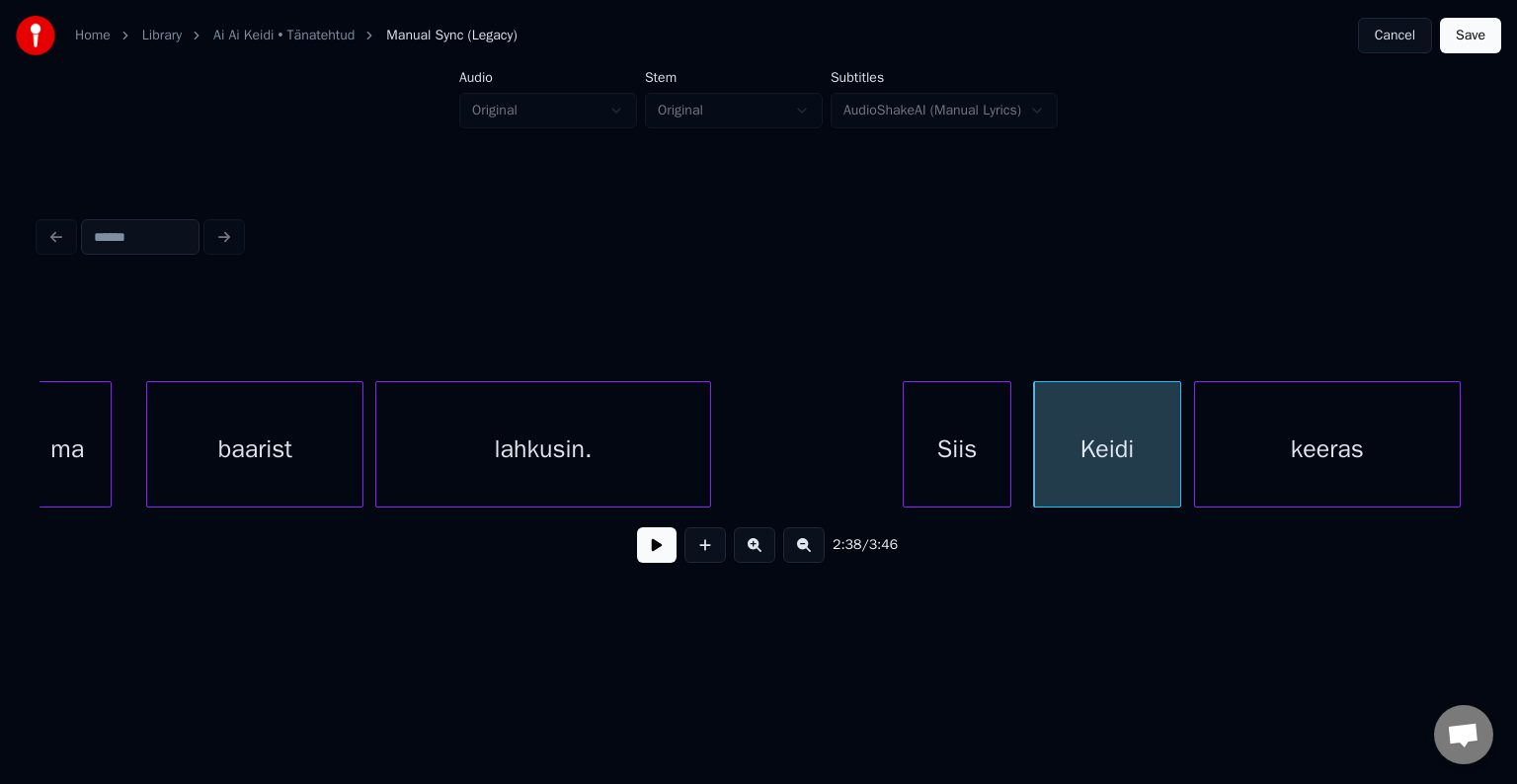 click on "keeras" at bounding box center (1327, 449) 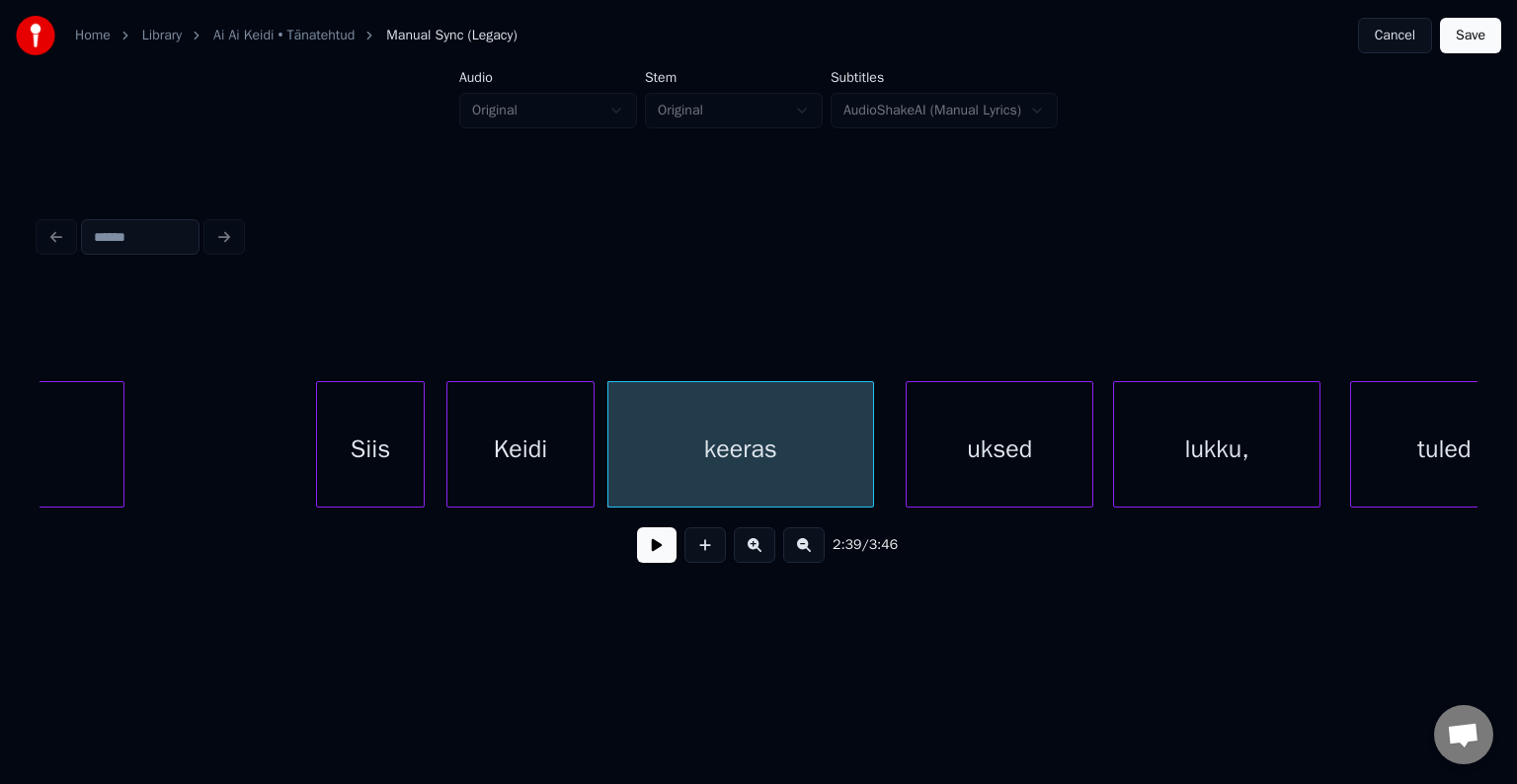 scroll, scrollTop: 0, scrollLeft: 78068, axis: horizontal 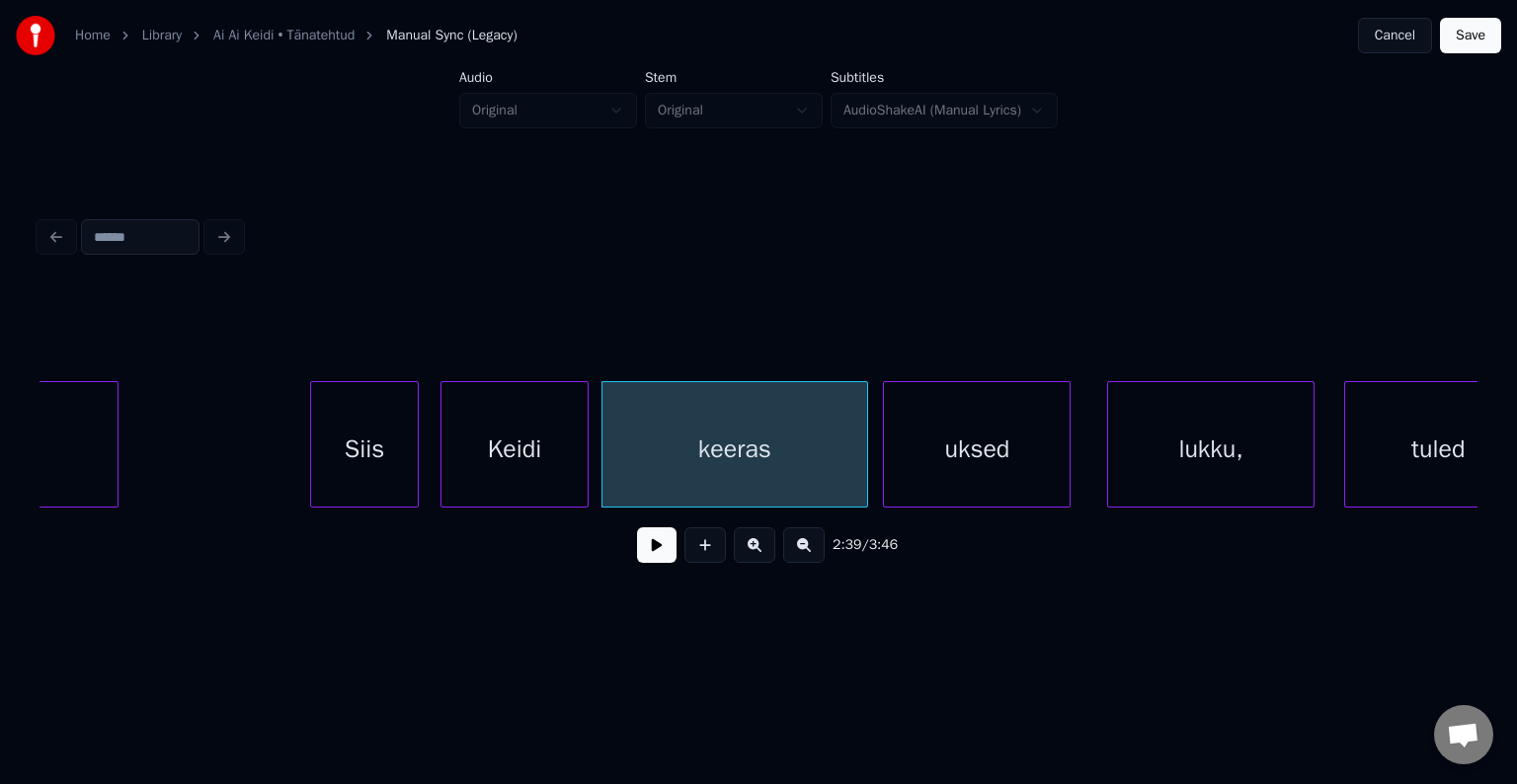 click on "uksed" at bounding box center [977, 449] 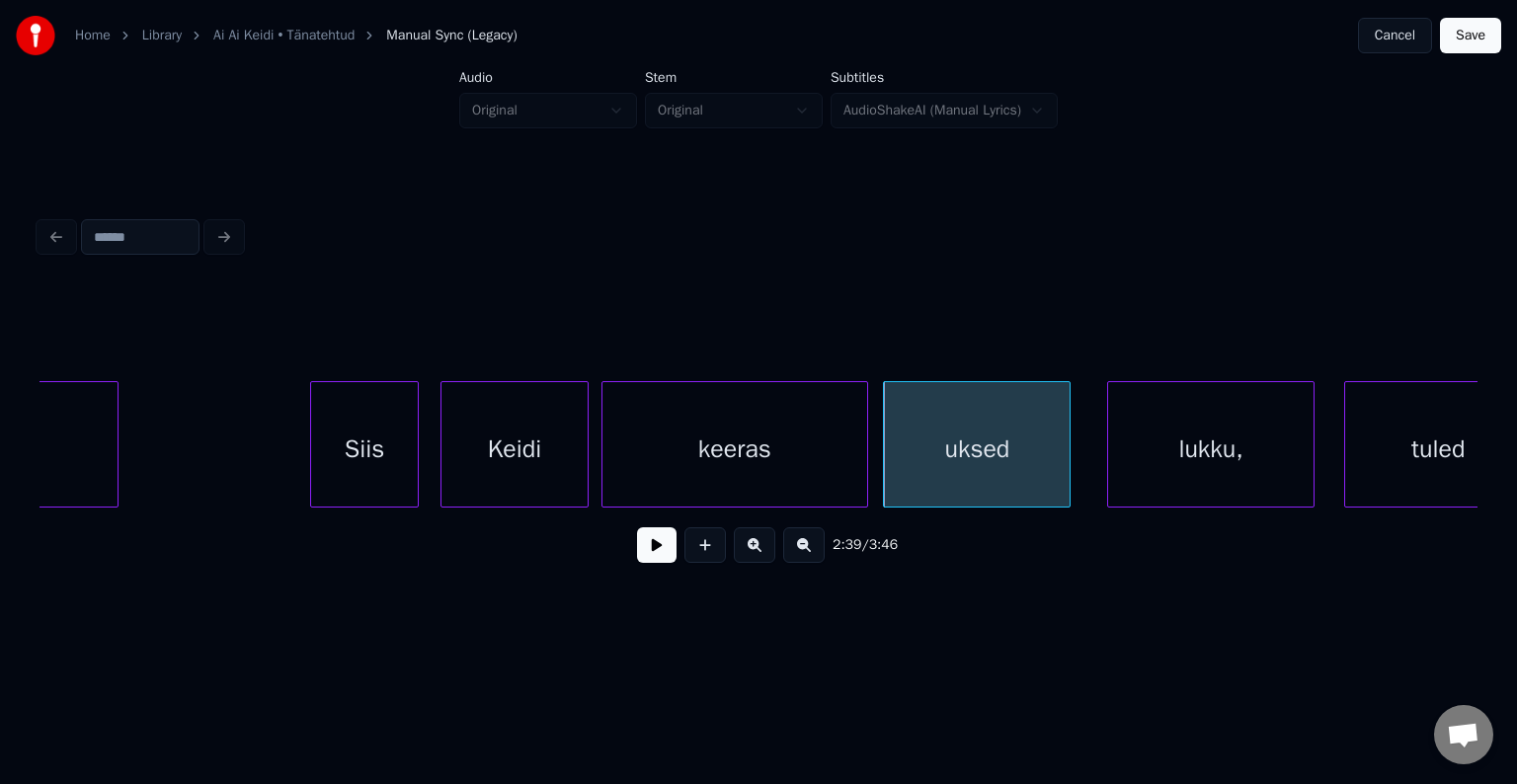 click on "Siis" at bounding box center (364, 449) 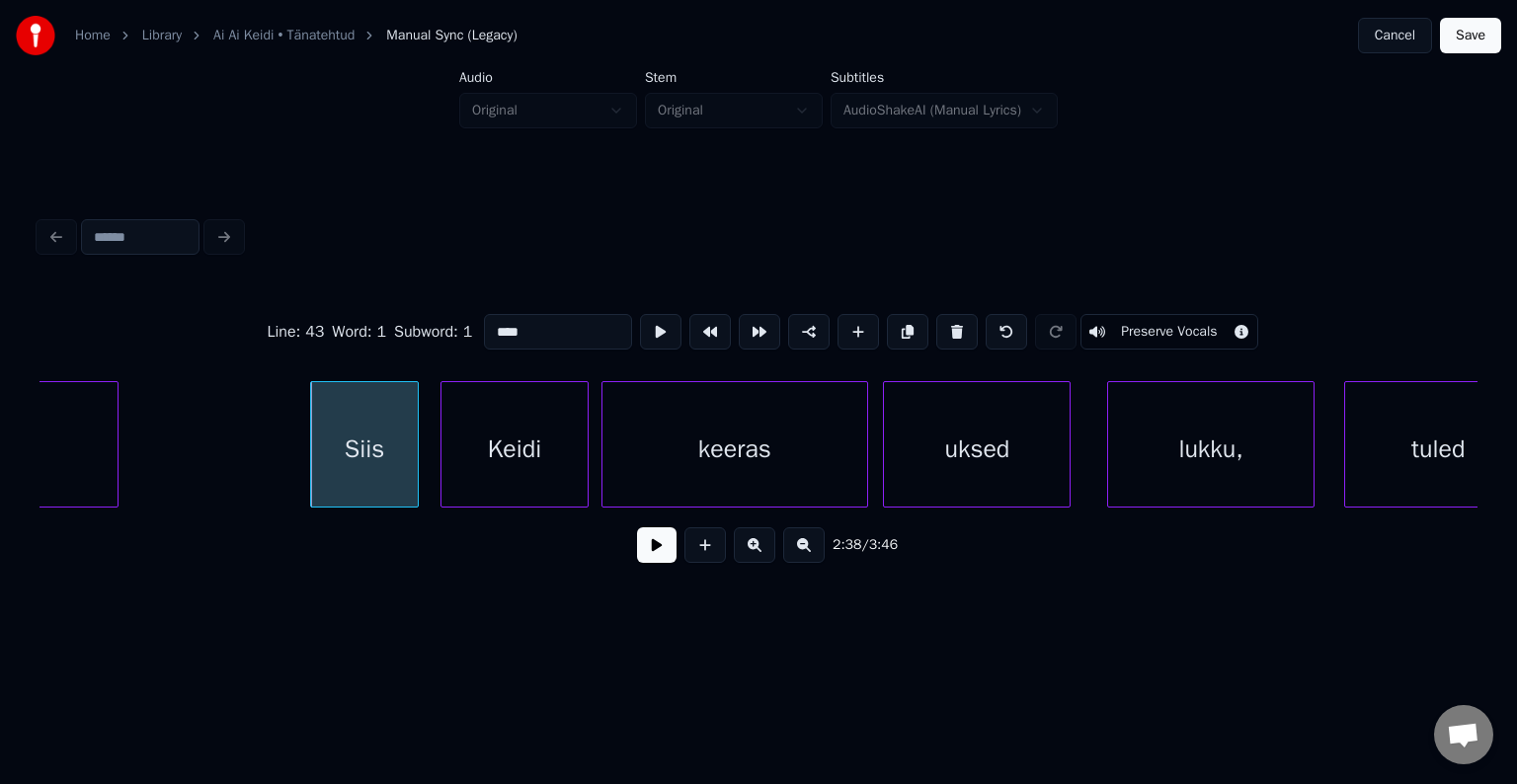 click at bounding box center [657, 545] 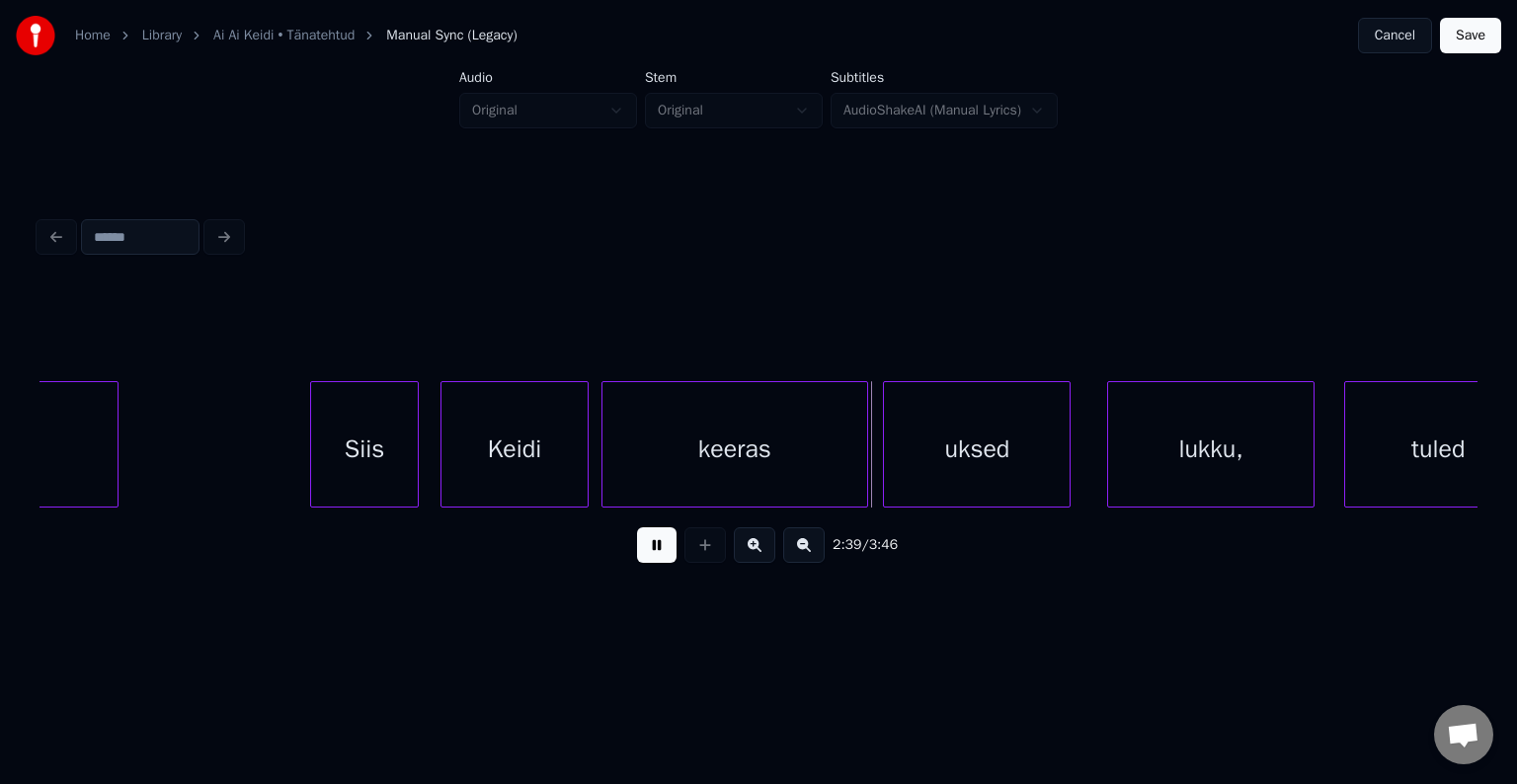 click at bounding box center [657, 545] 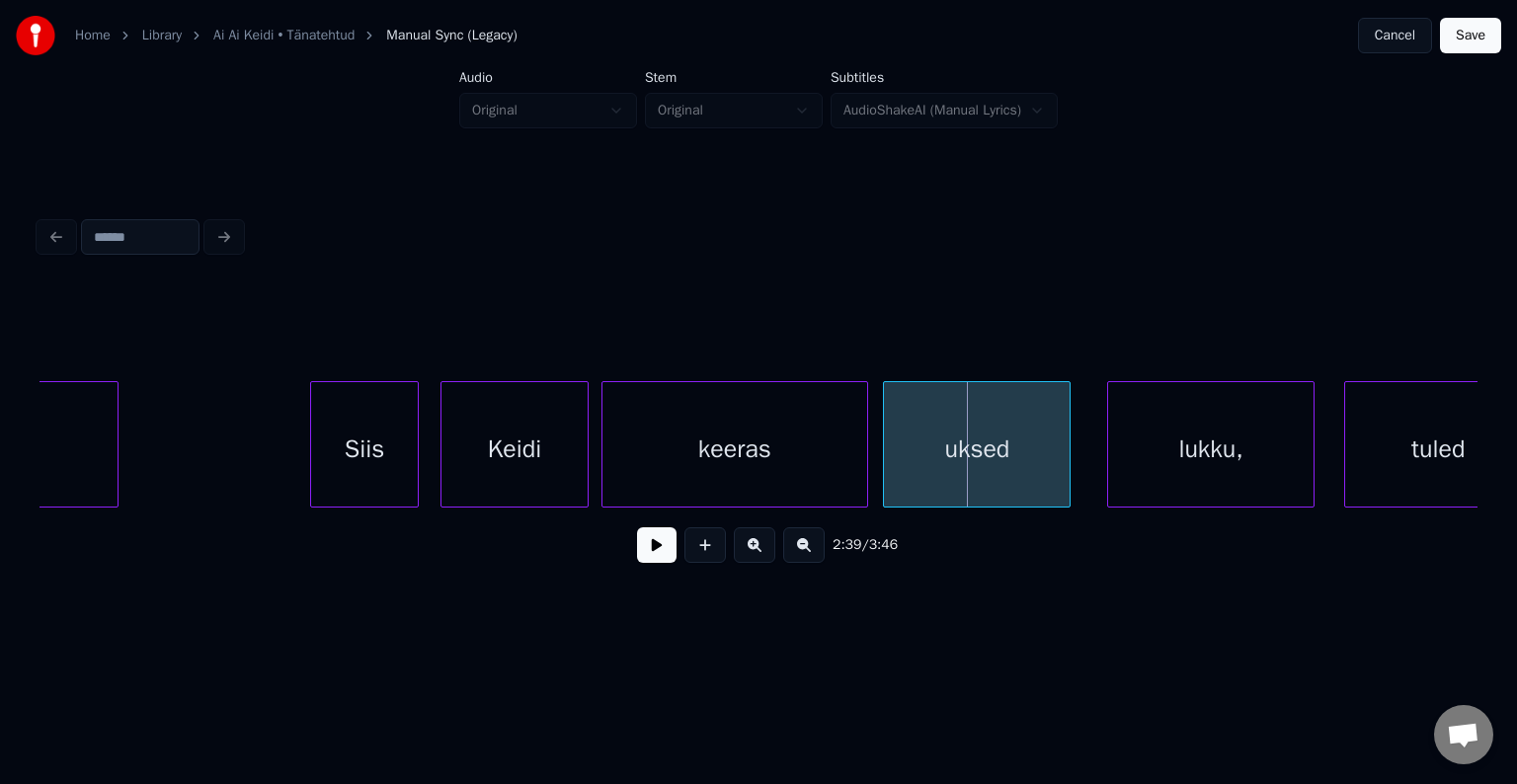 click at bounding box center [657, 545] 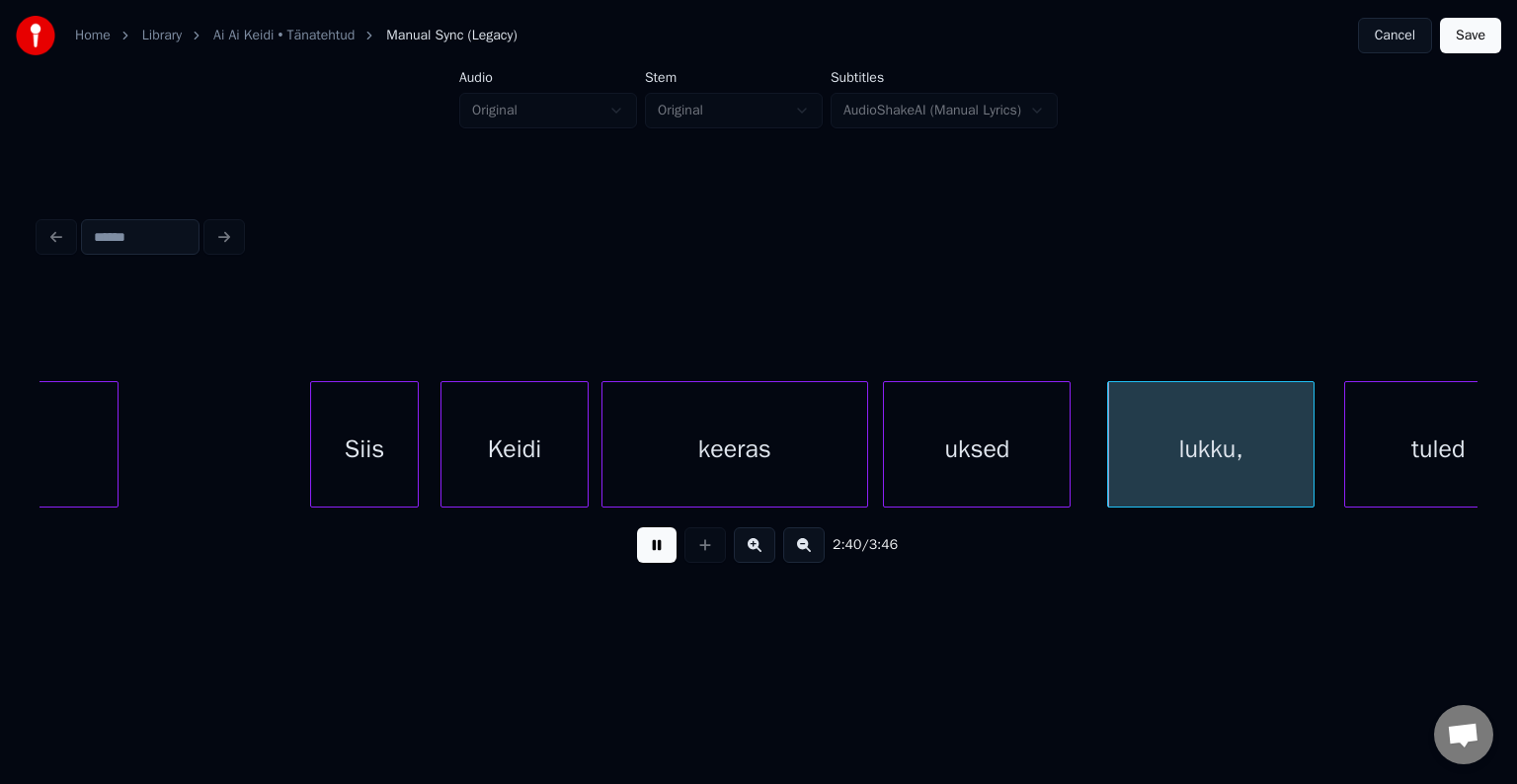 click at bounding box center (657, 545) 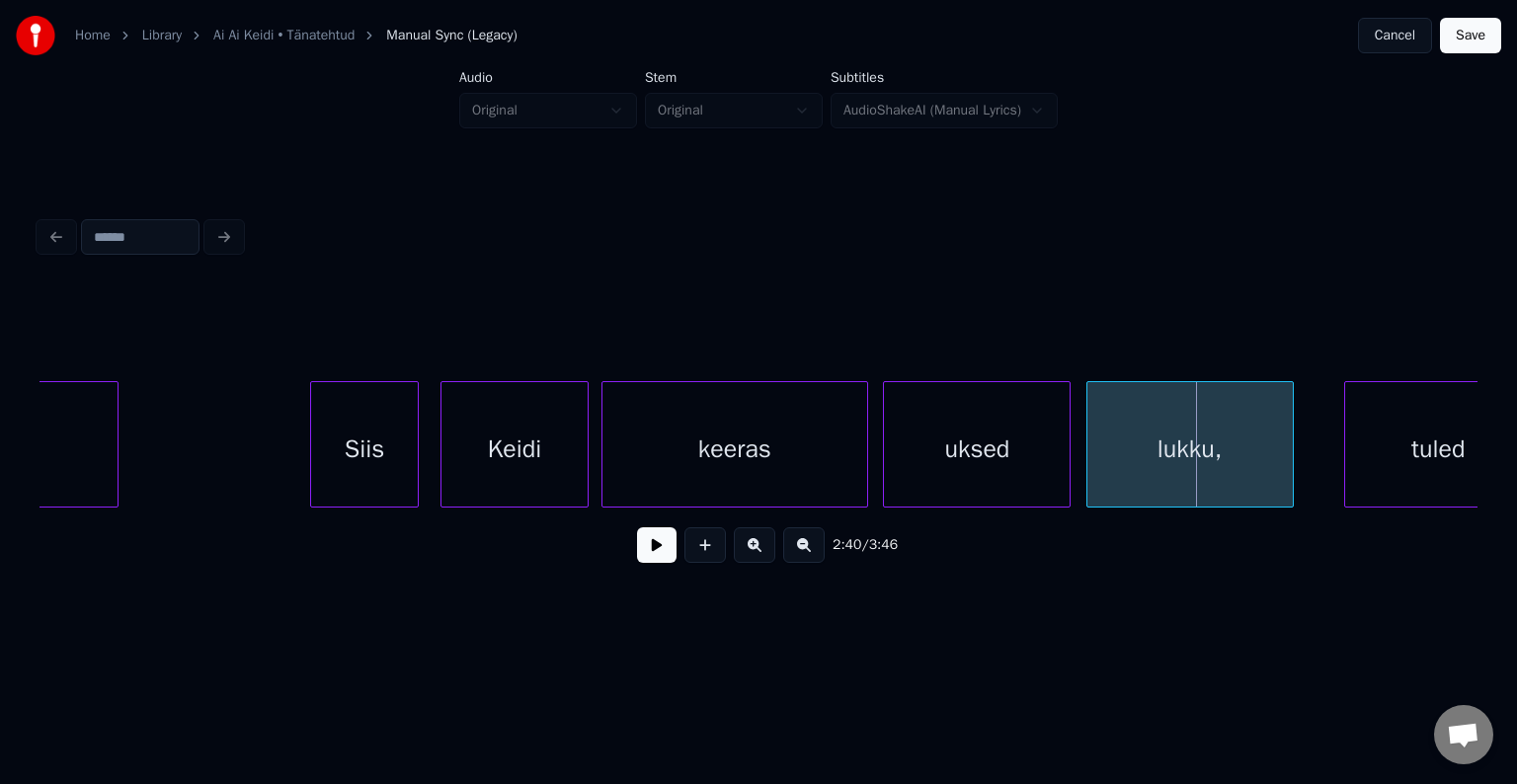 click on "lukku," at bounding box center [1190, 449] 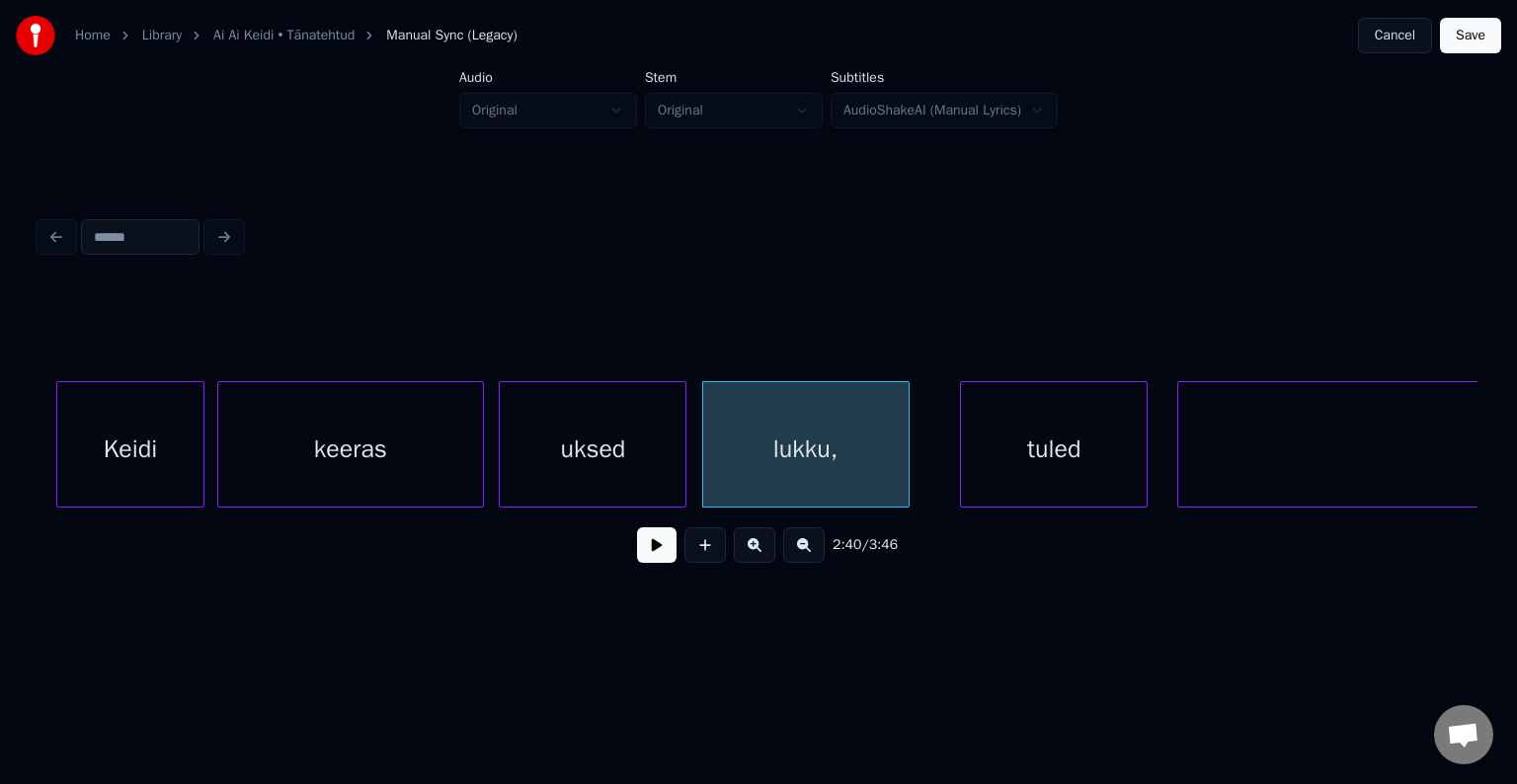 scroll, scrollTop: 0, scrollLeft: 78463, axis: horizontal 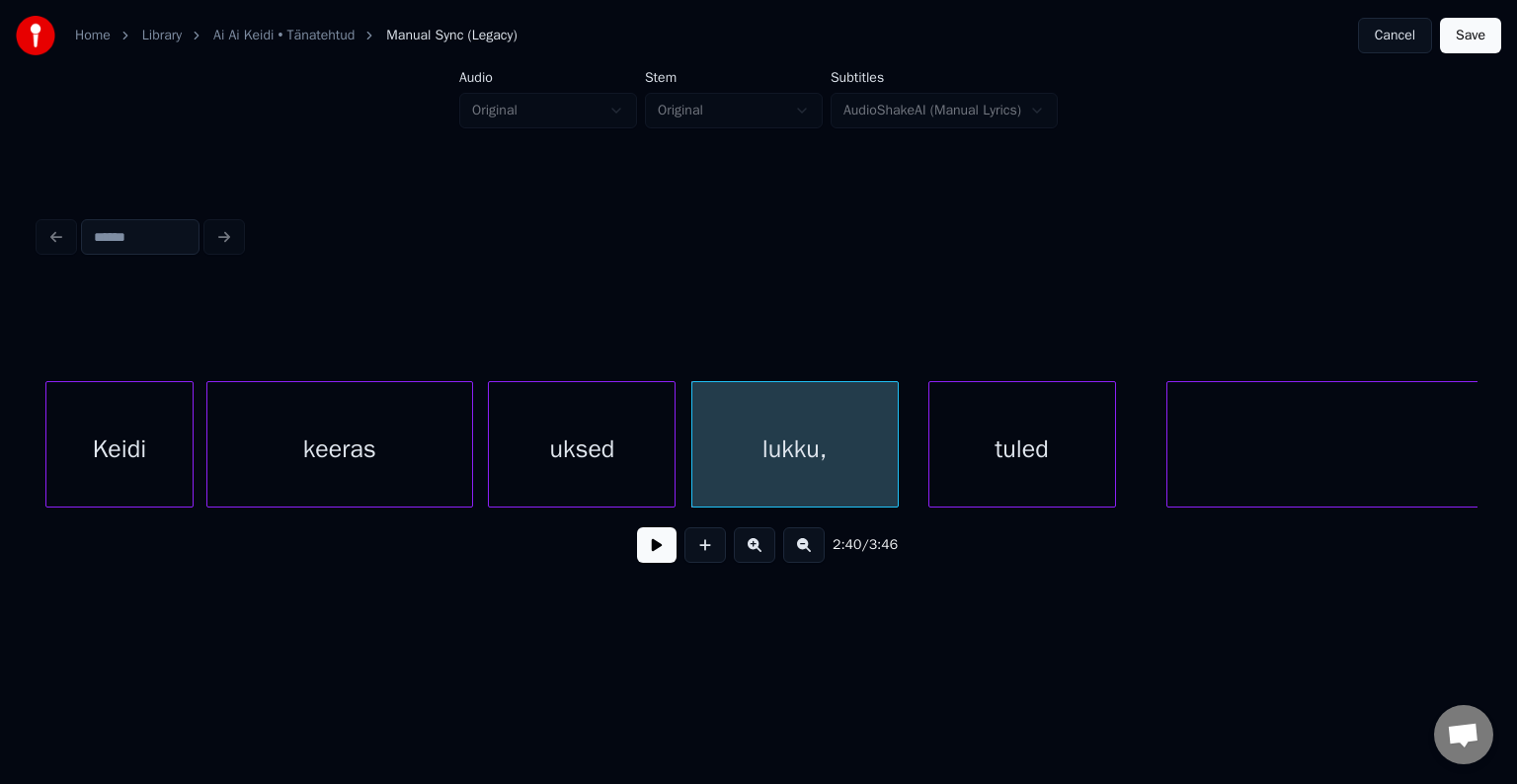 click on "tuled" at bounding box center [1022, 449] 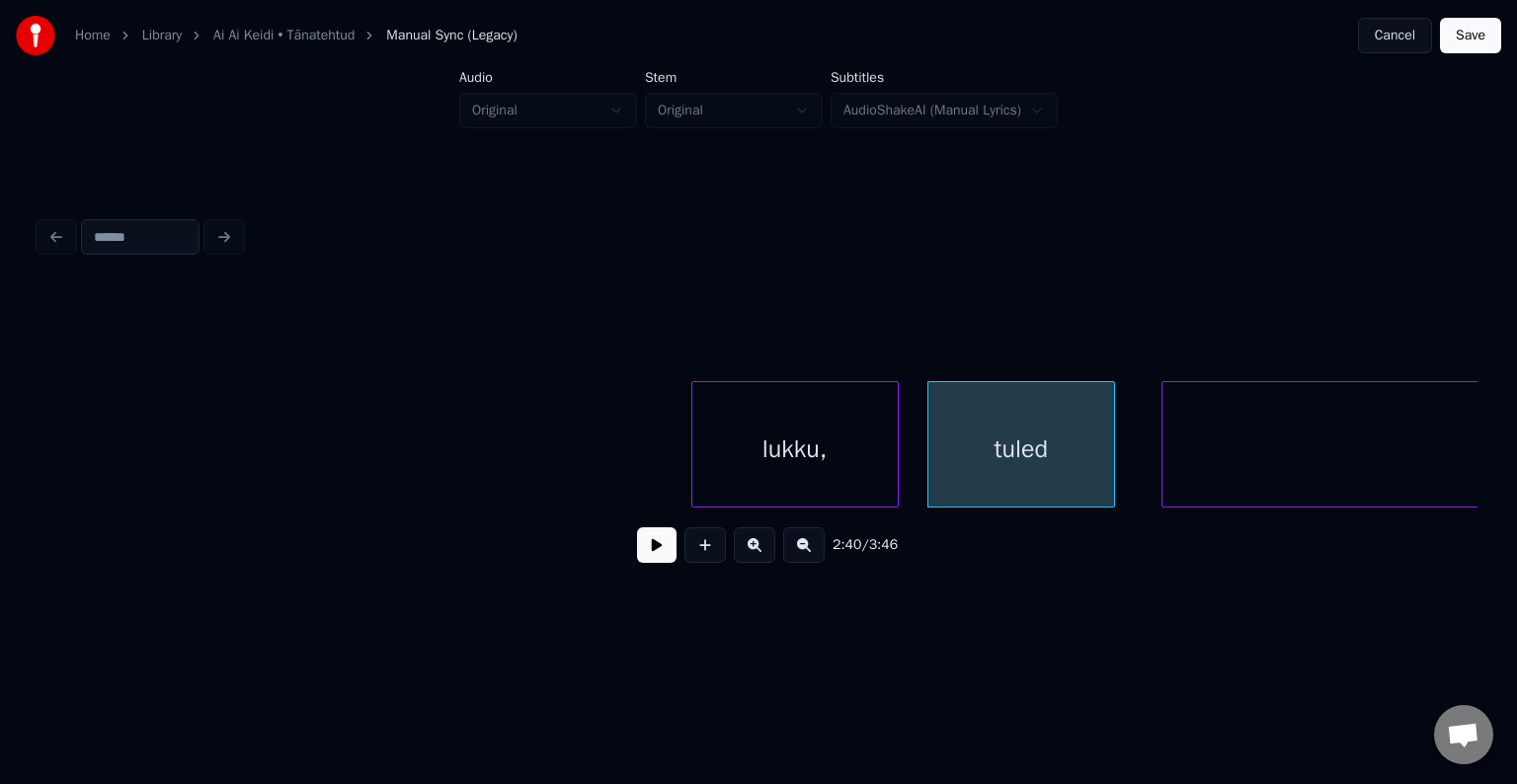 scroll, scrollTop: 0, scrollLeft: 79105, axis: horizontal 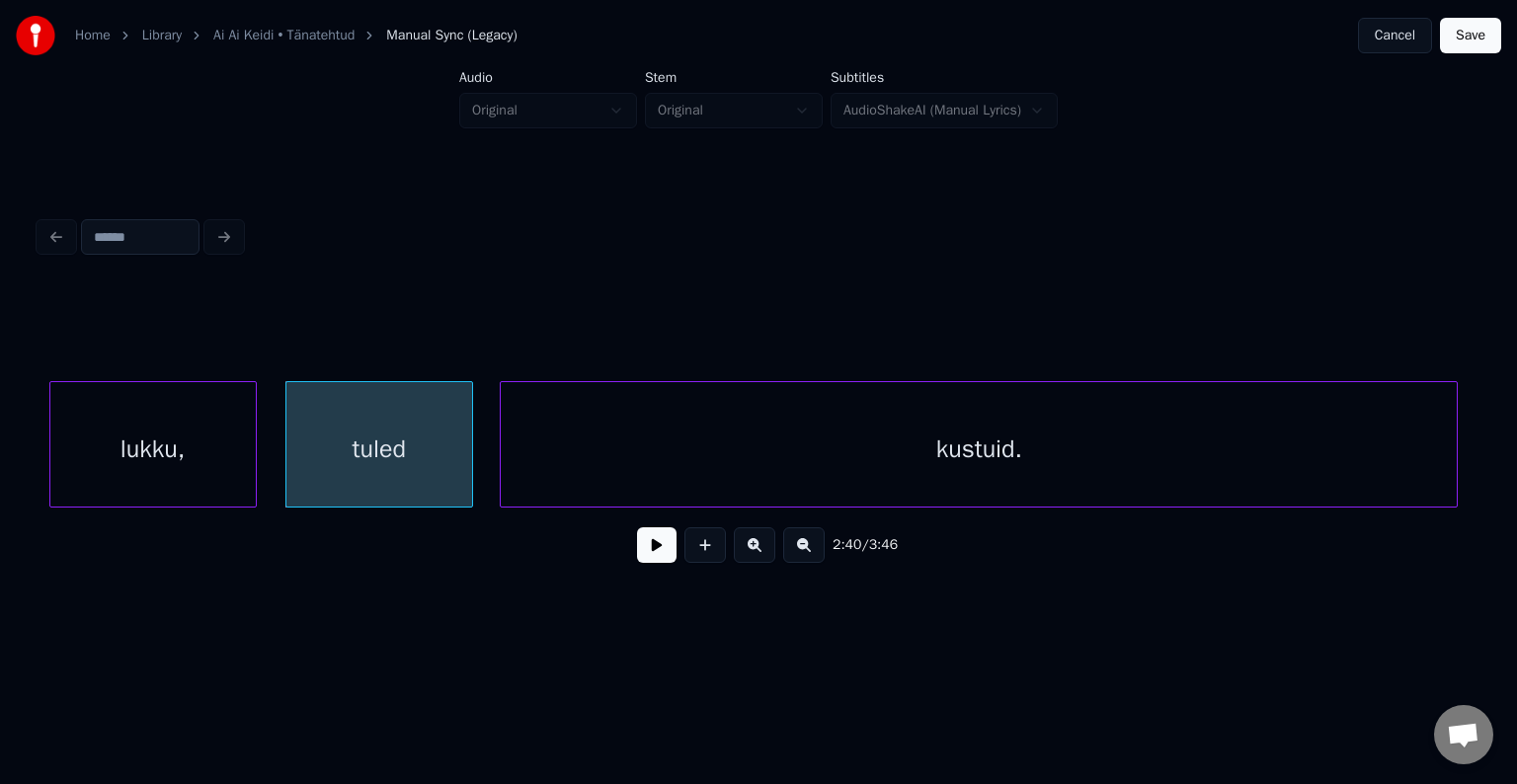 click on "kustuid." at bounding box center [979, 449] 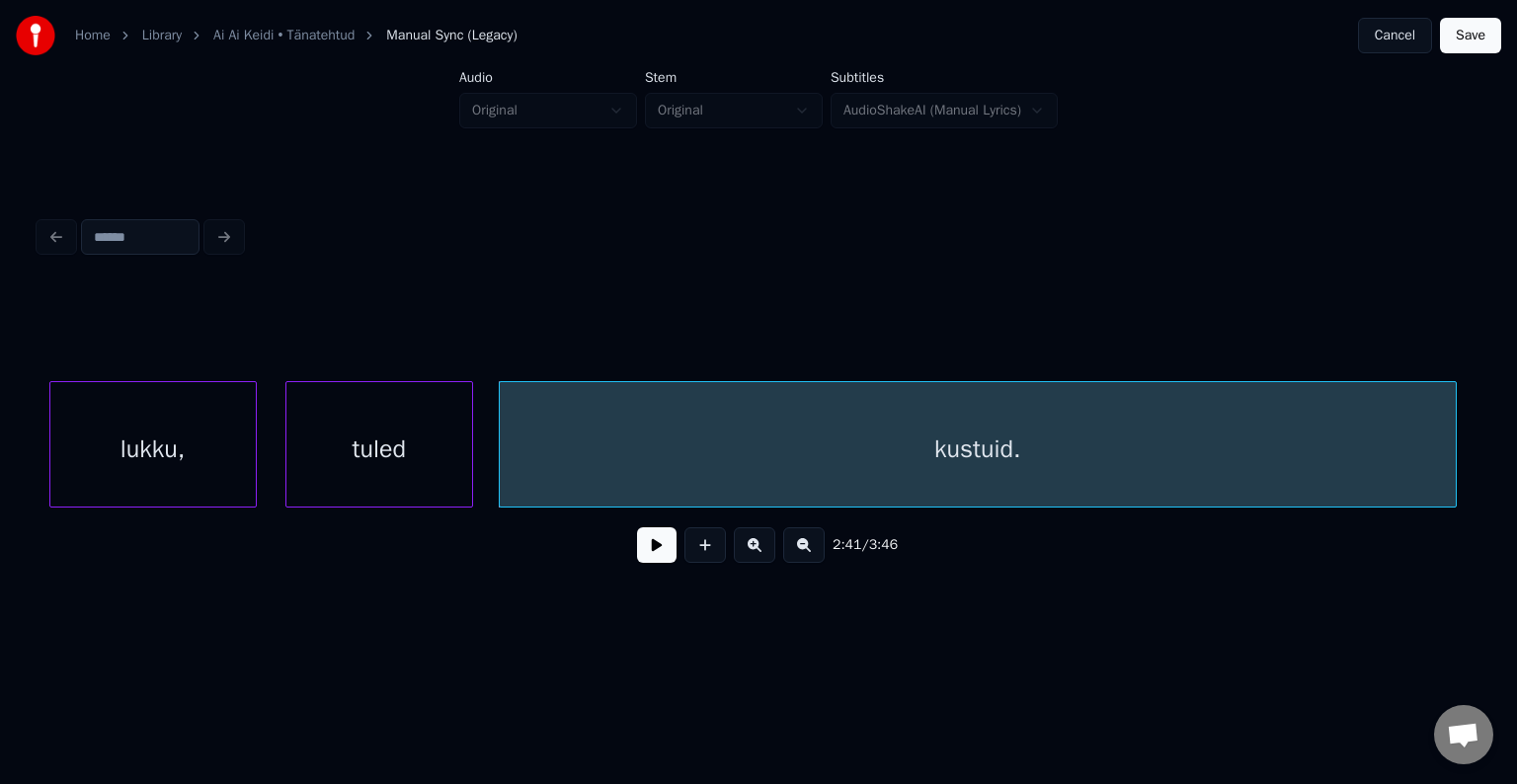 click on "kustuid." at bounding box center [978, 449] 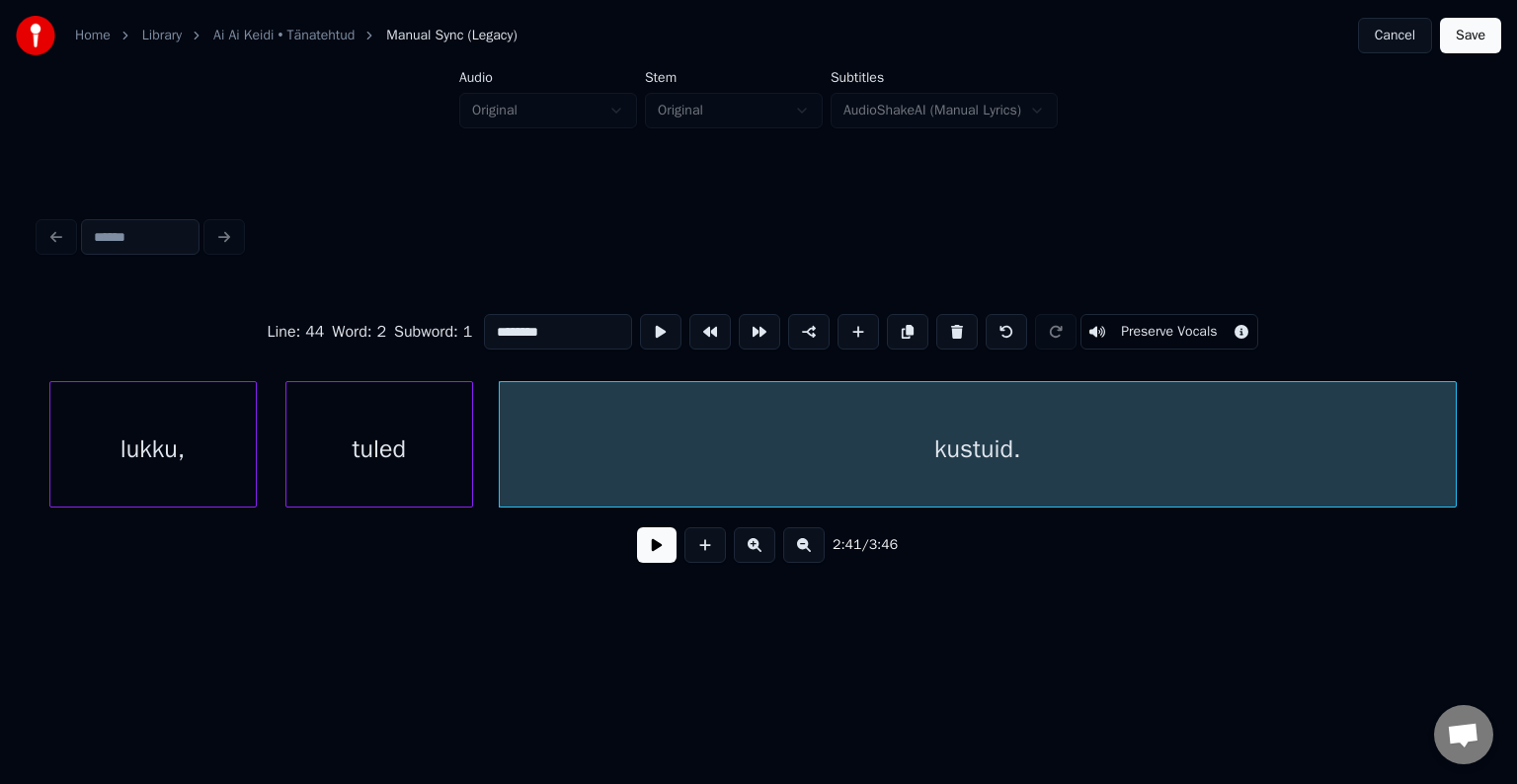 click on "********" at bounding box center (558, 332) 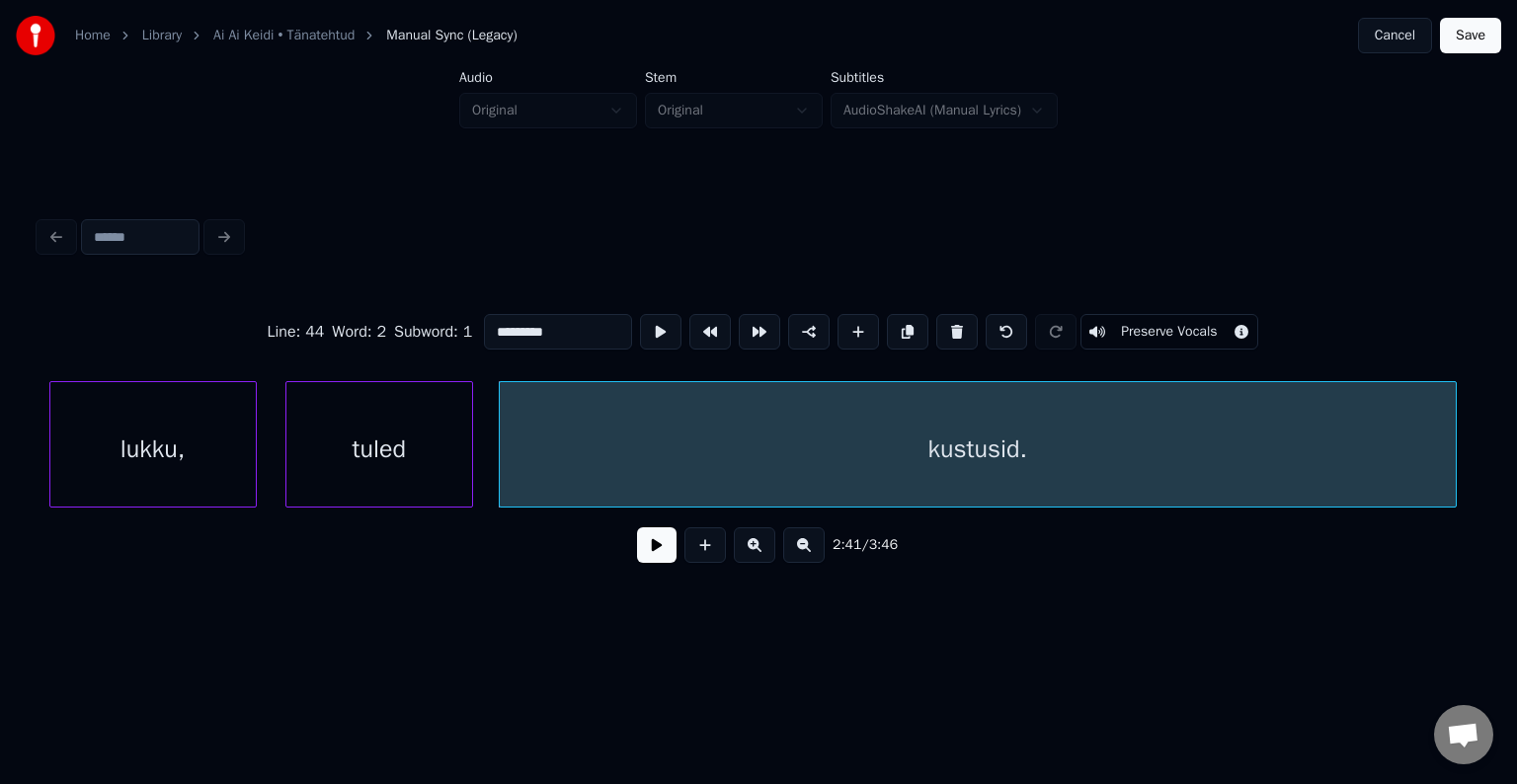click on "lukku," at bounding box center (153, 449) 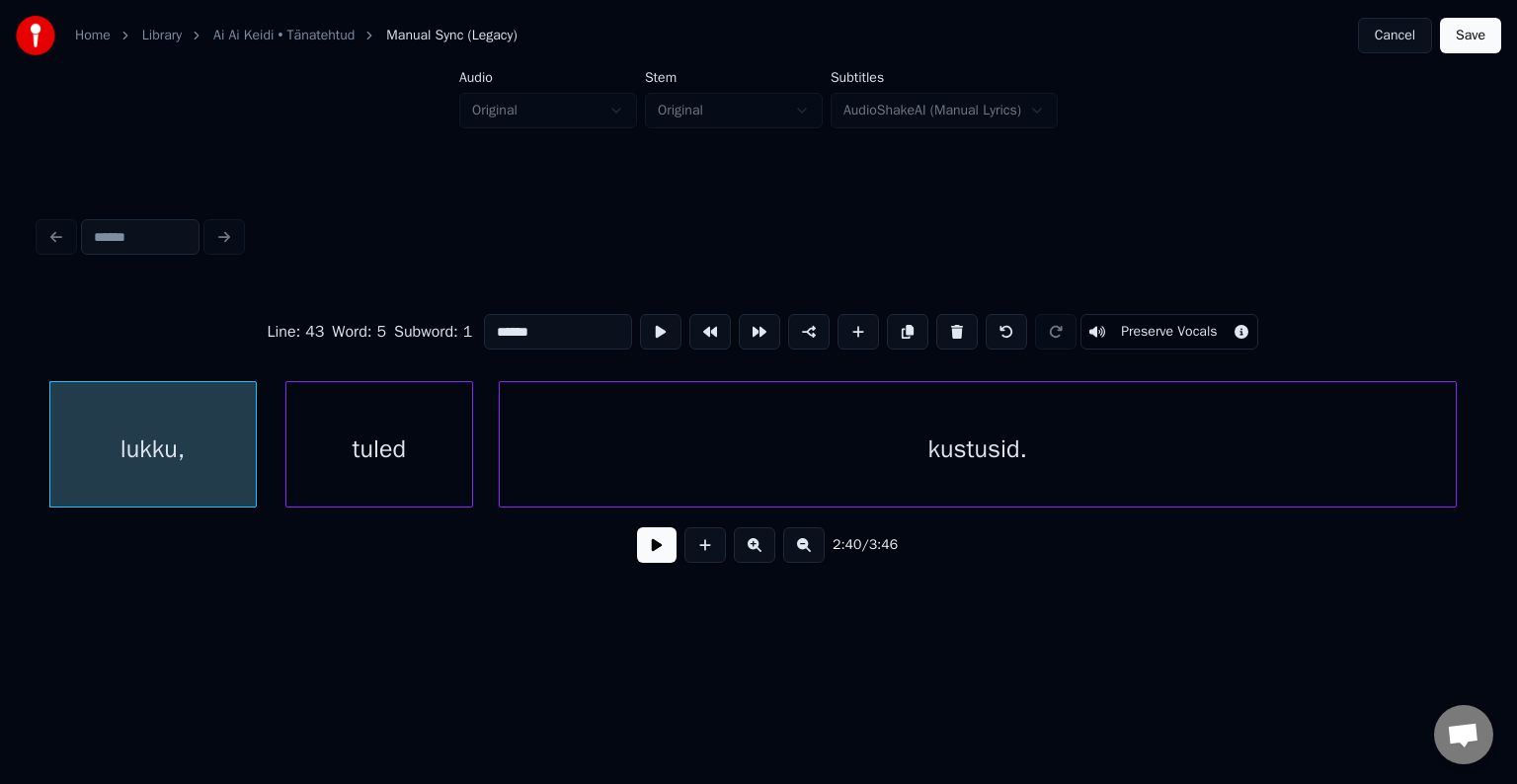 type on "******" 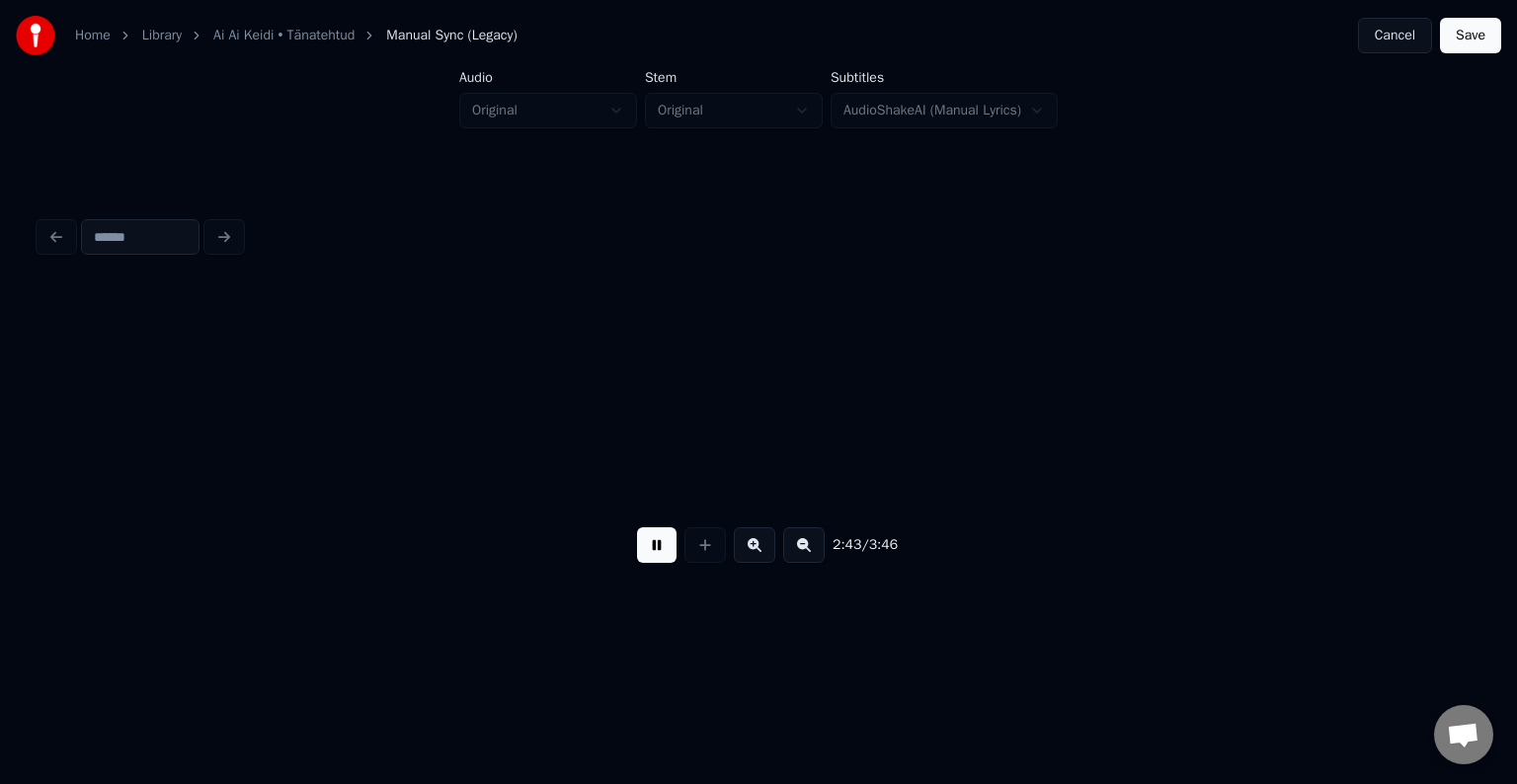 scroll, scrollTop: 0, scrollLeft: 80548, axis: horizontal 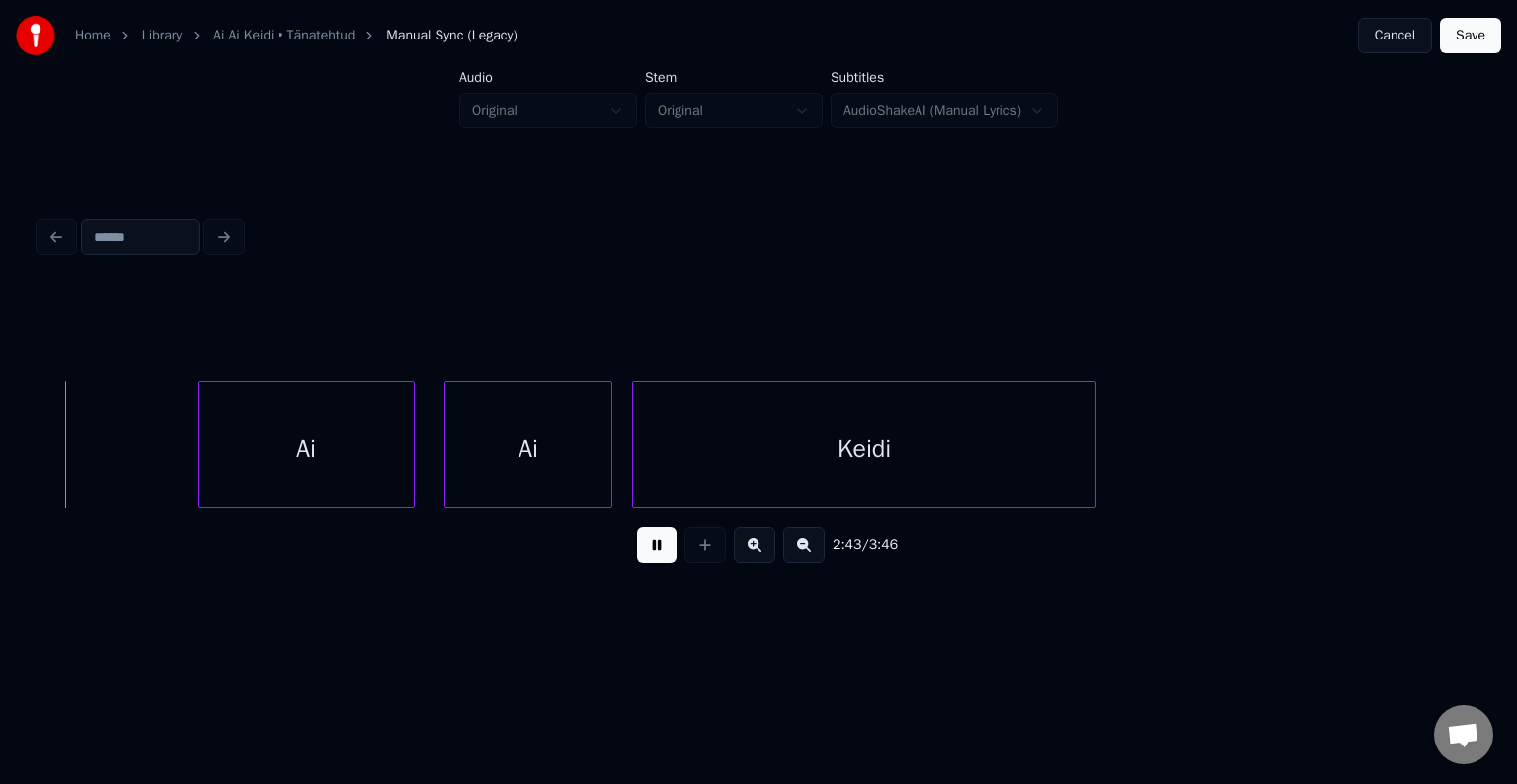 click at bounding box center (657, 545) 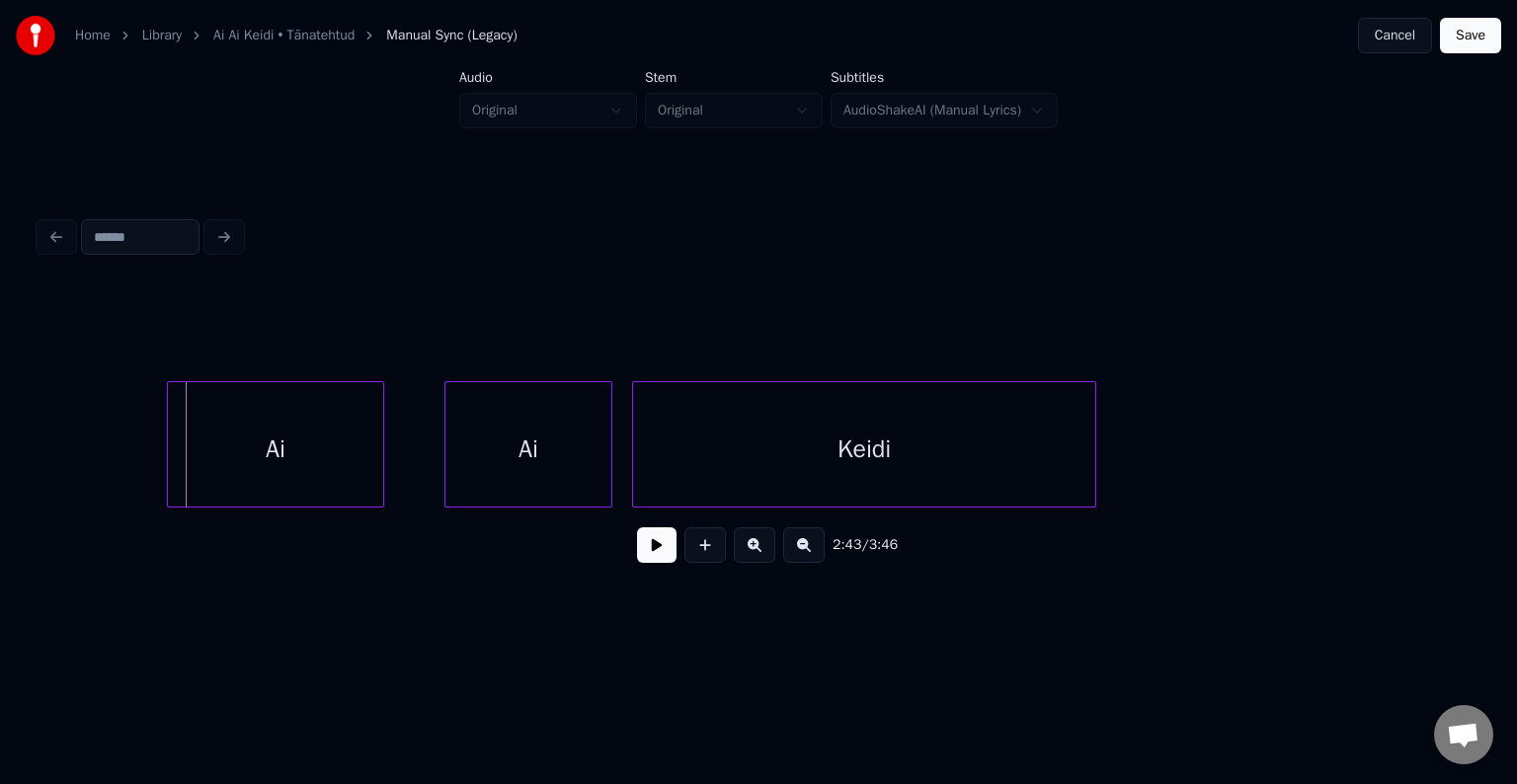 click on "Ai" at bounding box center [276, 449] 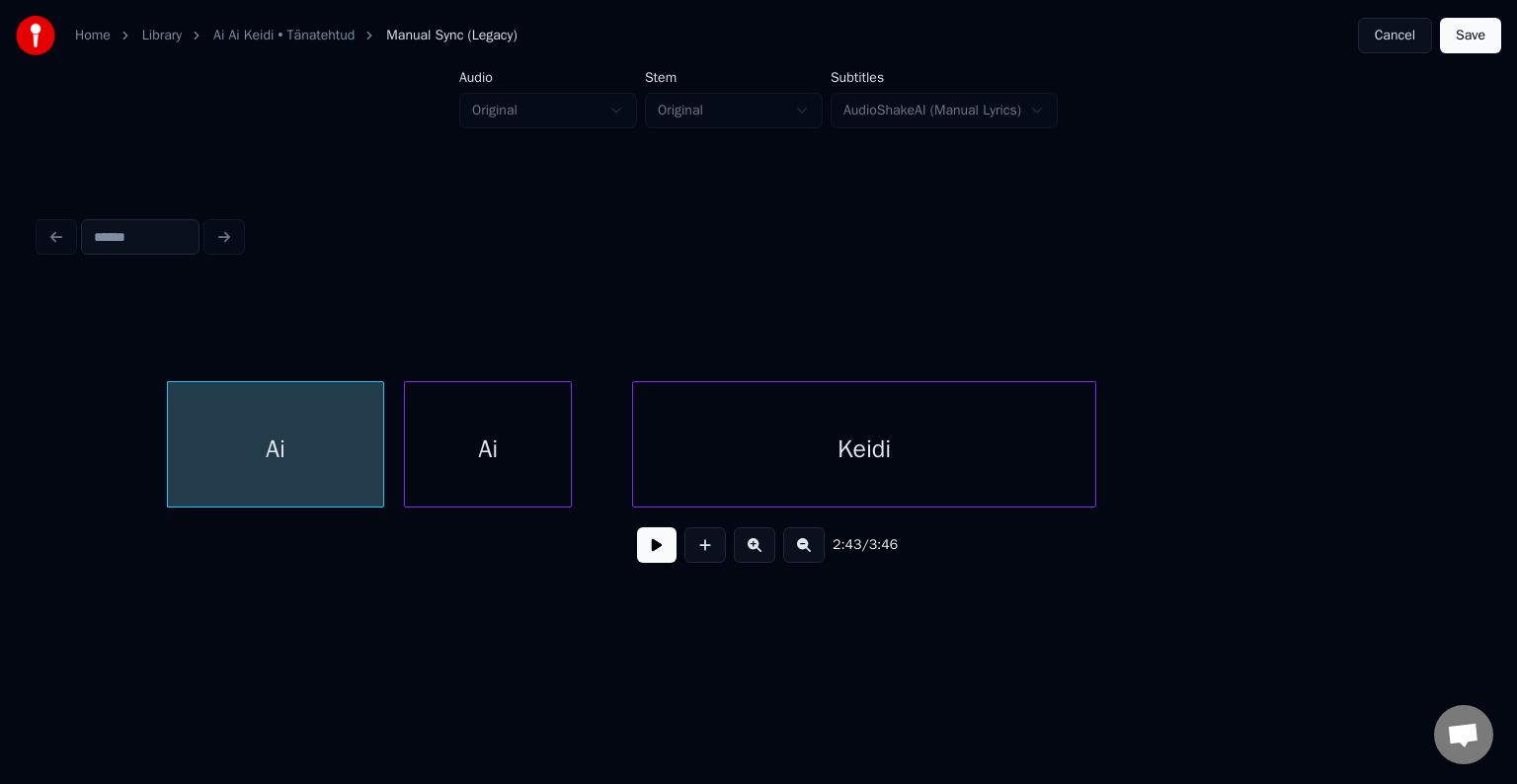 click on "Ai" at bounding box center [488, 449] 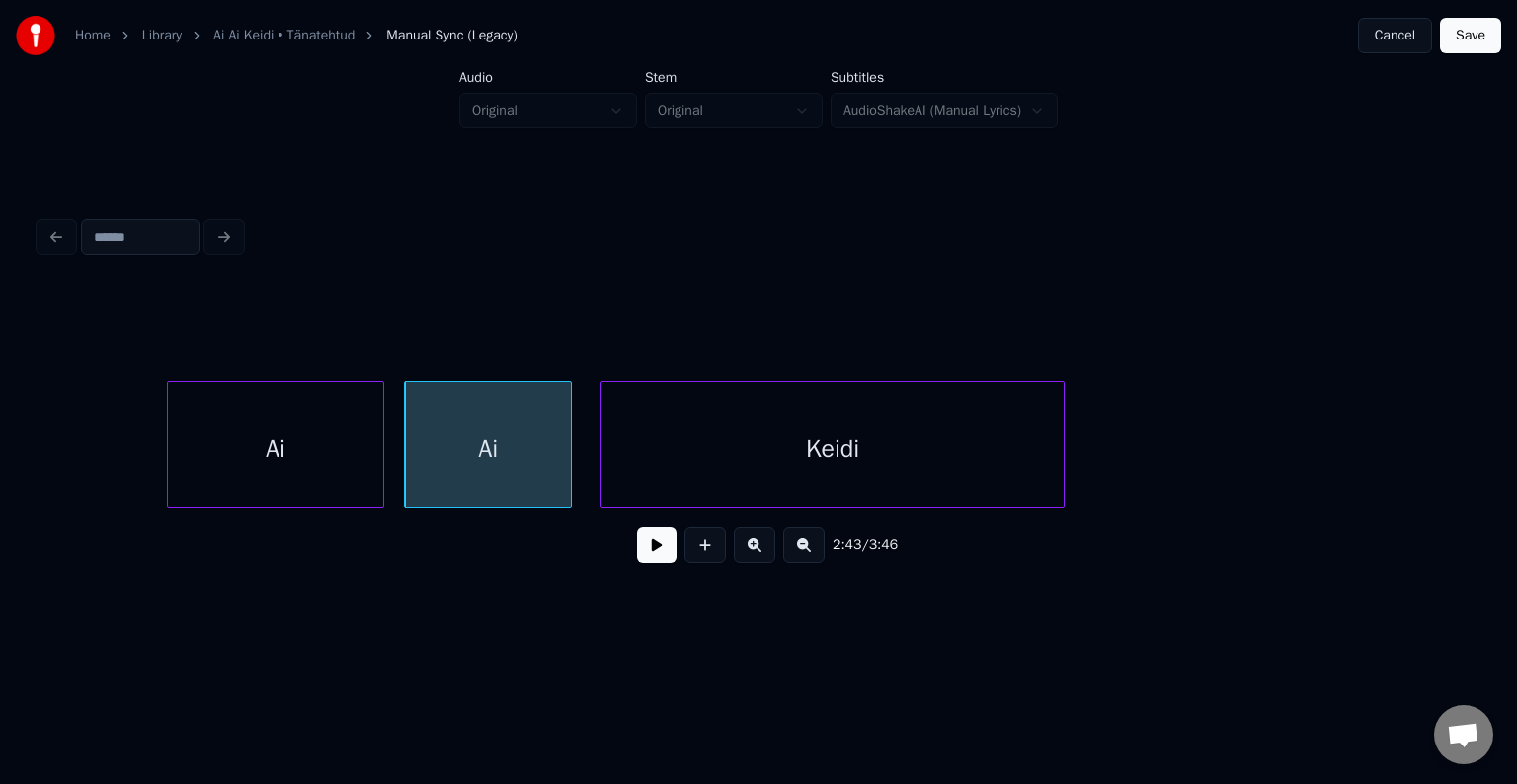 click on "Keidi" at bounding box center (833, 449) 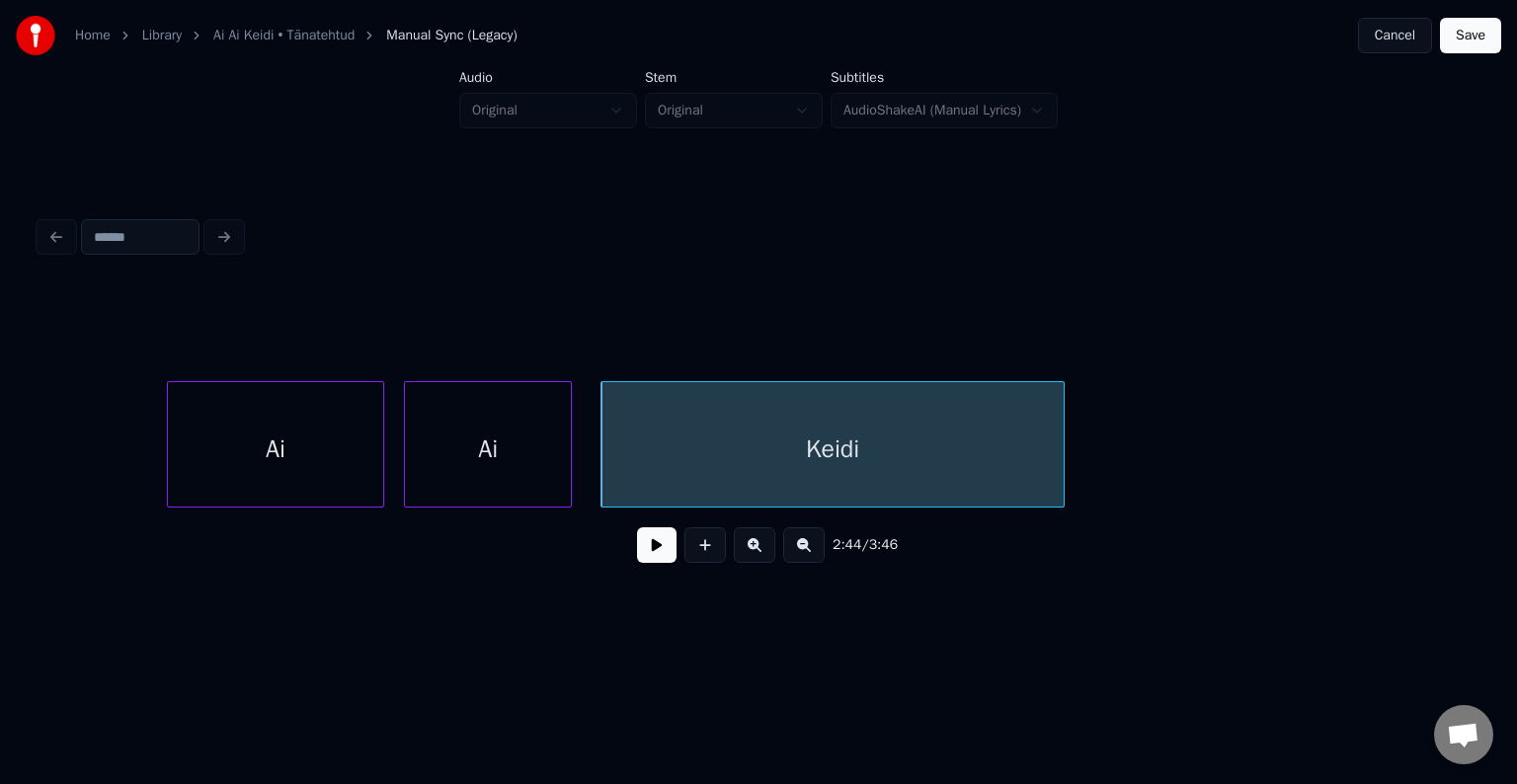 click on "Ai" at bounding box center [276, 449] 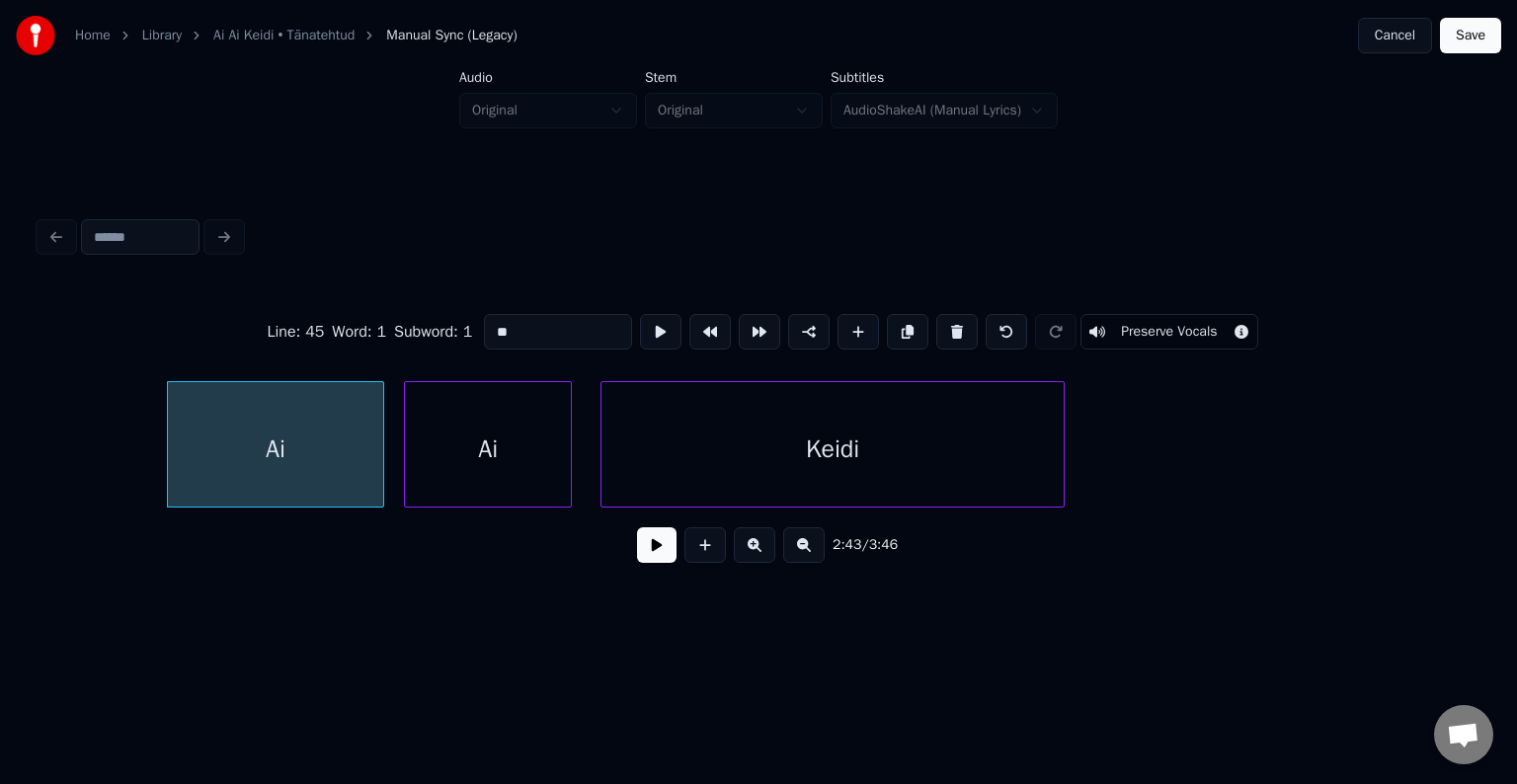click at bounding box center [657, 545] 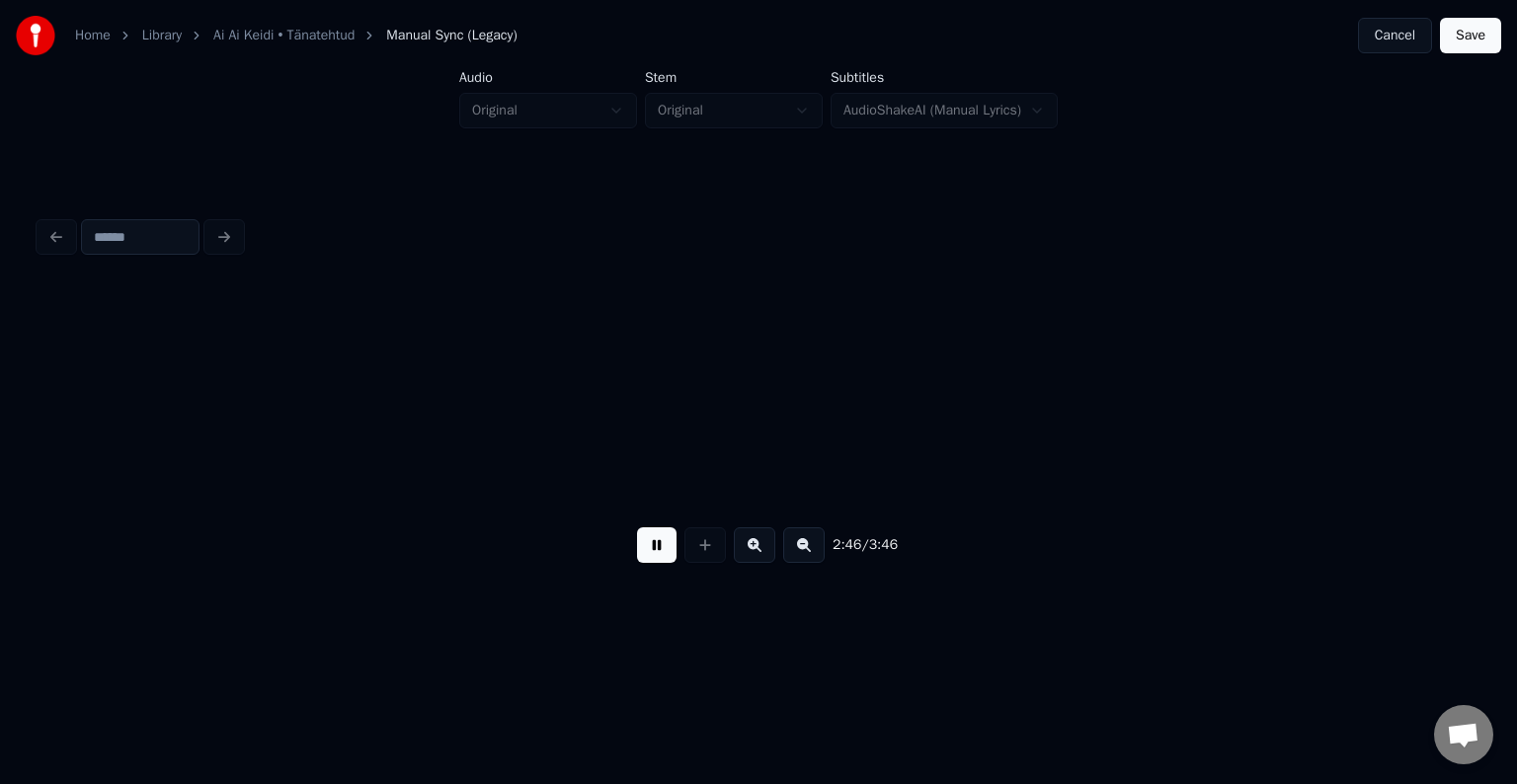 scroll, scrollTop: 0, scrollLeft: 81993, axis: horizontal 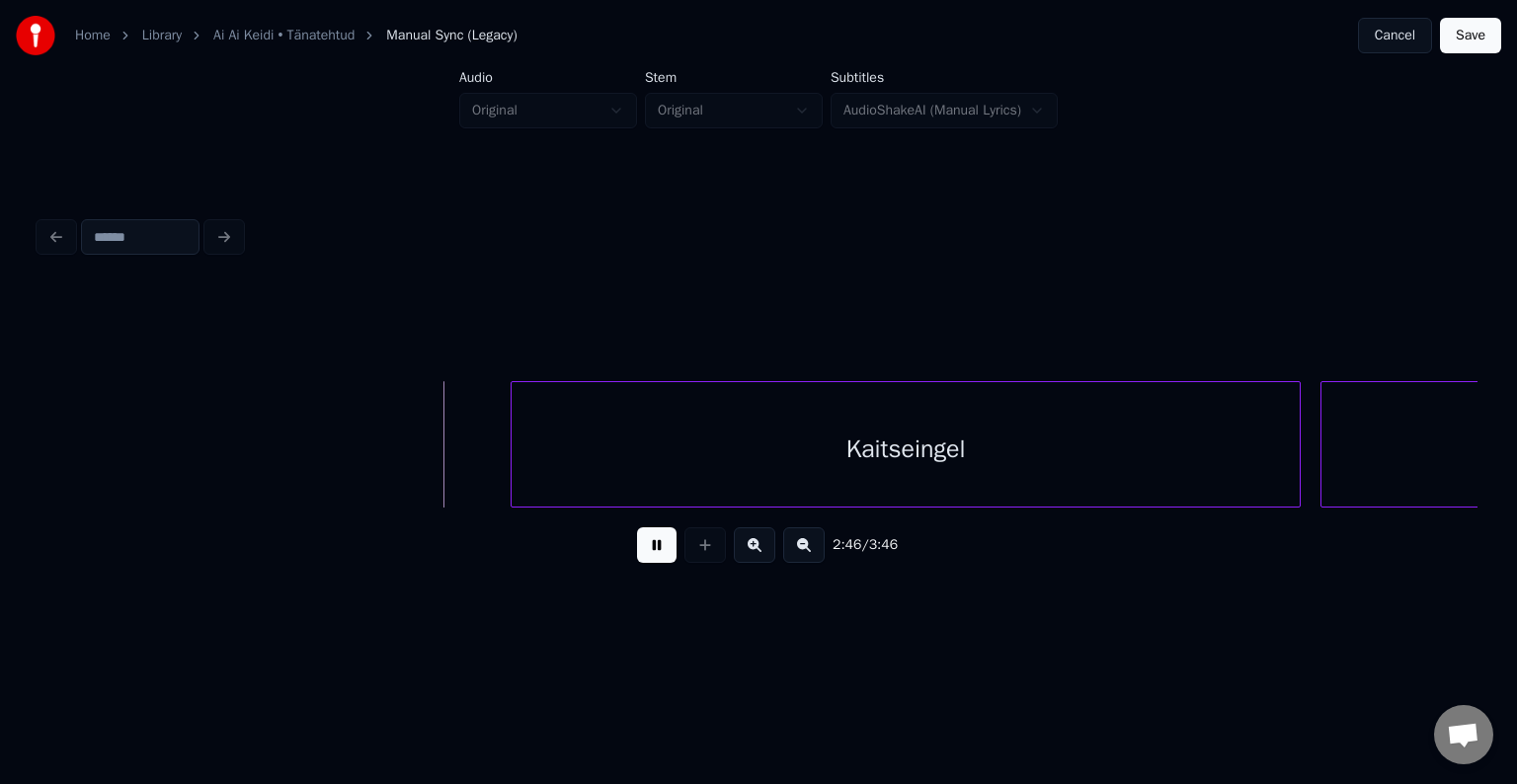 click at bounding box center [657, 545] 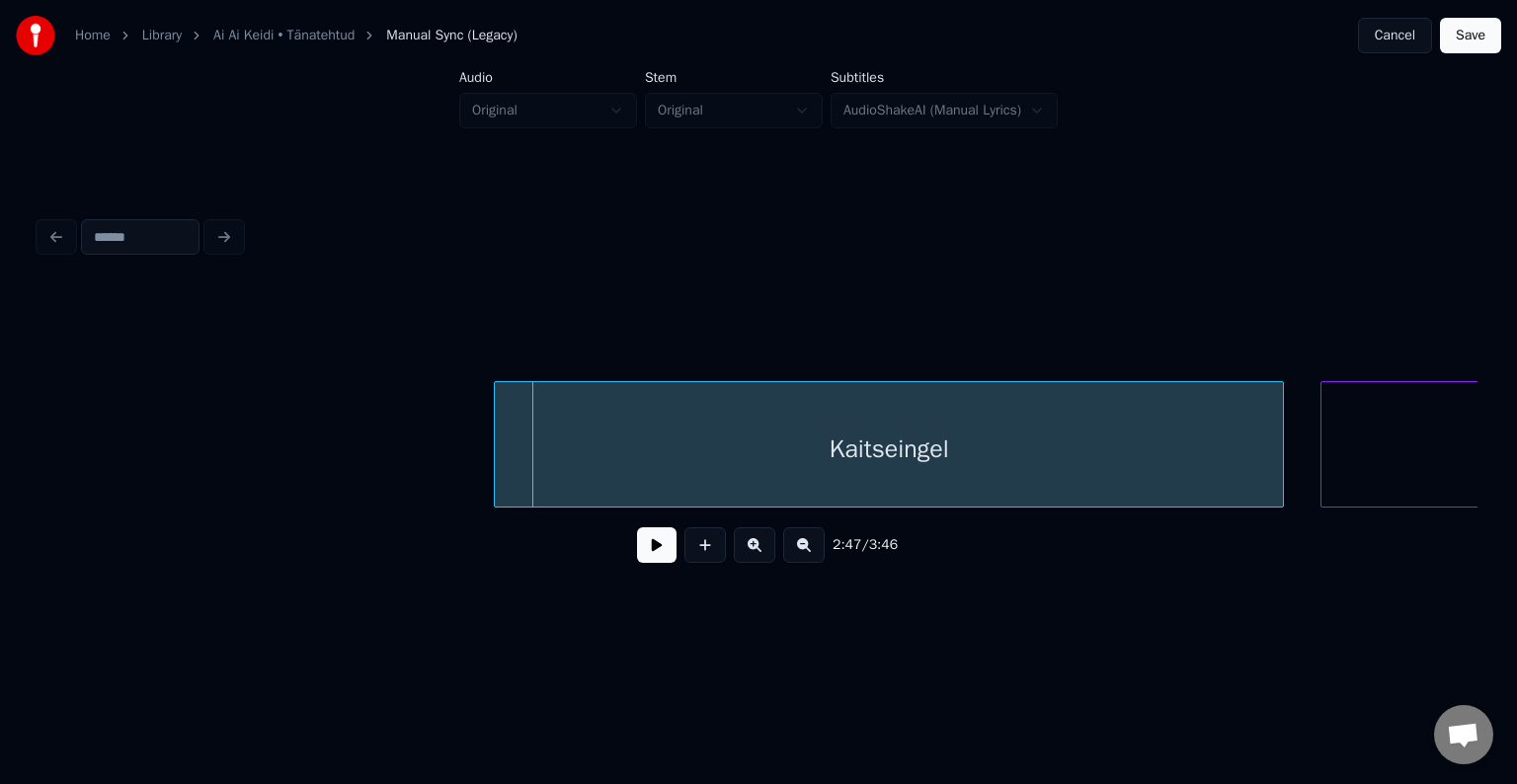 click on "Kaitseingel" at bounding box center [889, 449] 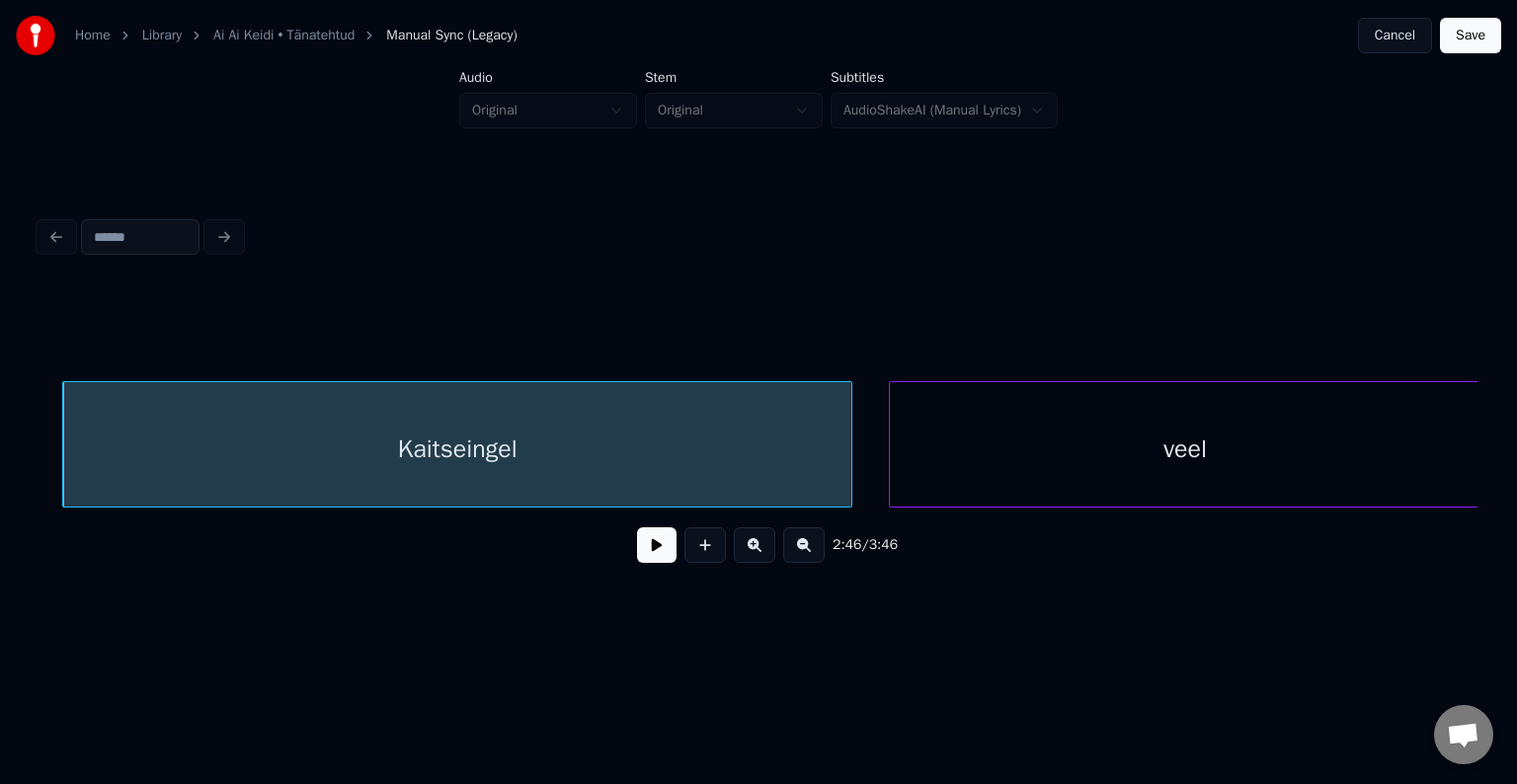scroll, scrollTop: 0, scrollLeft: 82428, axis: horizontal 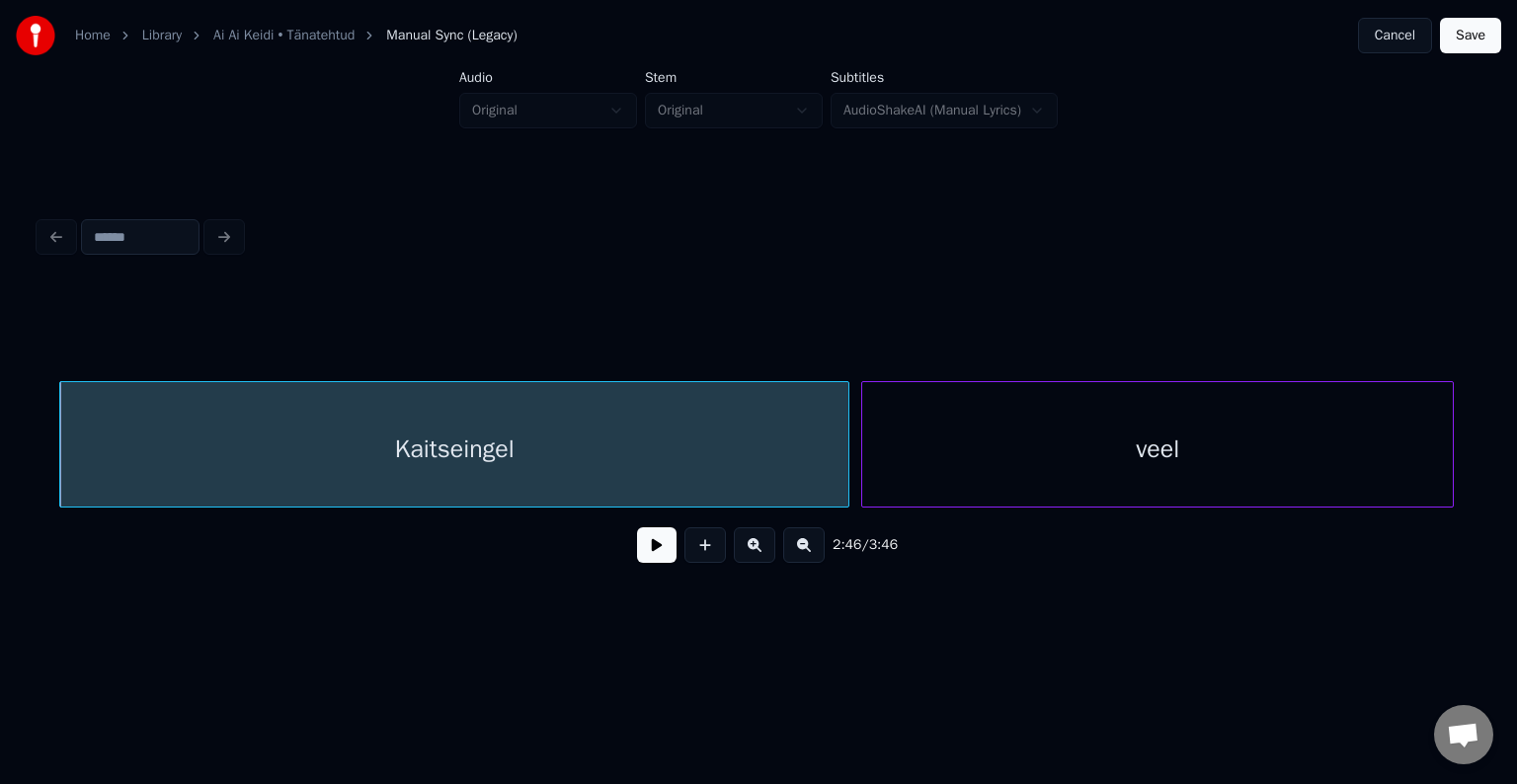 click on "veel" at bounding box center [1158, 449] 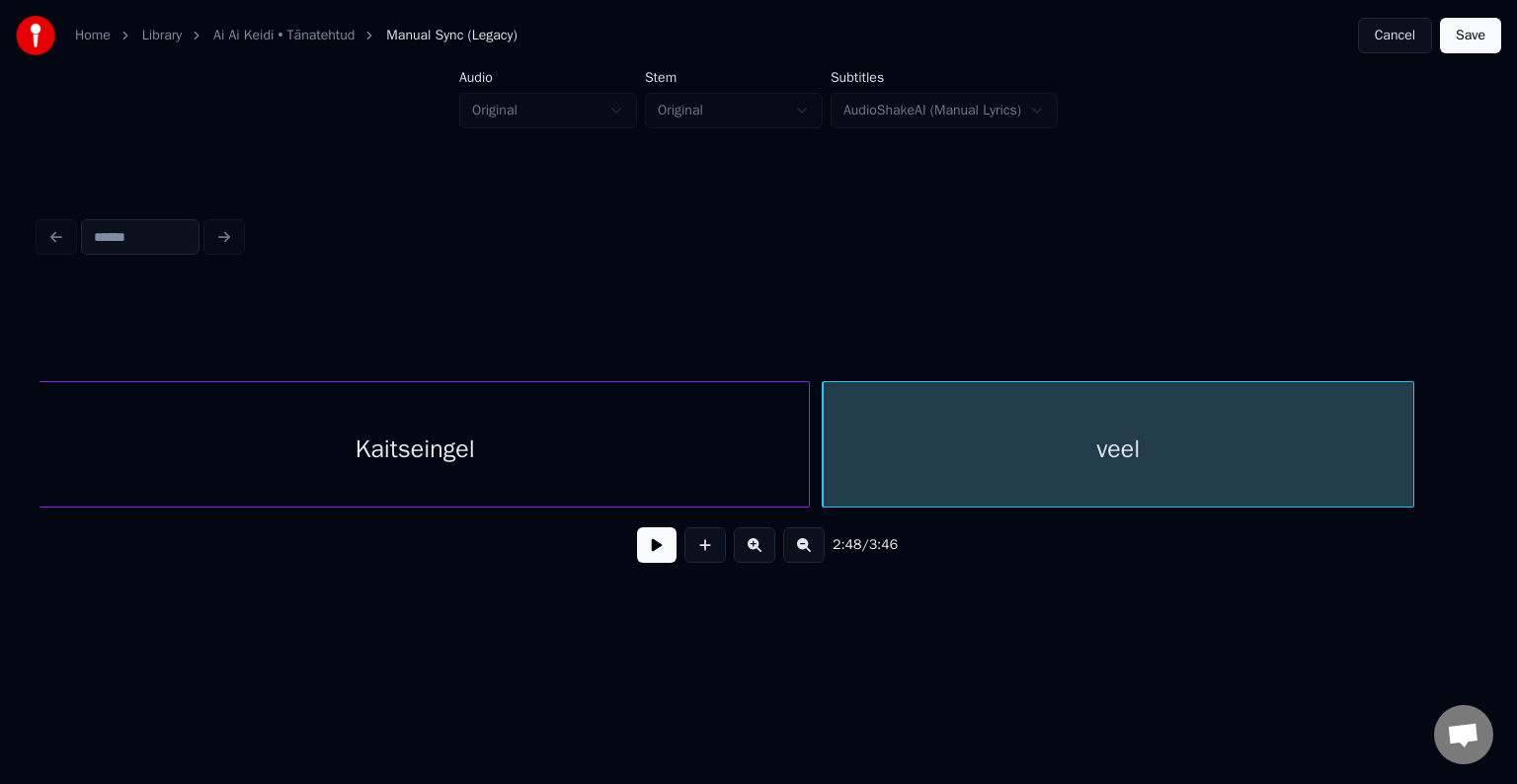click on "Kaitseingel" at bounding box center [415, 449] 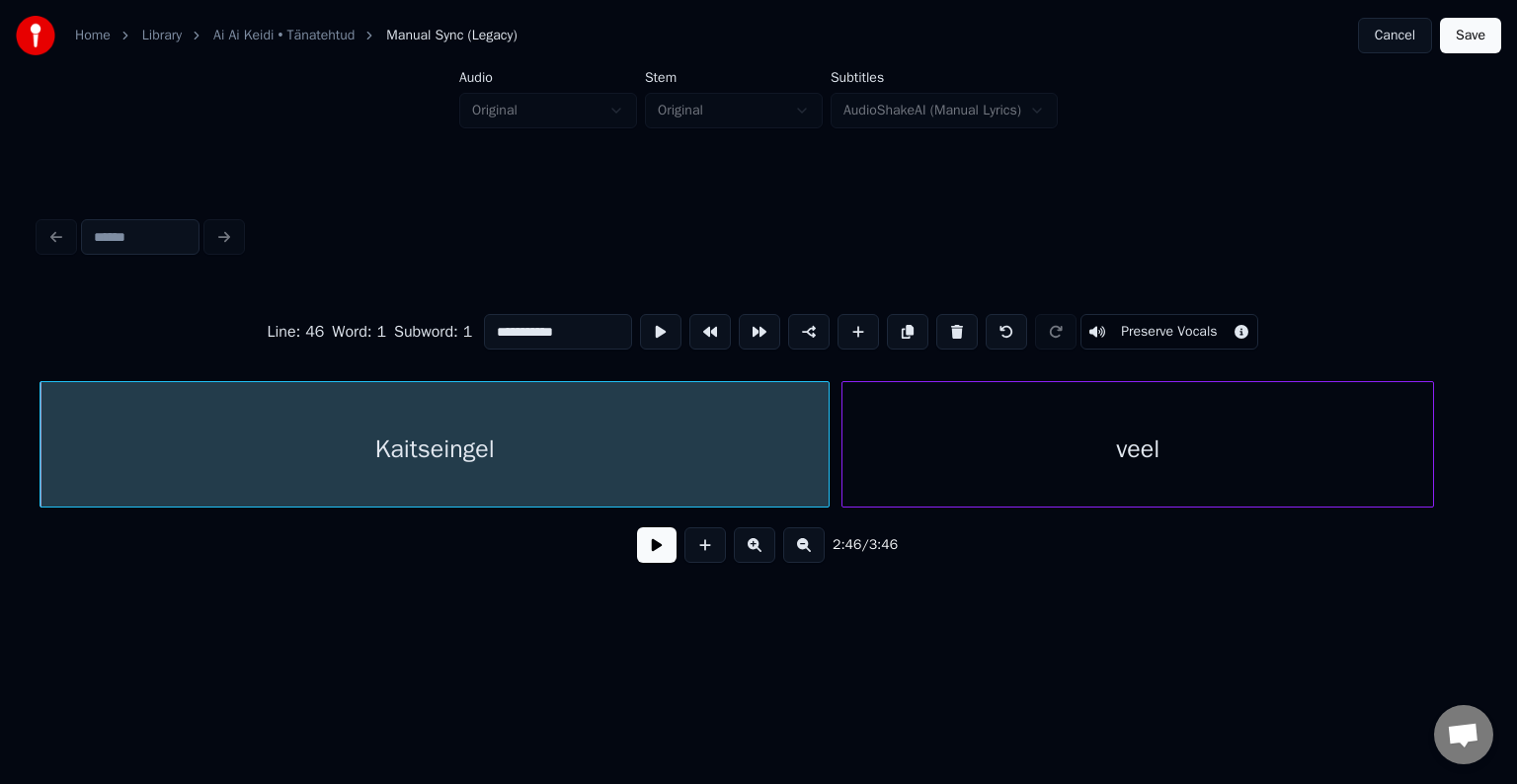 click at bounding box center (657, 545) 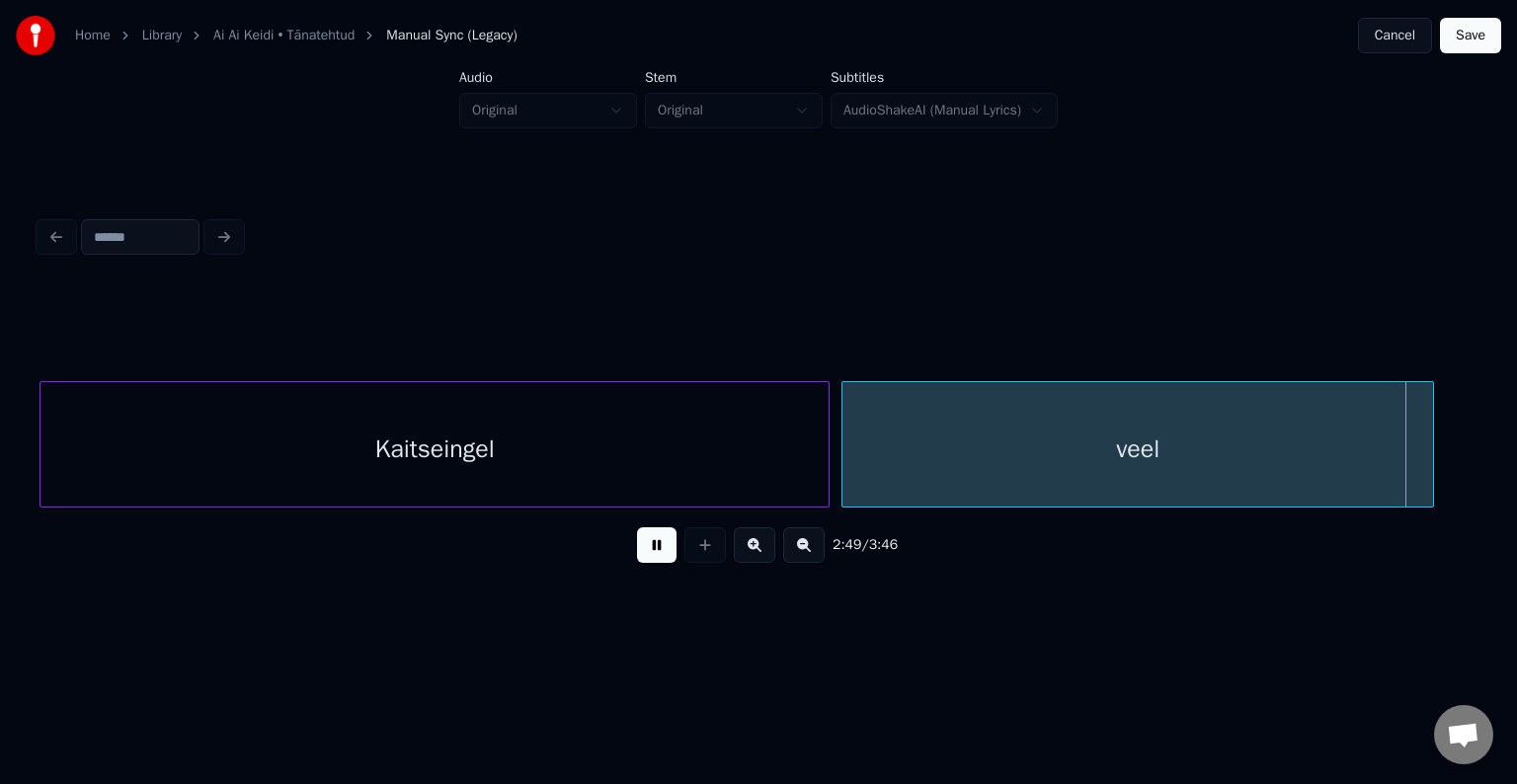 click at bounding box center [657, 545] 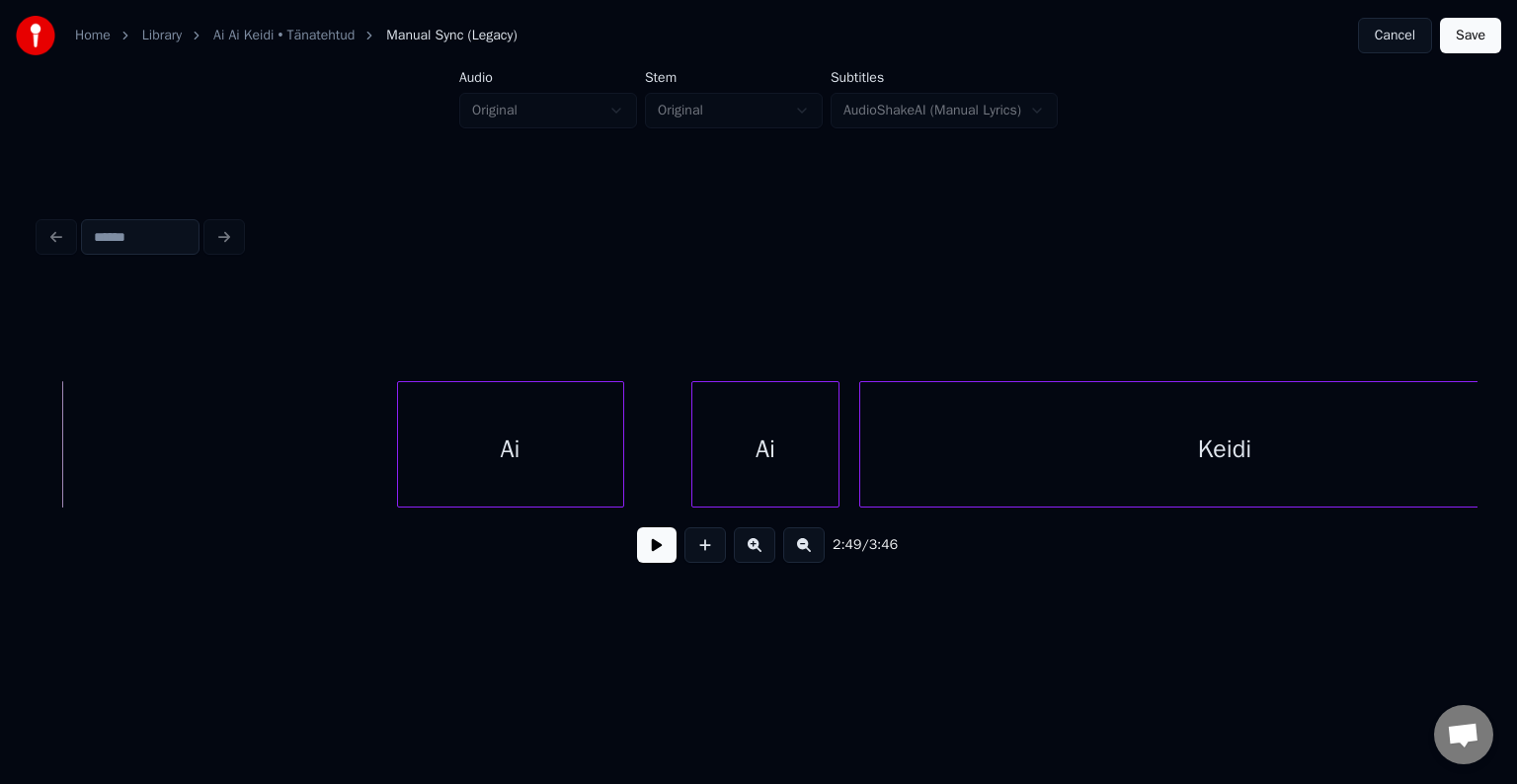click on "Ai" at bounding box center (511, 449) 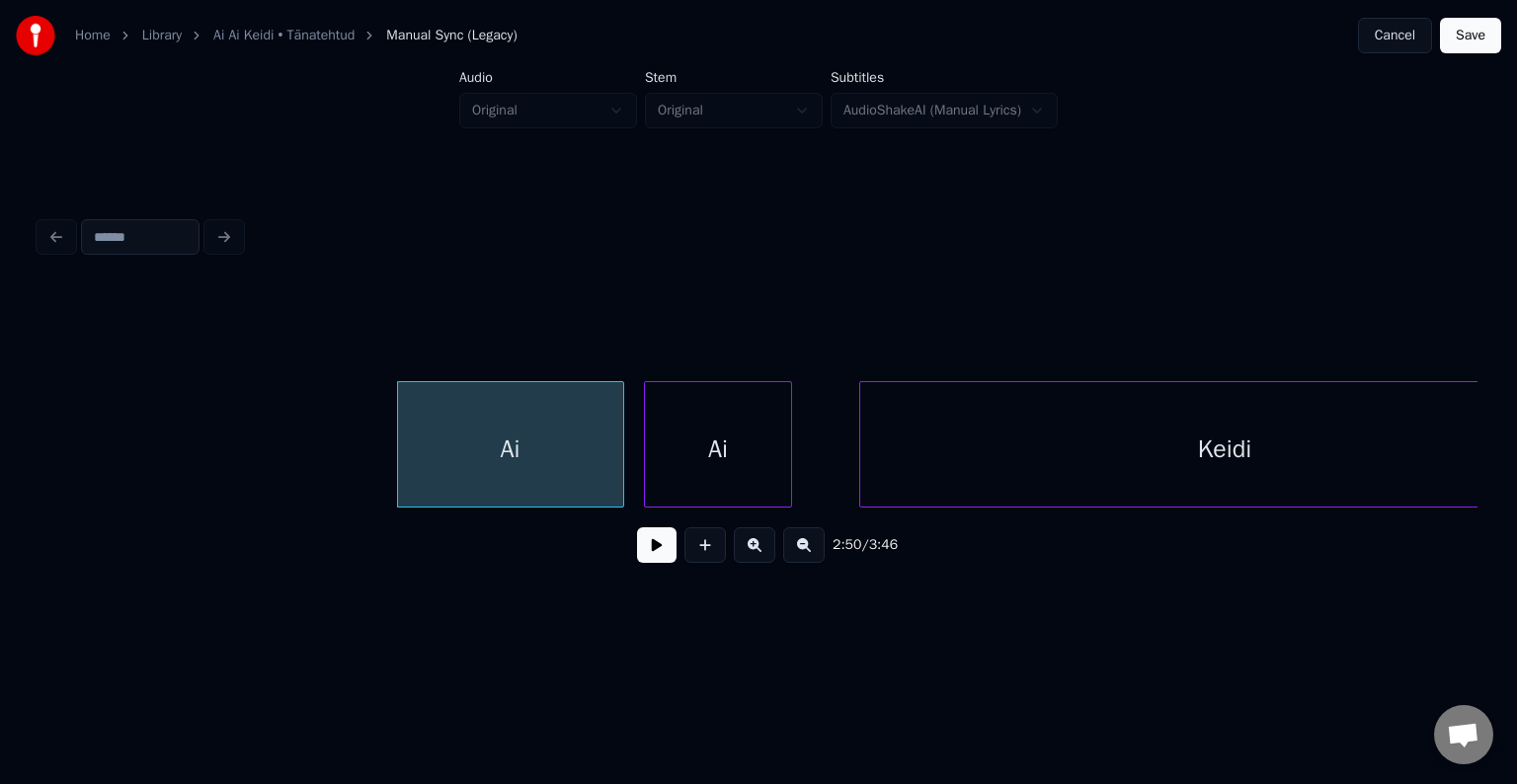 click on "Ai" at bounding box center (718, 449) 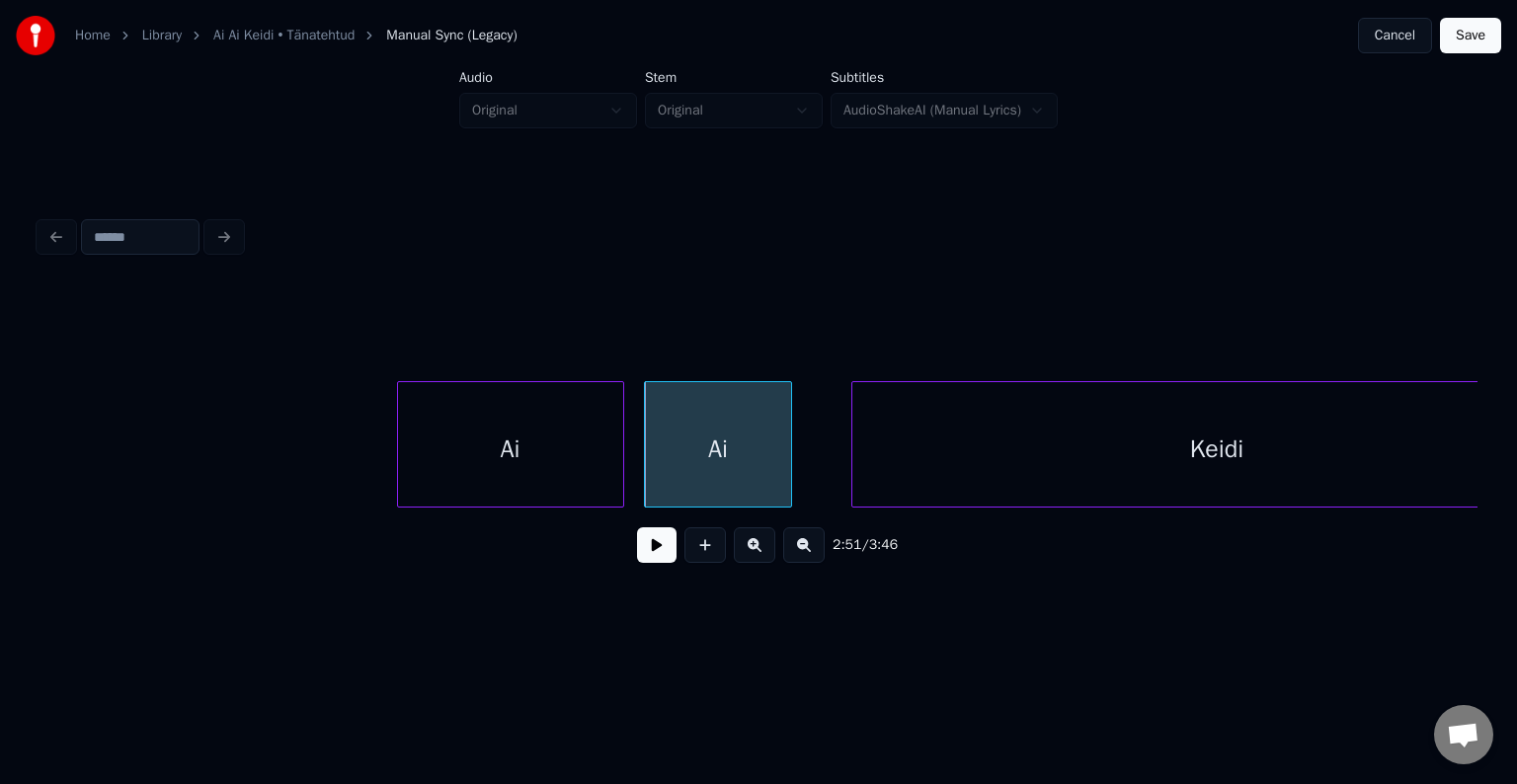 scroll, scrollTop: 0, scrollLeft: 83994, axis: horizontal 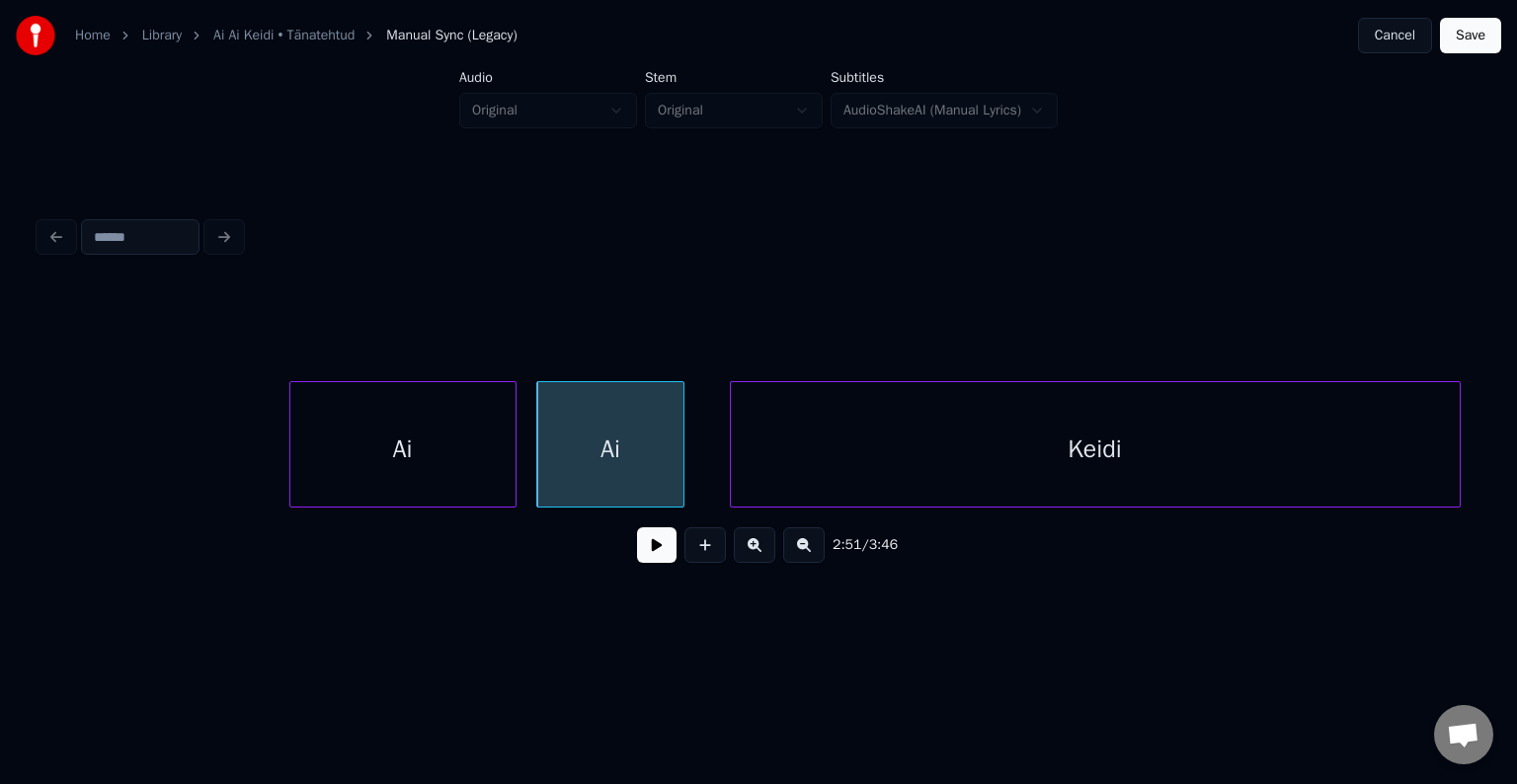 click on "Keidi" at bounding box center [1095, 449] 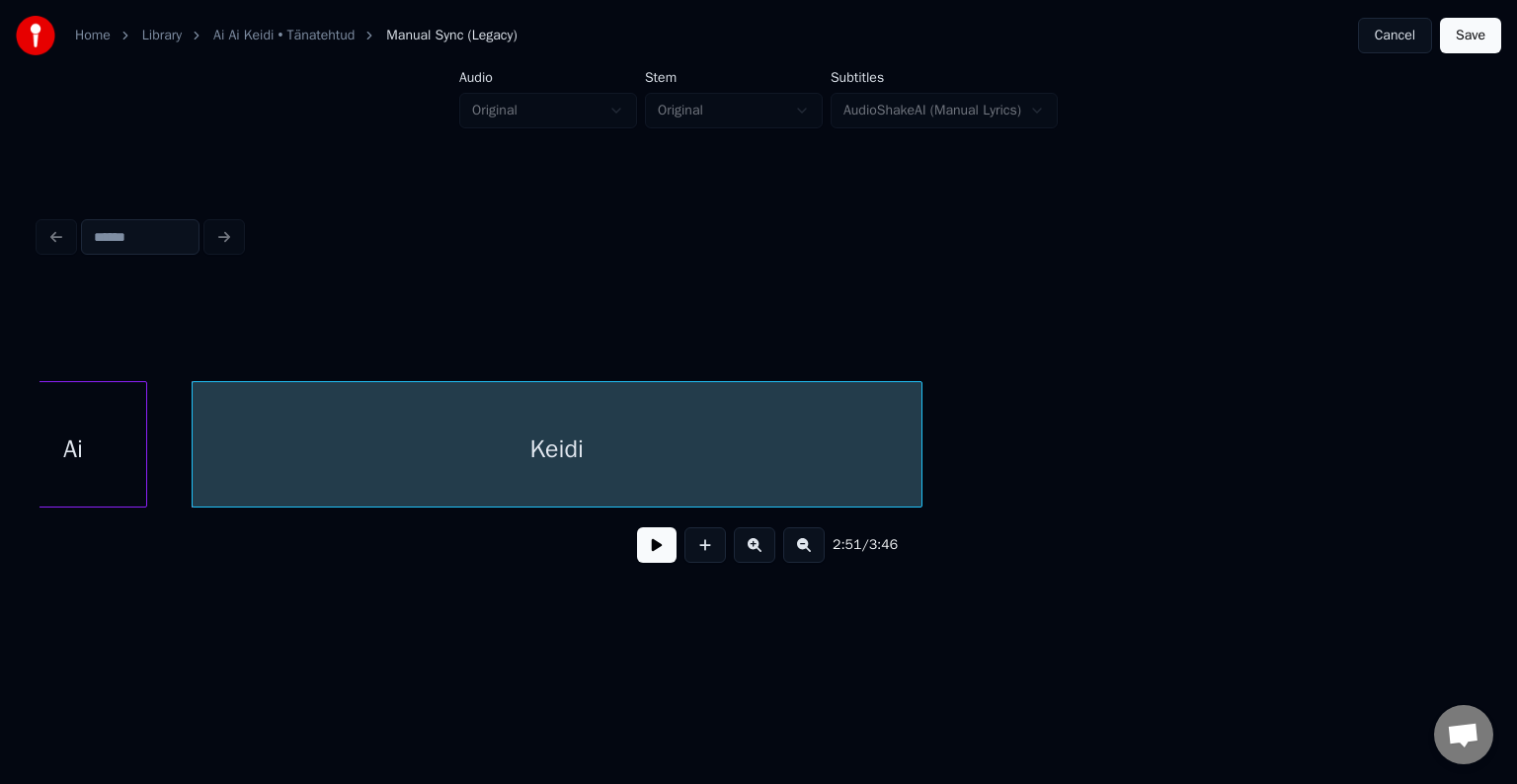 scroll, scrollTop: 0, scrollLeft: 84626, axis: horizontal 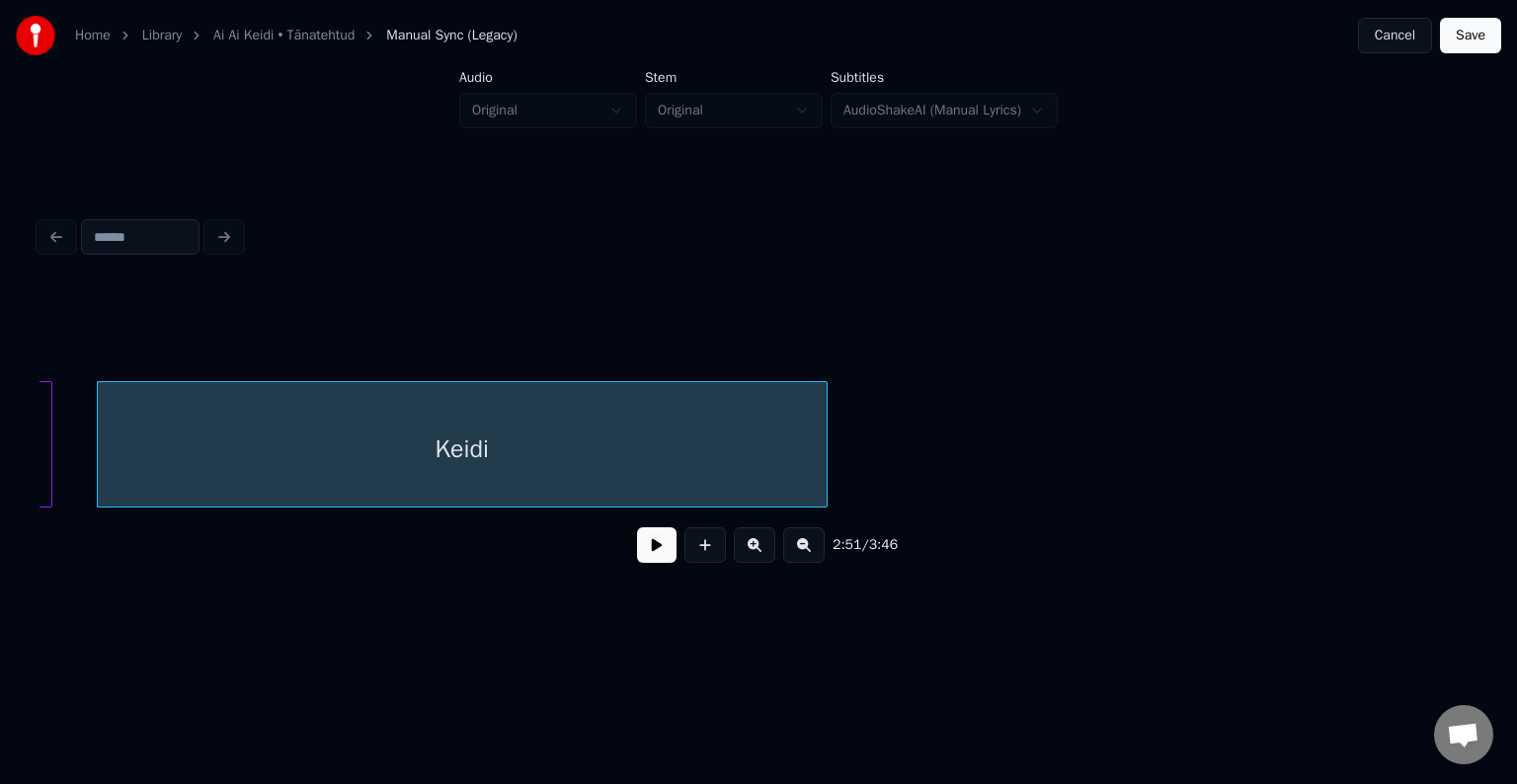 click on "Keidi" at bounding box center [462, 449] 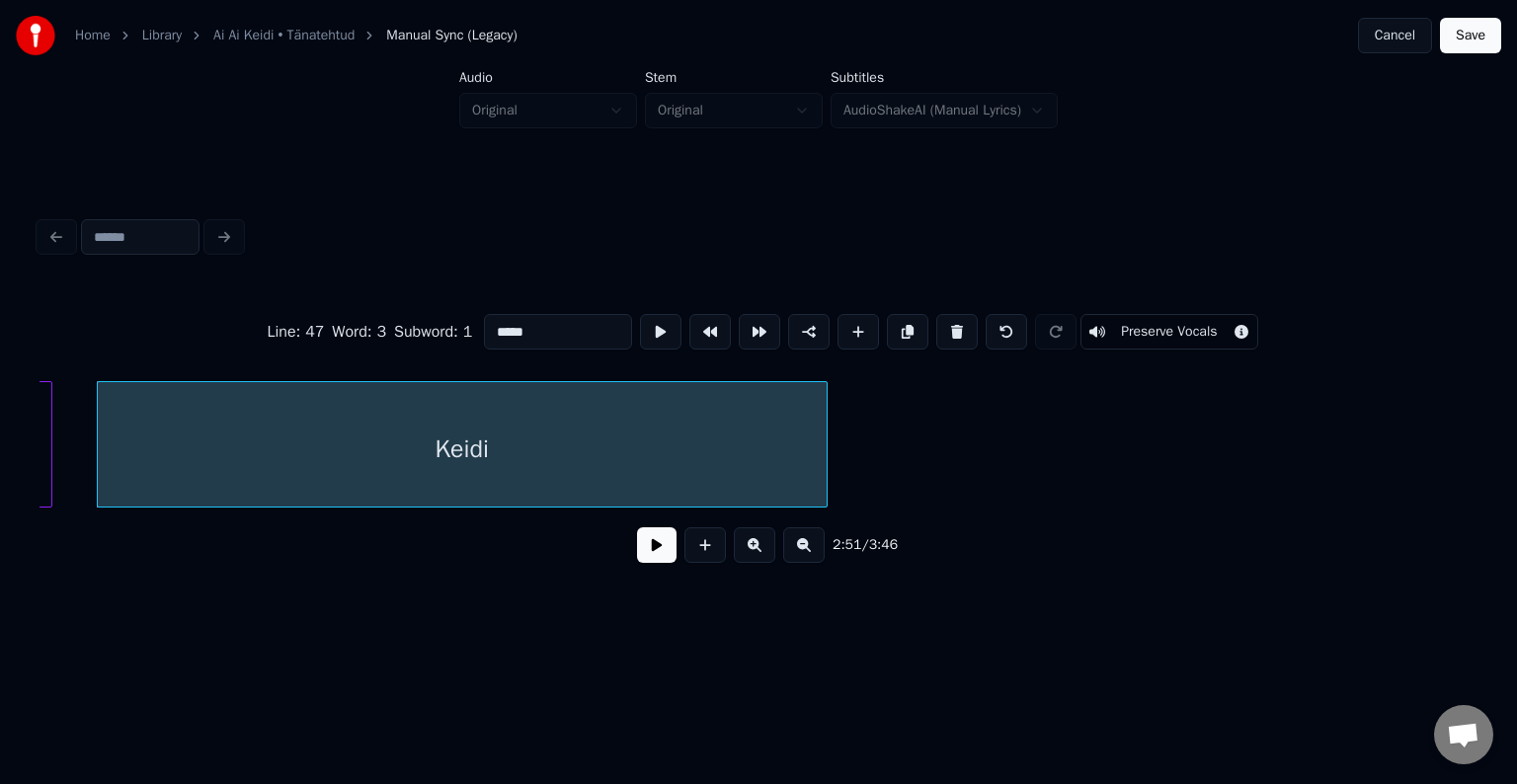 click at bounding box center (657, 545) 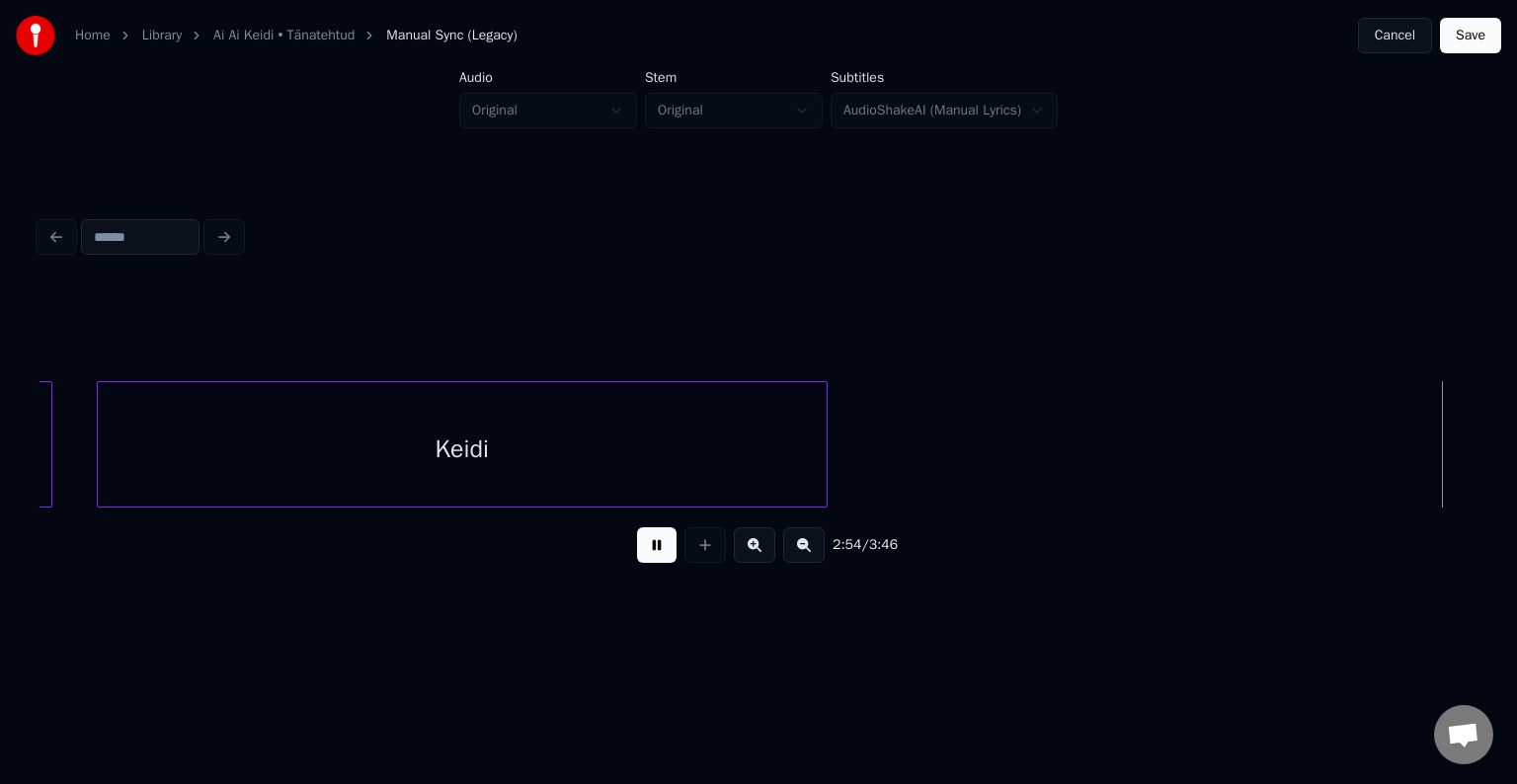 scroll, scrollTop: 0, scrollLeft: 86069, axis: horizontal 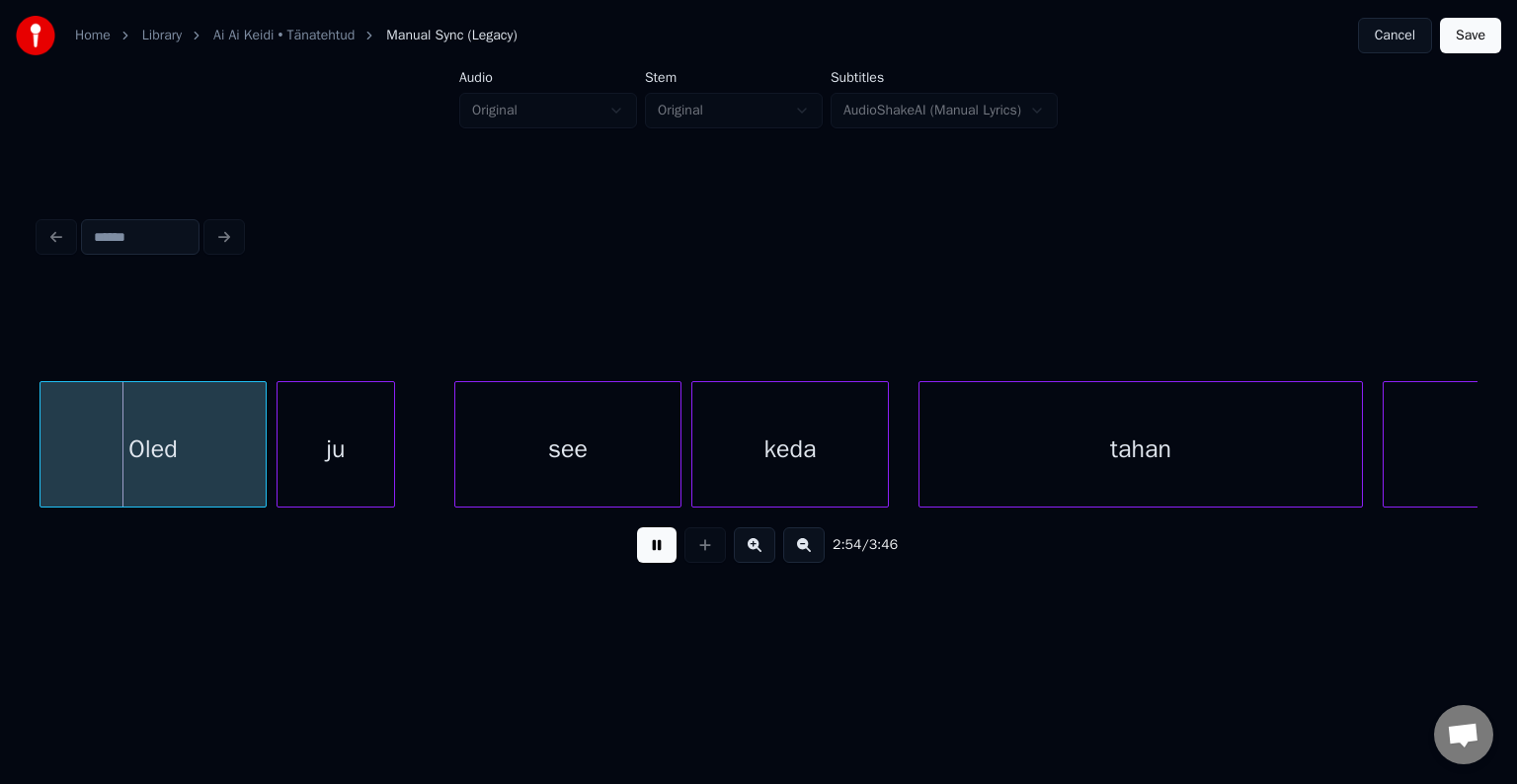 click at bounding box center (657, 545) 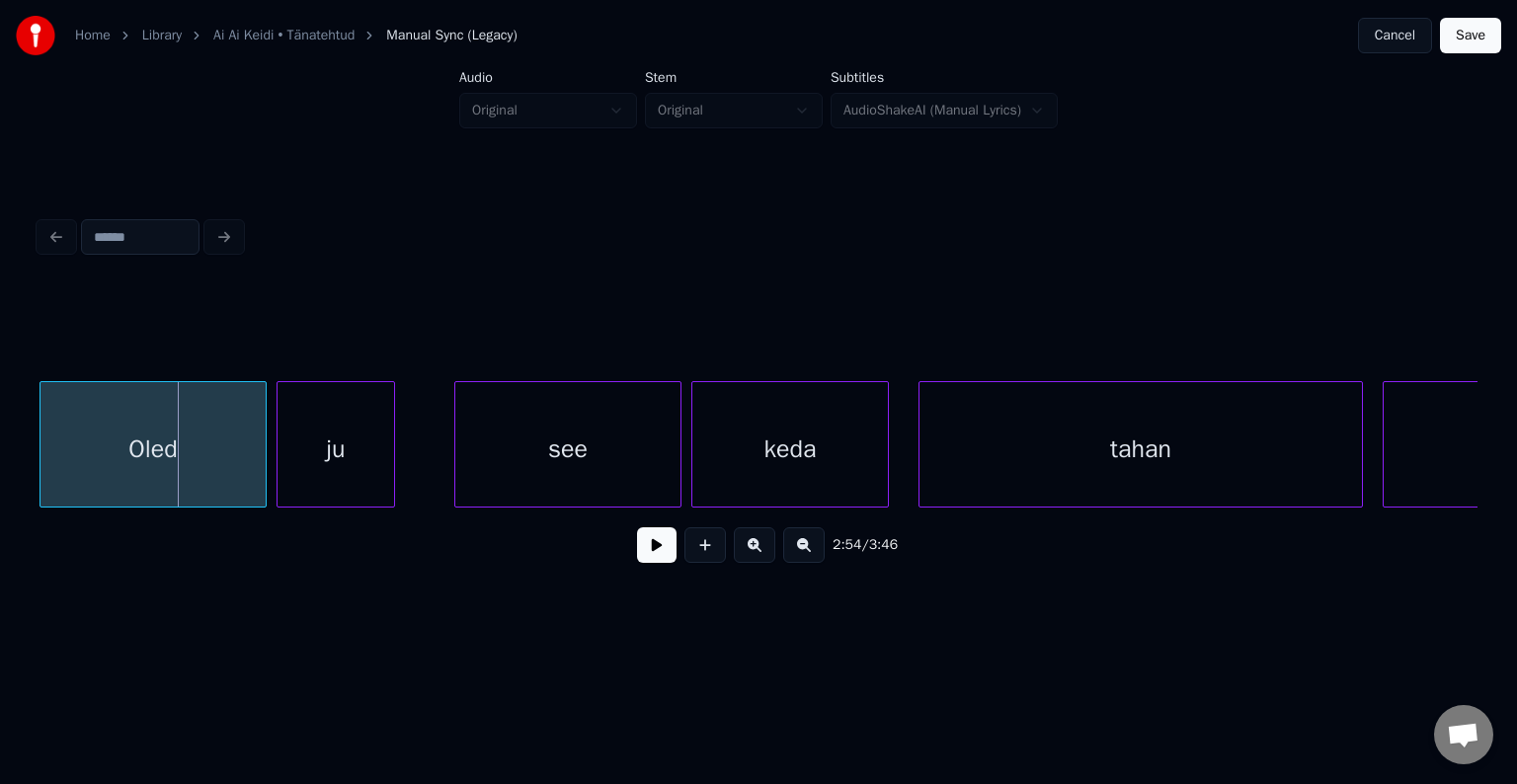 scroll, scrollTop: 0, scrollLeft: 86030, axis: horizontal 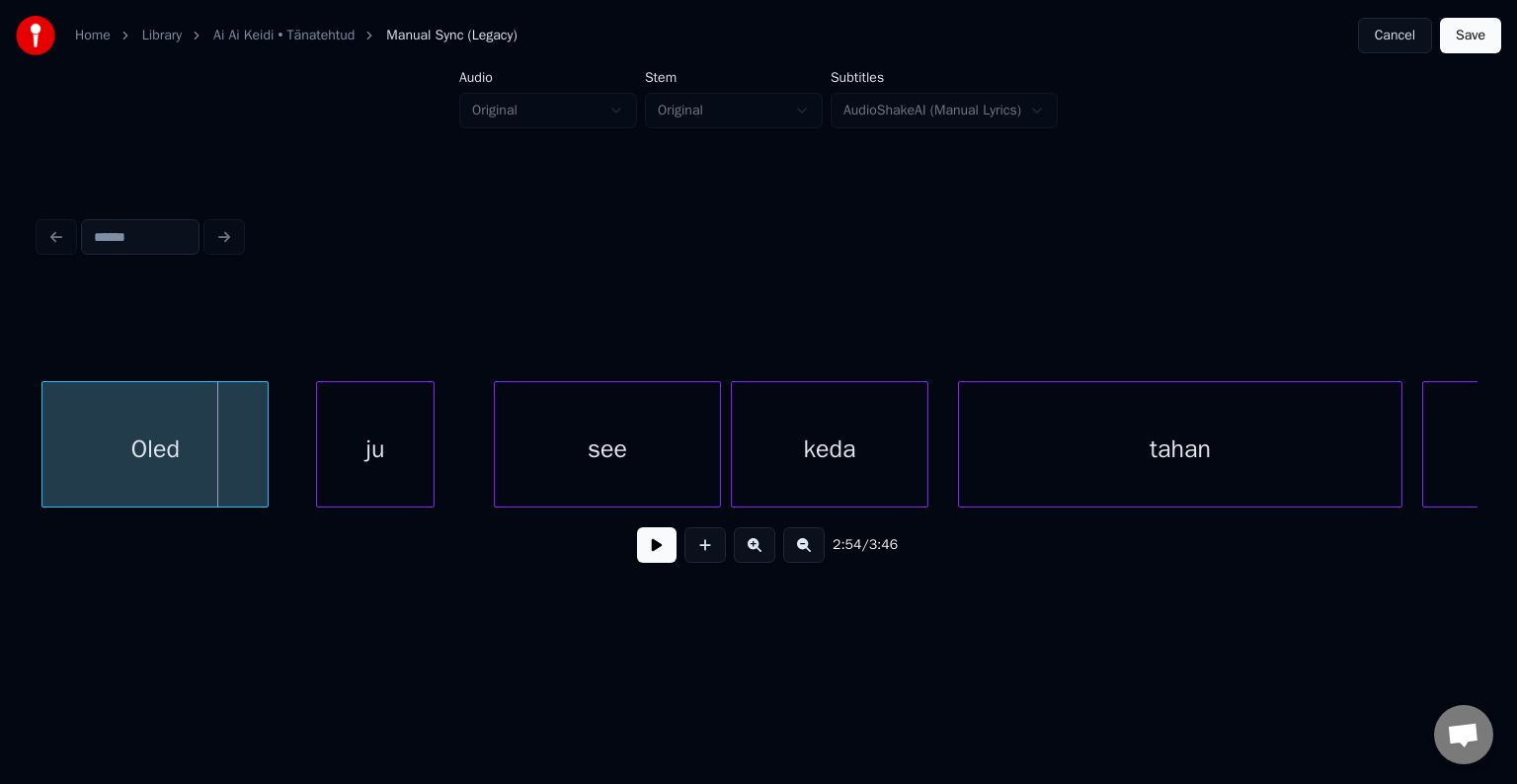 click on "Oled" at bounding box center [155, 449] 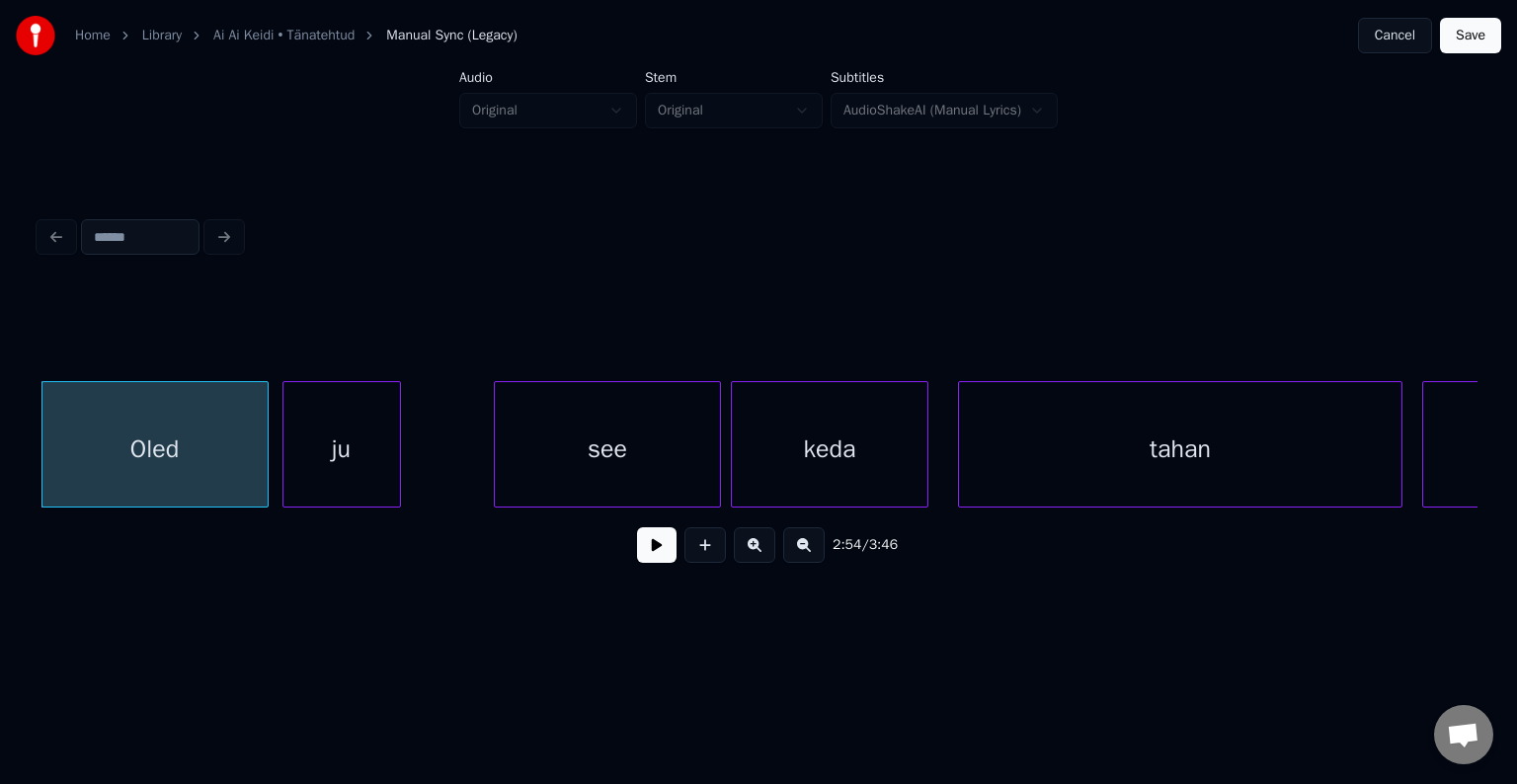 click on "ju" at bounding box center [342, 449] 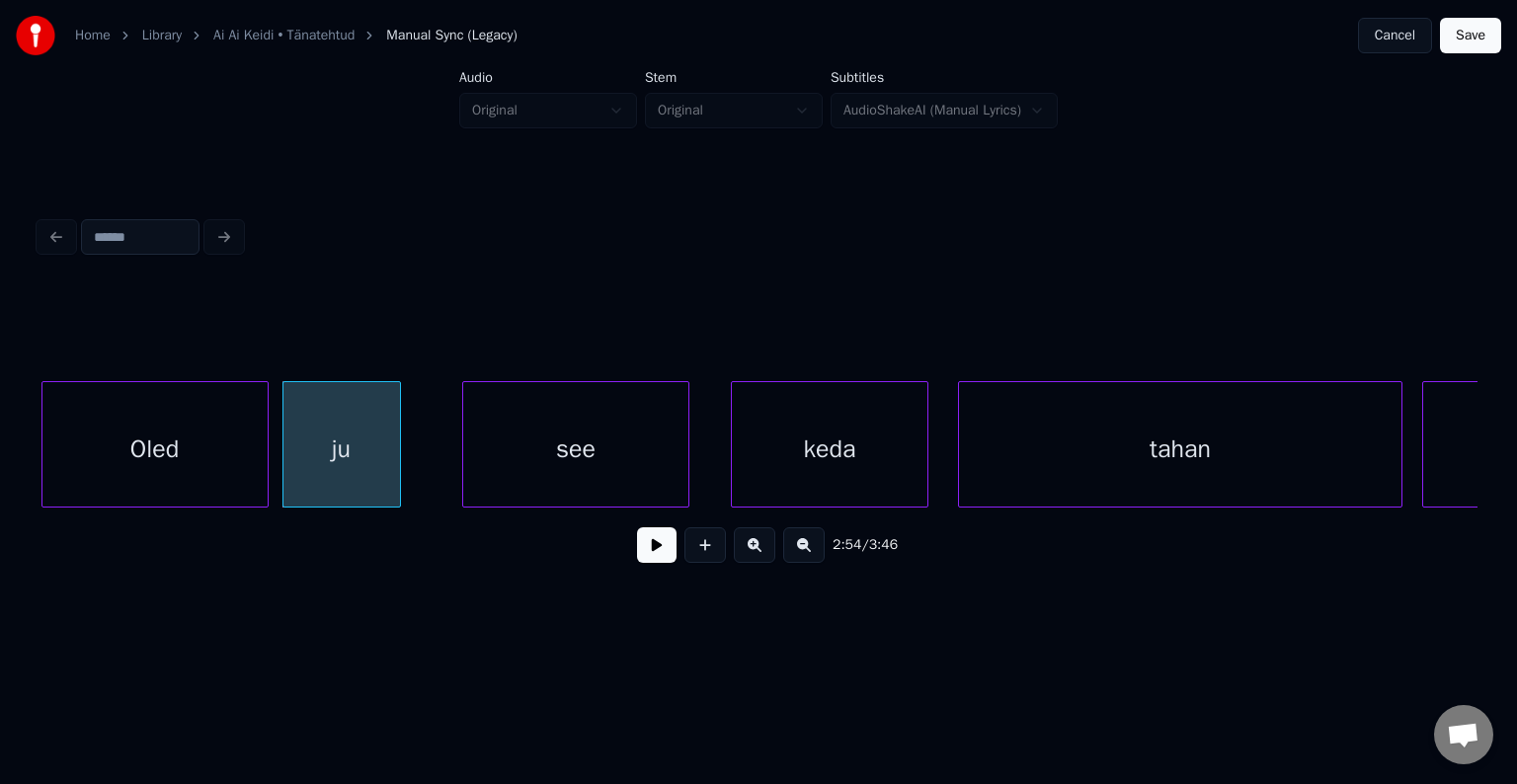 click on "see" at bounding box center [576, 449] 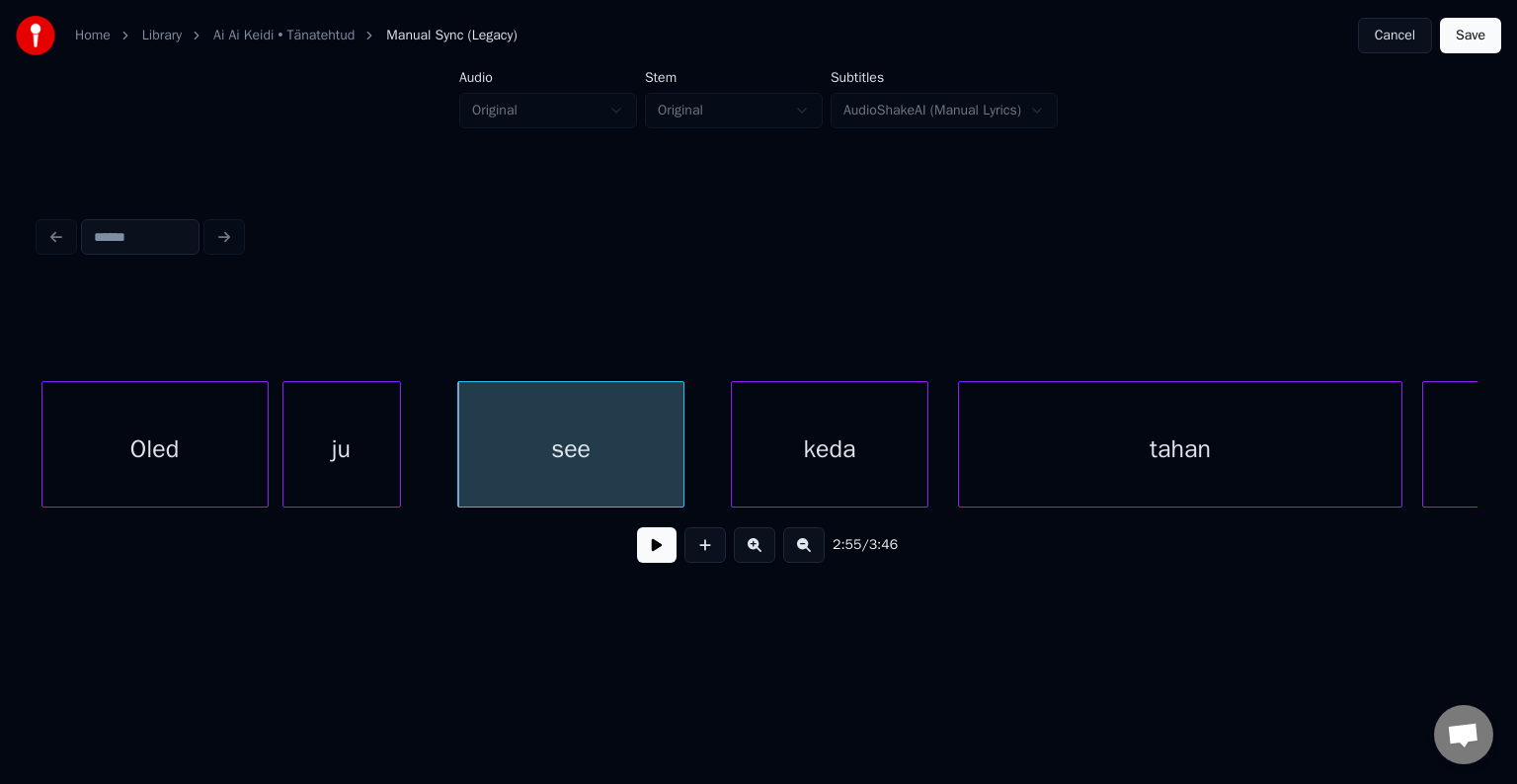 click on "ju" at bounding box center [342, 449] 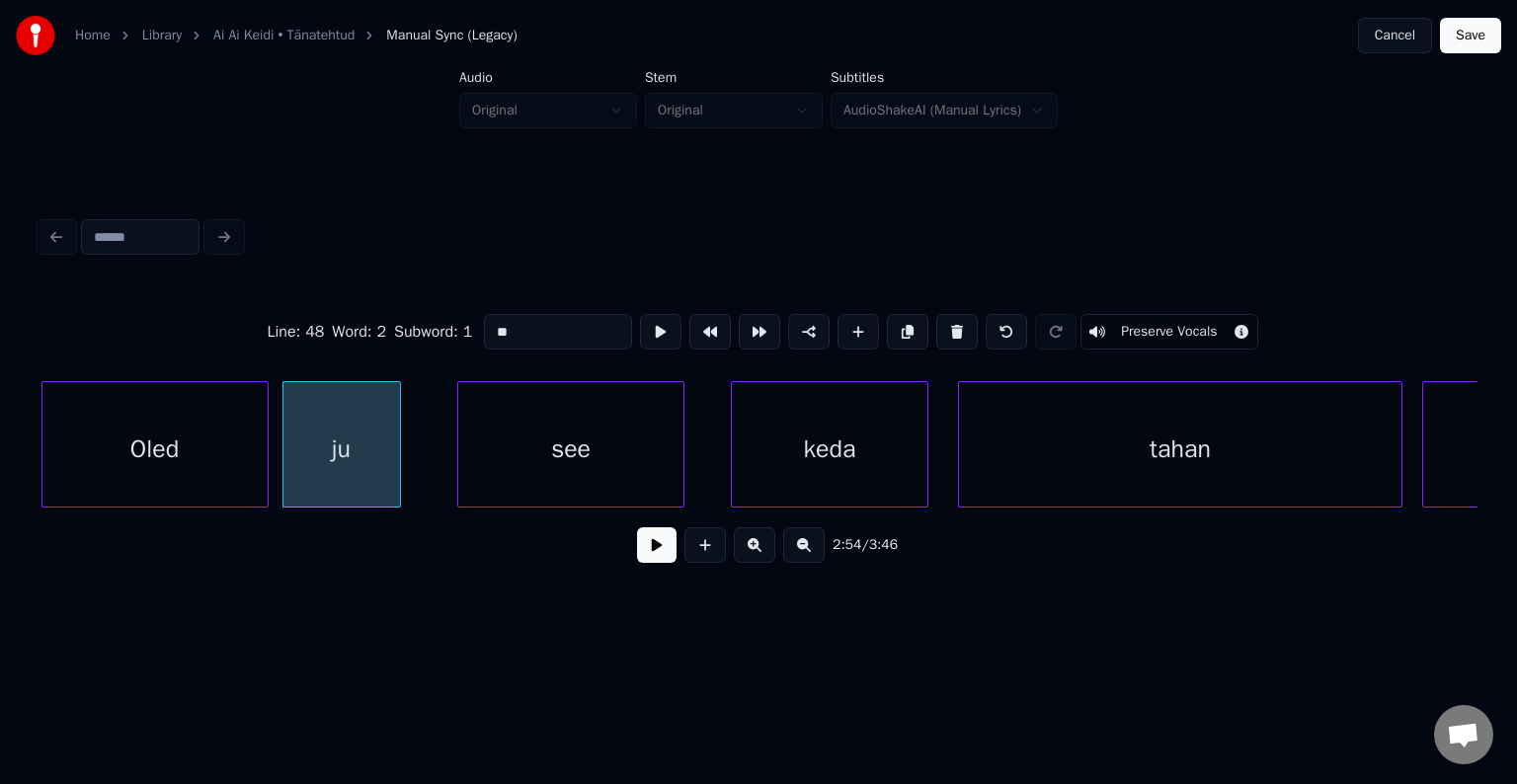 click at bounding box center (657, 545) 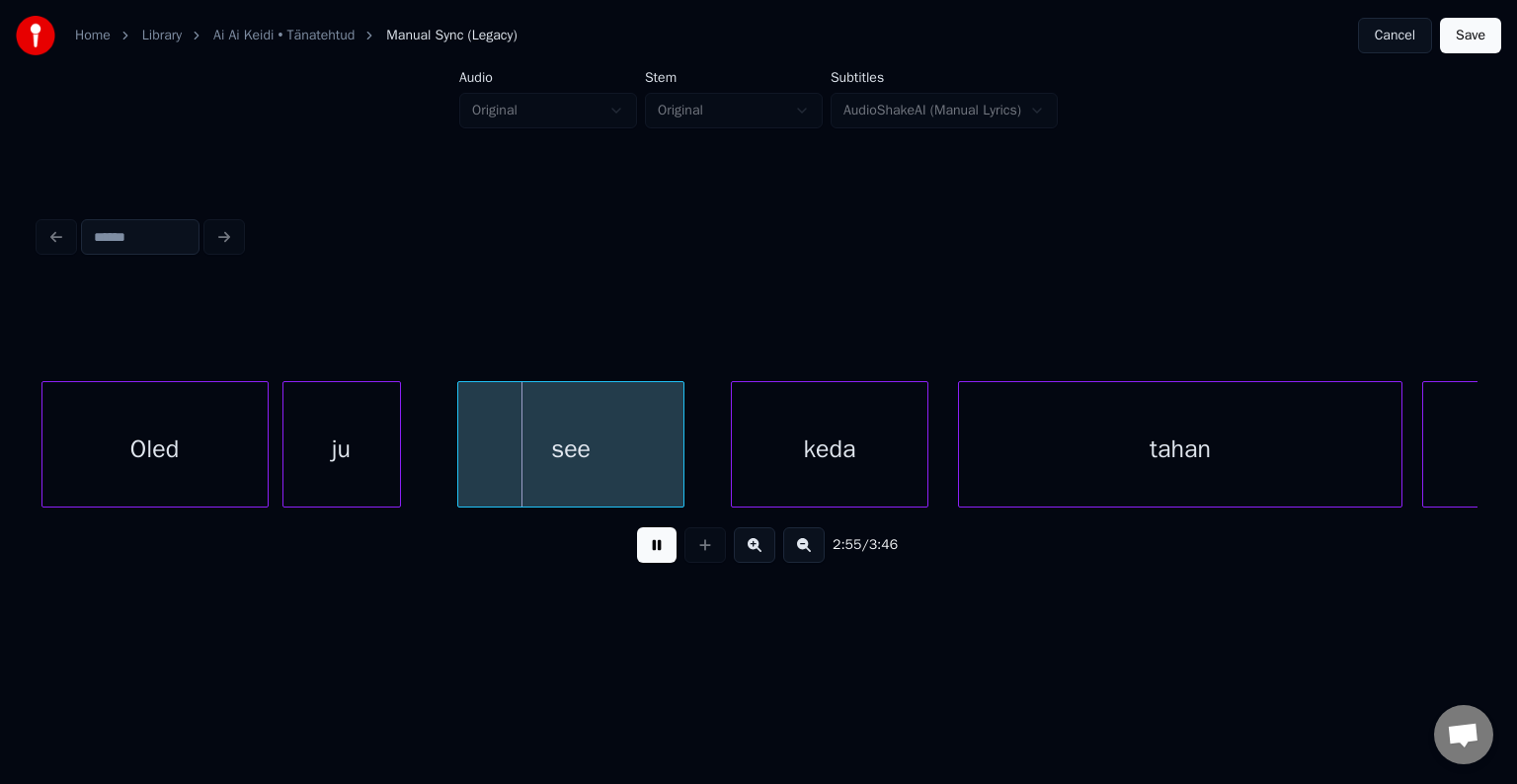 click at bounding box center (657, 545) 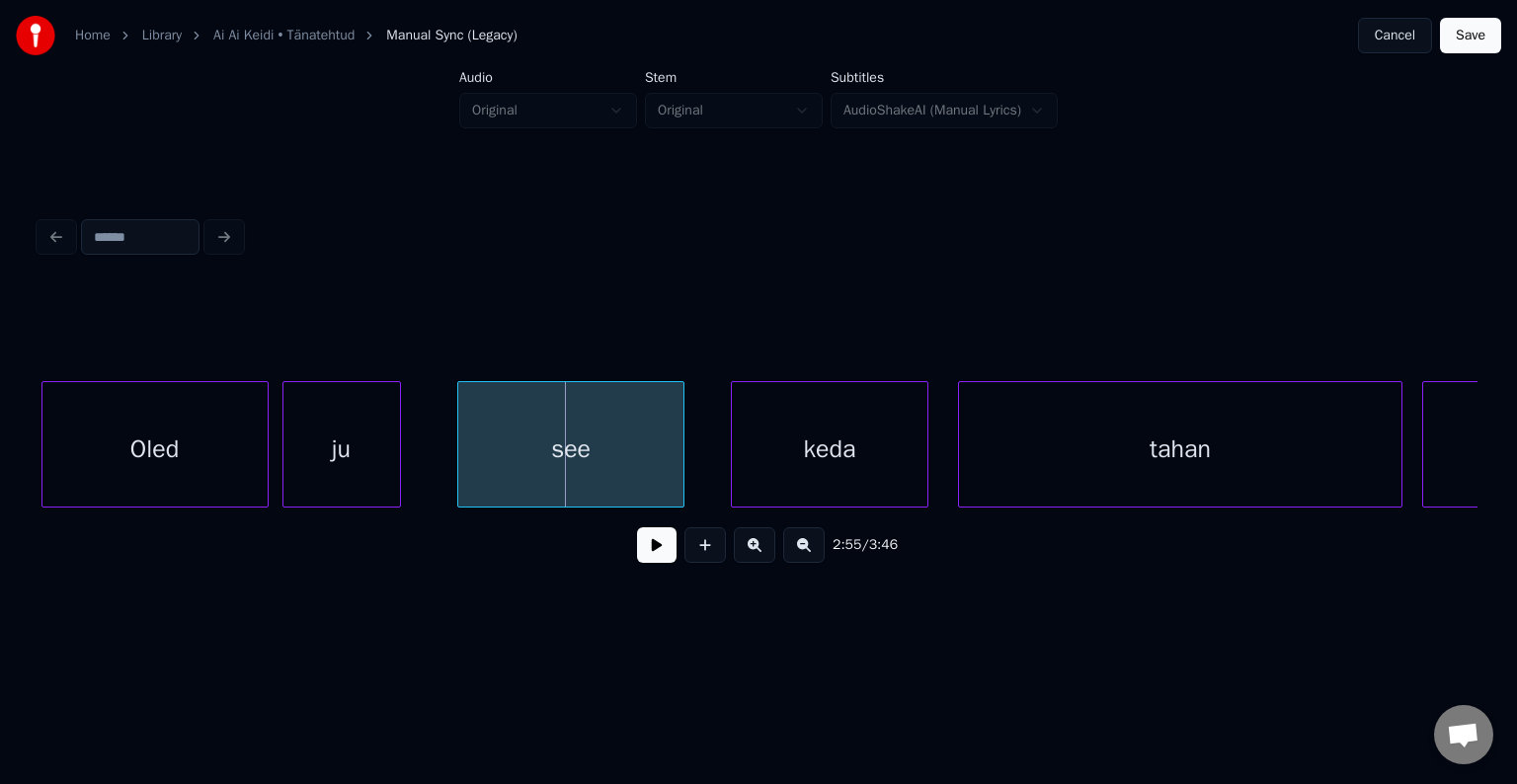 click at bounding box center (657, 545) 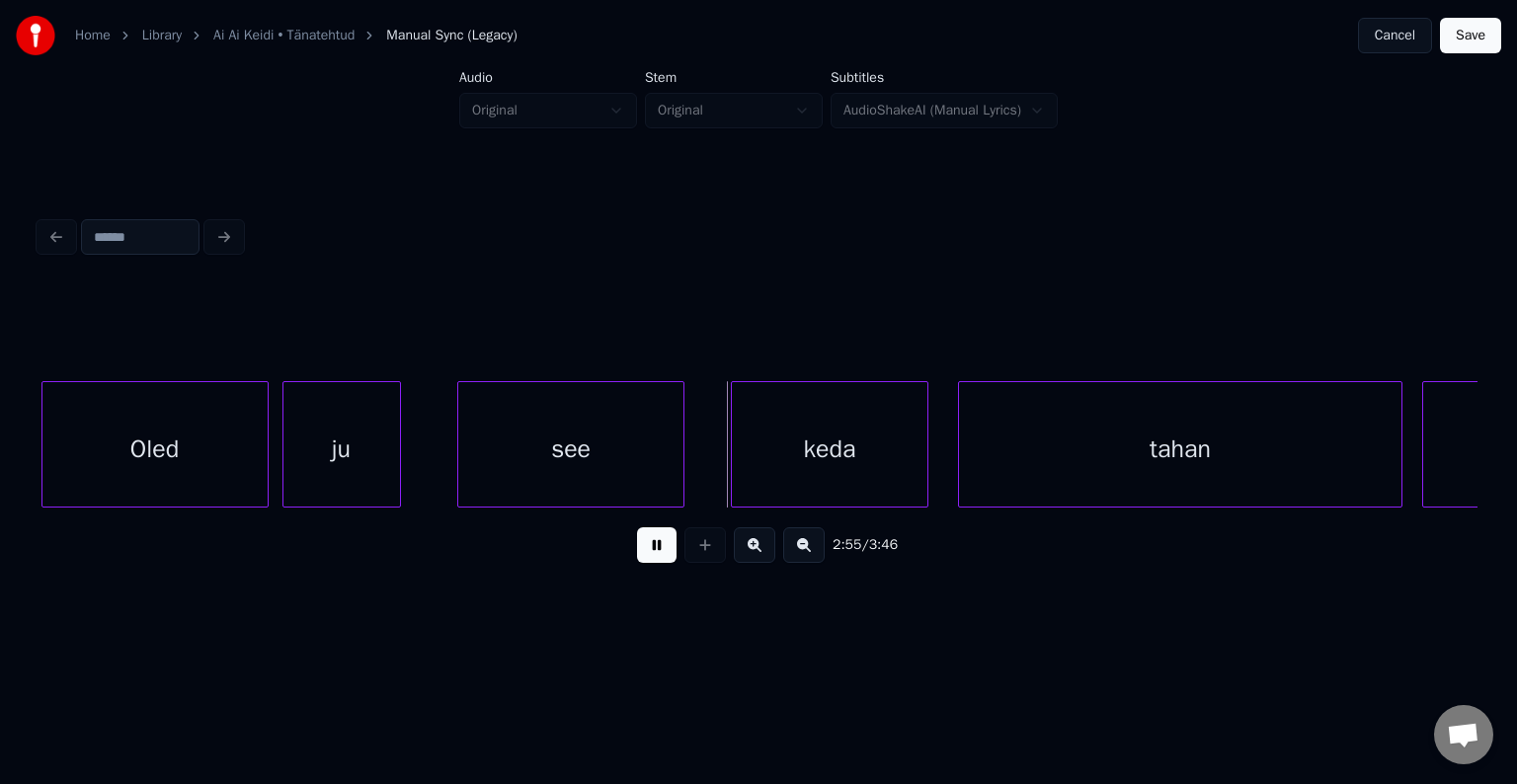 click at bounding box center [657, 545] 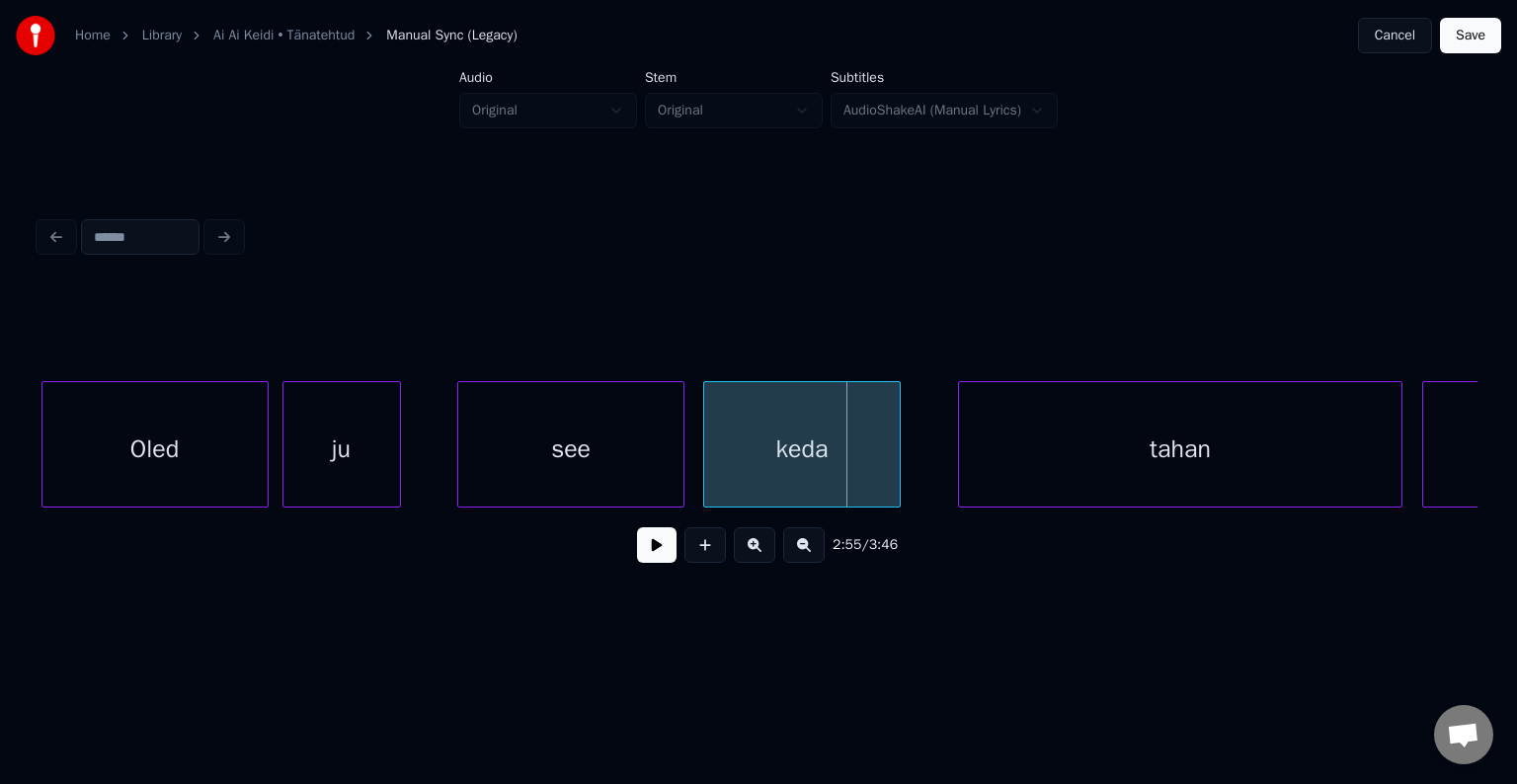 click on "keda" at bounding box center [802, 449] 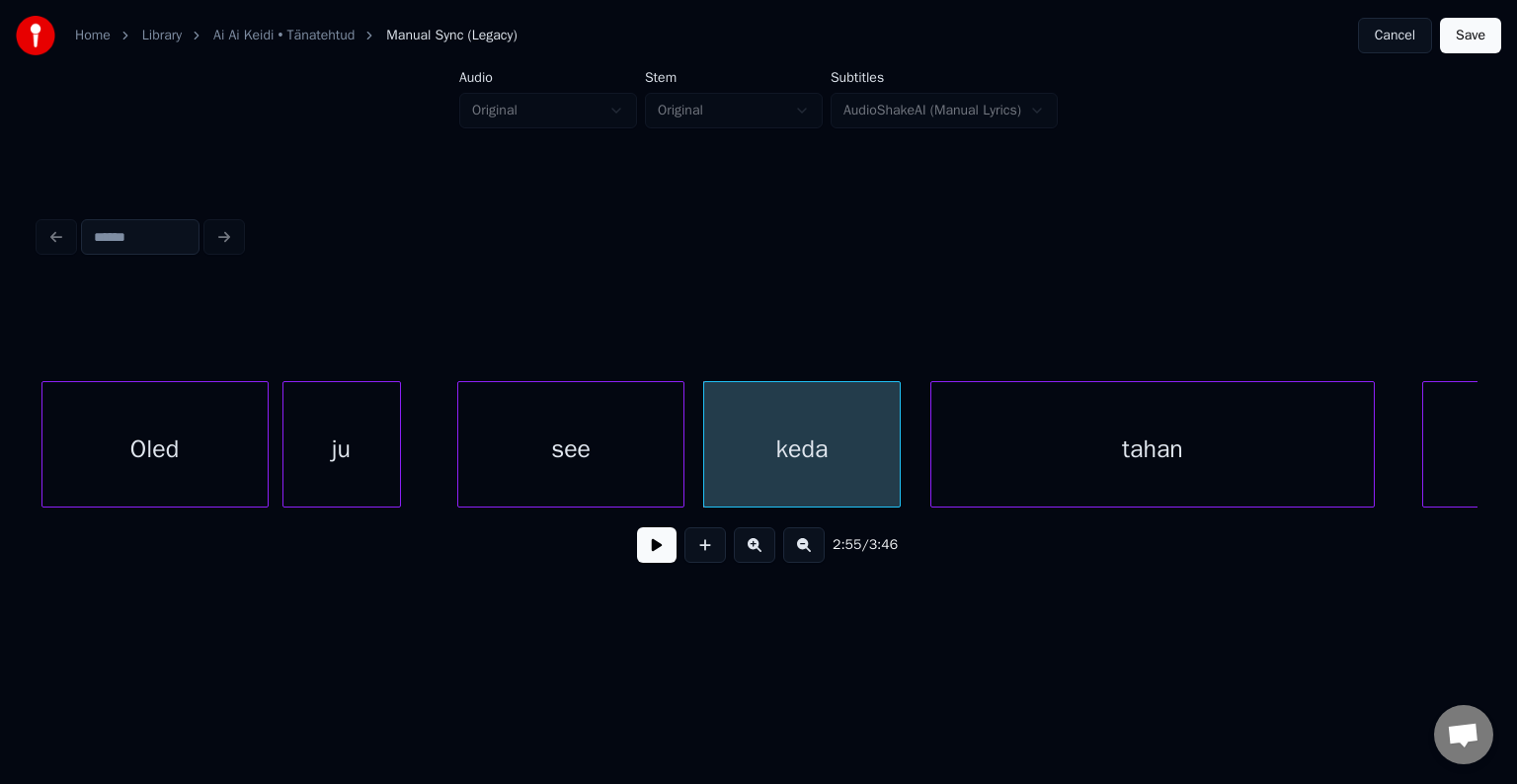 click on "tahan" at bounding box center [1153, 449] 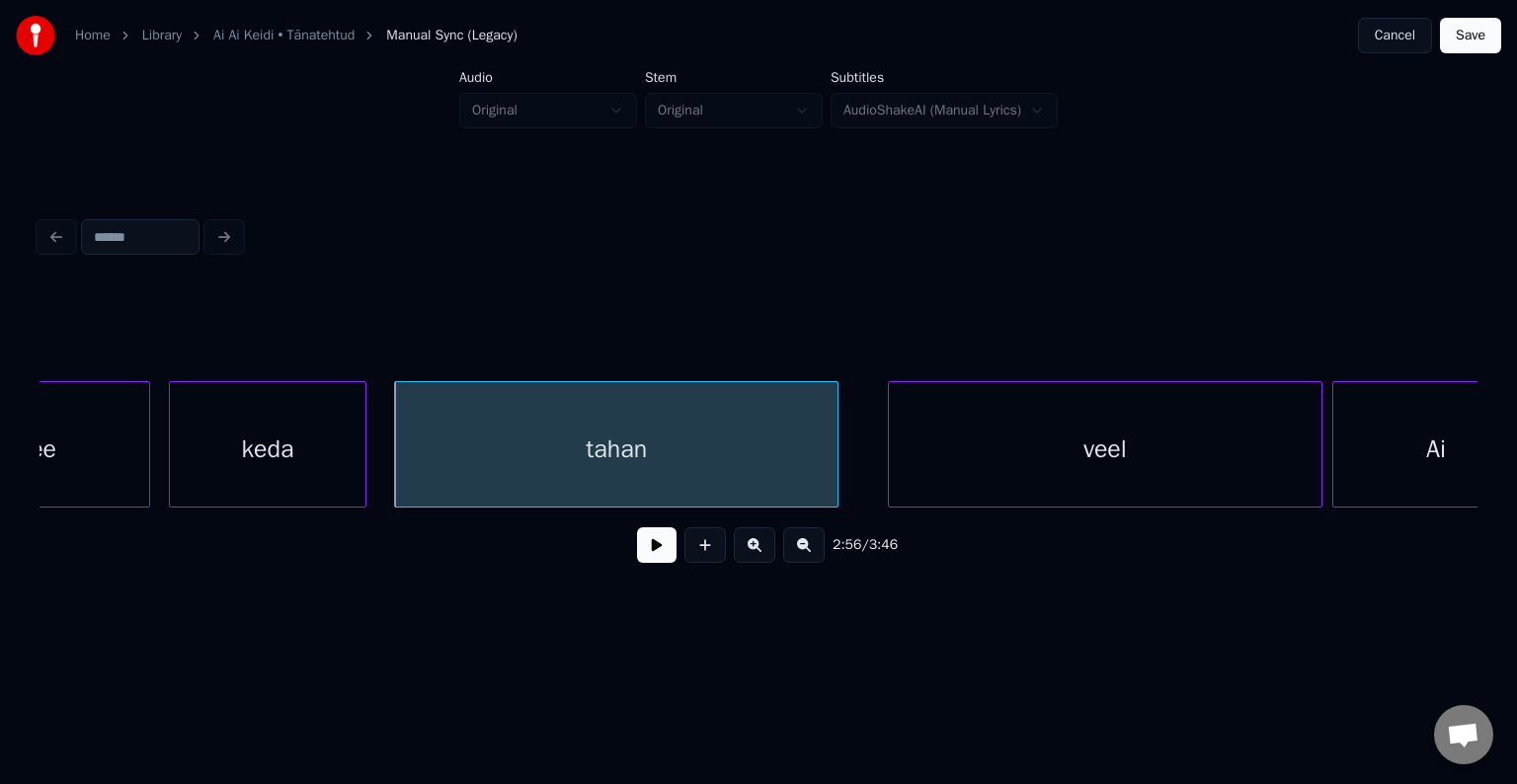 scroll, scrollTop: 0, scrollLeft: 86622, axis: horizontal 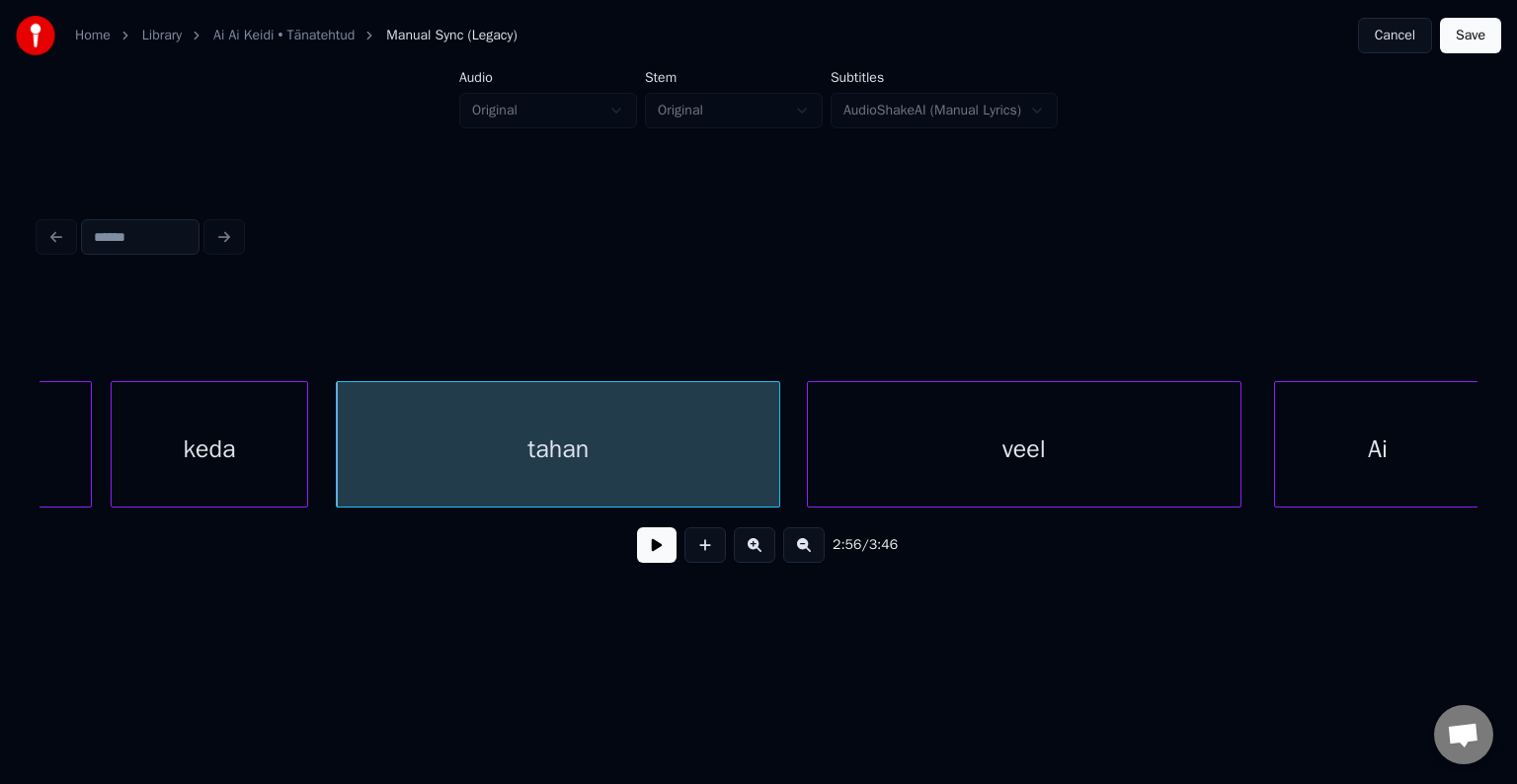 click on "veel" at bounding box center (1024, 449) 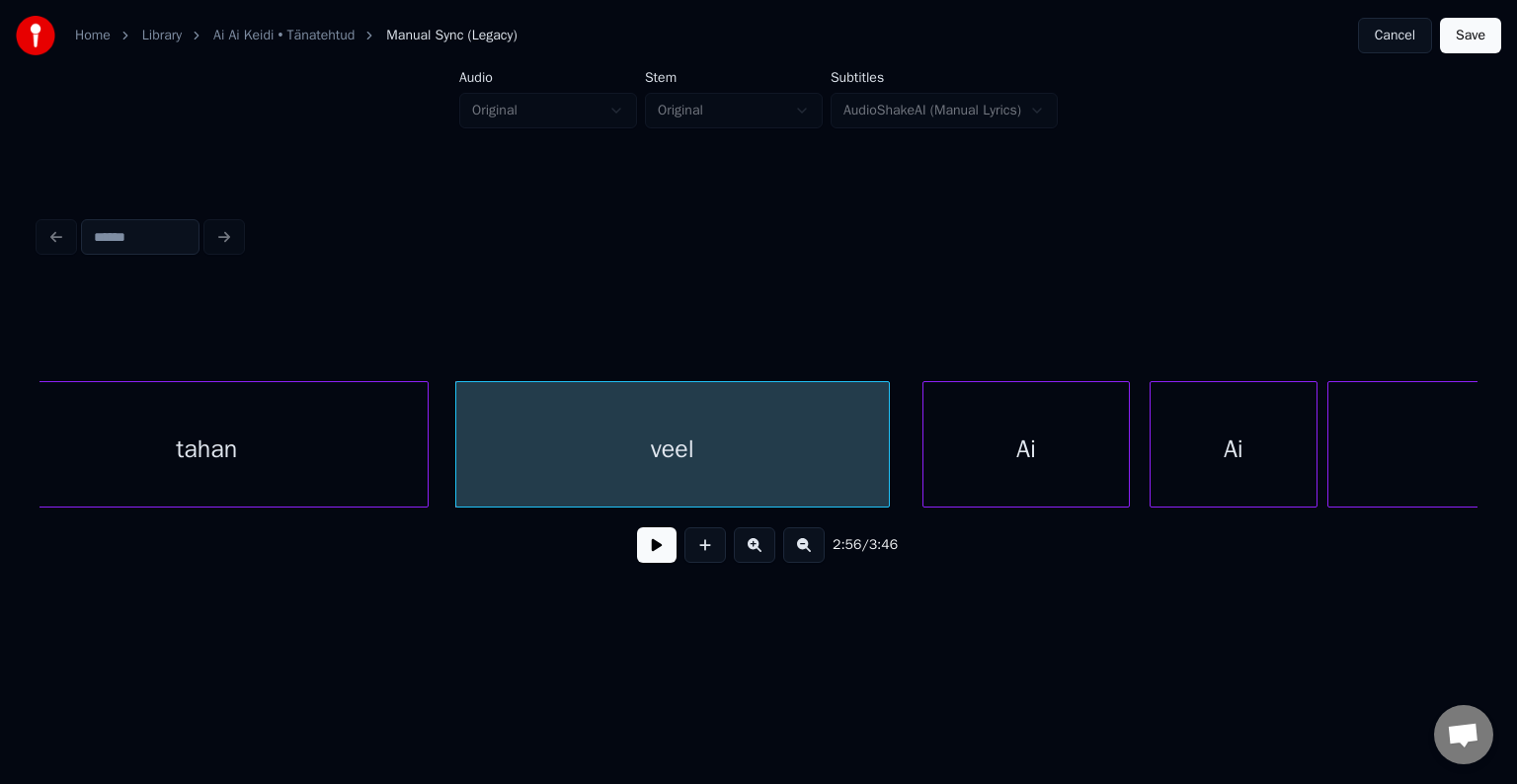 scroll, scrollTop: 0, scrollLeft: 86978, axis: horizontal 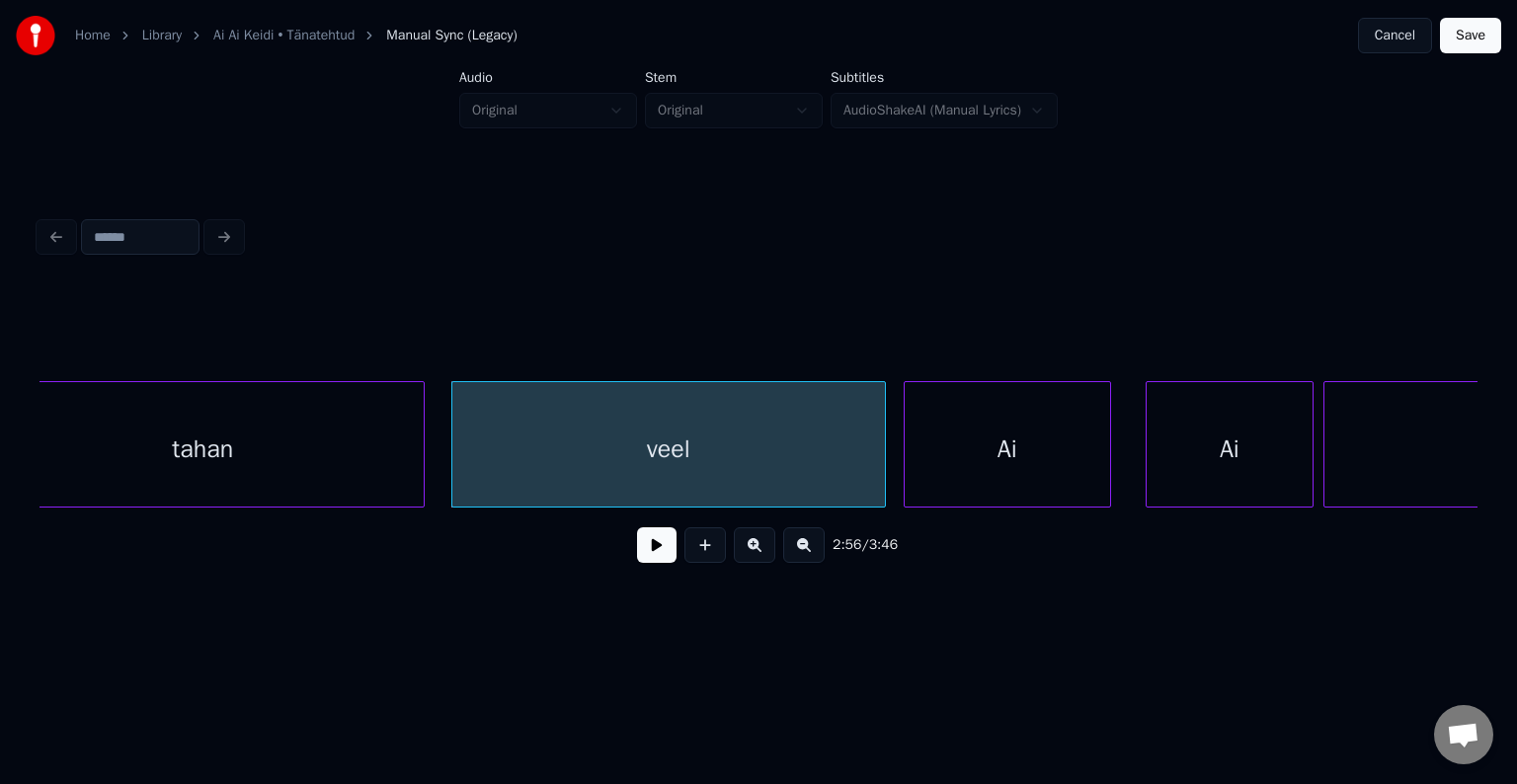 click on "Ai" at bounding box center (1007, 449) 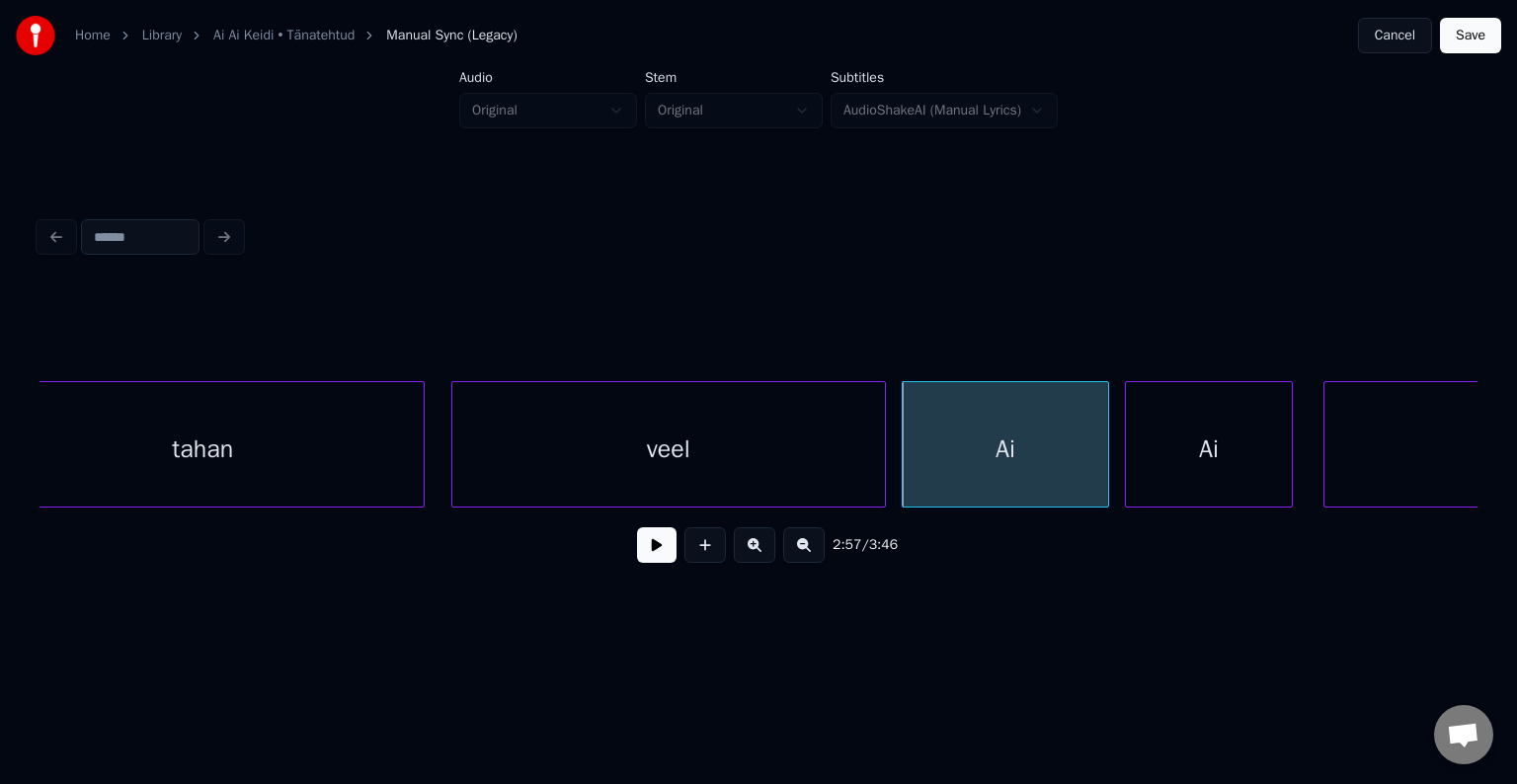 click on "Ai" at bounding box center (1209, 449) 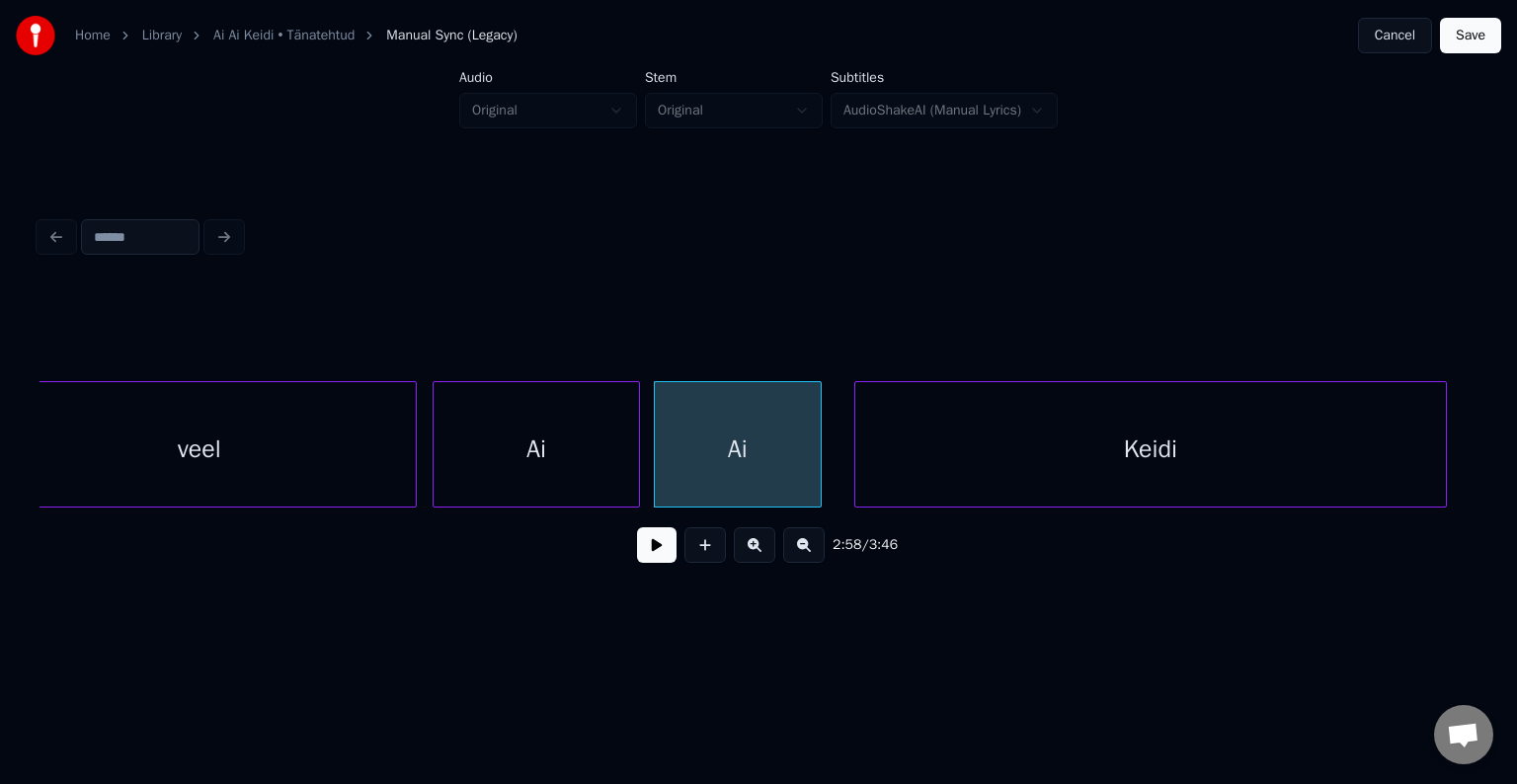 scroll, scrollTop: 0, scrollLeft: 87452, axis: horizontal 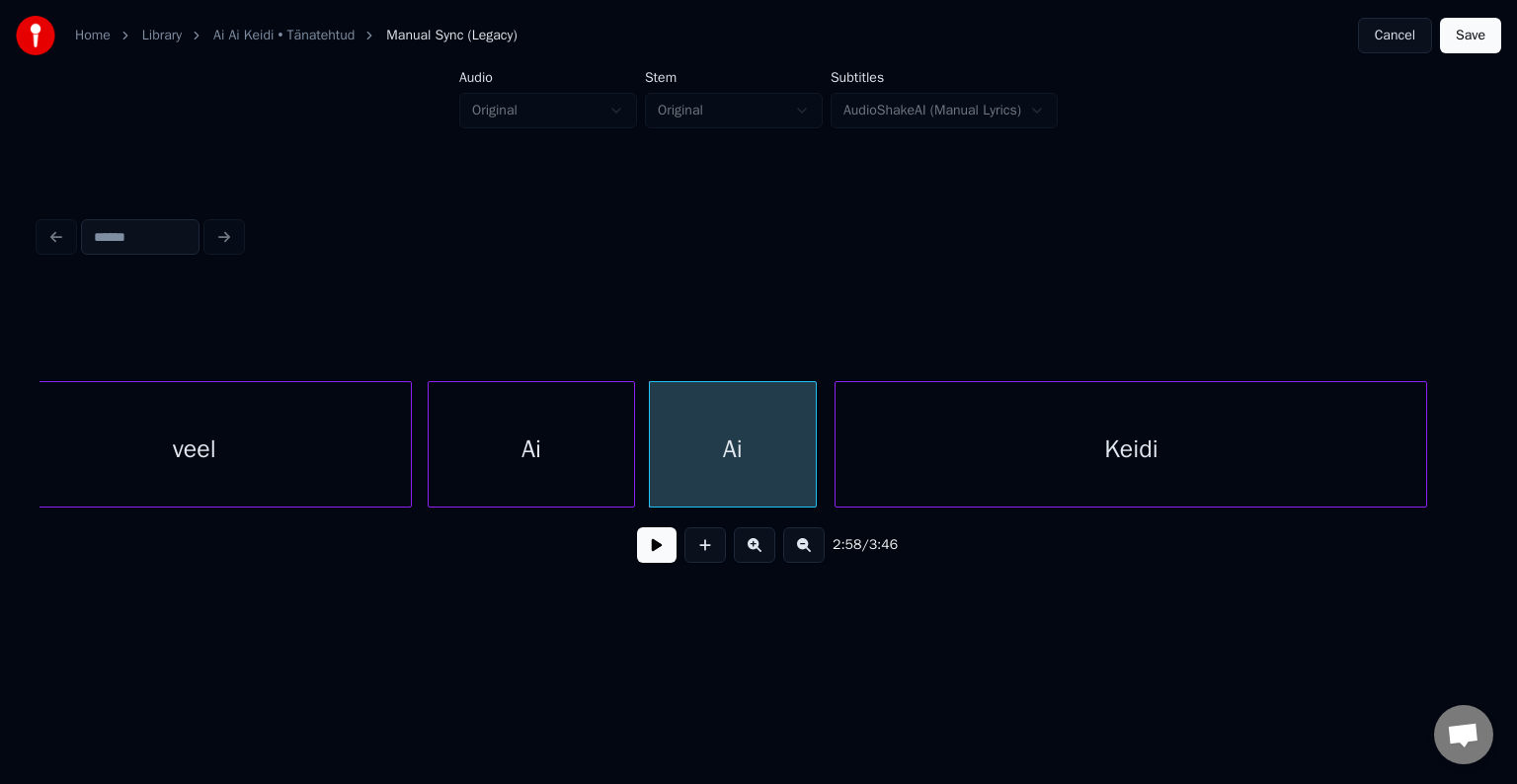 click on "Keidi" at bounding box center (1131, 449) 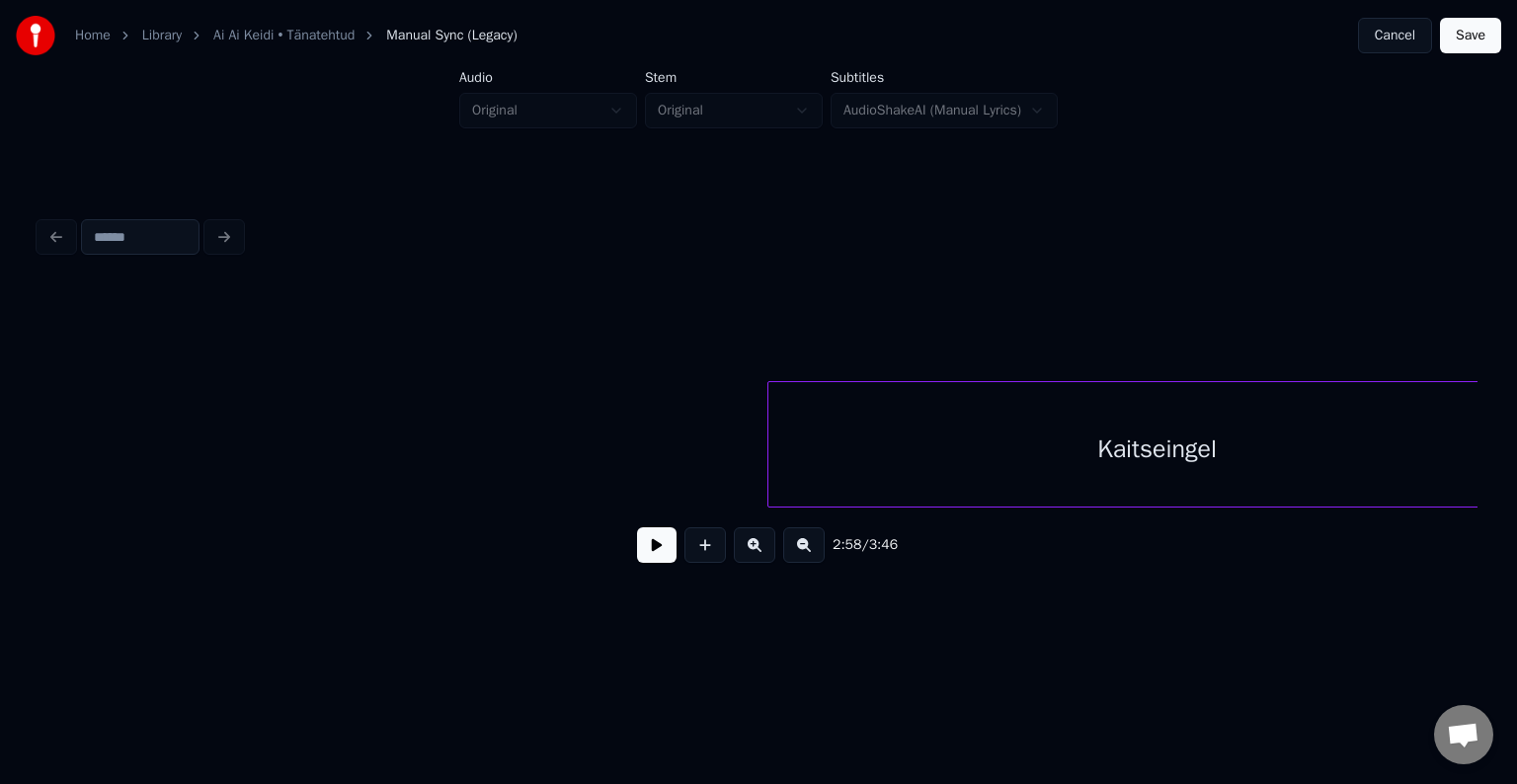 scroll, scrollTop: 0, scrollLeft: 88942, axis: horizontal 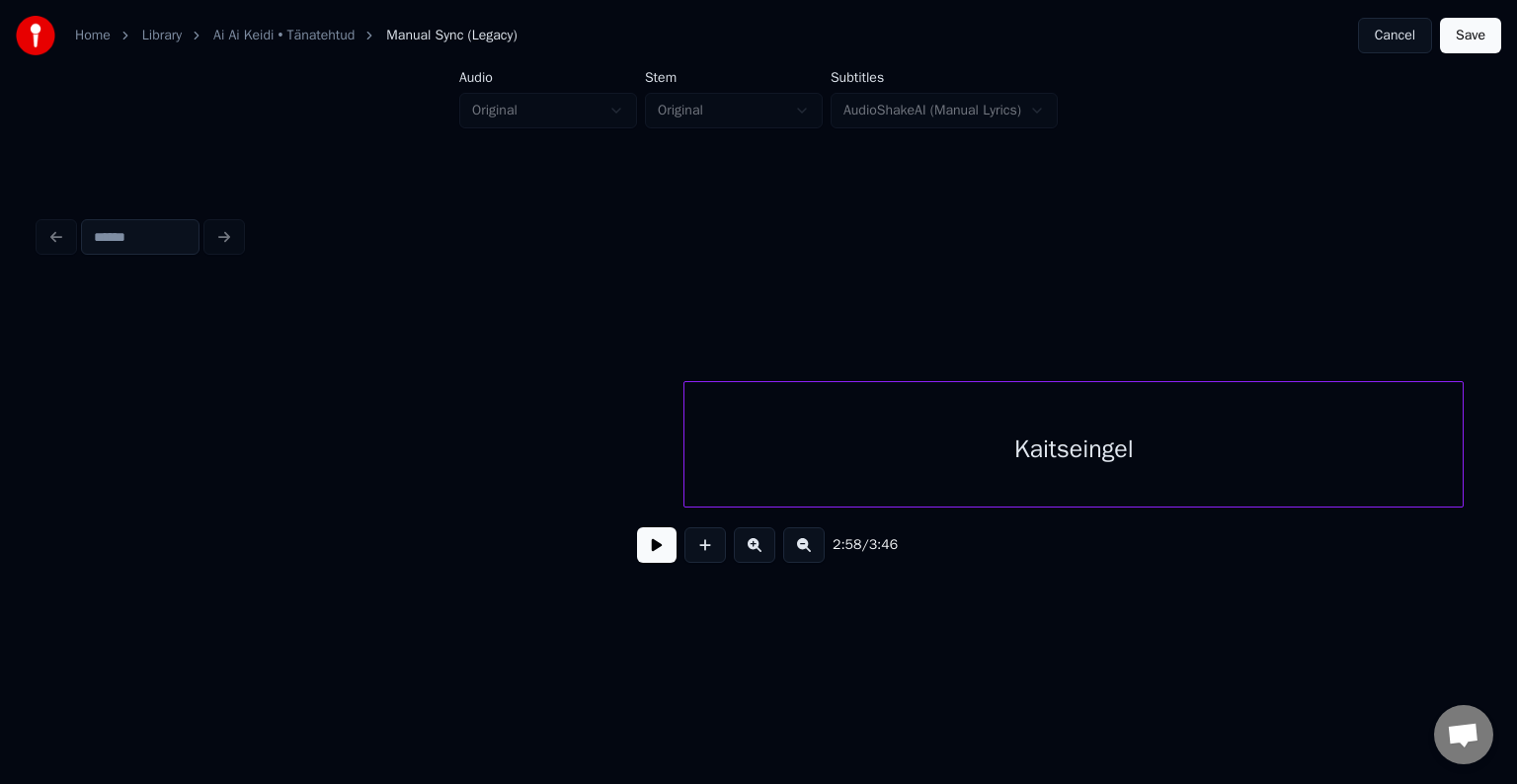 click on "Kaitseingel" at bounding box center [1074, 449] 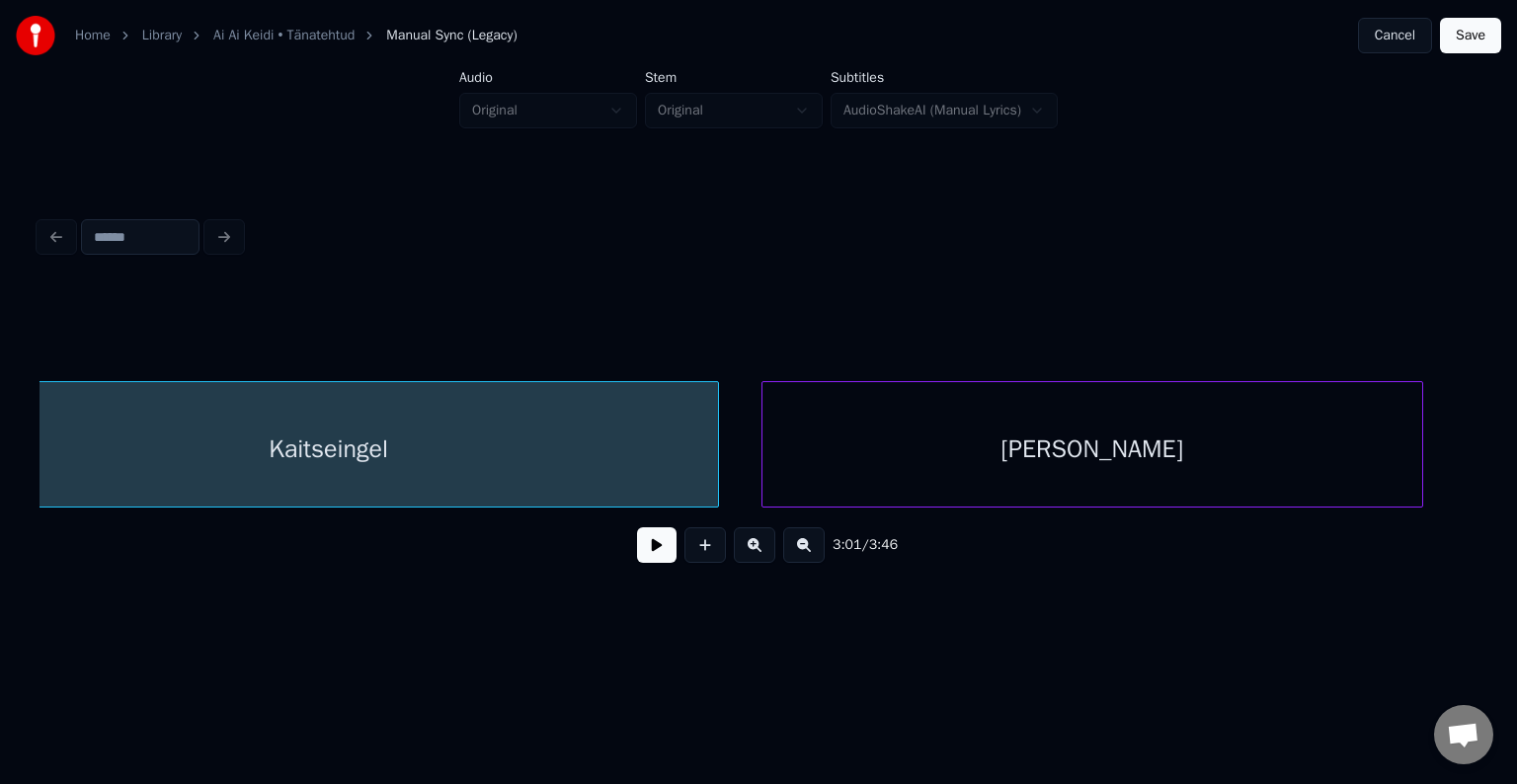 scroll, scrollTop: 0, scrollLeft: 89693, axis: horizontal 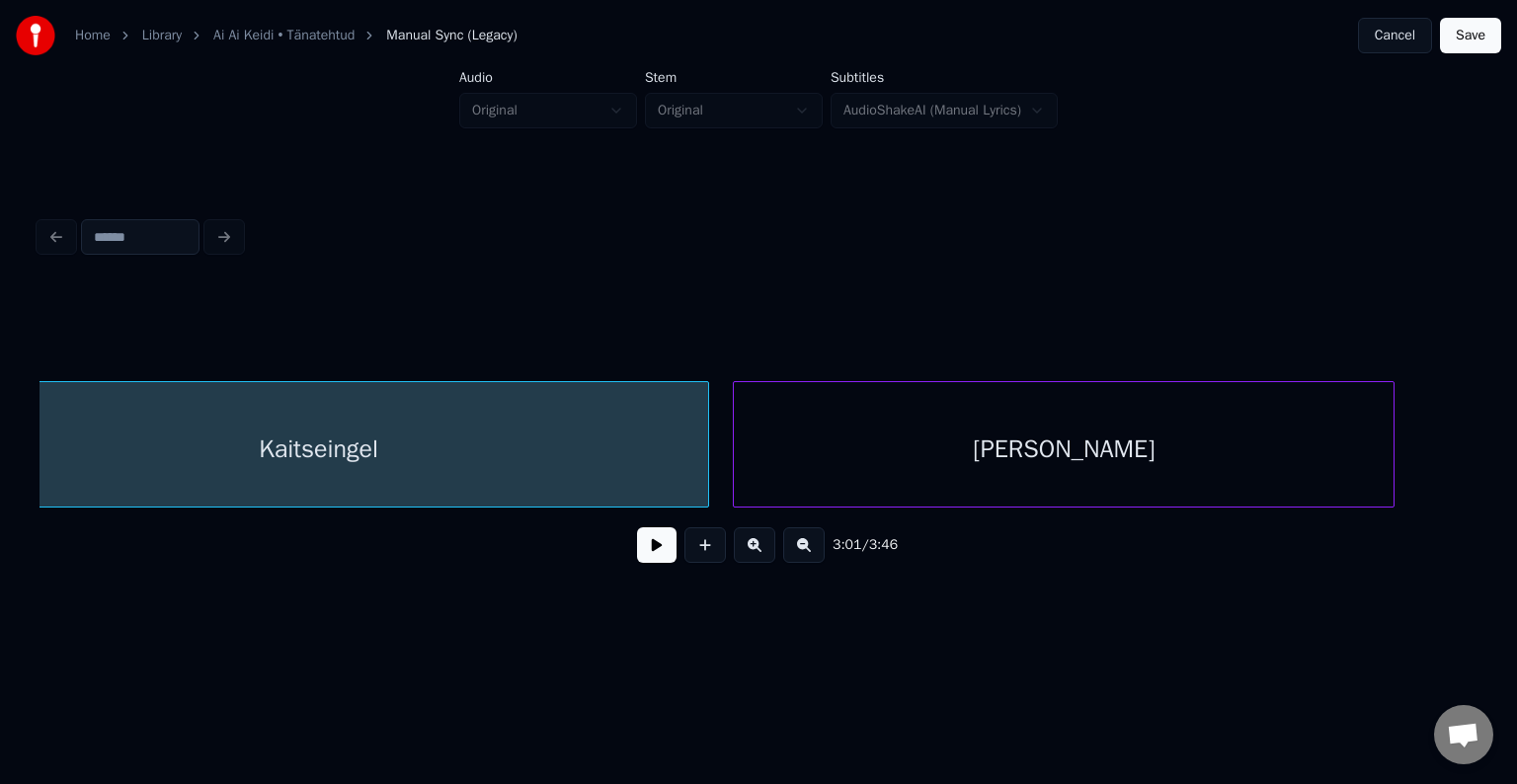 click on "[PERSON_NAME]" at bounding box center (1064, 449) 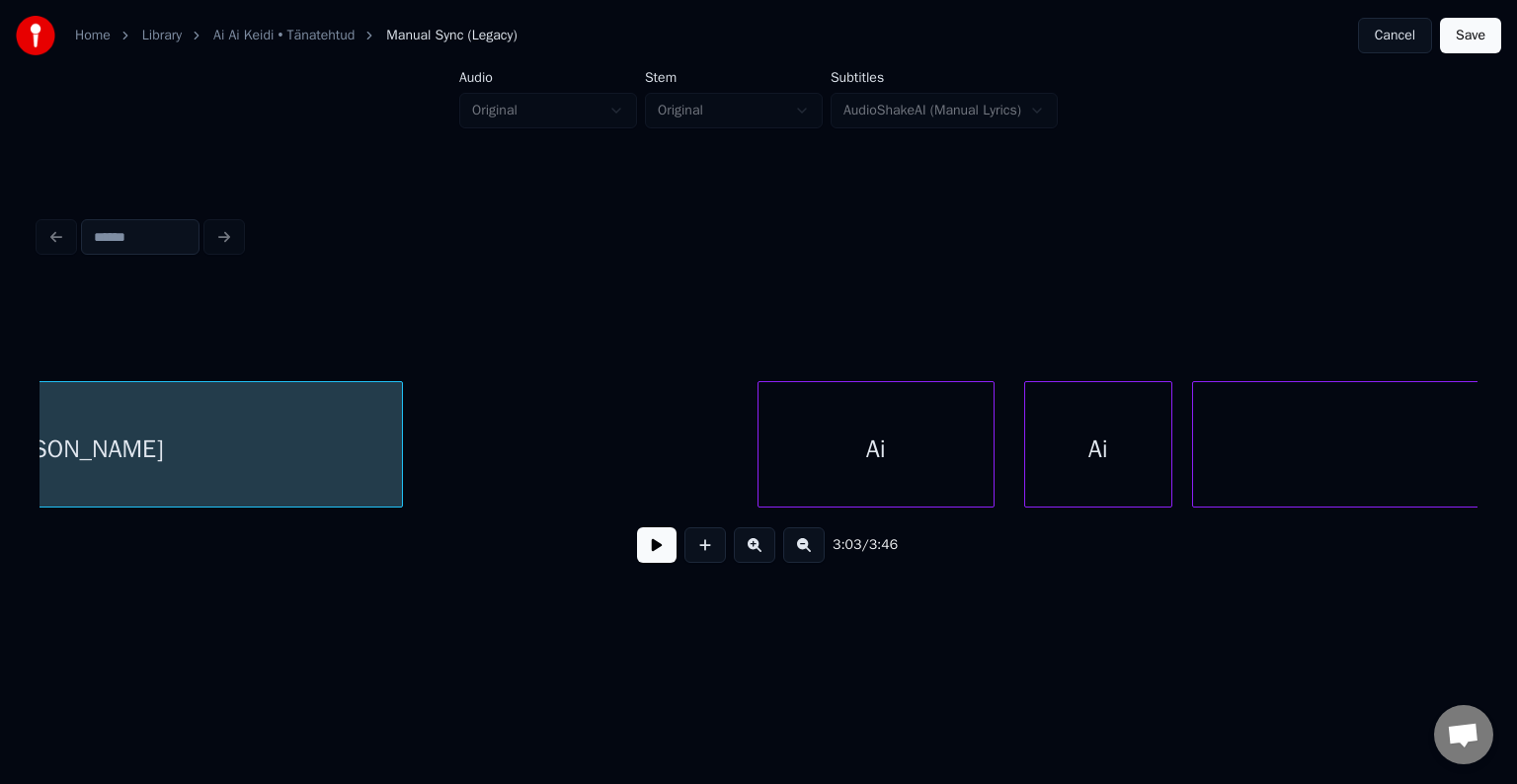 scroll, scrollTop: 0, scrollLeft: 90759, axis: horizontal 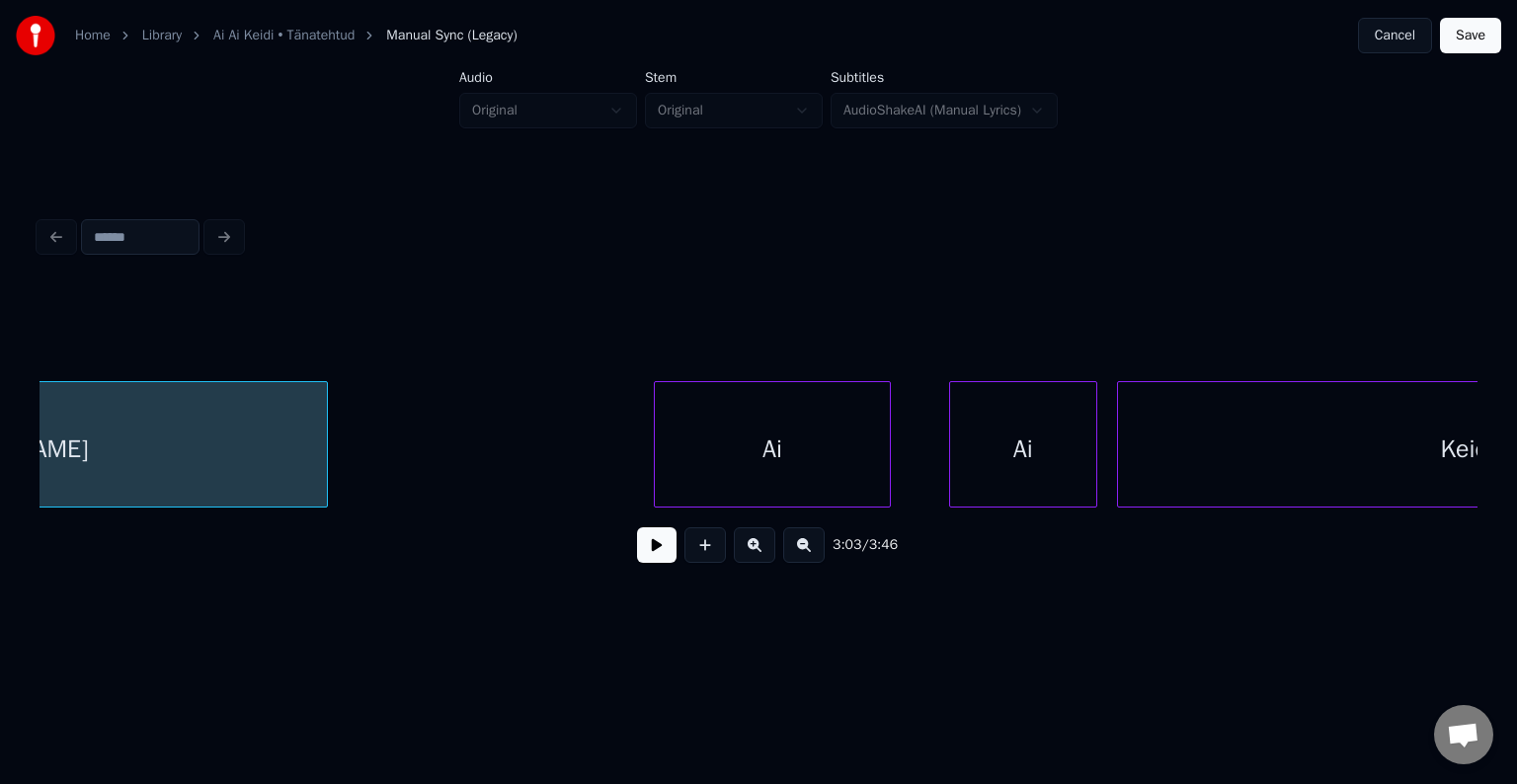 click on "Ai" at bounding box center [772, 449] 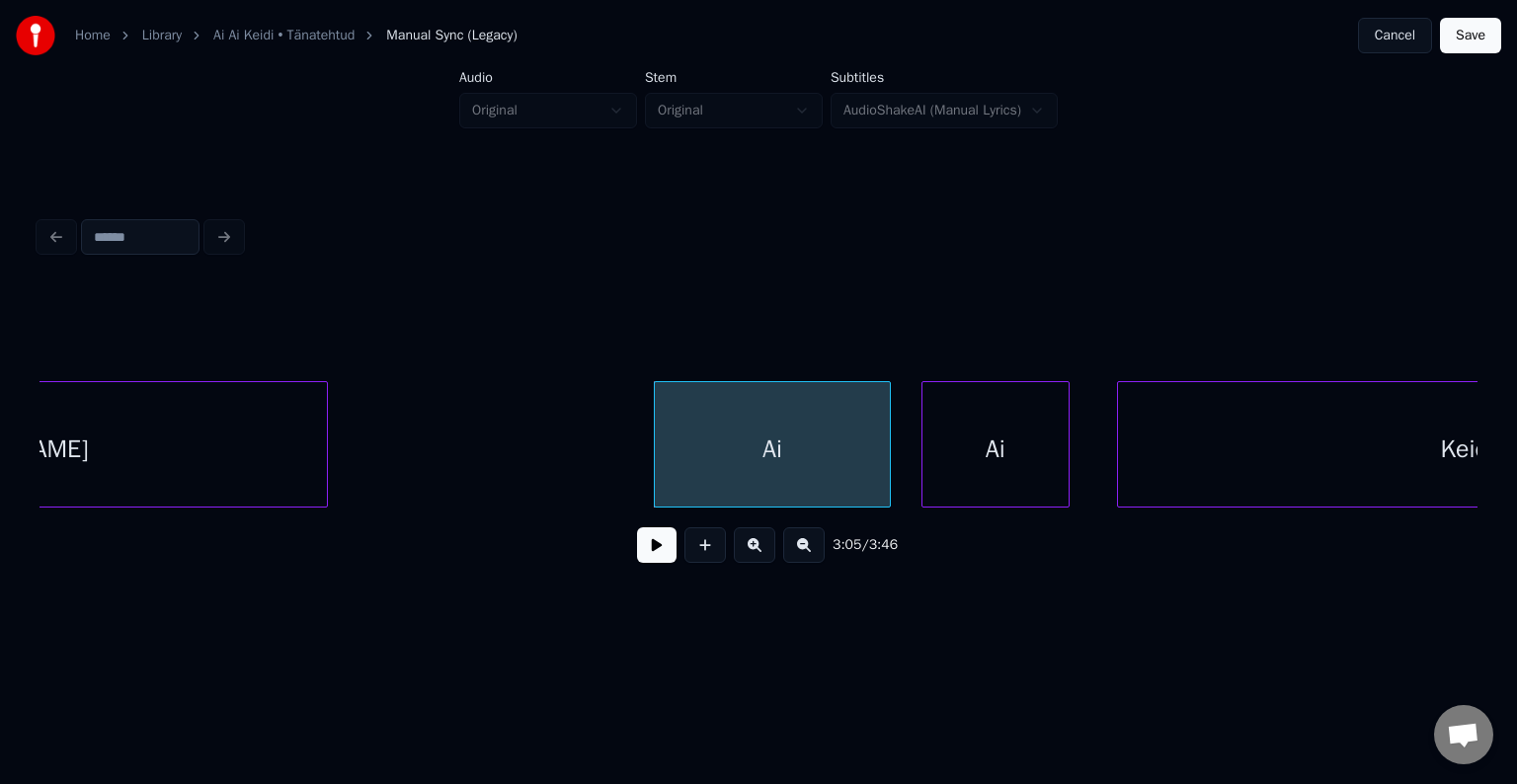 click on "Ai" at bounding box center [996, 449] 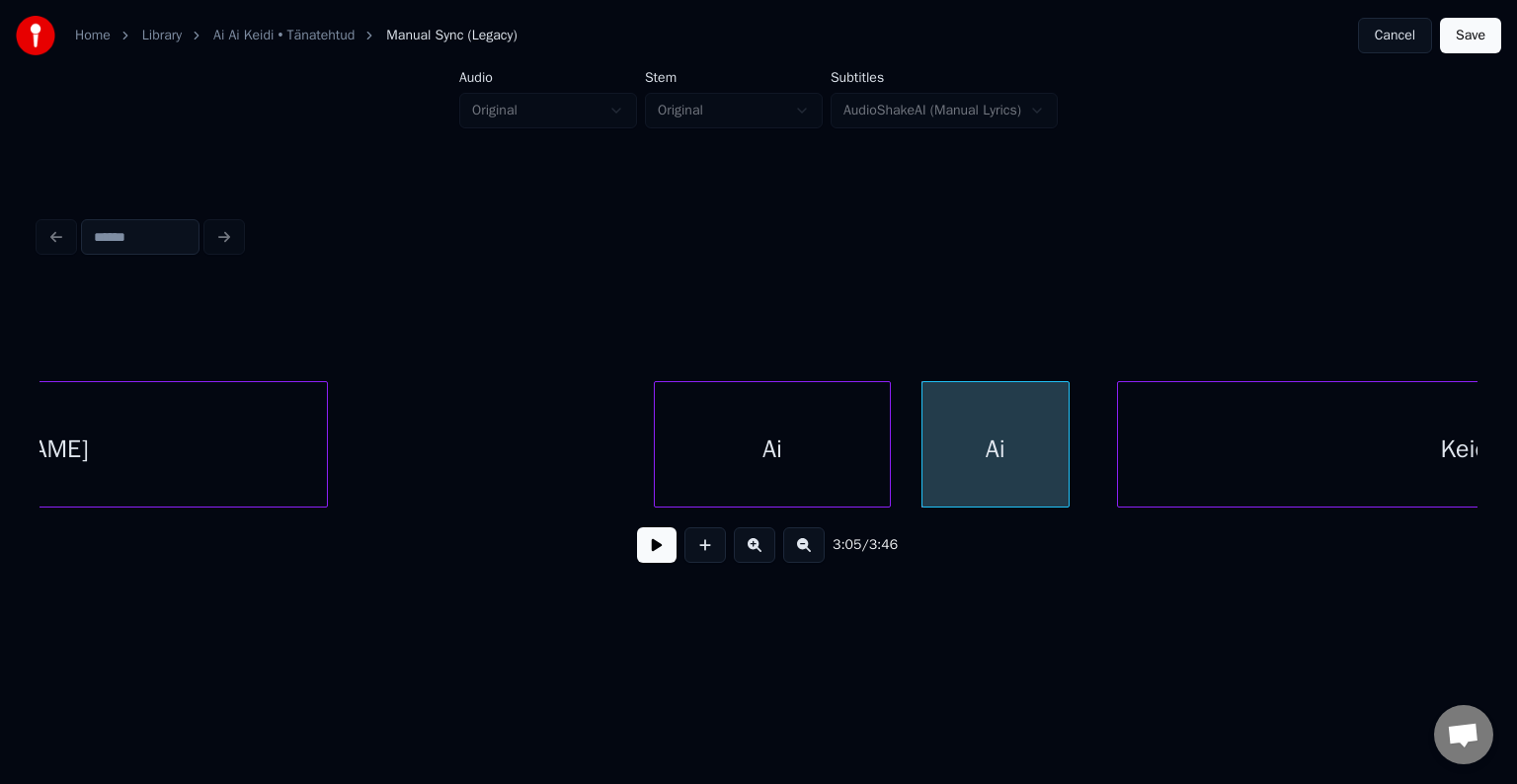 scroll, scrollTop: 0, scrollLeft: 91095, axis: horizontal 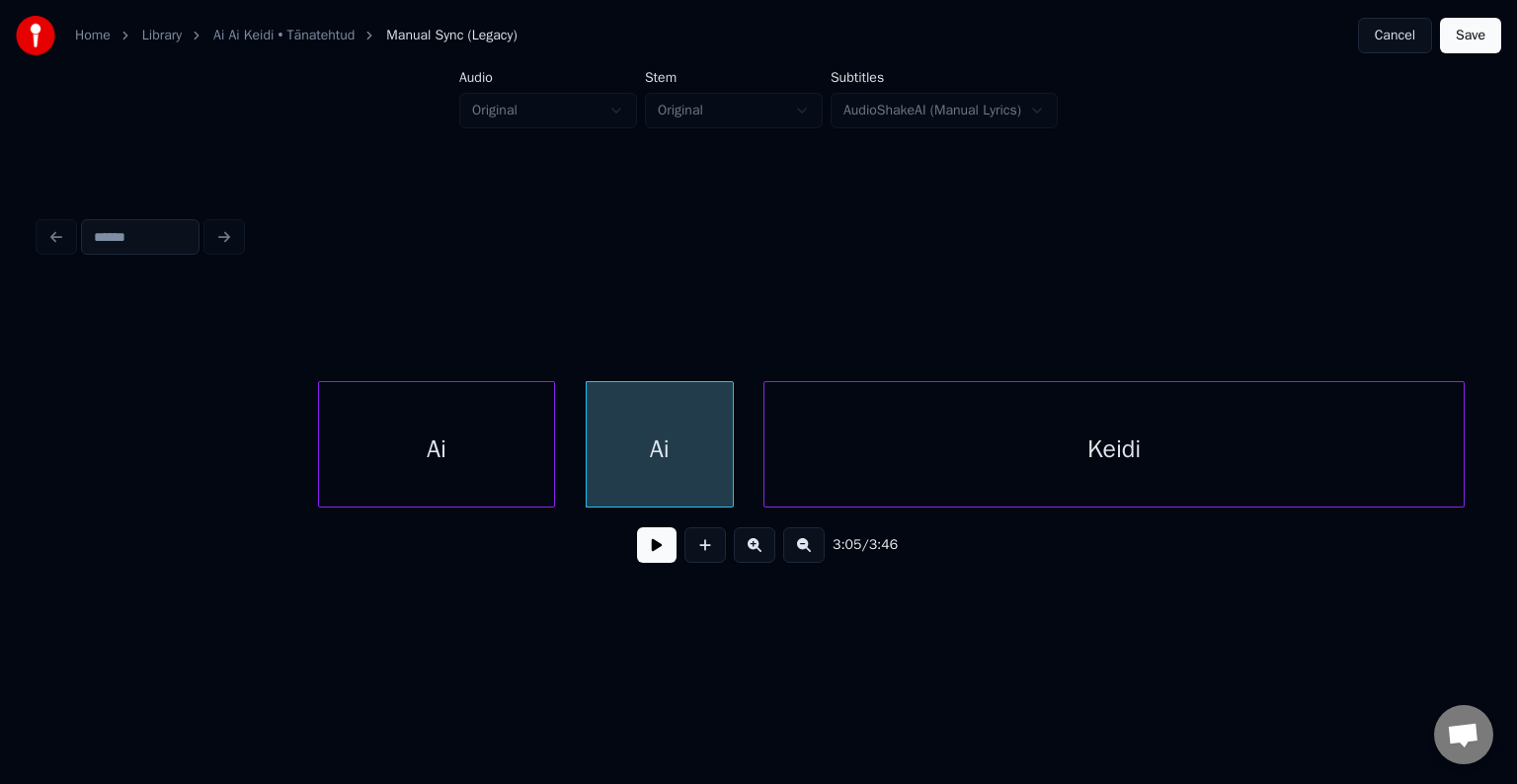 click on "Keidi" at bounding box center [1114, 449] 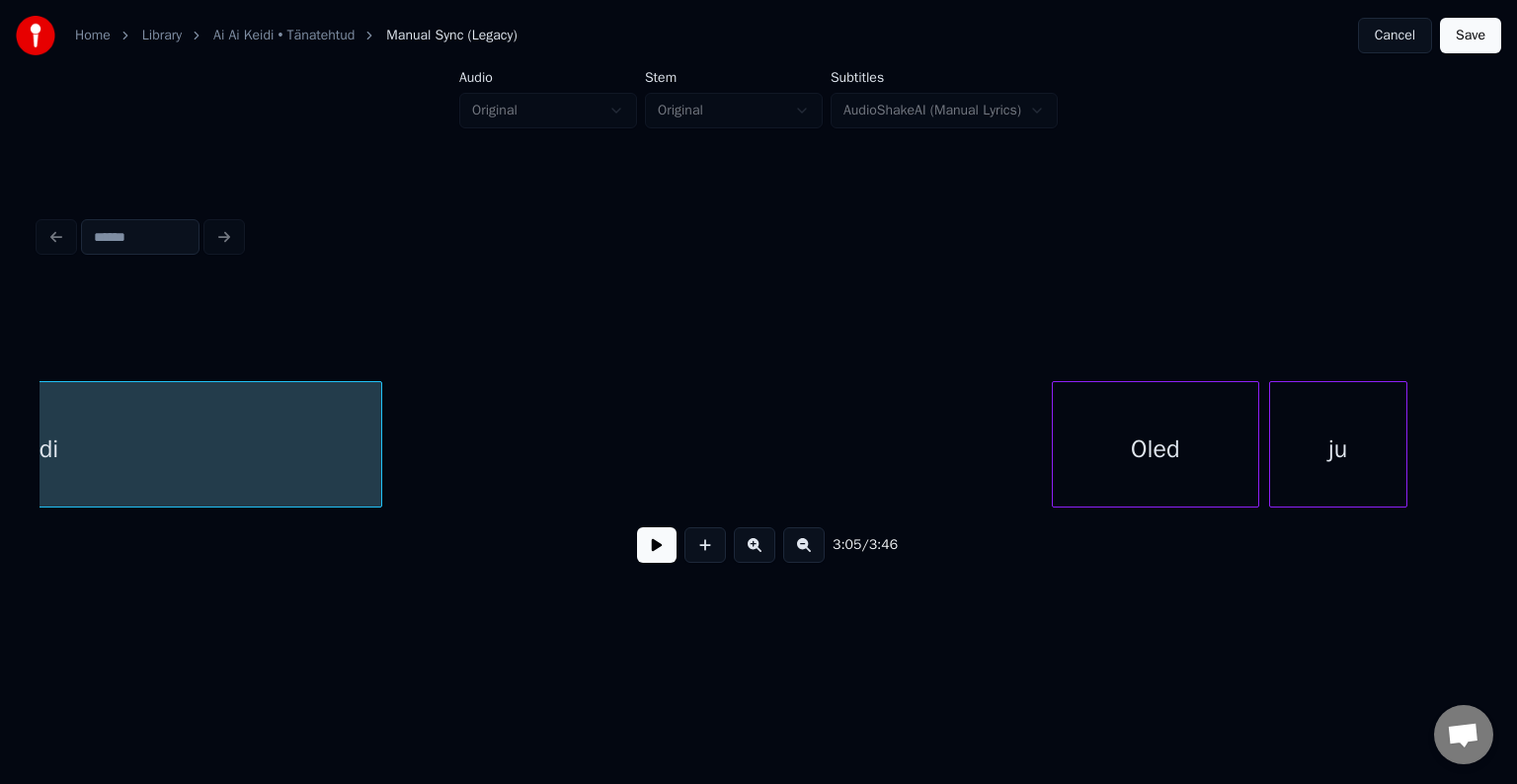 scroll, scrollTop: 0, scrollLeft: 92201, axis: horizontal 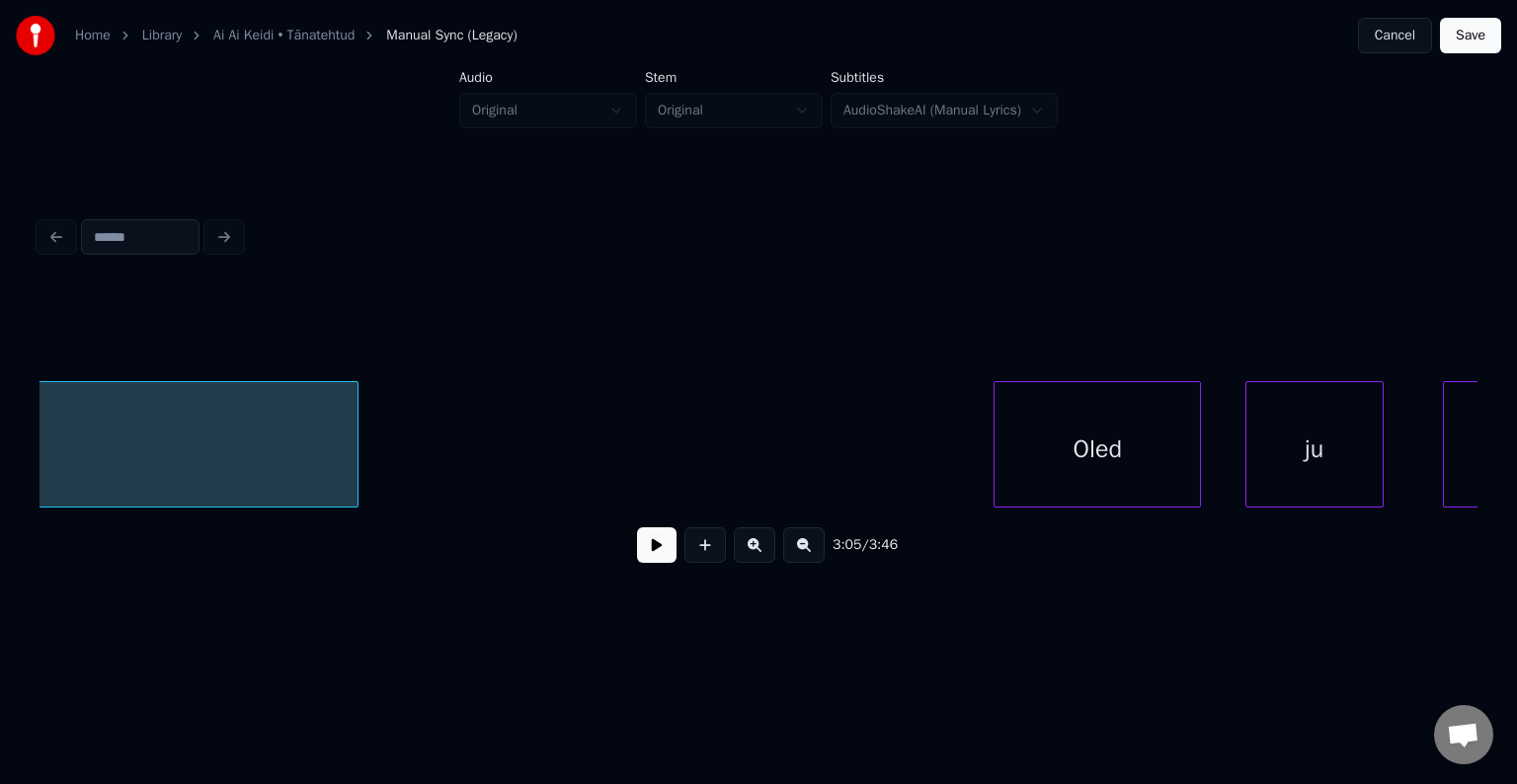click on "Oled" at bounding box center [1097, 449] 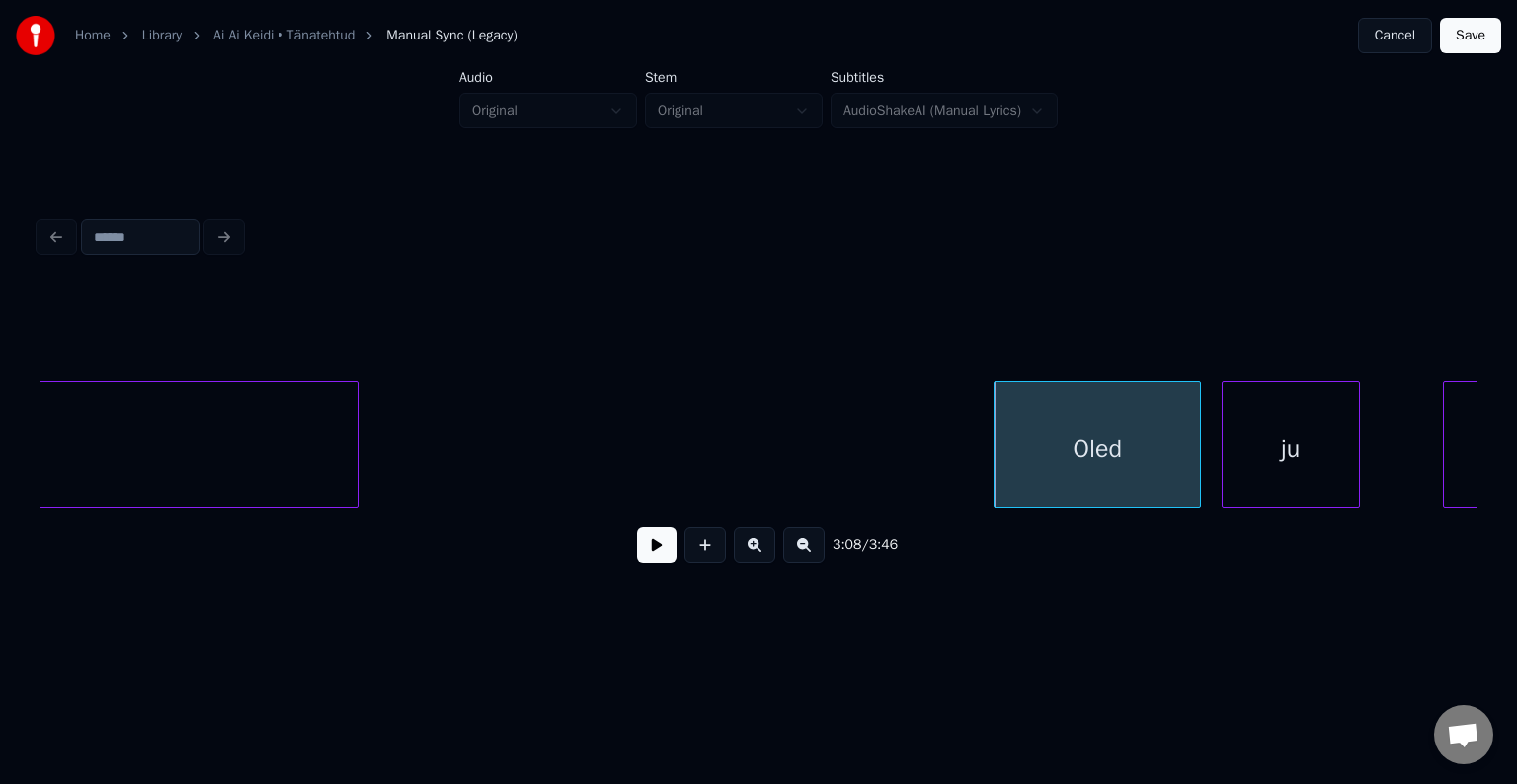 click on "ju" at bounding box center (1291, 449) 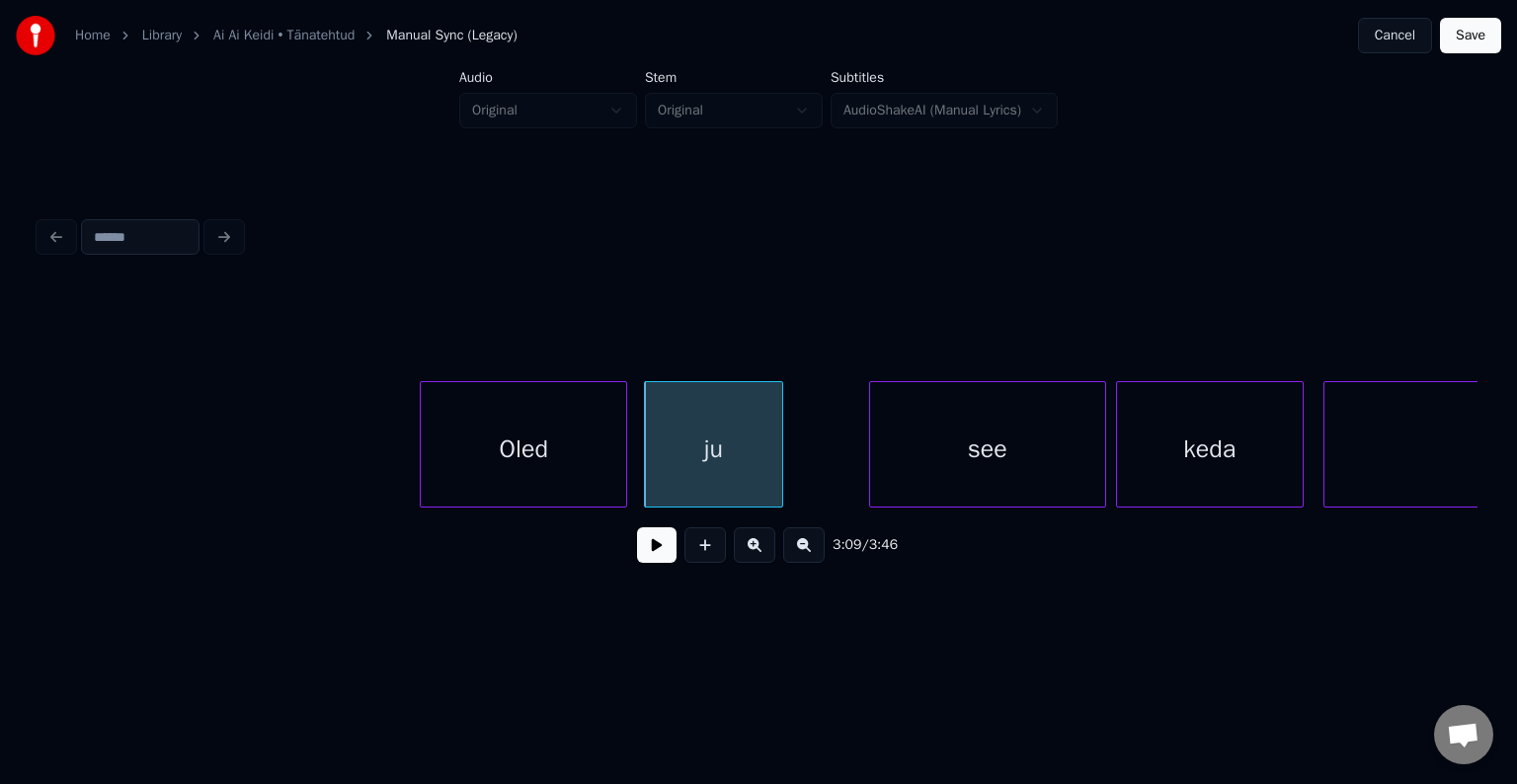 scroll, scrollTop: 0, scrollLeft: 92794, axis: horizontal 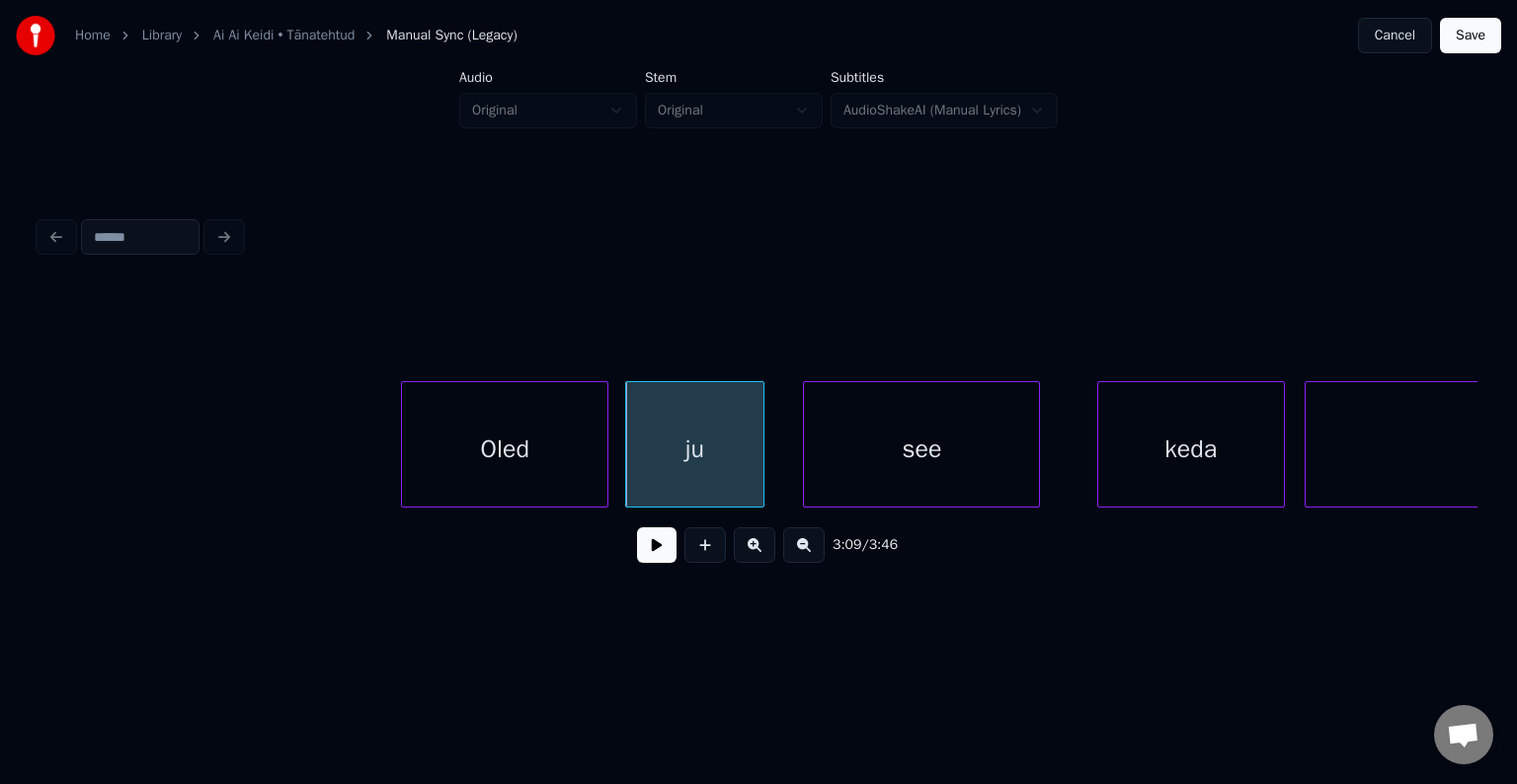 click on "see" at bounding box center (921, 449) 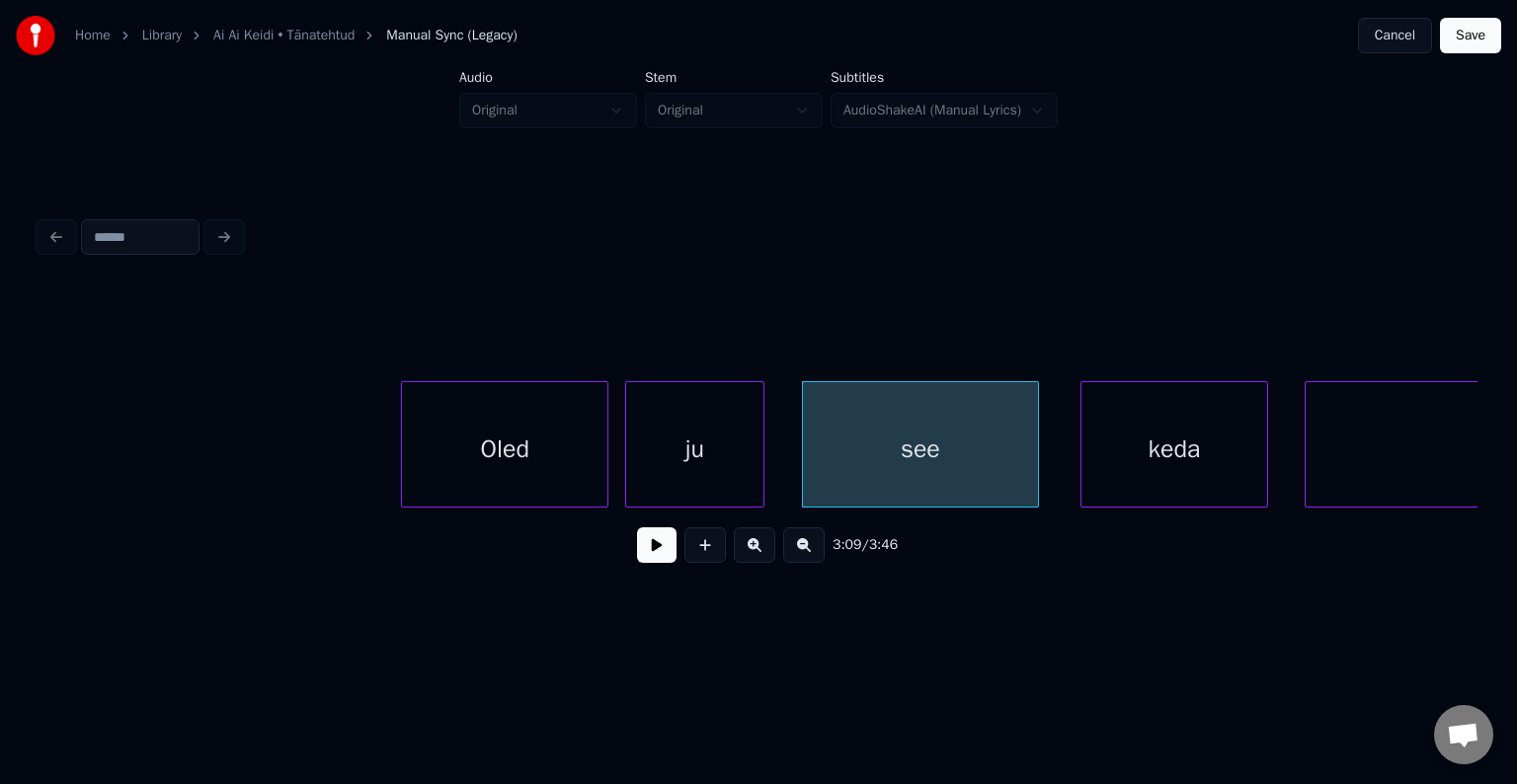 click on "keda" at bounding box center (1174, 449) 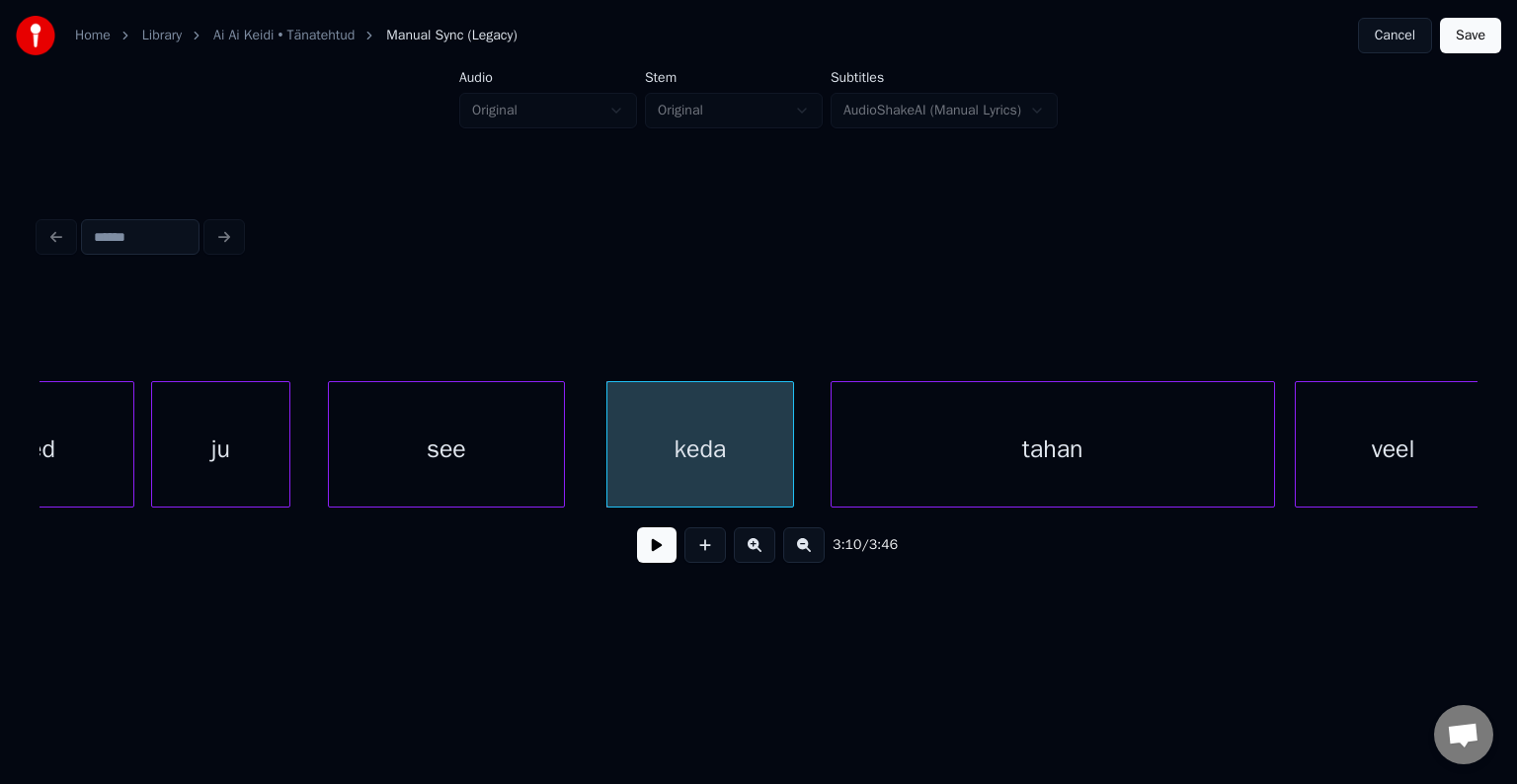 scroll, scrollTop: 0, scrollLeft: 93268, axis: horizontal 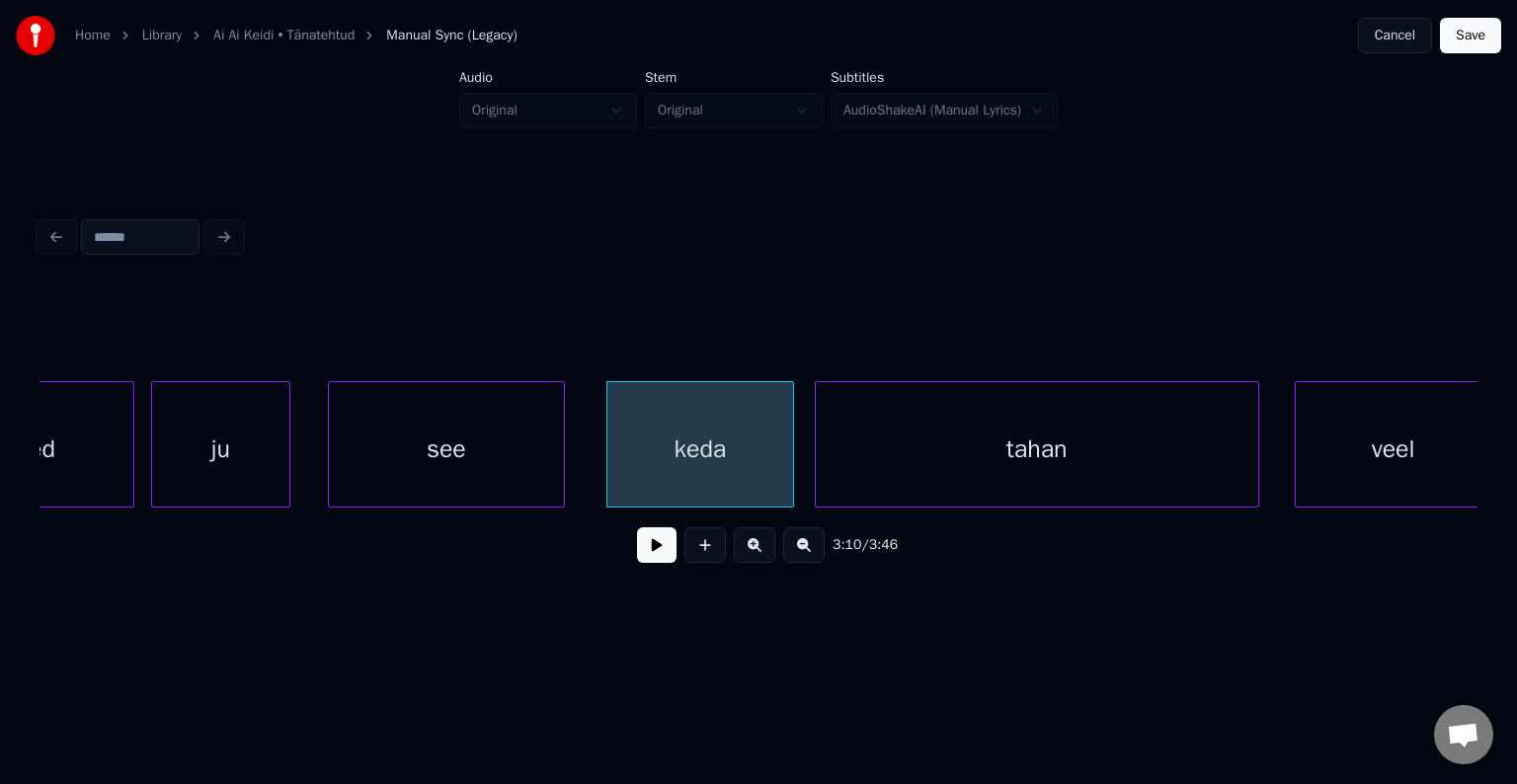 click on "tahan" at bounding box center [1037, 449] 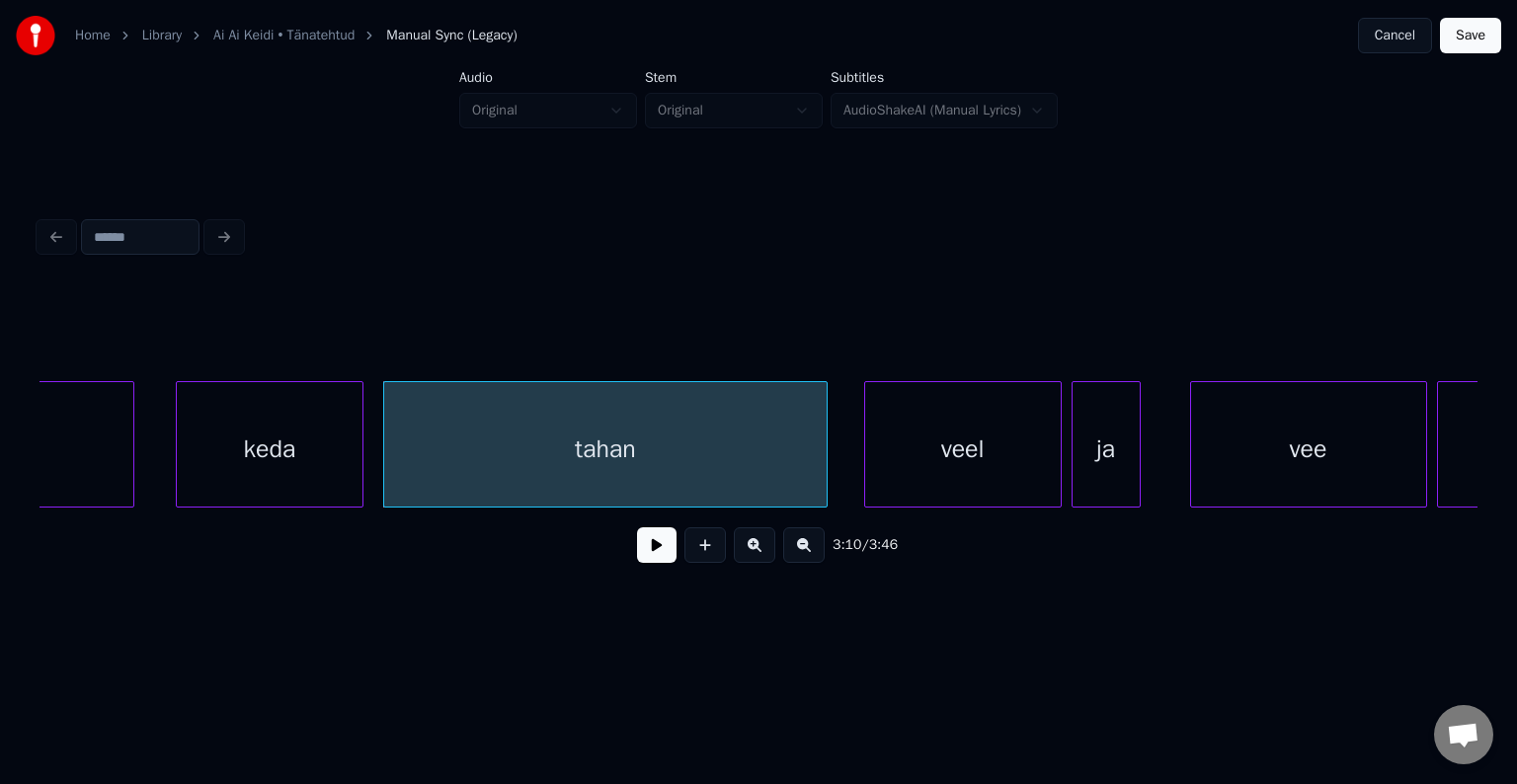 scroll, scrollTop: 0, scrollLeft: 93702, axis: horizontal 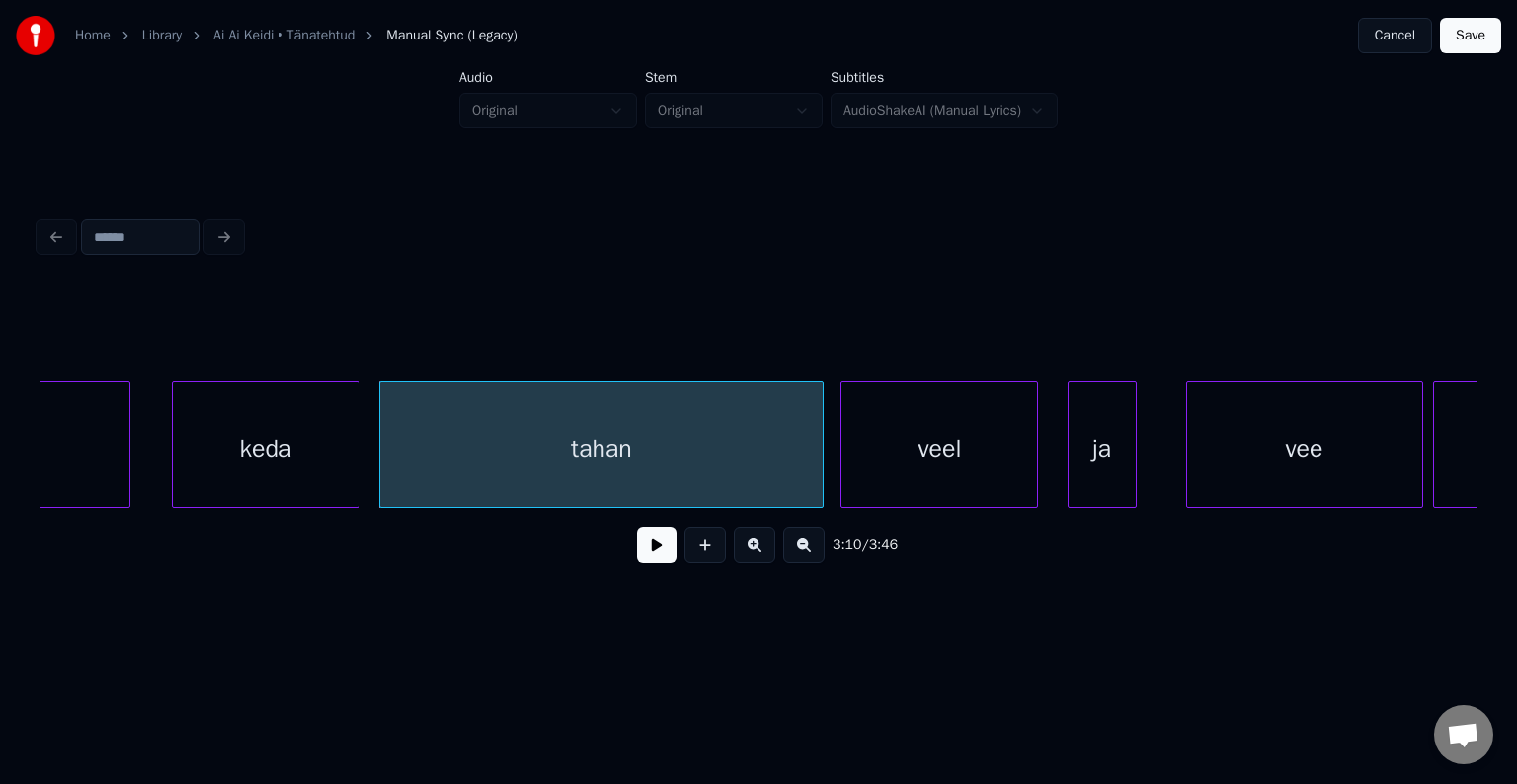click on "veel" at bounding box center (939, 449) 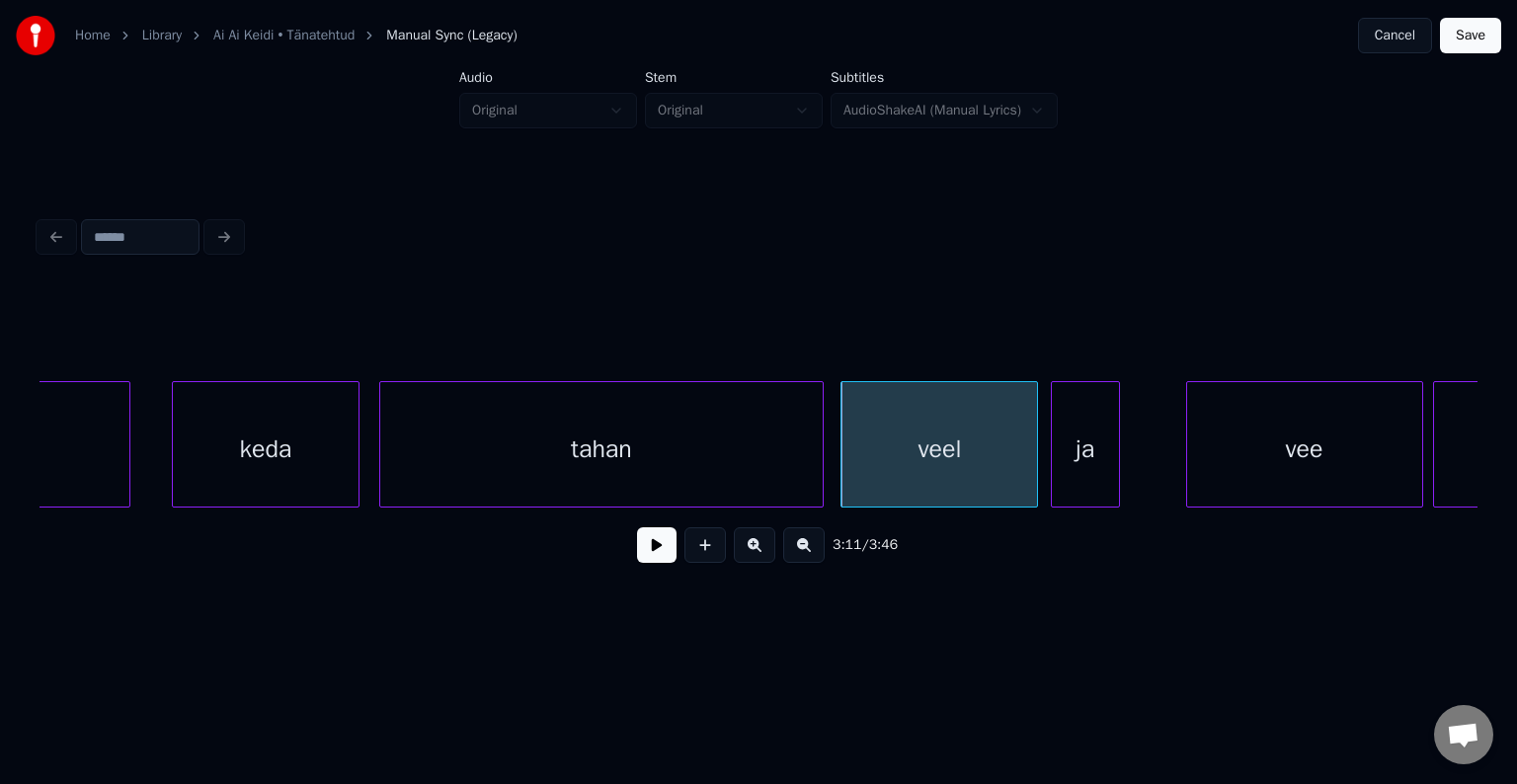 click on "ja" at bounding box center [1085, 449] 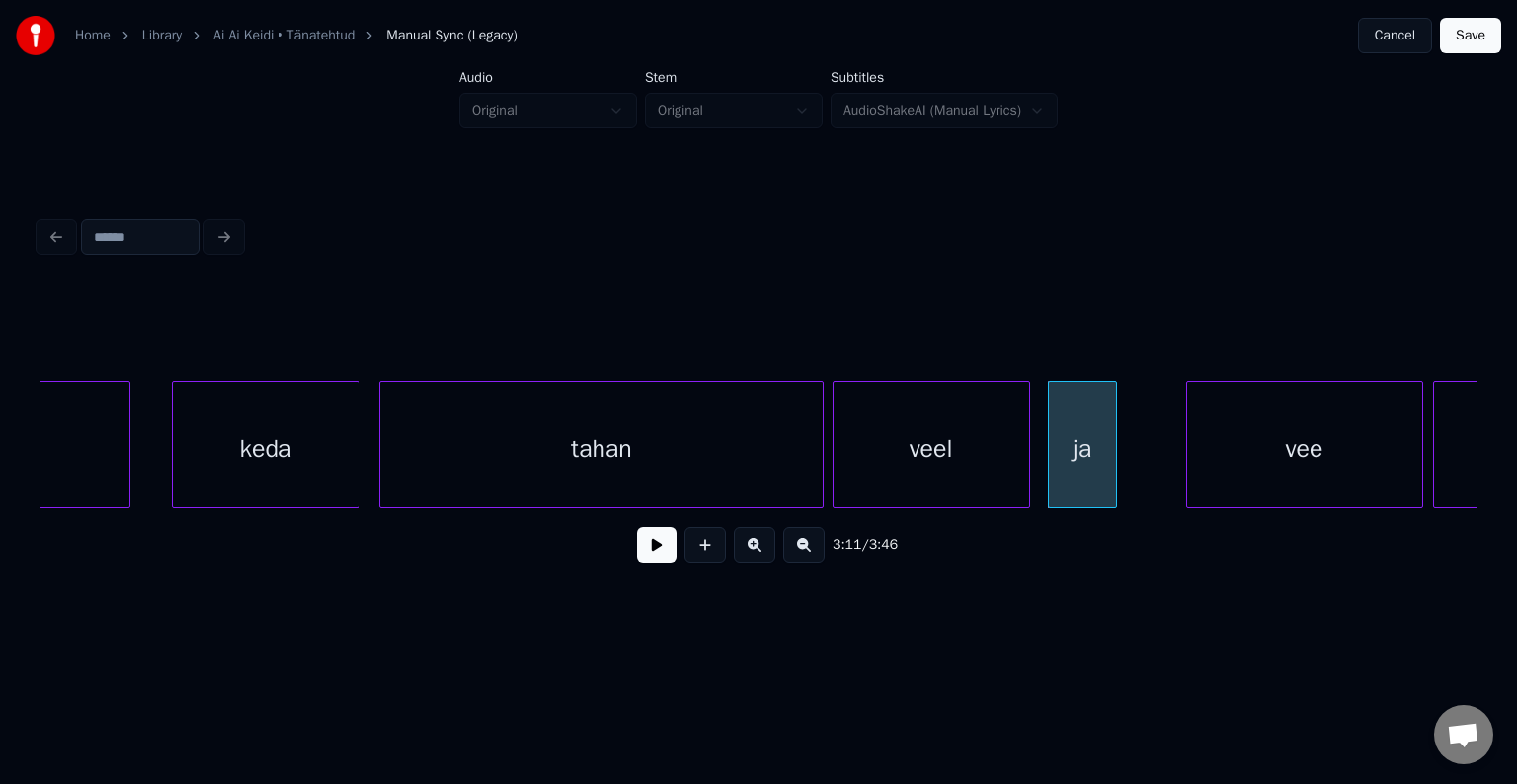 click on "veel" at bounding box center (931, 449) 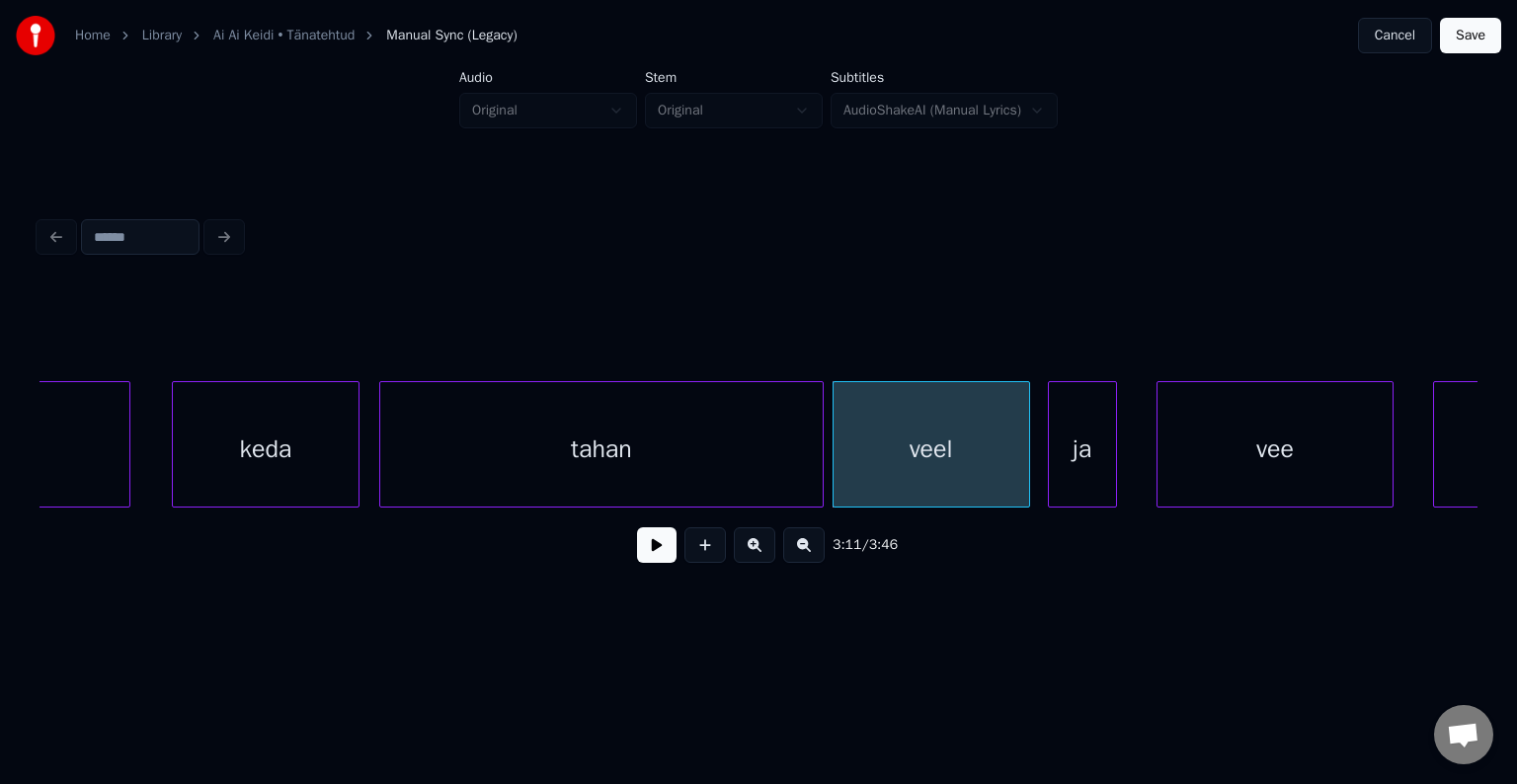 click on "vee" at bounding box center [1275, 449] 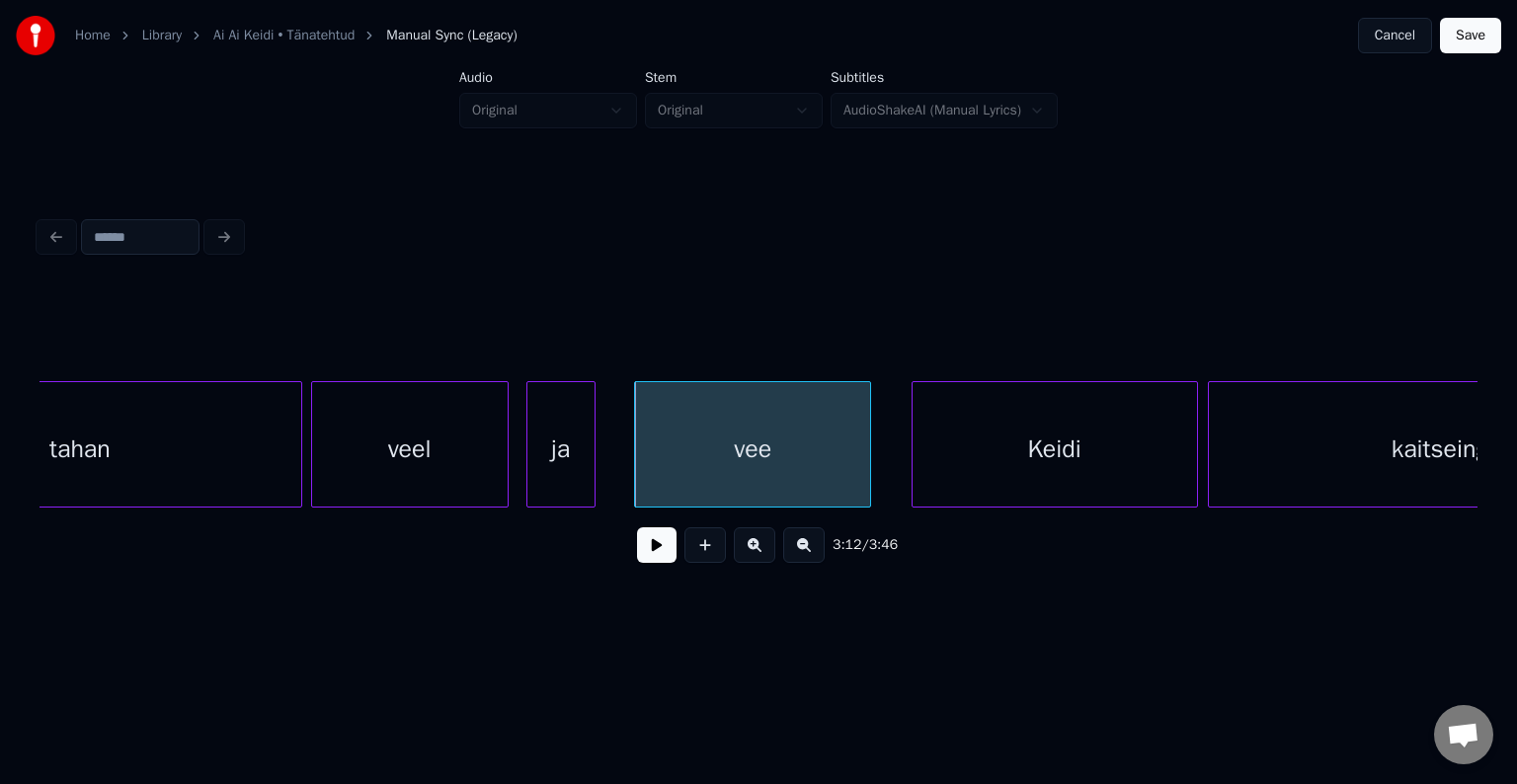 scroll, scrollTop: 0, scrollLeft: 94255, axis: horizontal 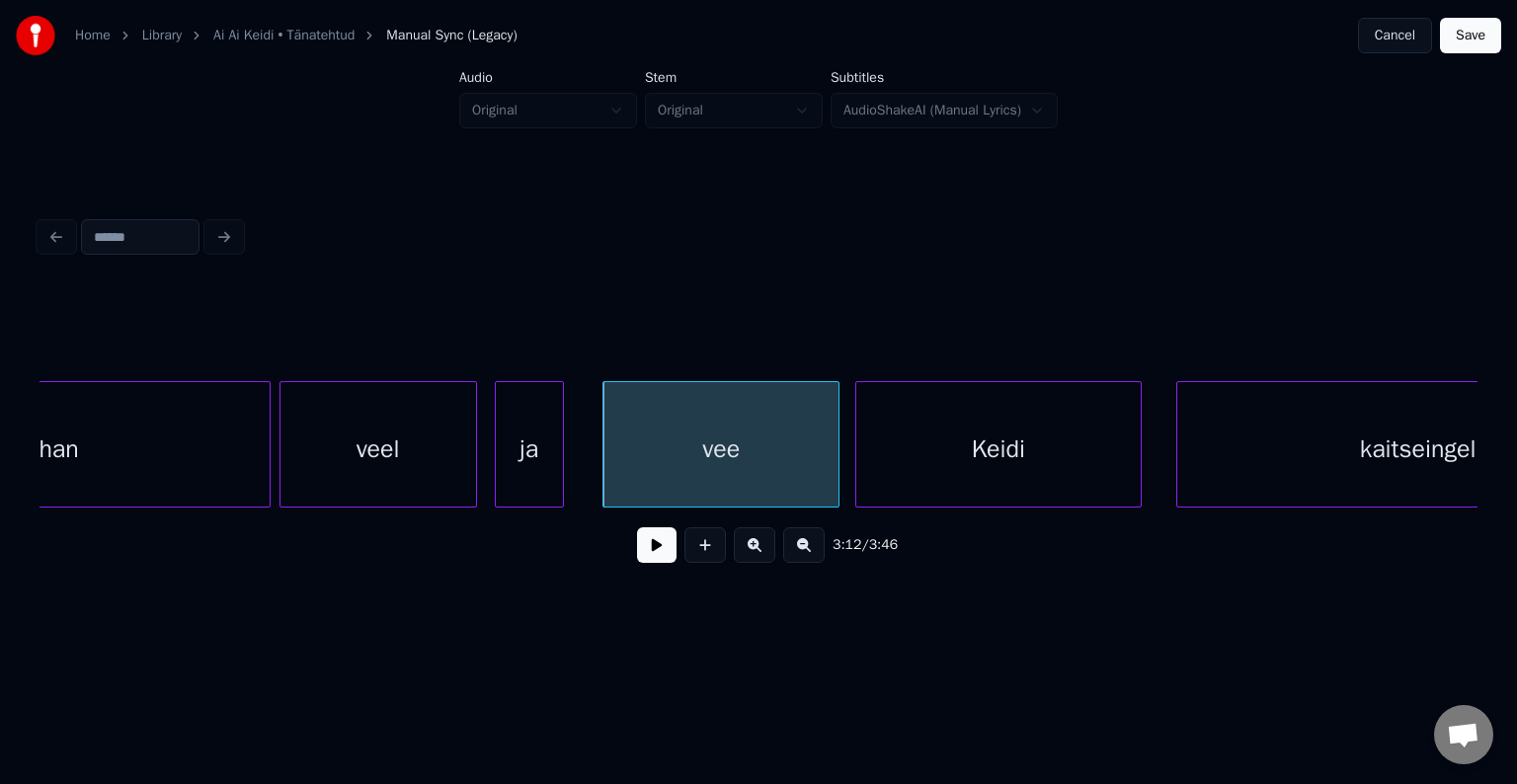 click on "Keidi" at bounding box center [998, 449] 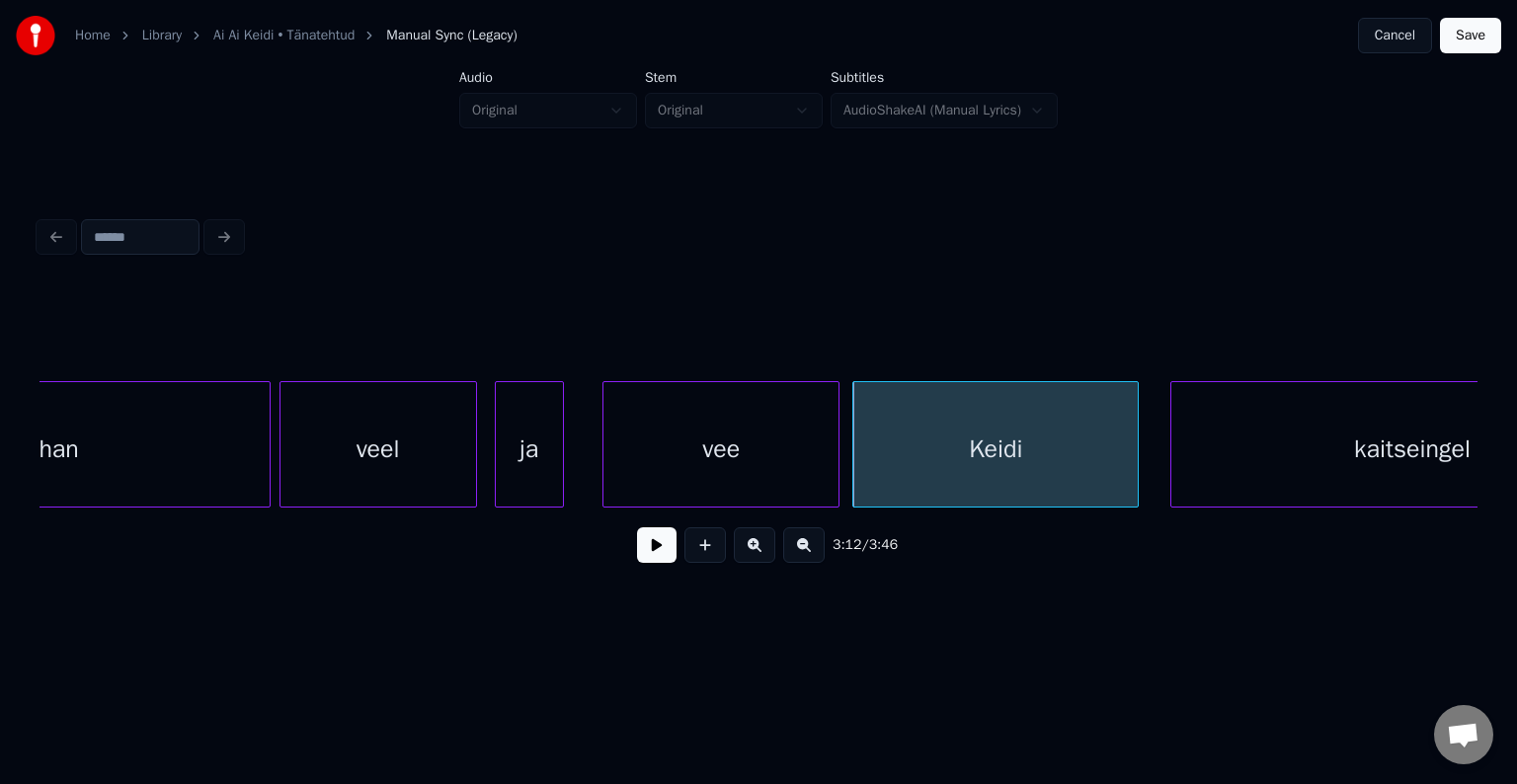 scroll, scrollTop: 0, scrollLeft: 94433, axis: horizontal 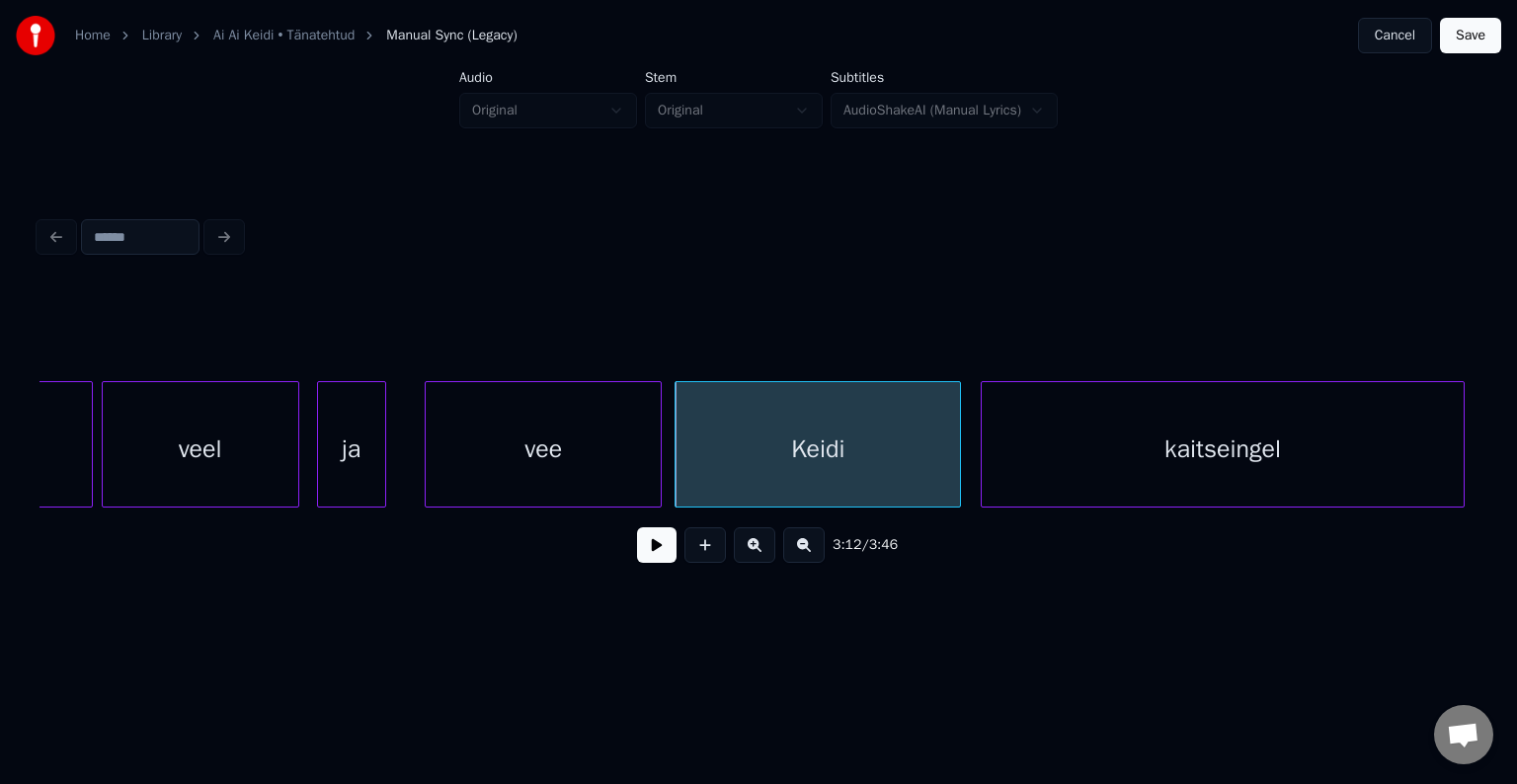click on "kaitseingel" at bounding box center [1223, 449] 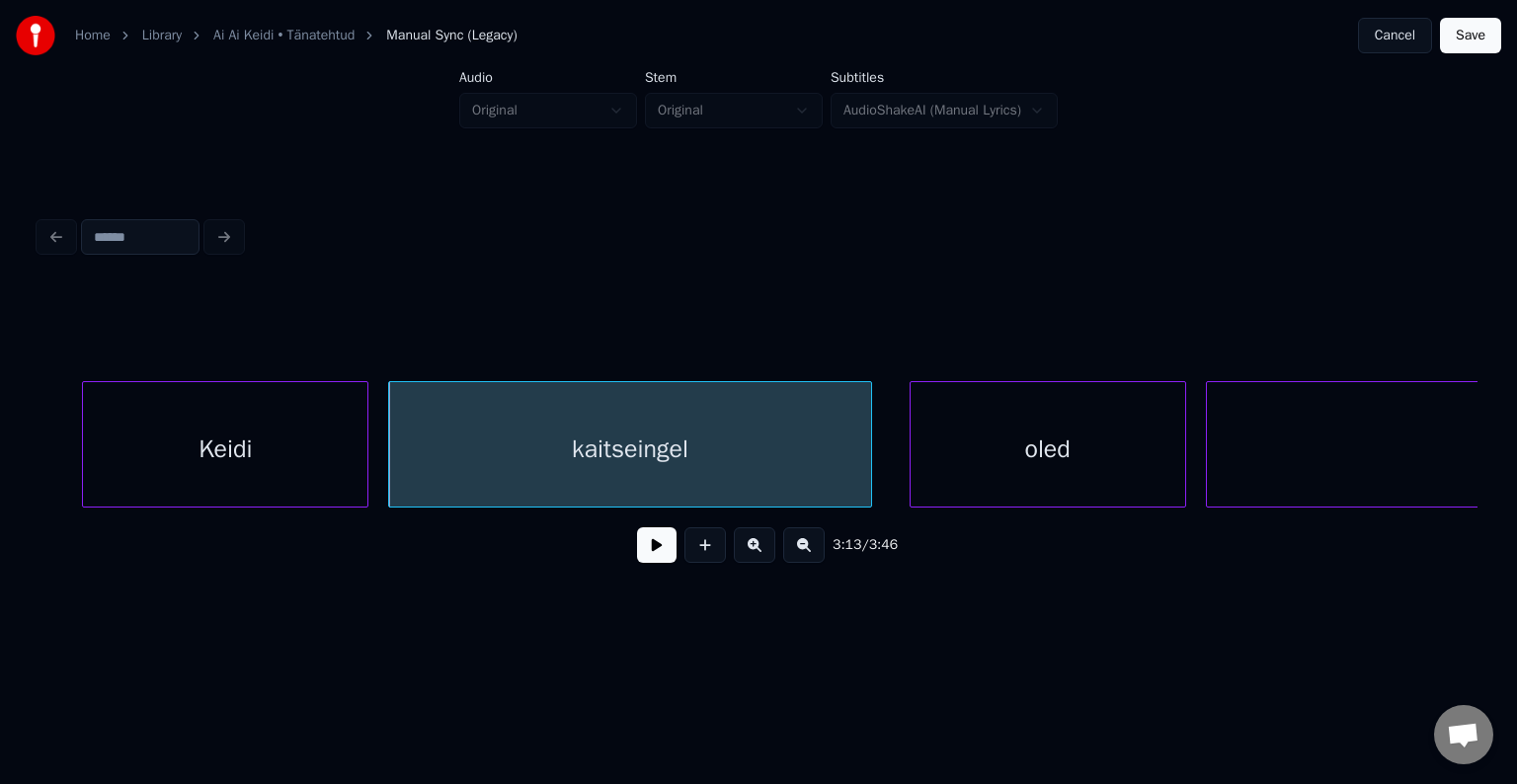 scroll, scrollTop: 0, scrollLeft: 95065, axis: horizontal 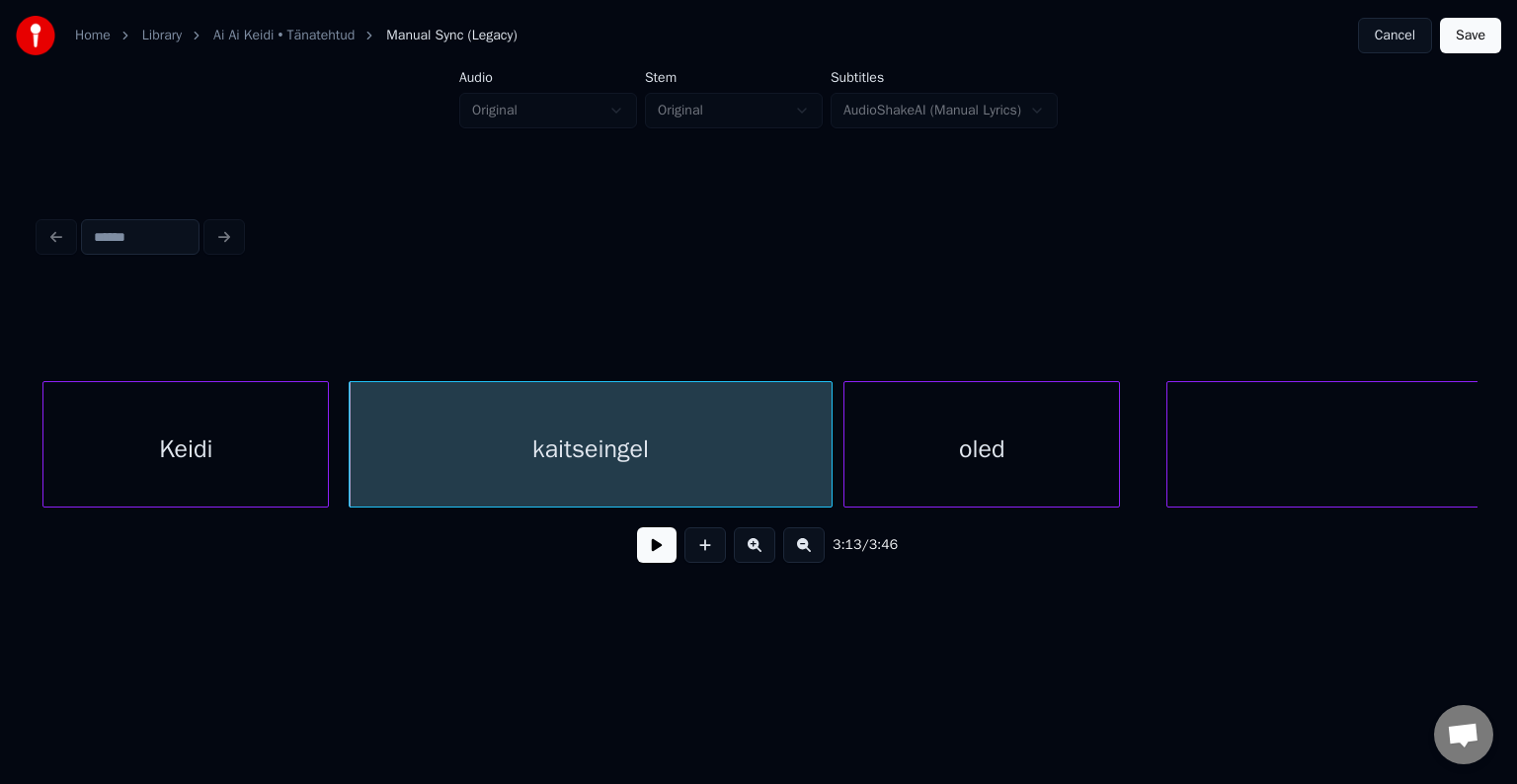 click on "oled" at bounding box center (982, 449) 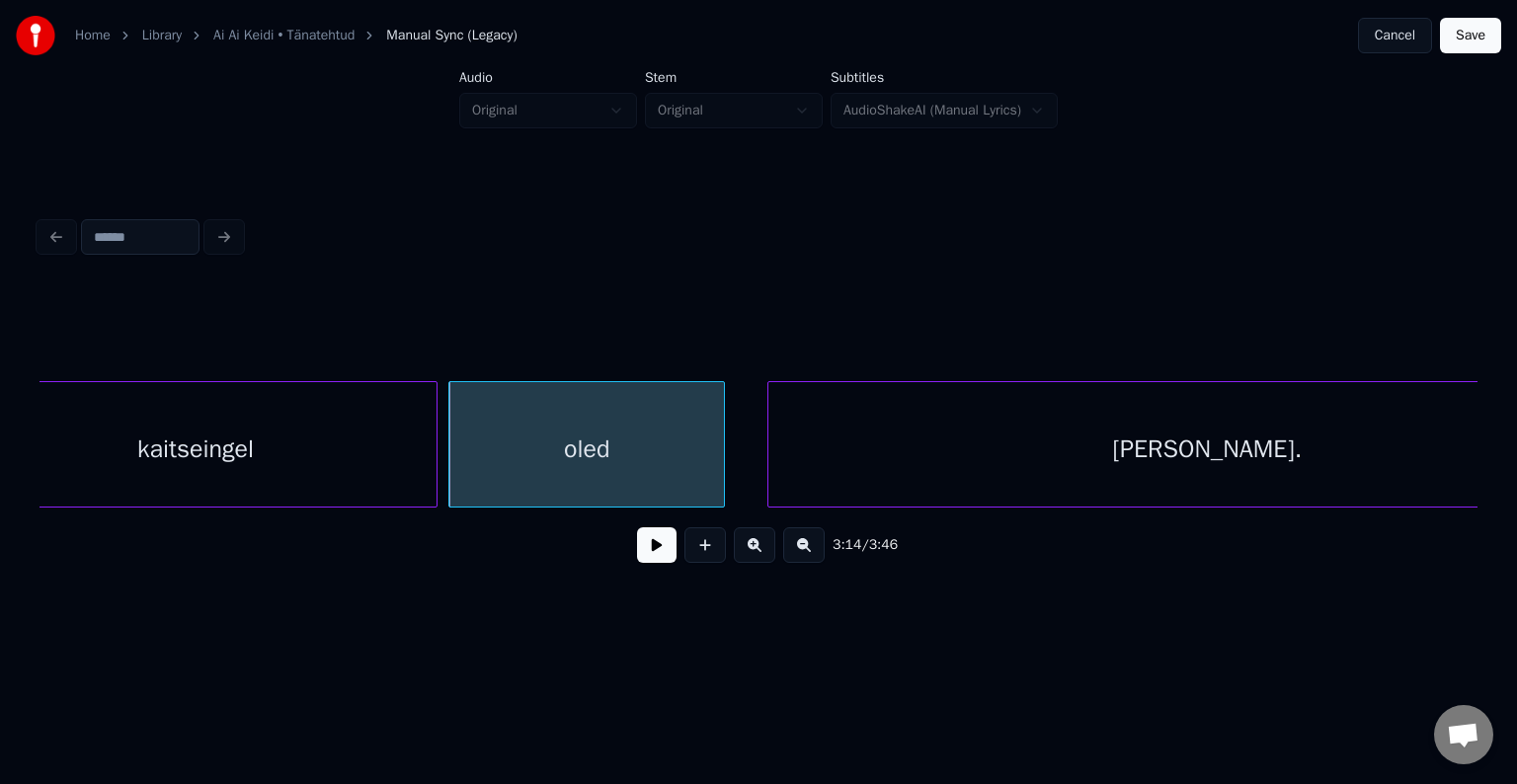 scroll, scrollTop: 0, scrollLeft: 95629, axis: horizontal 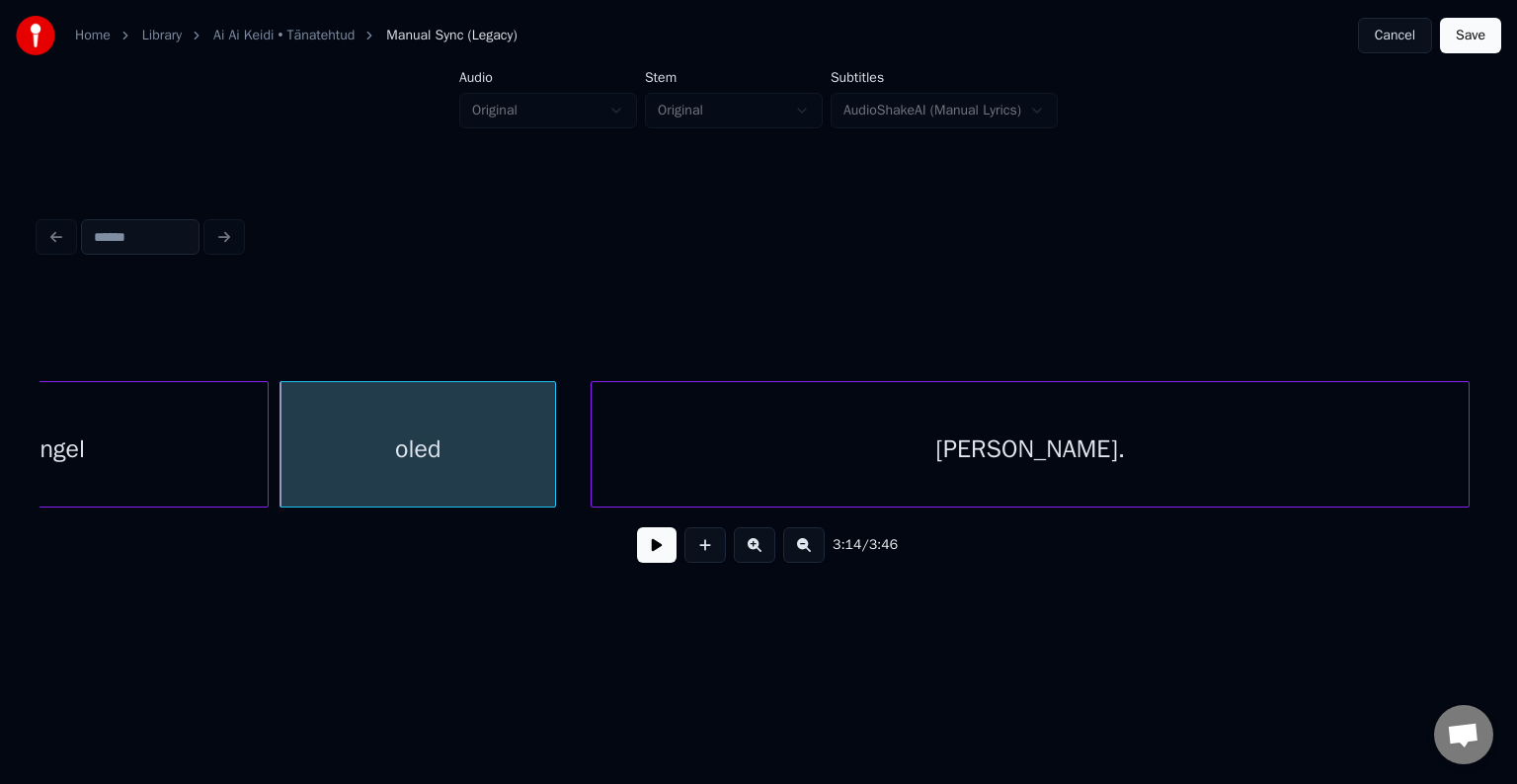 click on "[PERSON_NAME]." at bounding box center [1030, 449] 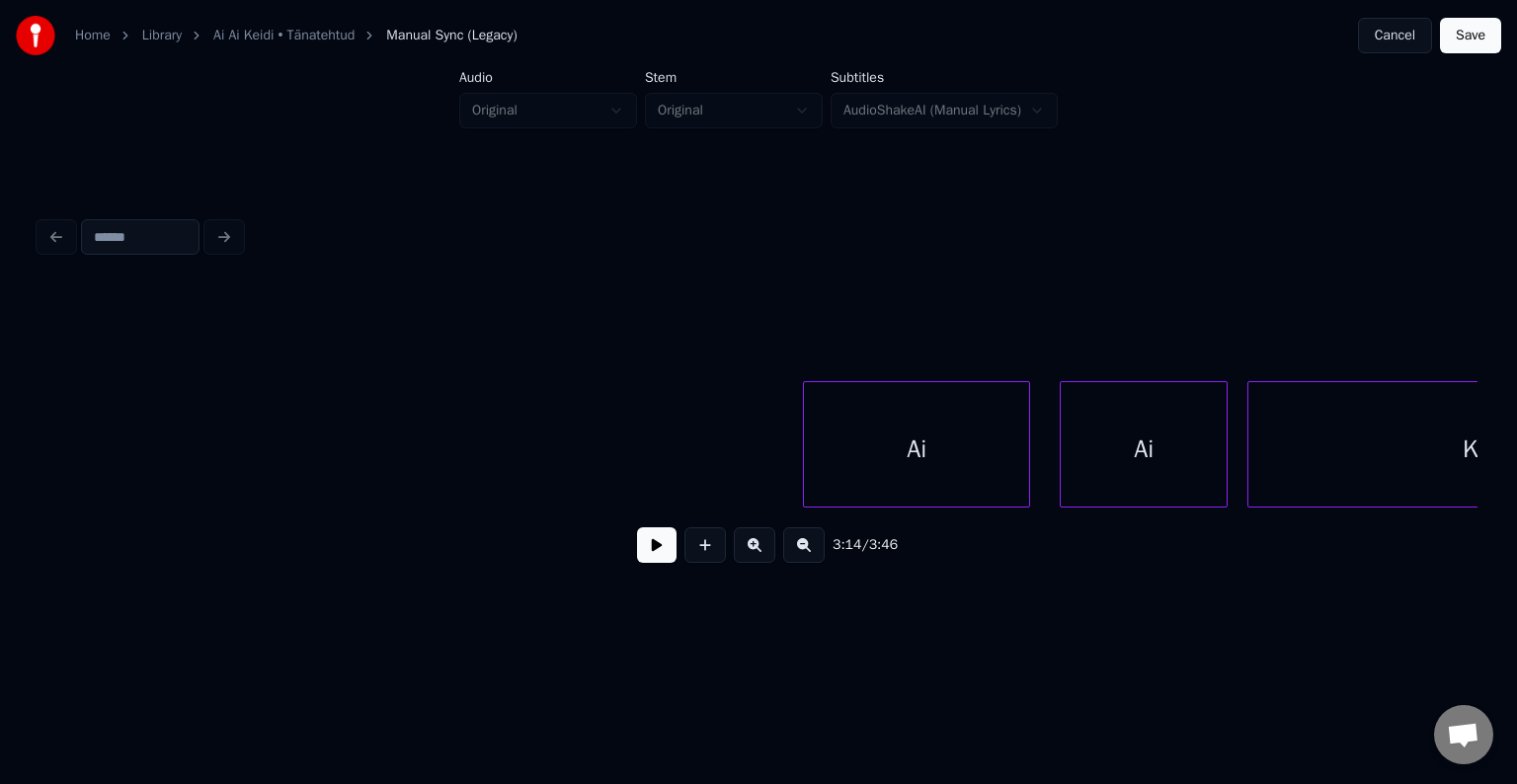 scroll, scrollTop: 0, scrollLeft: 102345, axis: horizontal 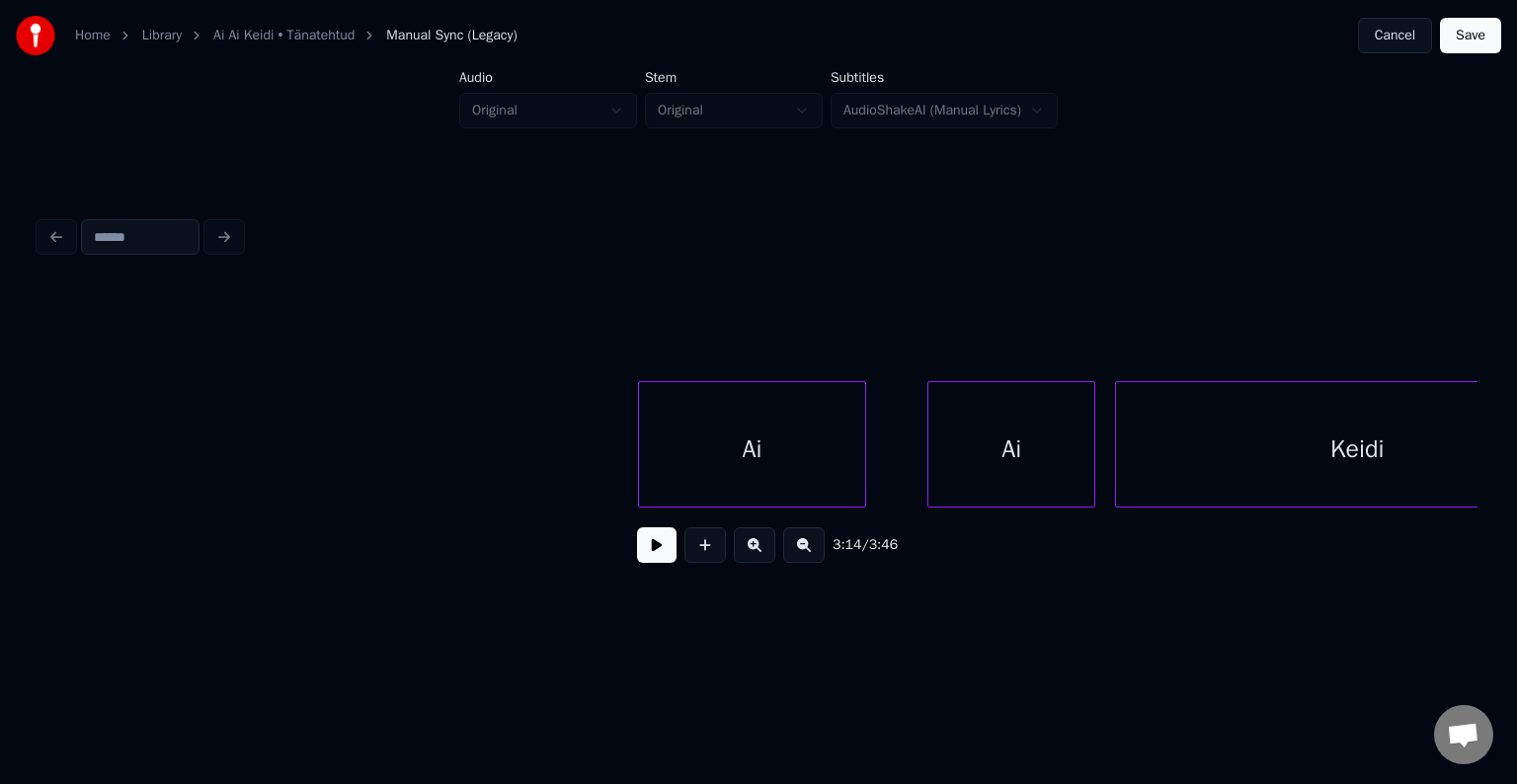 click on "Ai" at bounding box center (752, 449) 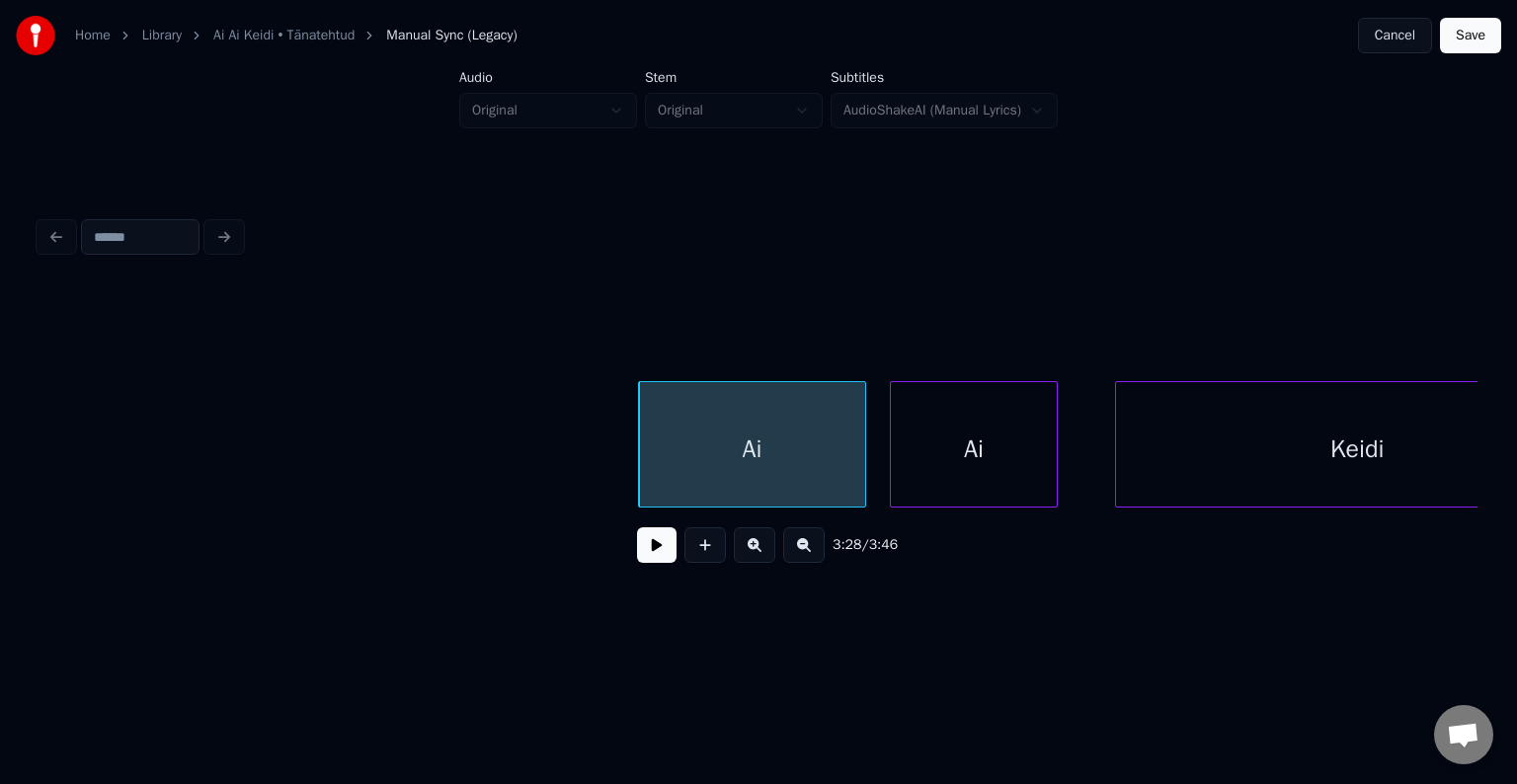click on "Ai" at bounding box center (974, 449) 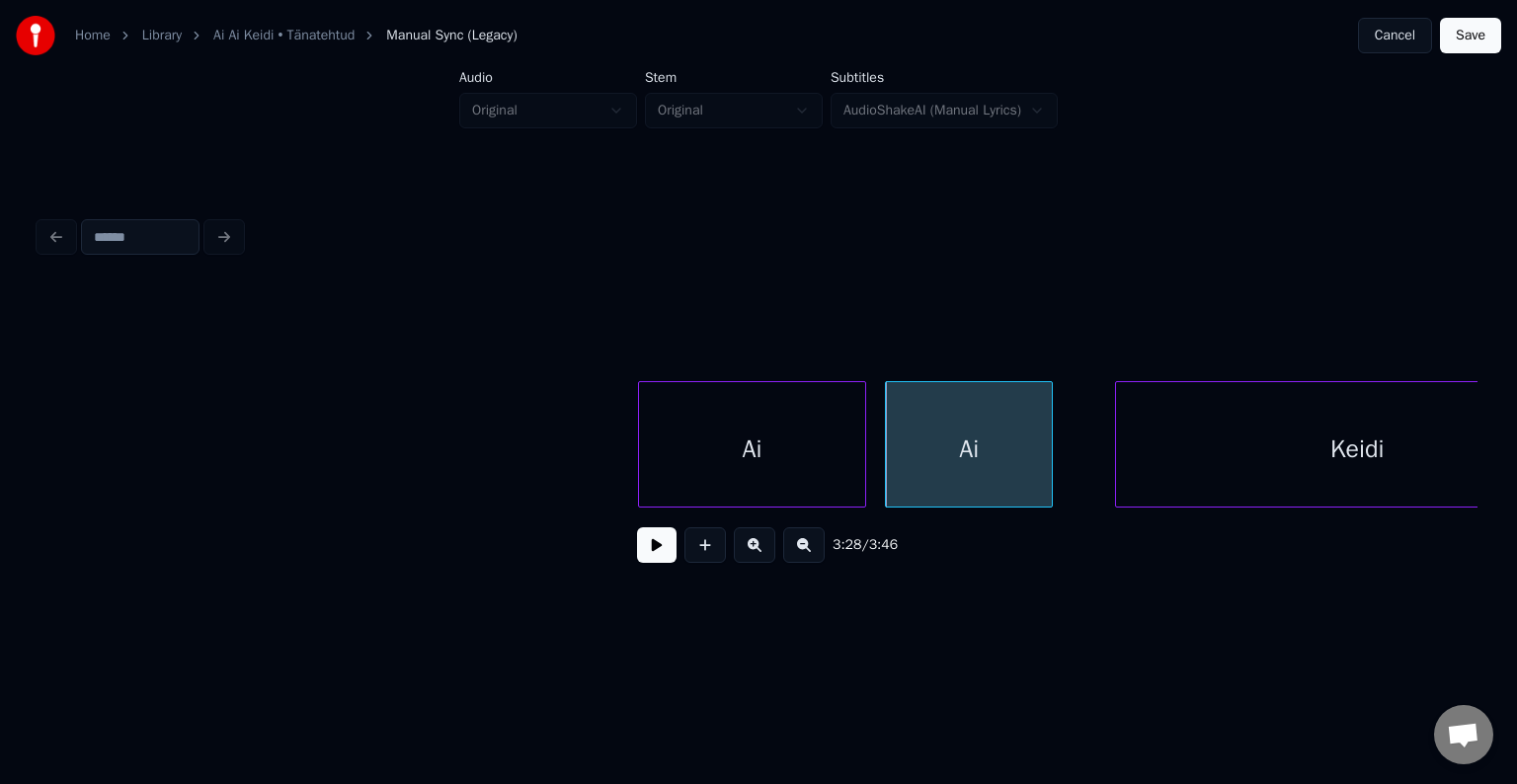 scroll, scrollTop: 0, scrollLeft: 102462, axis: horizontal 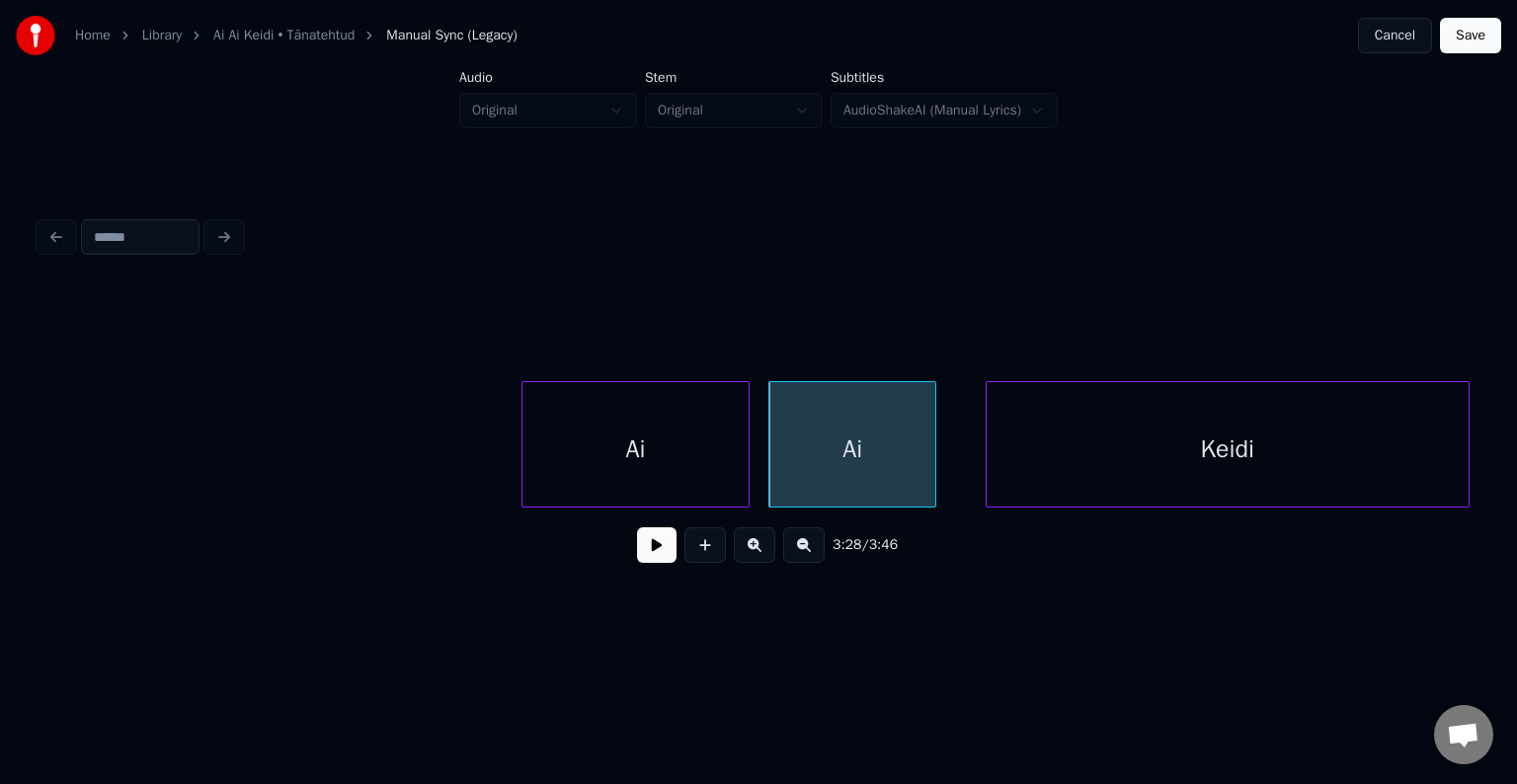 click on "Keidi" at bounding box center [1228, 449] 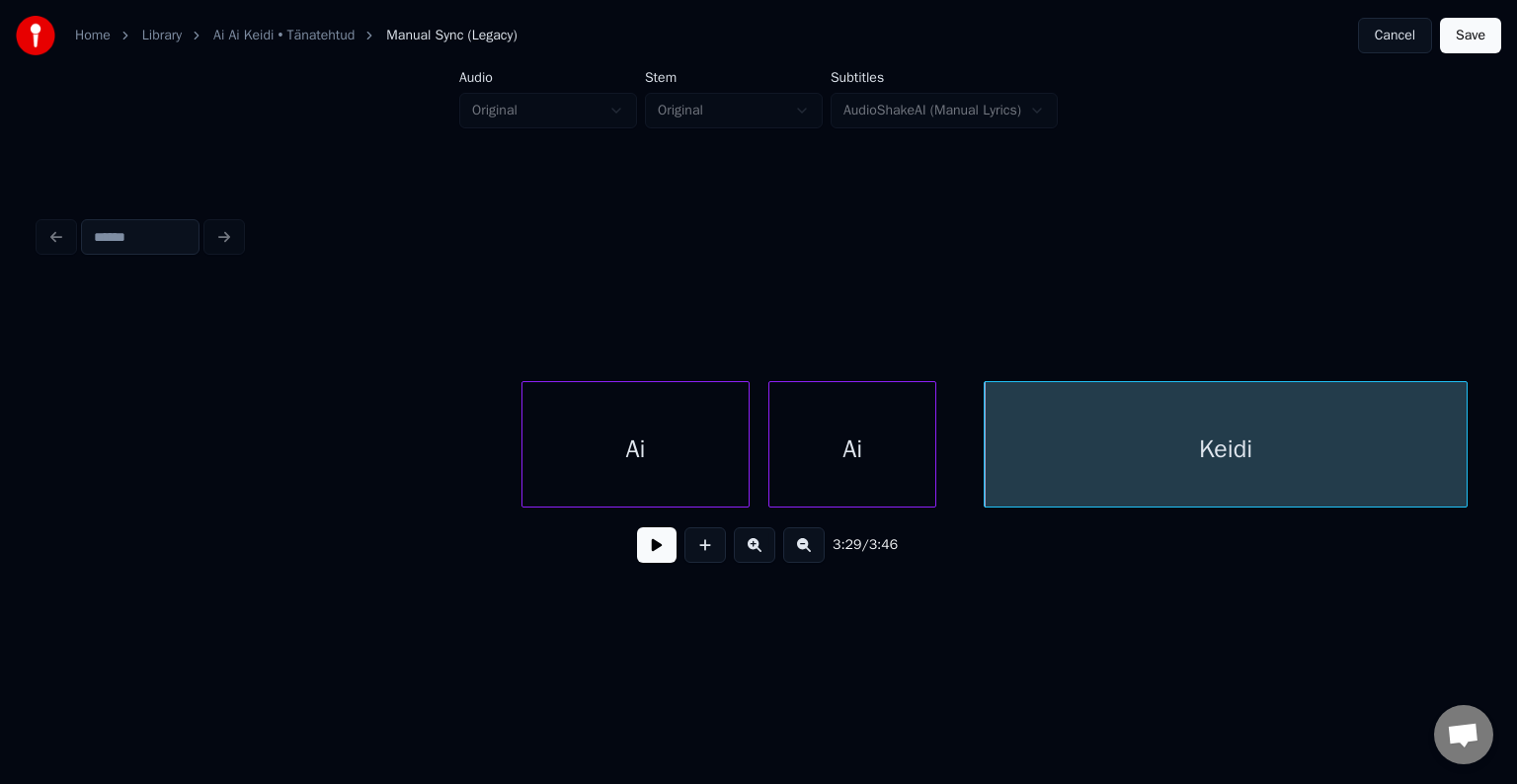 click on "3:29  /  3:46" at bounding box center (758, 395) 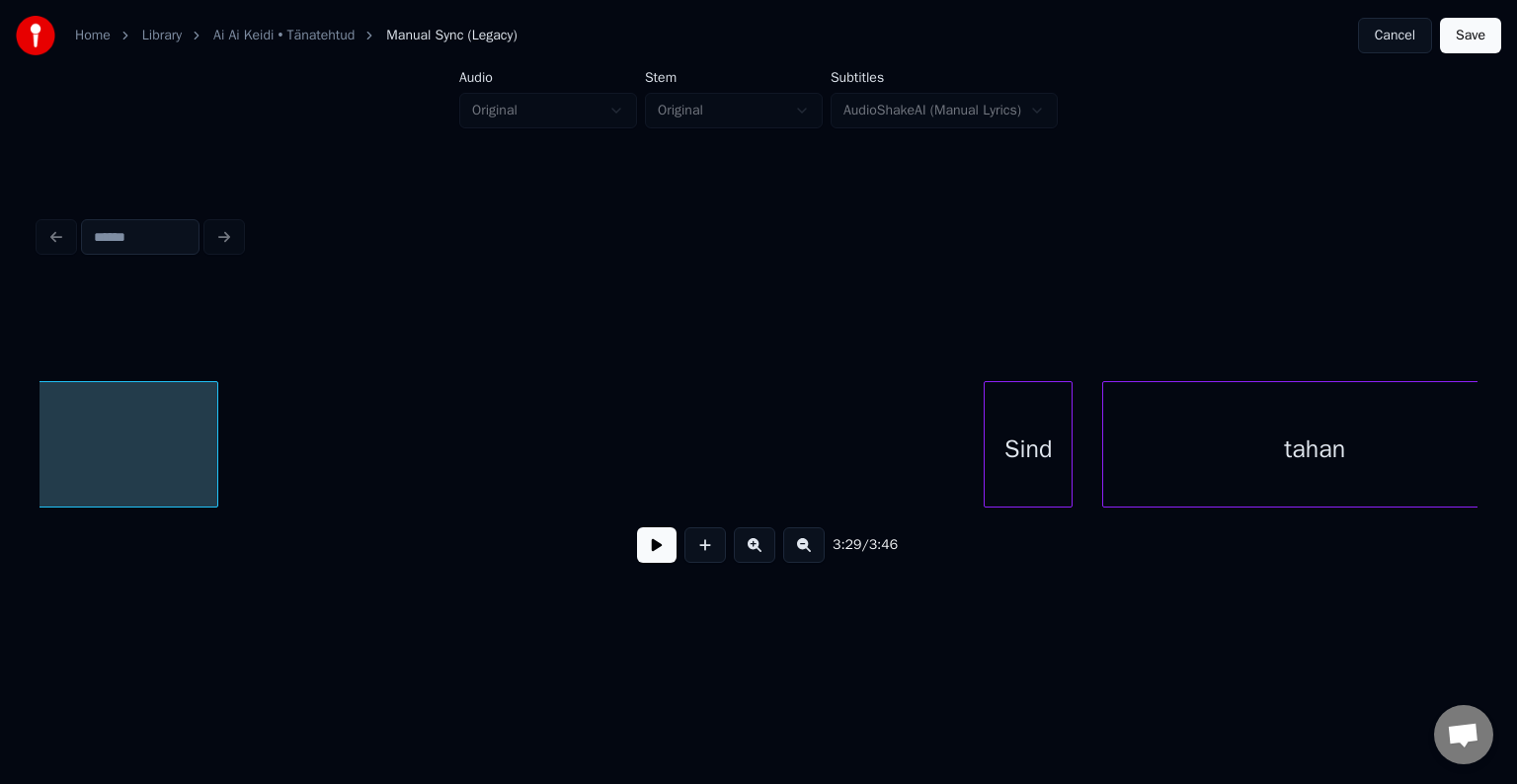 scroll, scrollTop: 0, scrollLeft: 103726, axis: horizontal 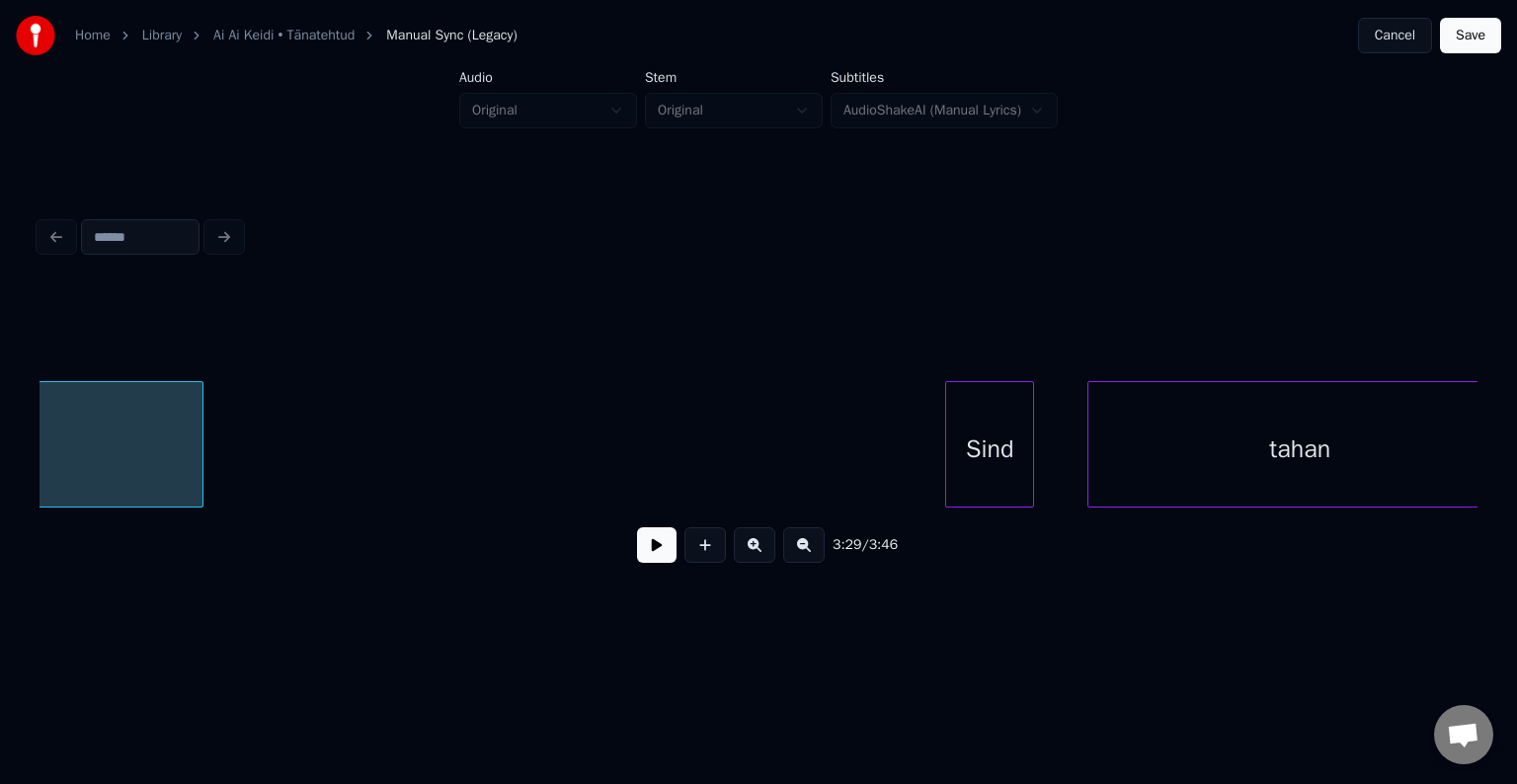 click on "Sind" at bounding box center [990, 449] 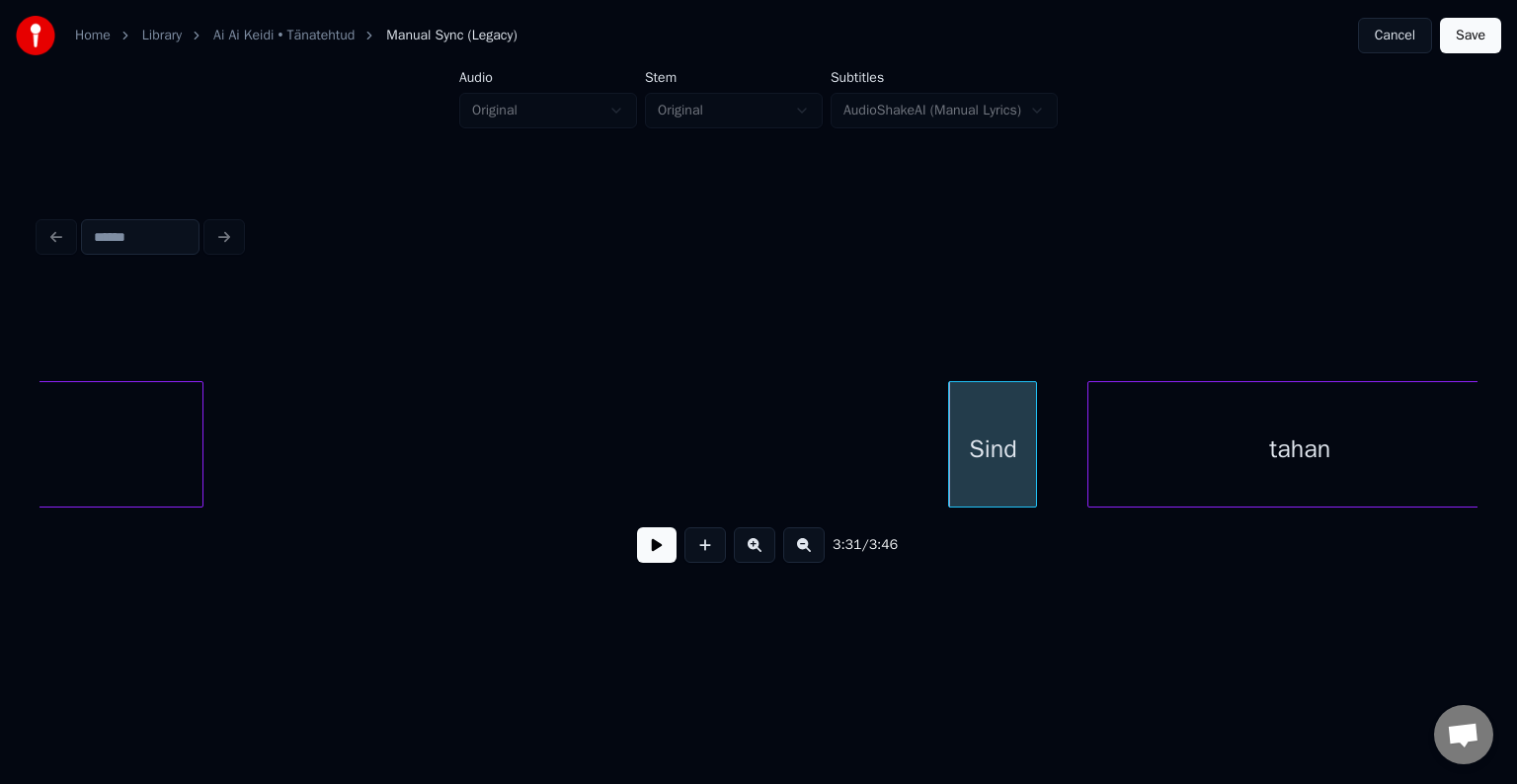 scroll, scrollTop: 0, scrollLeft: 103756, axis: horizontal 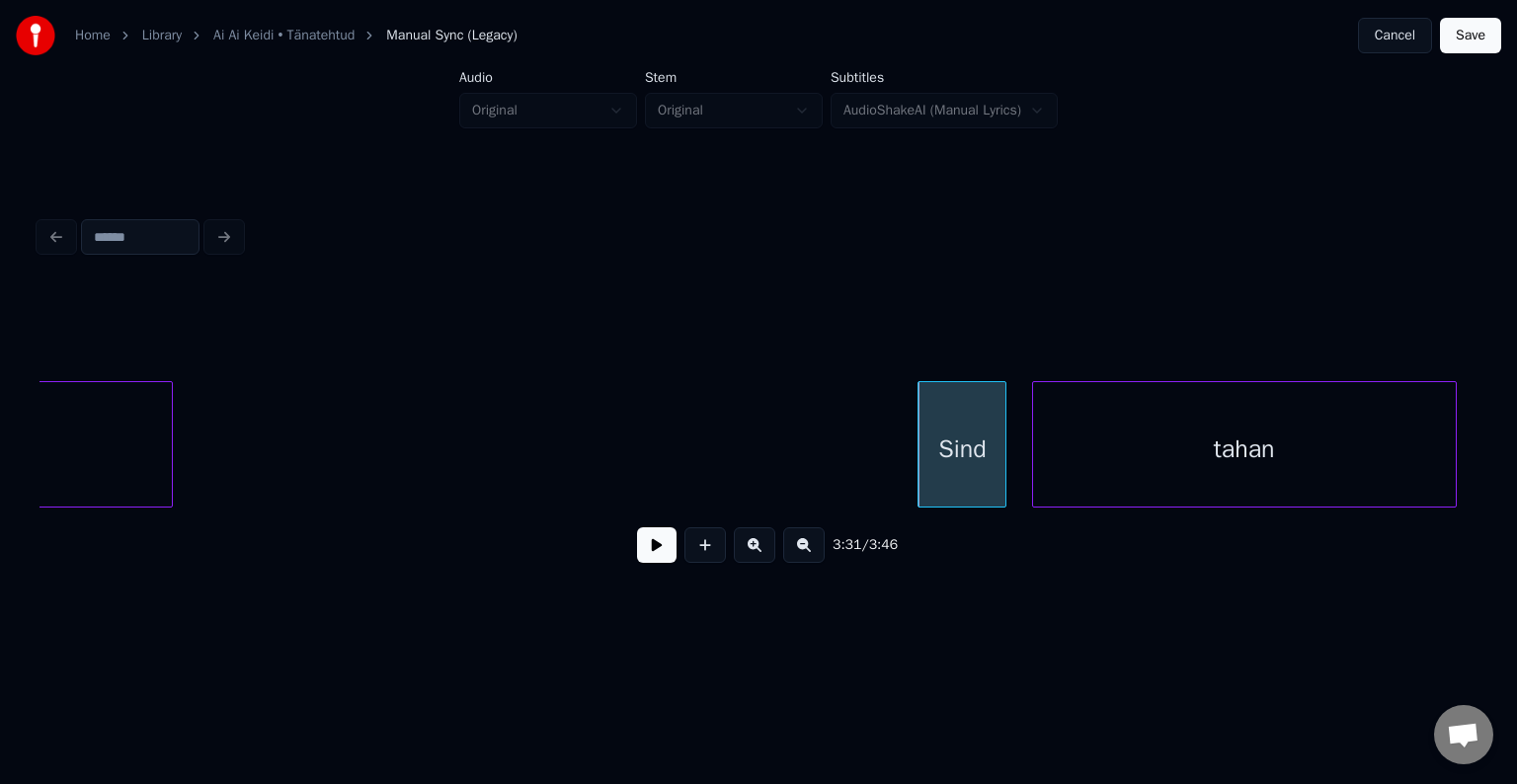 click on "tahan" at bounding box center [1244, 449] 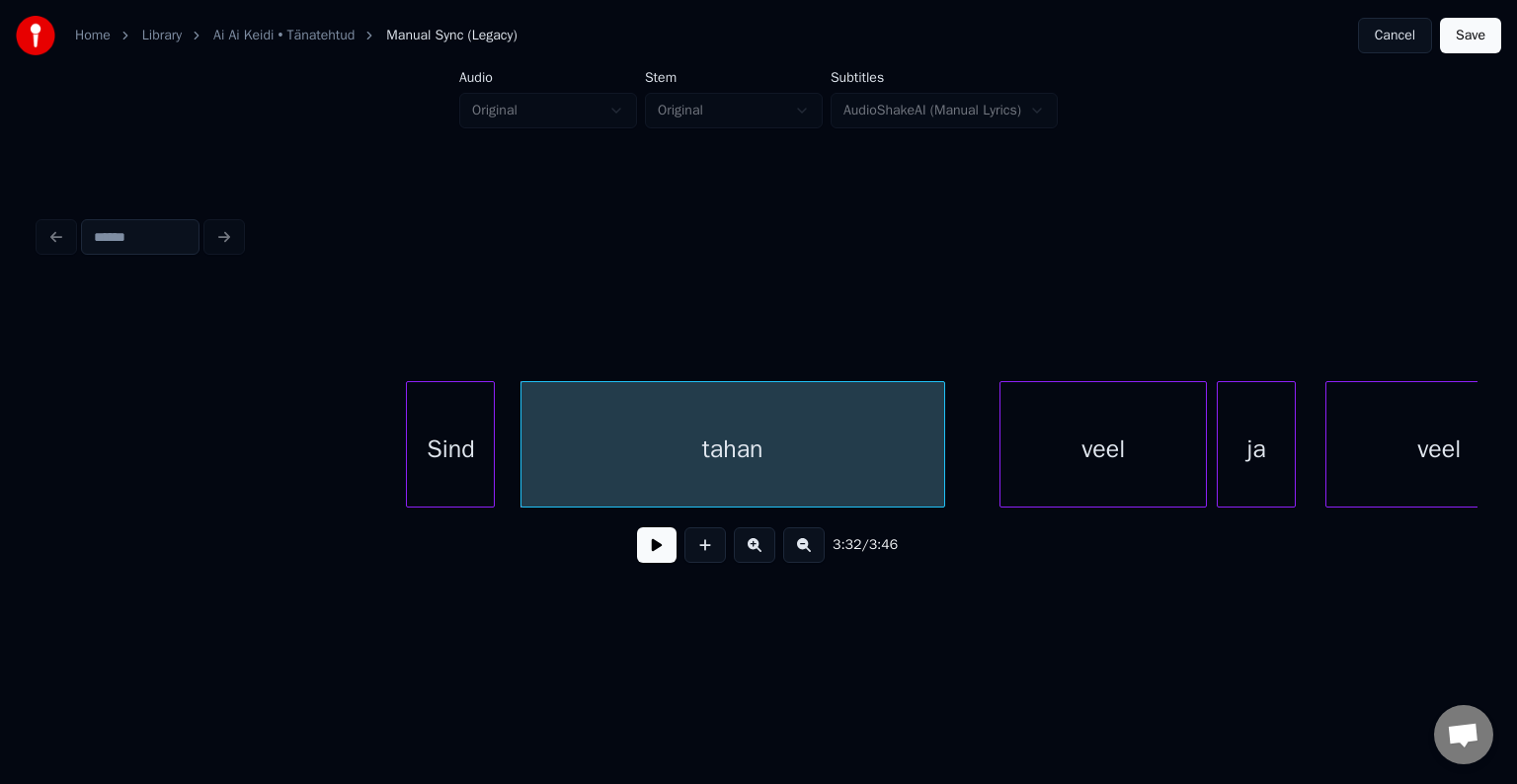 scroll, scrollTop: 0, scrollLeft: 104270, axis: horizontal 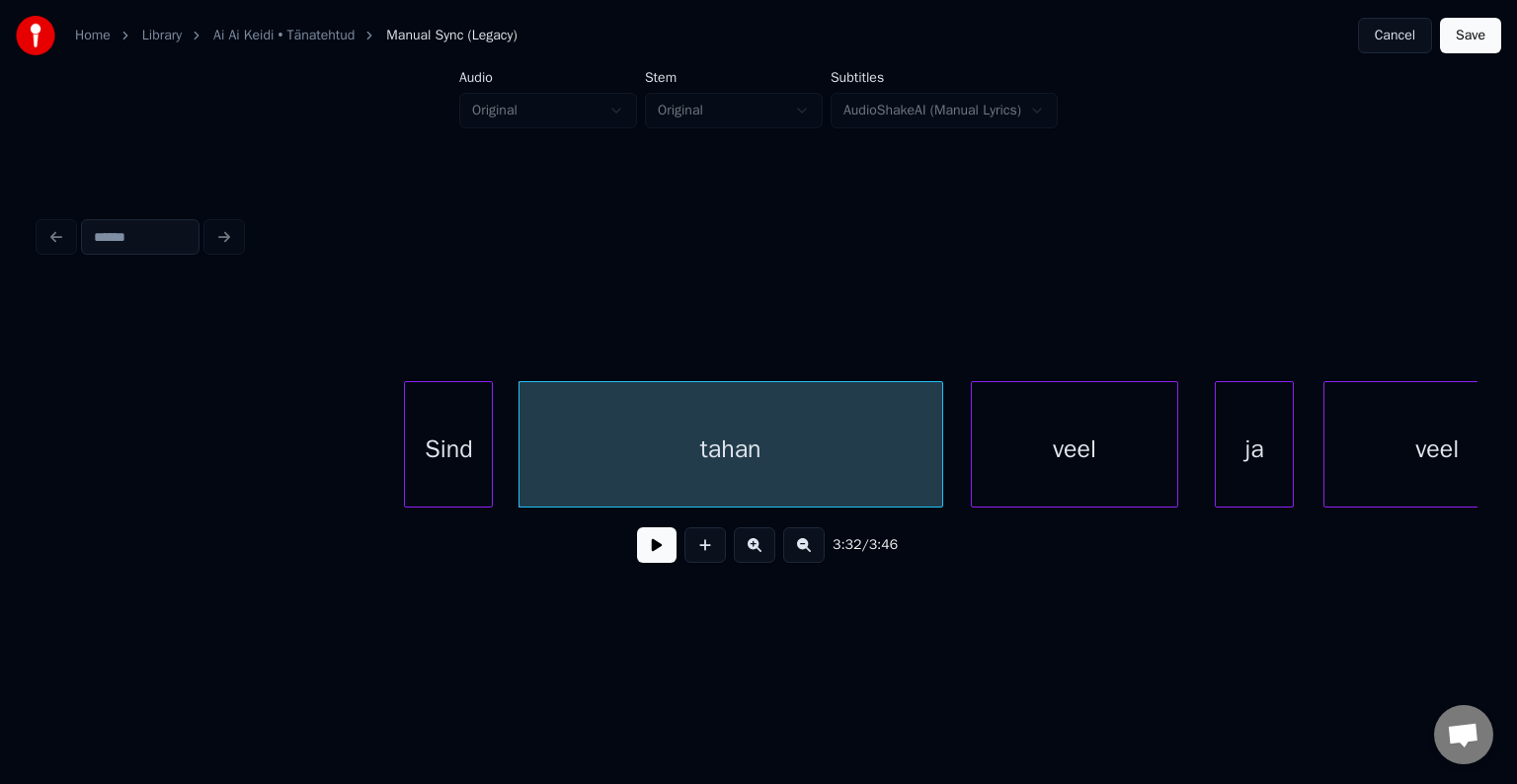 click on "veel" at bounding box center (1075, 449) 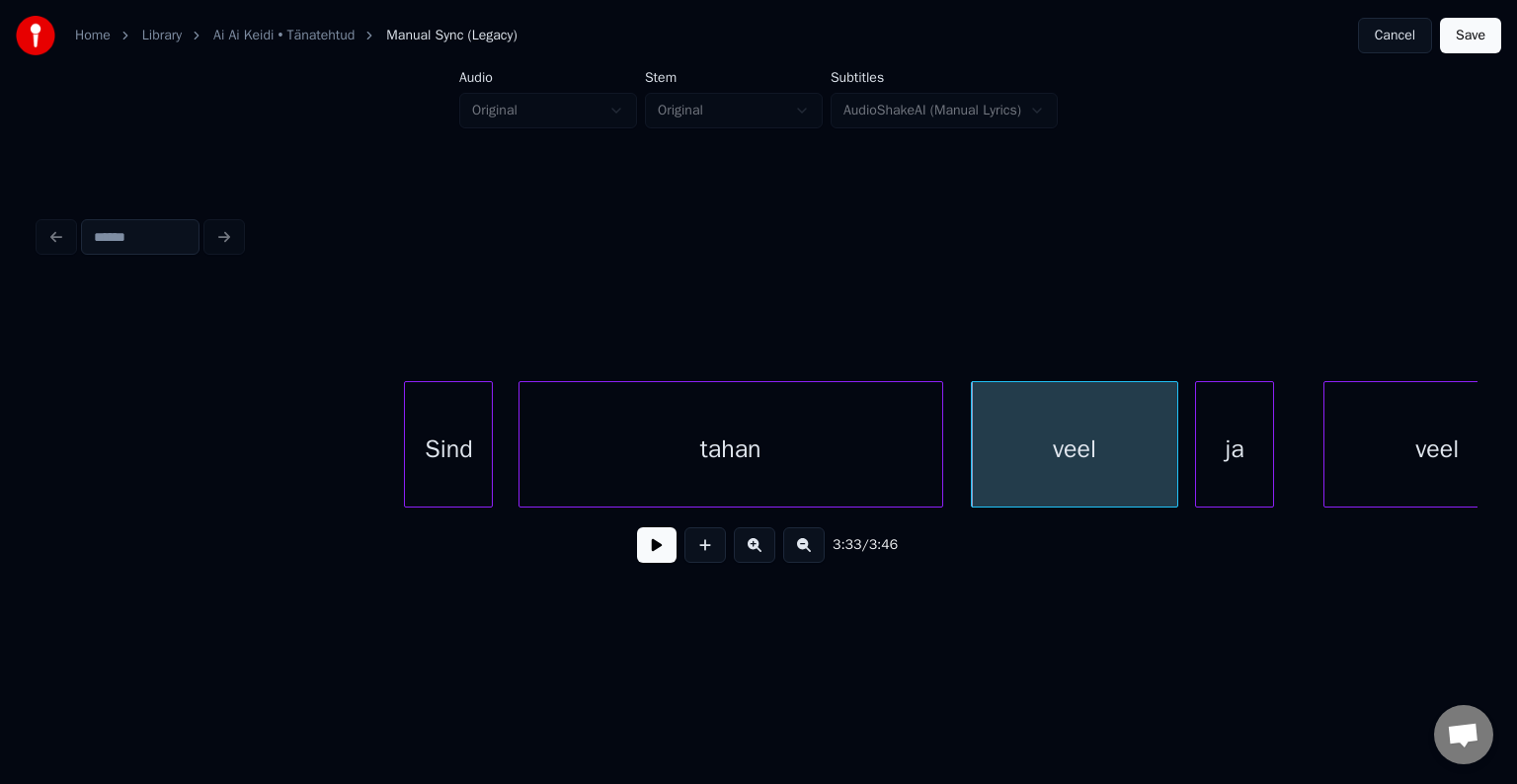 click on "ja" at bounding box center [1235, 449] 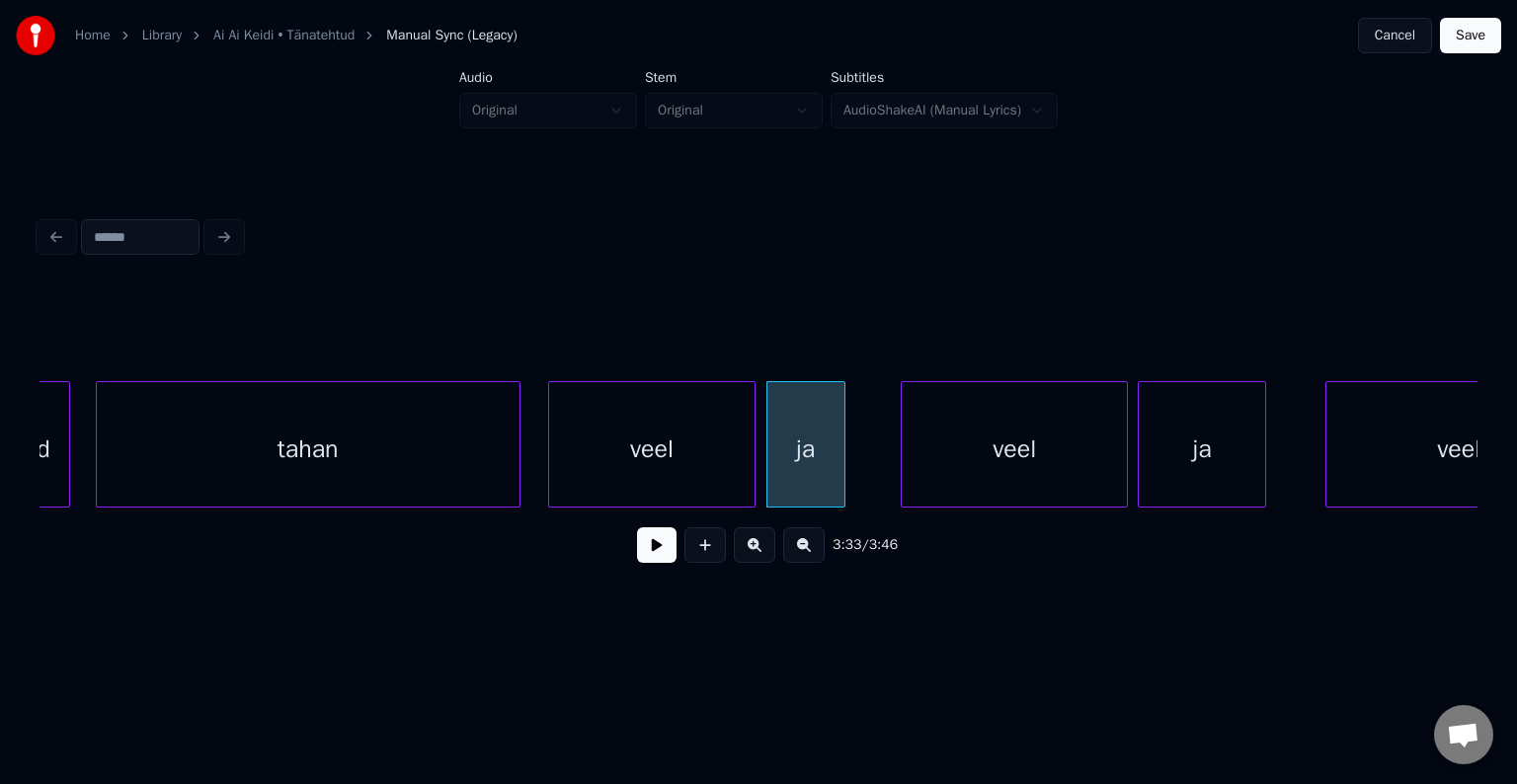 scroll, scrollTop: 0, scrollLeft: 104705, axis: horizontal 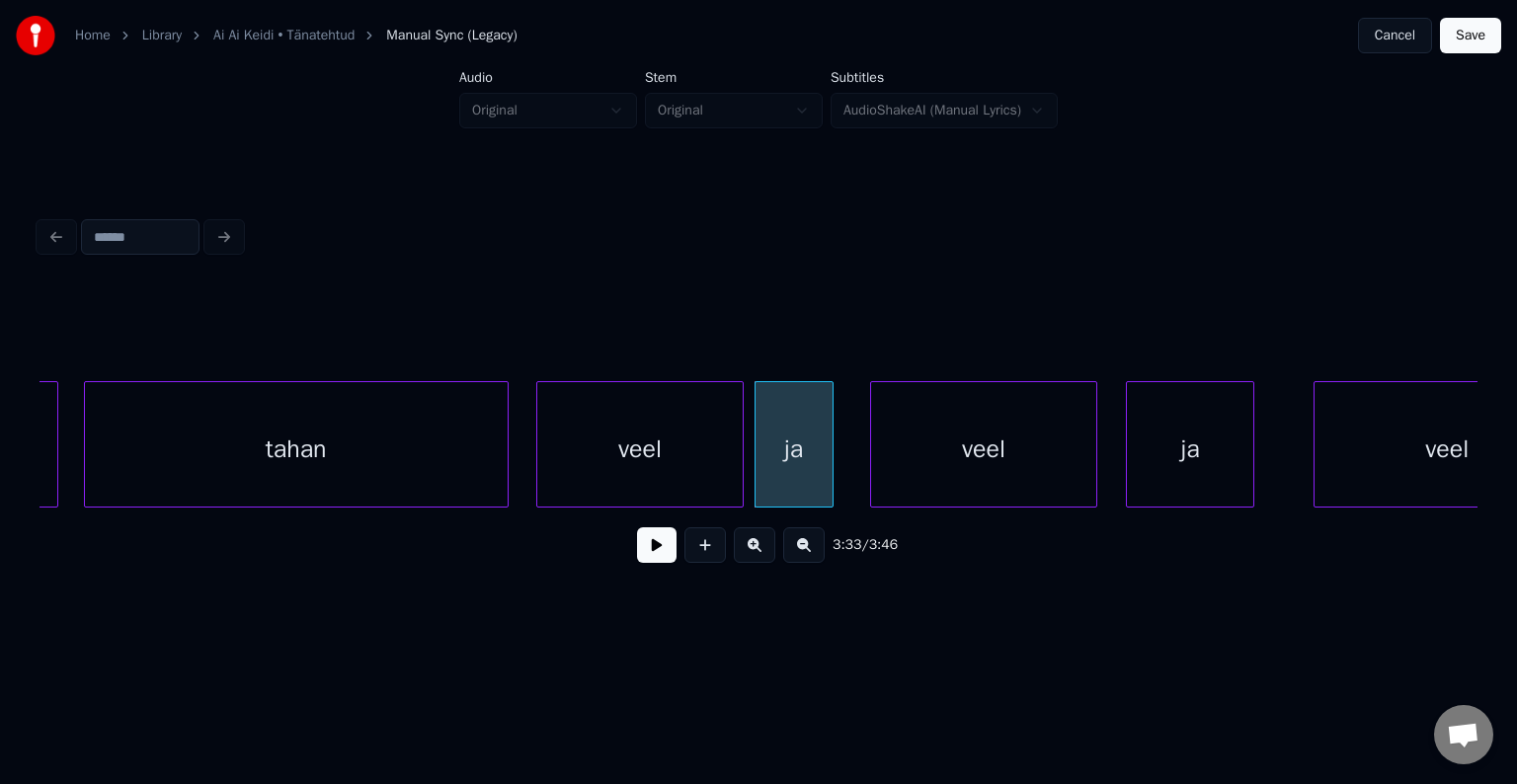 click on "veel" at bounding box center (984, 449) 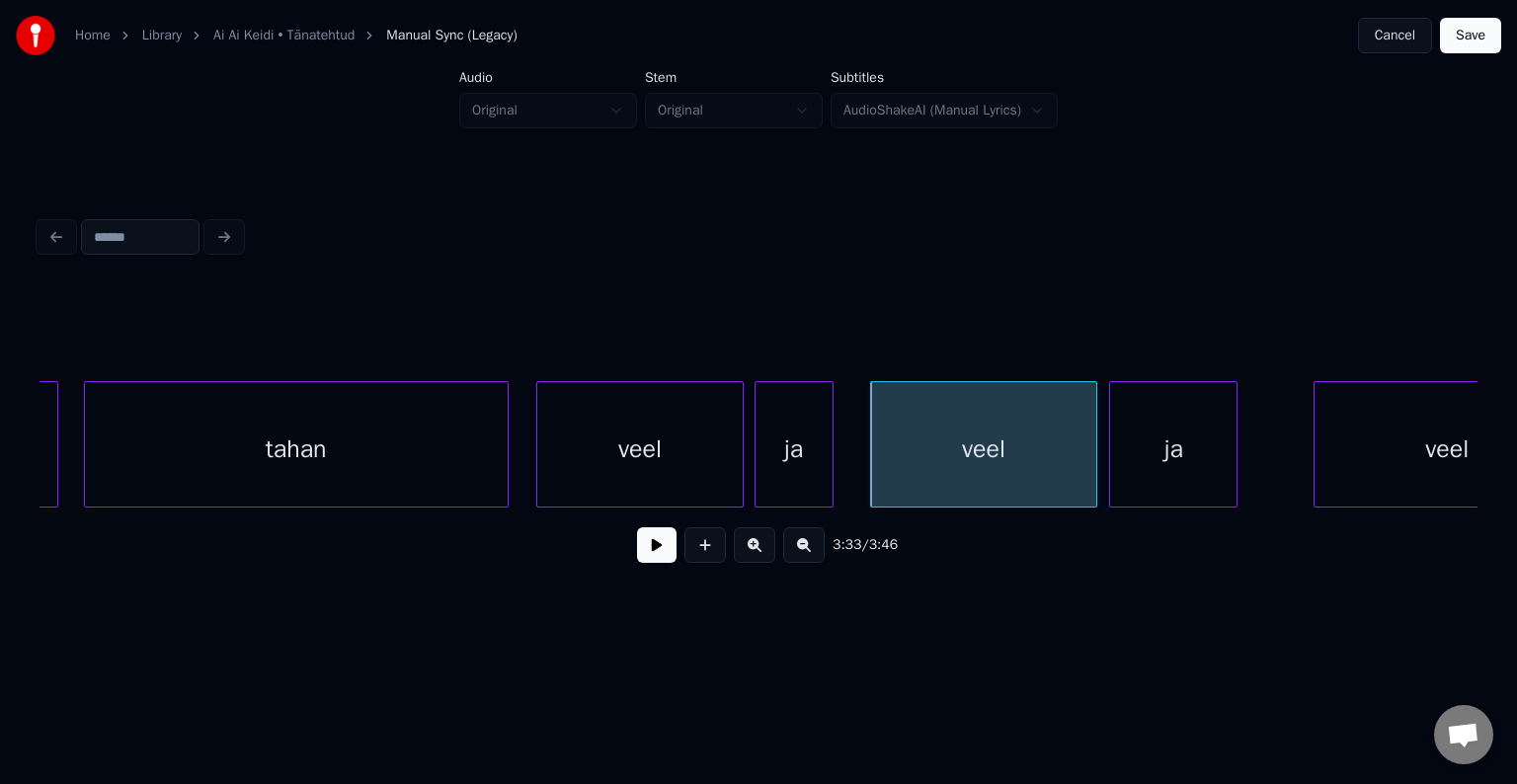 click on "ja" at bounding box center [1173, 449] 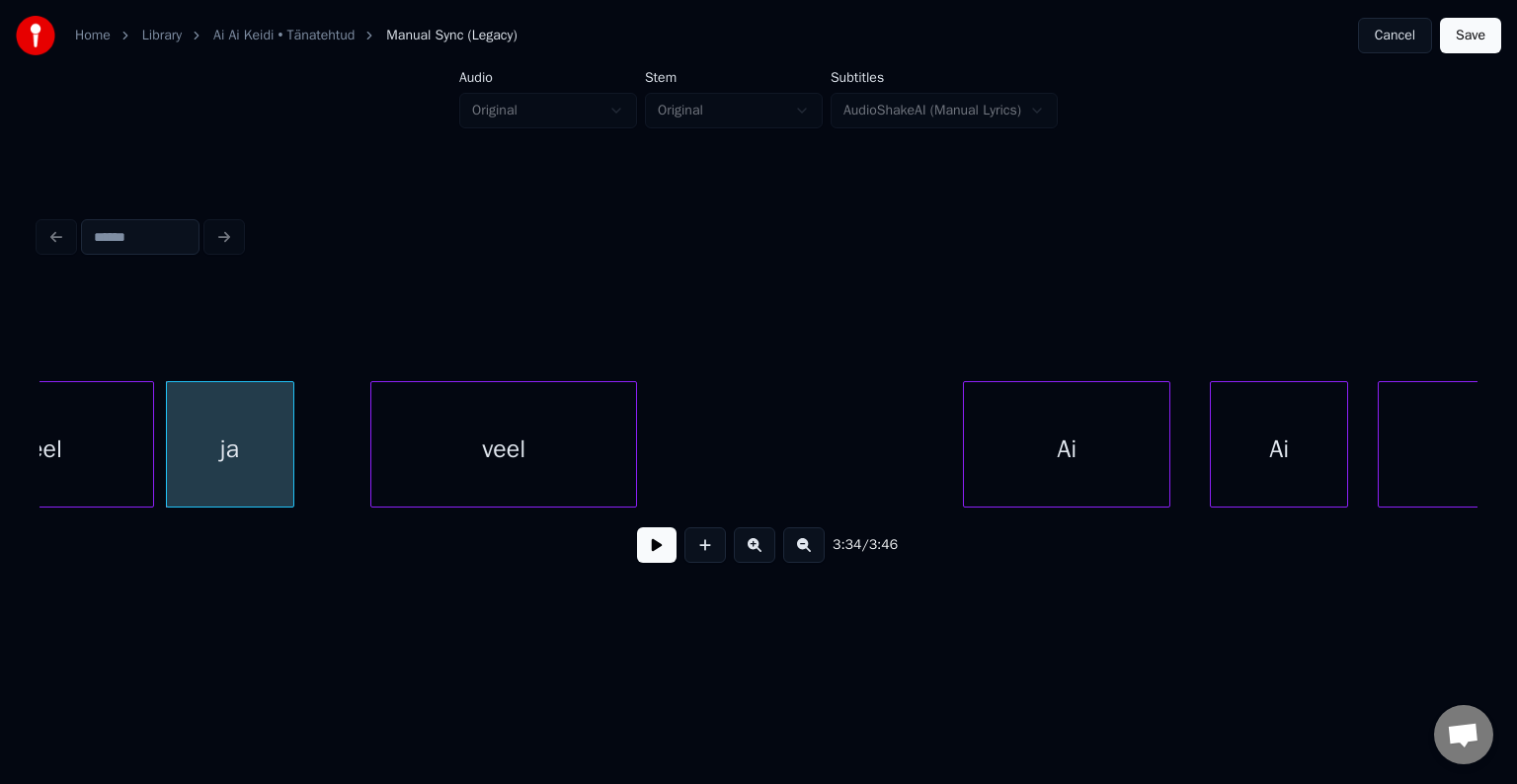 scroll, scrollTop: 0, scrollLeft: 105653, axis: horizontal 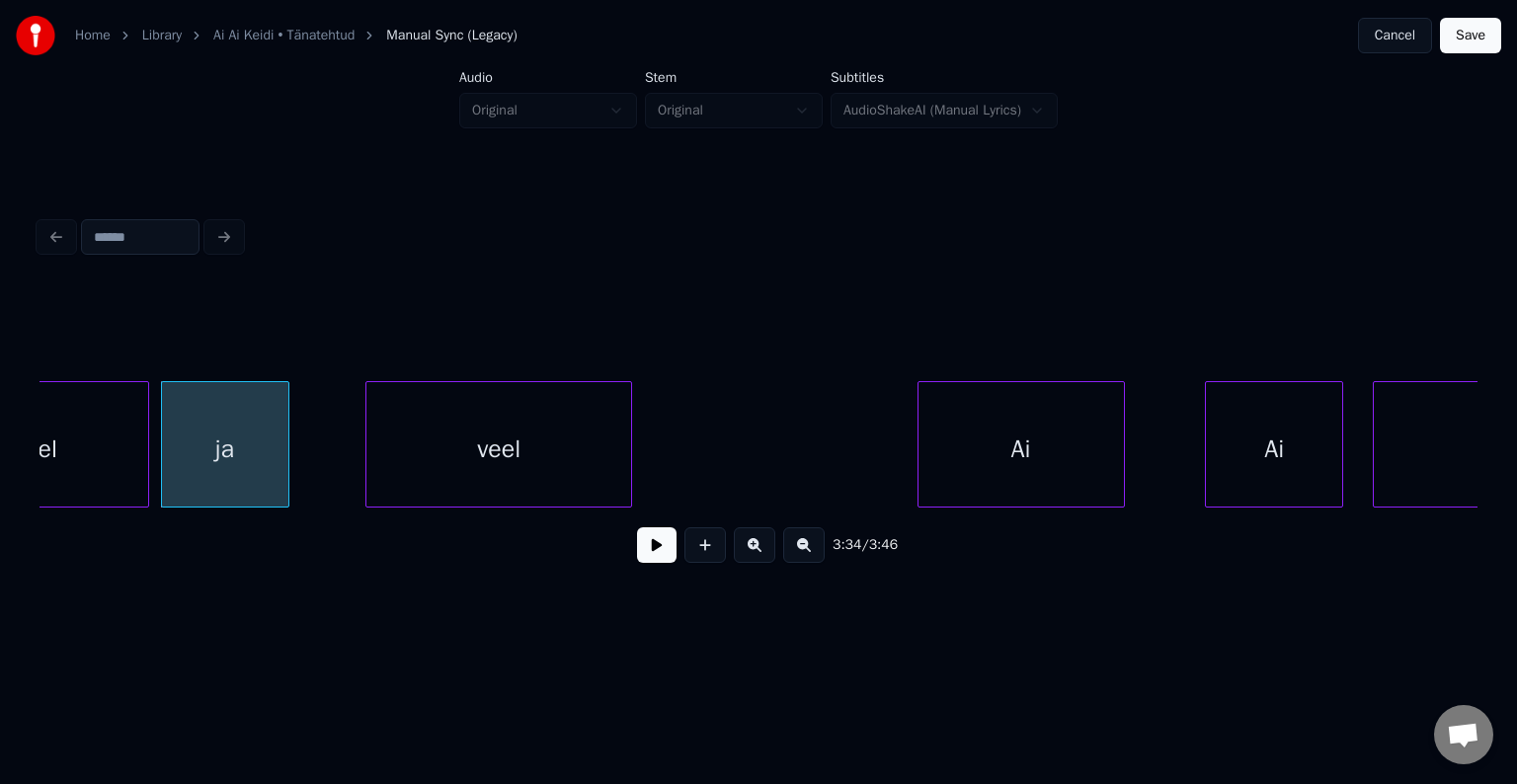 click on "Ai" at bounding box center (1021, 449) 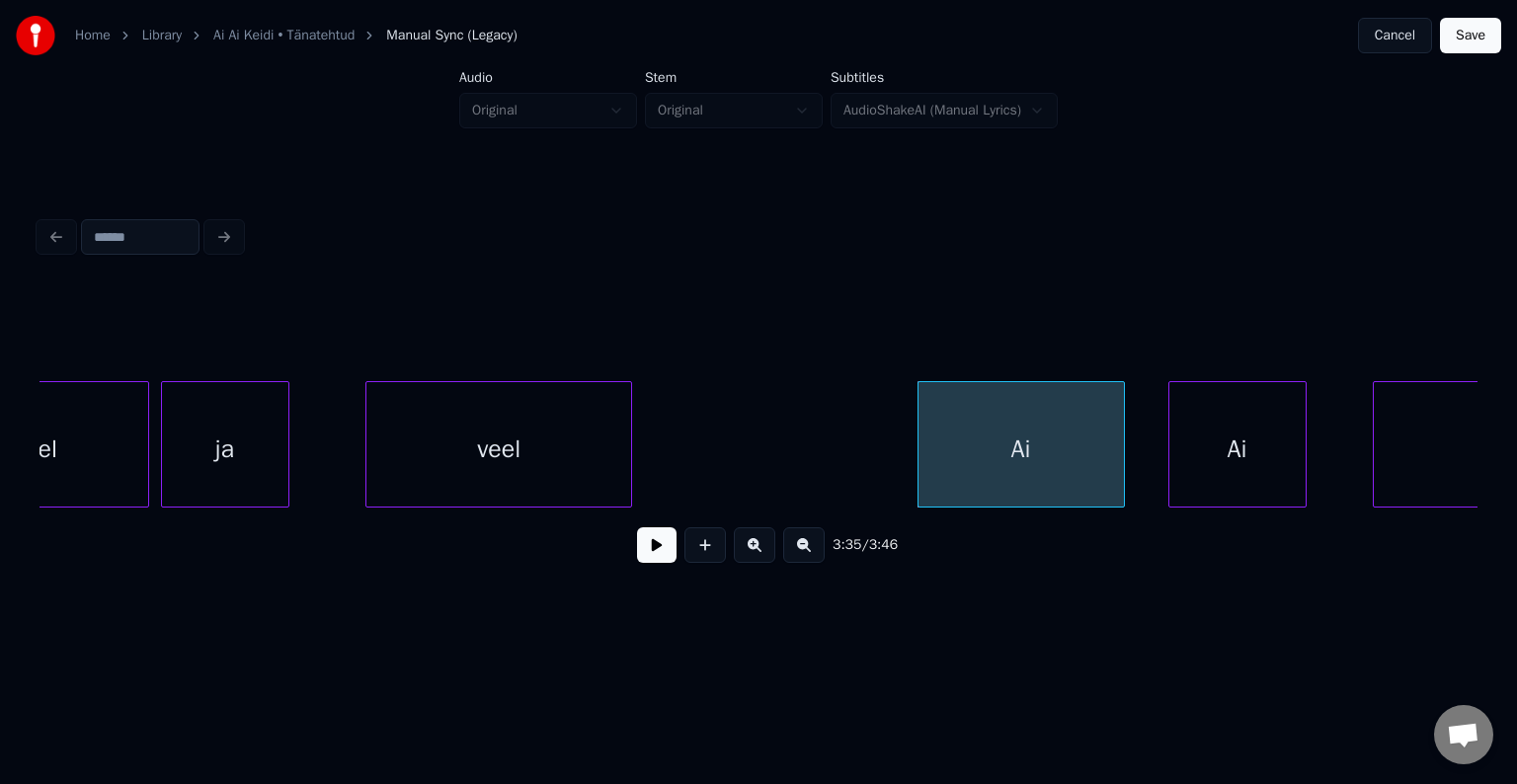 click on "Ai" at bounding box center (1238, 449) 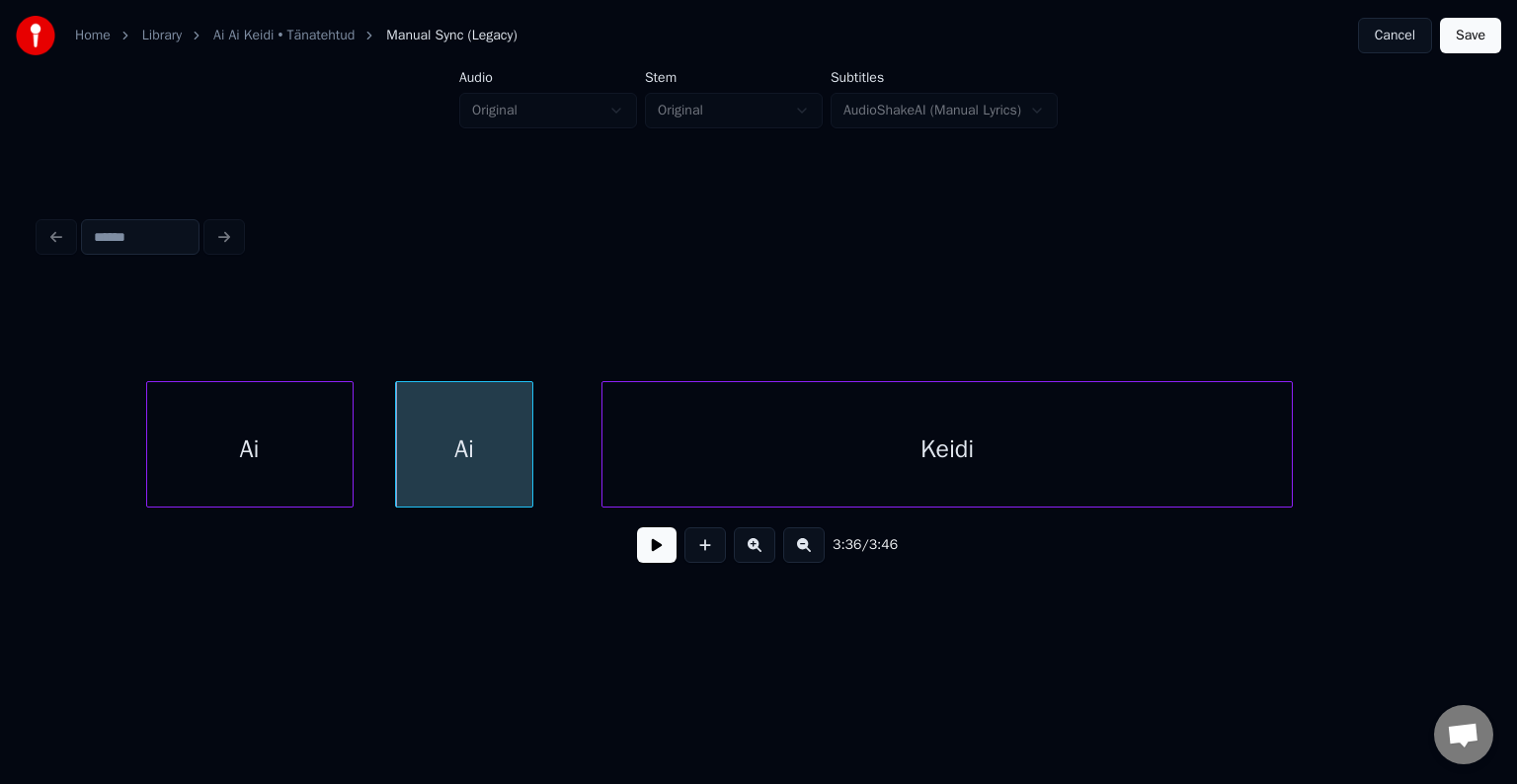 scroll, scrollTop: 0, scrollLeft: 106443, axis: horizontal 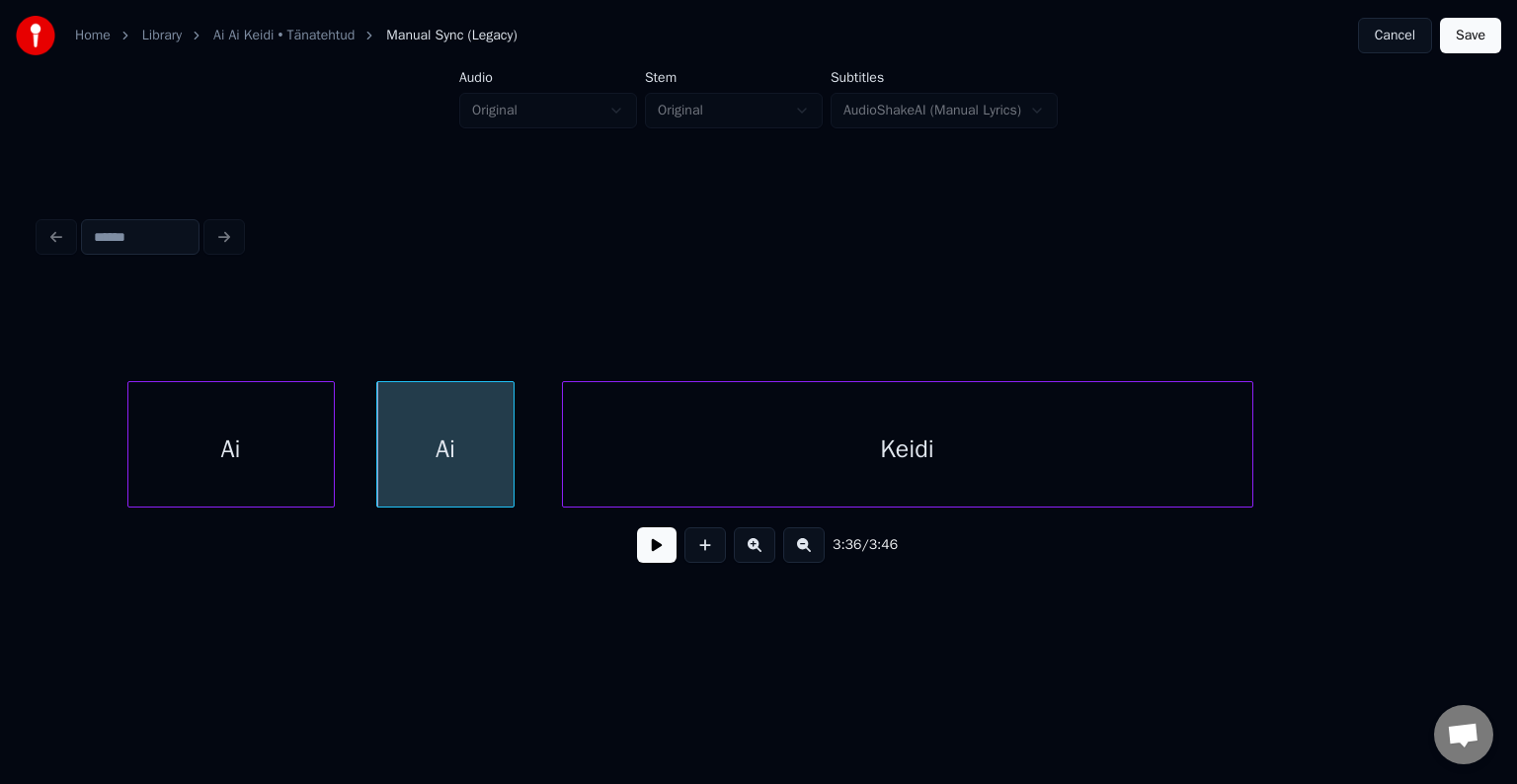 click on "Keidi" at bounding box center (908, 449) 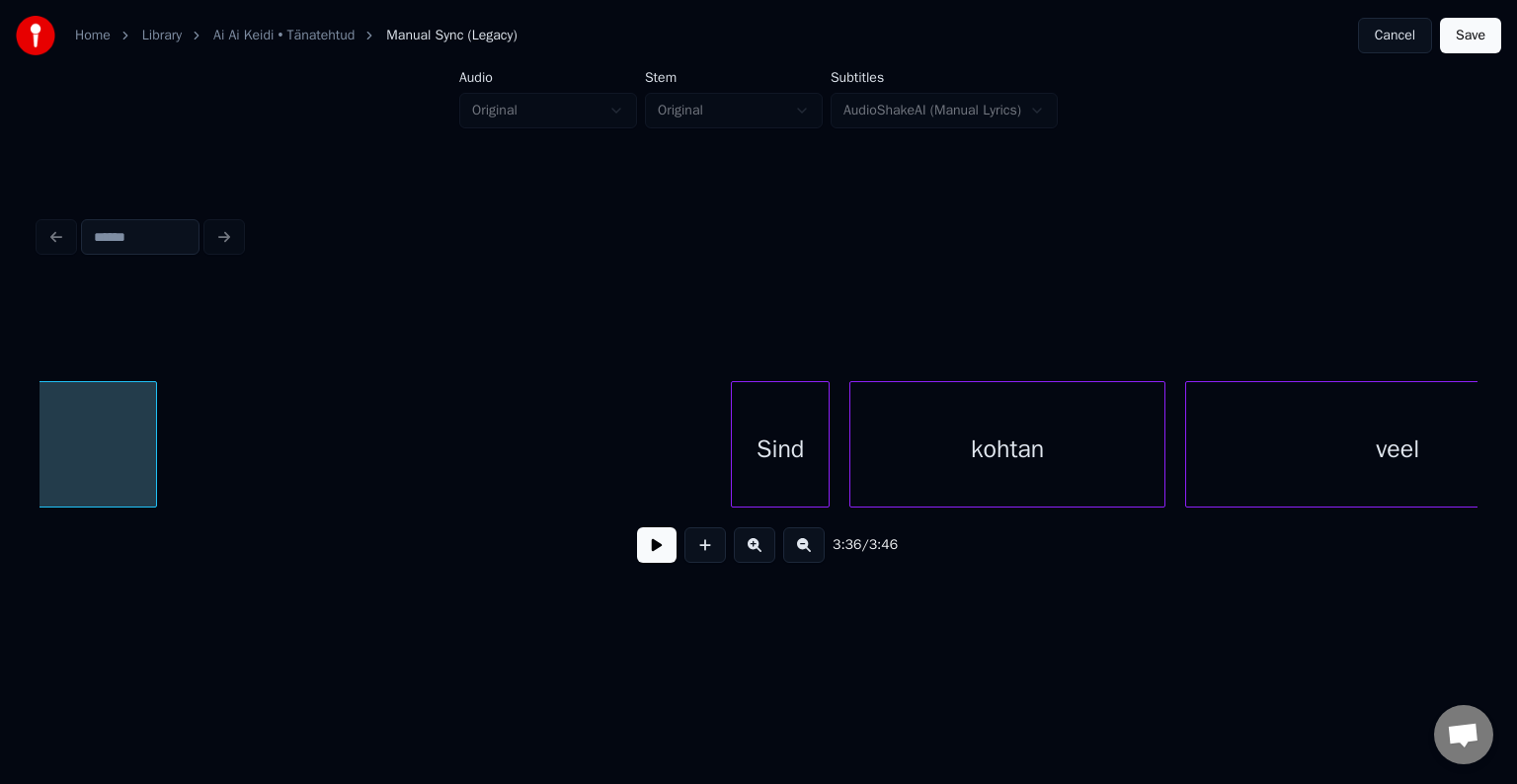 scroll, scrollTop: 0, scrollLeft: 107549, axis: horizontal 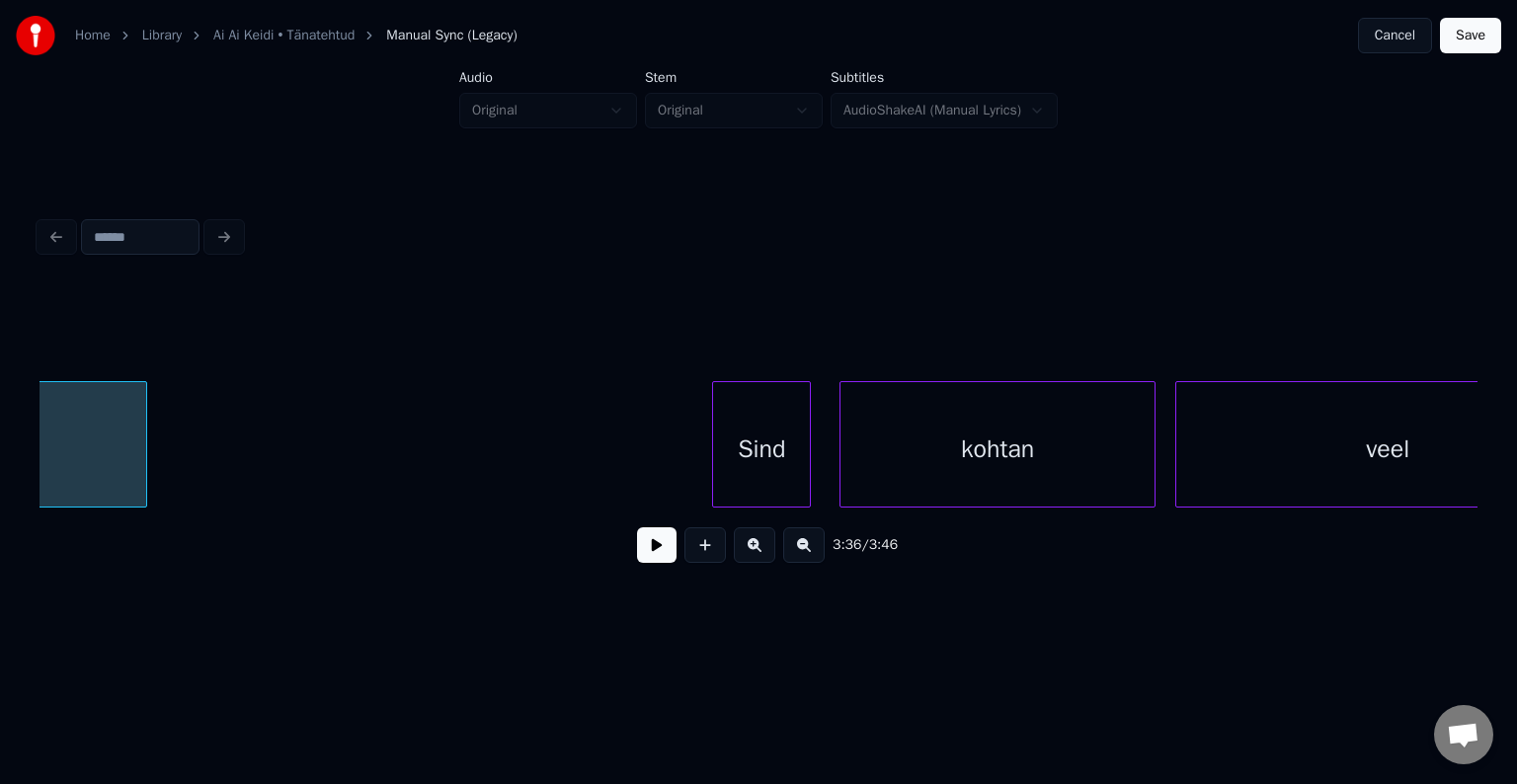 click on "Sind" at bounding box center [761, 449] 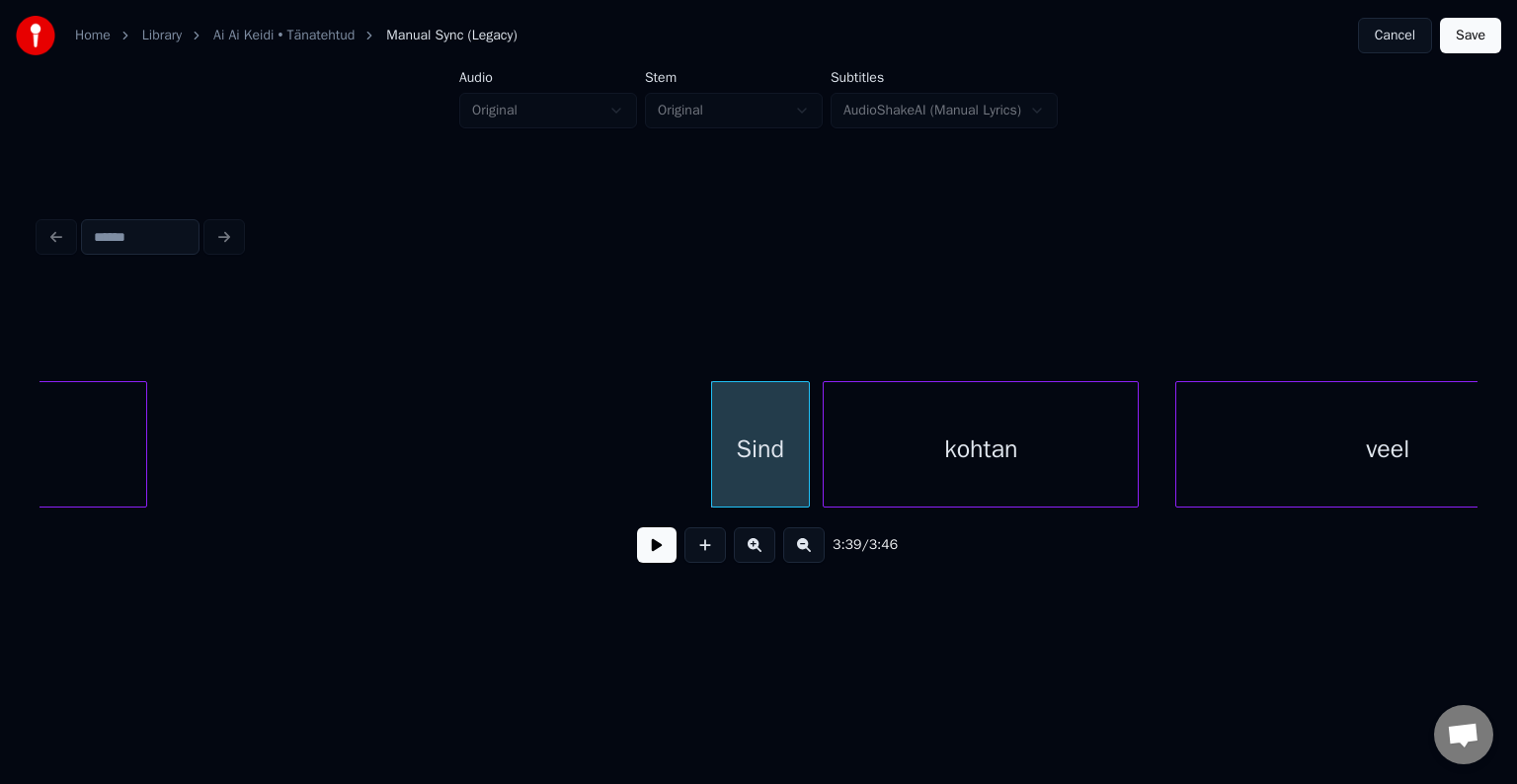 click on "kohtan" at bounding box center [981, 449] 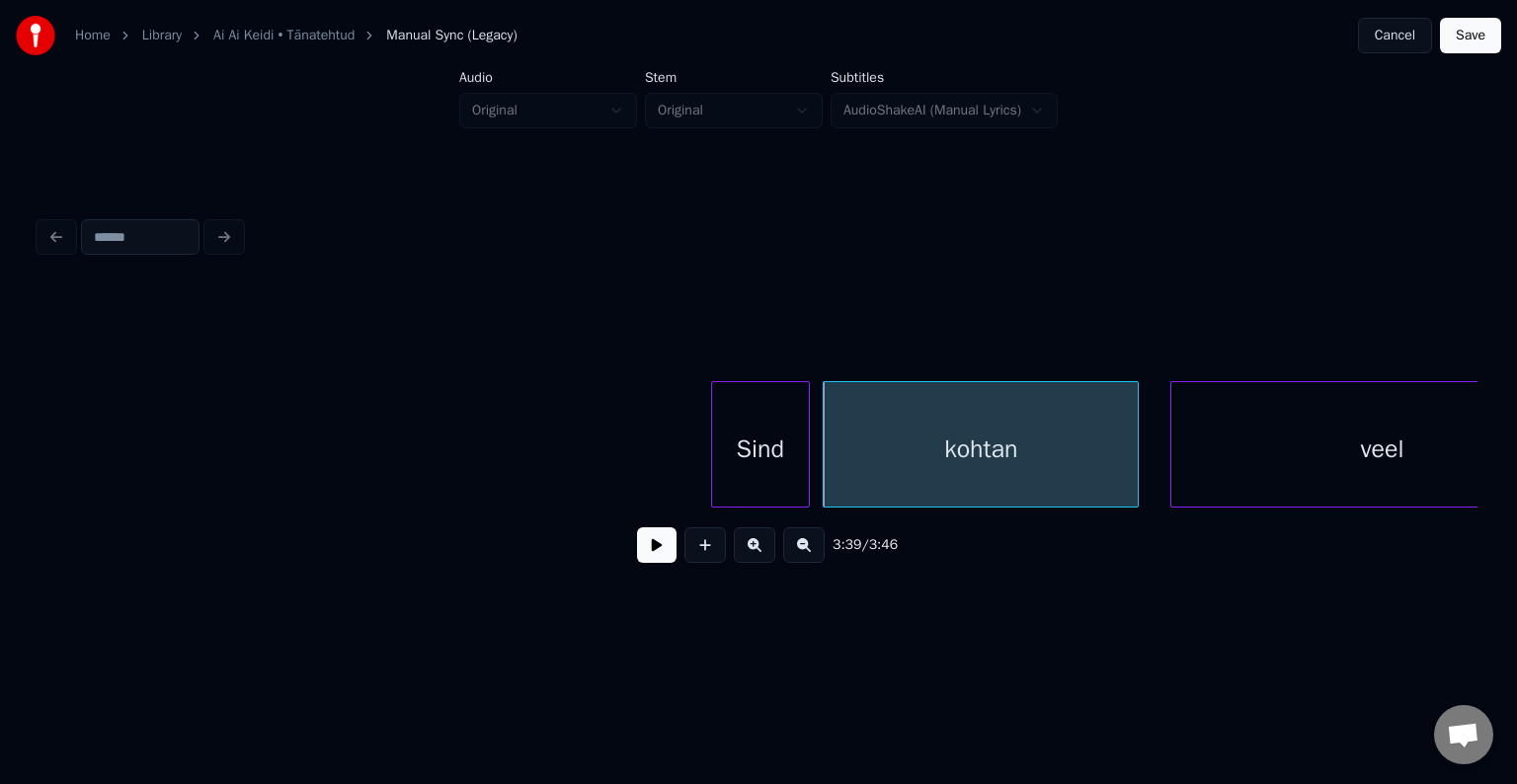scroll, scrollTop: 0, scrollLeft: 107667, axis: horizontal 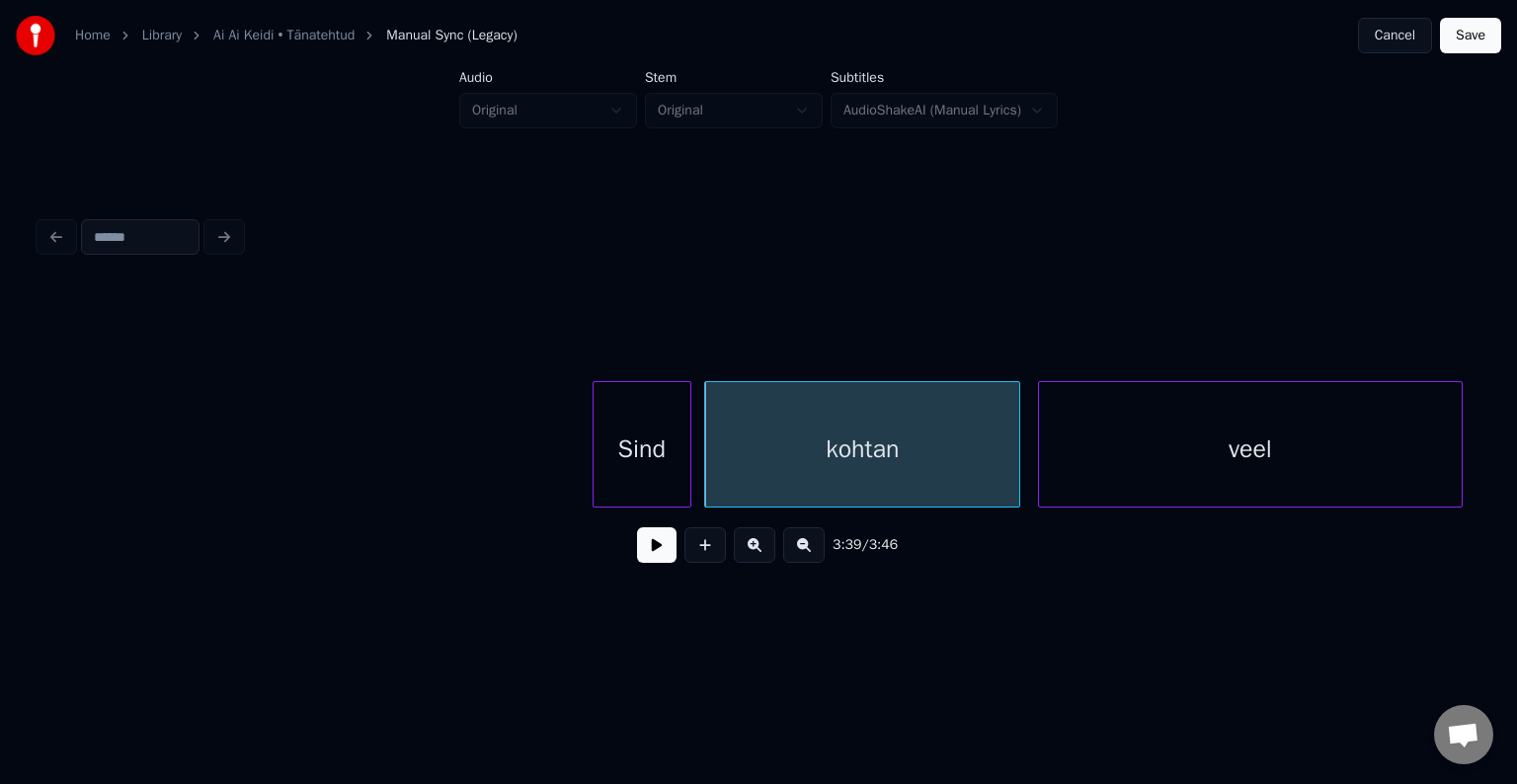 click on "veel" at bounding box center [1250, 449] 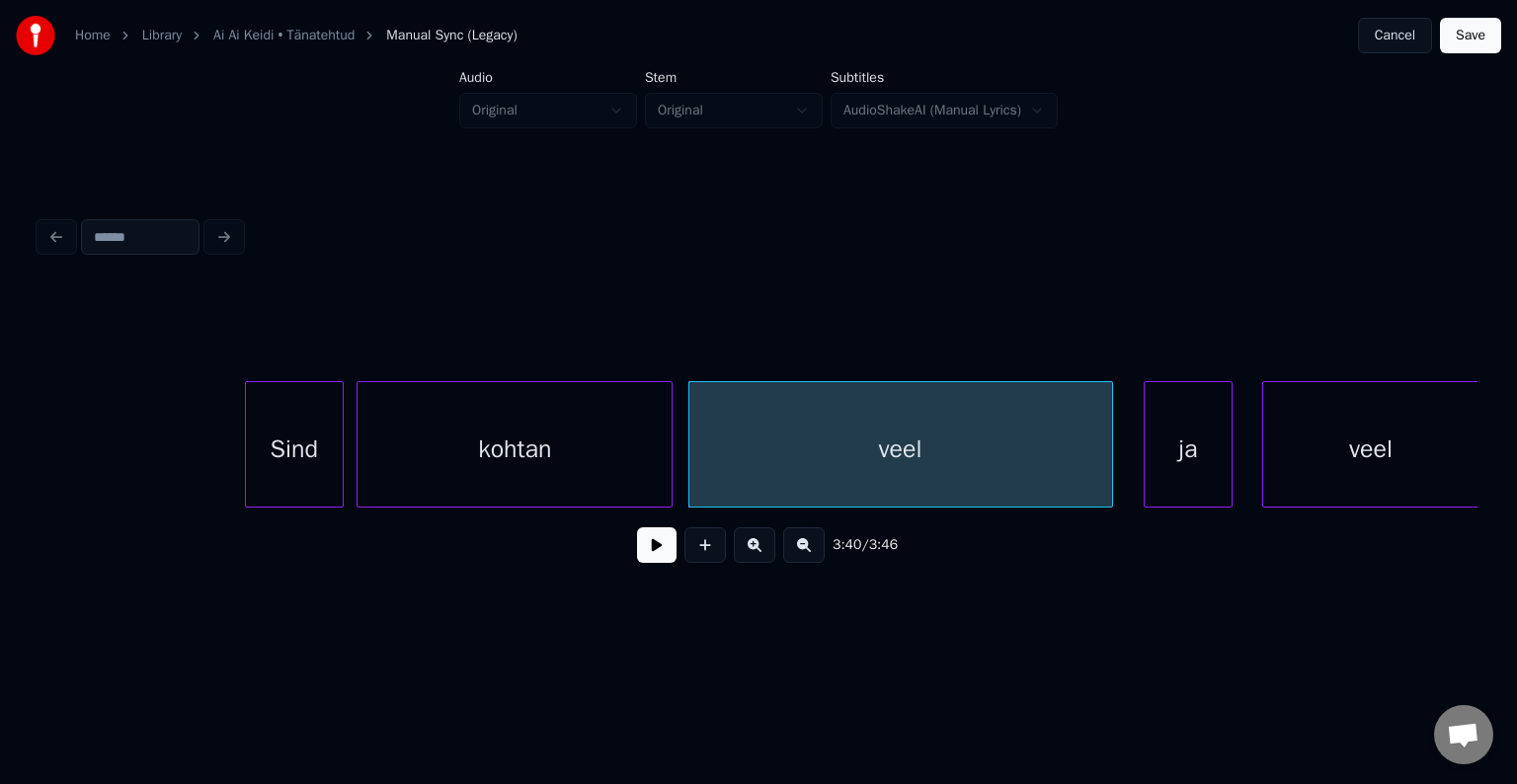 scroll, scrollTop: 0, scrollLeft: 108142, axis: horizontal 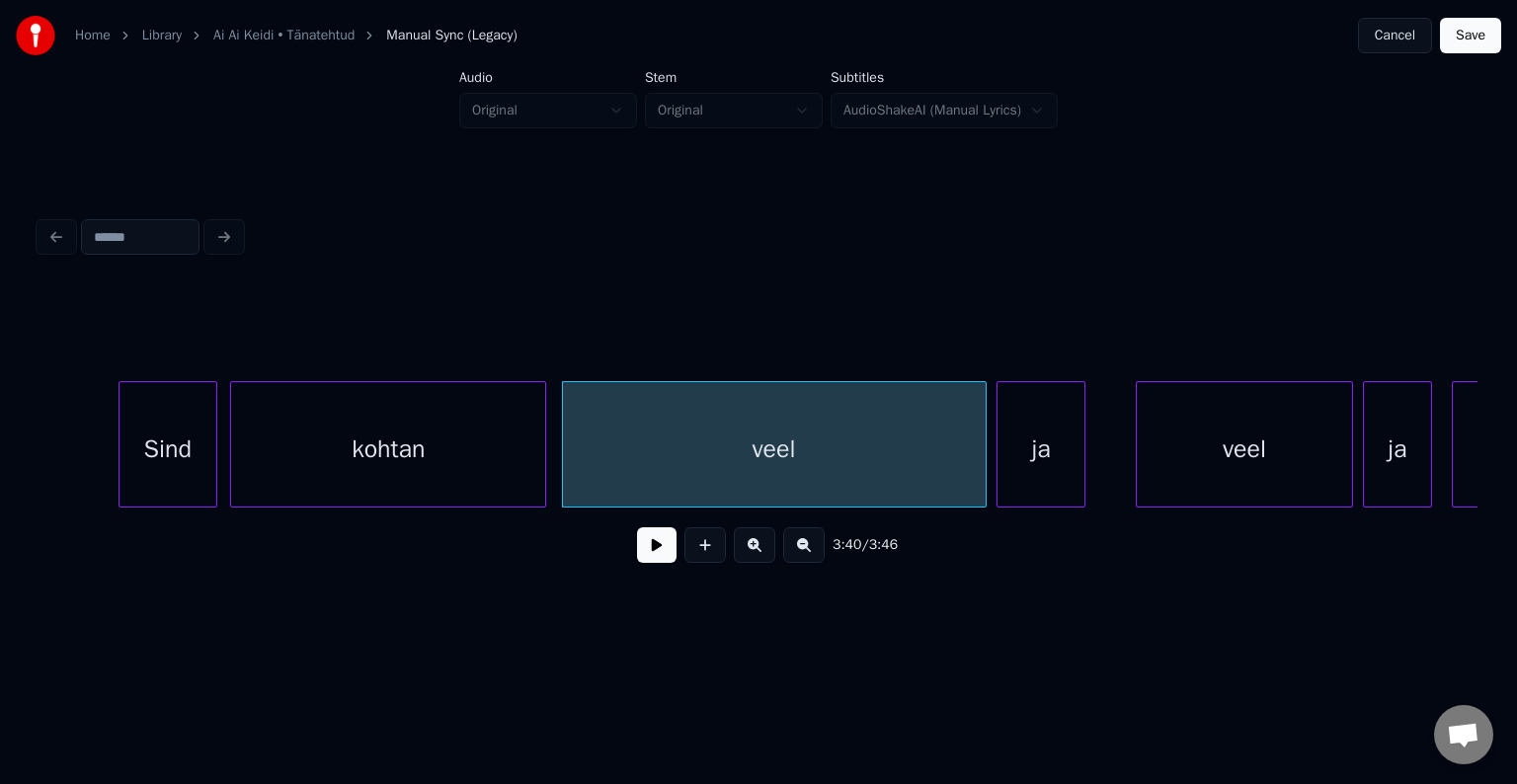 click on "ja" at bounding box center [1041, 449] 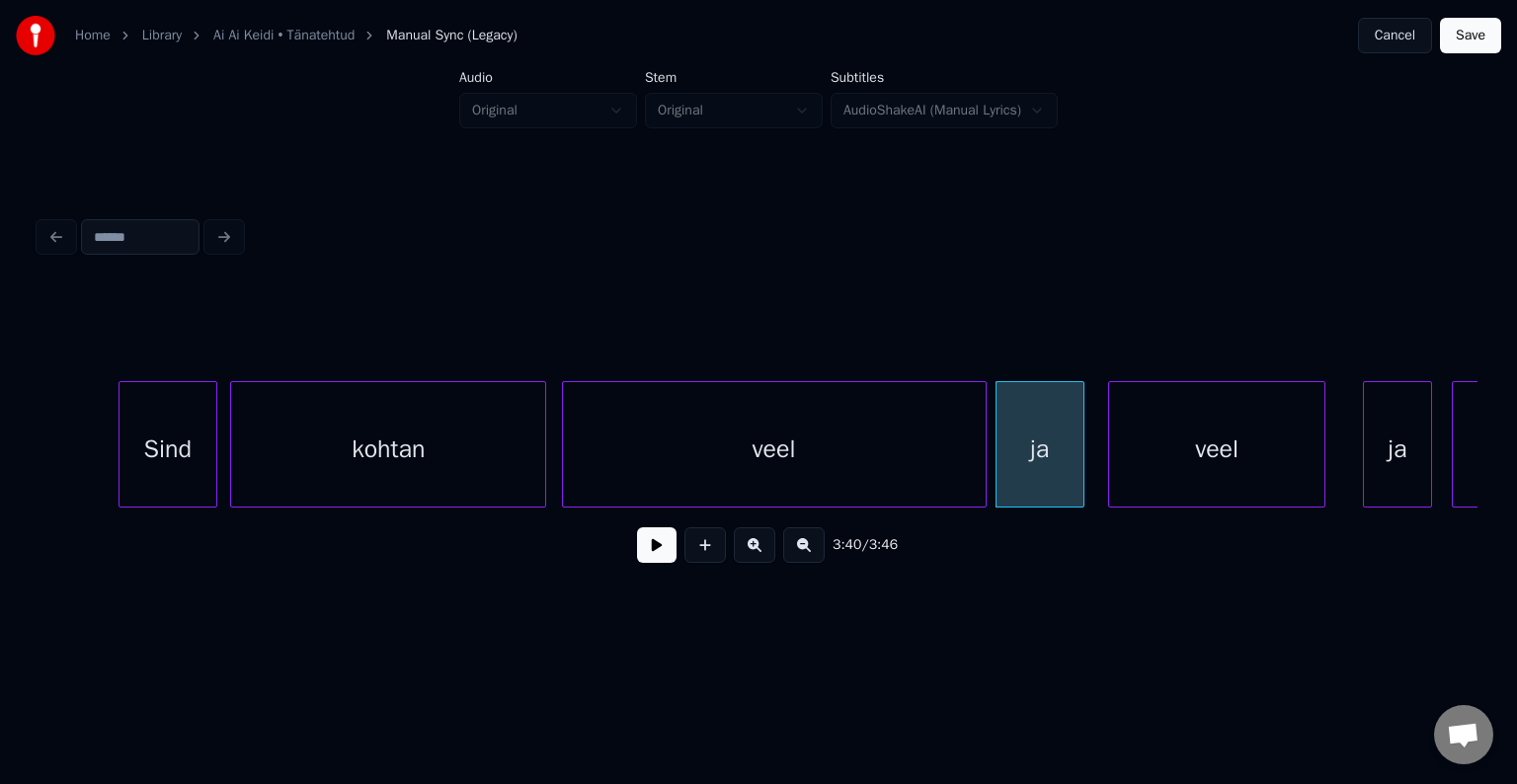 click on "veel" at bounding box center [1217, 449] 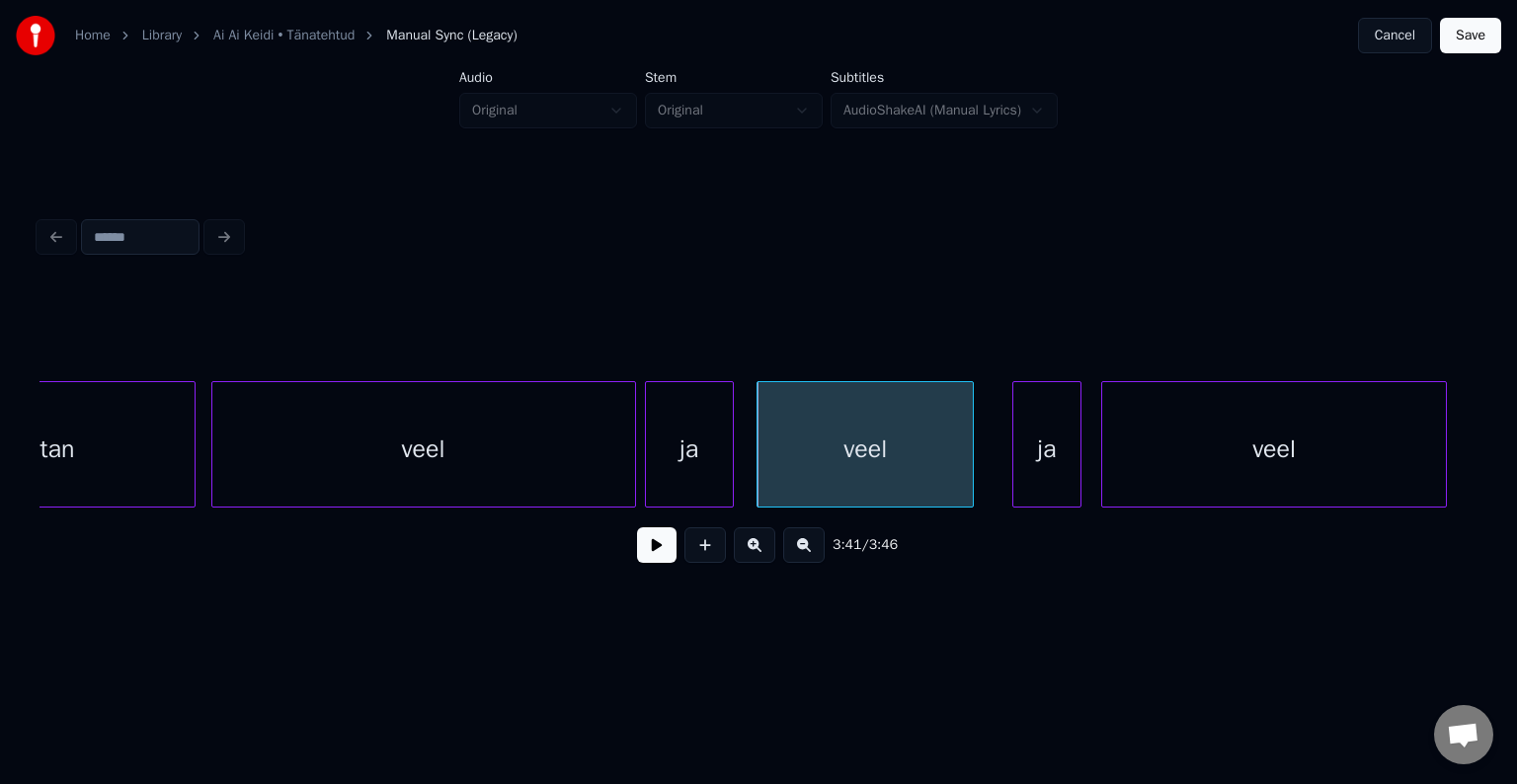 scroll, scrollTop: 0, scrollLeft: 108497, axis: horizontal 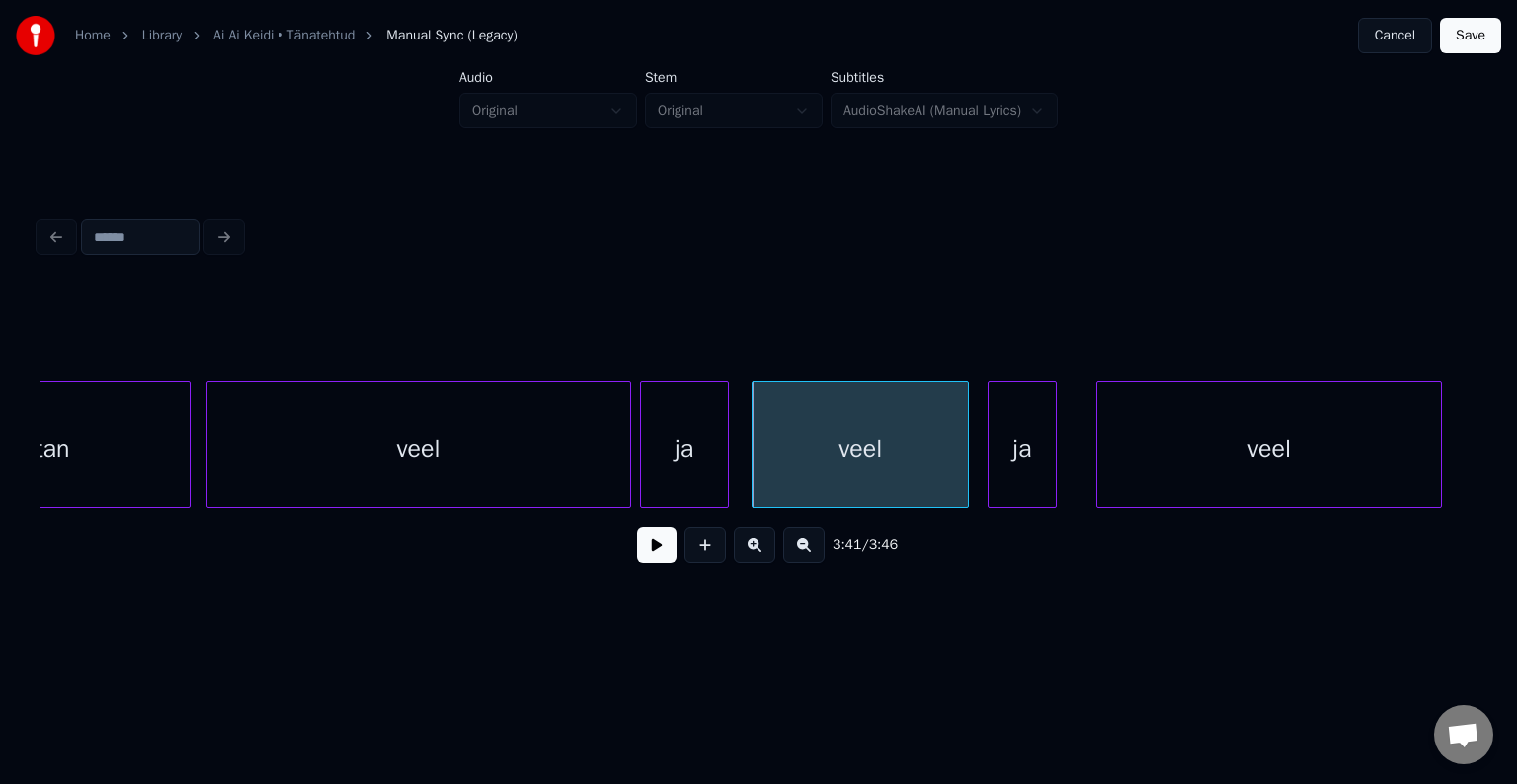 click on "ja" at bounding box center [1022, 449] 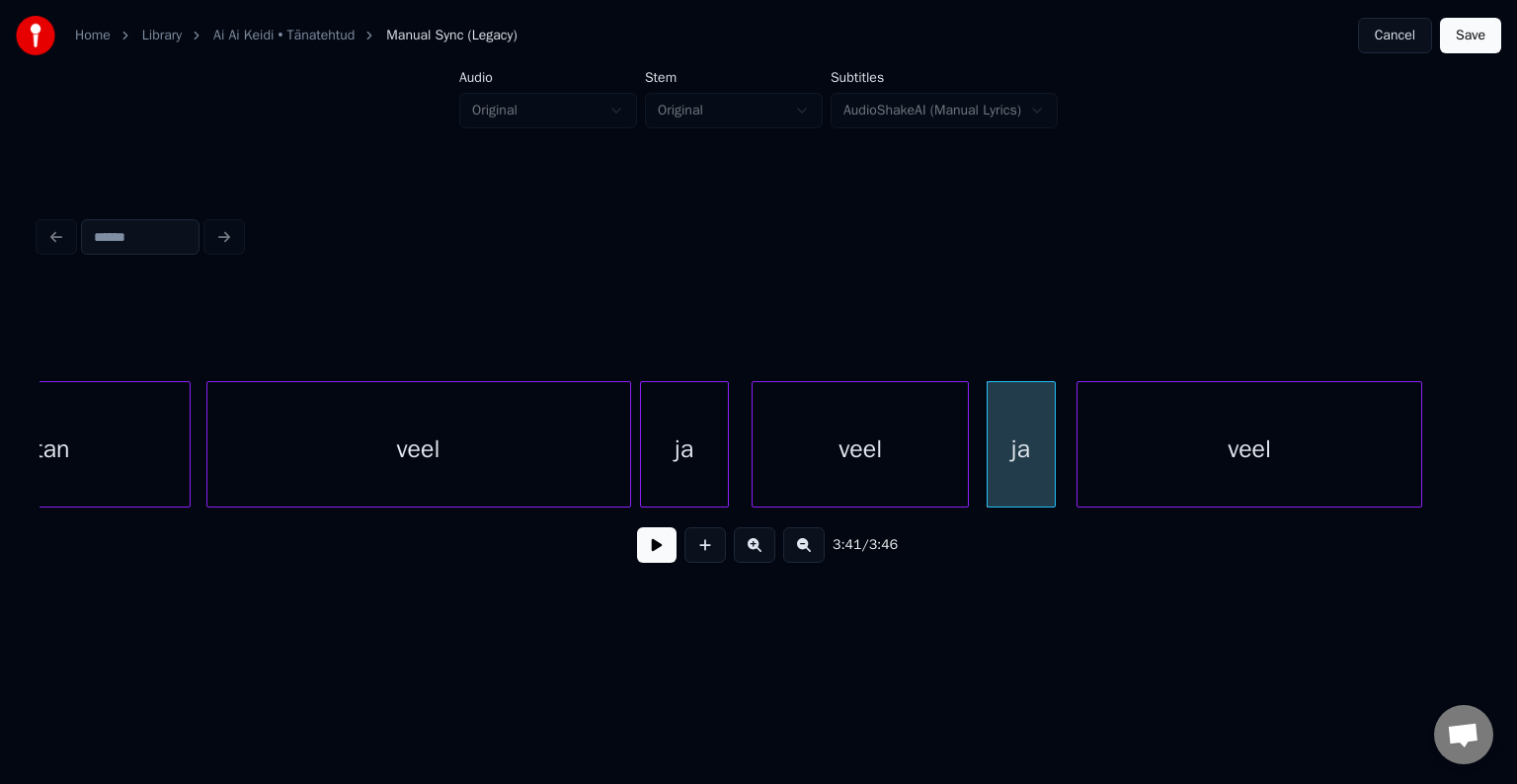 click on "veel" at bounding box center (1249, 449) 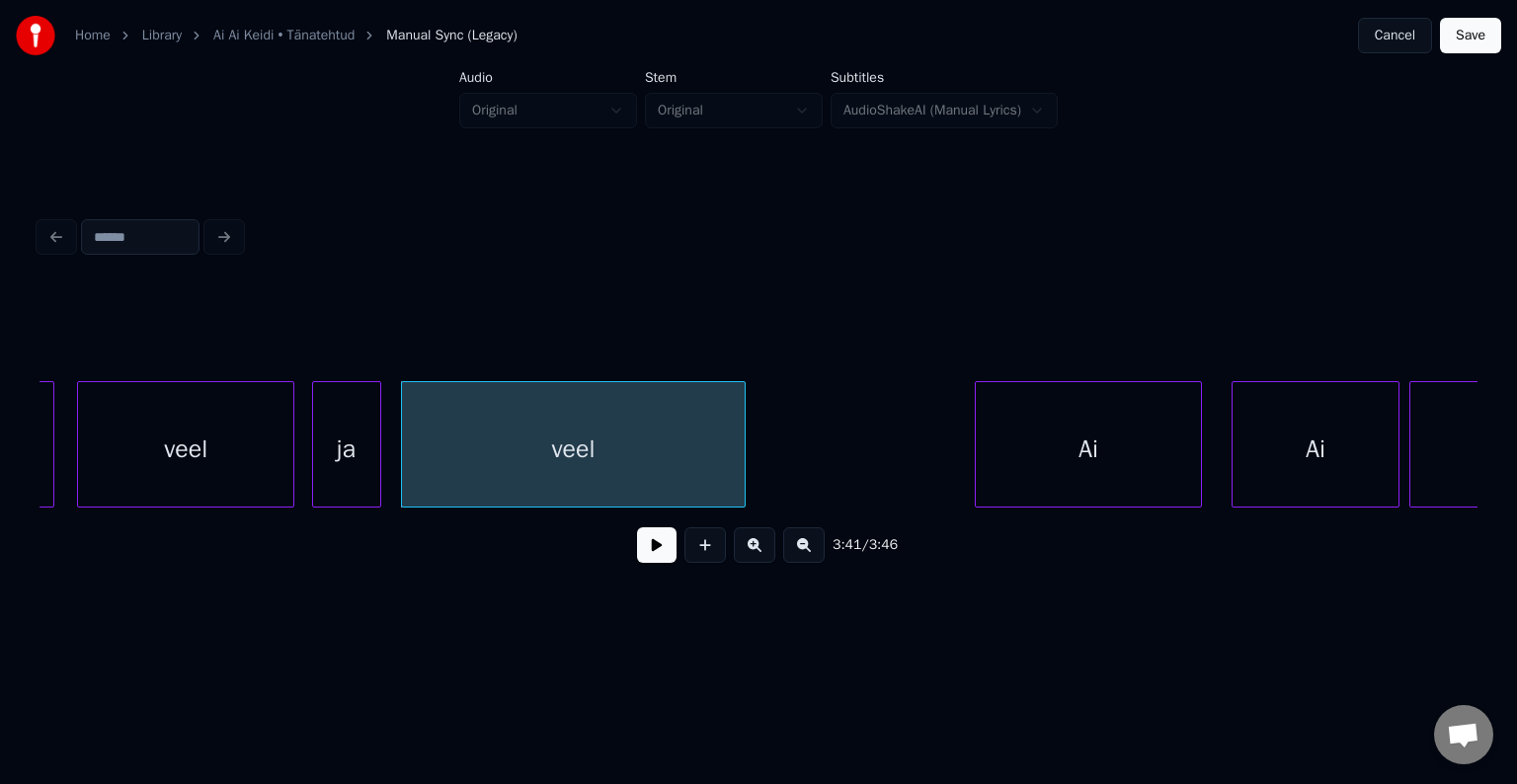 scroll, scrollTop: 0, scrollLeft: 109287, axis: horizontal 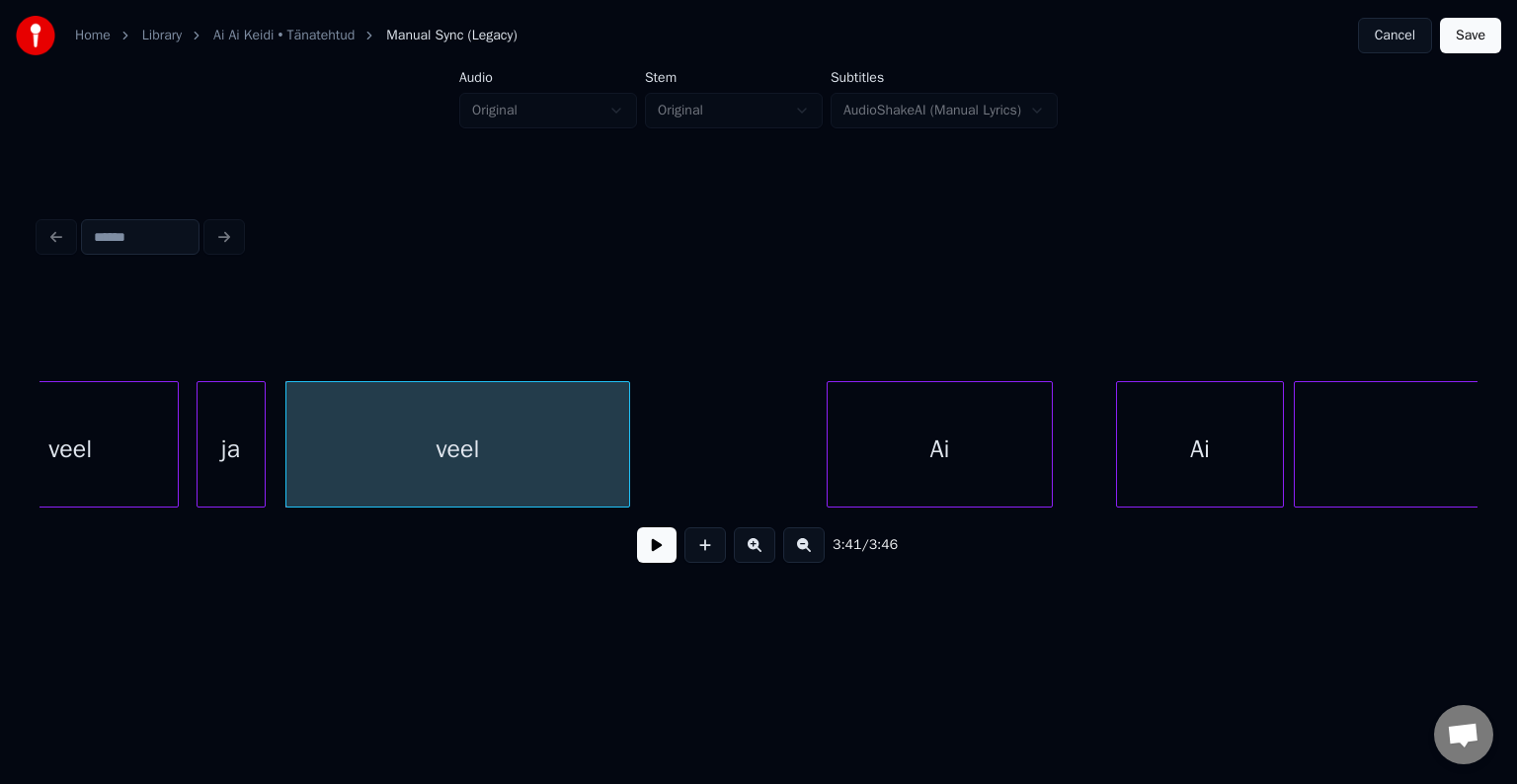 click on "Ai" at bounding box center (940, 449) 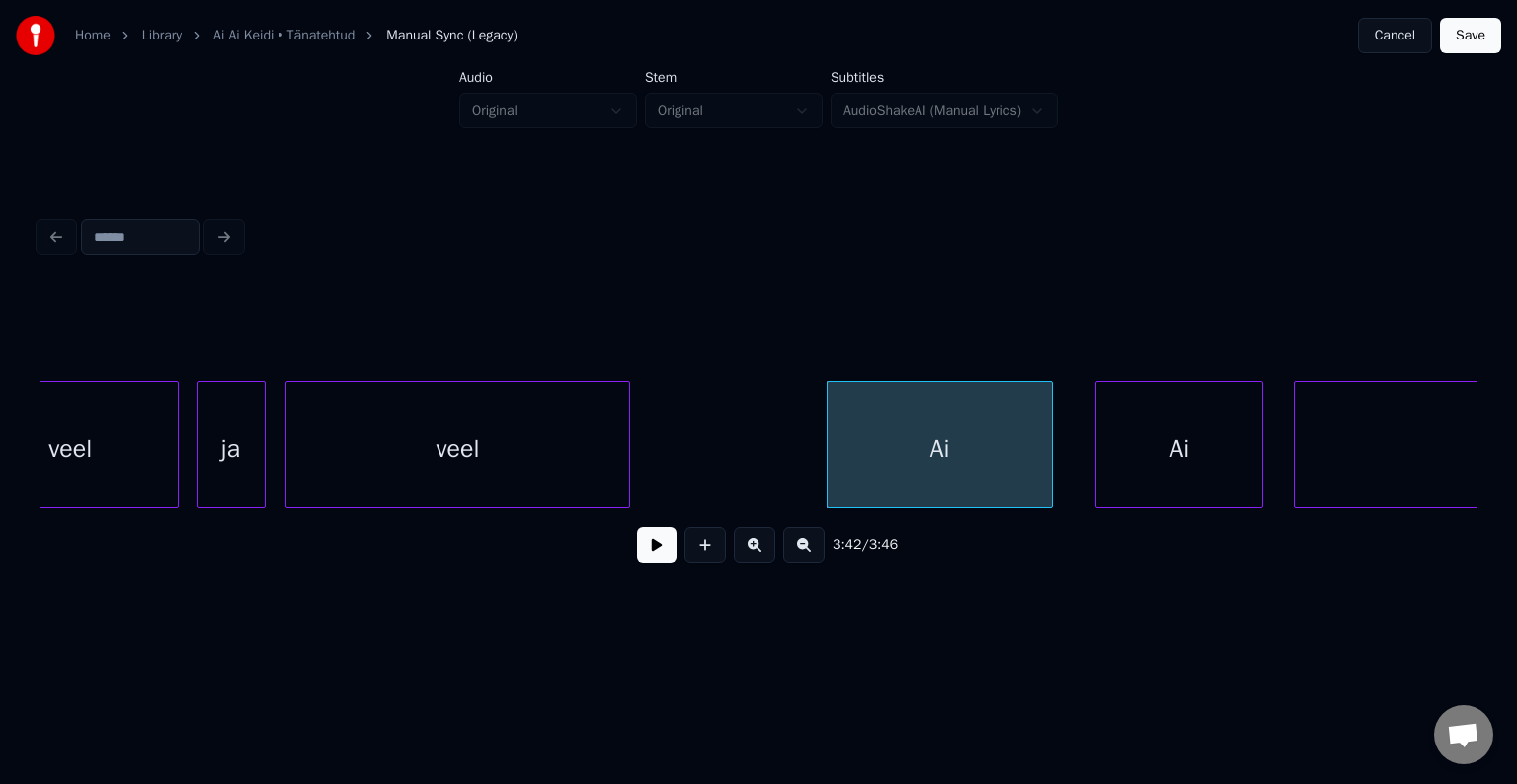 click on "Ai" at bounding box center (1179, 449) 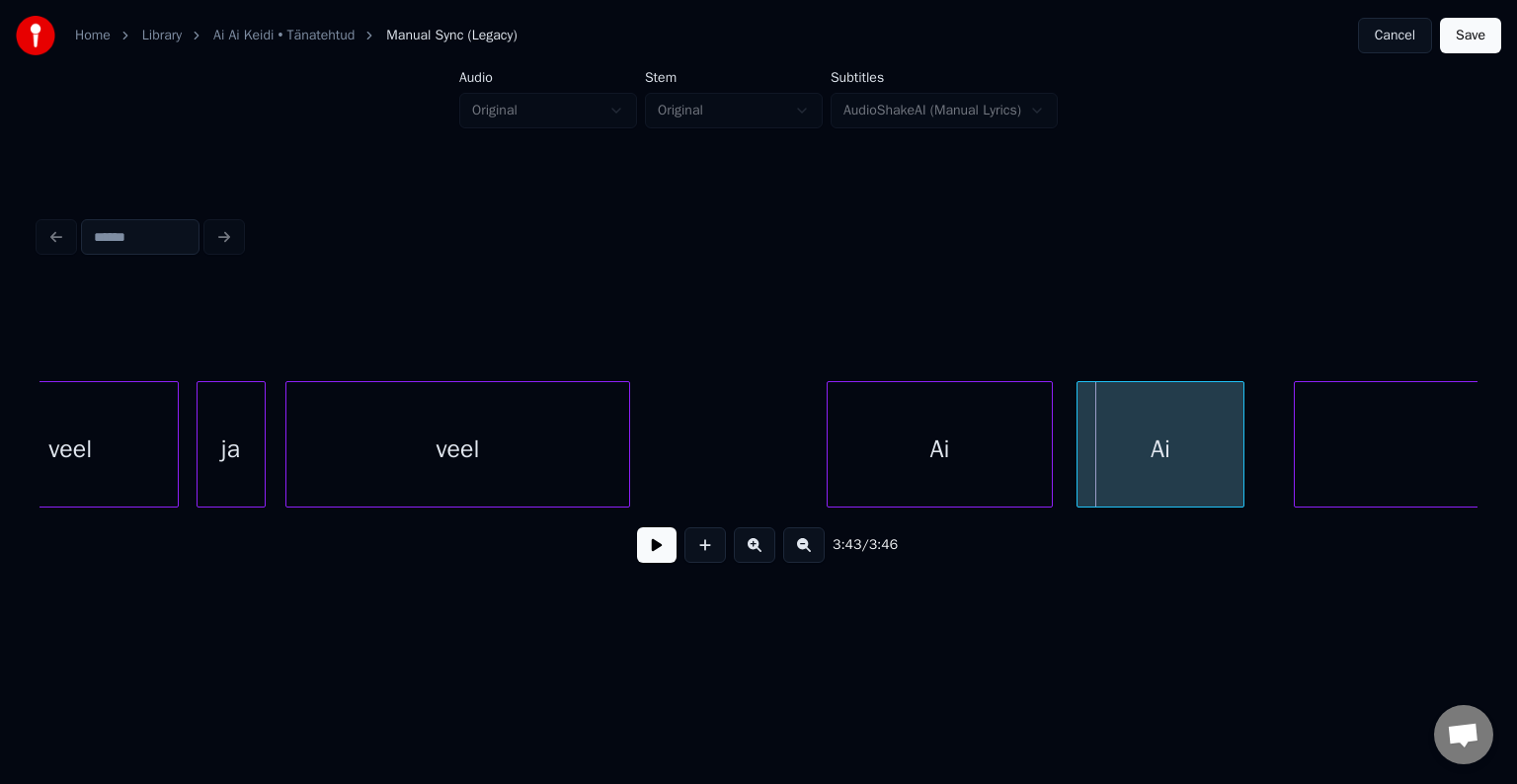 click on "Ai" at bounding box center [1160, 449] 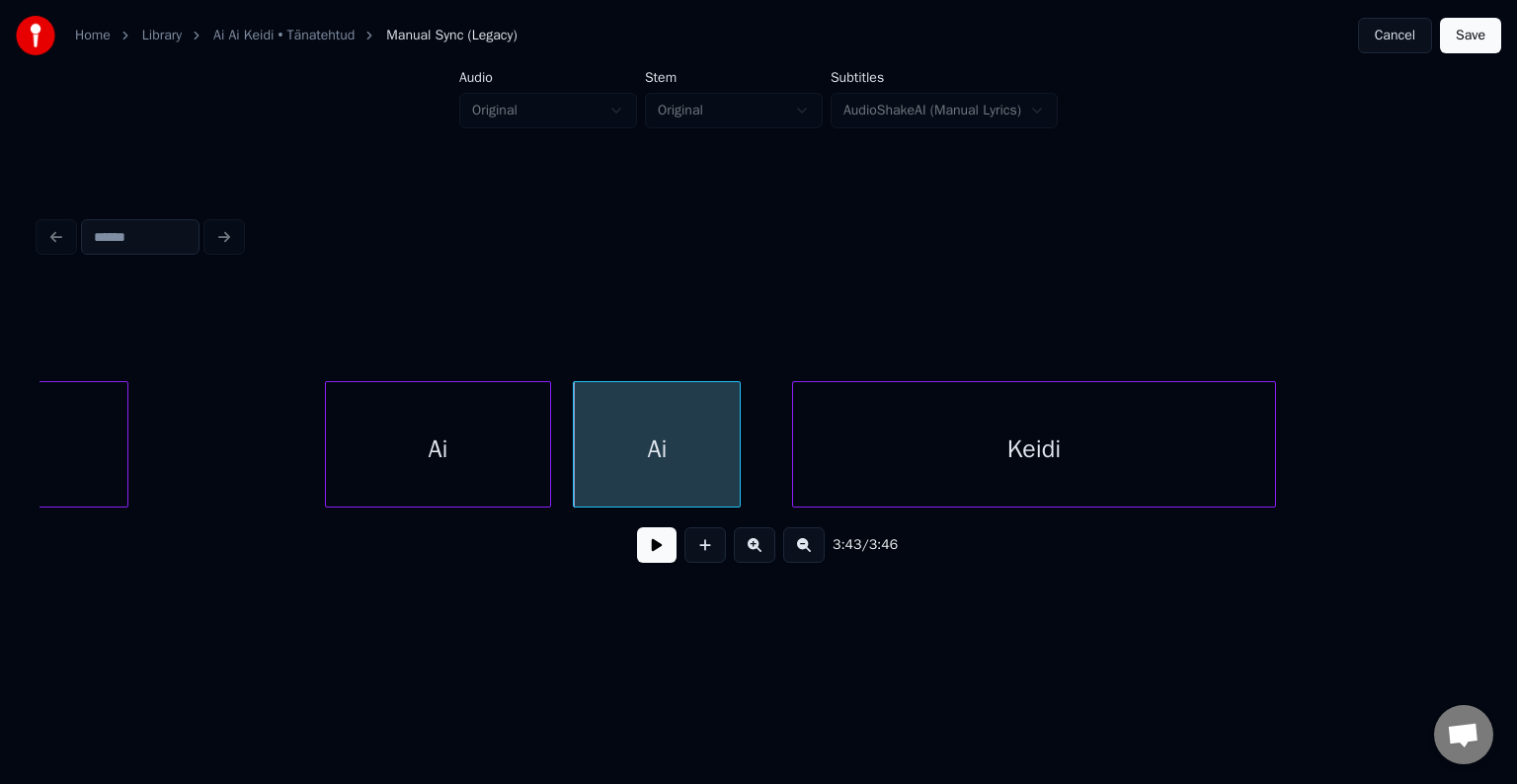 scroll, scrollTop: 0, scrollLeft: 109840, axis: horizontal 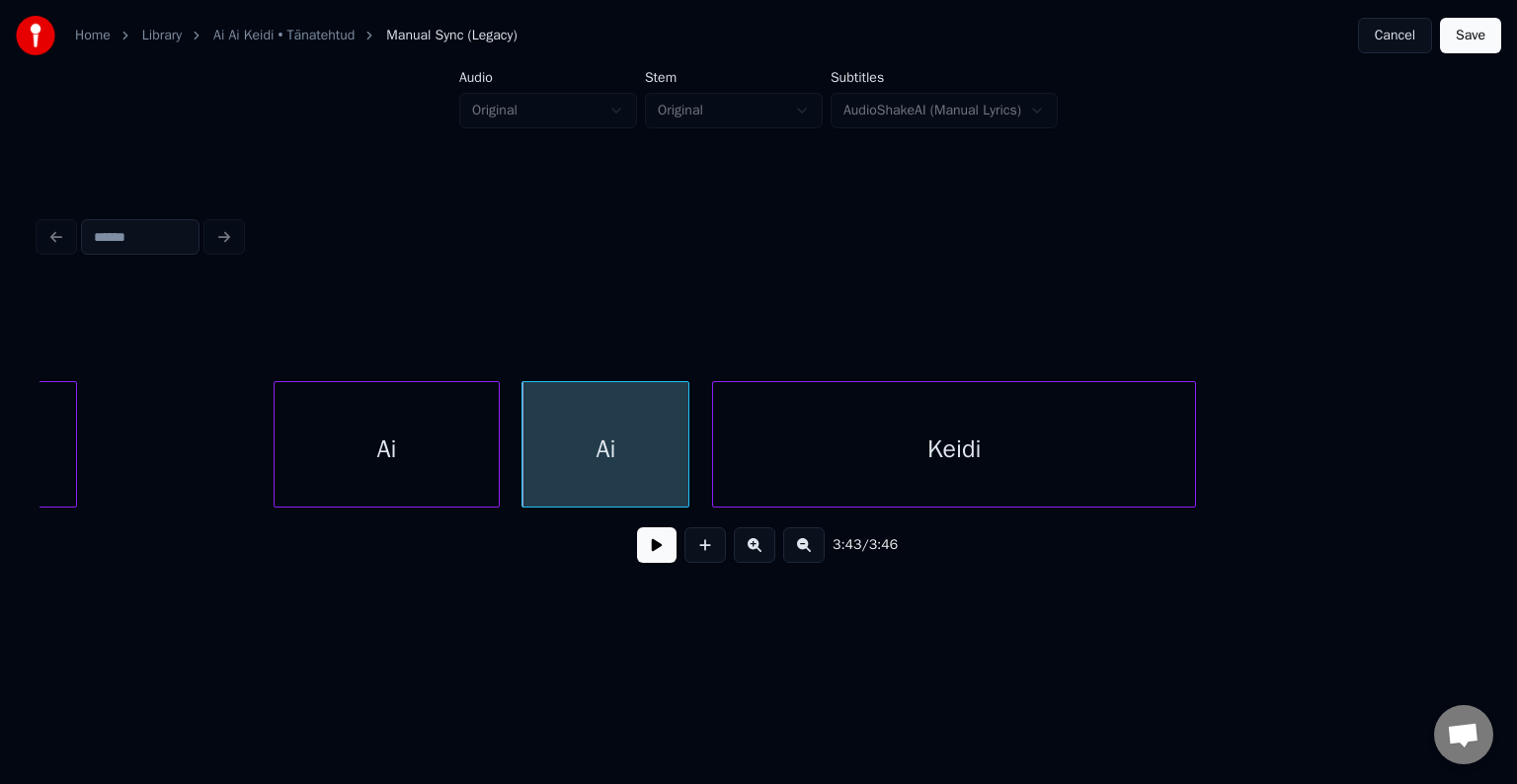 click on "Keidi" at bounding box center (954, 449) 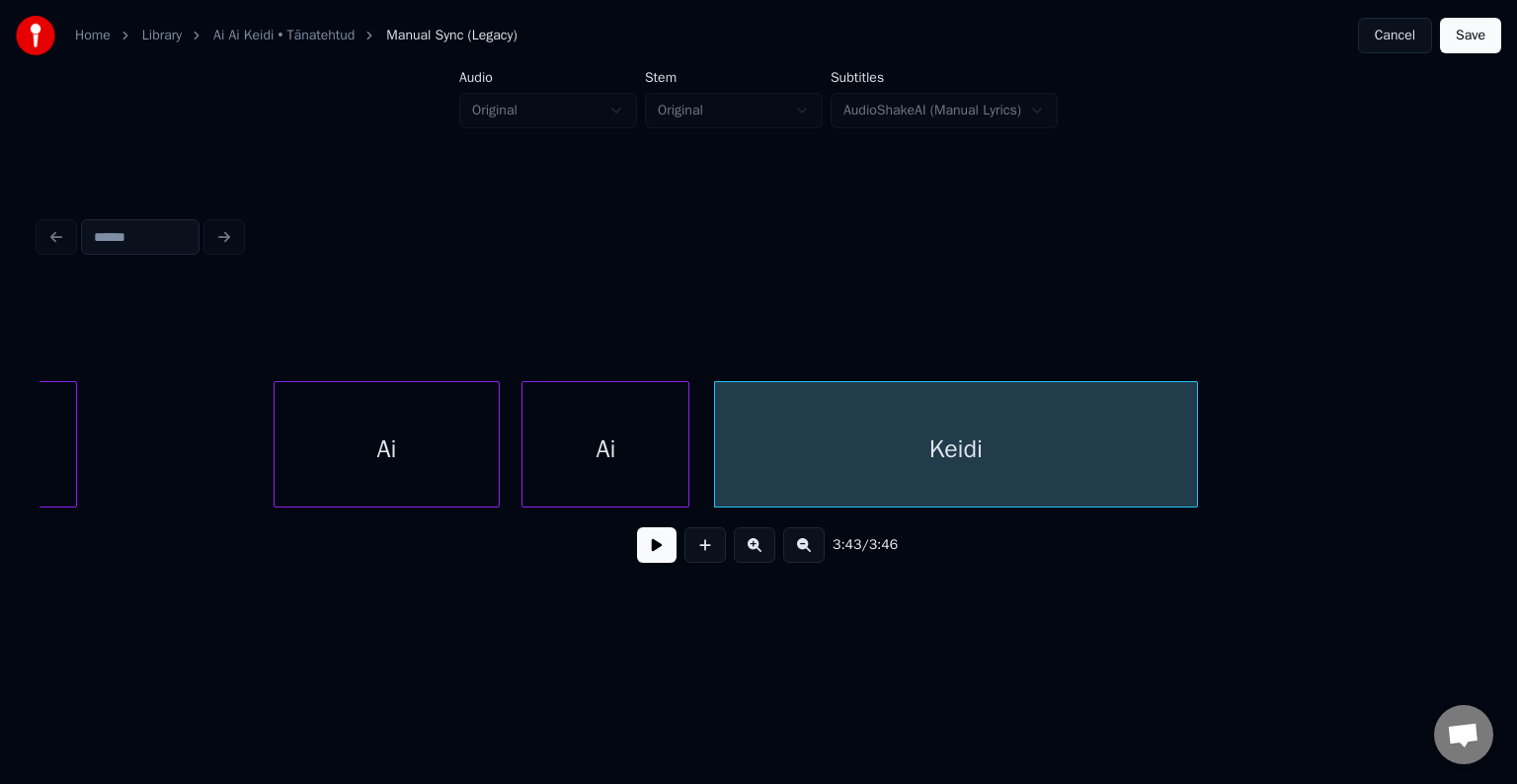 drag, startPoint x: 1477, startPoint y: 513, endPoint x: 1462, endPoint y: 504, distance: 17.492856 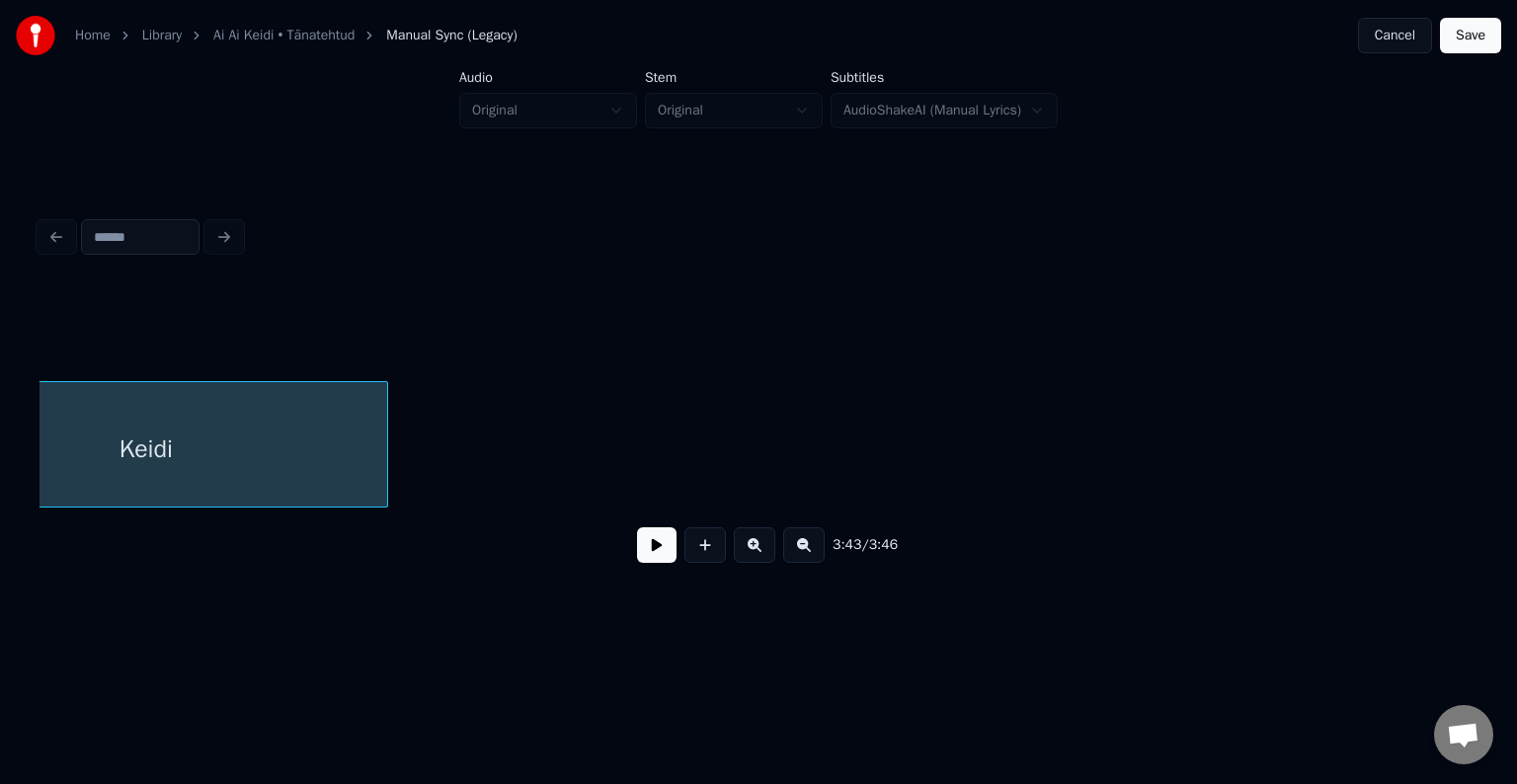 scroll, scrollTop: 0, scrollLeft: 110654, axis: horizontal 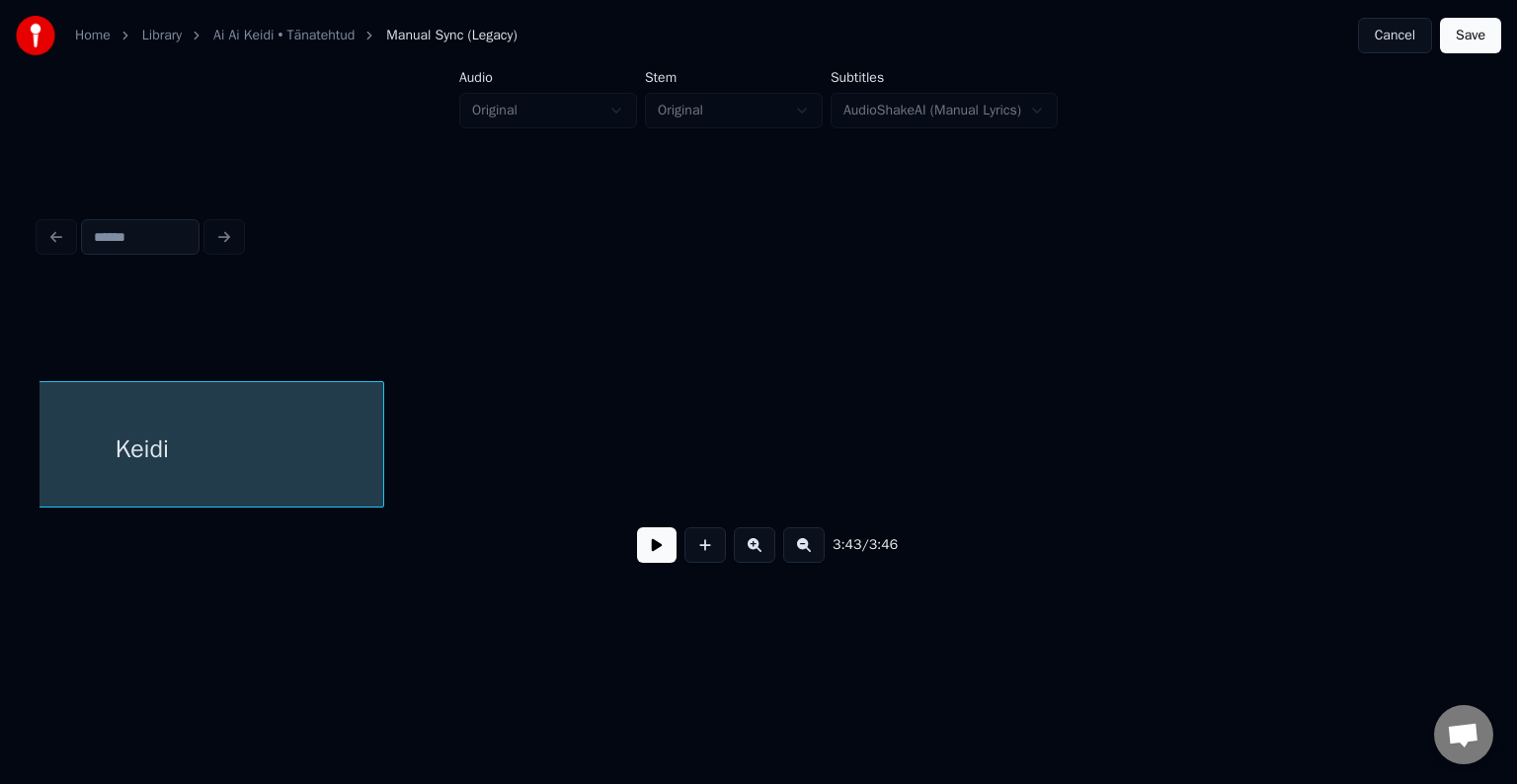 click at bounding box center (657, 545) 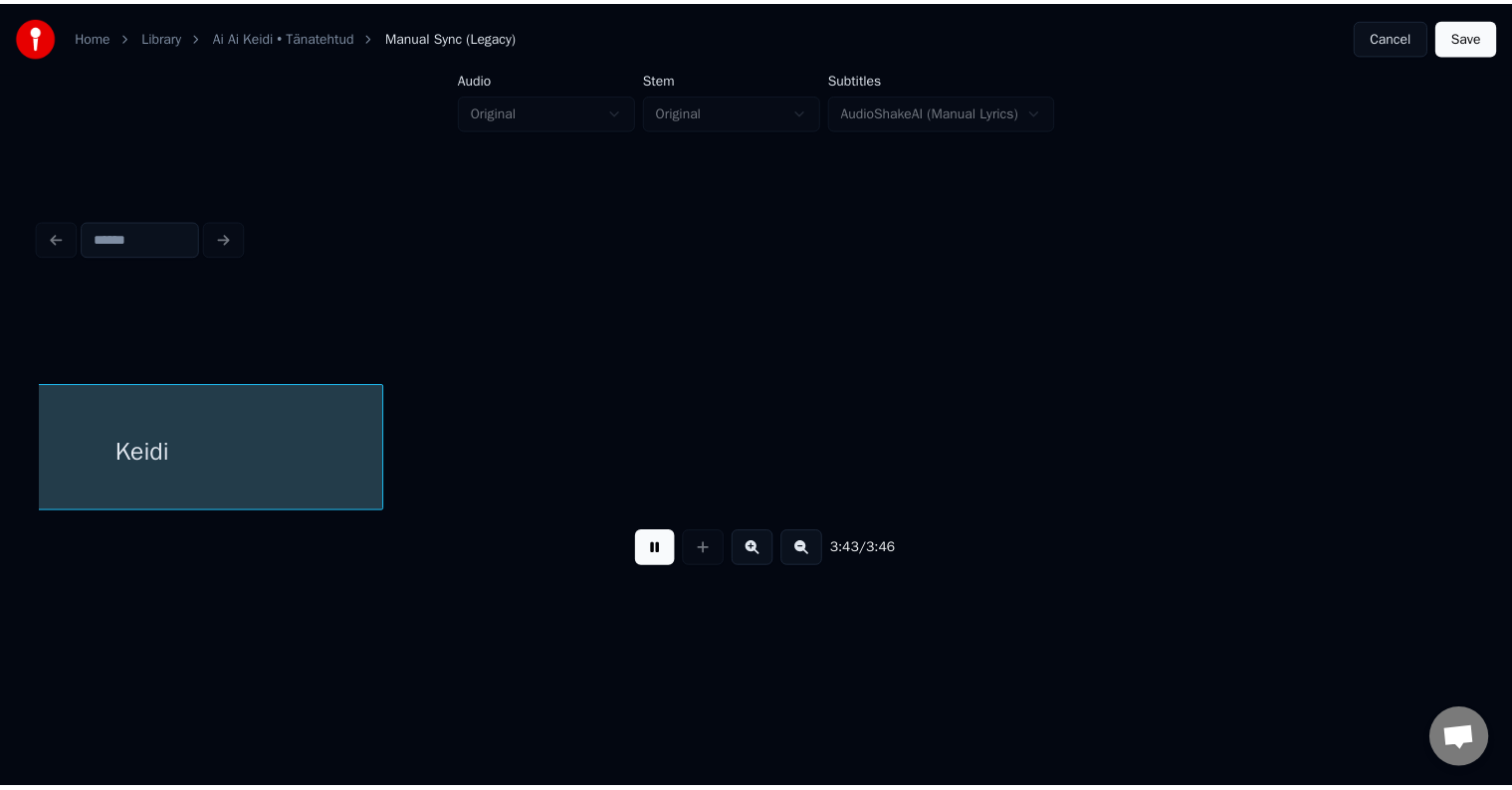 scroll, scrollTop: 0, scrollLeft: 111384, axis: horizontal 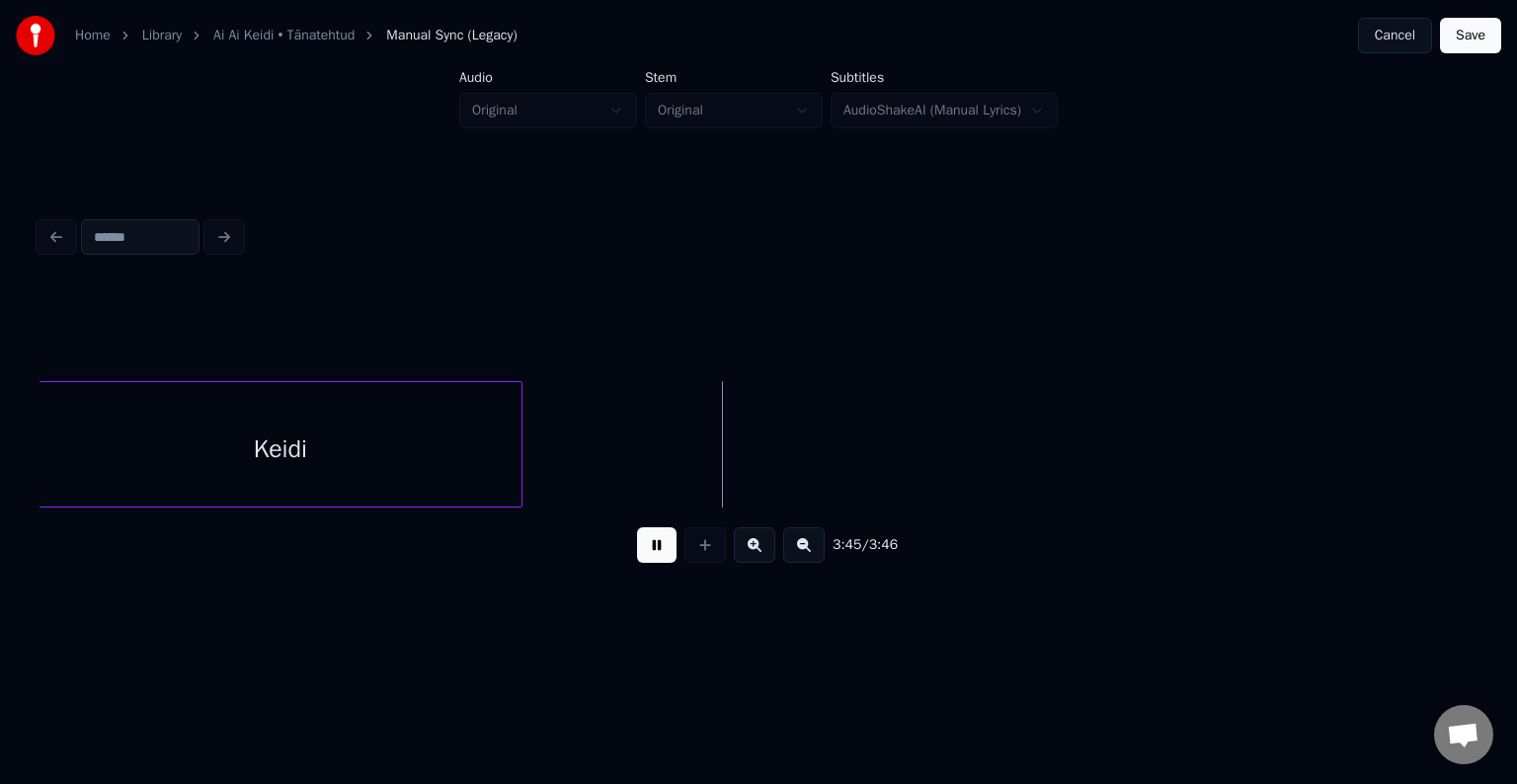 click on "Save" at bounding box center [1471, 36] 